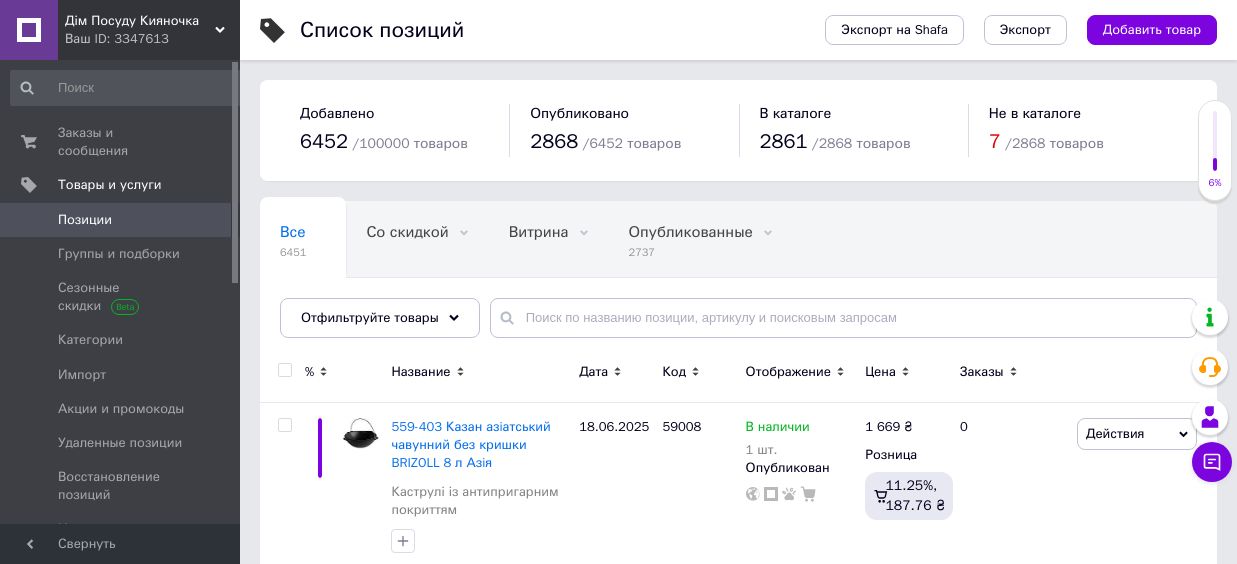 scroll, scrollTop: 0, scrollLeft: 0, axis: both 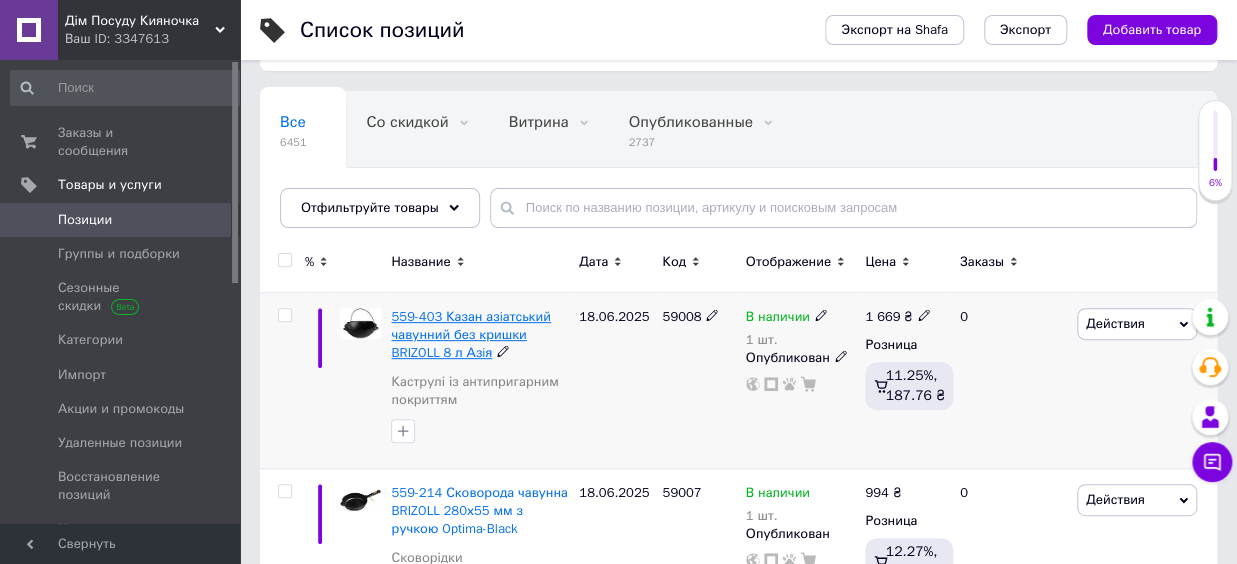 click on "559-403 Казан азiатський чавунний без кришки BRIZOLL 8 л Азiя" at bounding box center (470, 334) 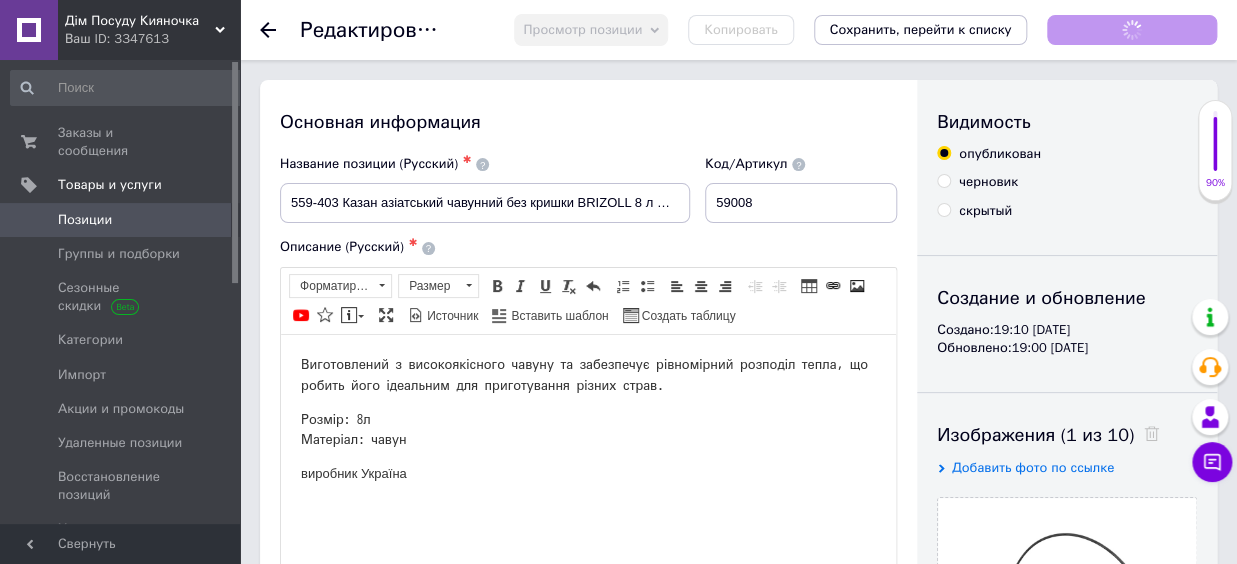 scroll, scrollTop: 0, scrollLeft: 0, axis: both 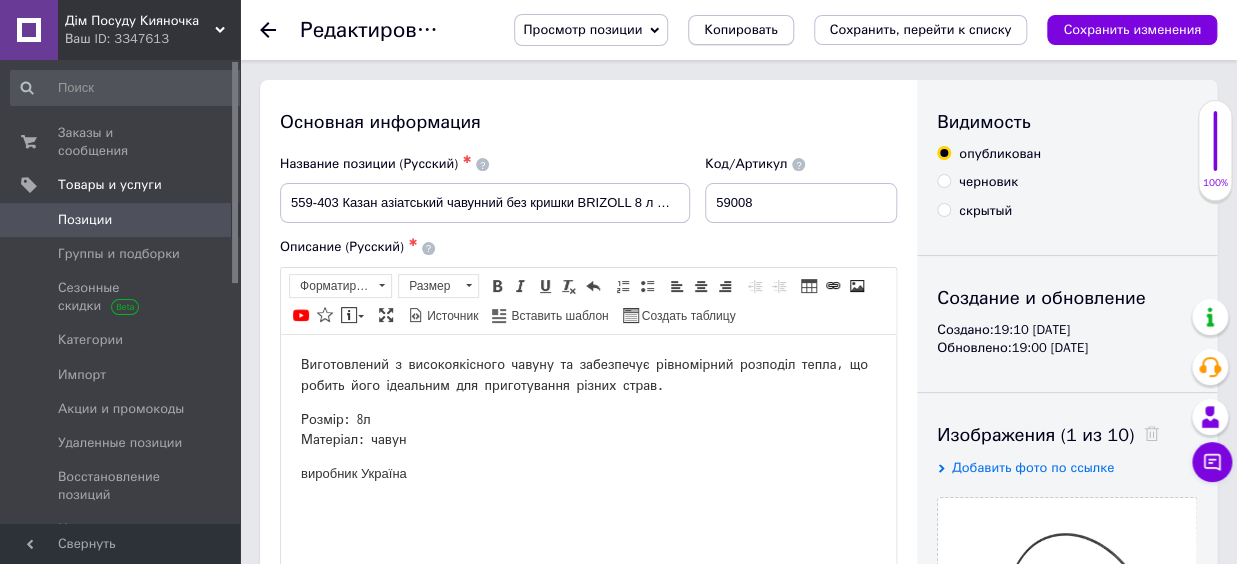 click on "Копировать" at bounding box center (740, 30) 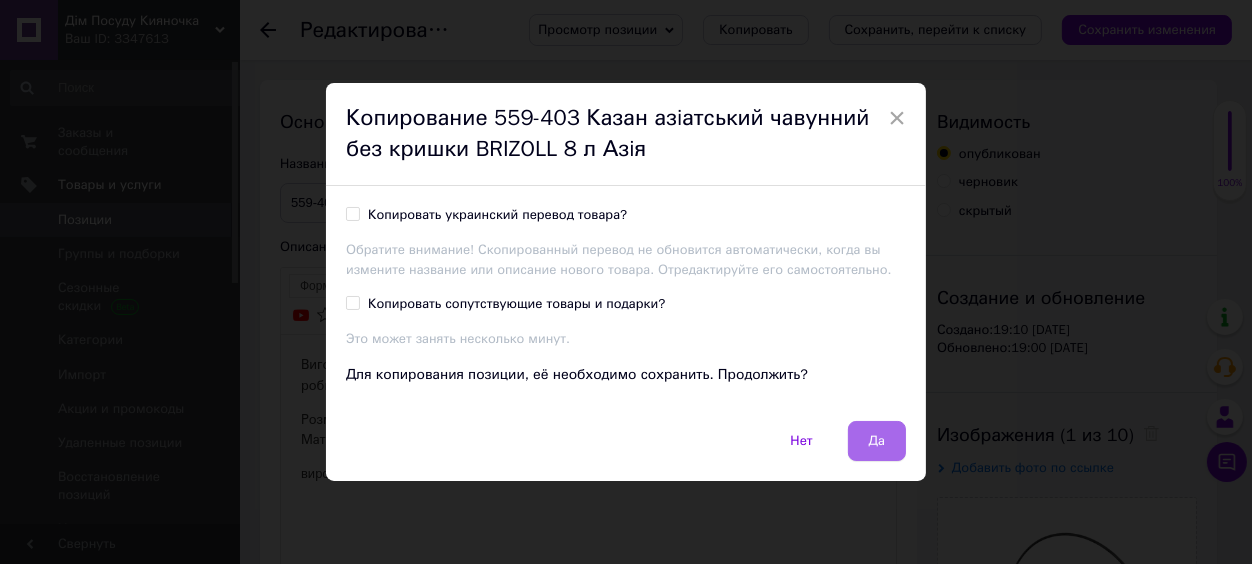 click on "Да" at bounding box center (877, 441) 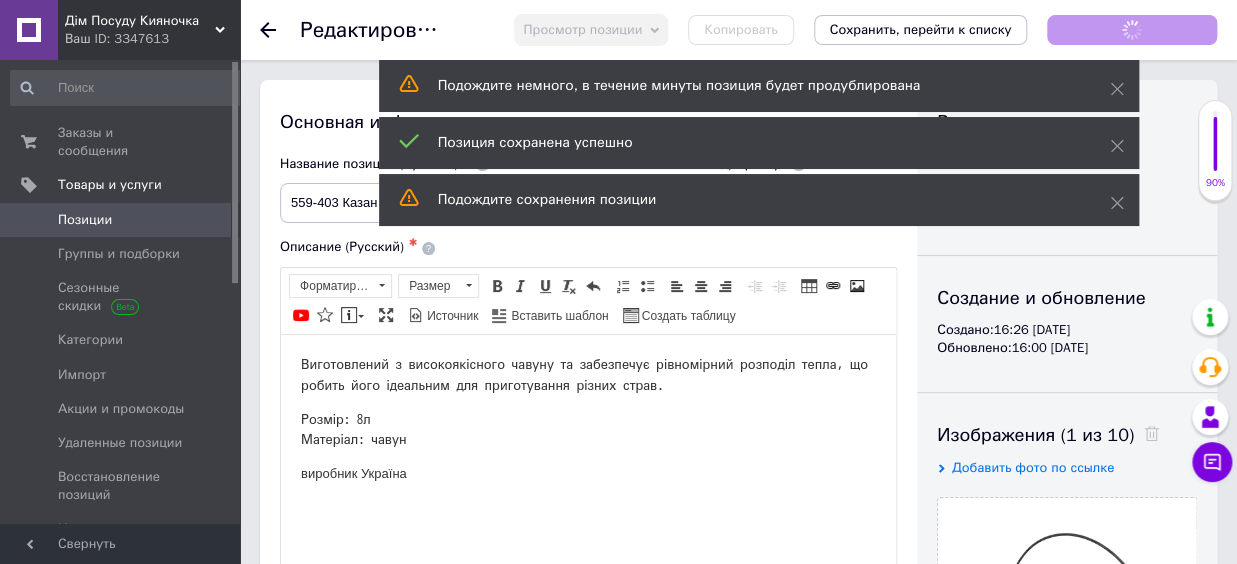 scroll, scrollTop: 0, scrollLeft: 0, axis: both 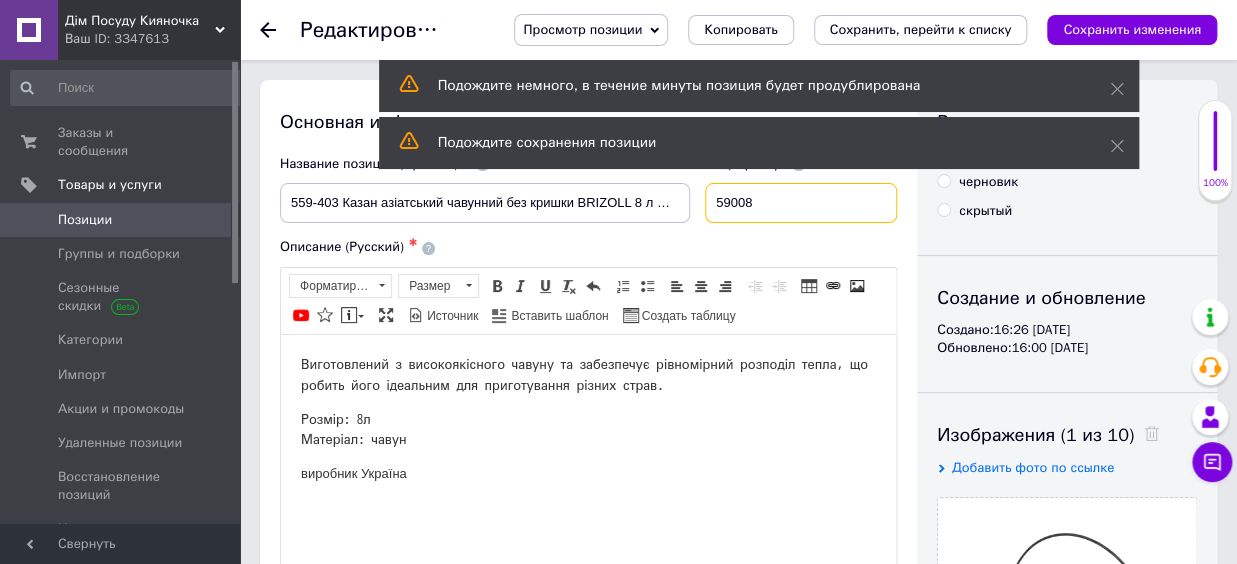 drag, startPoint x: 756, startPoint y: 207, endPoint x: 787, endPoint y: 206, distance: 31.016125 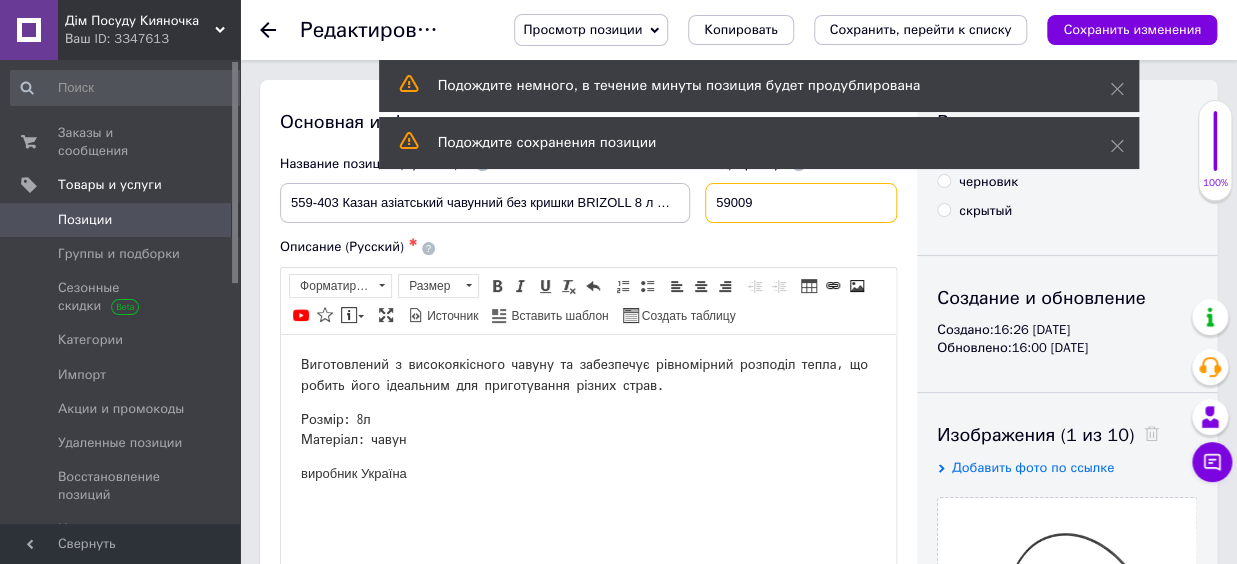 type on "59009" 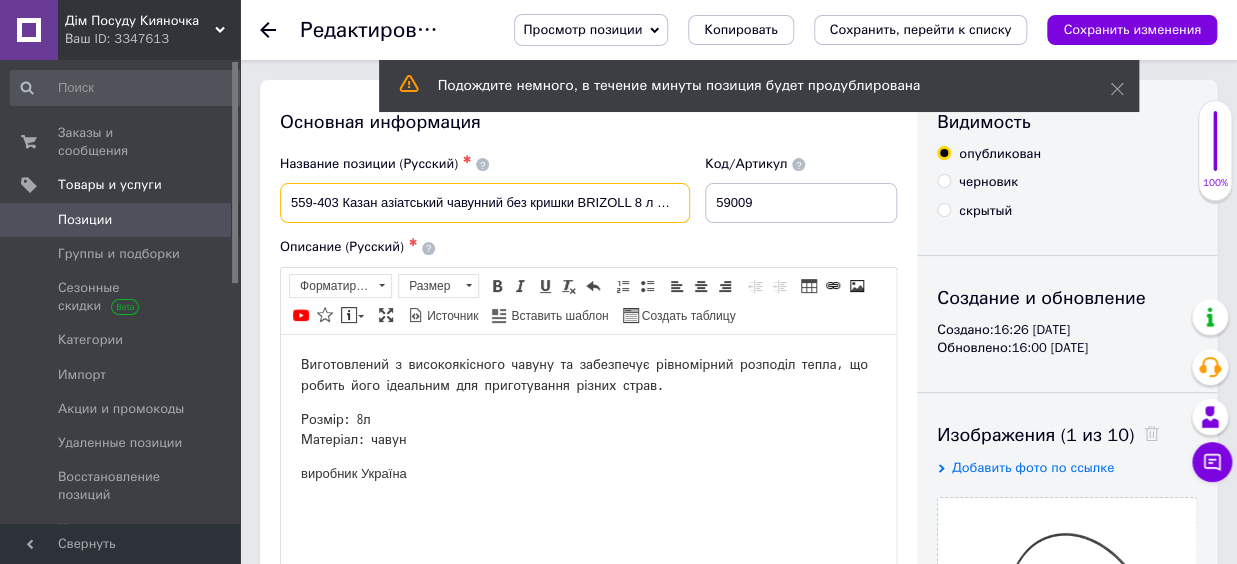drag, startPoint x: 290, startPoint y: 204, endPoint x: 809, endPoint y: 212, distance: 519.06165 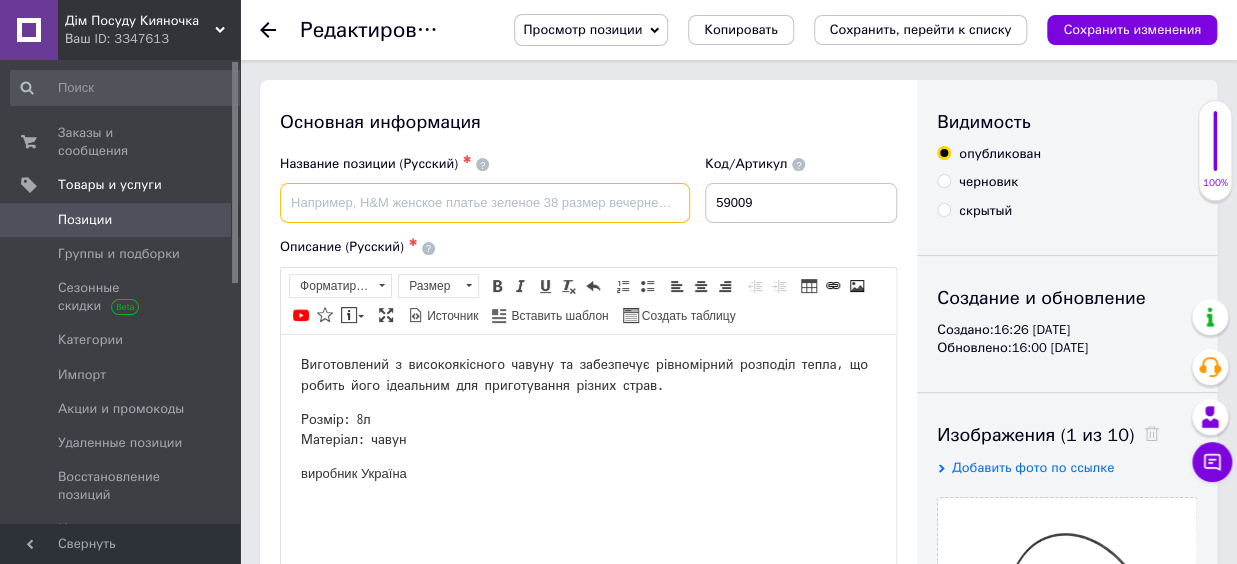 paste on "559-426 Казан азіатський чавунний 4 л без кришки" 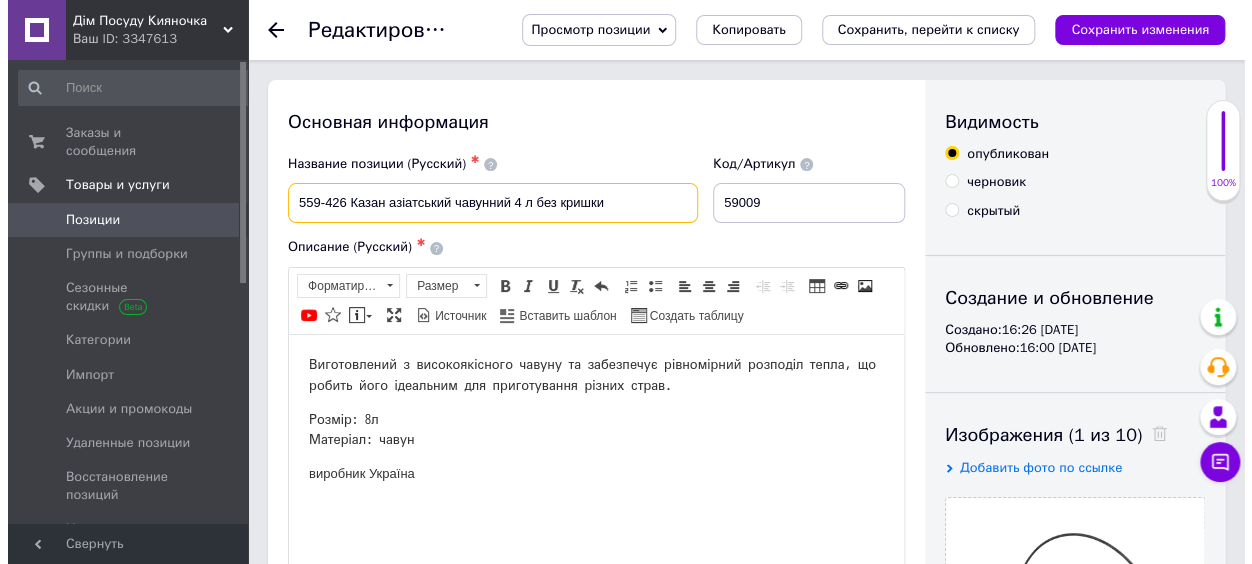 scroll, scrollTop: 110, scrollLeft: 0, axis: vertical 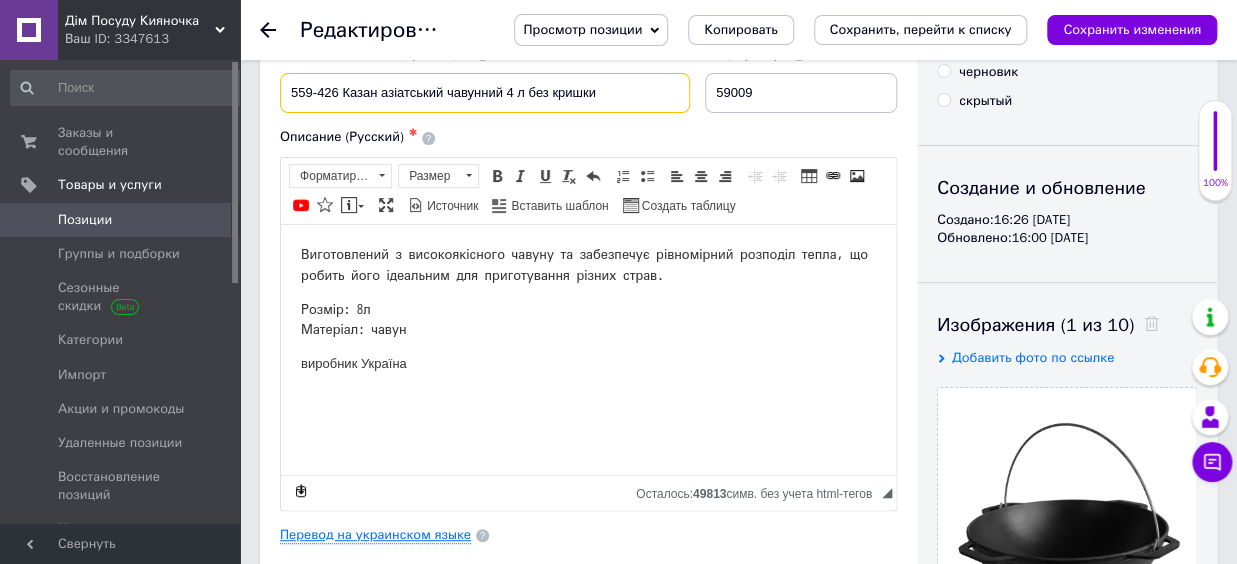 type on "559-426 Казан азіатський чавунний 4 л без кришки" 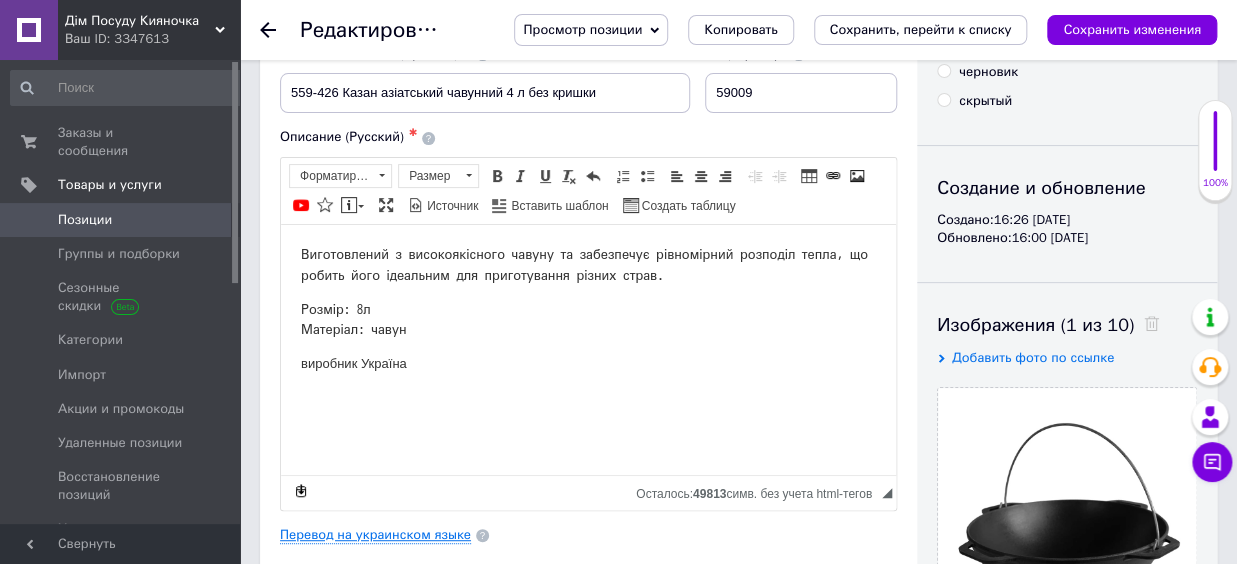 click on "Перевод на украинском языке" at bounding box center [375, 535] 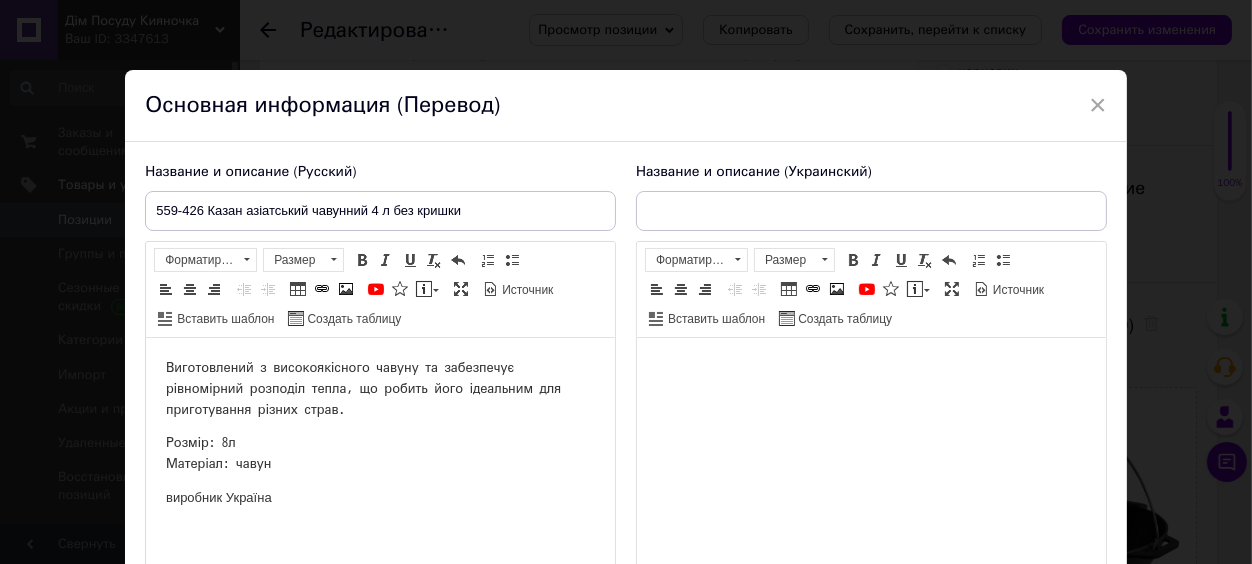 scroll, scrollTop: 0, scrollLeft: 0, axis: both 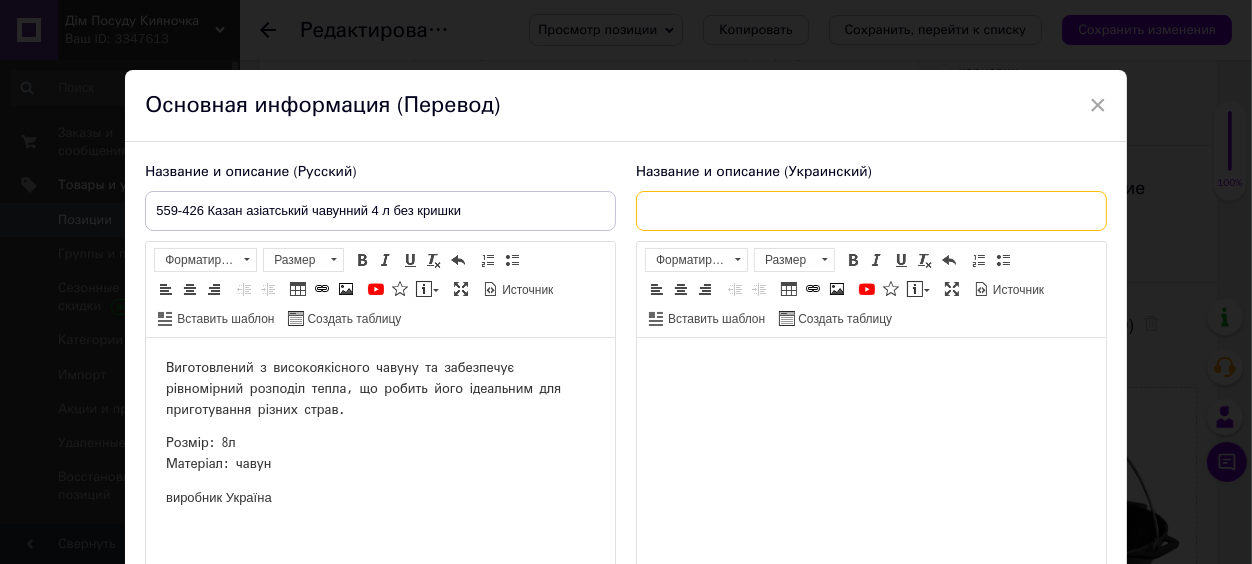 paste on "559-426 Казан азіатський чавунний 4 л без кришки" 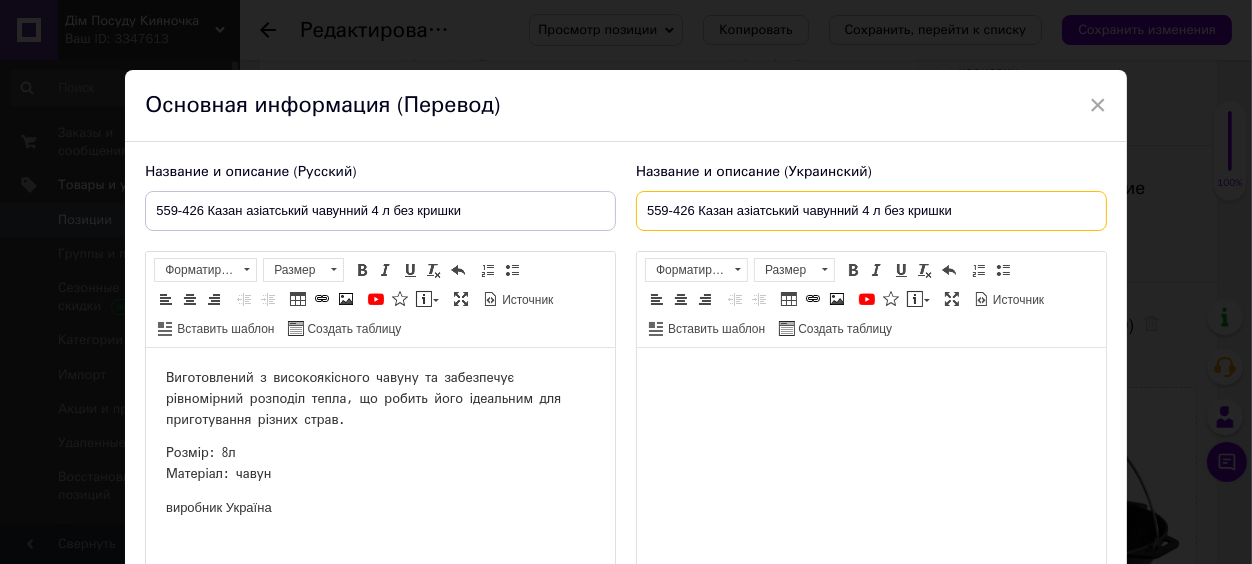 type on "559-426 Казан азіатський чавунний 4 л без кришки" 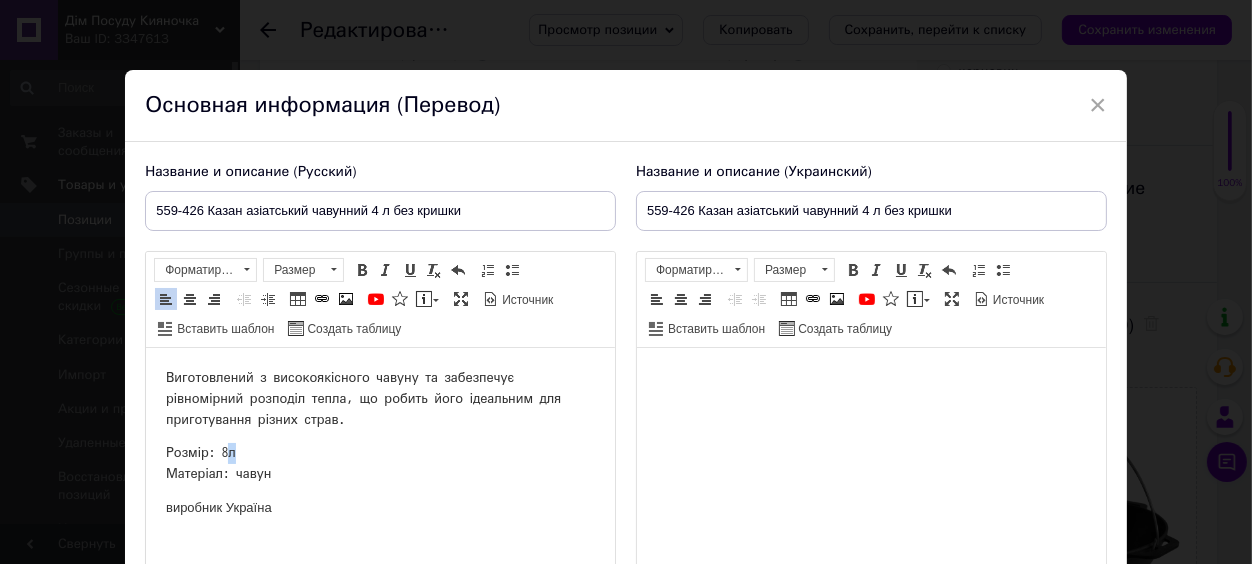click on "Розмір: 8л
Матеріал: чавун" at bounding box center [219, 463] 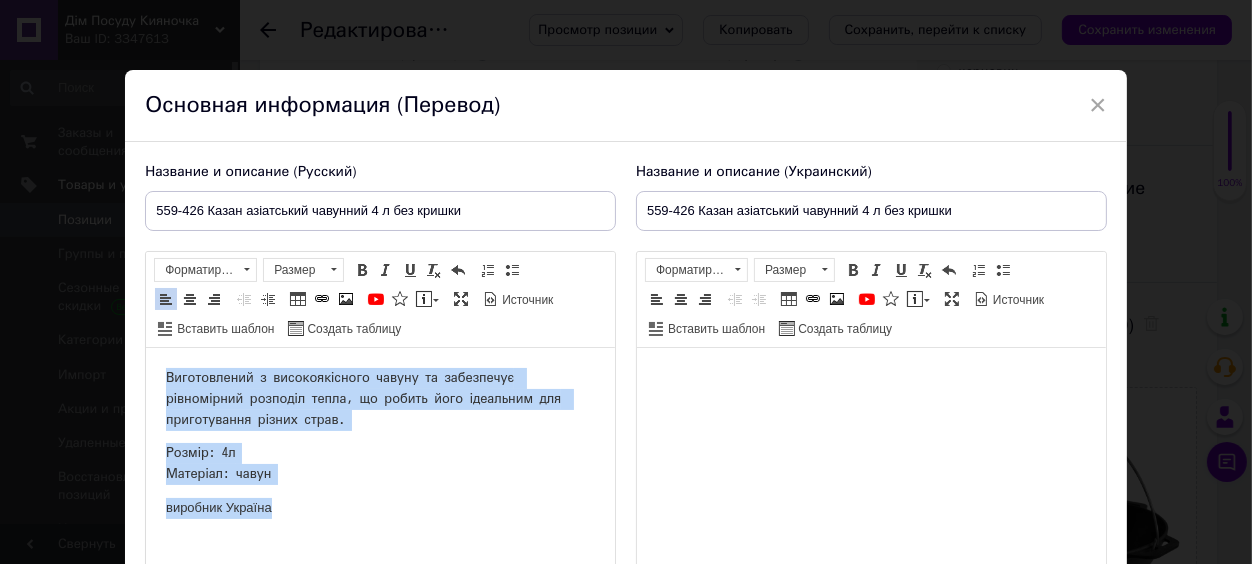 drag, startPoint x: 161, startPoint y: 373, endPoint x: 330, endPoint y: 528, distance: 229.31638 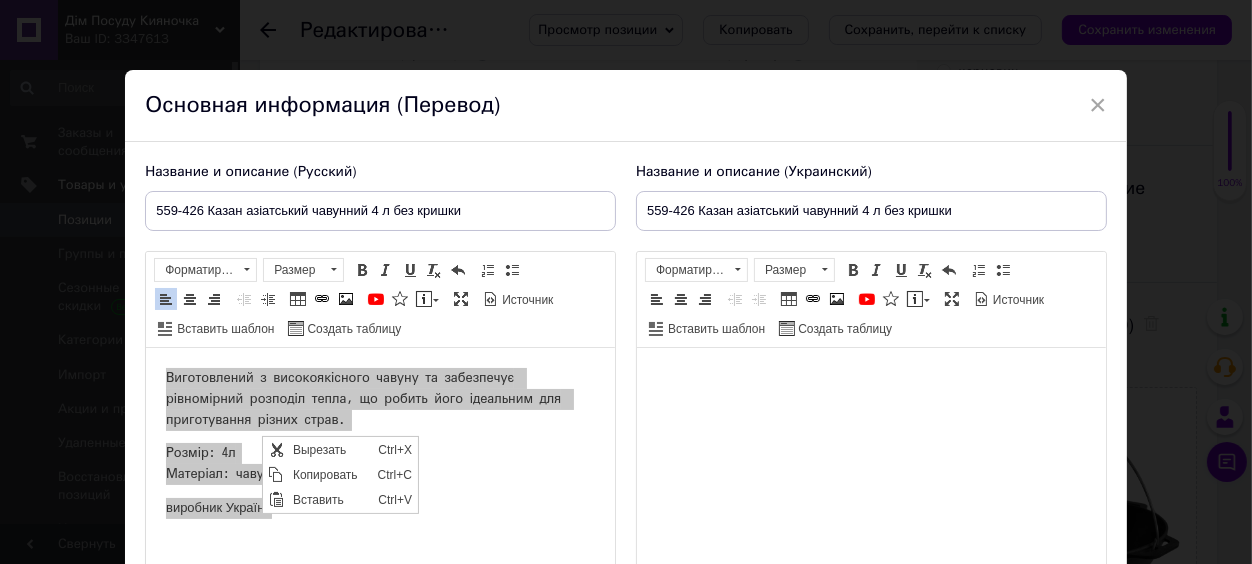 scroll, scrollTop: 0, scrollLeft: 0, axis: both 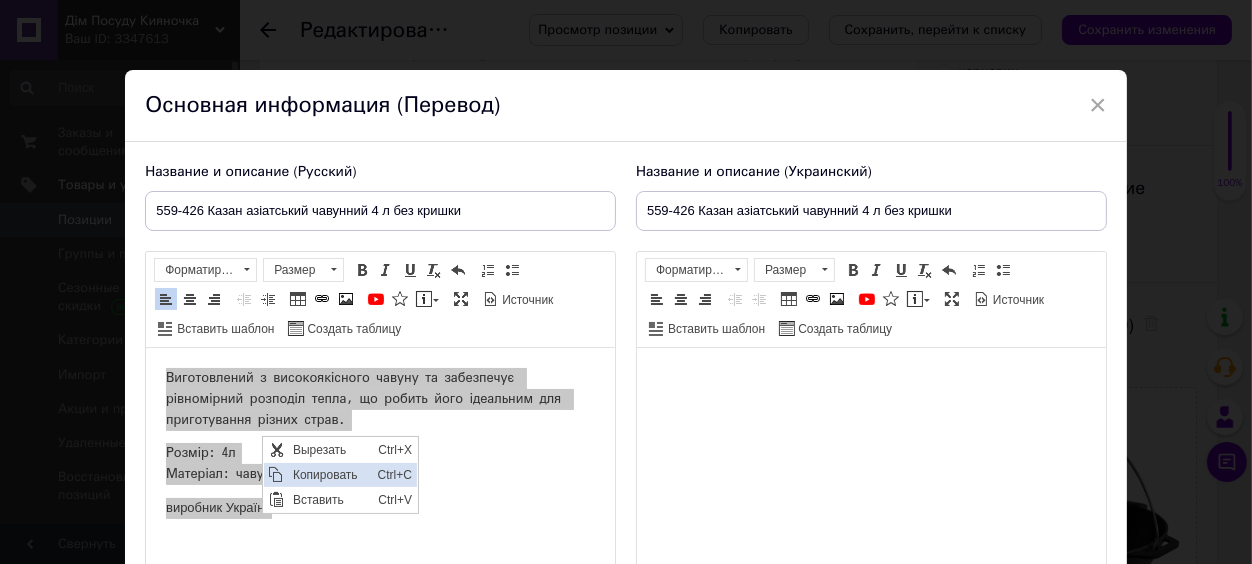 click on "Копировать" at bounding box center [329, 474] 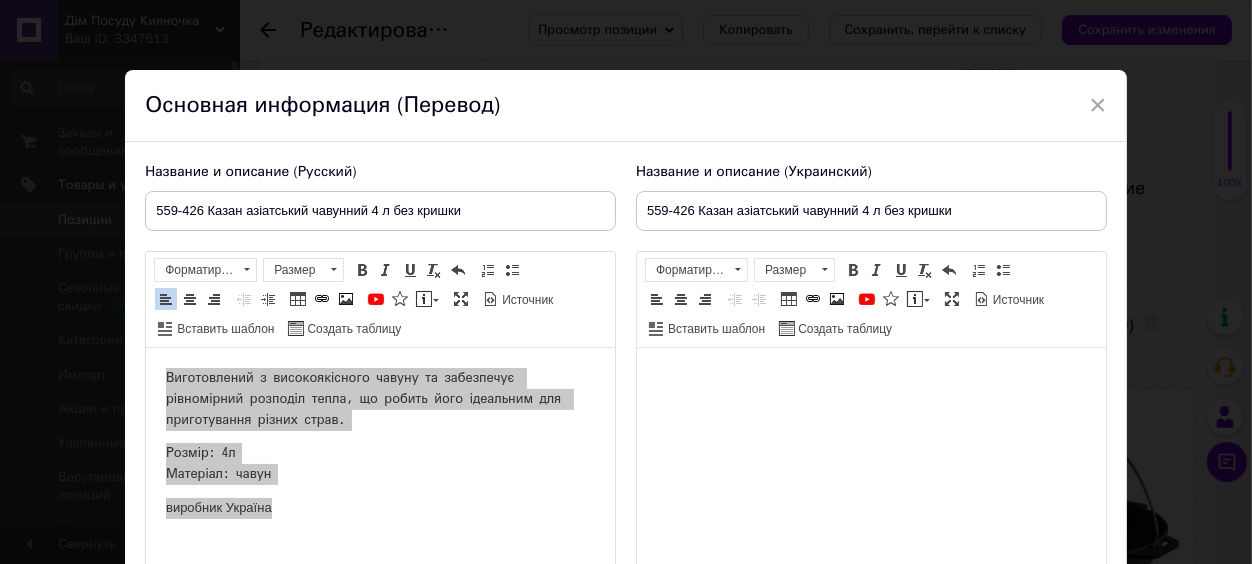 click at bounding box center [870, 473] 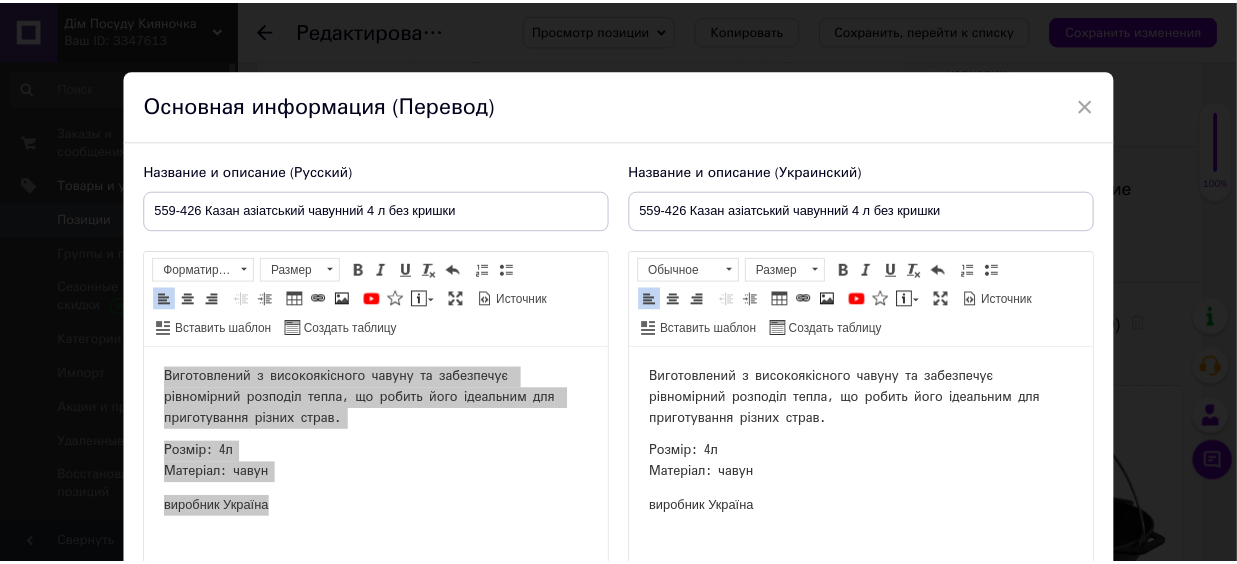 scroll, scrollTop: 220, scrollLeft: 0, axis: vertical 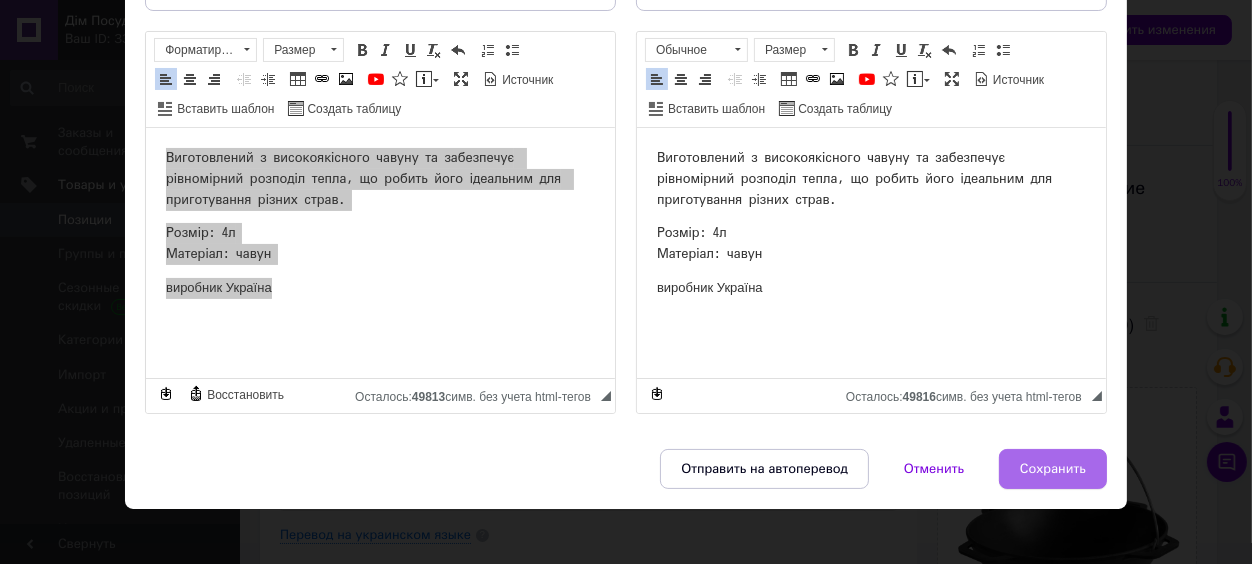 click on "Сохранить" at bounding box center [1053, 469] 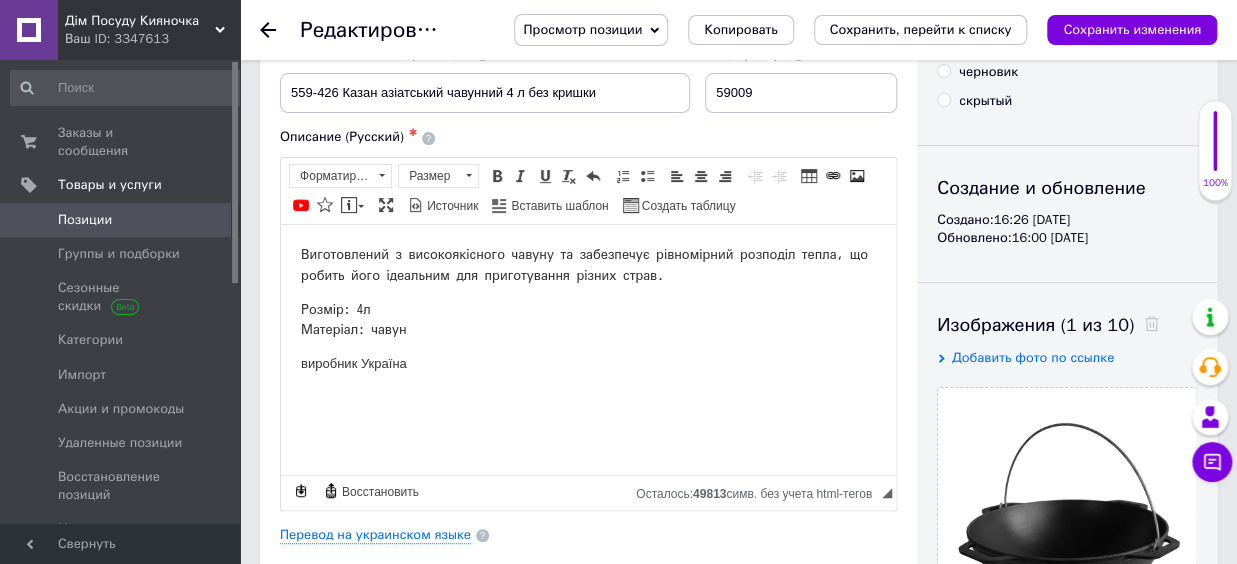 scroll, scrollTop: 330, scrollLeft: 0, axis: vertical 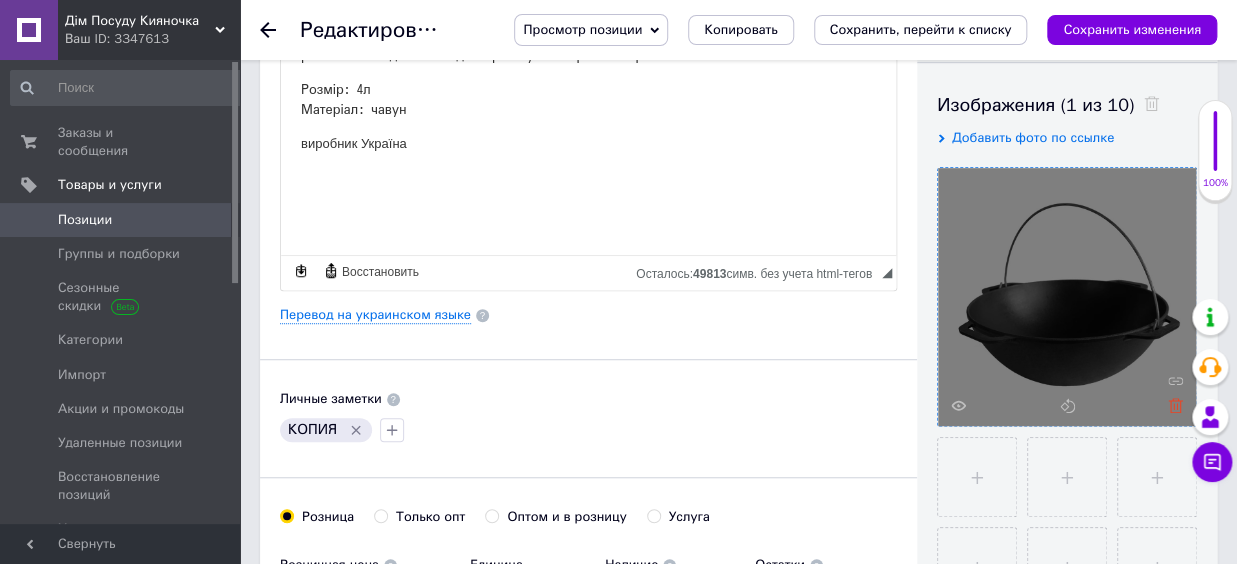 click 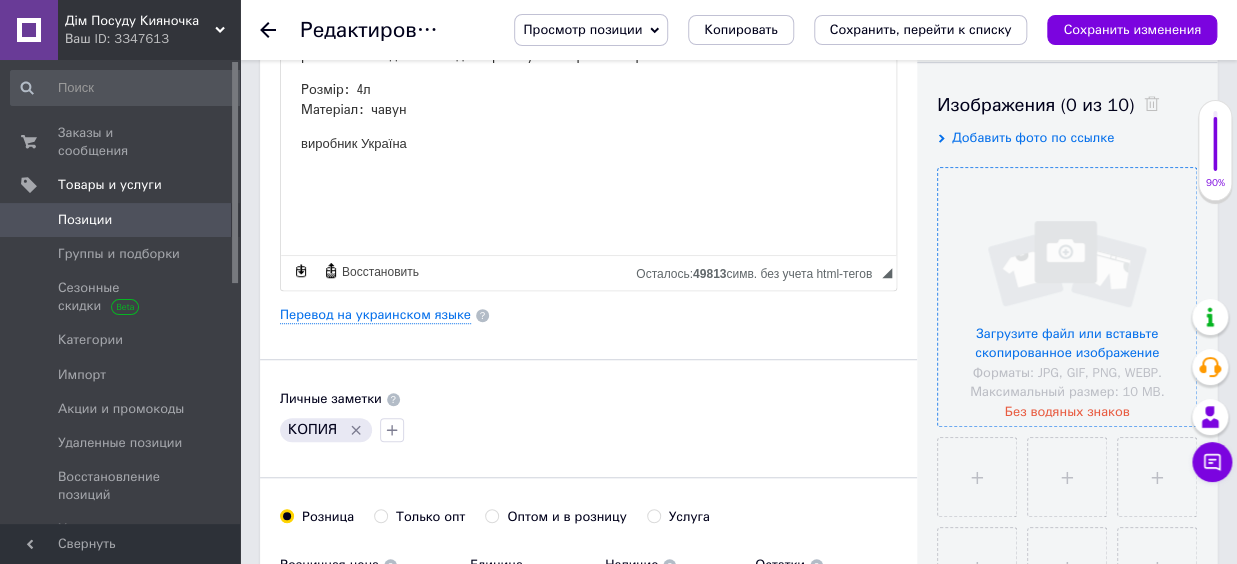 click at bounding box center (1067, 297) 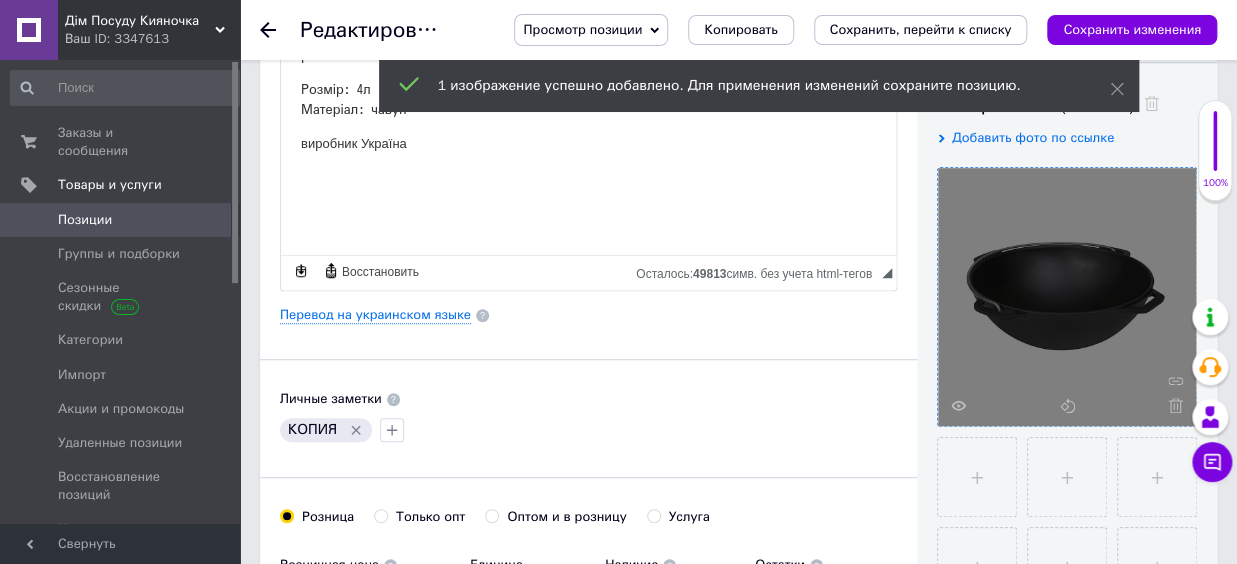 click 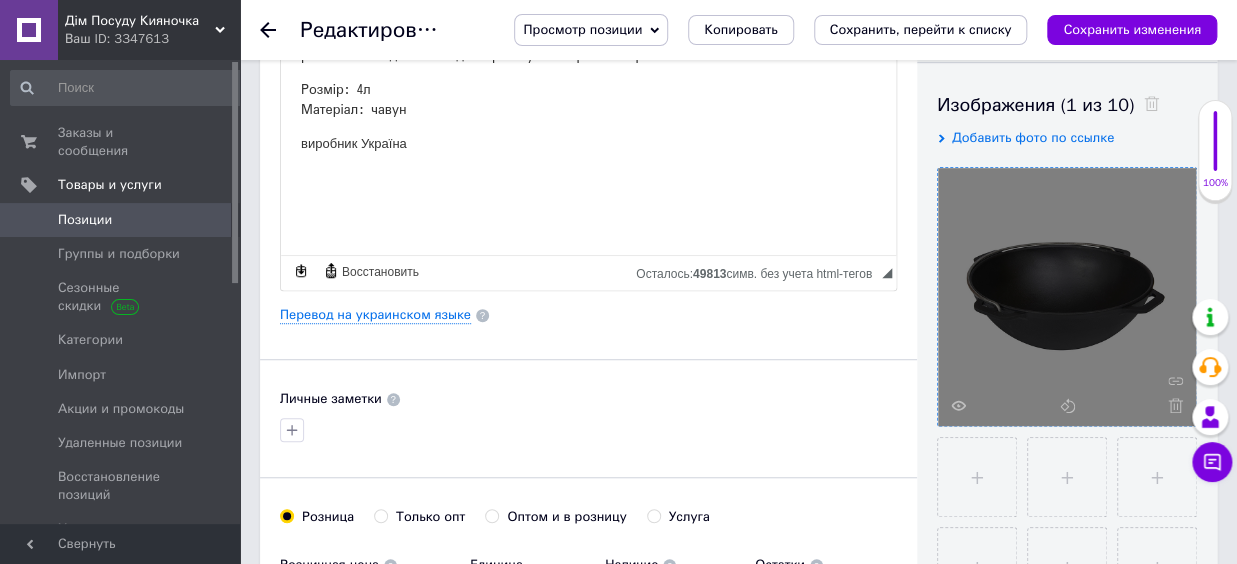 scroll, scrollTop: 550, scrollLeft: 0, axis: vertical 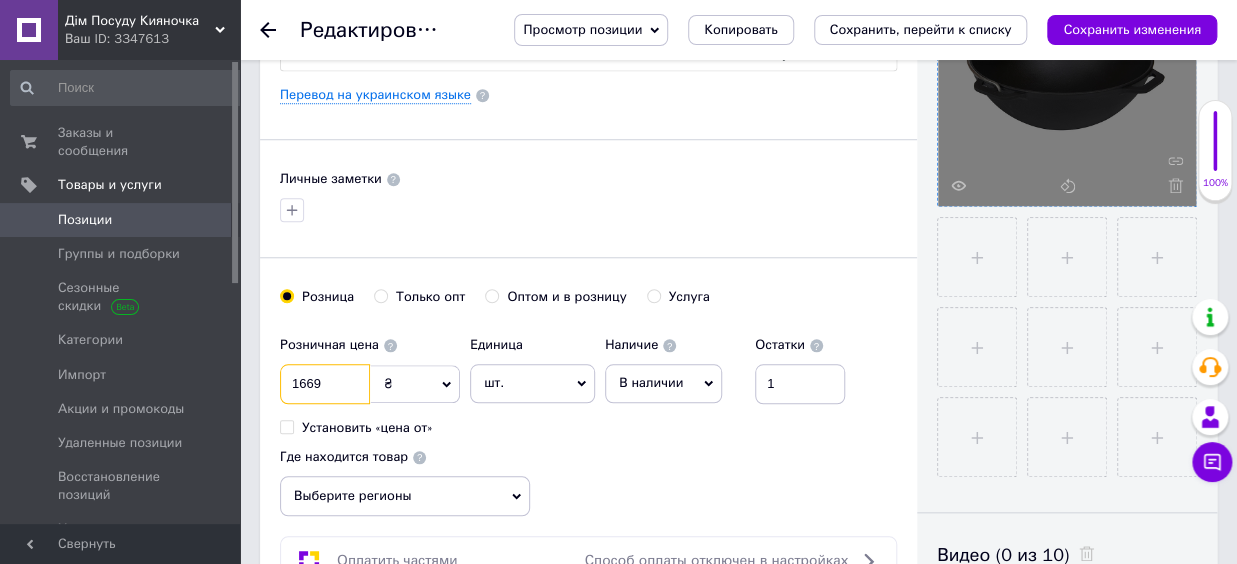 drag, startPoint x: 325, startPoint y: 398, endPoint x: 242, endPoint y: 398, distance: 83 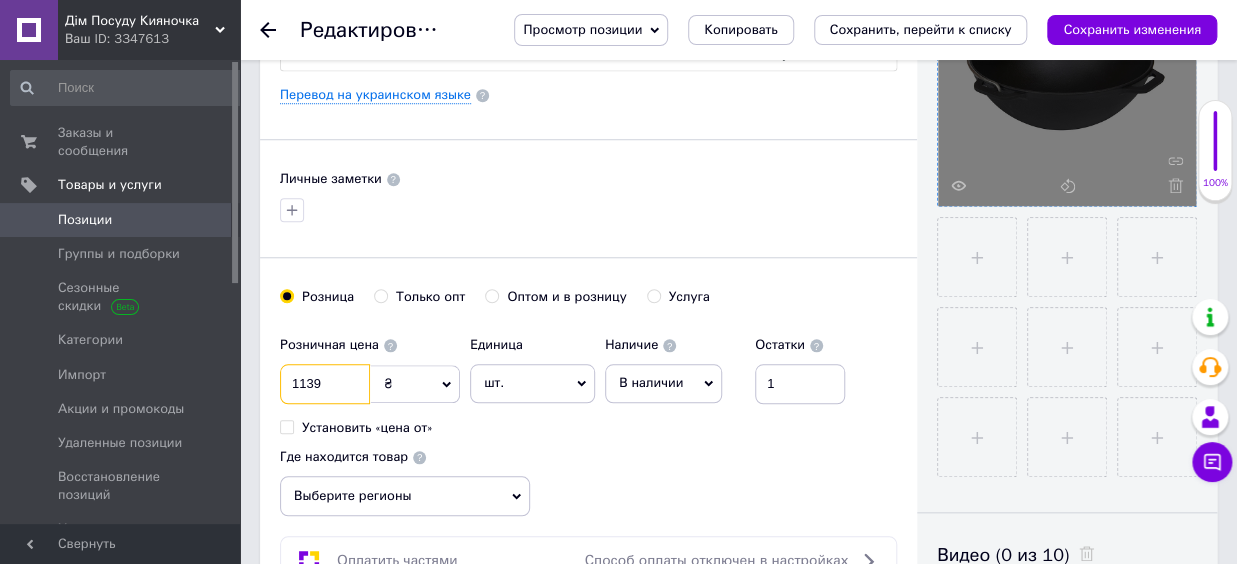 scroll, scrollTop: 770, scrollLeft: 0, axis: vertical 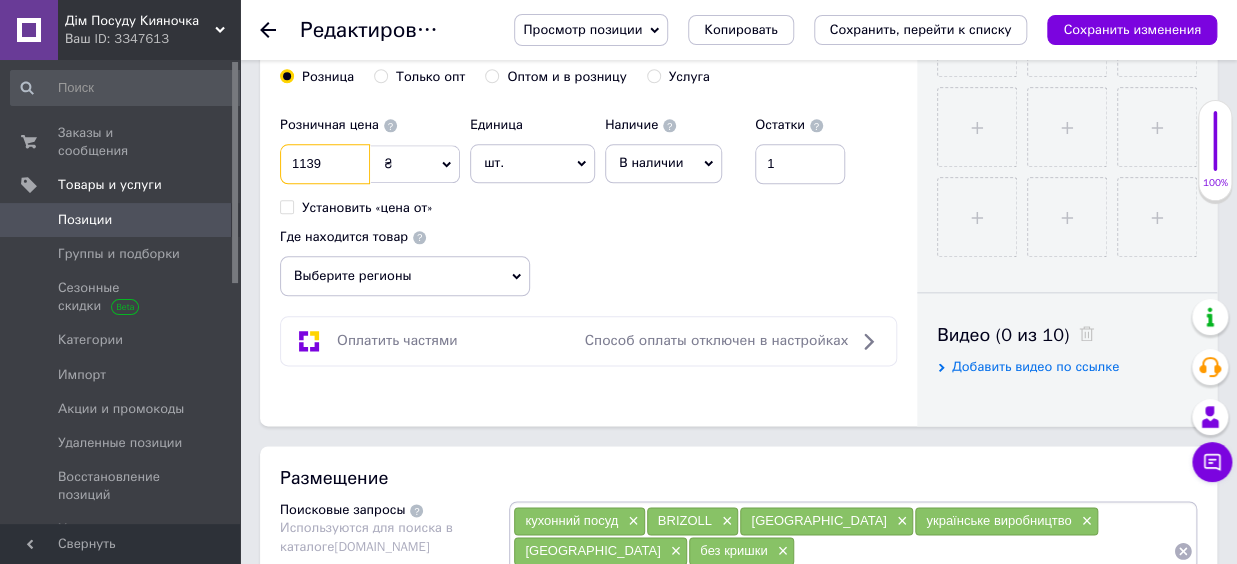 type on "1139" 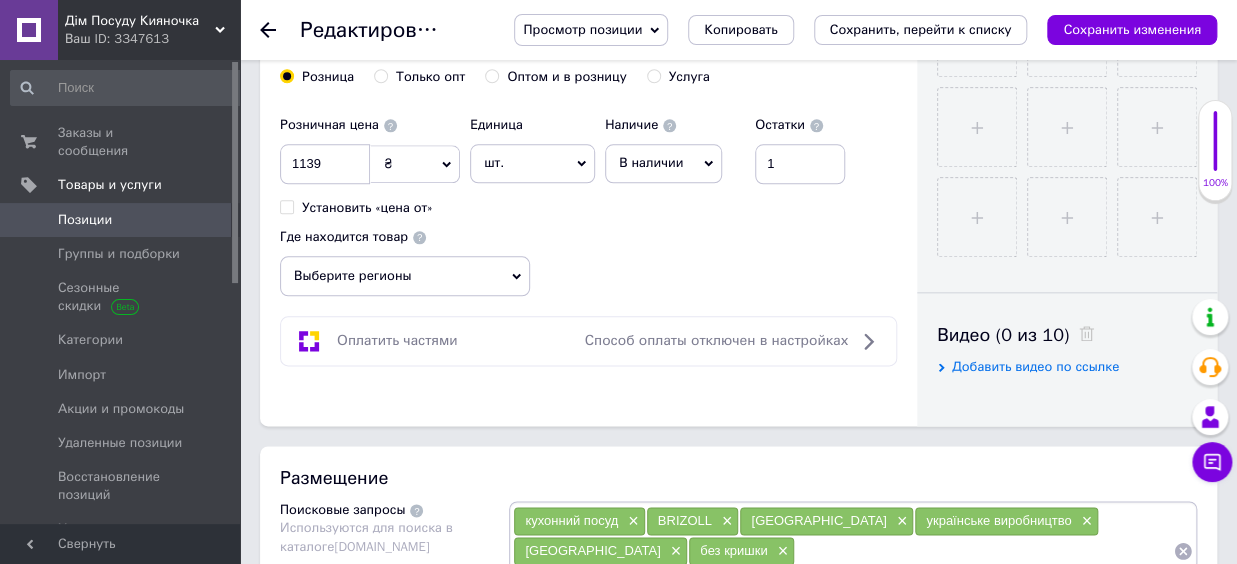 click on "Выберите регионы" at bounding box center (405, 276) 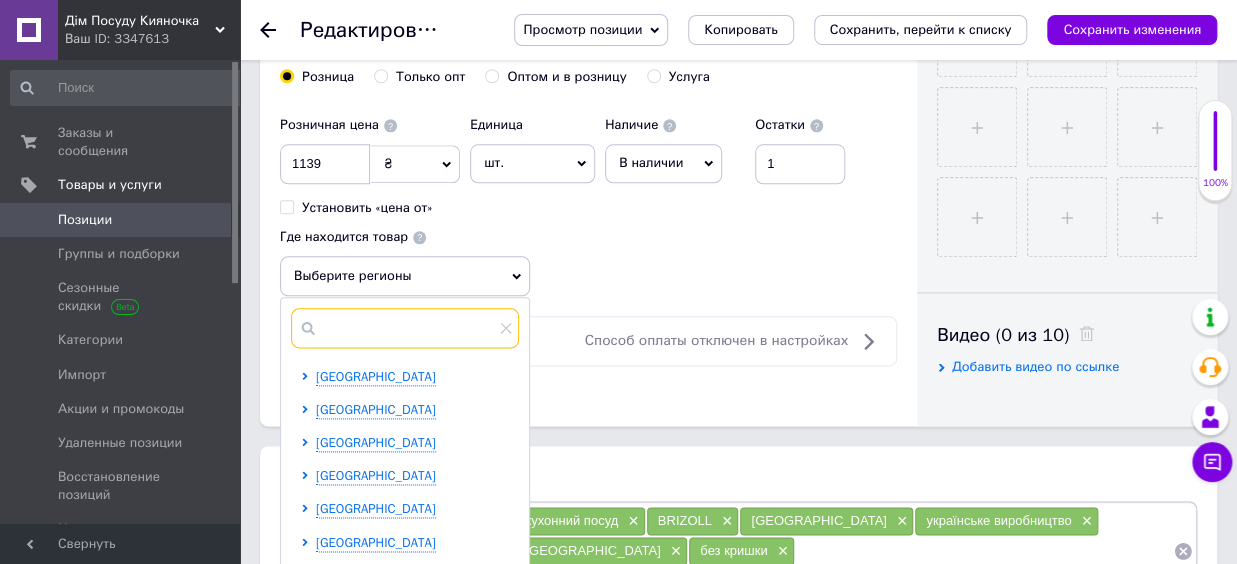 click at bounding box center [405, 328] 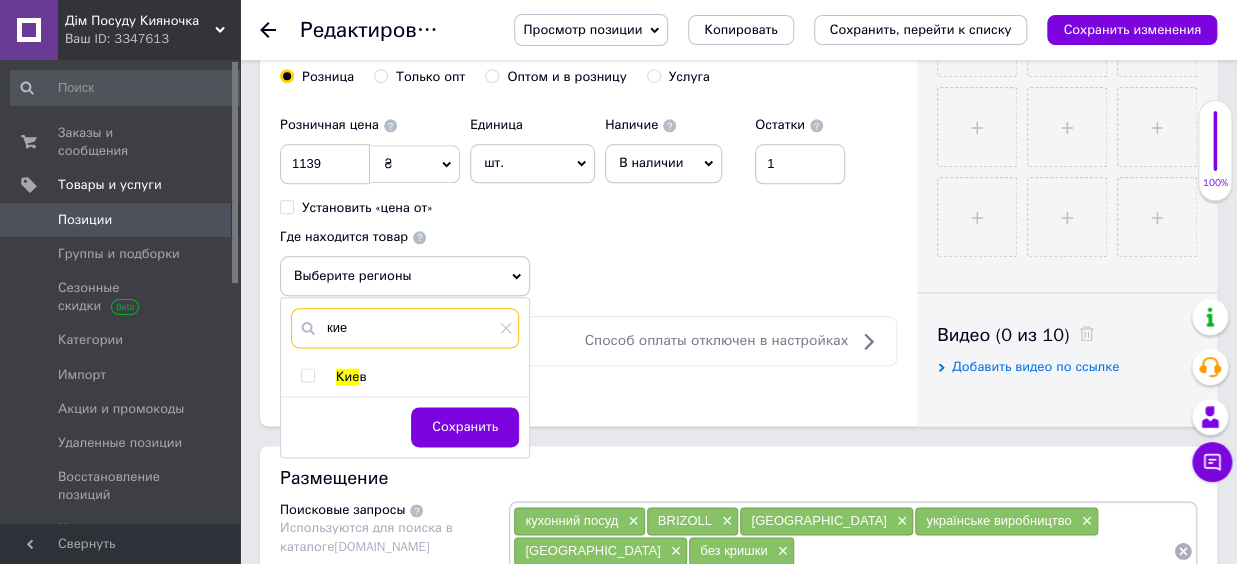 type on "кие" 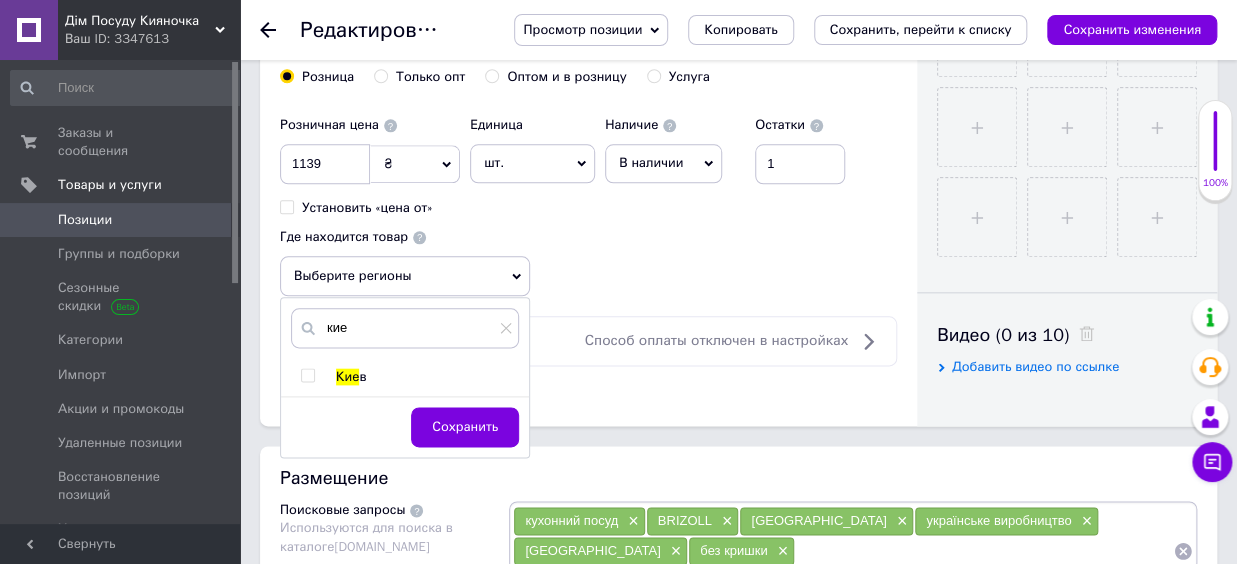 click on "Кие" at bounding box center [347, 376] 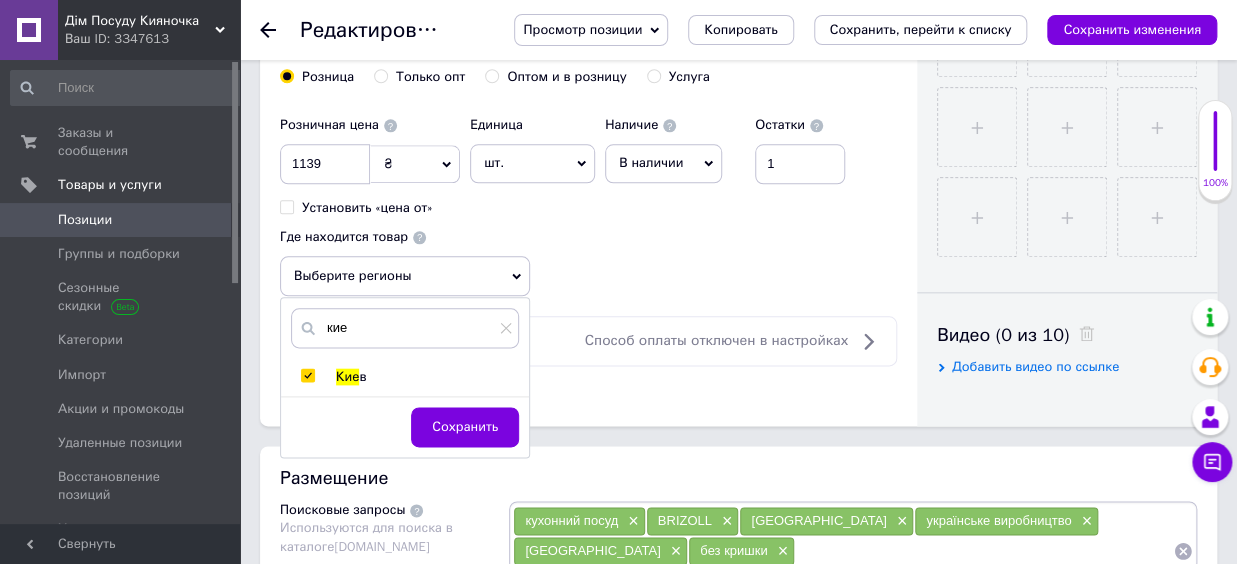 checkbox on "true" 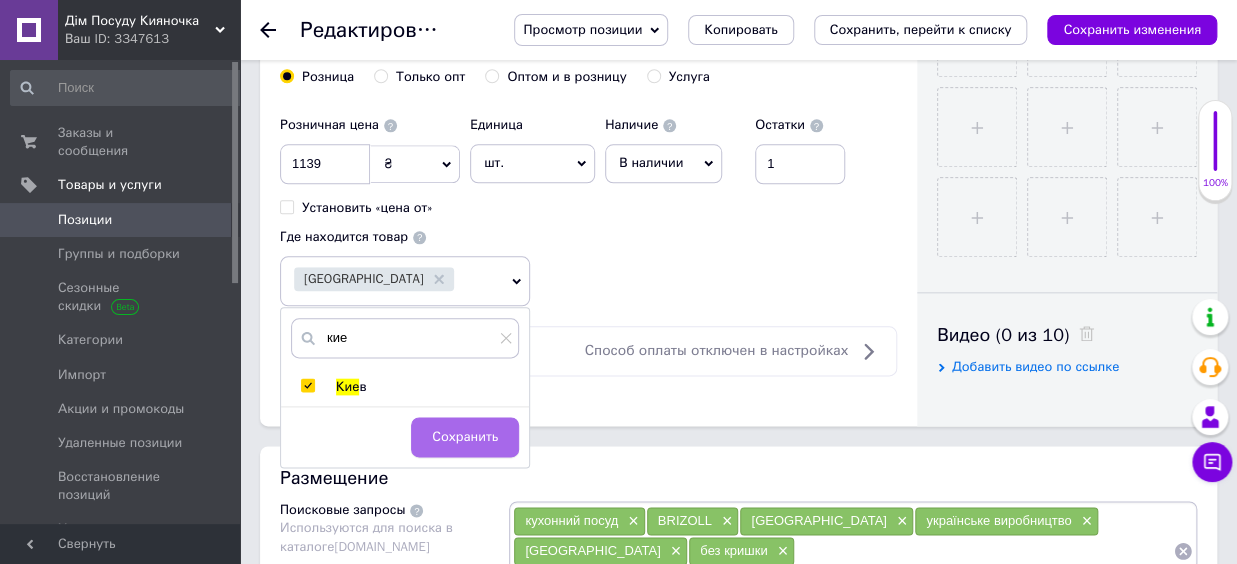 click on "Сохранить" at bounding box center (465, 437) 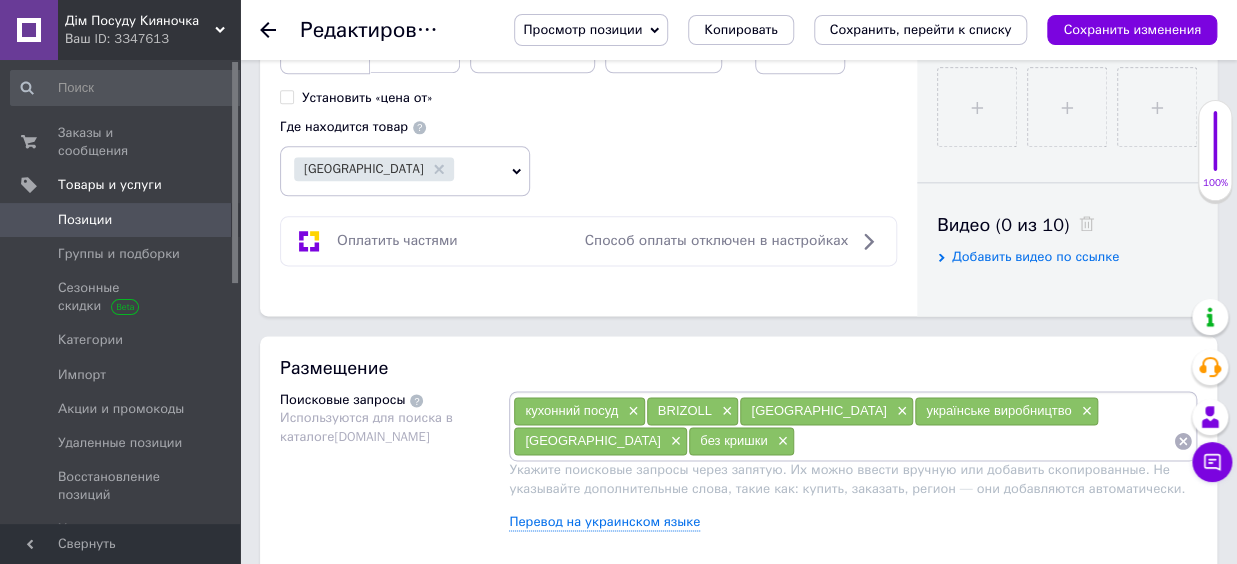 scroll, scrollTop: 990, scrollLeft: 0, axis: vertical 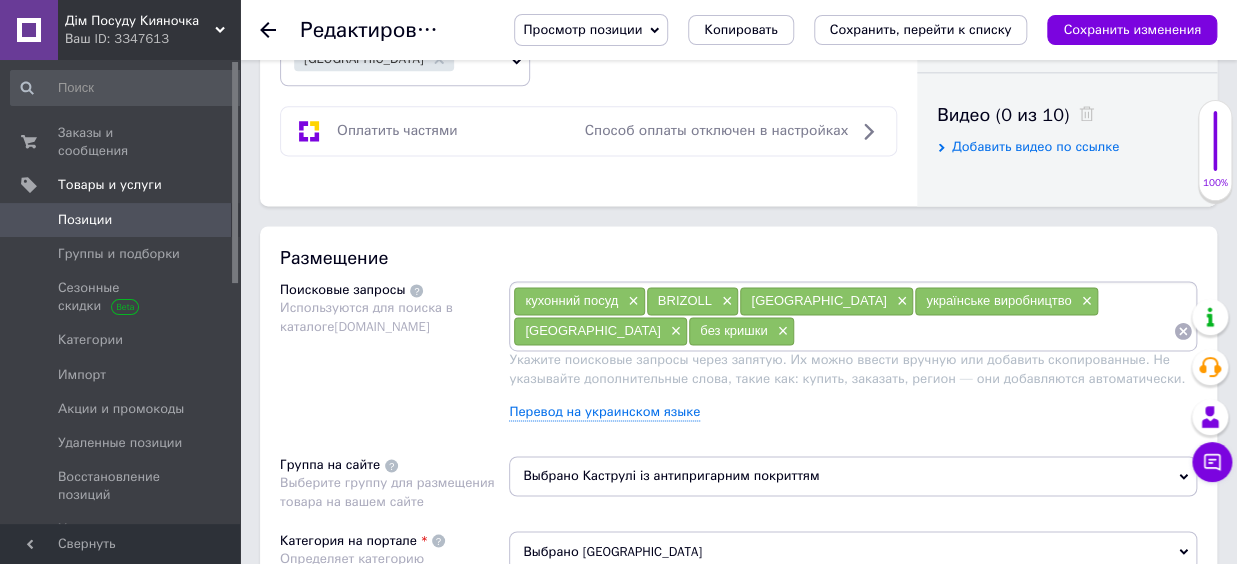 click at bounding box center [984, 331] 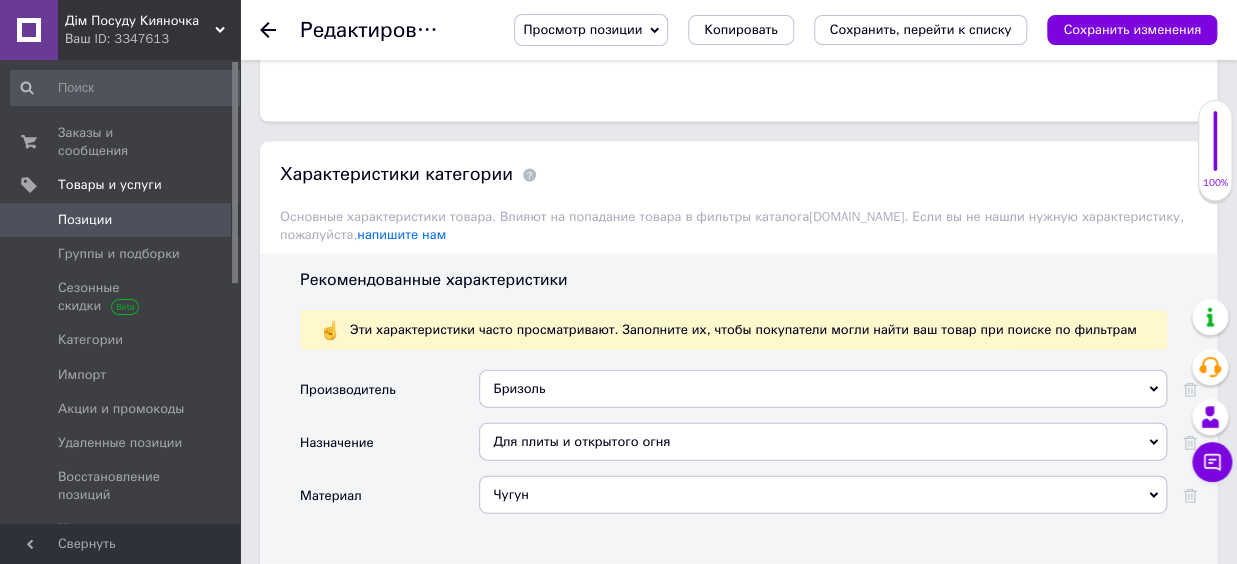 scroll, scrollTop: 1650, scrollLeft: 0, axis: vertical 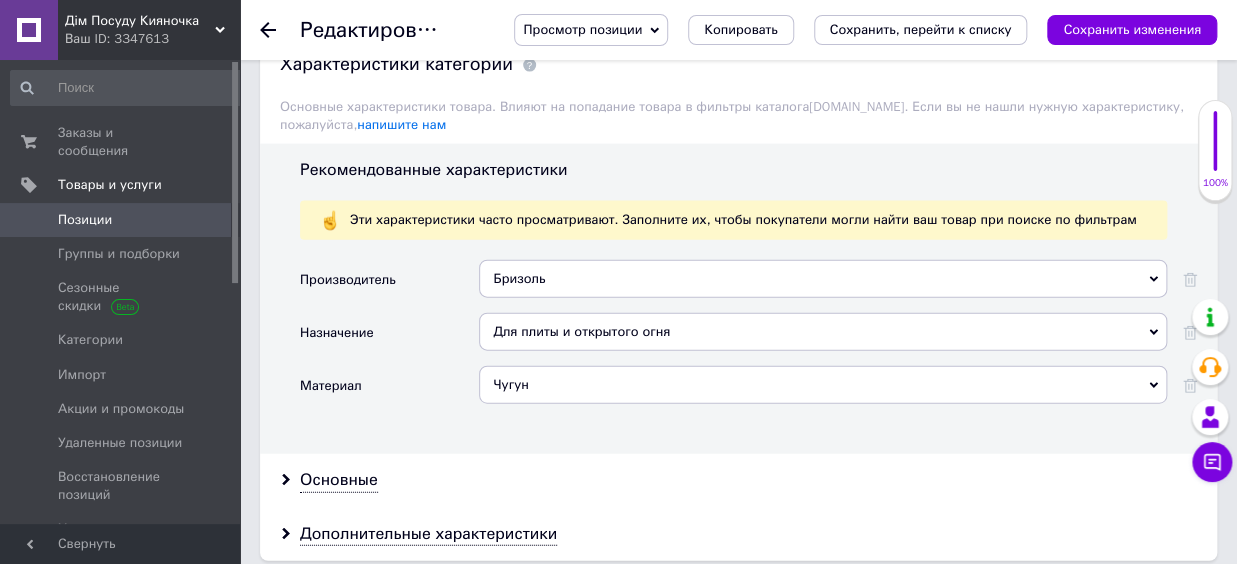 drag, startPoint x: 1090, startPoint y: 30, endPoint x: 1066, endPoint y: 33, distance: 24.186773 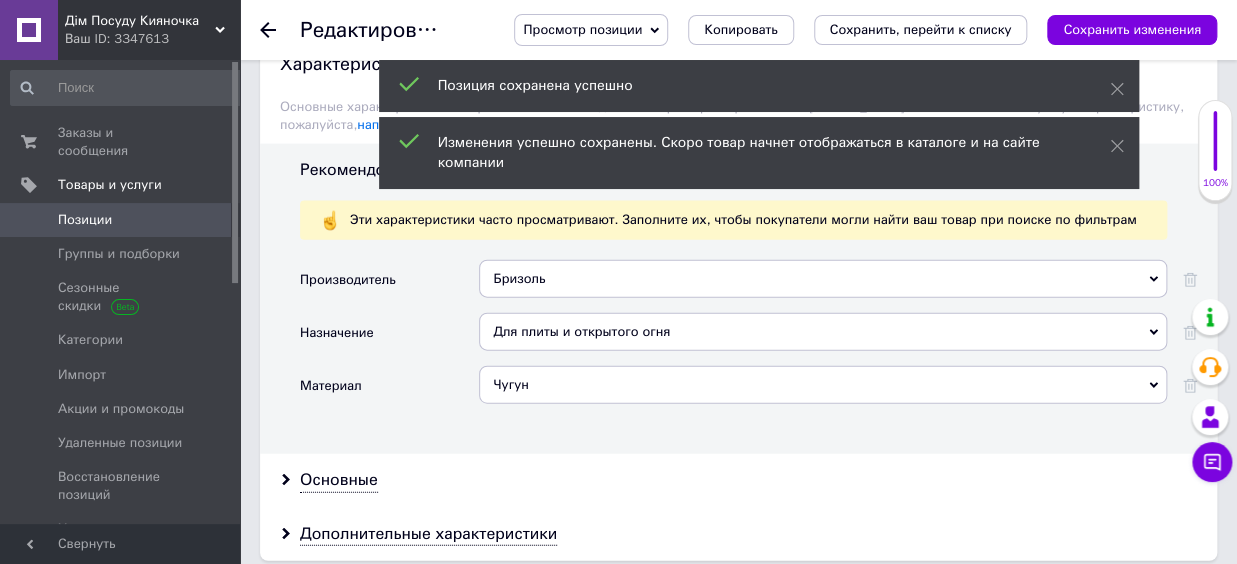 click on "Копировать" at bounding box center [740, 30] 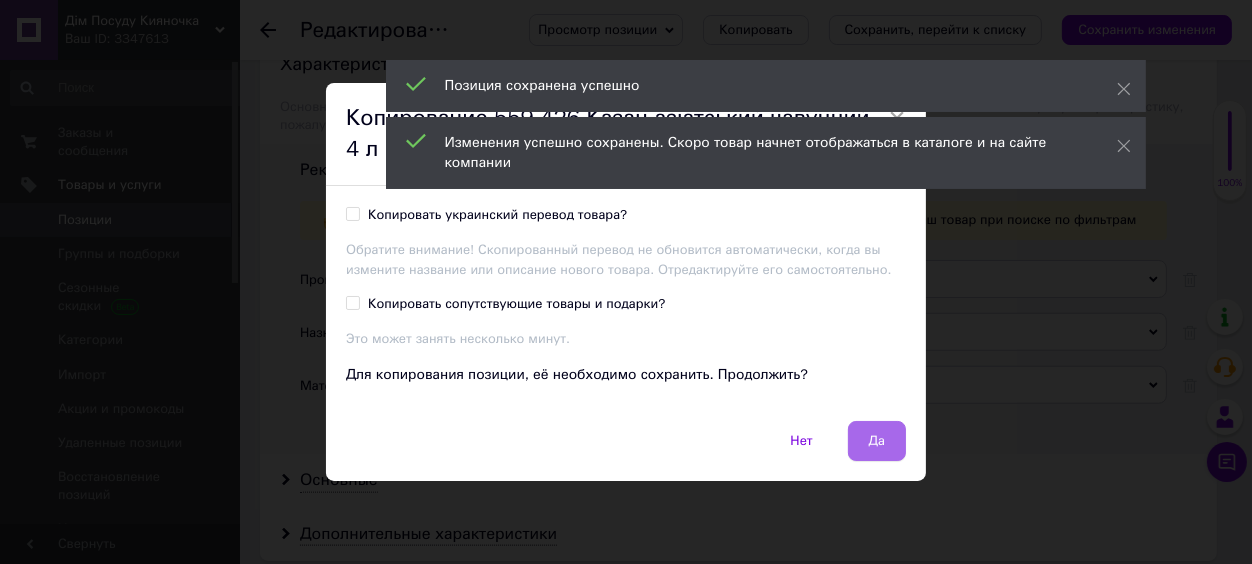 click on "Да" at bounding box center [877, 441] 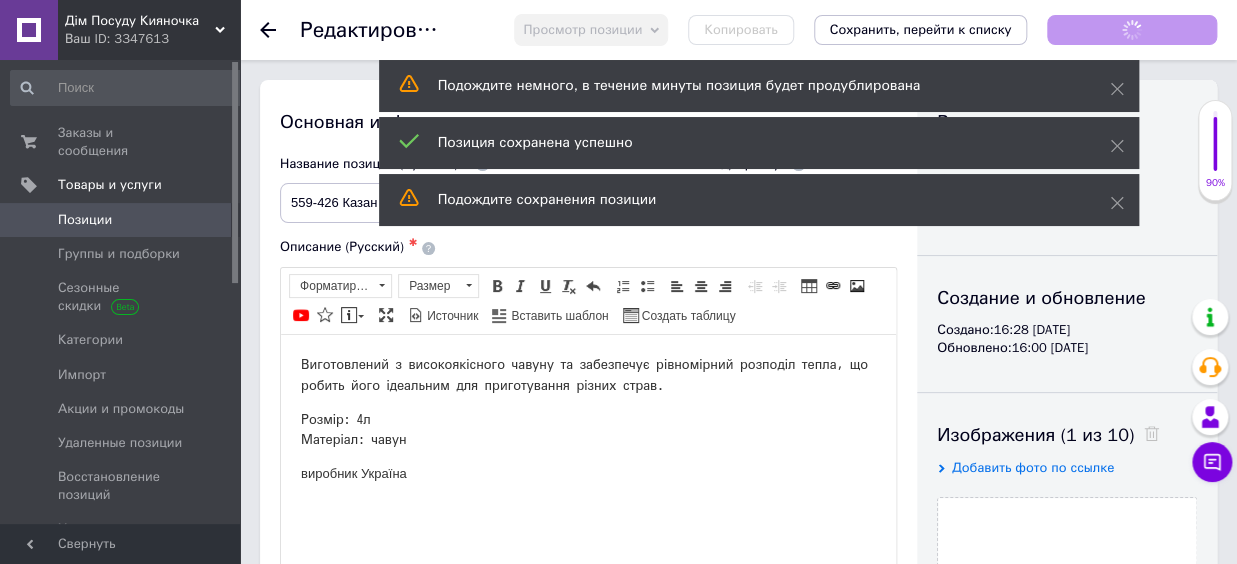 scroll, scrollTop: 0, scrollLeft: 0, axis: both 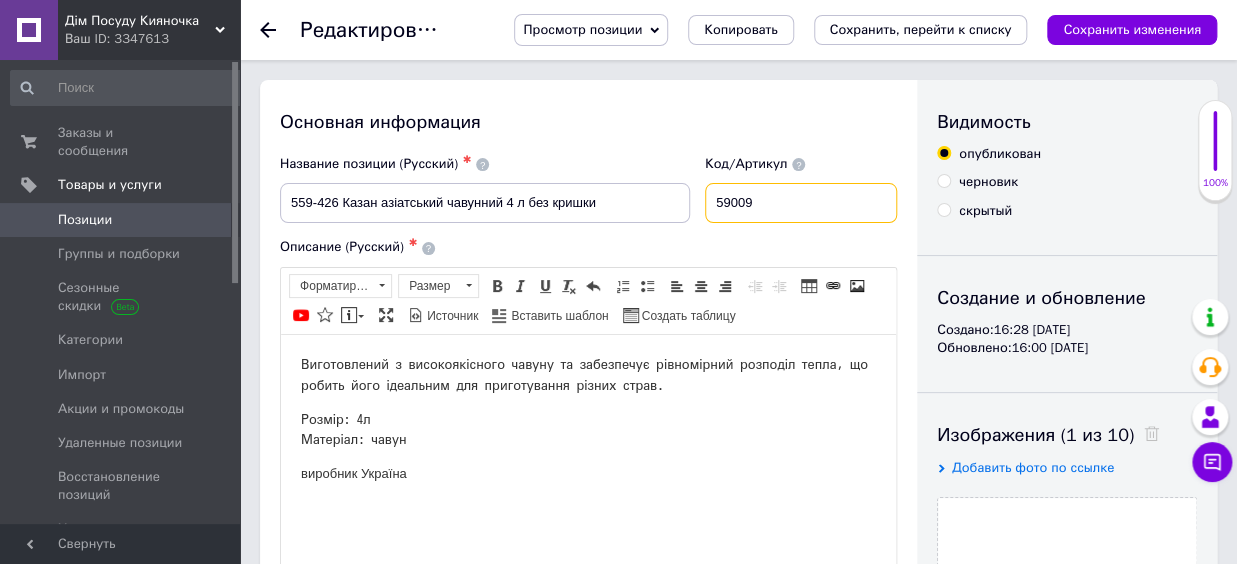 drag, startPoint x: 754, startPoint y: 209, endPoint x: 794, endPoint y: 213, distance: 40.1995 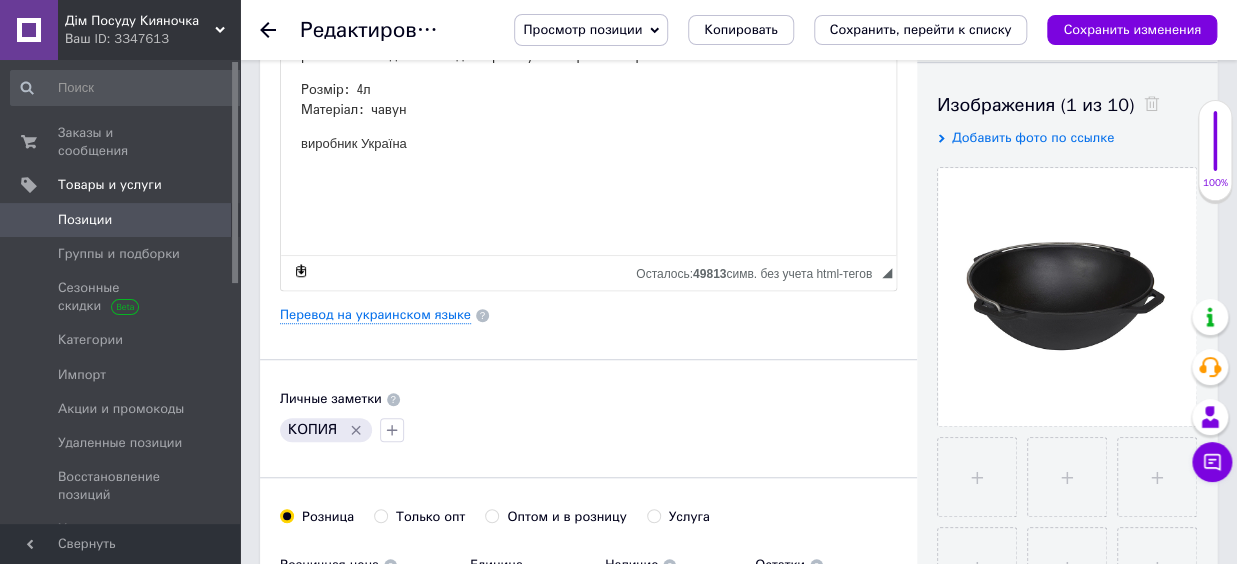 scroll, scrollTop: 0, scrollLeft: 0, axis: both 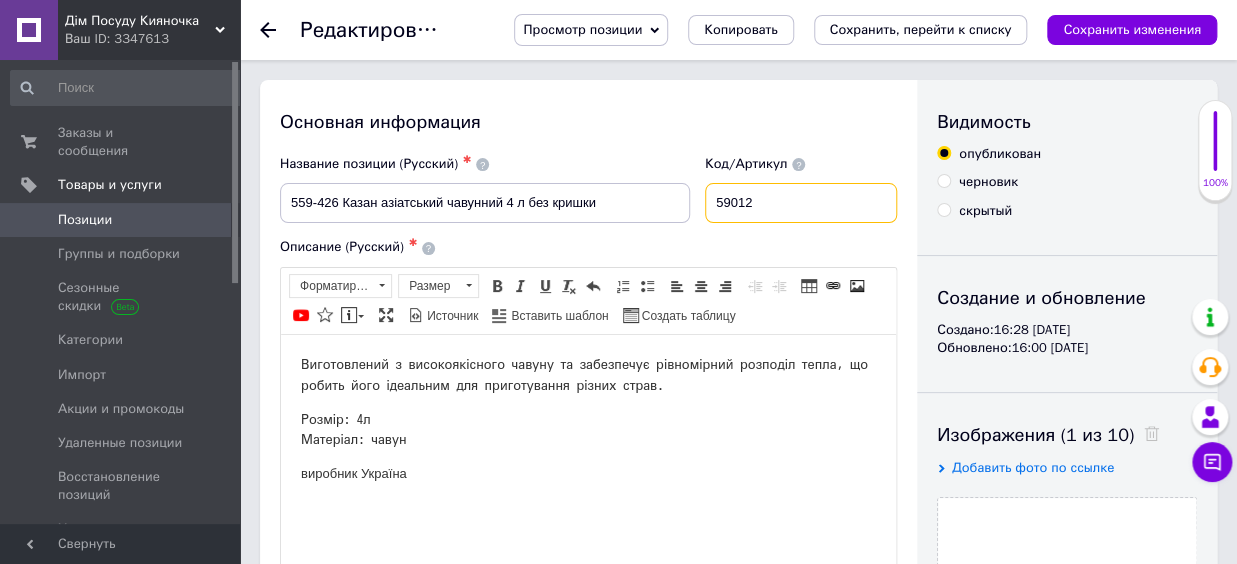 type on "59012" 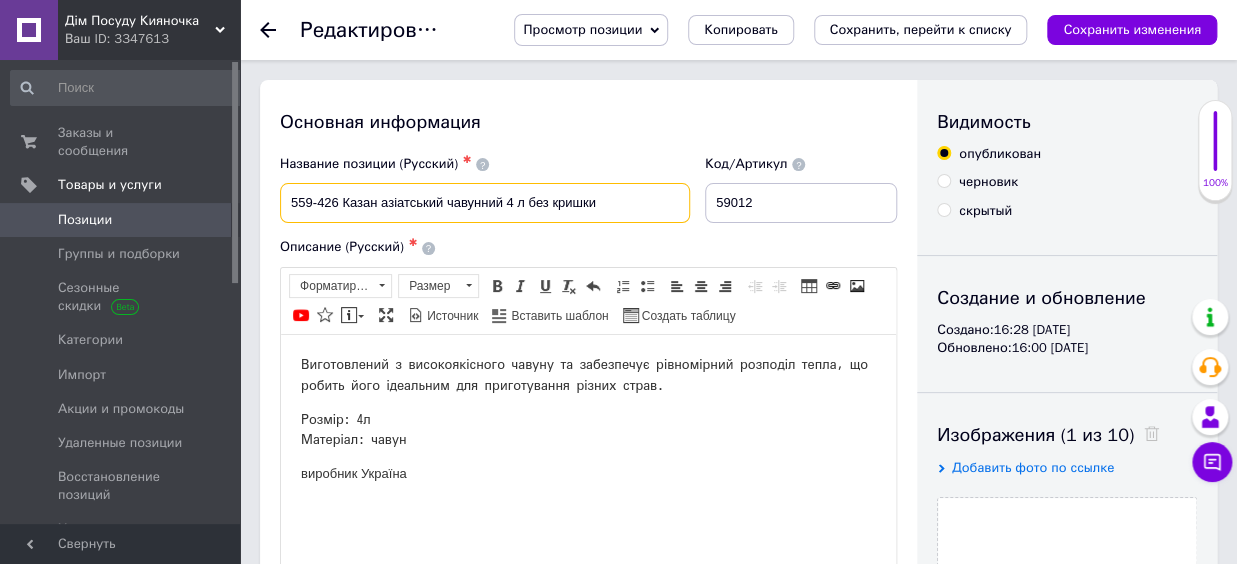 drag, startPoint x: 620, startPoint y: 204, endPoint x: 254, endPoint y: 204, distance: 366 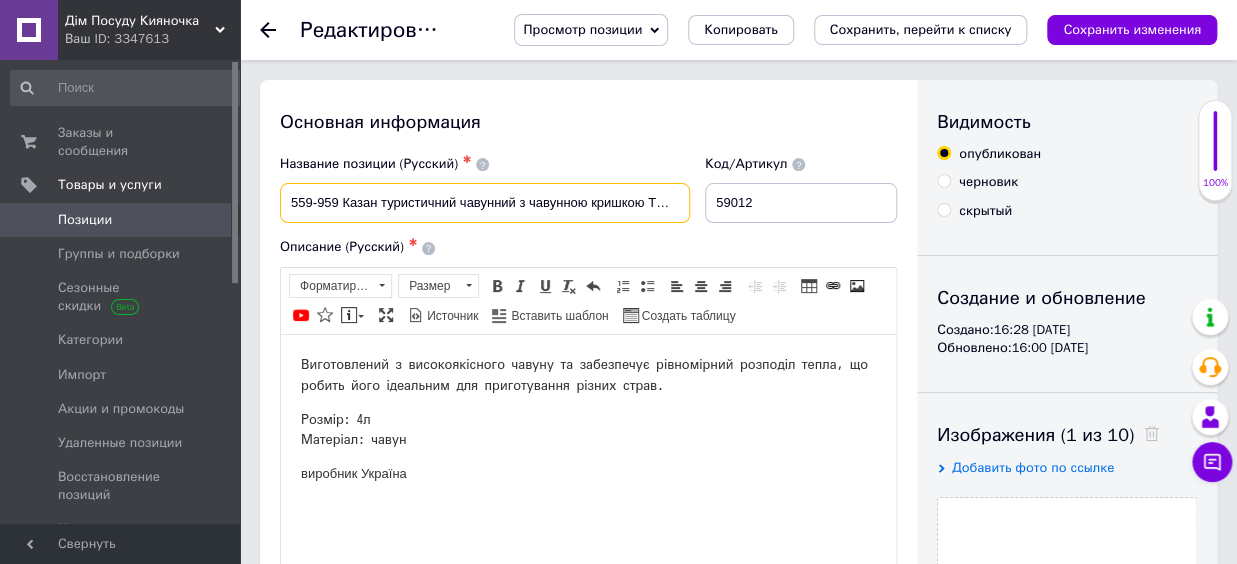 scroll, scrollTop: 0, scrollLeft: 122, axis: horizontal 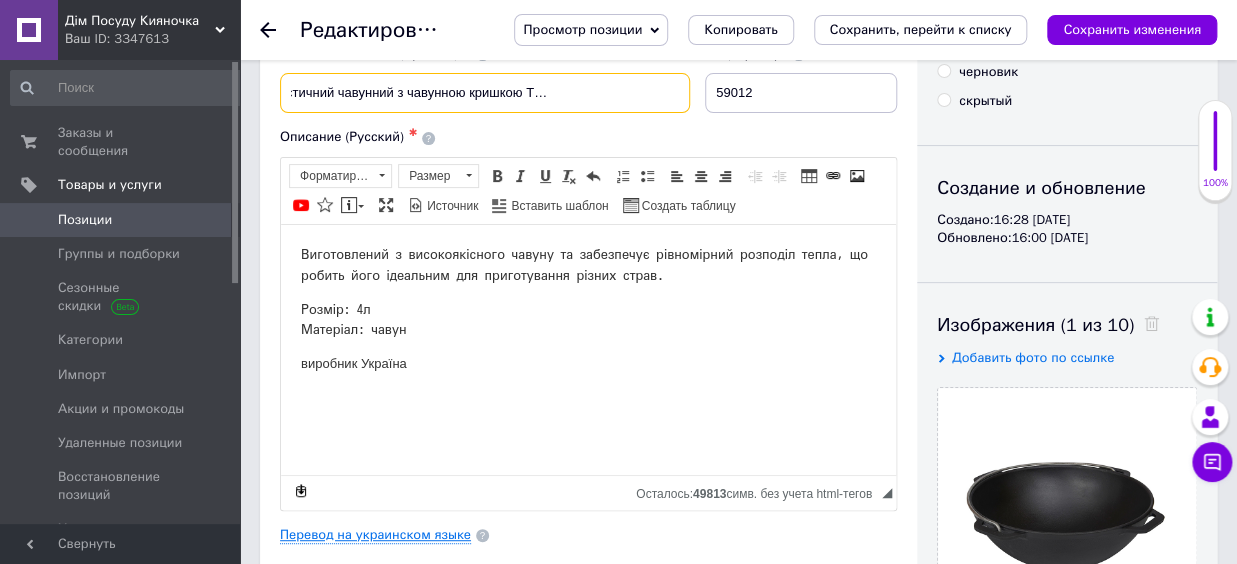type on "559-959 Казан туристичний чавунний з чавунною кришкою ТМ "BRIZOLL" 6 л "Туризм"" 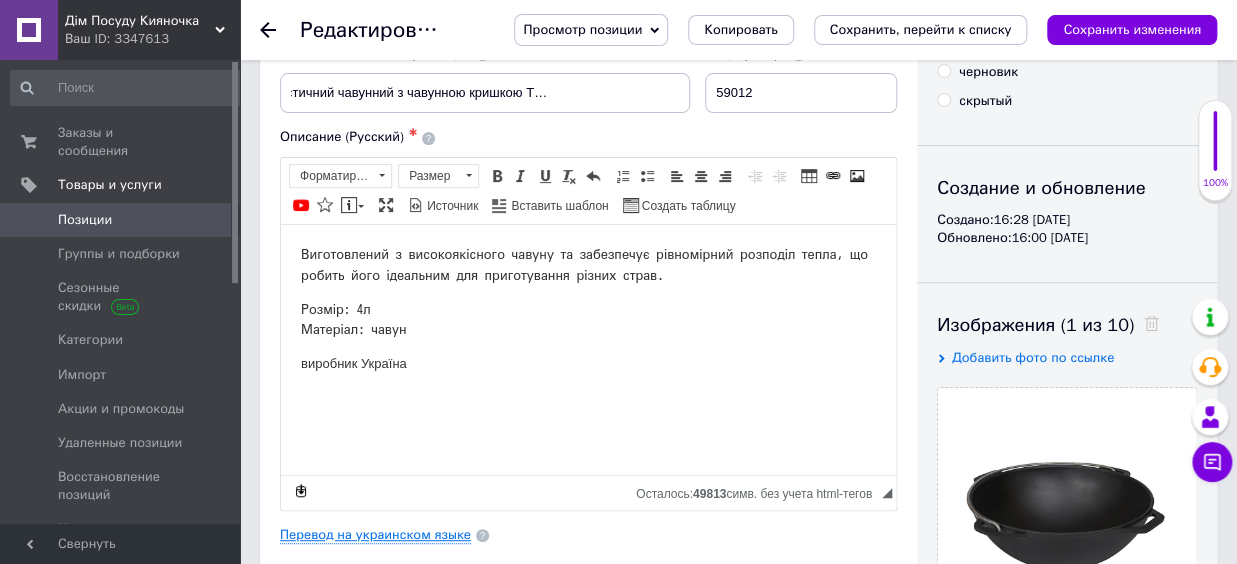 click on "Перевод на украинском языке" at bounding box center [375, 535] 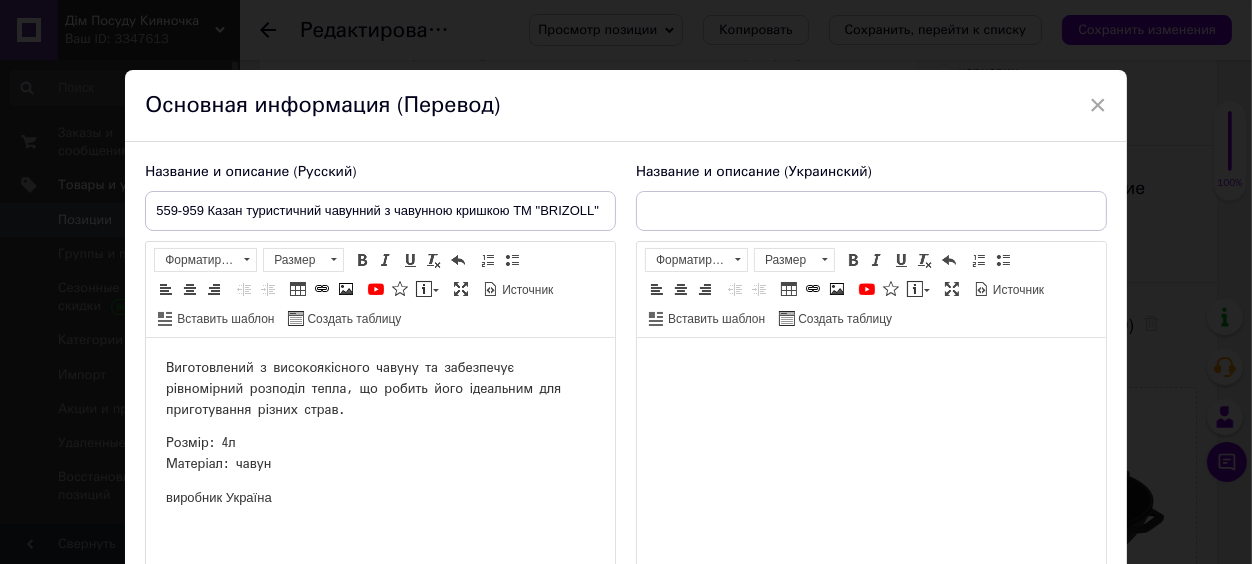 scroll, scrollTop: 0, scrollLeft: 0, axis: both 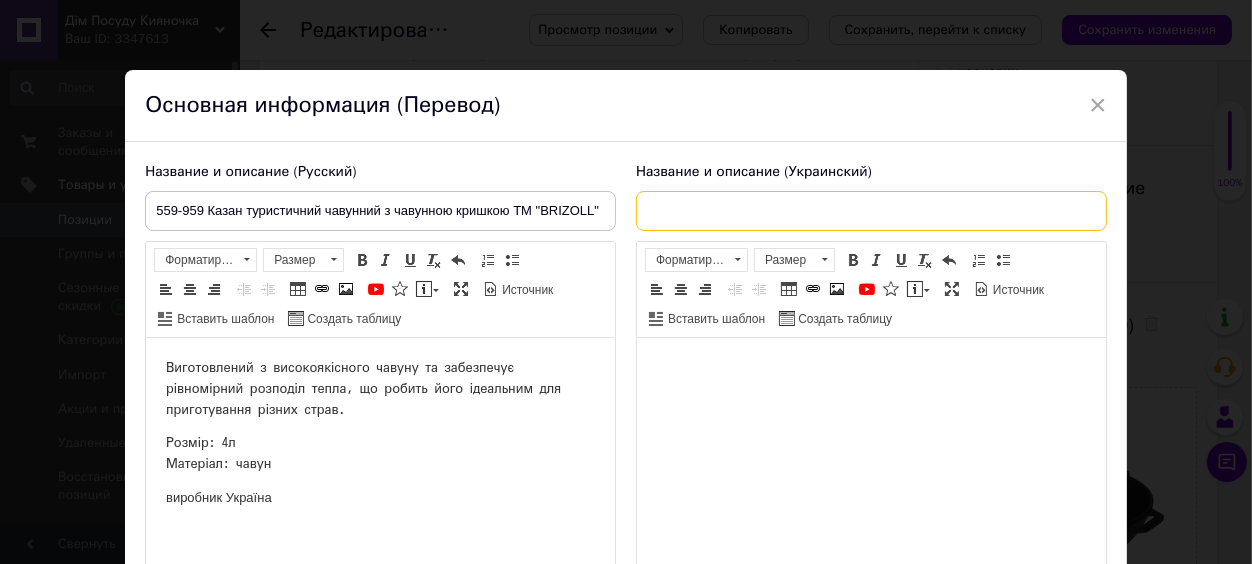paste on "559-959 Казан туристичний чавунний з чавунною кришкою ТМ "BRIZOLL" 6 л "Туризм"" 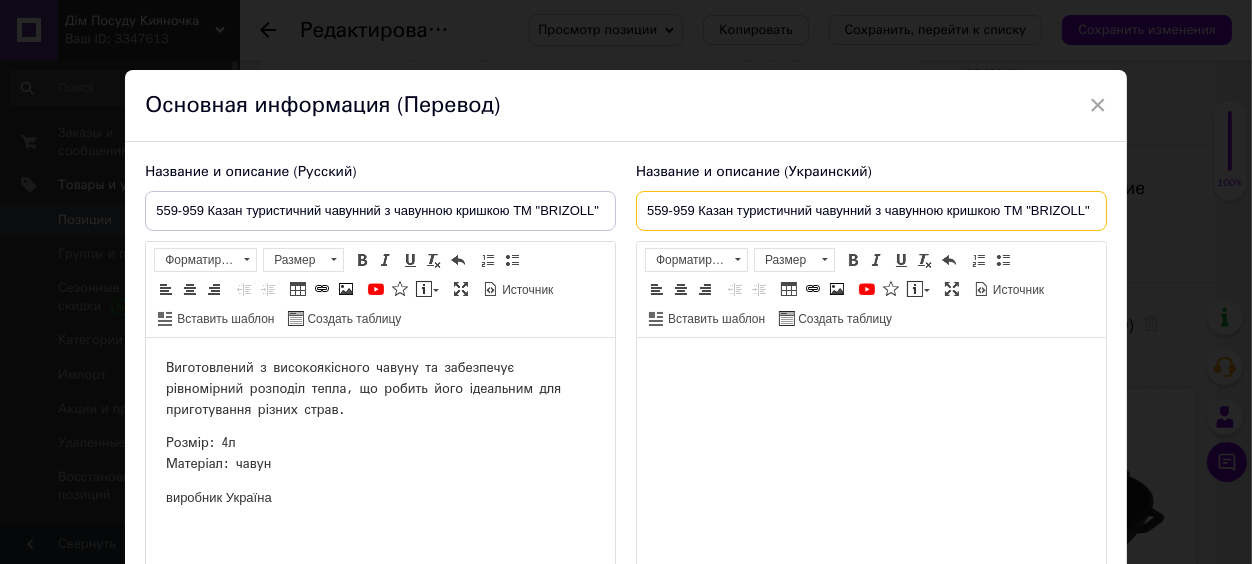 scroll, scrollTop: 0, scrollLeft: 81, axis: horizontal 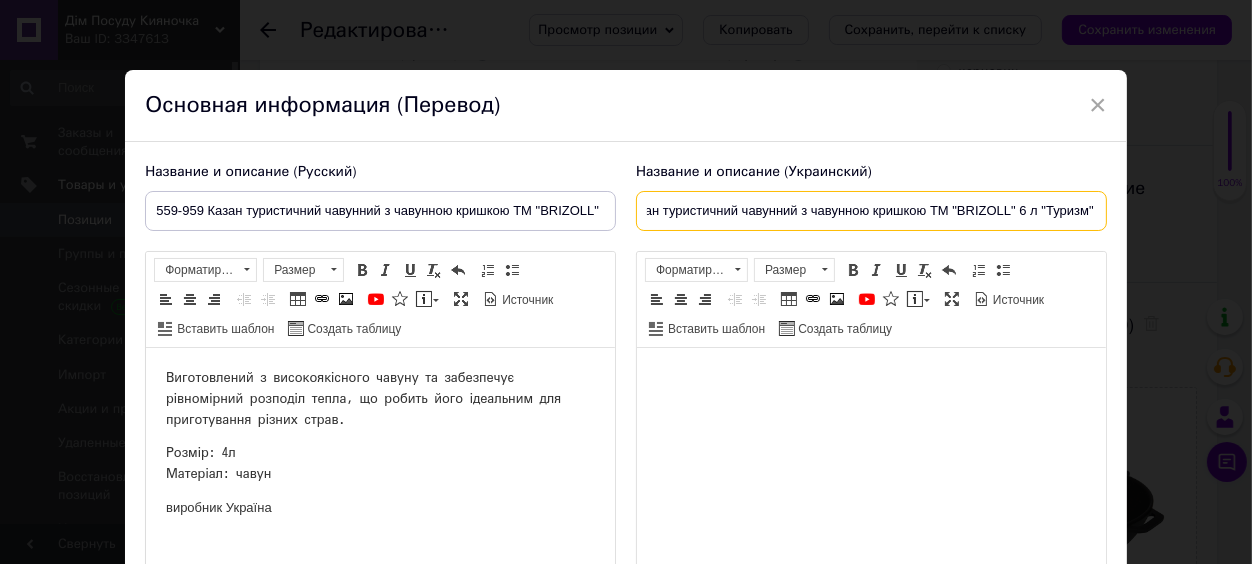 type on "559-959 Казан туристичний чавунний з чавунною кришкою ТМ "BRIZOLL" 6 л "Туризм"" 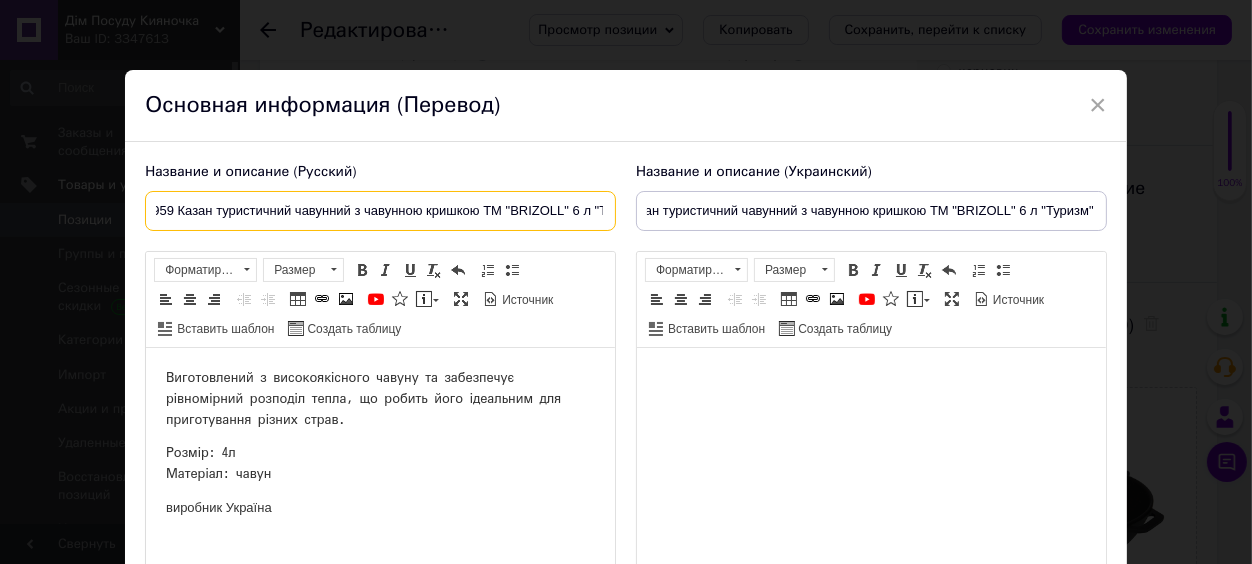 scroll, scrollTop: 0, scrollLeft: 80, axis: horizontal 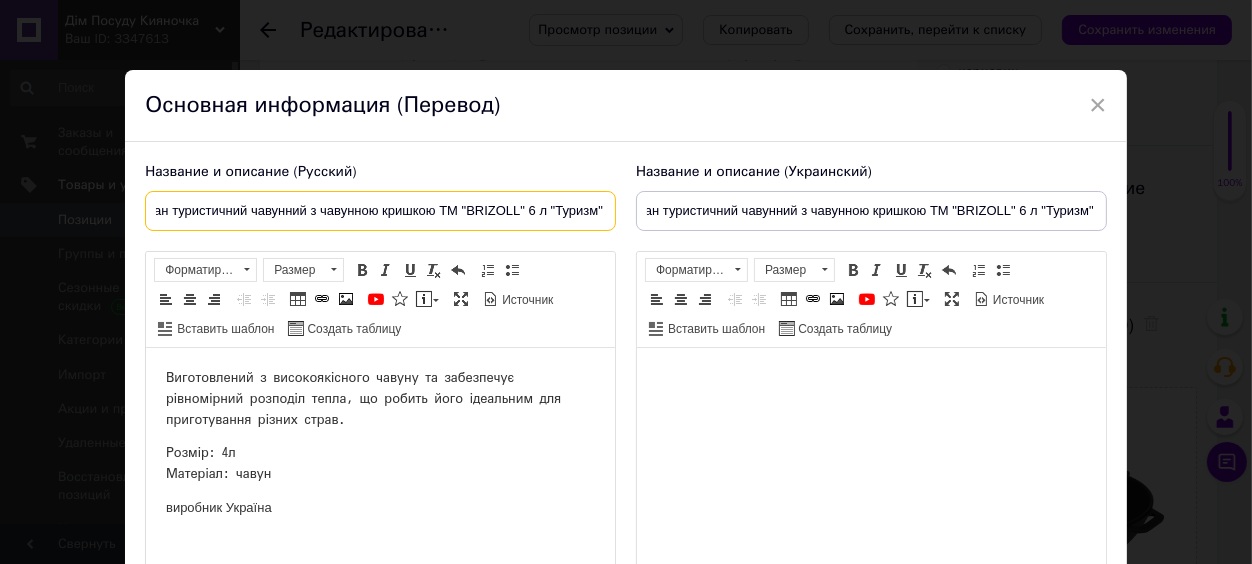 drag, startPoint x: 438, startPoint y: 214, endPoint x: 713, endPoint y: 195, distance: 275.65558 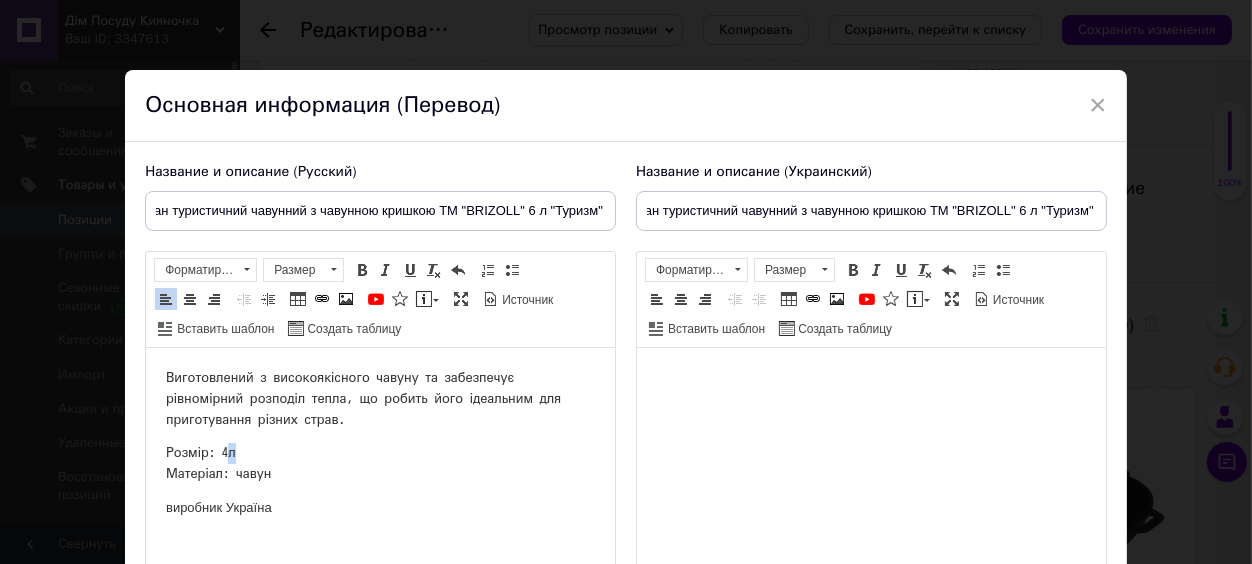 click on "Розмір: 4л
Матеріал: чавун" at bounding box center (219, 463) 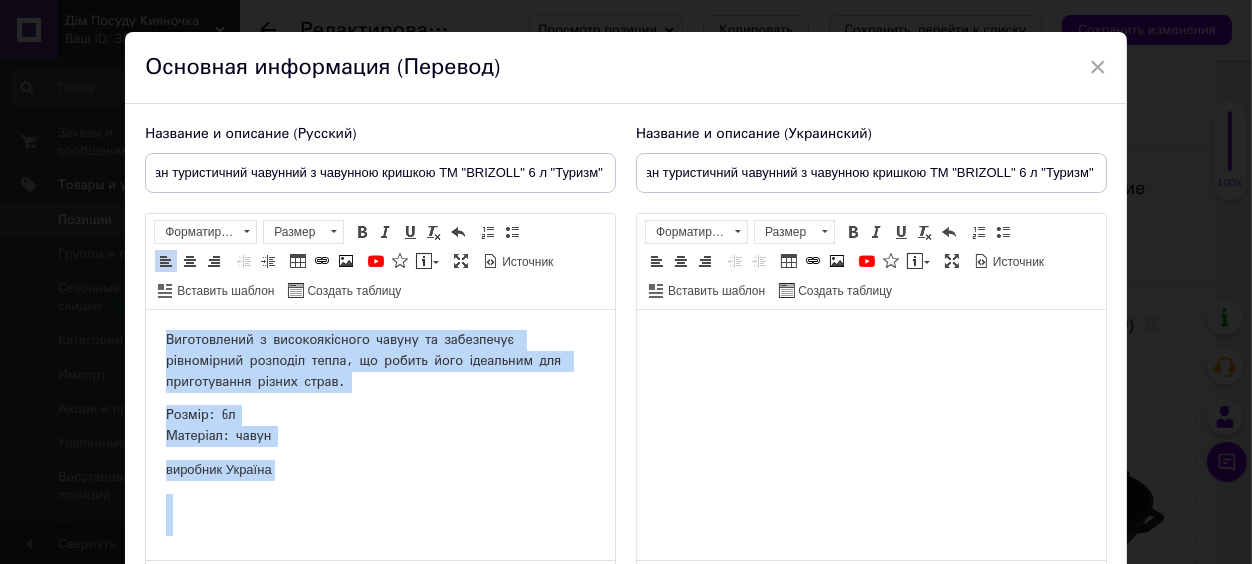 drag, startPoint x: 166, startPoint y: 341, endPoint x: 338, endPoint y: 582, distance: 296.08276 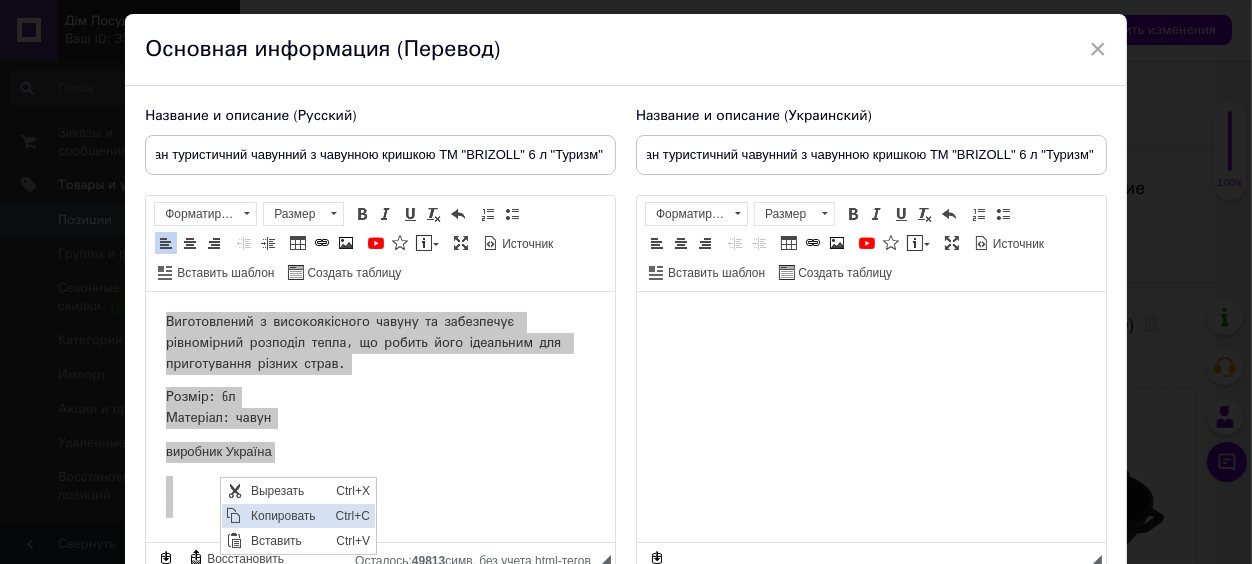 scroll, scrollTop: 0, scrollLeft: 0, axis: both 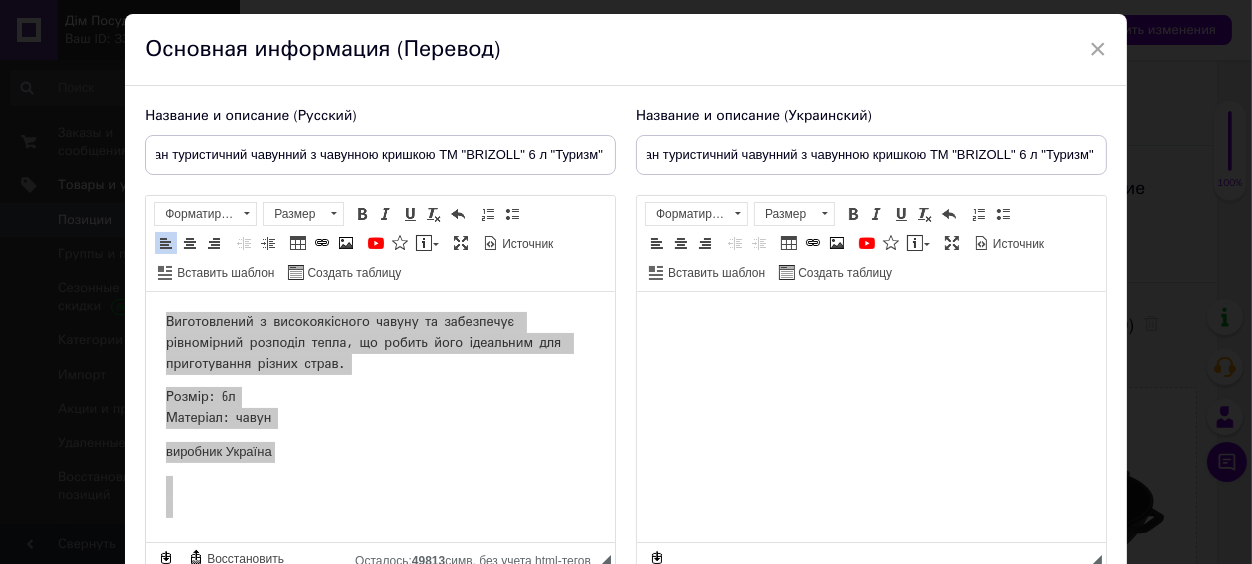 click at bounding box center [870, 417] 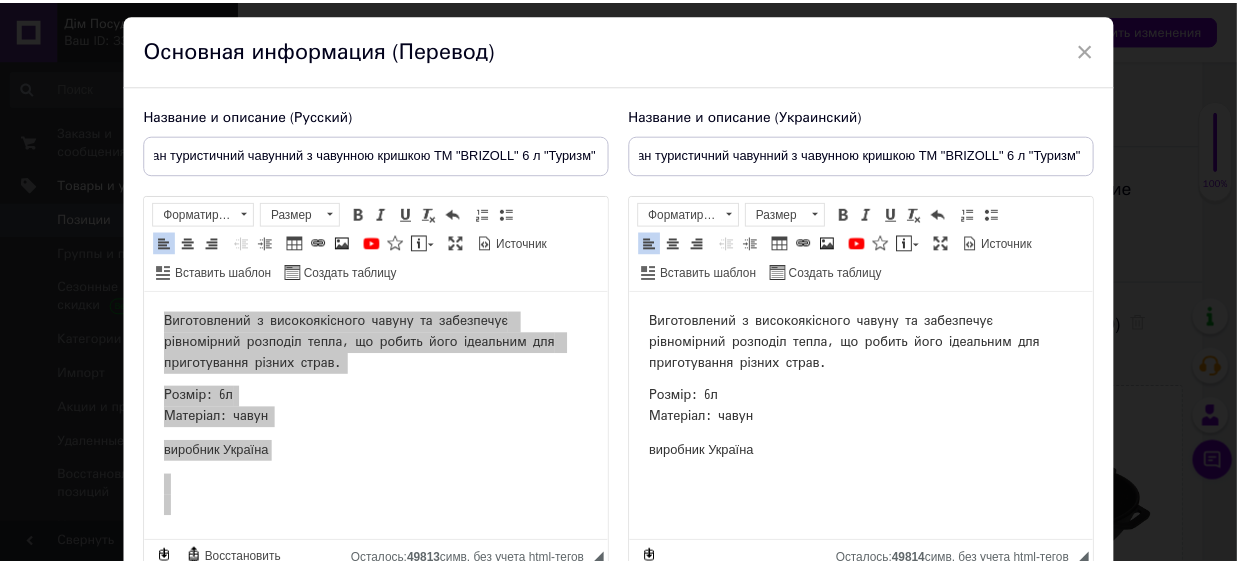 scroll, scrollTop: 166, scrollLeft: 0, axis: vertical 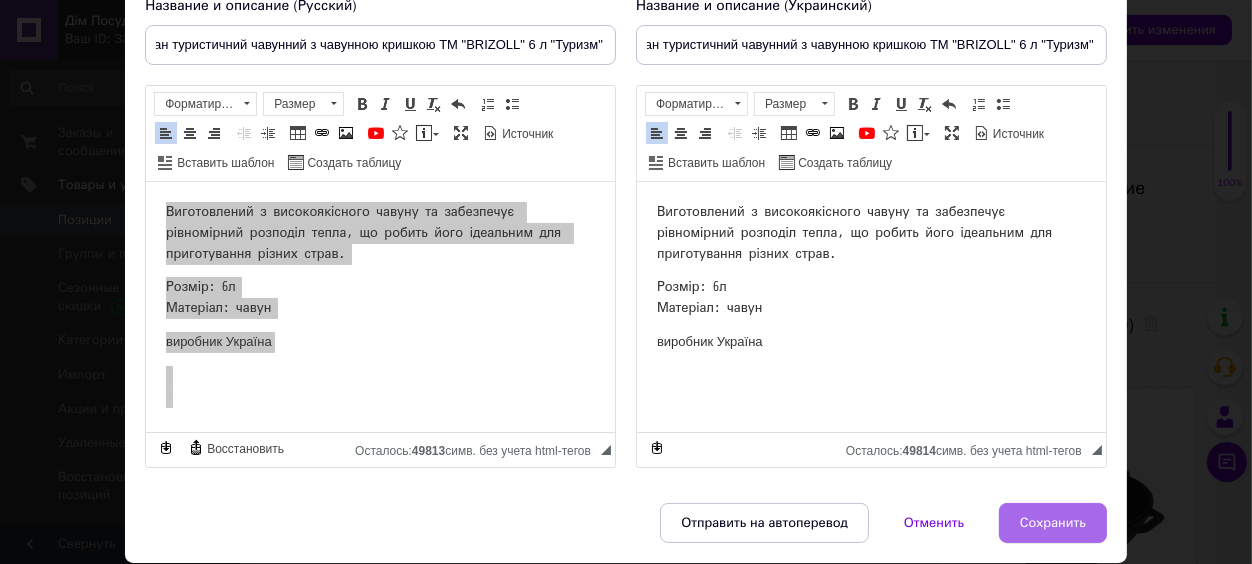click on "Сохранить" at bounding box center [1053, 523] 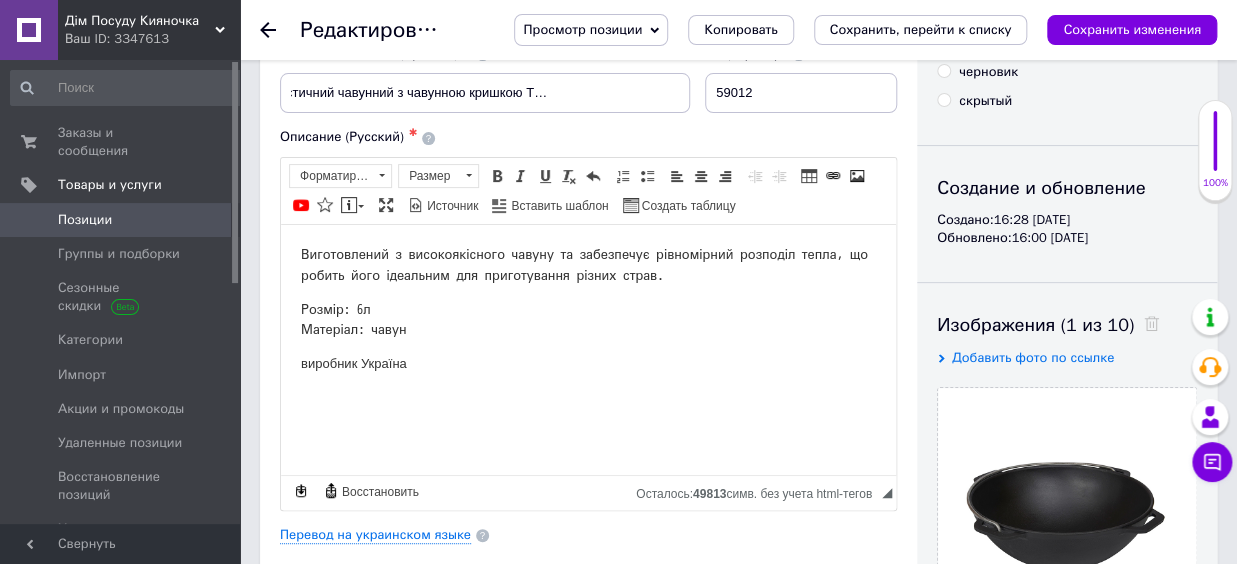 scroll, scrollTop: 330, scrollLeft: 0, axis: vertical 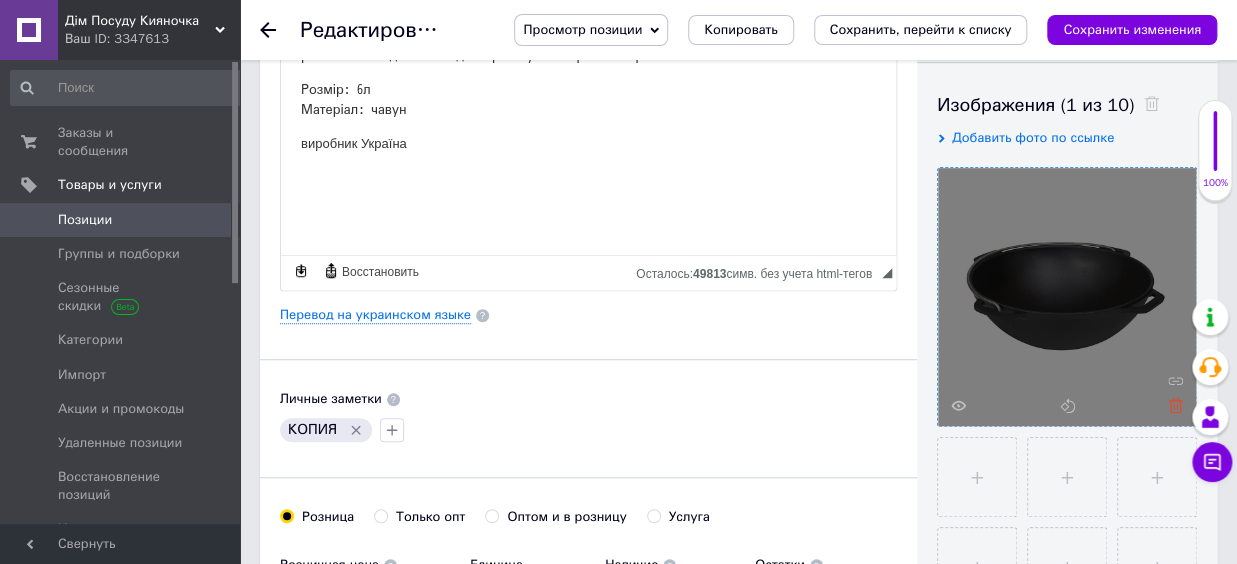 click 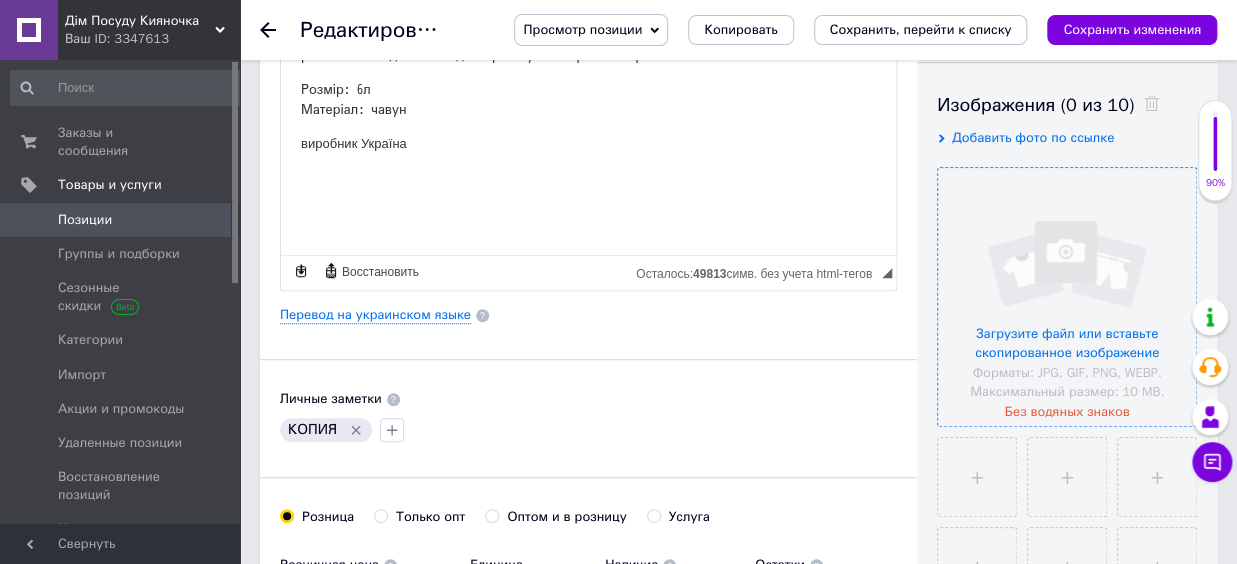 click at bounding box center (1067, 297) 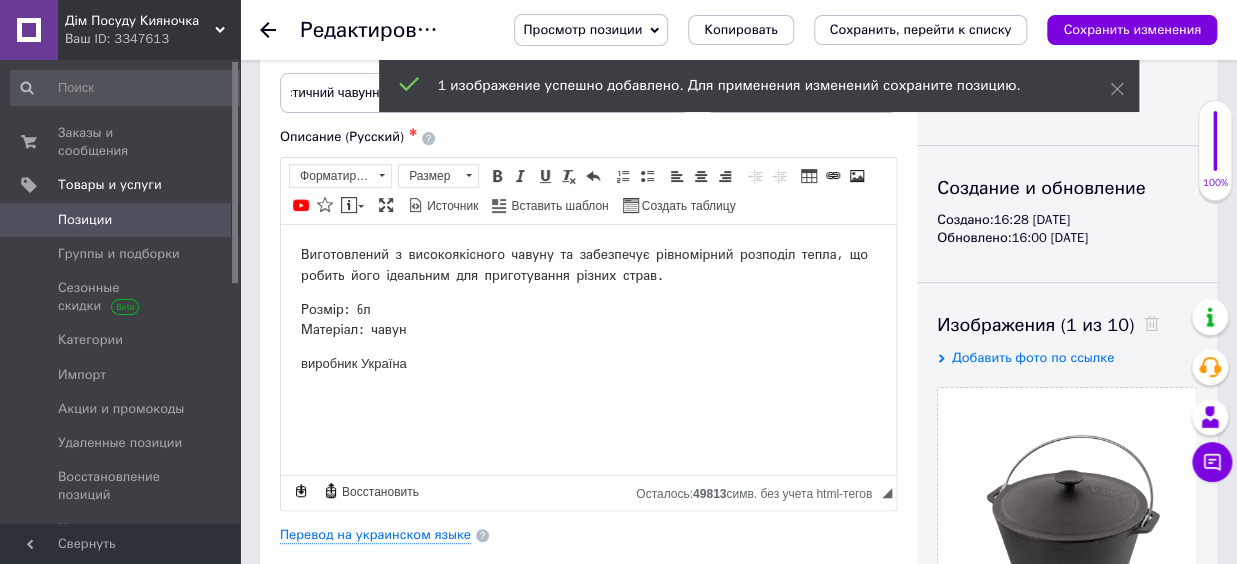 scroll, scrollTop: 0, scrollLeft: 0, axis: both 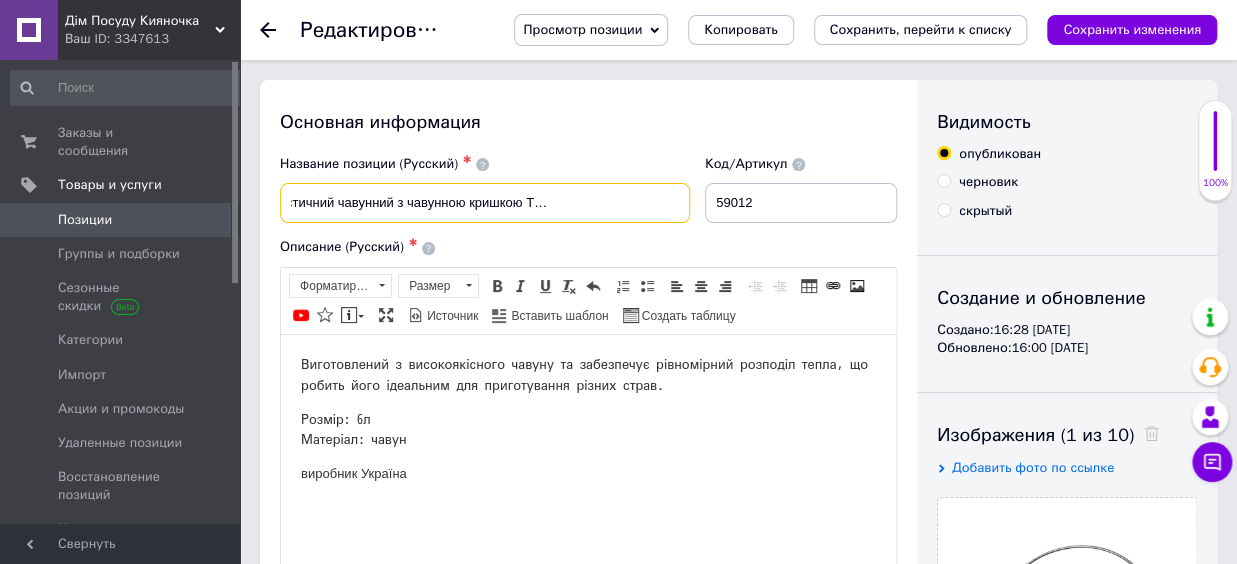 drag, startPoint x: 505, startPoint y: 198, endPoint x: 394, endPoint y: 208, distance: 111.44954 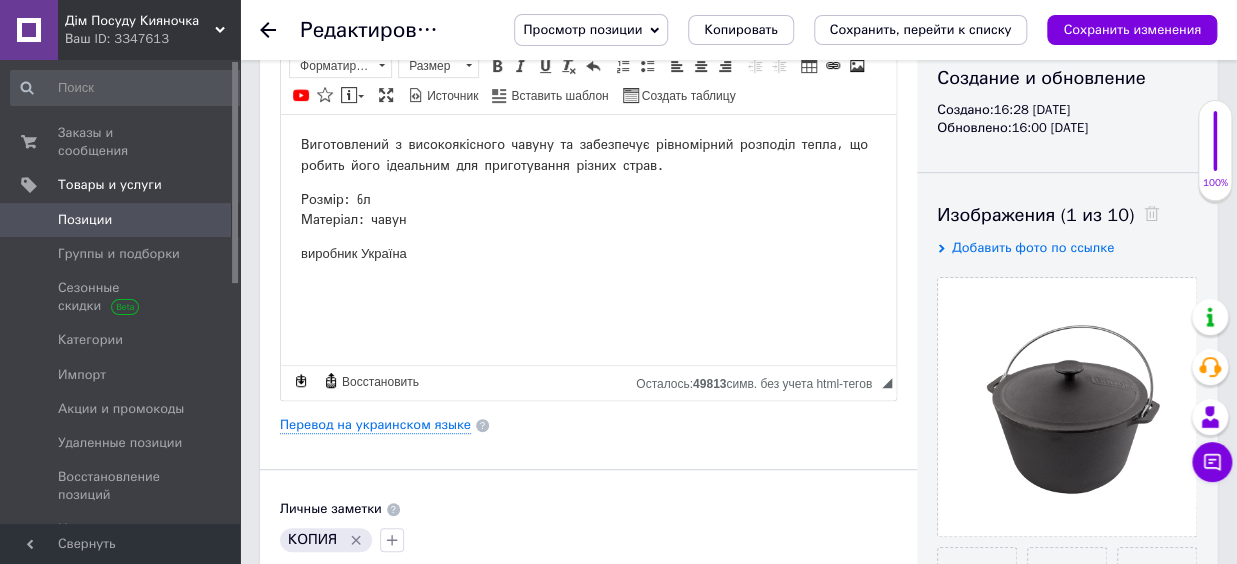 scroll, scrollTop: 440, scrollLeft: 0, axis: vertical 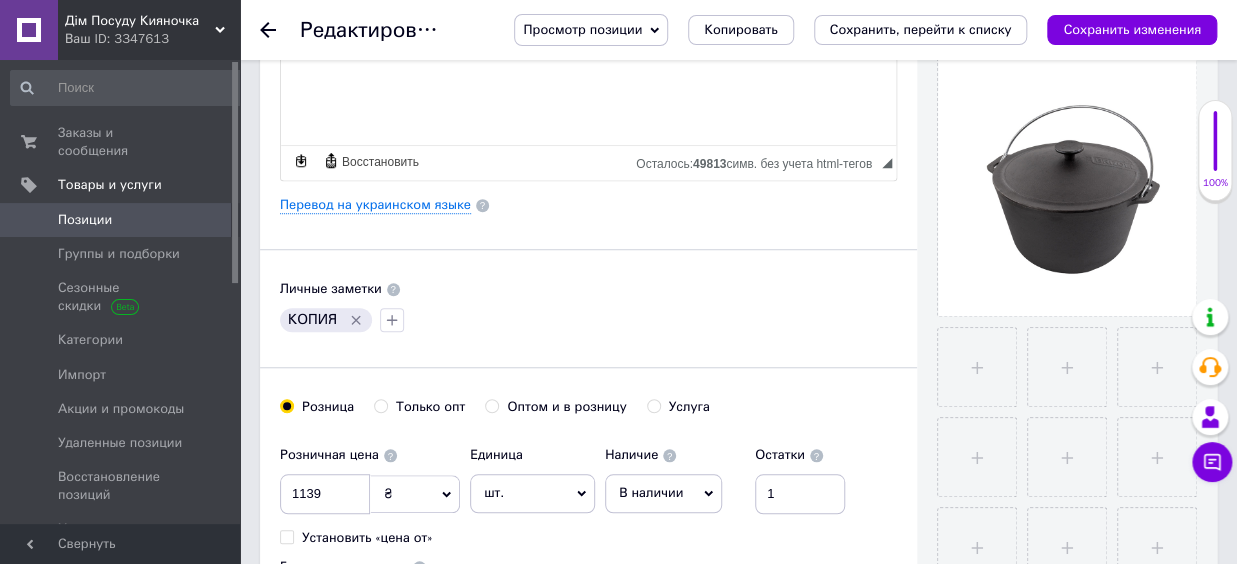 click 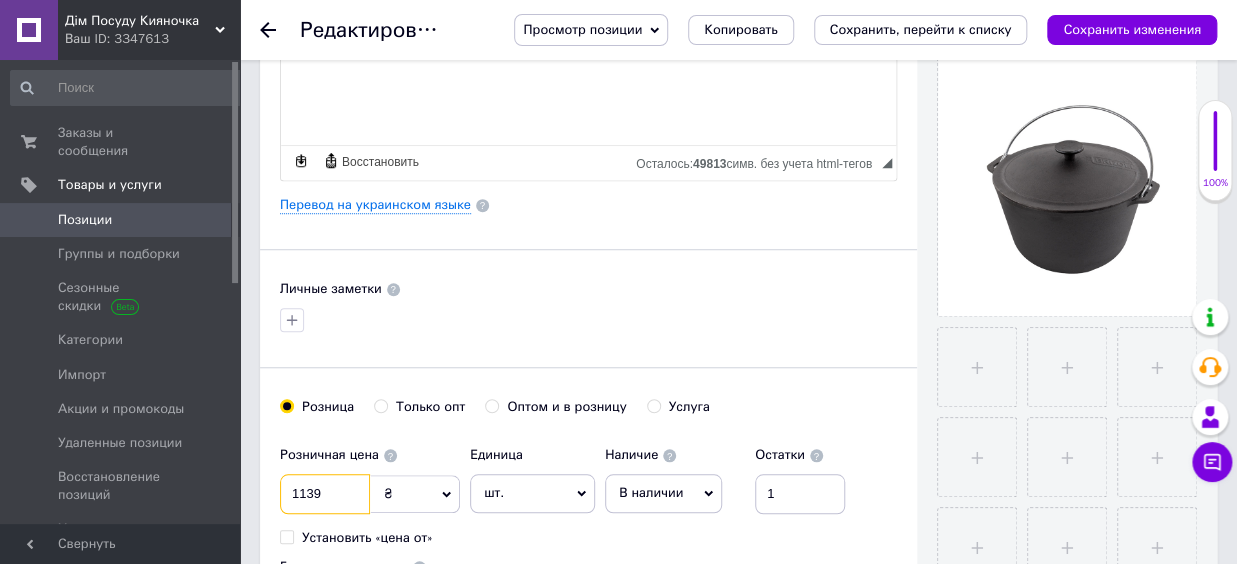 drag, startPoint x: 361, startPoint y: 500, endPoint x: 259, endPoint y: 493, distance: 102.239914 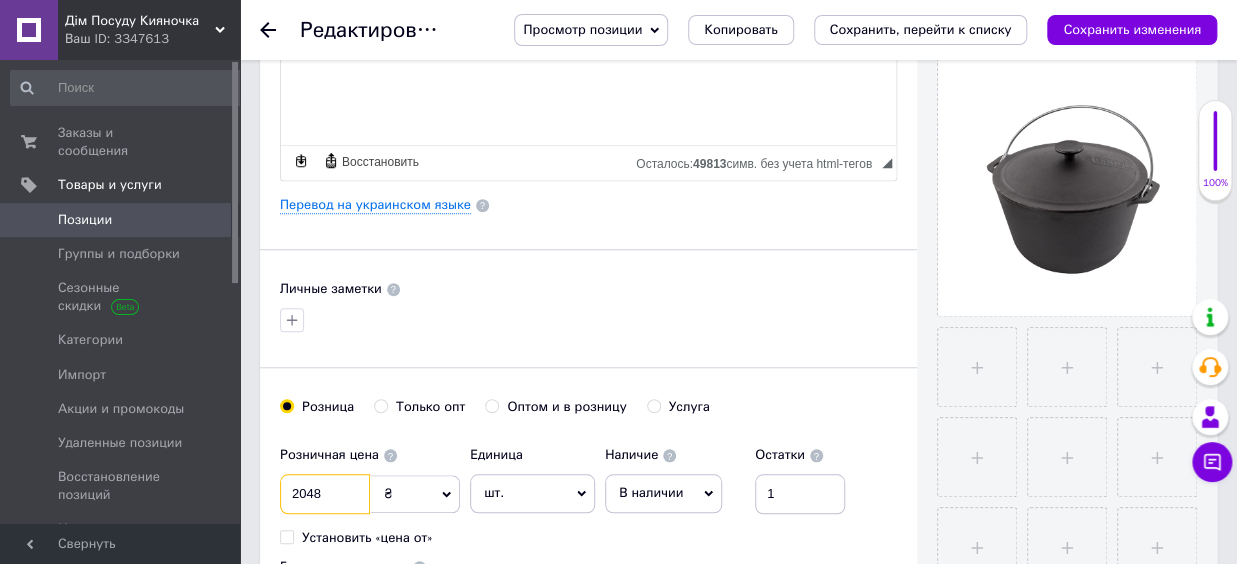 scroll, scrollTop: 770, scrollLeft: 0, axis: vertical 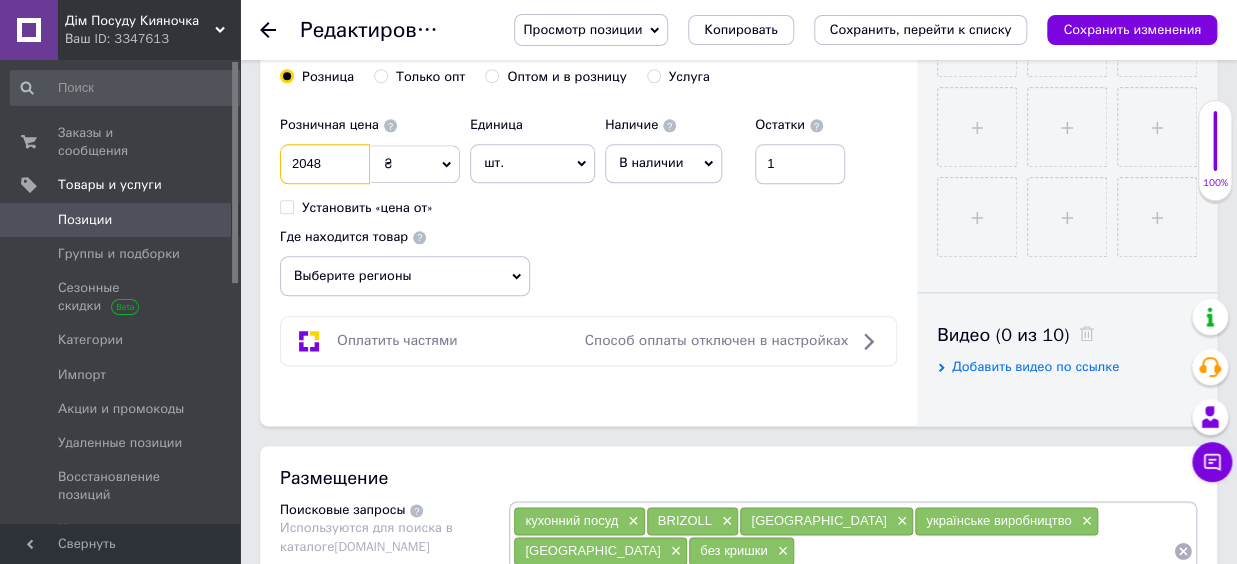 type on "2048" 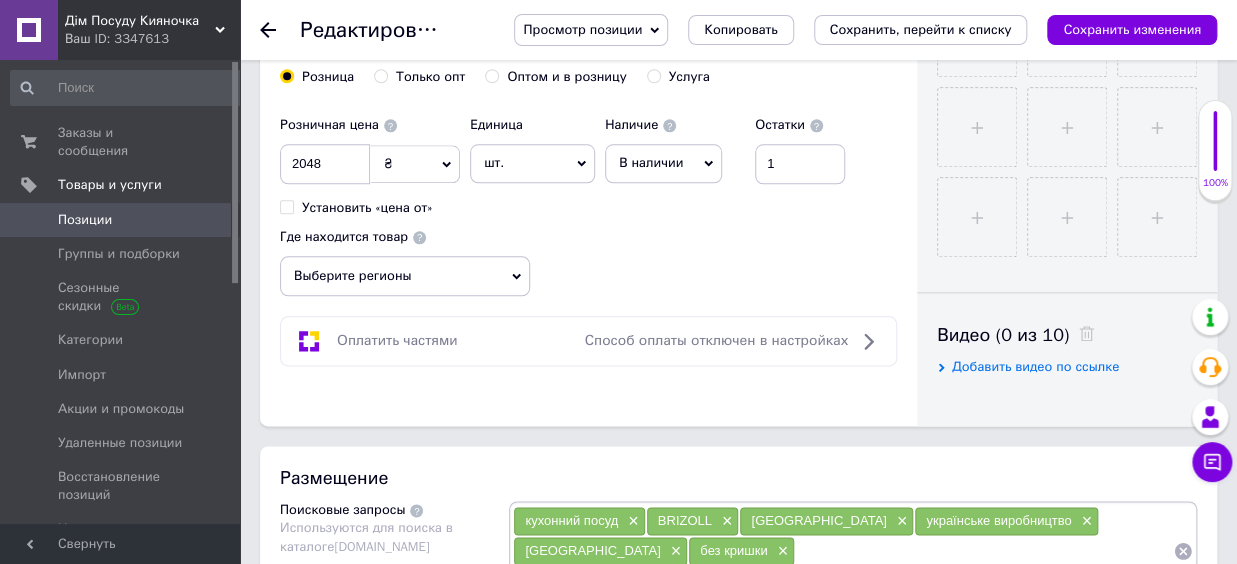 click on "Выберите регионы" at bounding box center [405, 276] 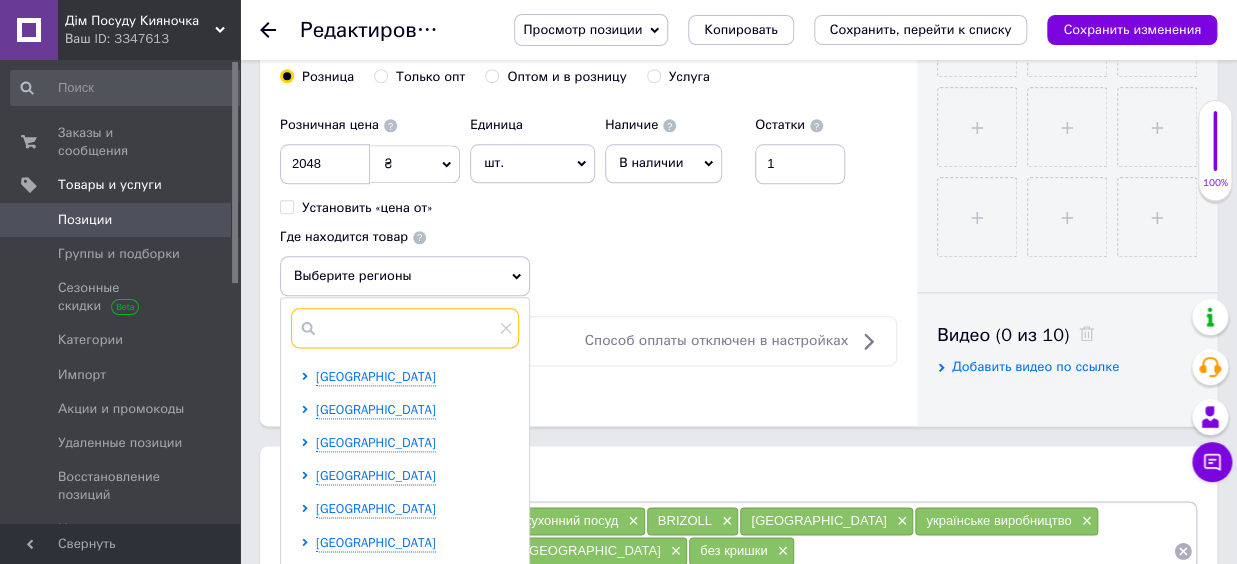 click at bounding box center [405, 328] 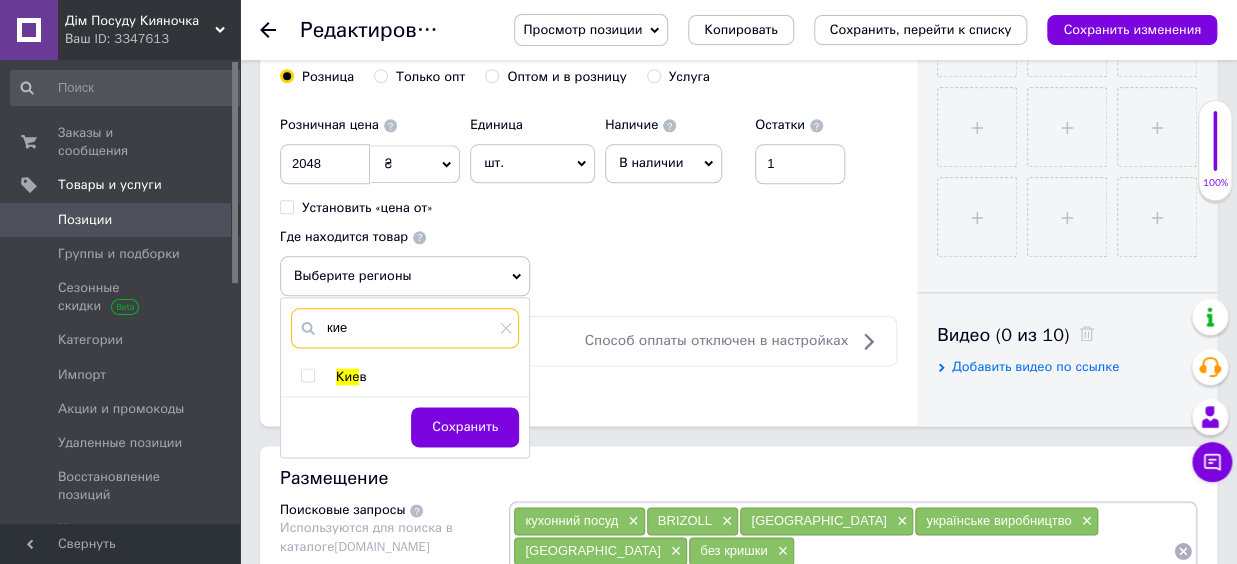 type on "кие" 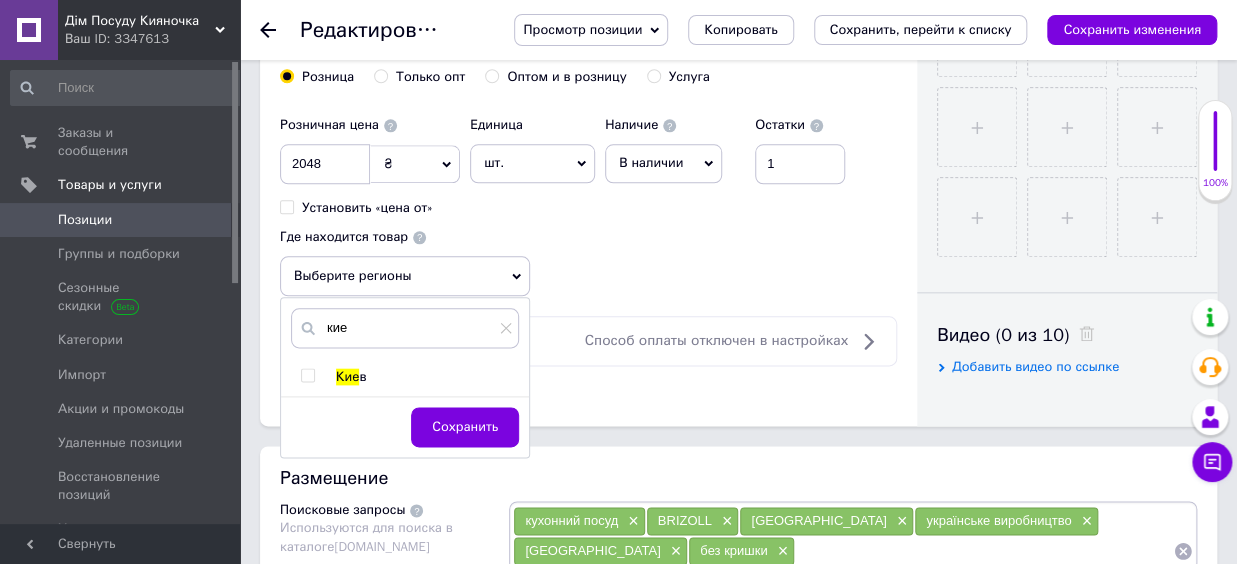 click on "Кие" at bounding box center [347, 376] 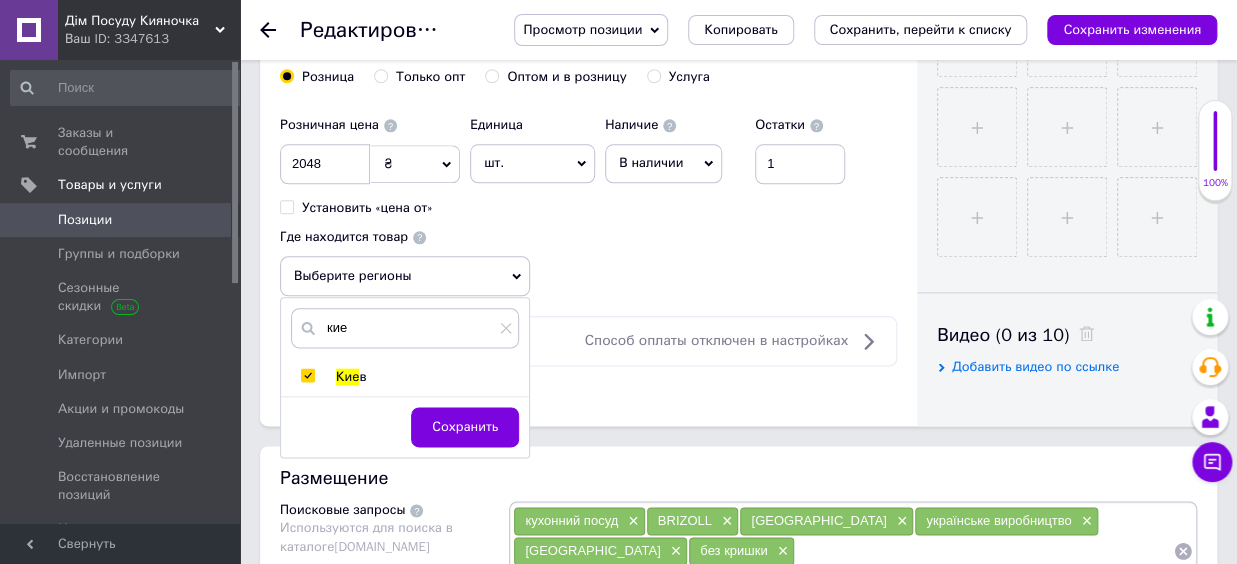 checkbox on "true" 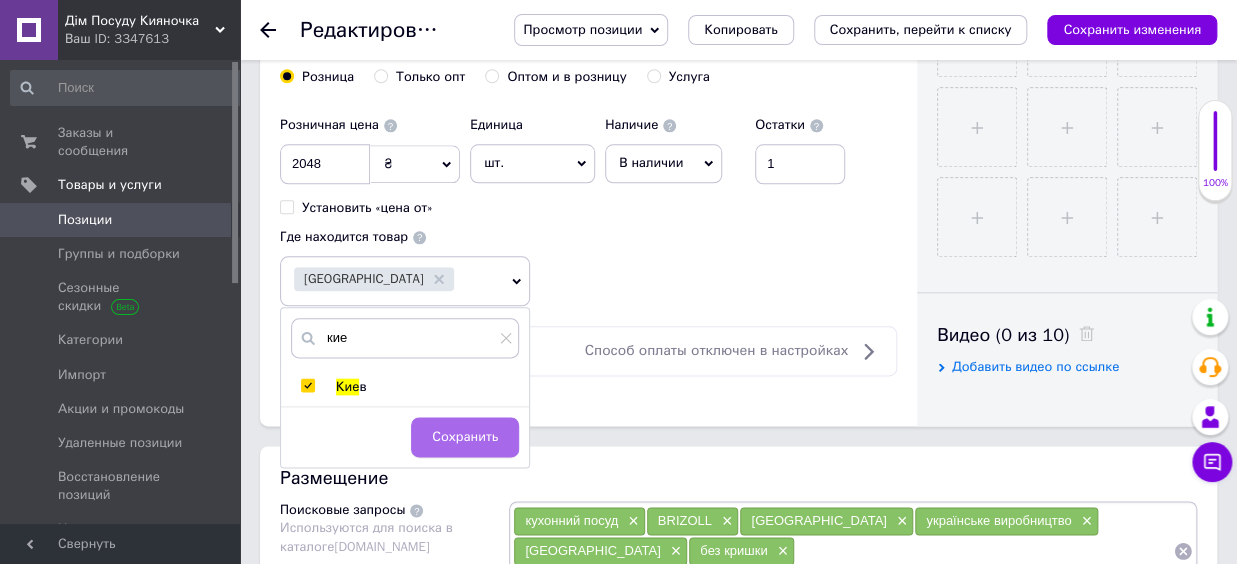 click on "Сохранить" at bounding box center (465, 437) 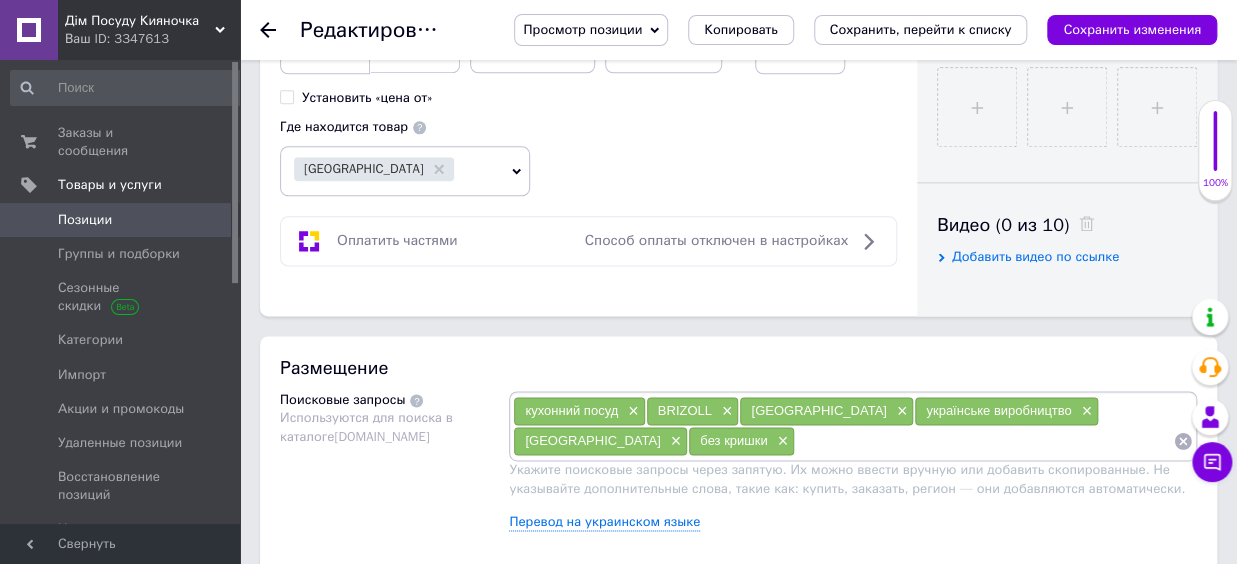 scroll, scrollTop: 990, scrollLeft: 0, axis: vertical 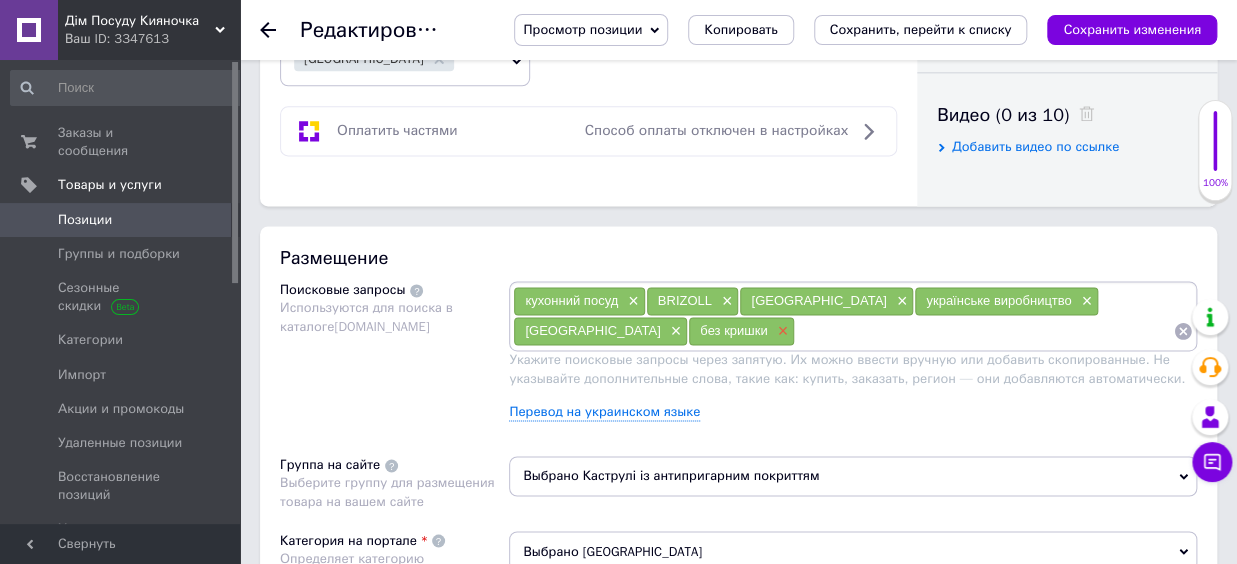 click on "×" at bounding box center [780, 331] 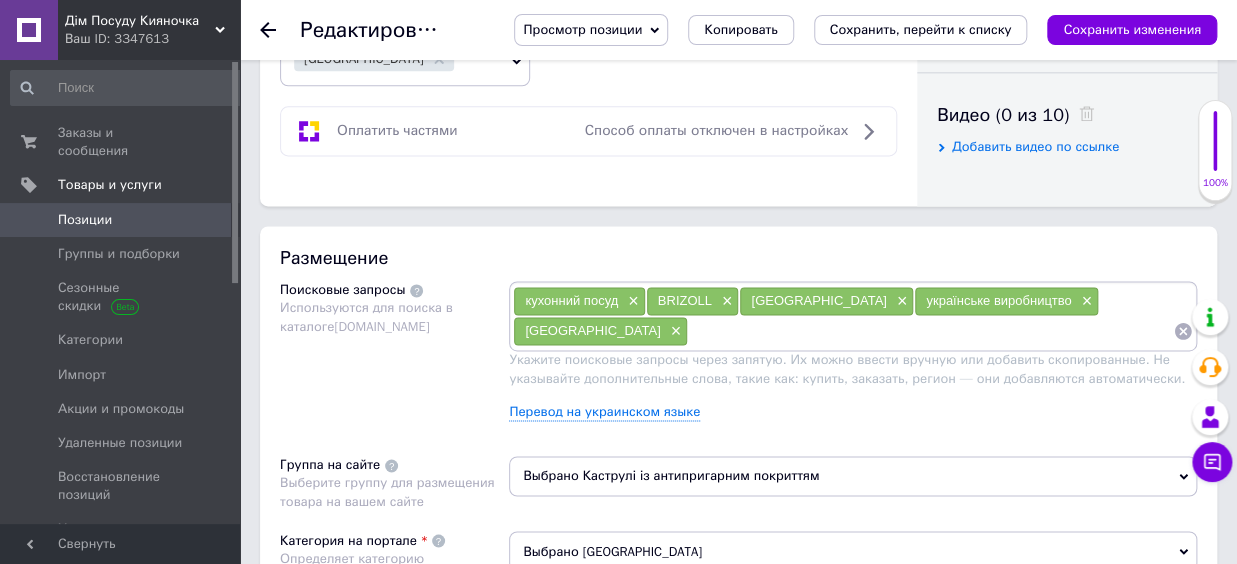 click at bounding box center (930, 331) 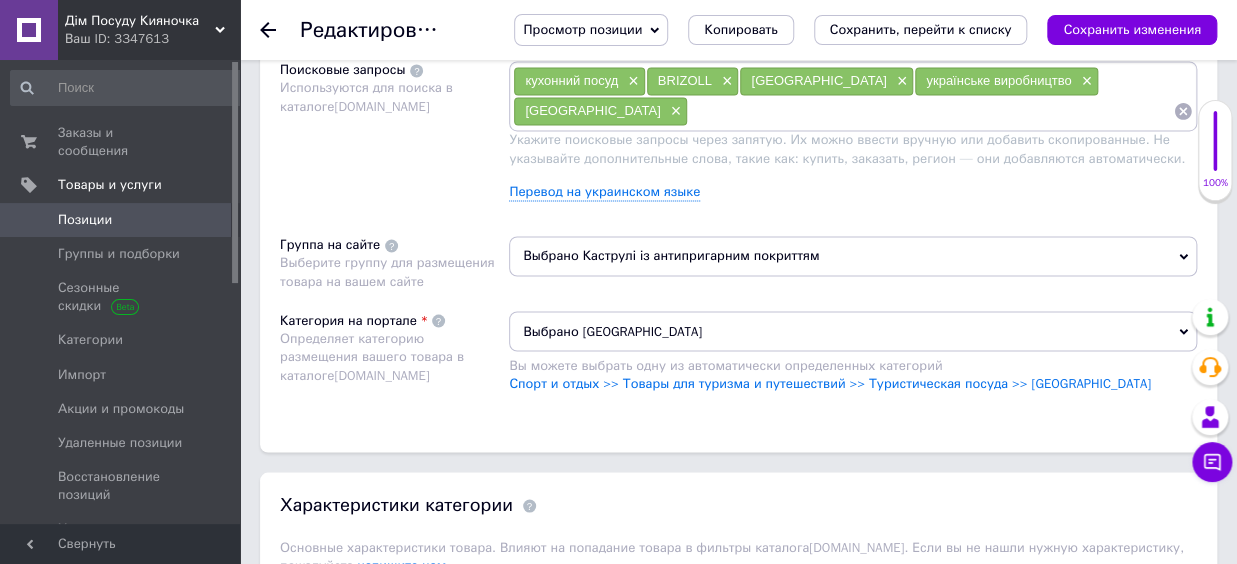 scroll, scrollTop: 770, scrollLeft: 0, axis: vertical 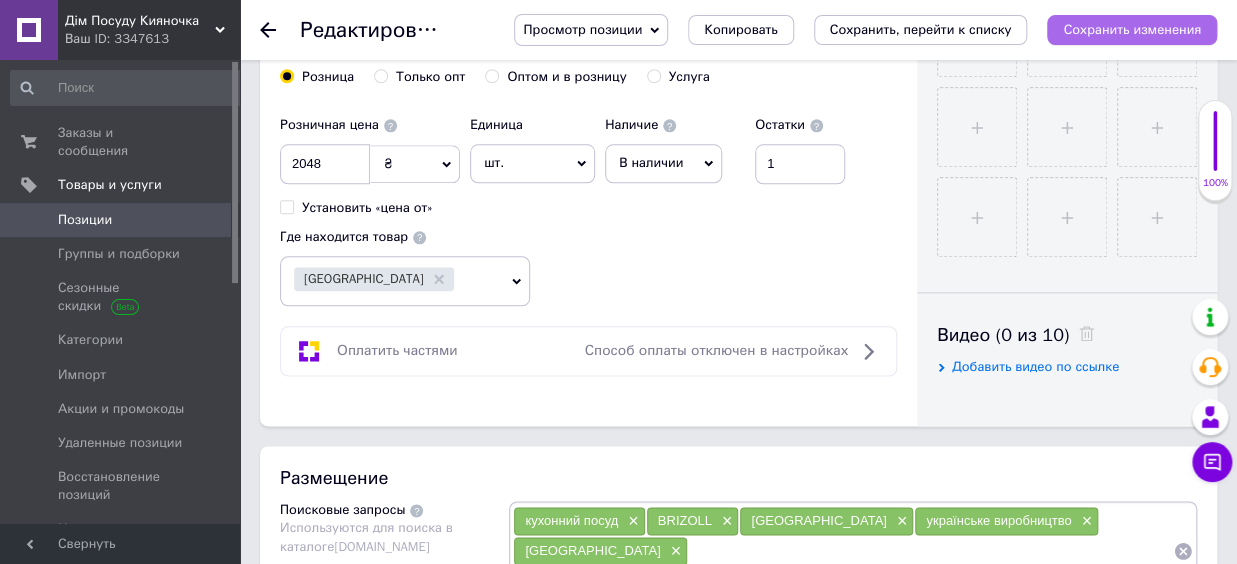 click on "Сохранить изменения" at bounding box center (1132, 29) 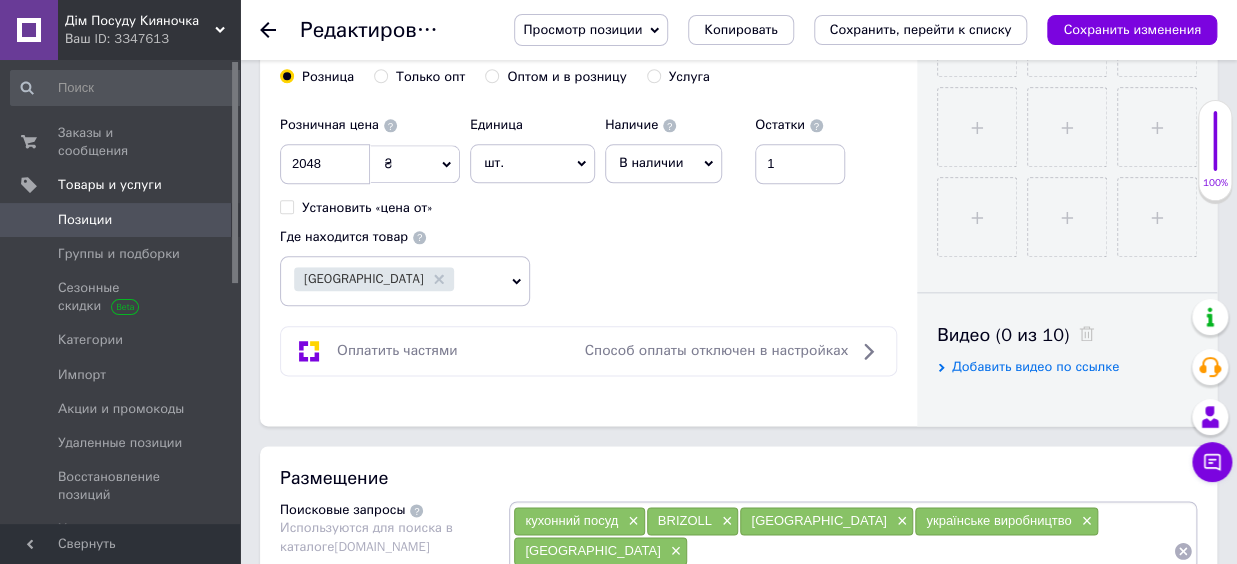 click on "Просмотр позиции Сохранить и посмотреть на сайте Сохранить и посмотреть на портале Копировать Сохранить, перейти к списку Сохранить изменения" at bounding box center [845, 30] 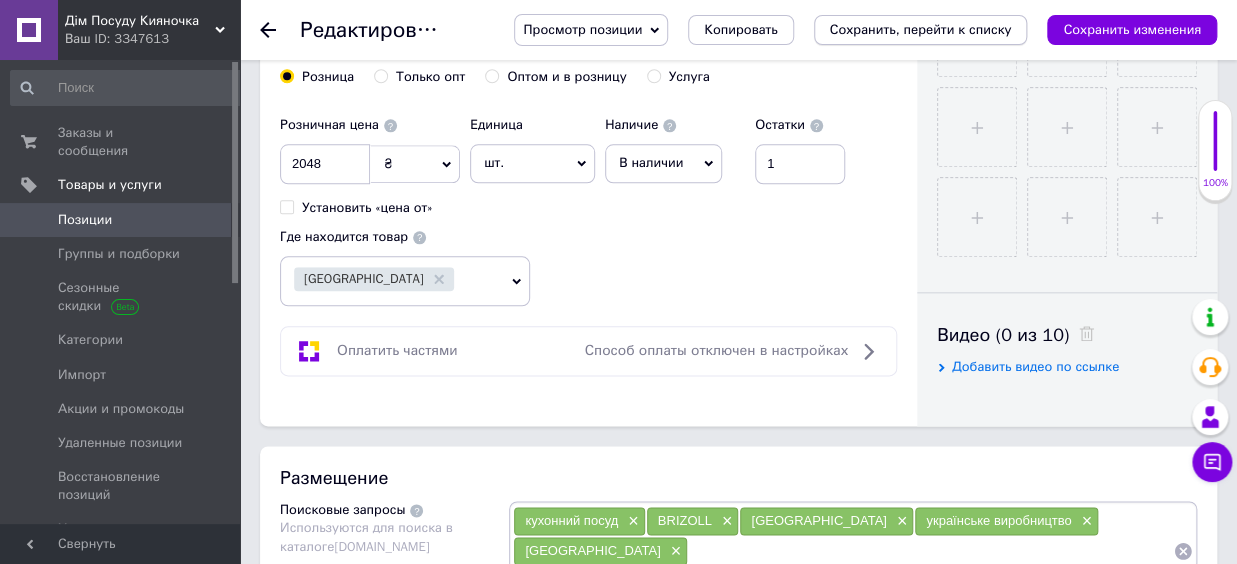 click on "Сохранить, перейти к списку" at bounding box center [921, 29] 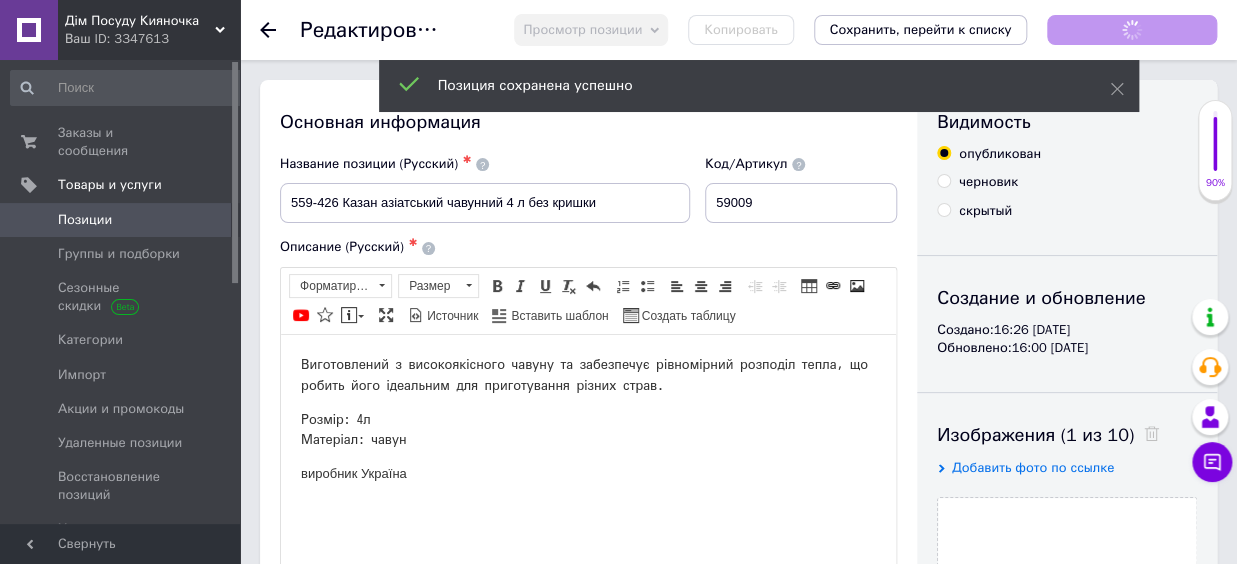 scroll, scrollTop: 0, scrollLeft: 0, axis: both 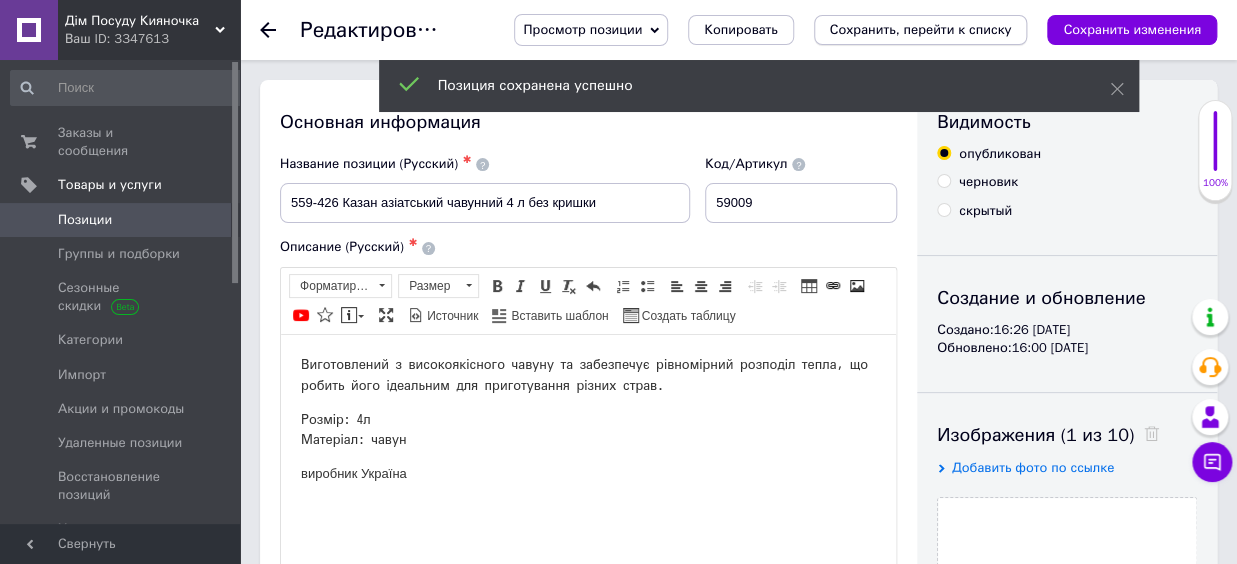 click on "Сохранить, перейти к списку" at bounding box center [921, 29] 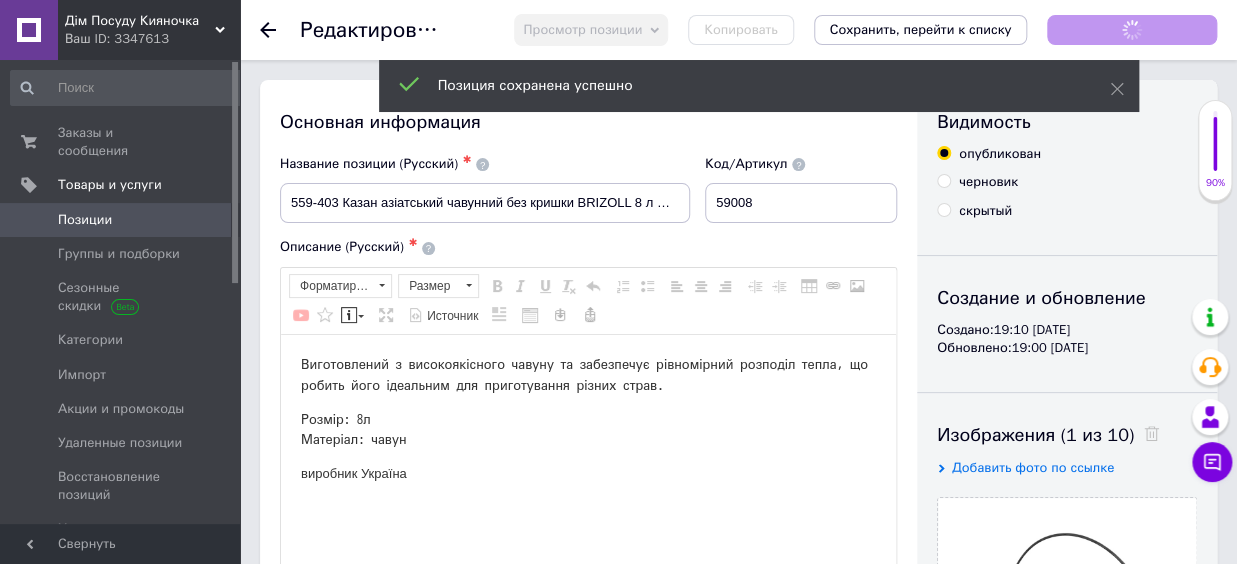 scroll, scrollTop: 0, scrollLeft: 0, axis: both 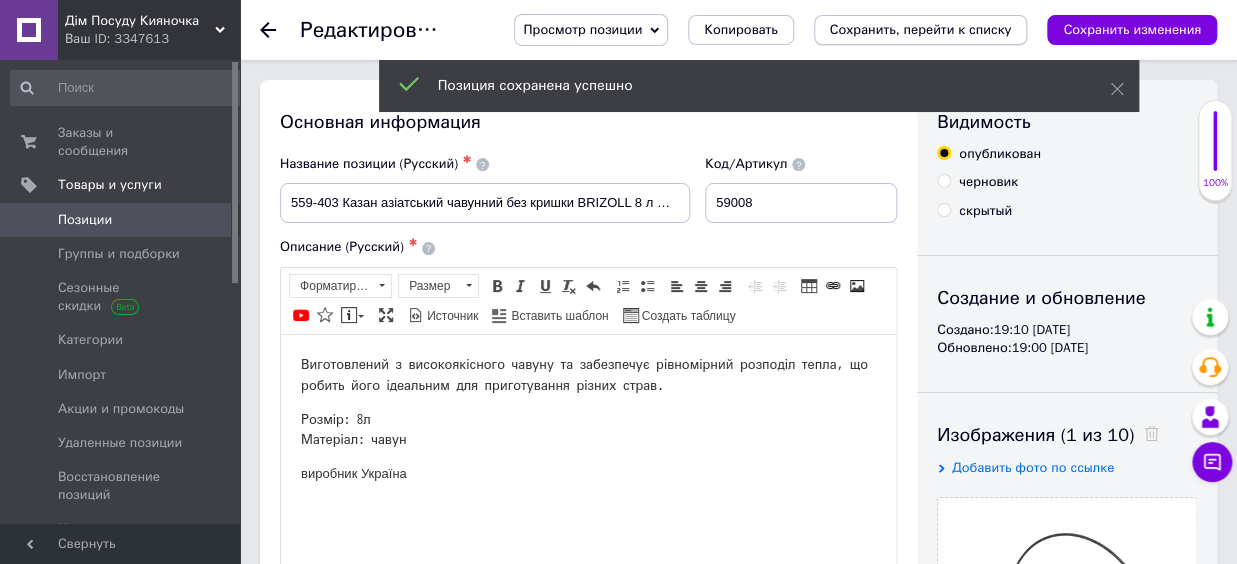 click on "Сохранить, перейти к списку" at bounding box center (921, 29) 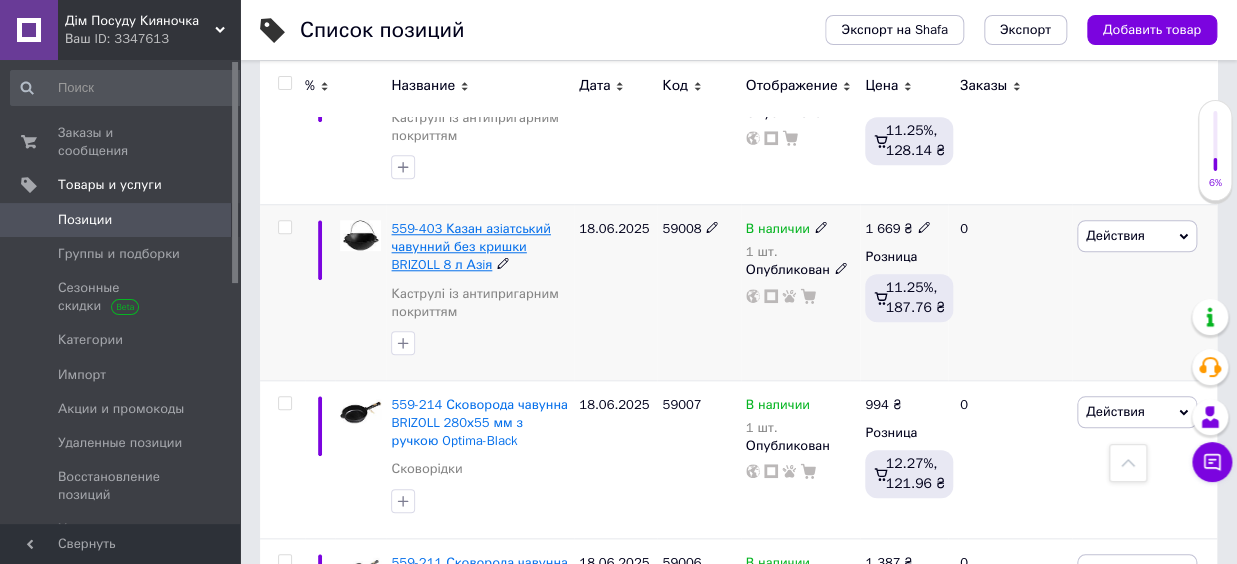 scroll, scrollTop: 660, scrollLeft: 0, axis: vertical 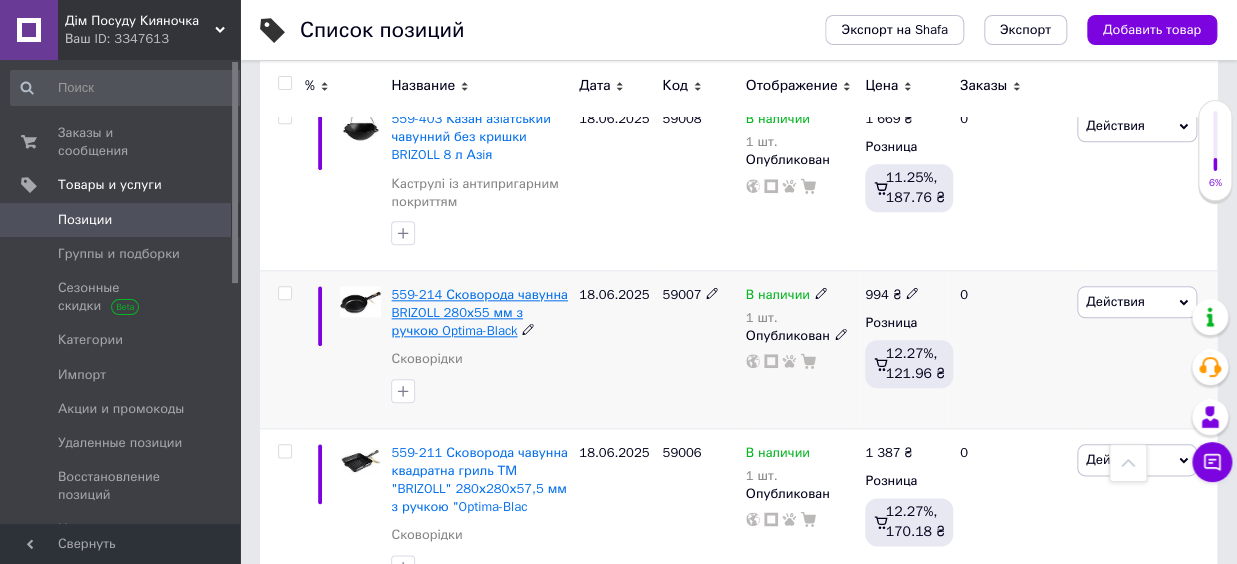 click on "559-214 Сковорода чавунна BRIZOLL 280х55 мм з ручкою Optima-Black" at bounding box center [479, 312] 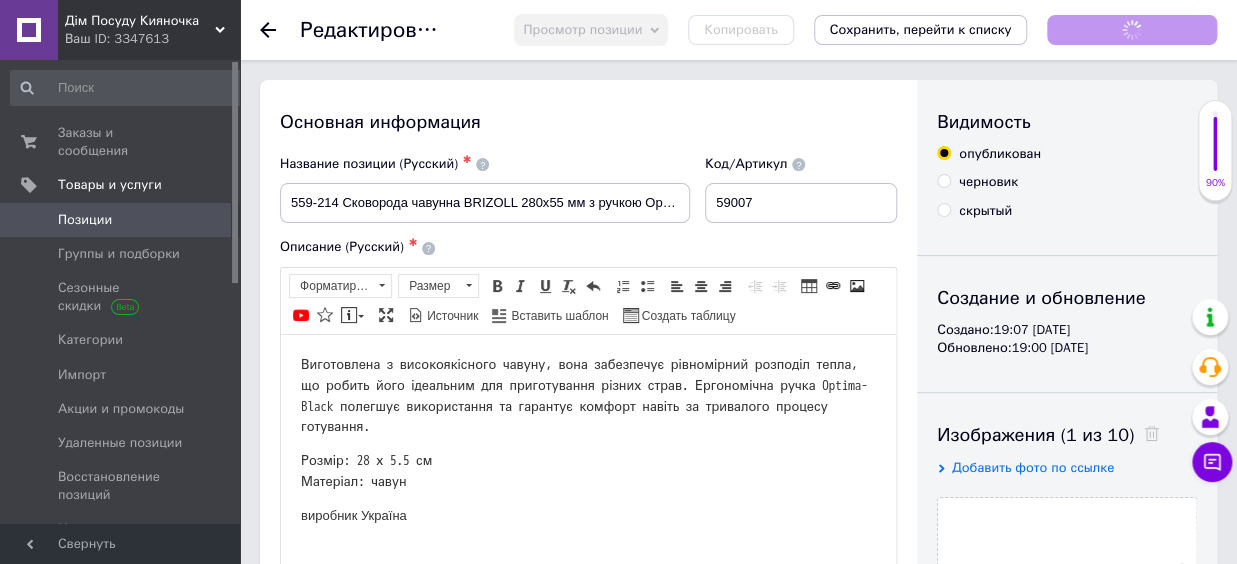scroll, scrollTop: 0, scrollLeft: 0, axis: both 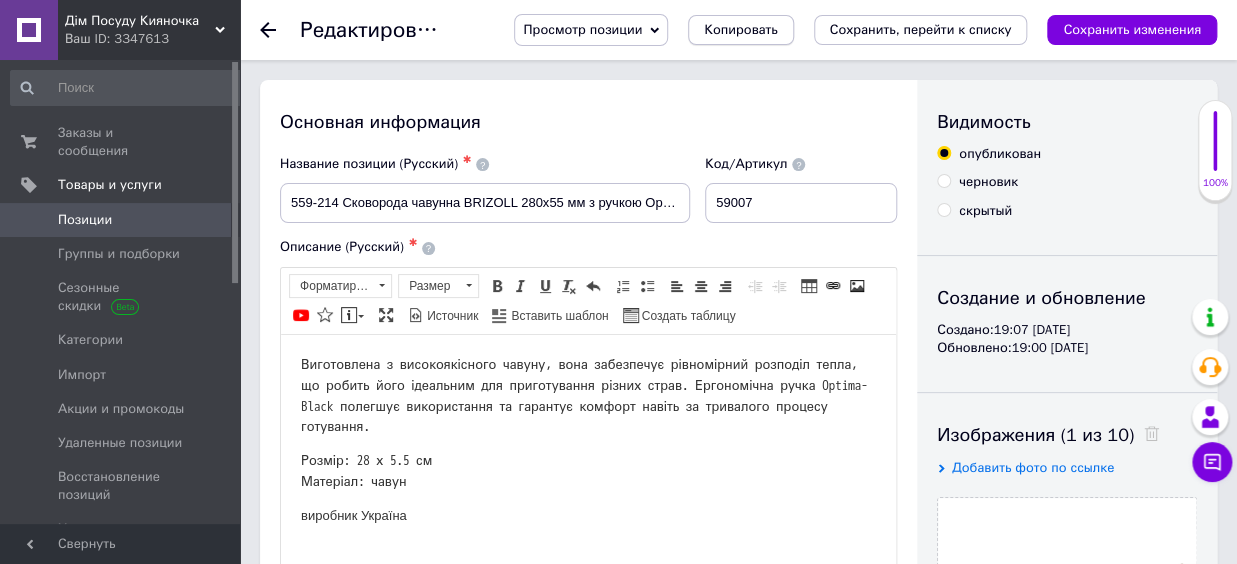 click on "Копировать" at bounding box center (740, 30) 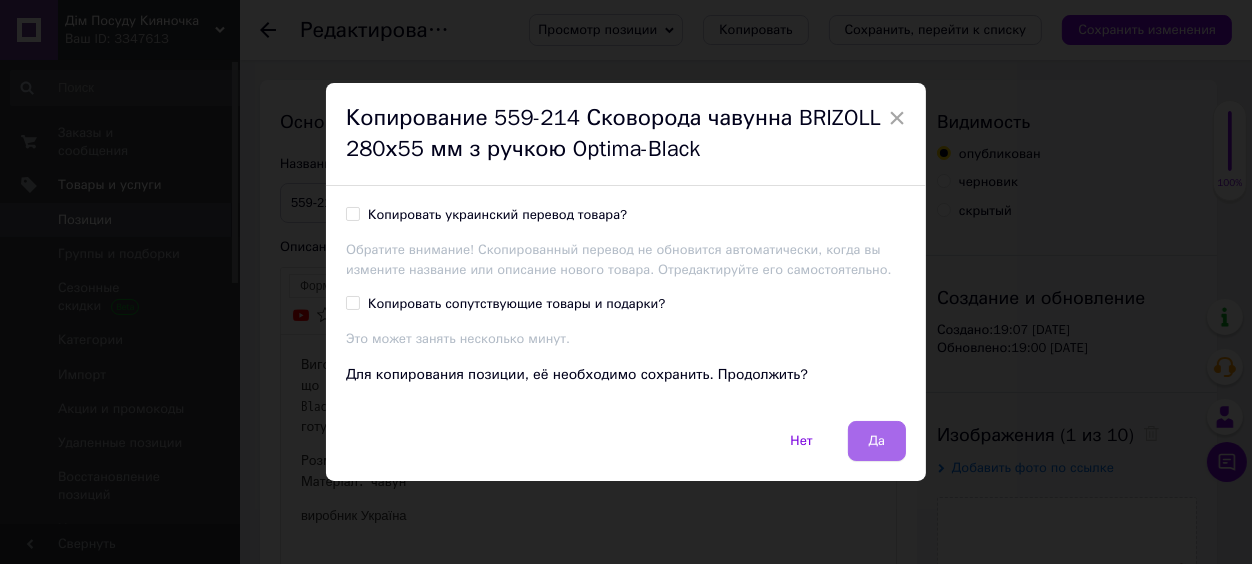 drag, startPoint x: 895, startPoint y: 434, endPoint x: 613, endPoint y: 100, distance: 437.12698 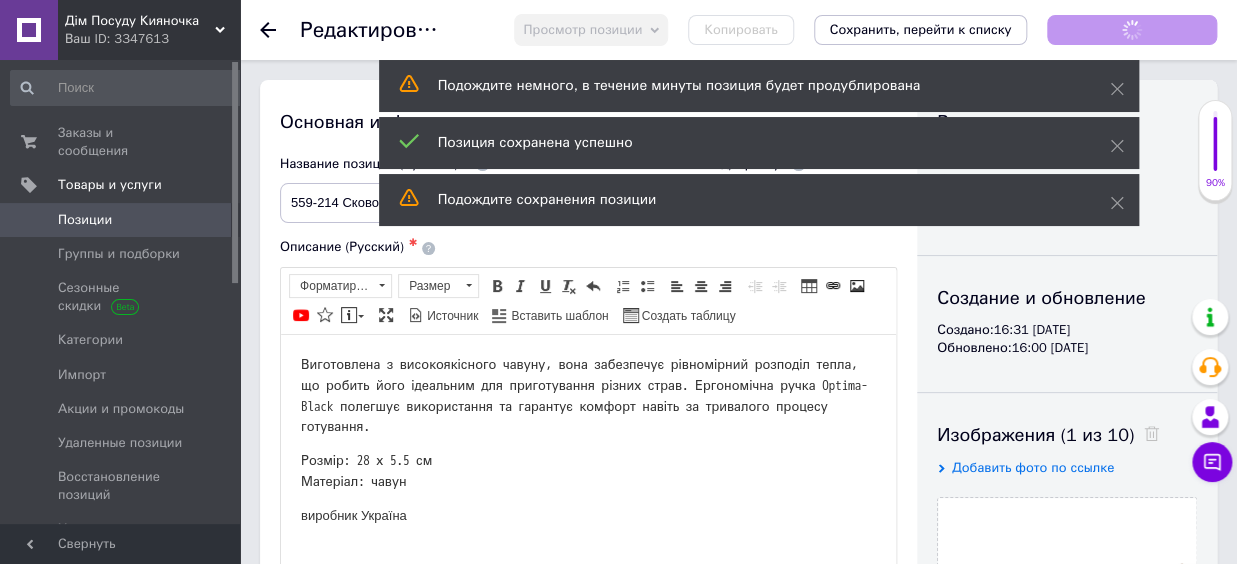 scroll, scrollTop: 0, scrollLeft: 0, axis: both 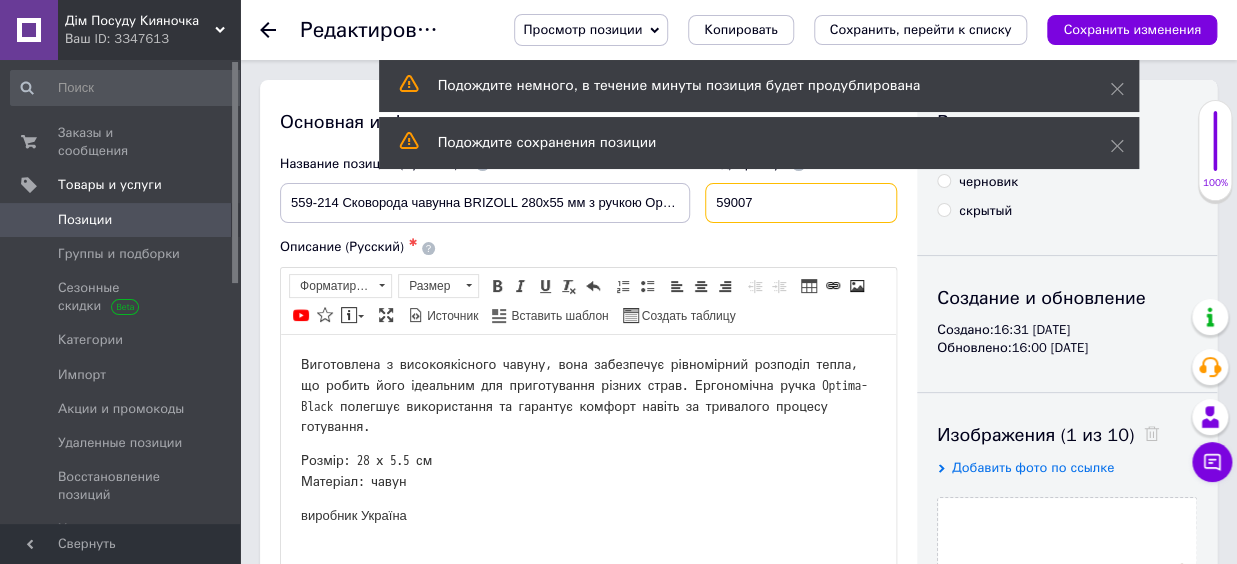 drag, startPoint x: 784, startPoint y: 211, endPoint x: 753, endPoint y: 213, distance: 31.06445 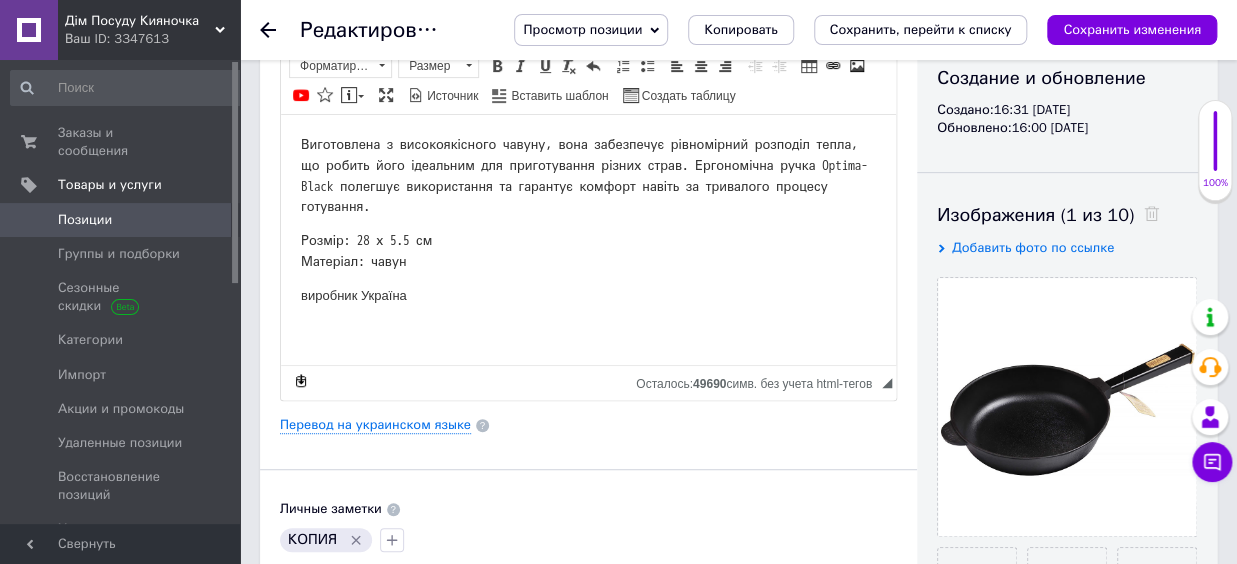 scroll, scrollTop: 0, scrollLeft: 0, axis: both 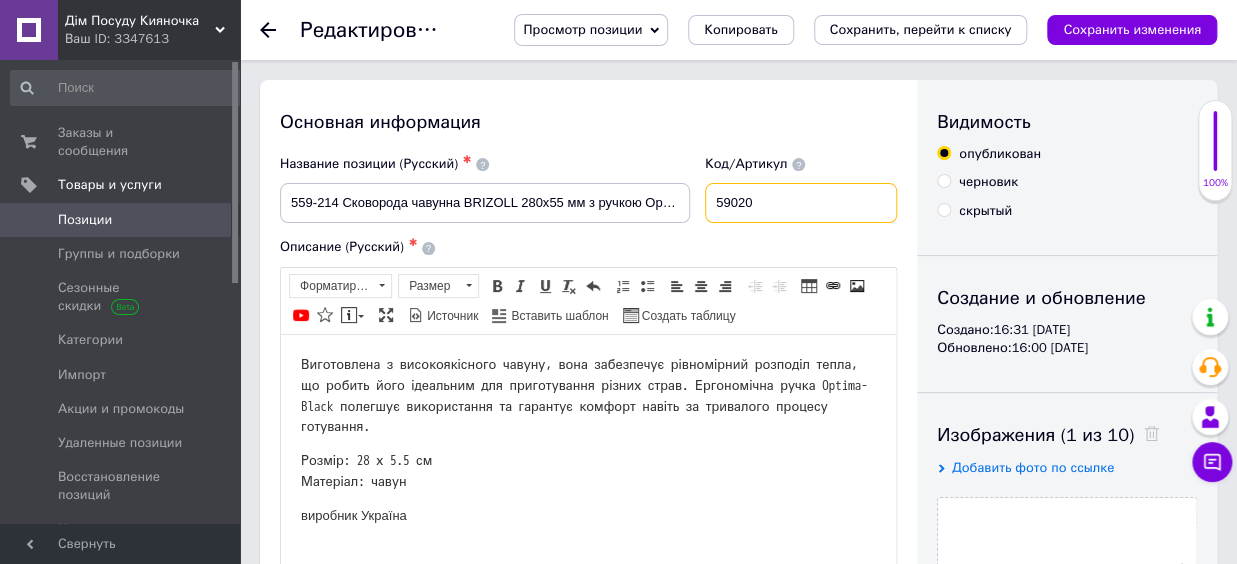 type on "59020" 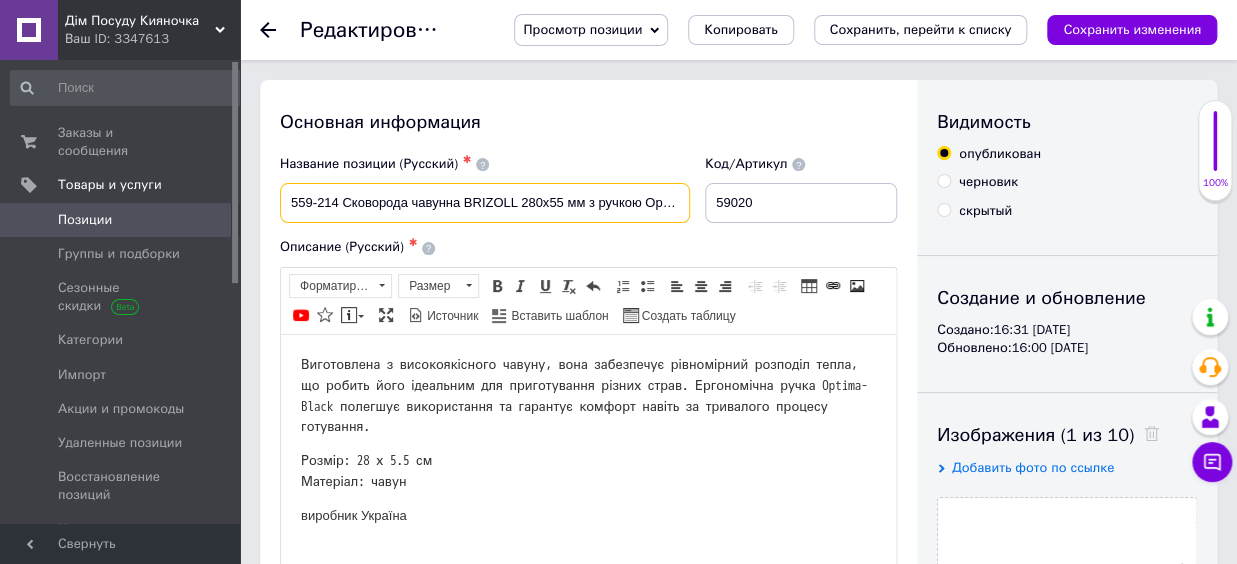 drag, startPoint x: 283, startPoint y: 195, endPoint x: 765, endPoint y: 212, distance: 482.2997 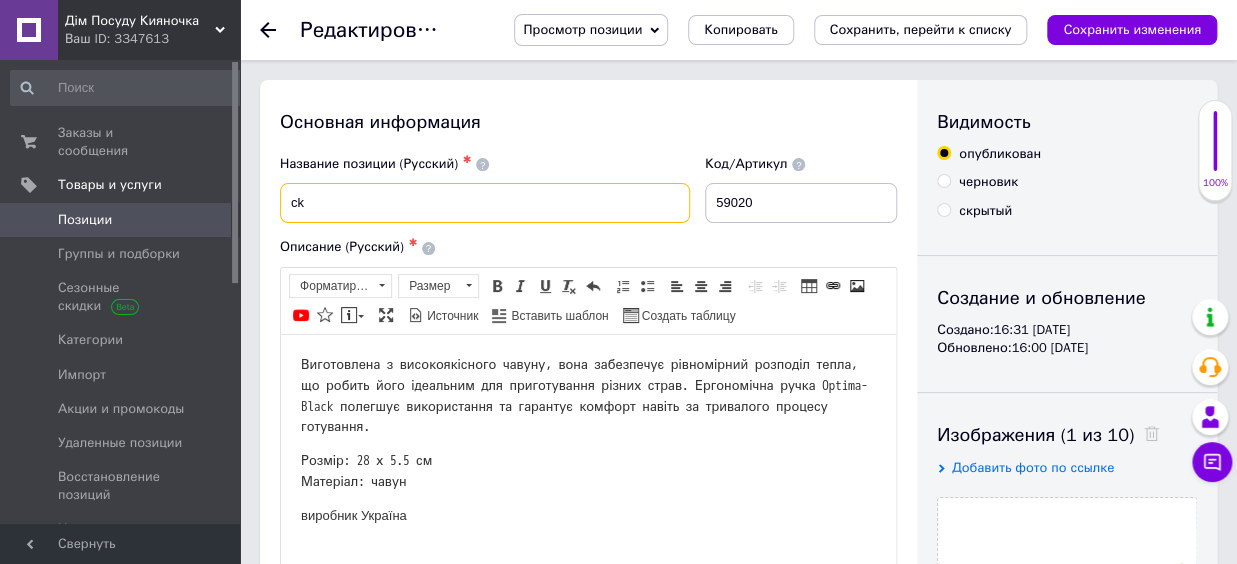 type on "k" 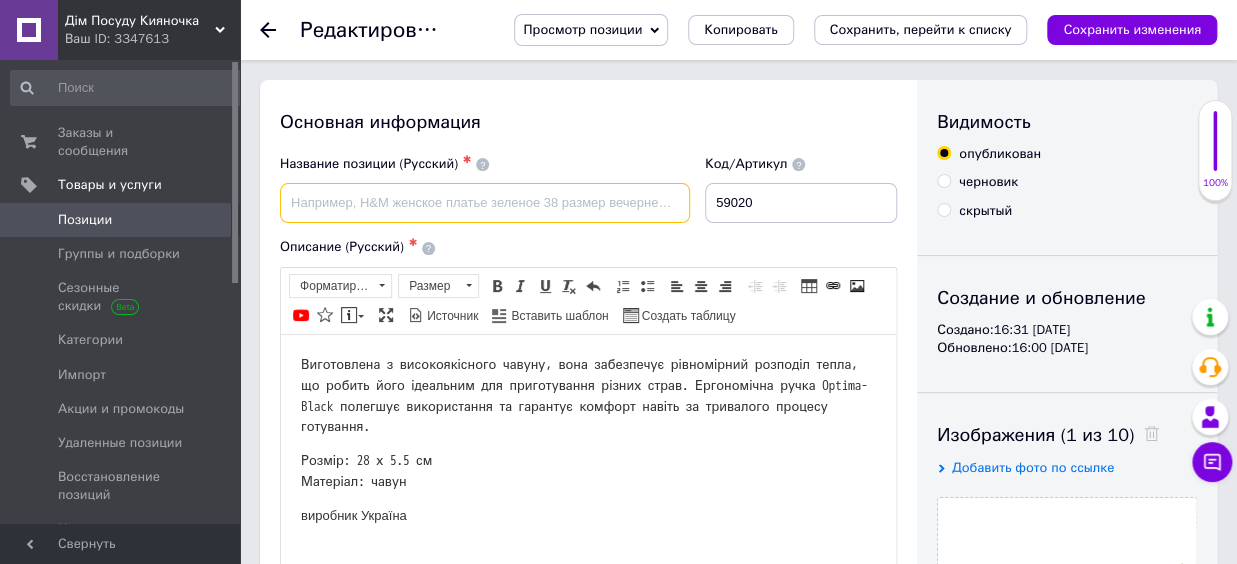 paste on "559-990 Сковорода чавунна серія "NEXT" ТМ "BRIZOLL" 240х47 мм з дерев'яною ручкою" 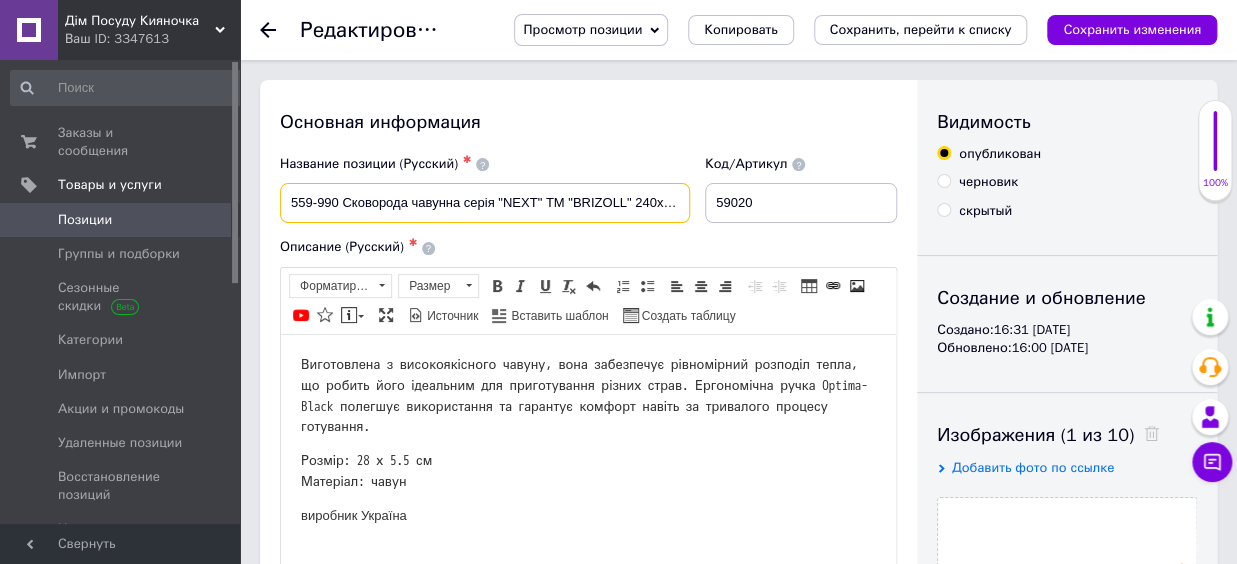 scroll, scrollTop: 0, scrollLeft: 139, axis: horizontal 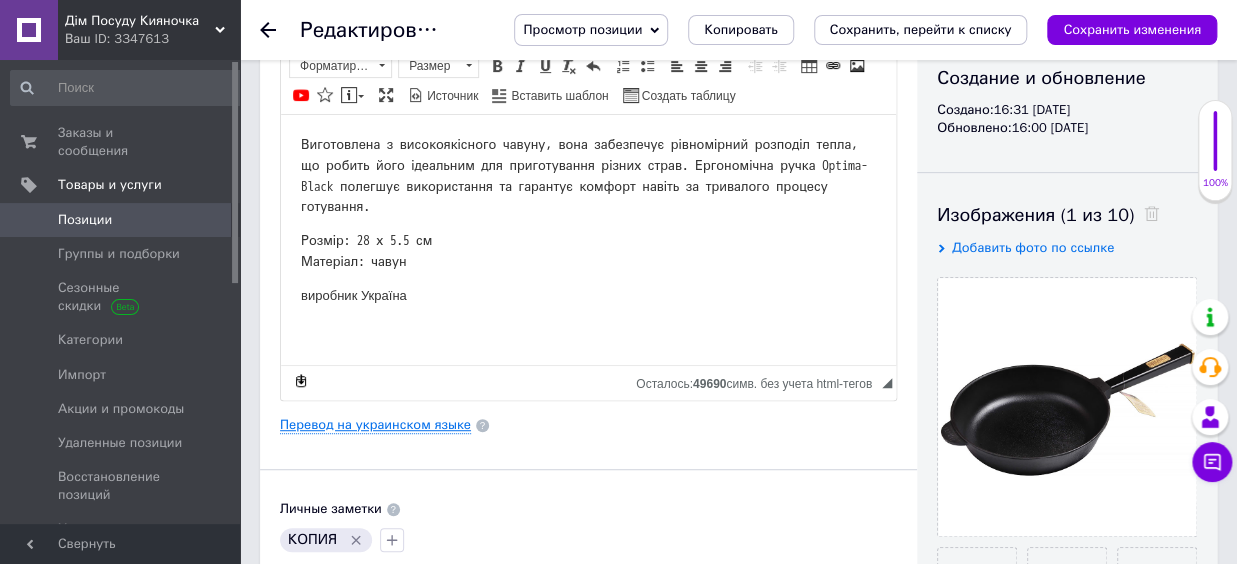type on "559-990 Сковорода чавунна серія "NEXT" ТМ "BRIZOLL" 240х47 мм з дерев'яною ручкою" 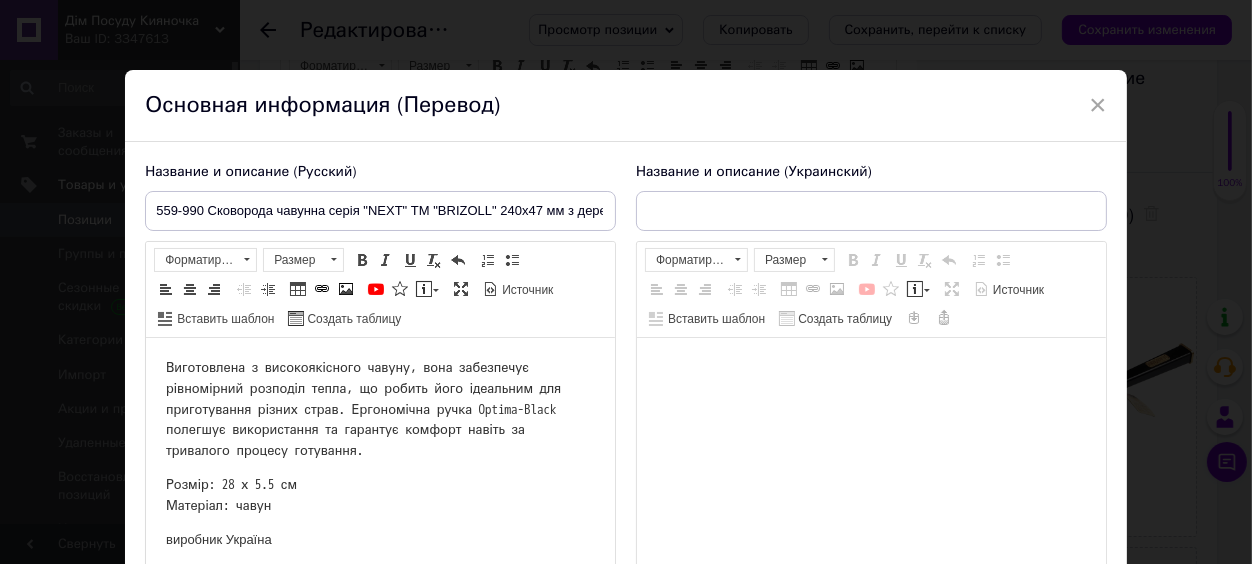 scroll, scrollTop: 0, scrollLeft: 0, axis: both 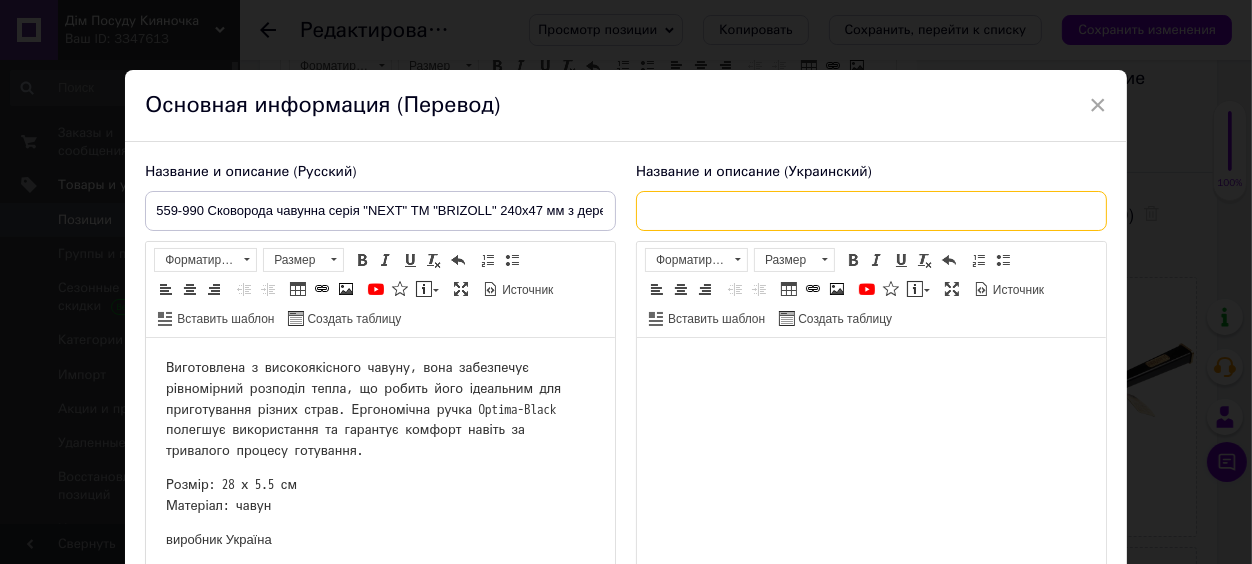 paste on "559-990 Сковорода чавунна серія "NEXT" ТМ "BRIZOLL" 240х47 мм з дерев'яною ручкою" 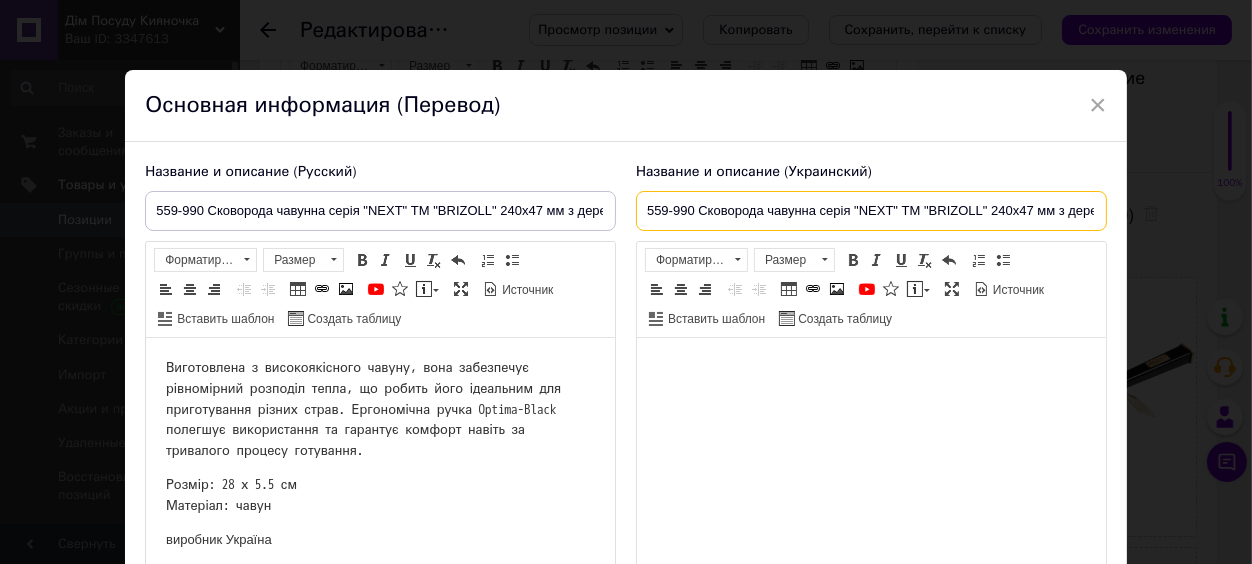 scroll, scrollTop: 0, scrollLeft: 97, axis: horizontal 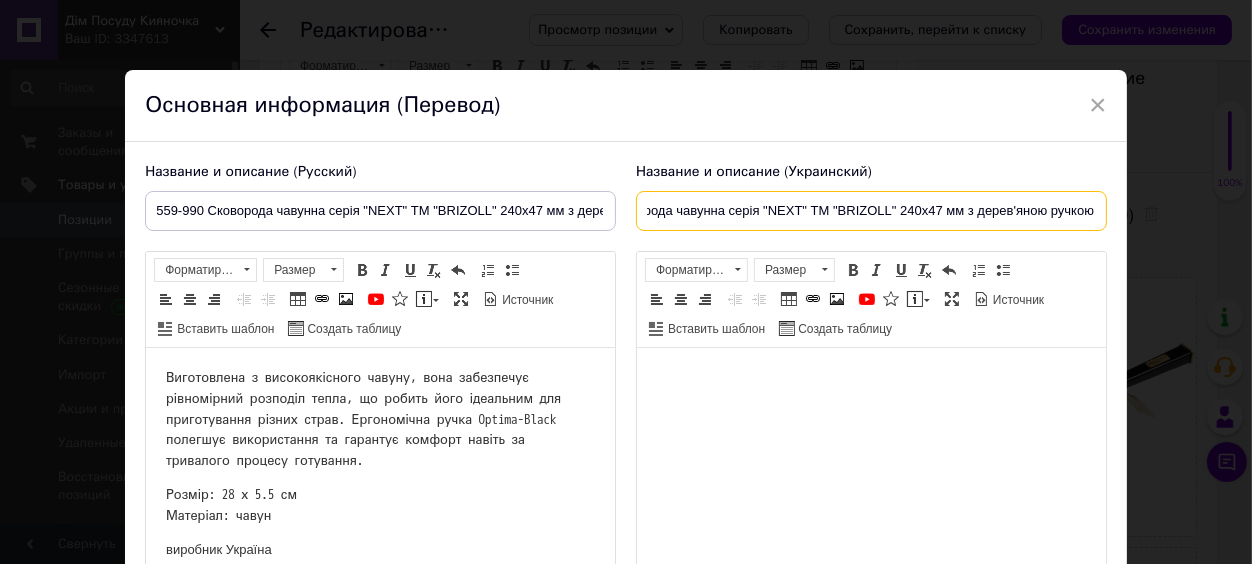 type on "559-990 Сковорода чавунна серія "NEXT" ТМ "BRIZOLL" 240х47 мм з дерев'яною ручкою" 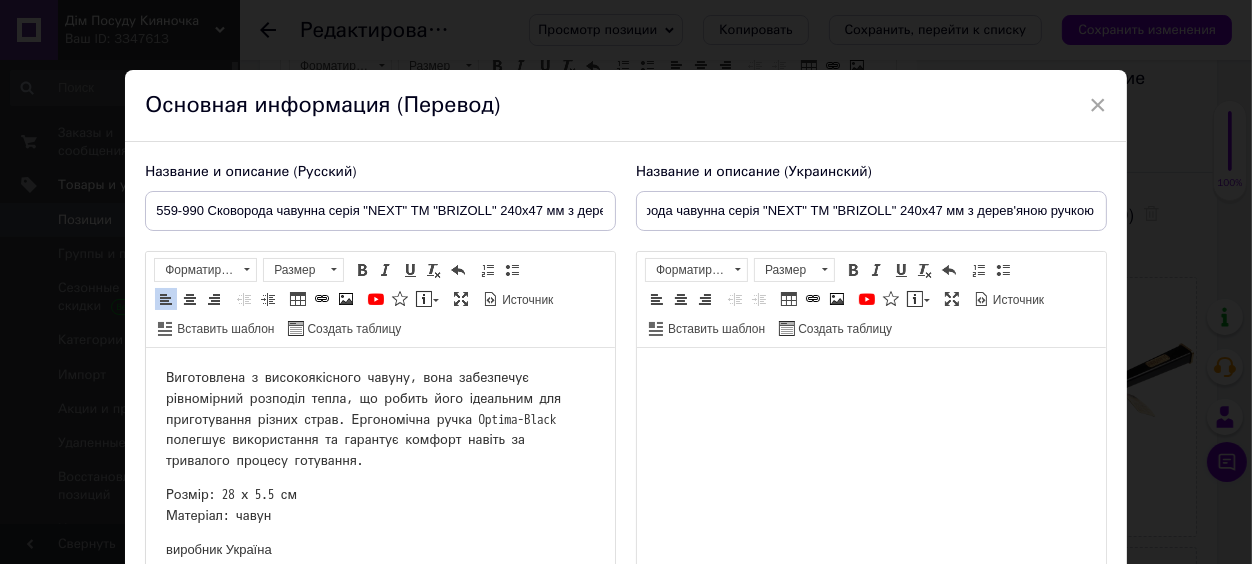 drag, startPoint x: 166, startPoint y: 378, endPoint x: 454, endPoint y: 459, distance: 299.17386 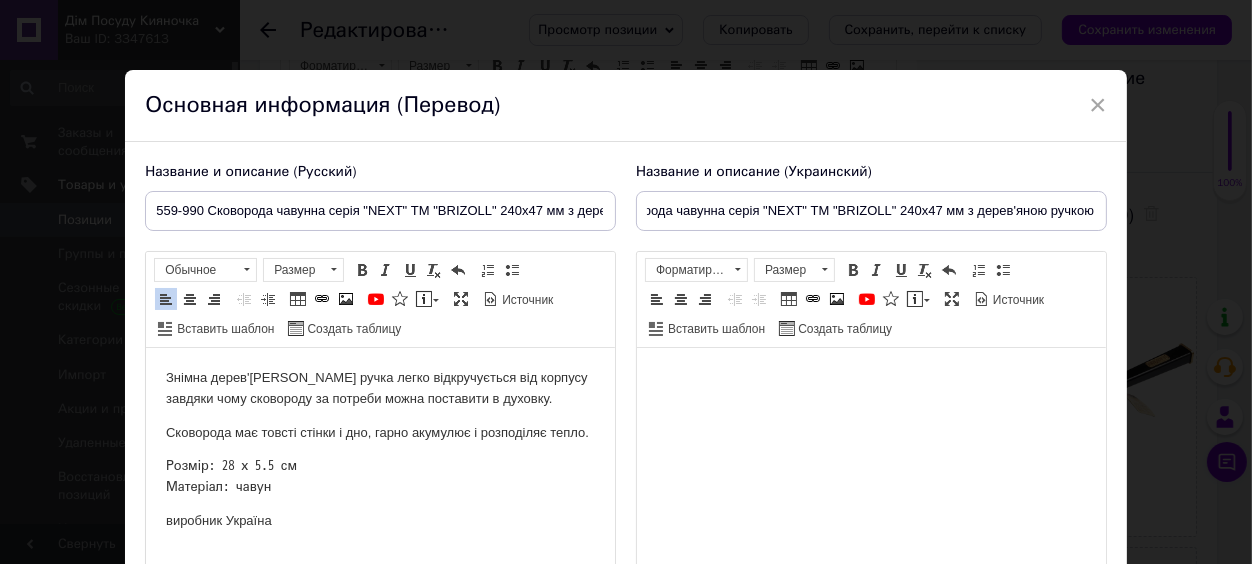 click on "559-990 Сковорода чавунна серія "NEXT" ТМ "BRIZOLL" 240х47 мм з дерев'яною ручкою" at bounding box center [380, 211] 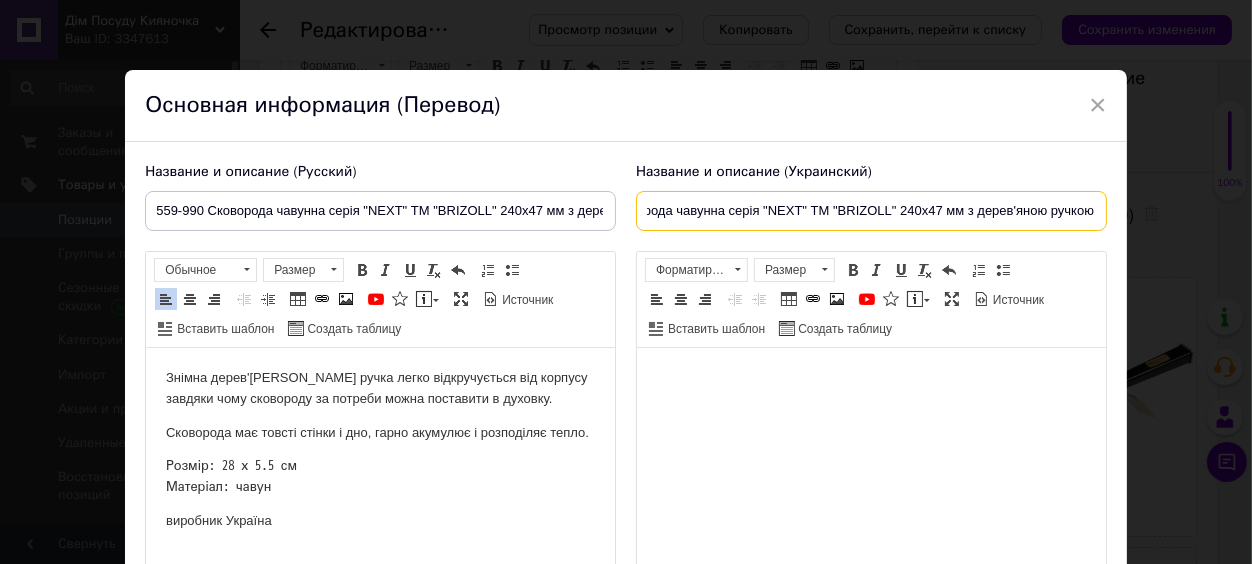 click on "559-990 Сковорода чавунна серія "NEXT" ТМ "BRIZOLL" 240х47 мм з дерев'яною ручкою" at bounding box center (871, 211) 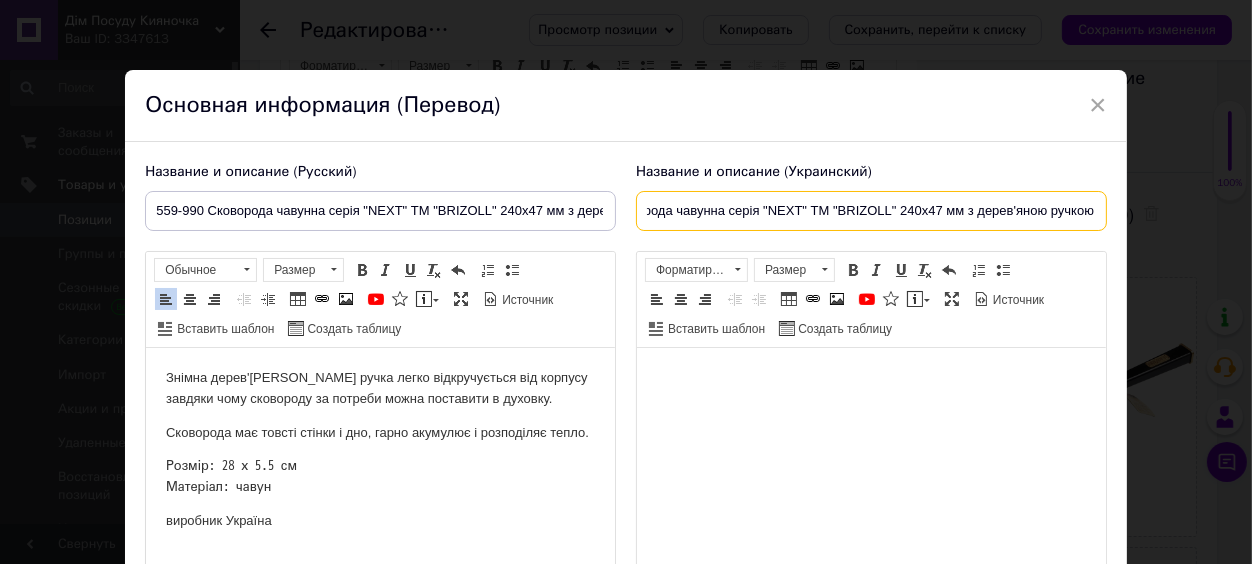 drag, startPoint x: 1085, startPoint y: 206, endPoint x: 604, endPoint y: 339, distance: 499.0491 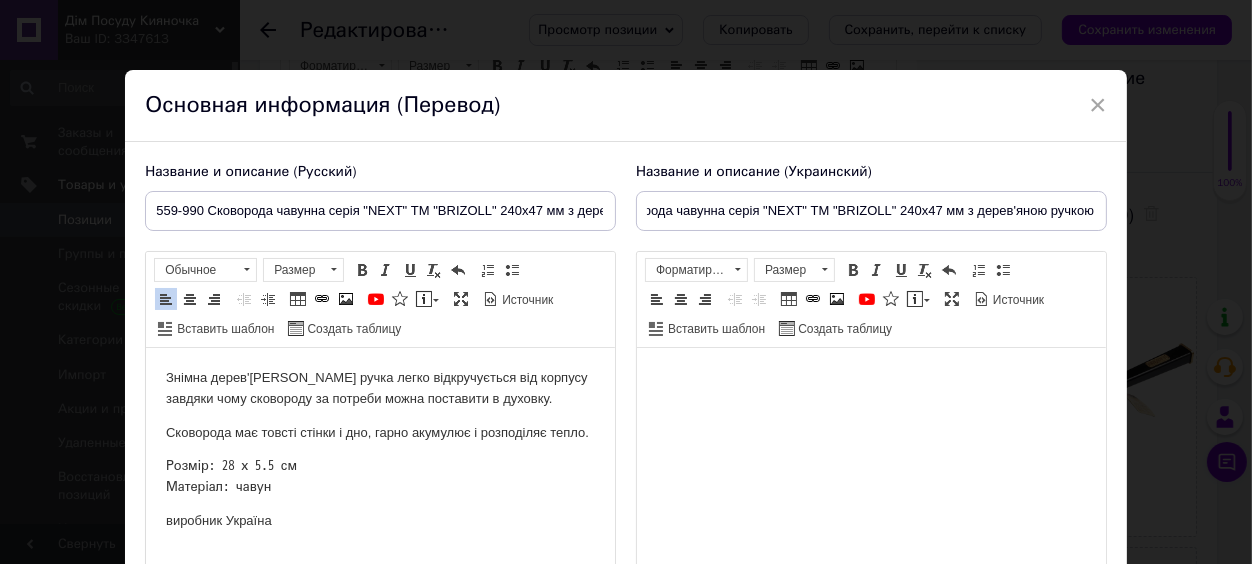 drag, startPoint x: 166, startPoint y: 373, endPoint x: 379, endPoint y: 539, distance: 270.0463 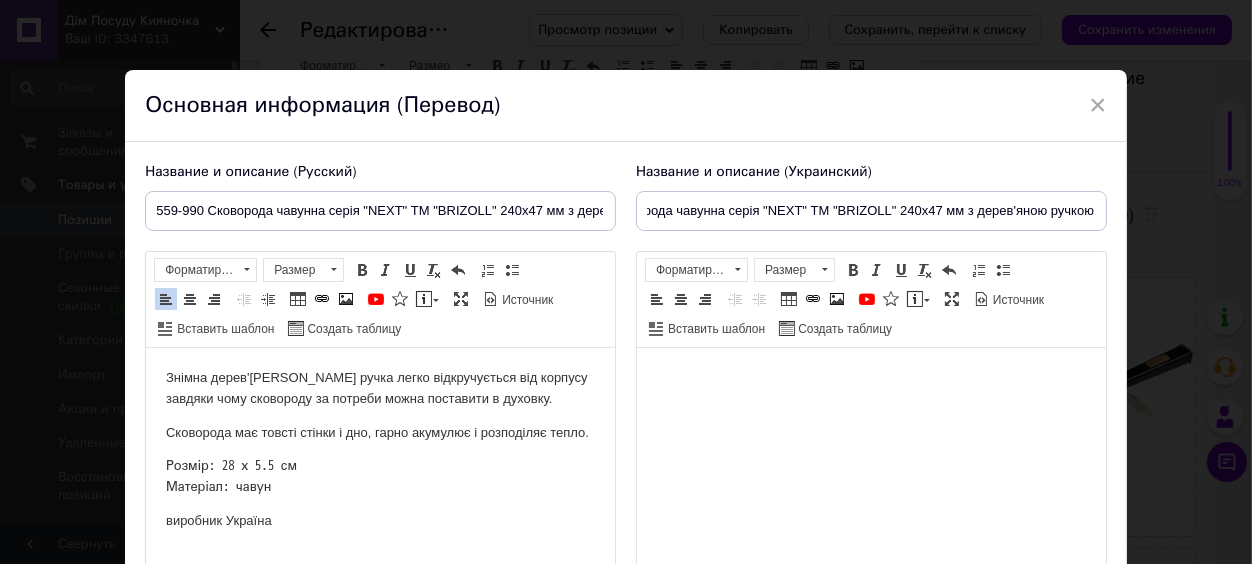 drag, startPoint x: 539, startPoint y: 220, endPoint x: 518, endPoint y: 225, distance: 21.587032 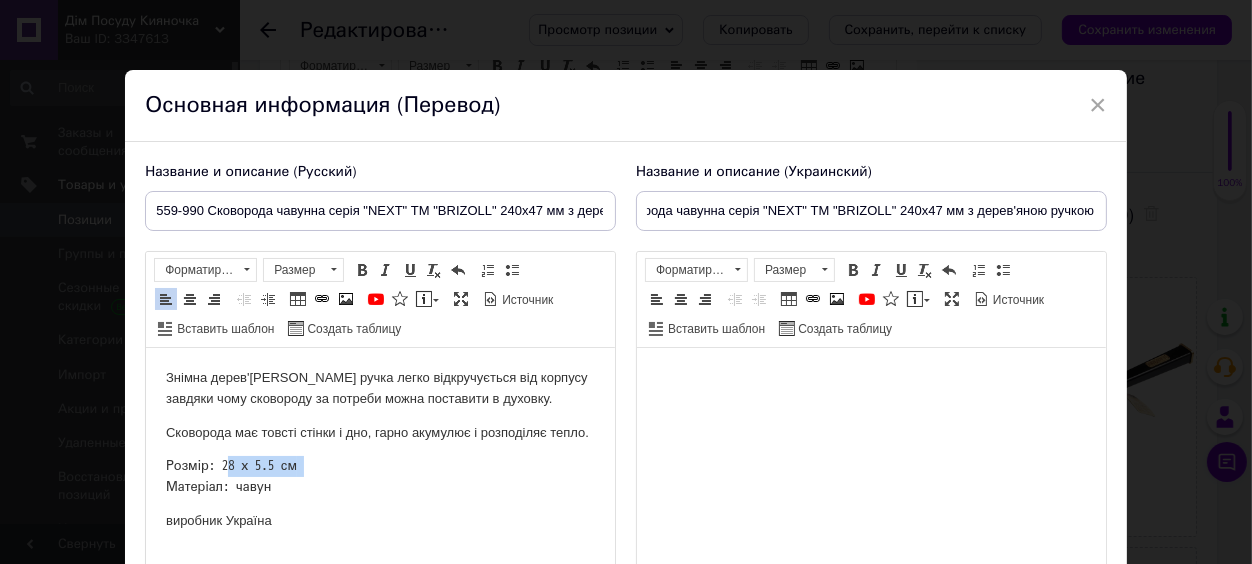 drag, startPoint x: 310, startPoint y: 513, endPoint x: 226, endPoint y: 510, distance: 84.05355 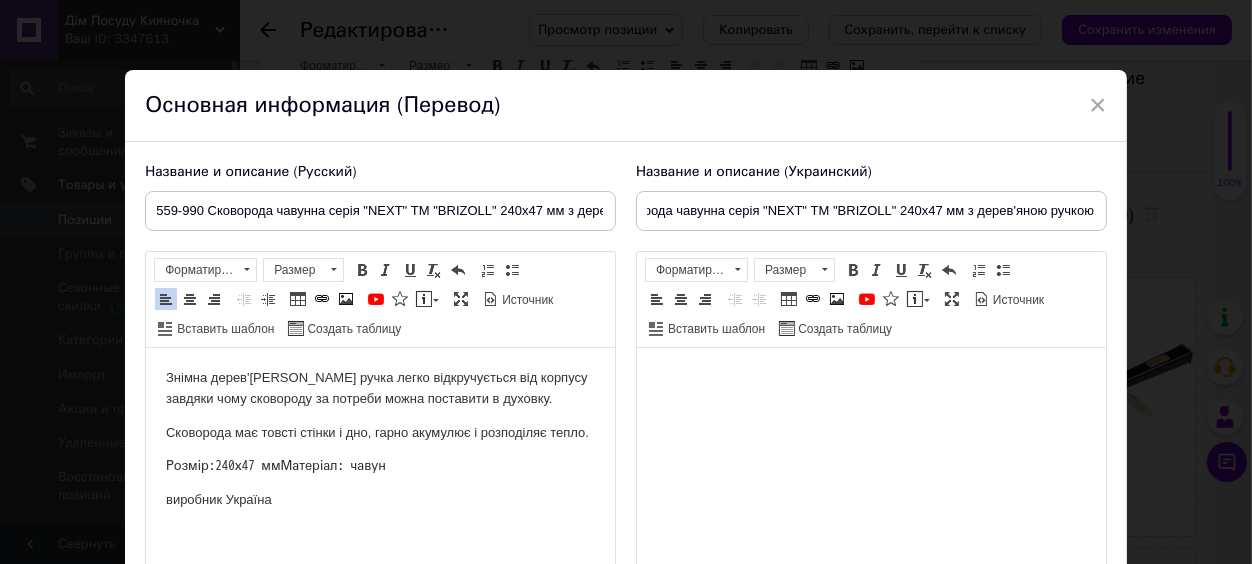 scroll, scrollTop: 30, scrollLeft: 0, axis: vertical 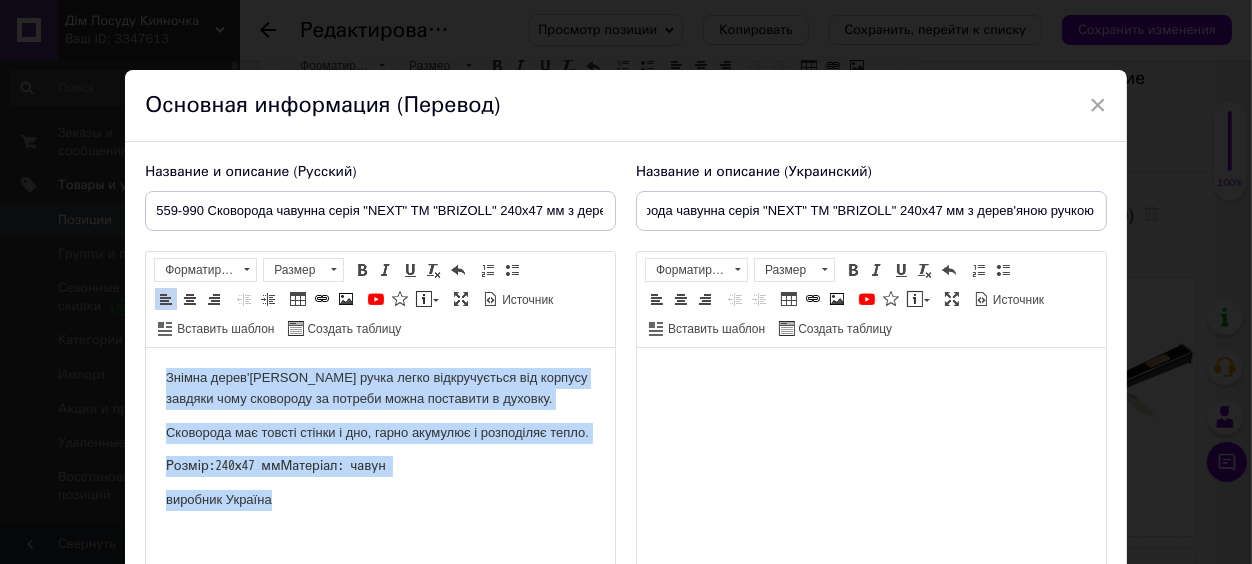 drag, startPoint x: 276, startPoint y: 551, endPoint x: 274, endPoint y: 678, distance: 127.01575 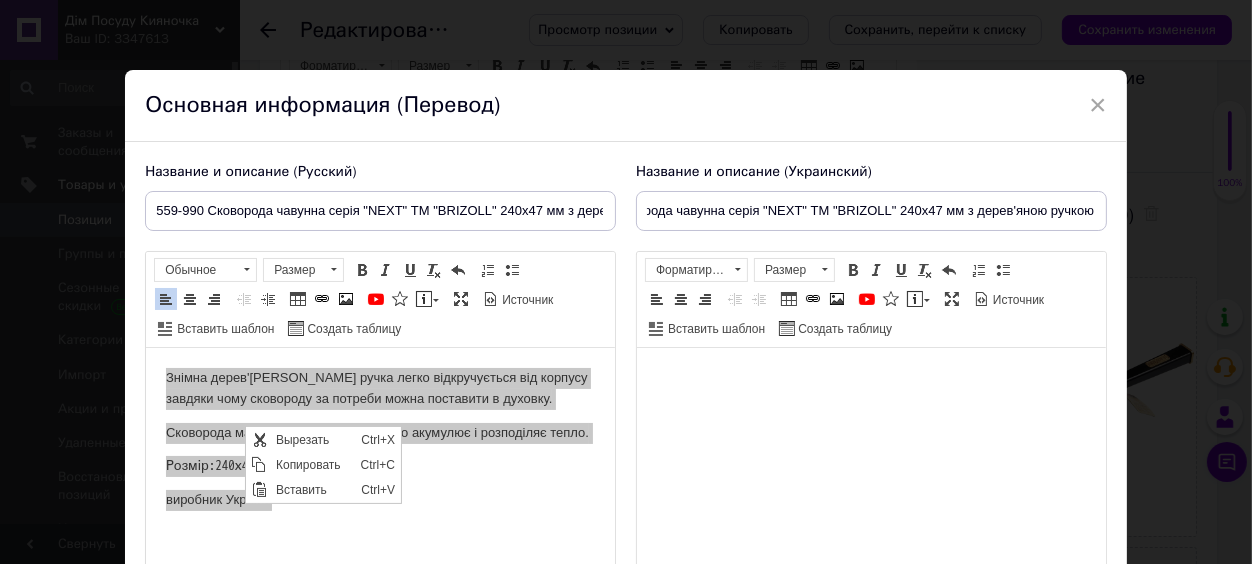scroll, scrollTop: 0, scrollLeft: 0, axis: both 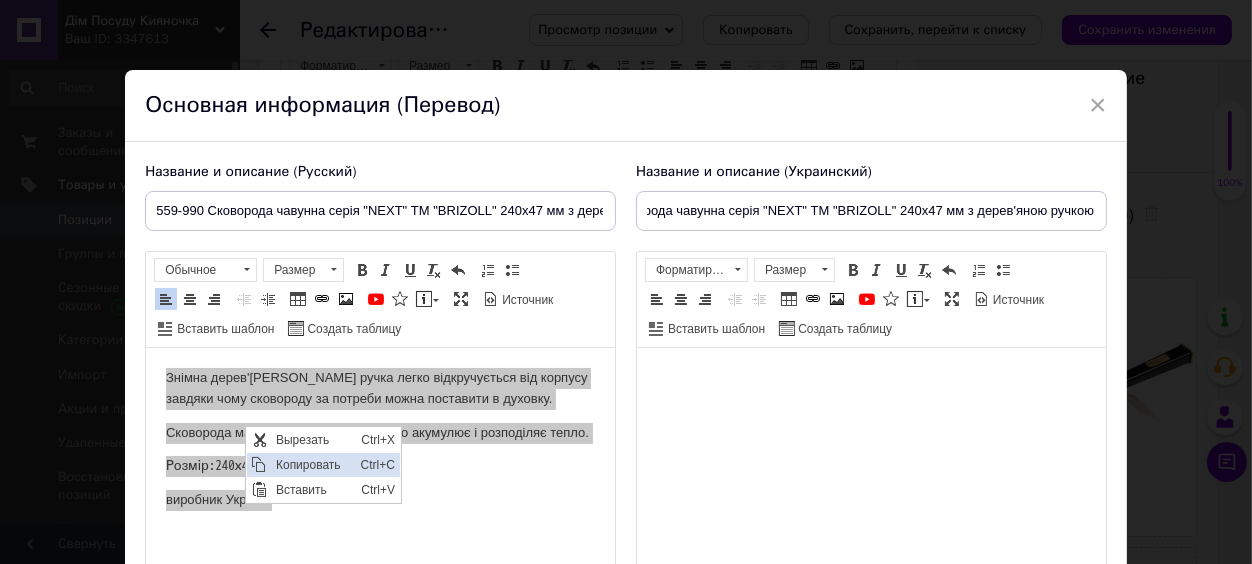 click on "Копировать" at bounding box center (312, 465) 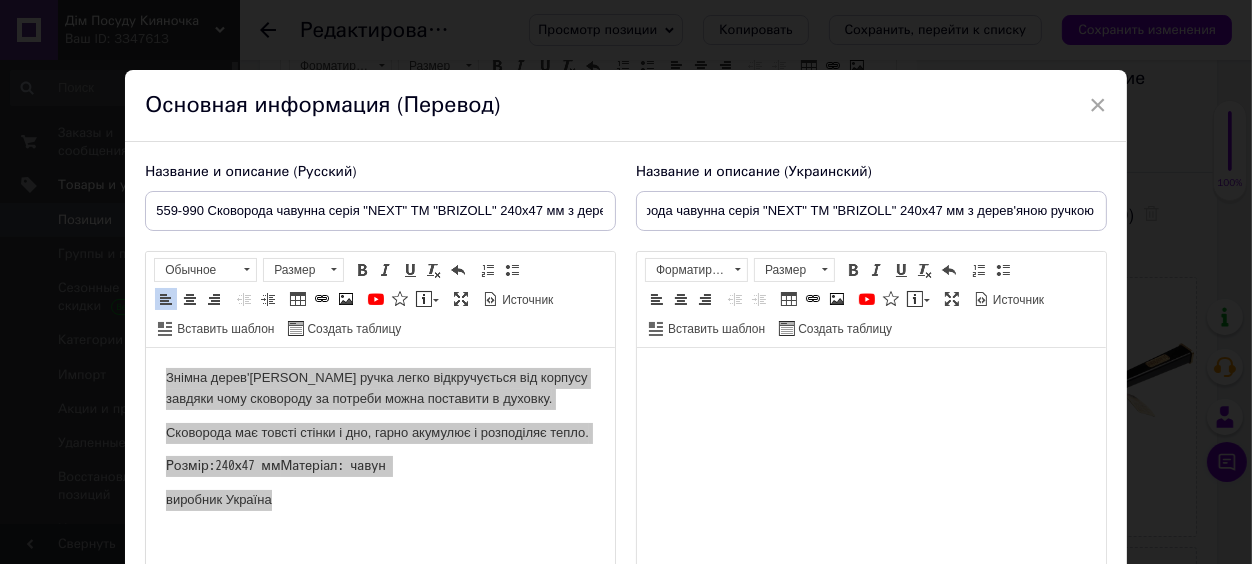 click at bounding box center (870, 378) 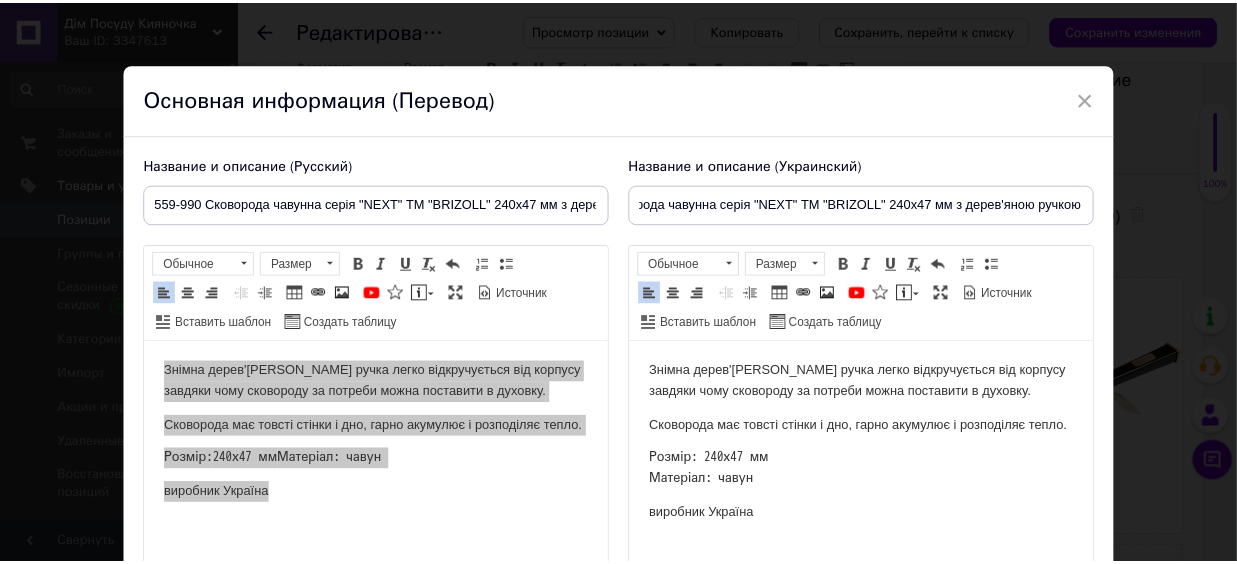scroll, scrollTop: 226, scrollLeft: 0, axis: vertical 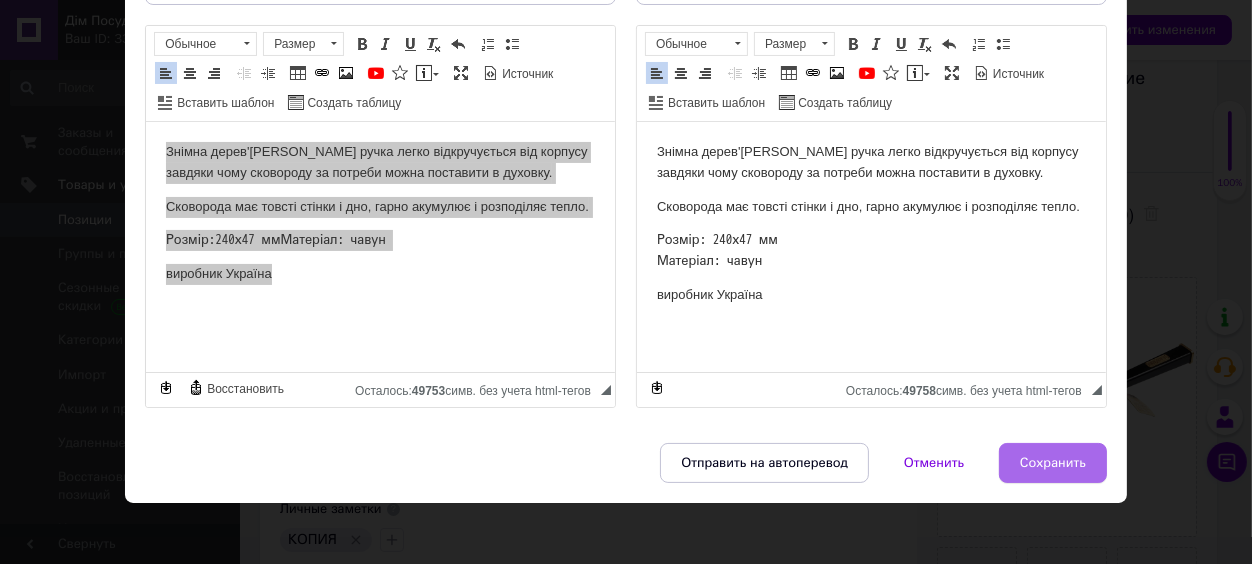 click on "Сохранить" at bounding box center (1053, 463) 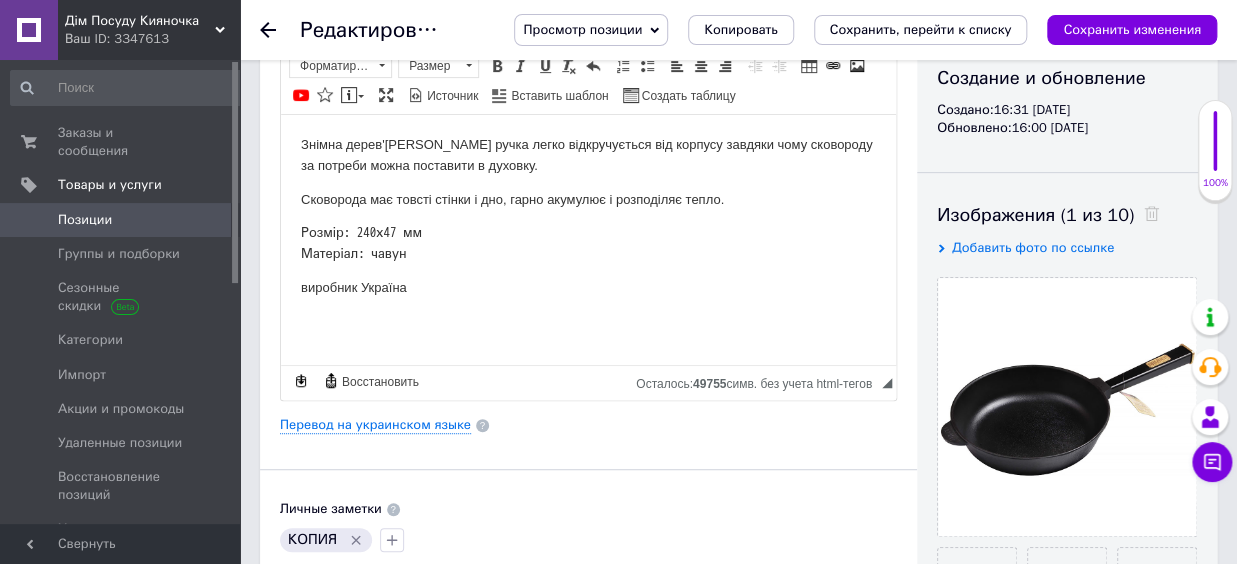 scroll, scrollTop: 0, scrollLeft: 0, axis: both 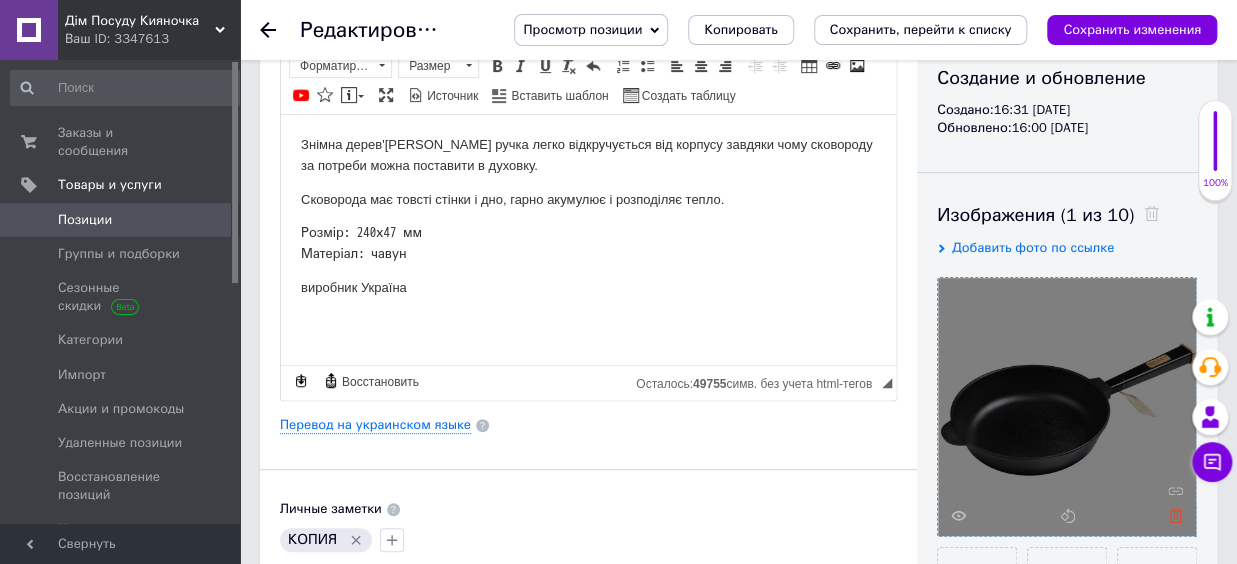 click 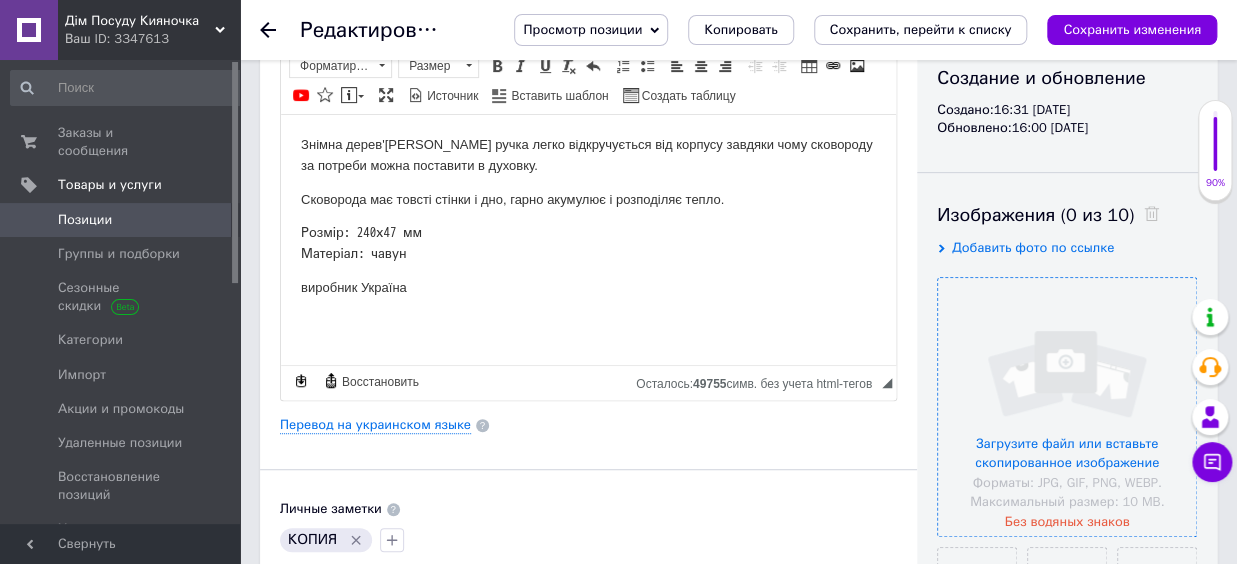 click at bounding box center (1067, 407) 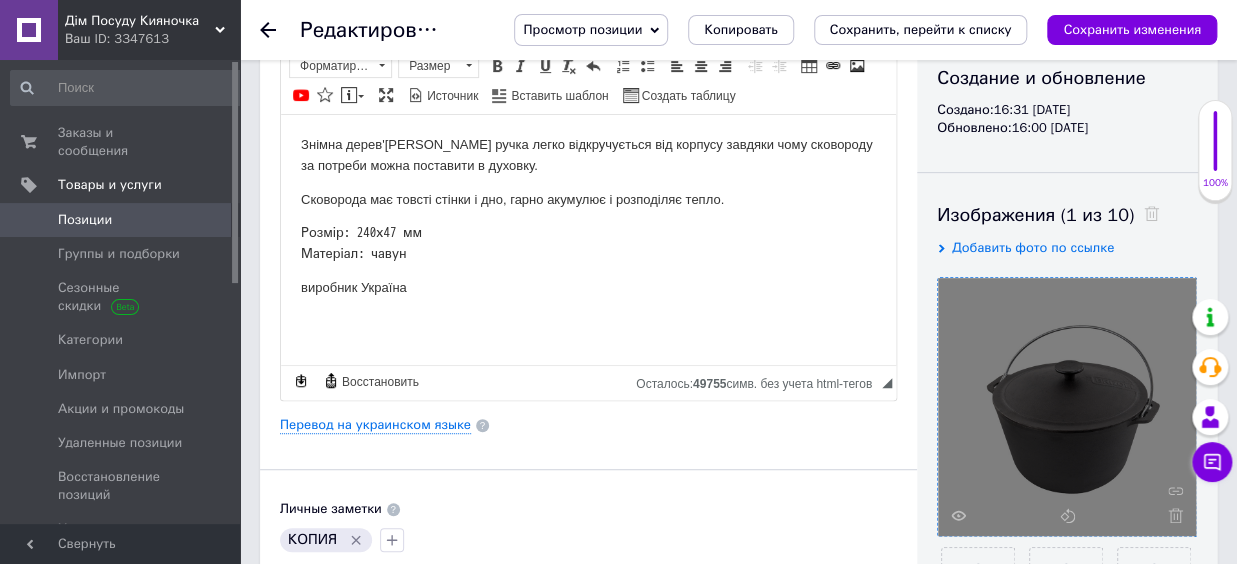 scroll, scrollTop: 440, scrollLeft: 0, axis: vertical 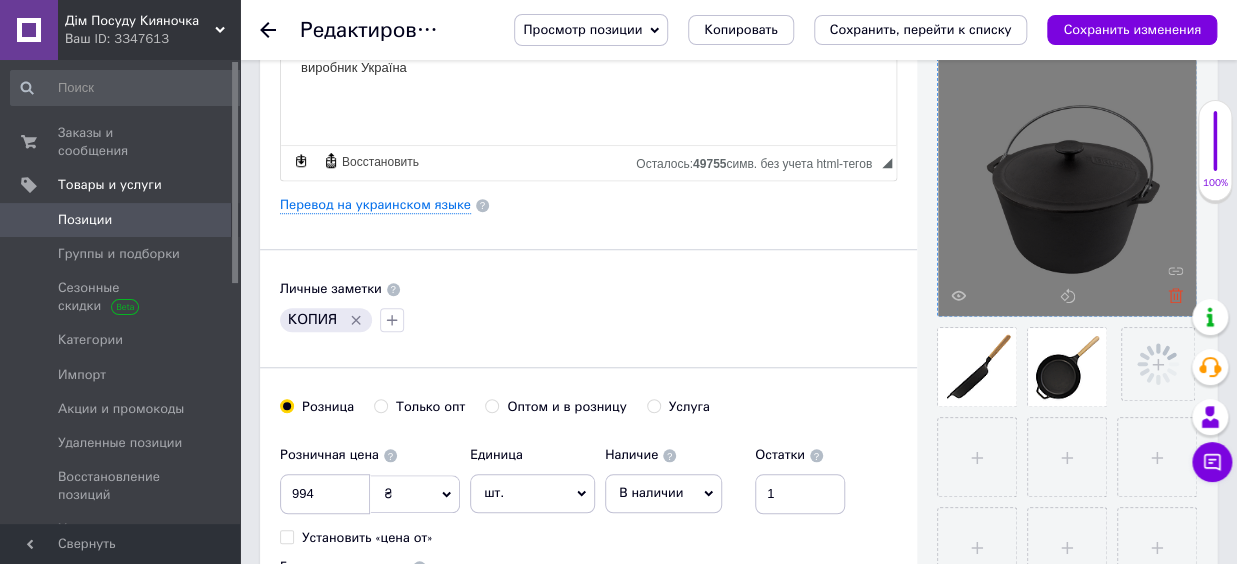 click 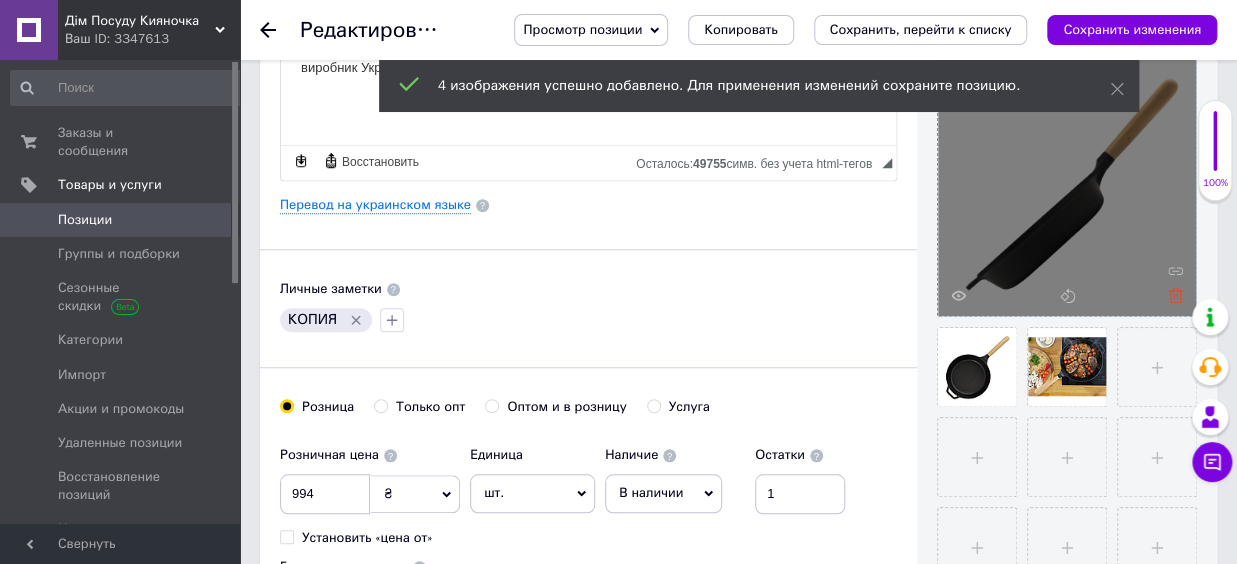 click 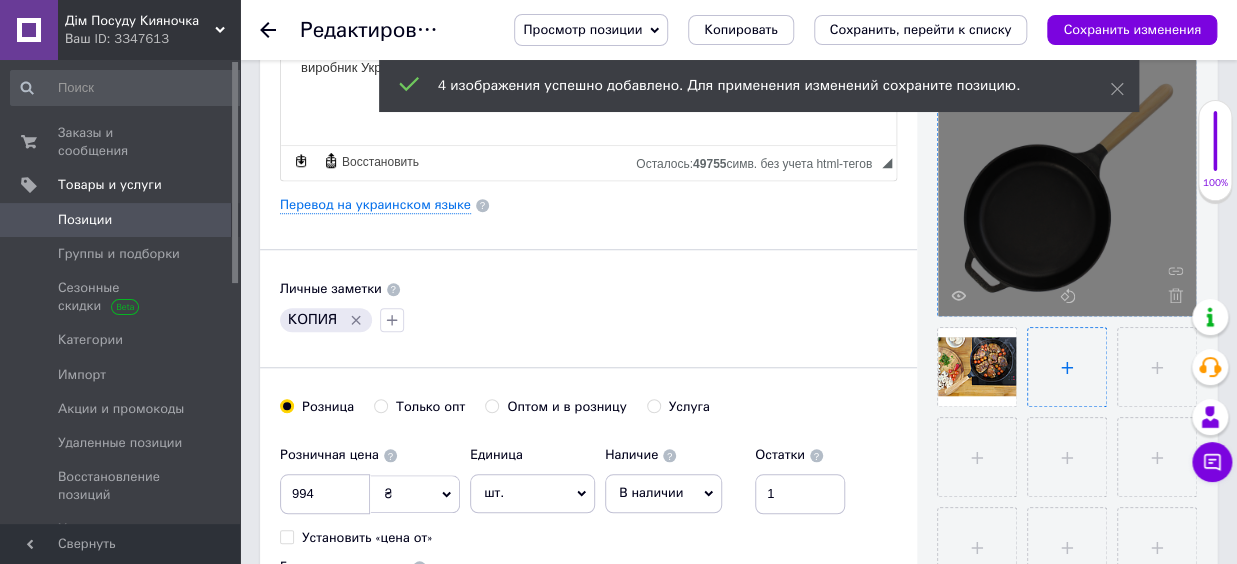click at bounding box center (1067, 367) 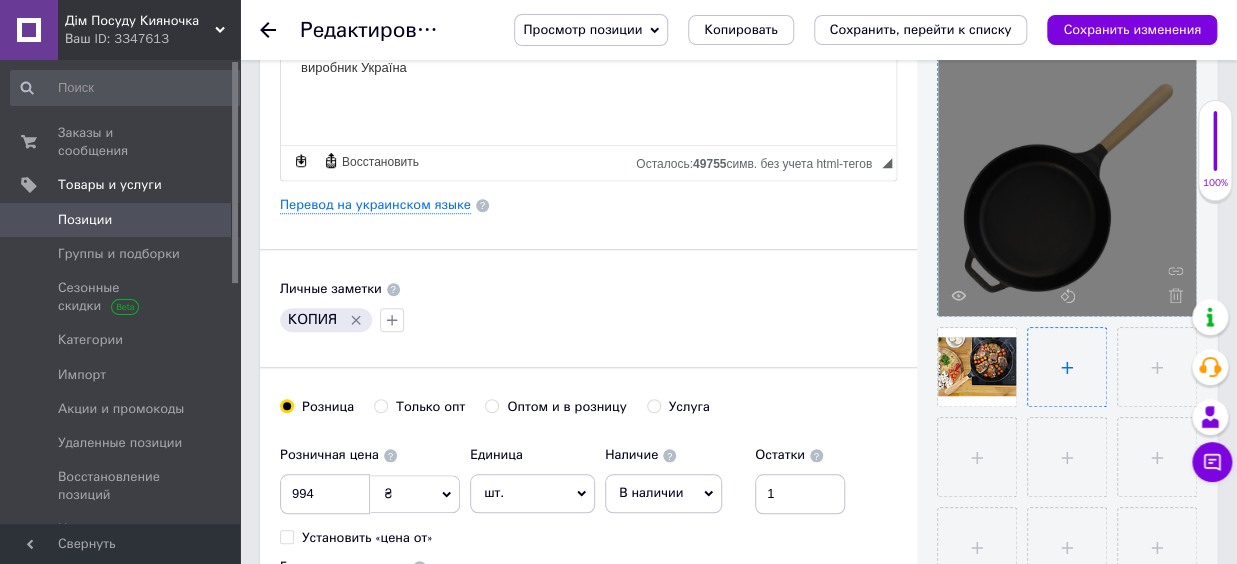 type on "C:\fakepath\1.png" 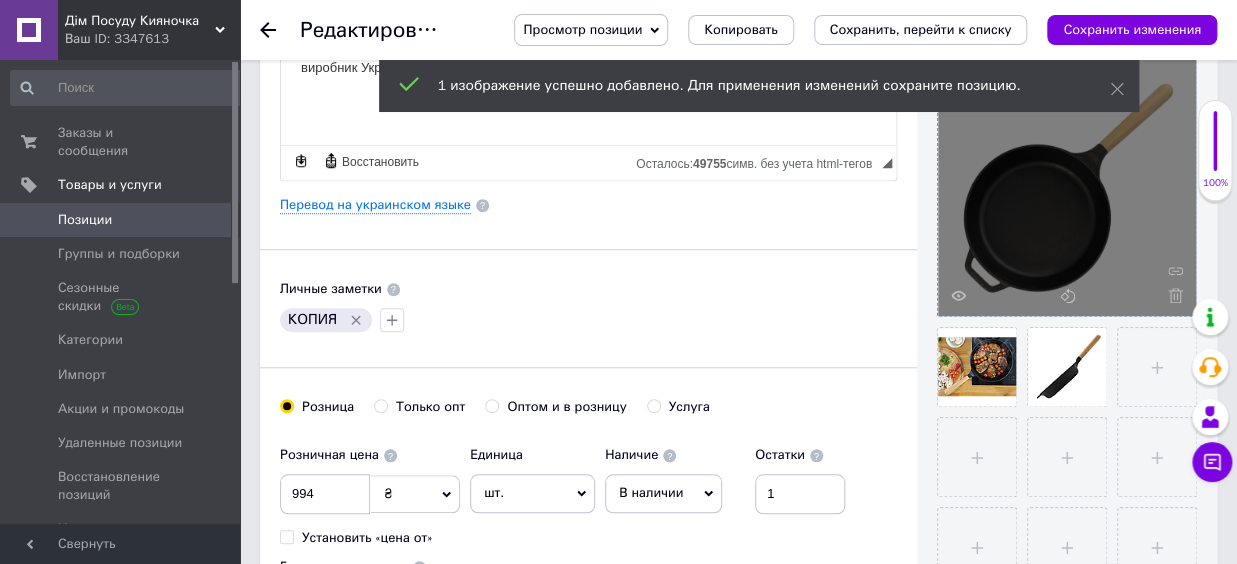 click 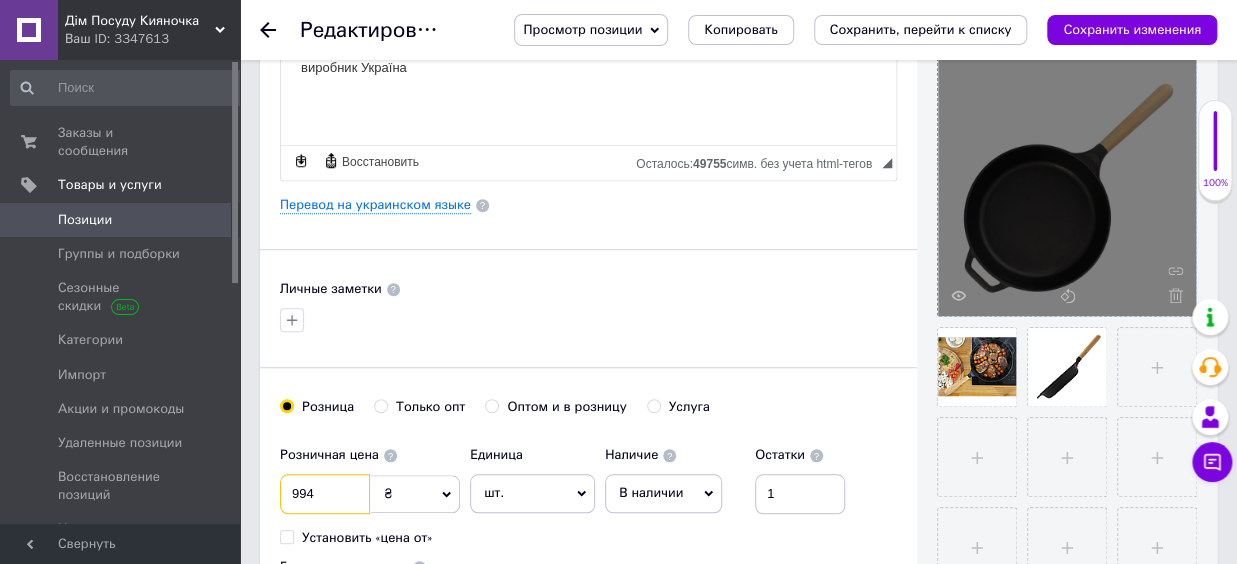drag, startPoint x: 302, startPoint y: 490, endPoint x: 277, endPoint y: 489, distance: 25.019993 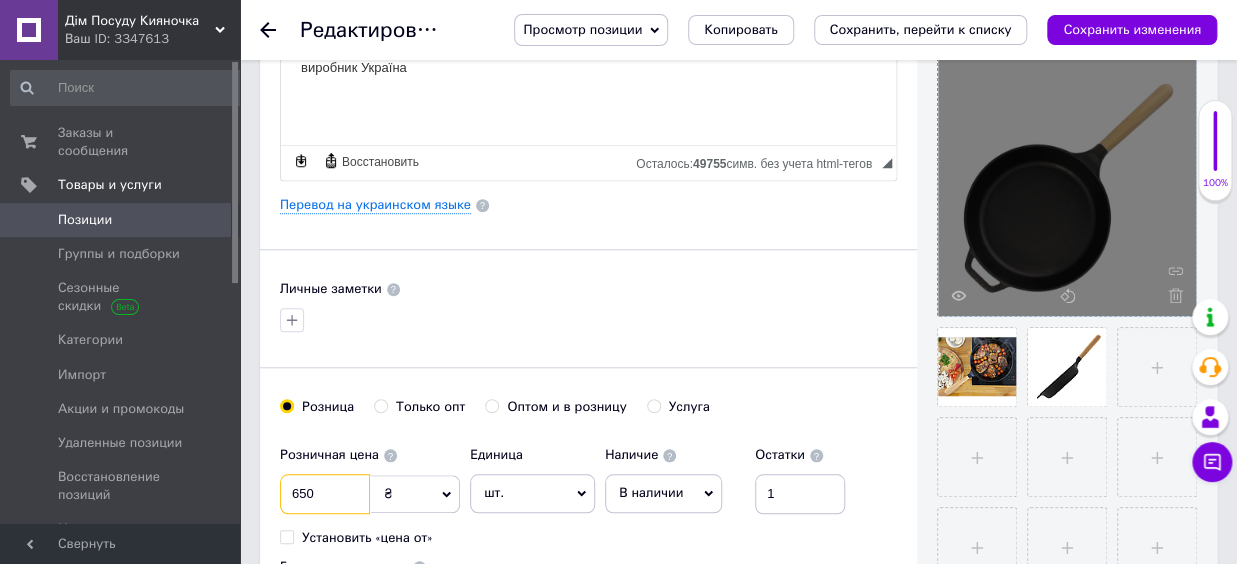 scroll, scrollTop: 550, scrollLeft: 0, axis: vertical 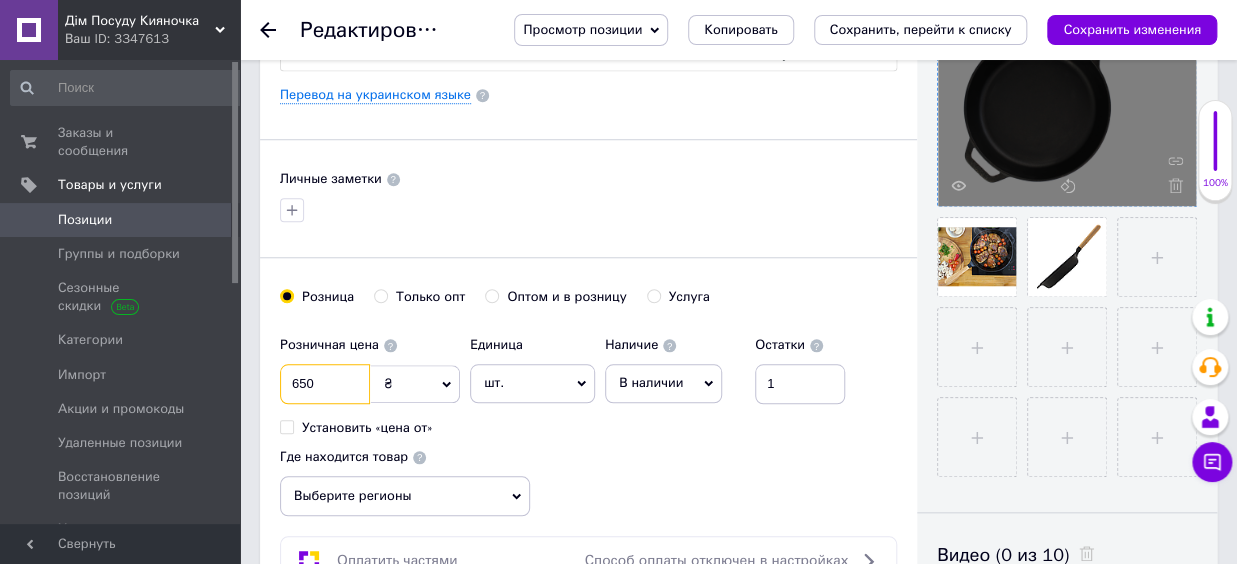 type on "650" 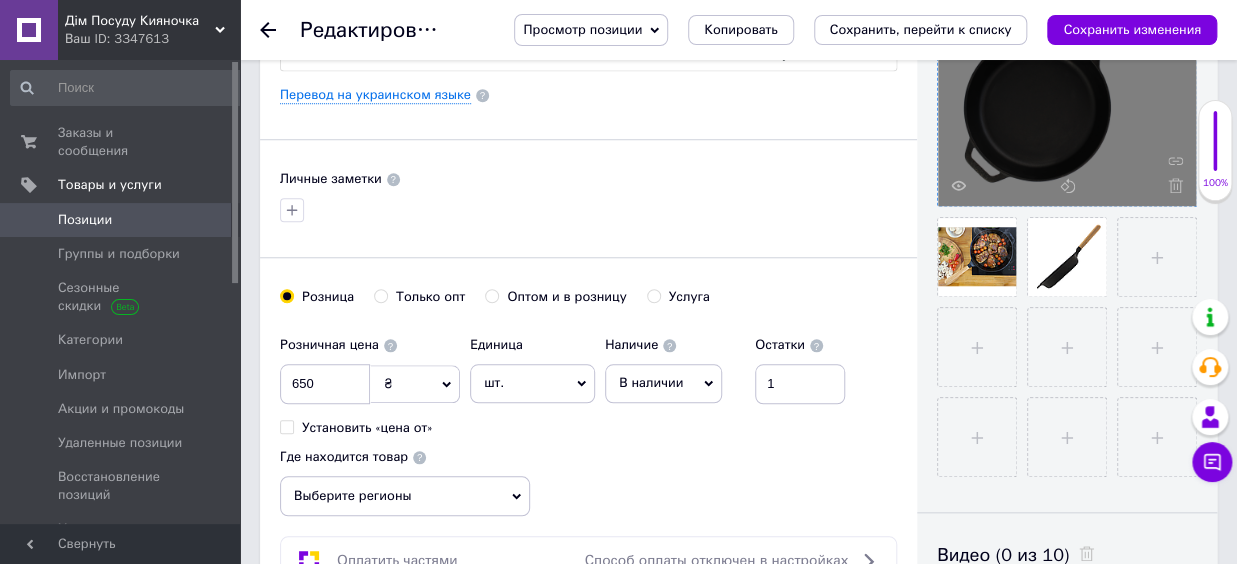 click on "Выберите регионы" at bounding box center [405, 496] 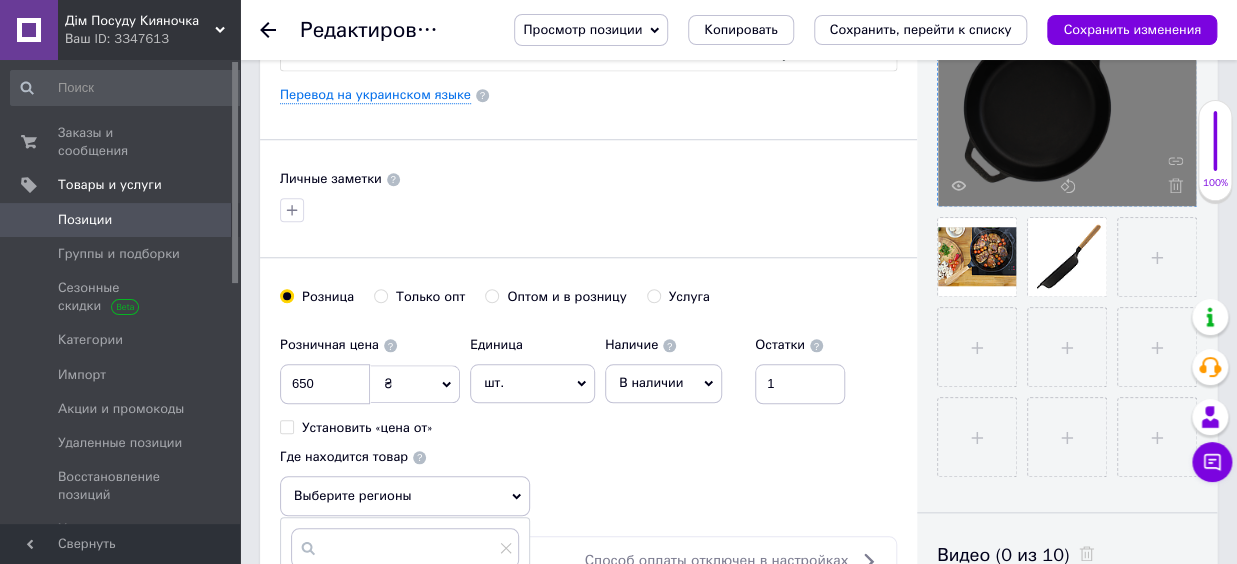 scroll, scrollTop: 770, scrollLeft: 0, axis: vertical 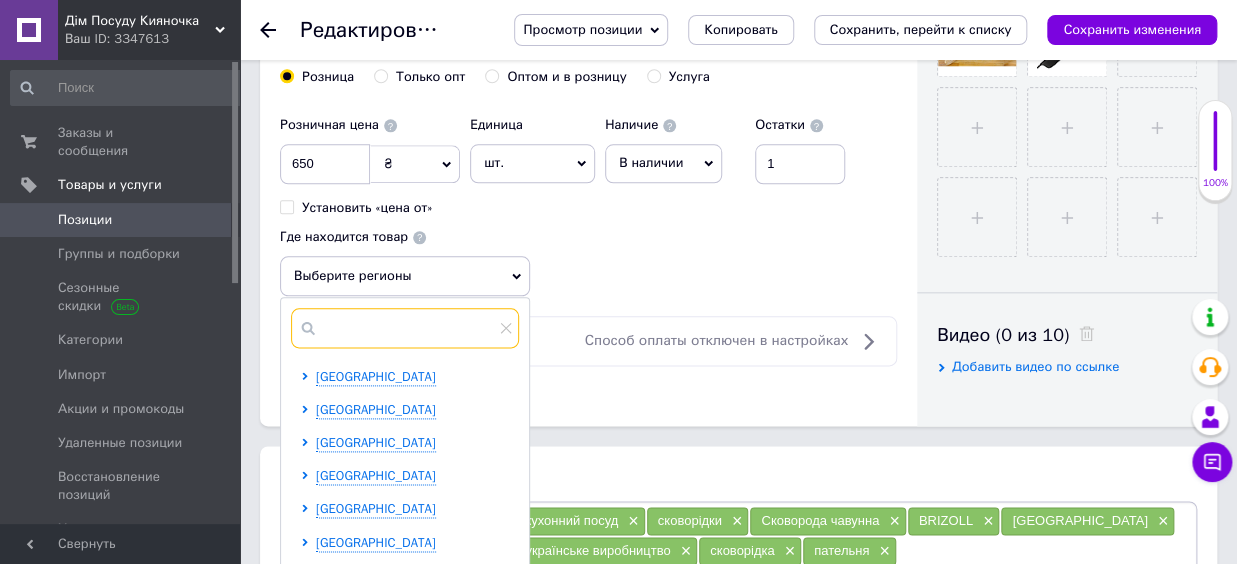 click at bounding box center [405, 328] 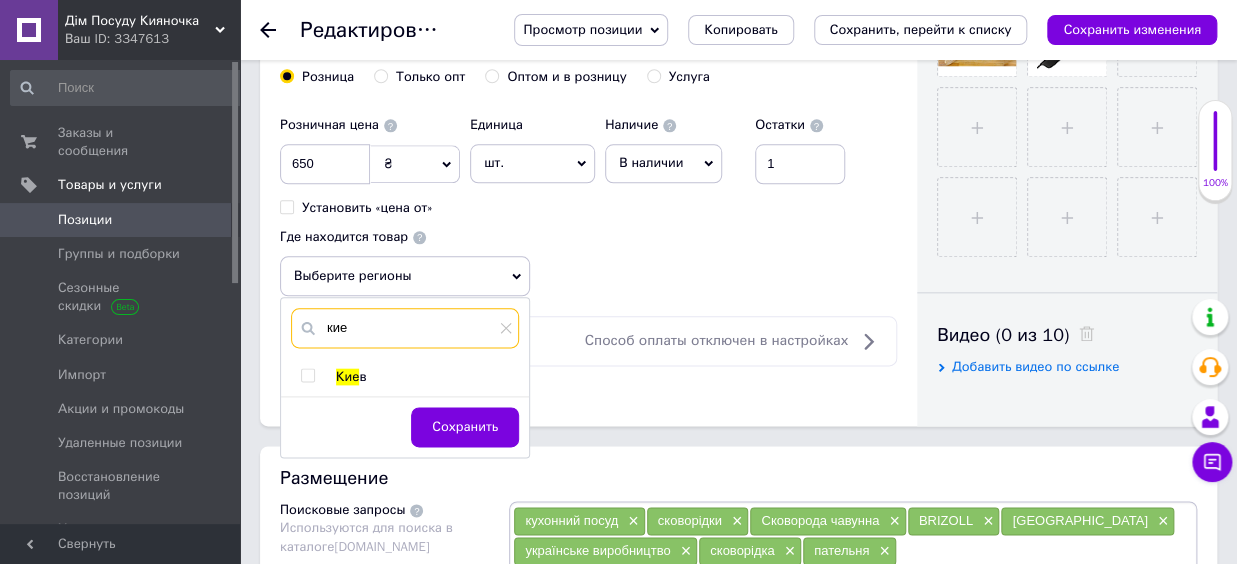type on "кие" 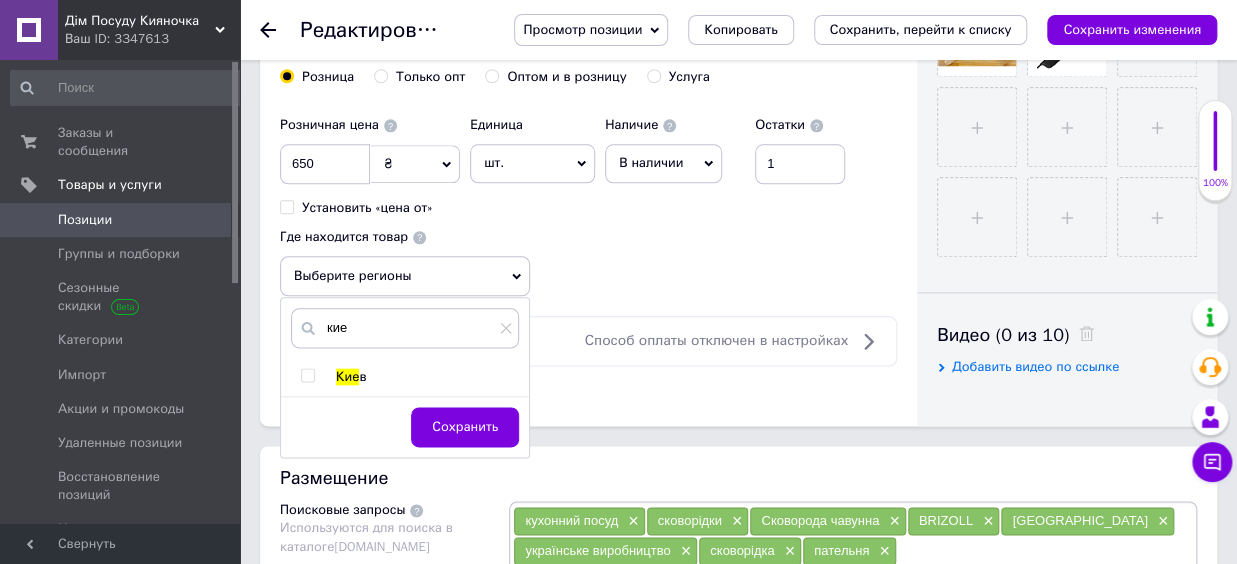 drag, startPoint x: 348, startPoint y: 374, endPoint x: 405, endPoint y: 401, distance: 63.07139 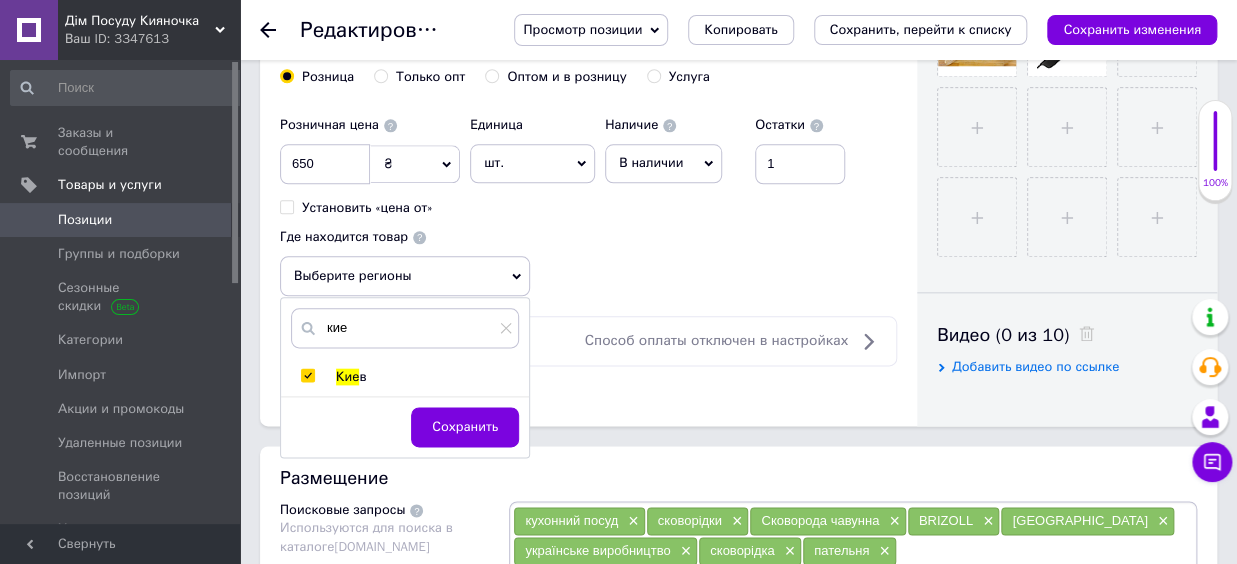 checkbox on "true" 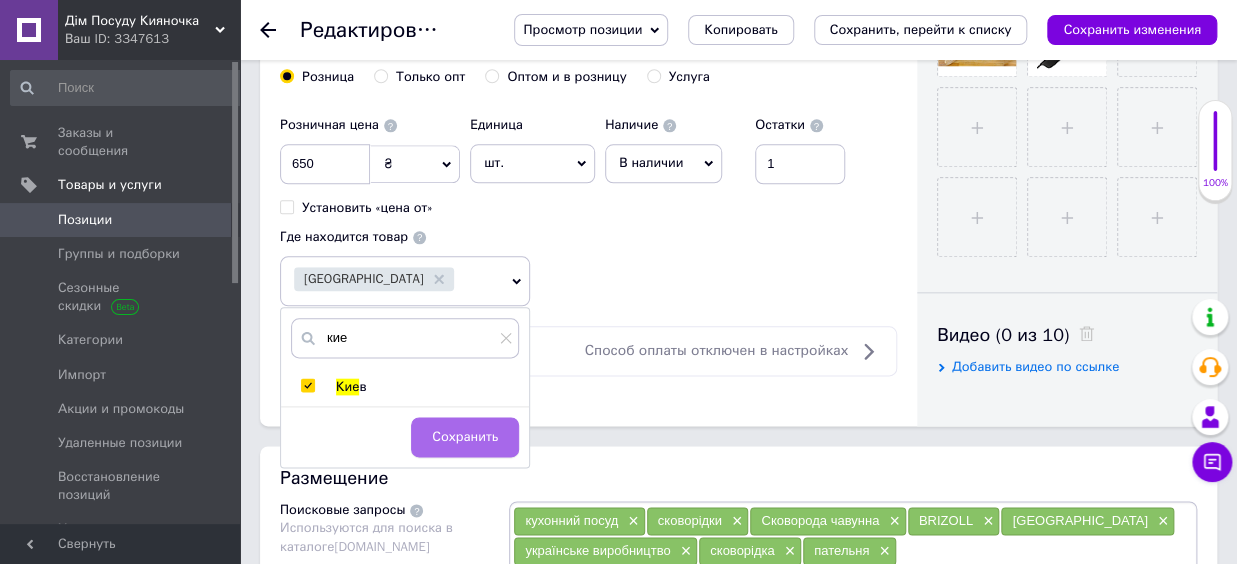 click on "Сохранить" at bounding box center [465, 437] 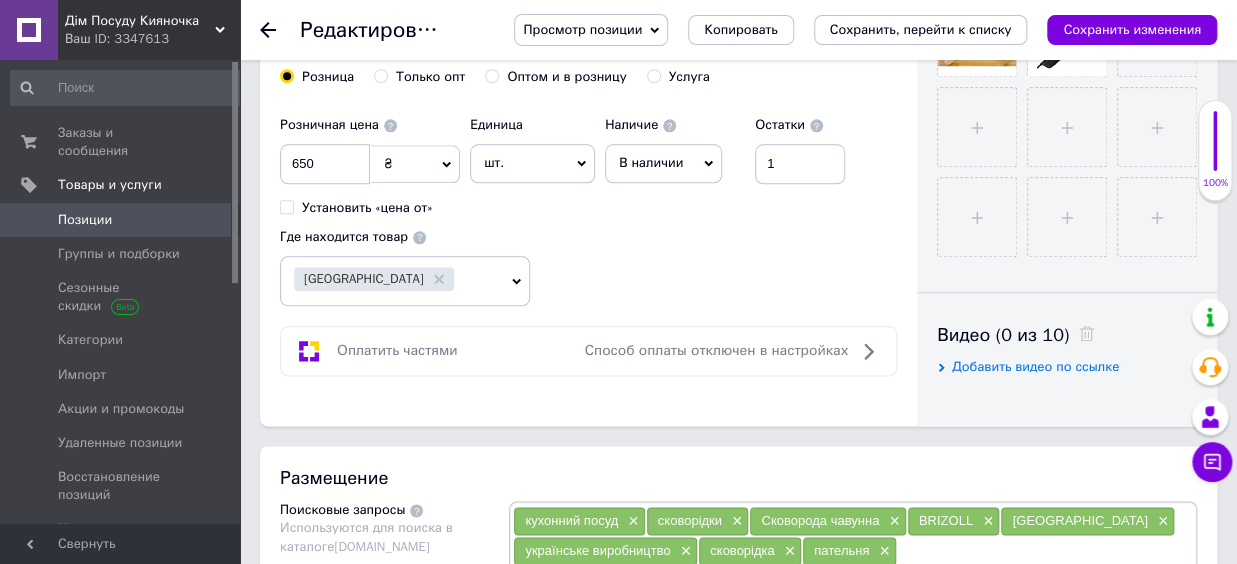 scroll, scrollTop: 880, scrollLeft: 0, axis: vertical 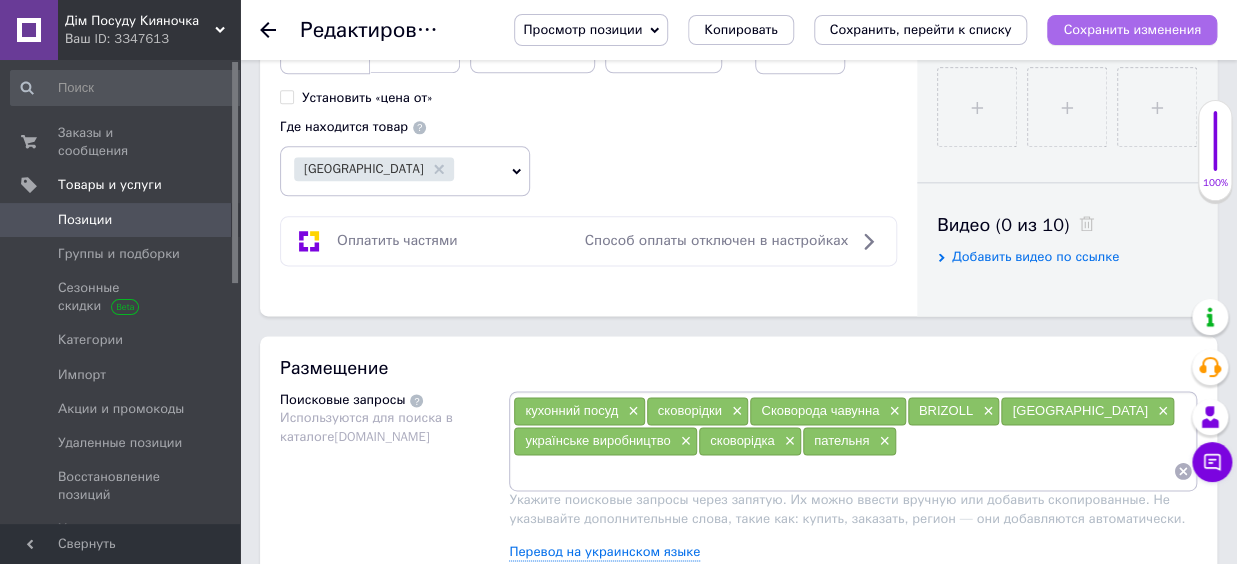 click on "Сохранить изменения" at bounding box center (1132, 30) 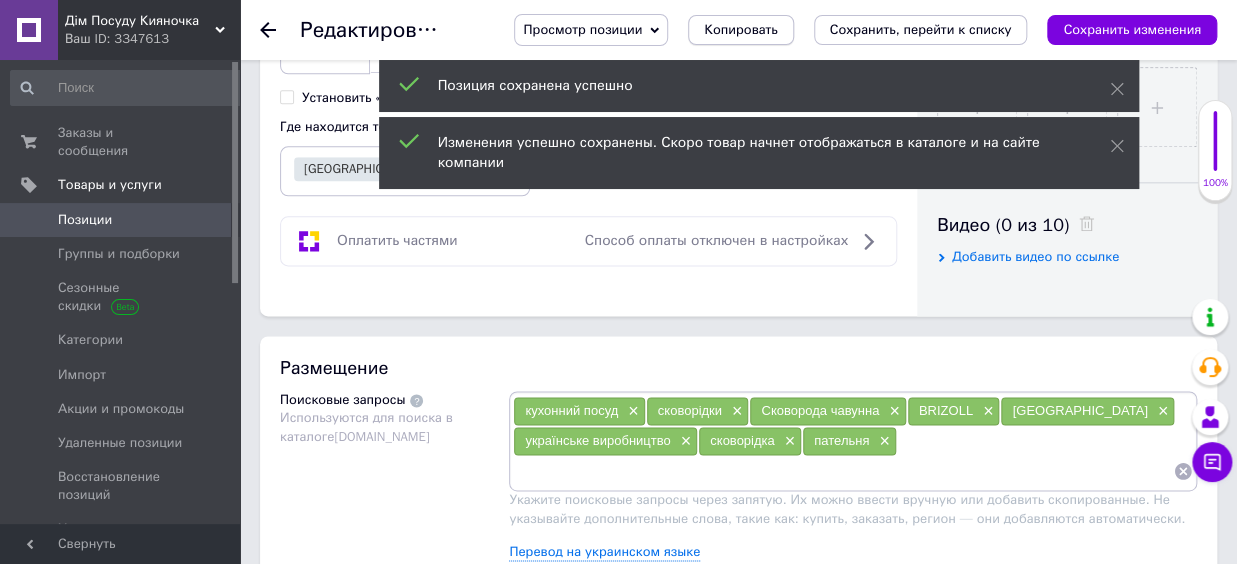 click on "Копировать" at bounding box center [740, 30] 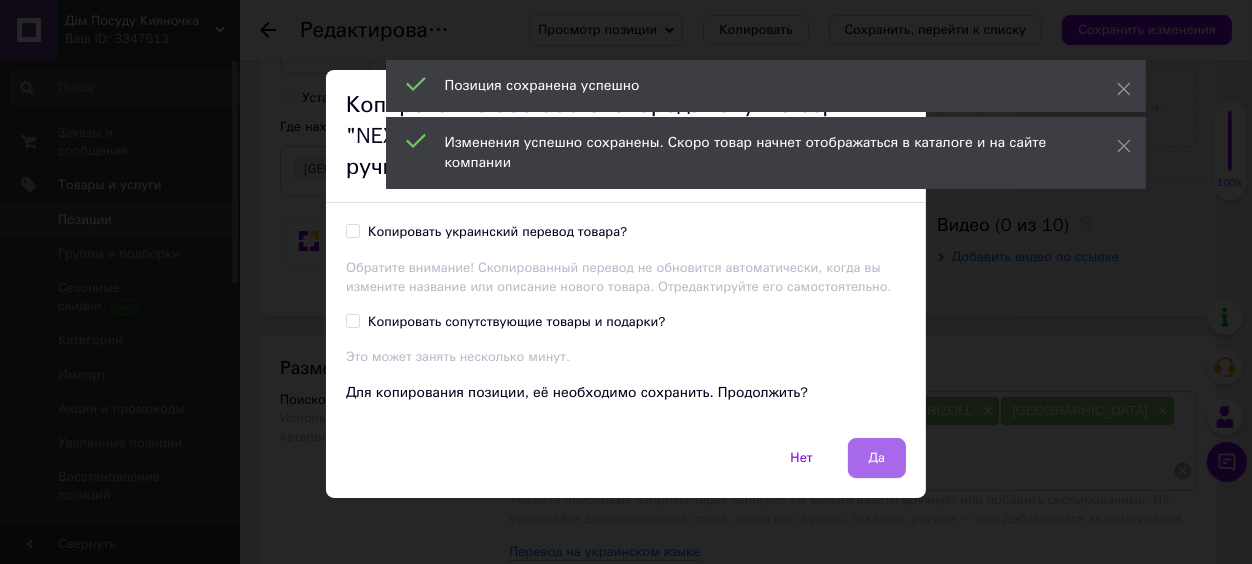 click on "Да" at bounding box center [877, 458] 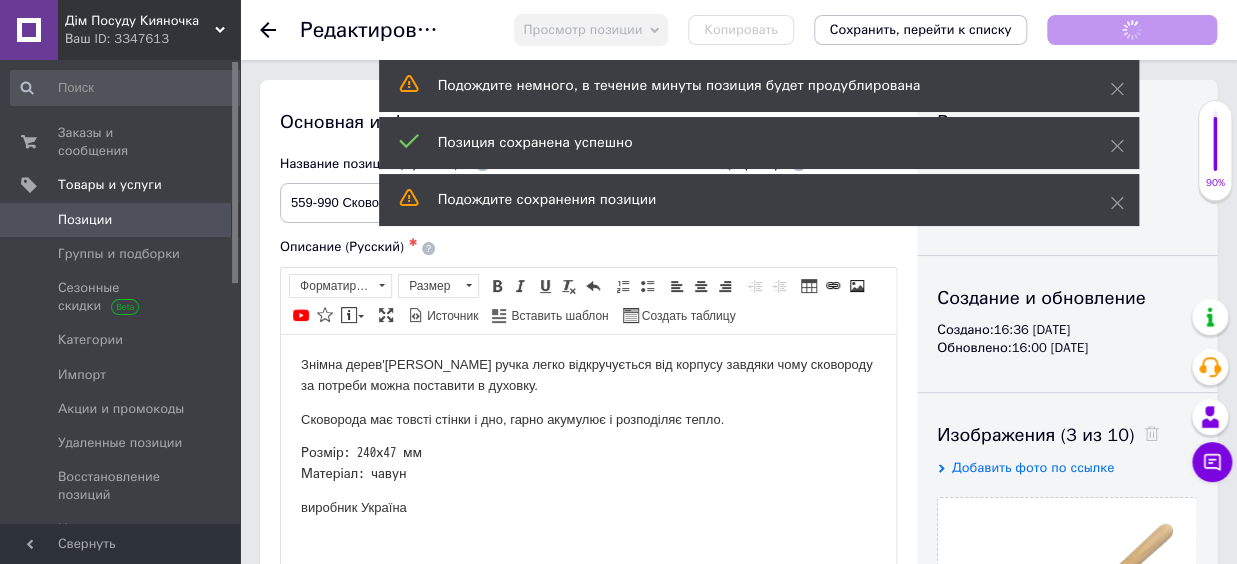 scroll, scrollTop: 0, scrollLeft: 0, axis: both 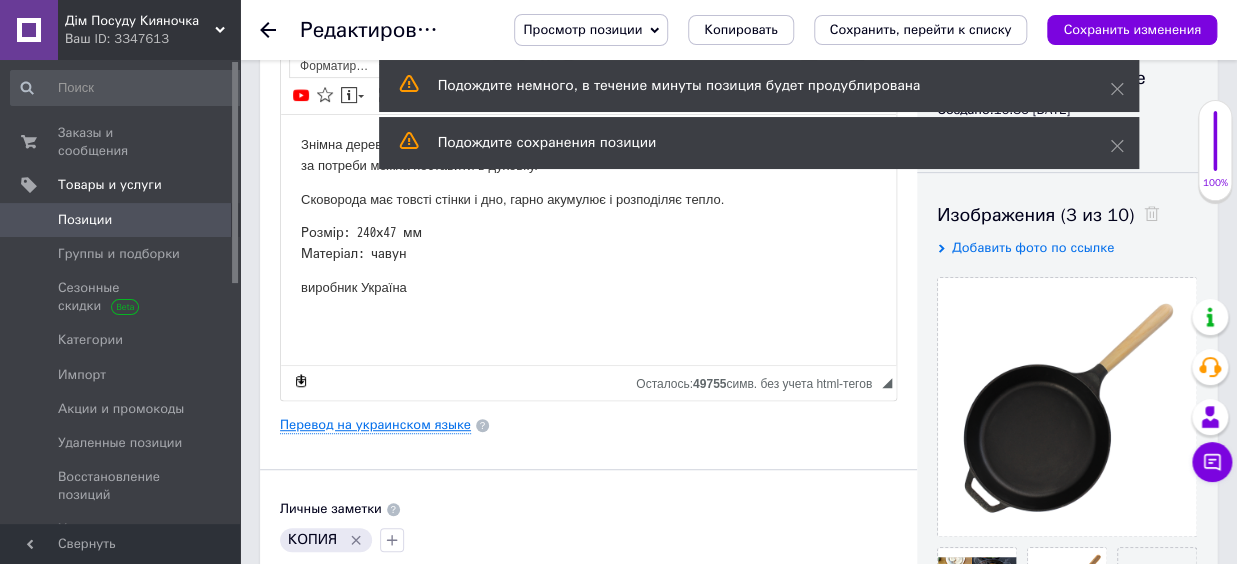 click on "Перевод на украинском языке" at bounding box center [375, 425] 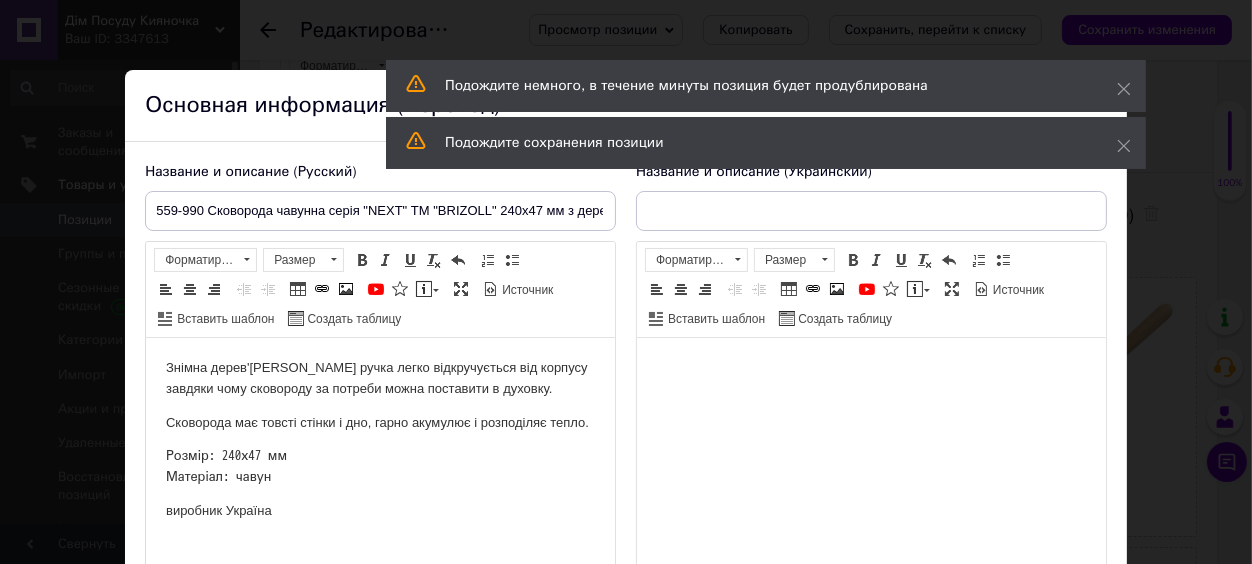 scroll, scrollTop: 30, scrollLeft: 0, axis: vertical 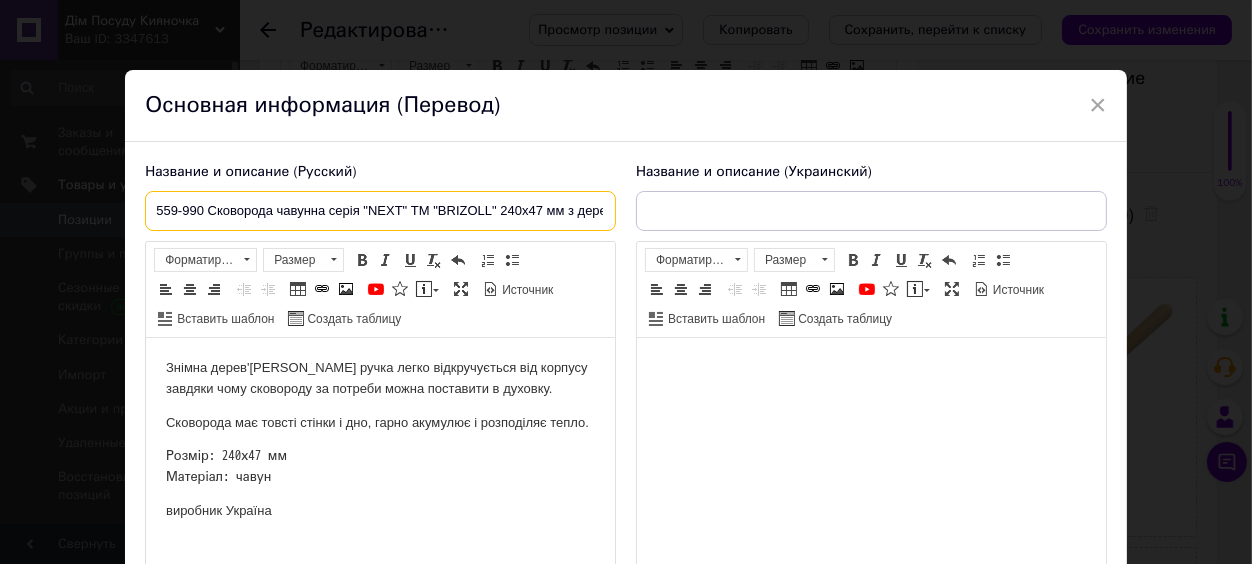 drag, startPoint x: 157, startPoint y: 213, endPoint x: 683, endPoint y: 231, distance: 526.3079 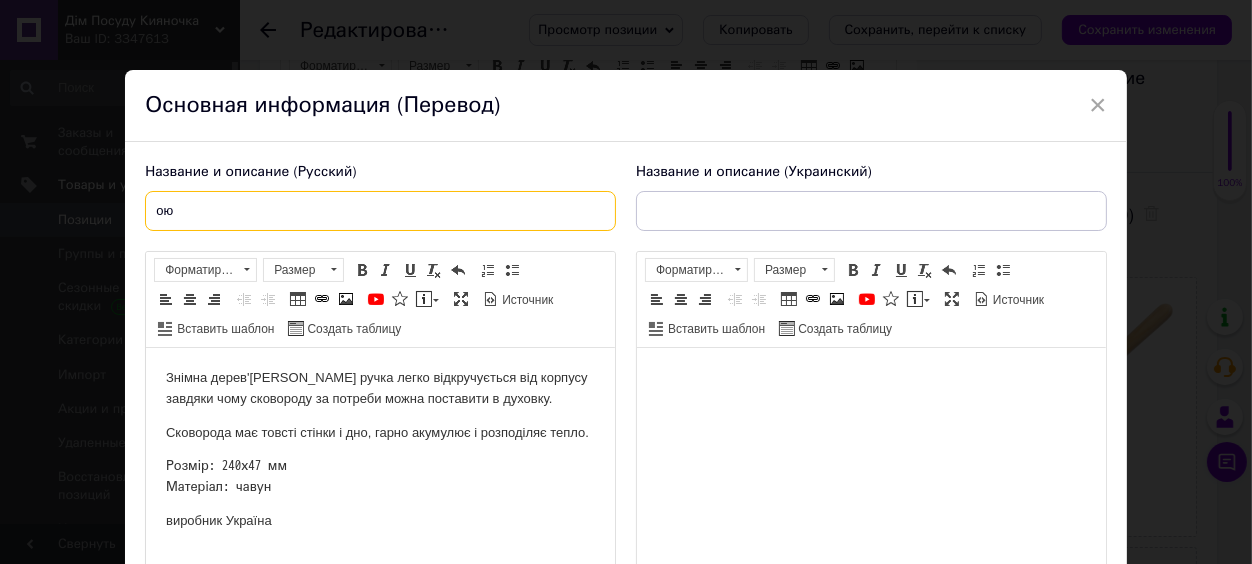 type on "[PERSON_NAME]" 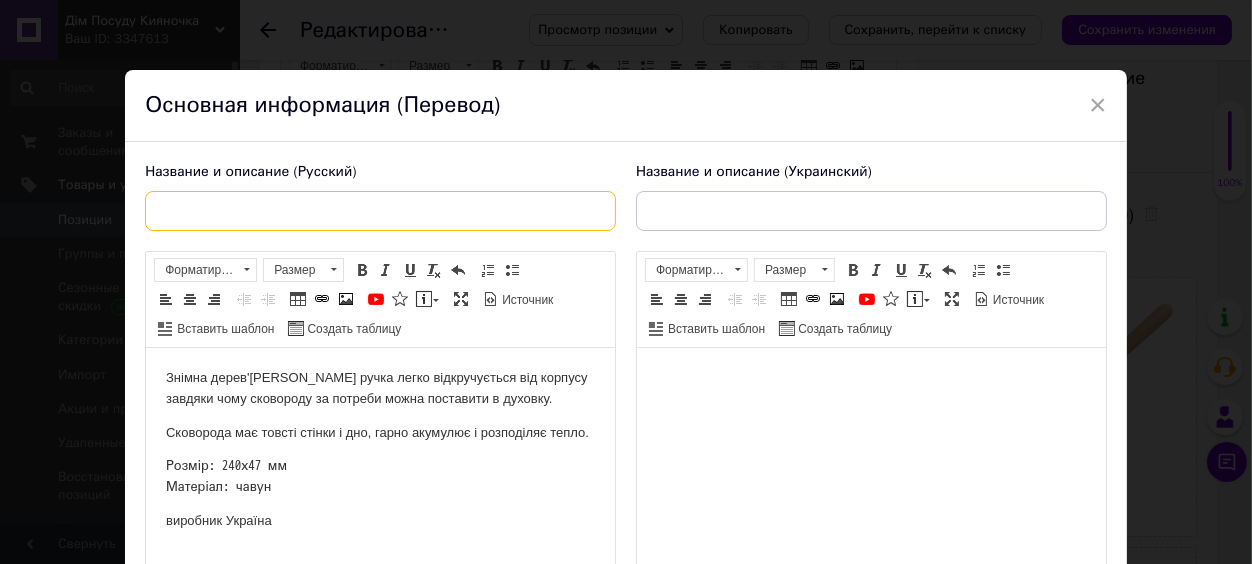 paste on "559-991 Сковорода чавунна серія "NEXT" ТМ "BRIZOLL" 260х54 мм з дерев'яною ручкою" 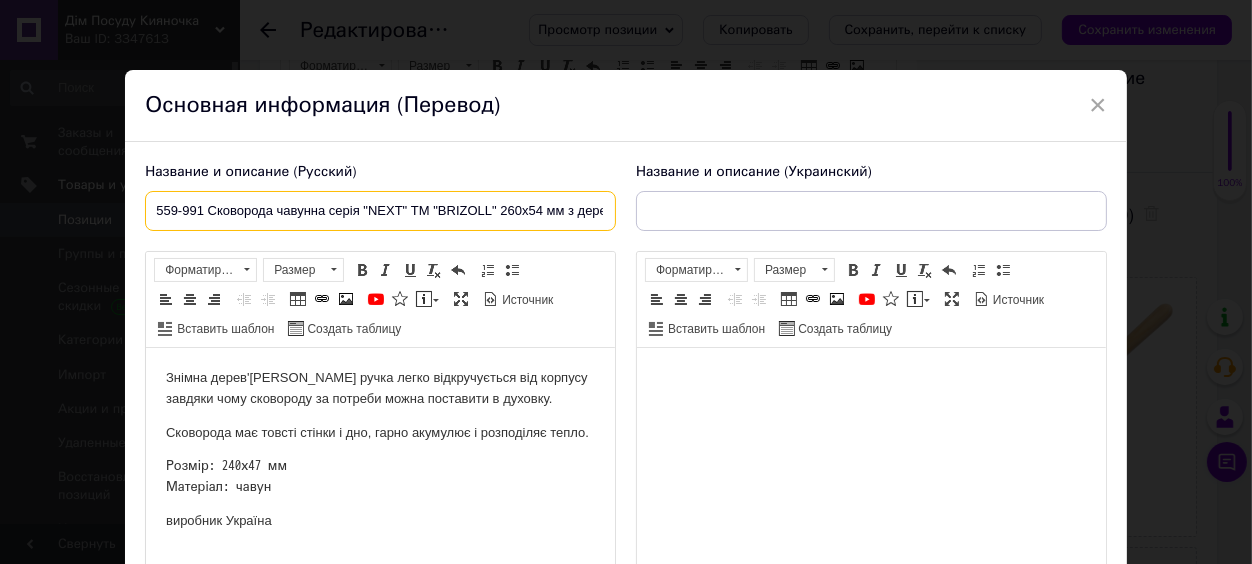 scroll, scrollTop: 0, scrollLeft: 97, axis: horizontal 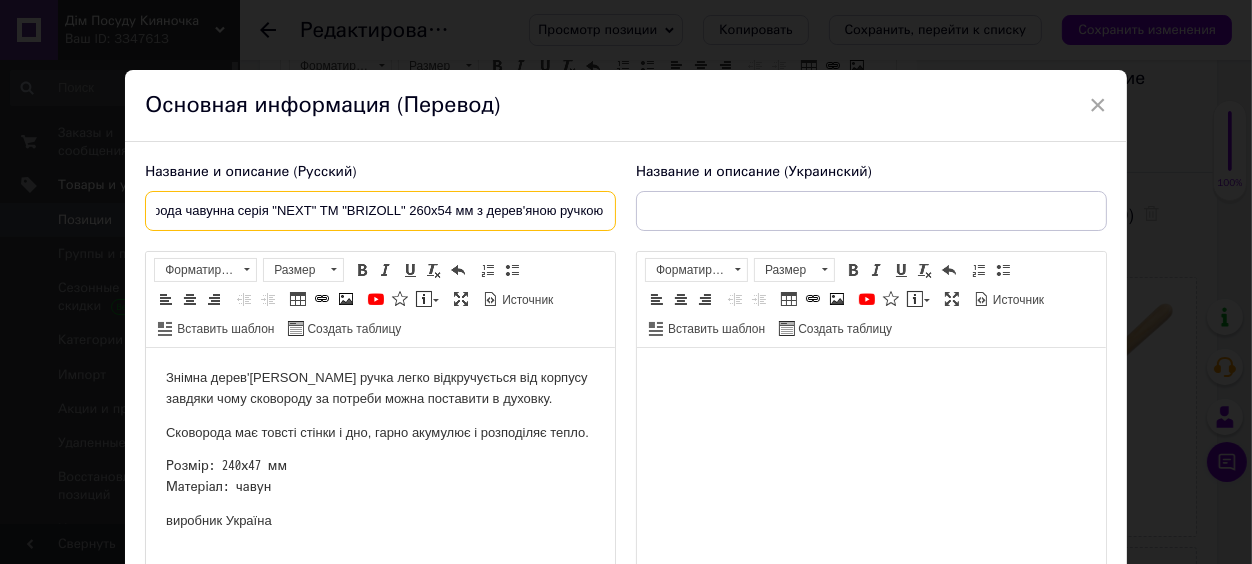 type on "559-991 Сковорода чавунна серія "NEXT" ТМ "BRIZOLL" 260х54 мм з дерев'яною ручкою" 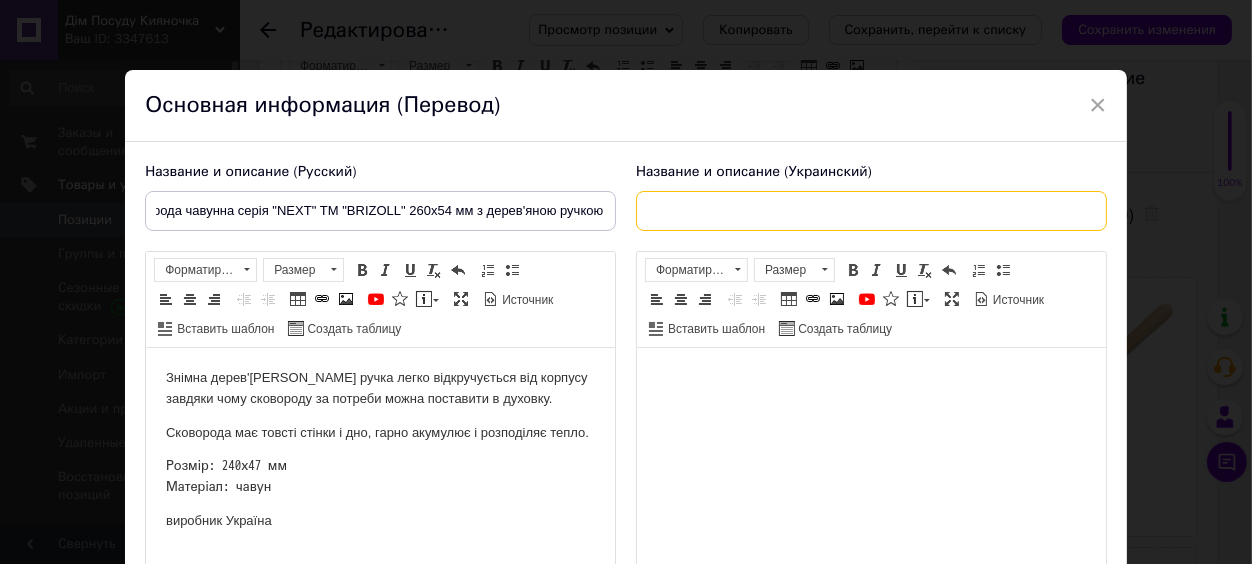 click at bounding box center [871, 211] 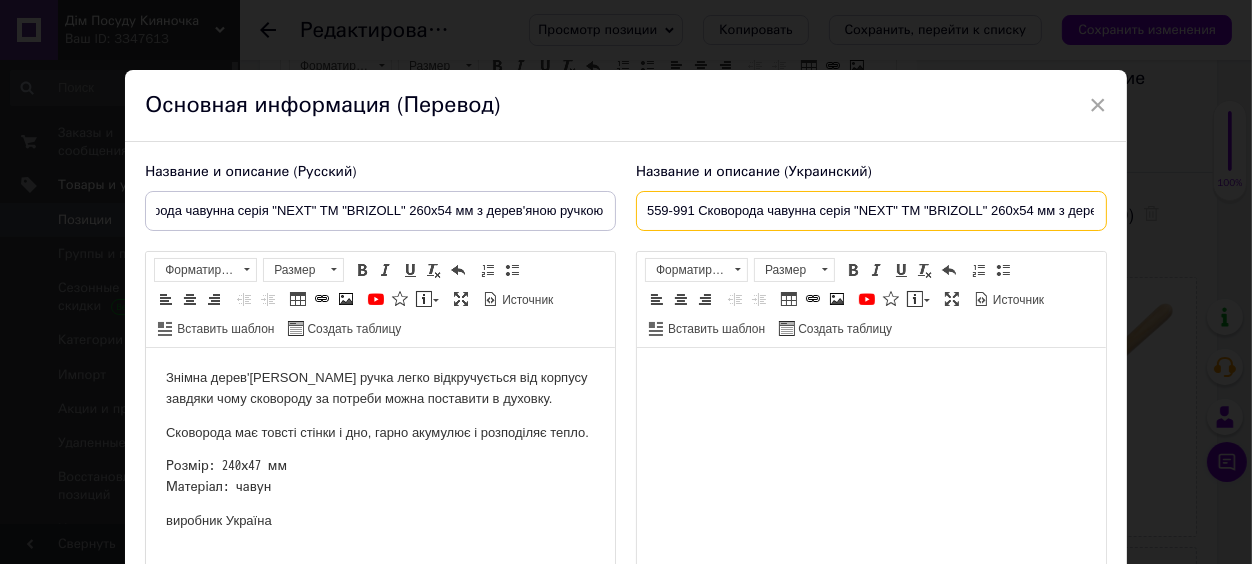 scroll, scrollTop: 0, scrollLeft: 97, axis: horizontal 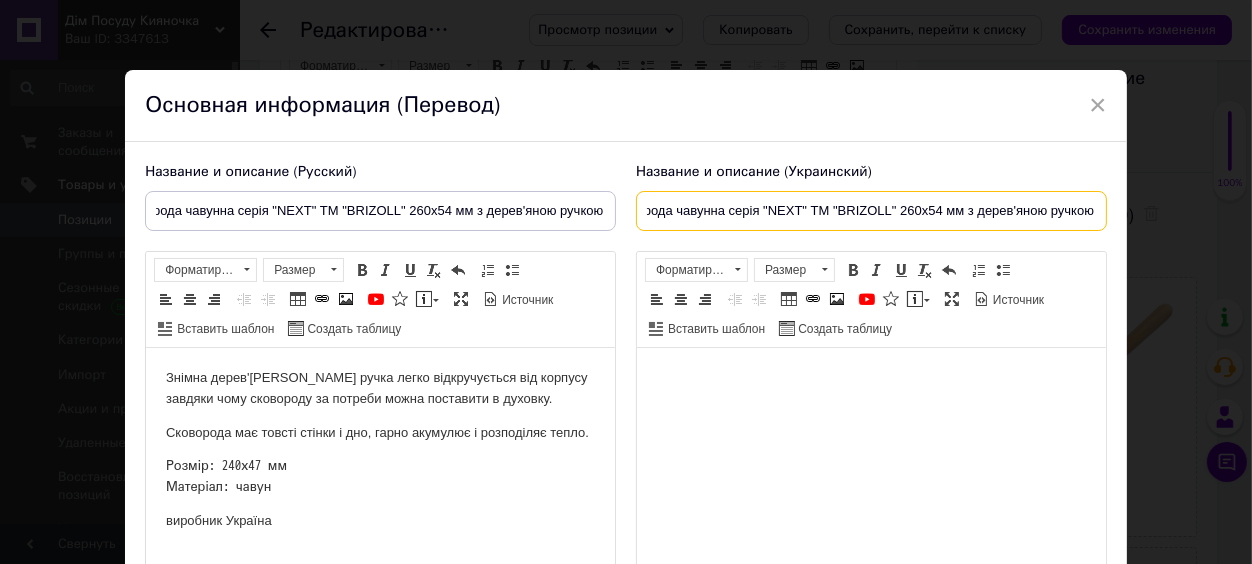 type on "559-991 Сковорода чавунна серія "NEXT" ТМ "BRIZOLL" 260х54 мм з дерев'яною ручкою" 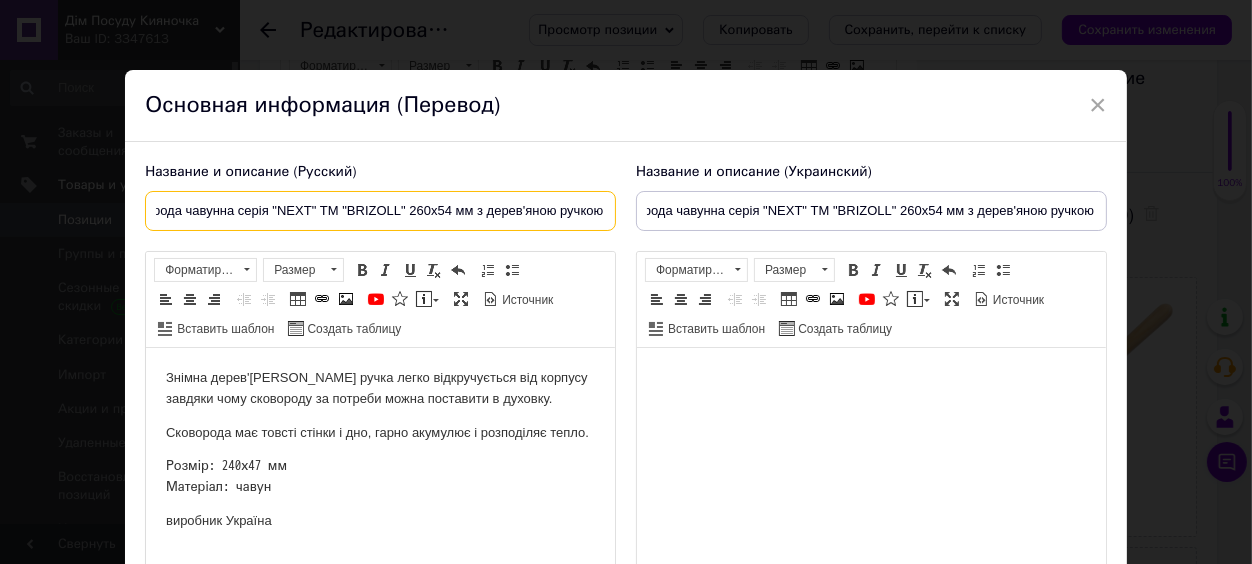 drag, startPoint x: 463, startPoint y: 215, endPoint x: 401, endPoint y: 227, distance: 63.15061 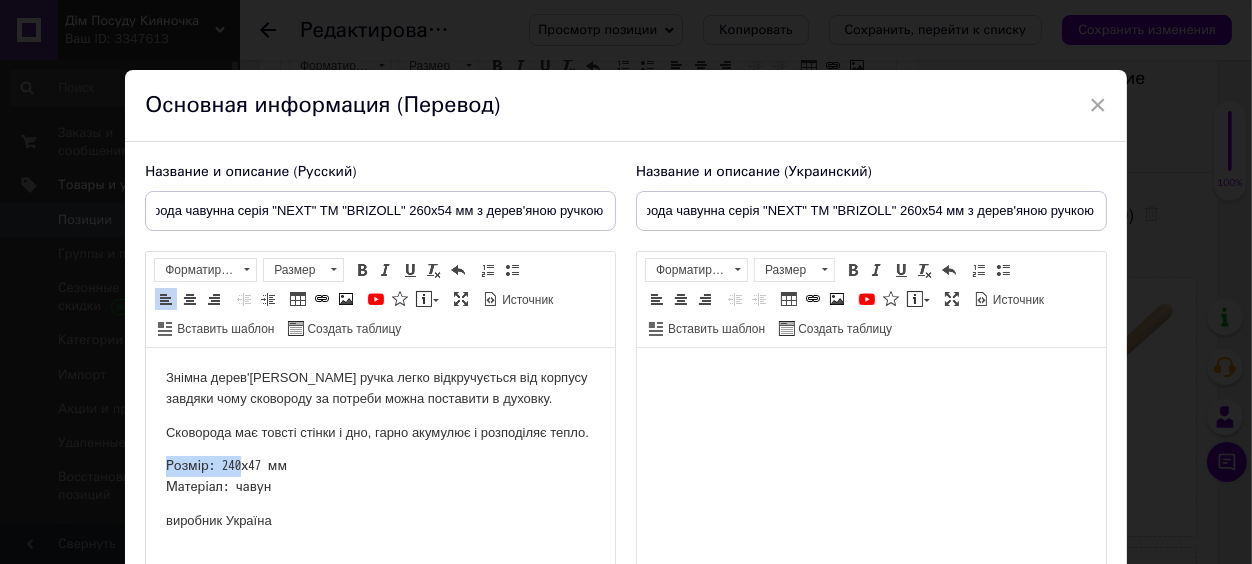 drag, startPoint x: 308, startPoint y: 467, endPoint x: 239, endPoint y: 475, distance: 69.46222 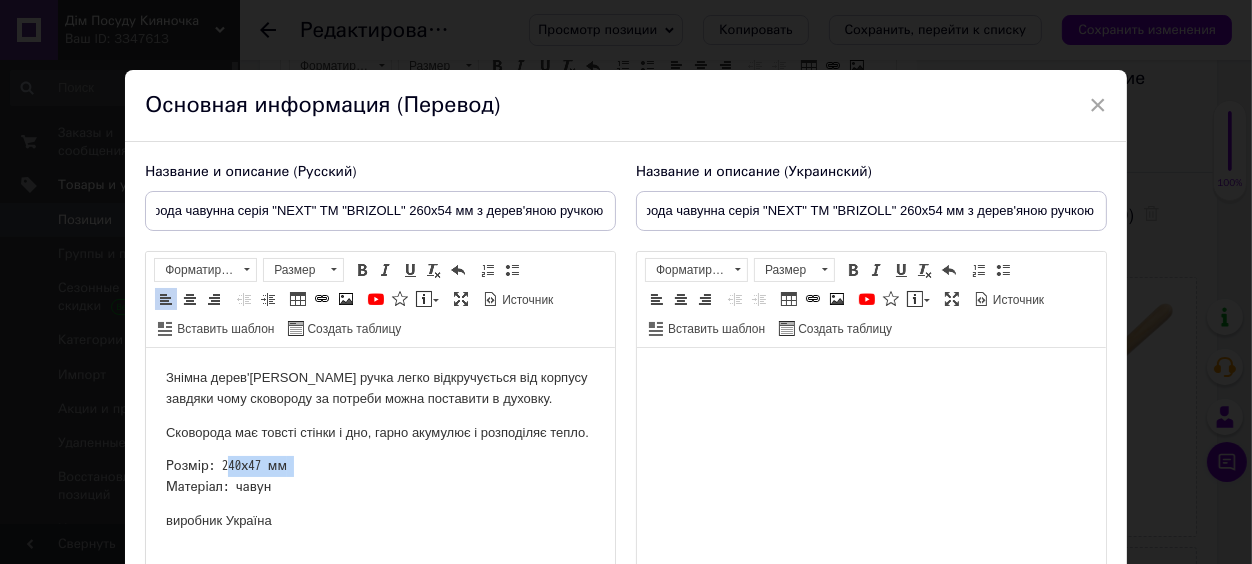 drag, startPoint x: 226, startPoint y: 479, endPoint x: 298, endPoint y: 470, distance: 72.56032 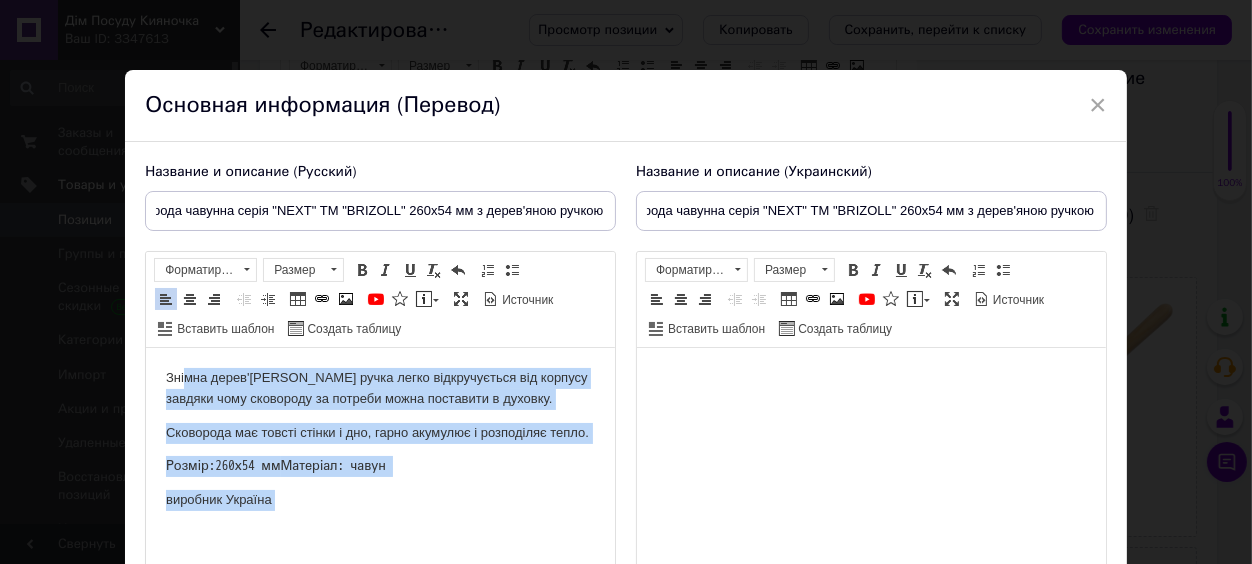 scroll, scrollTop: 0, scrollLeft: 0, axis: both 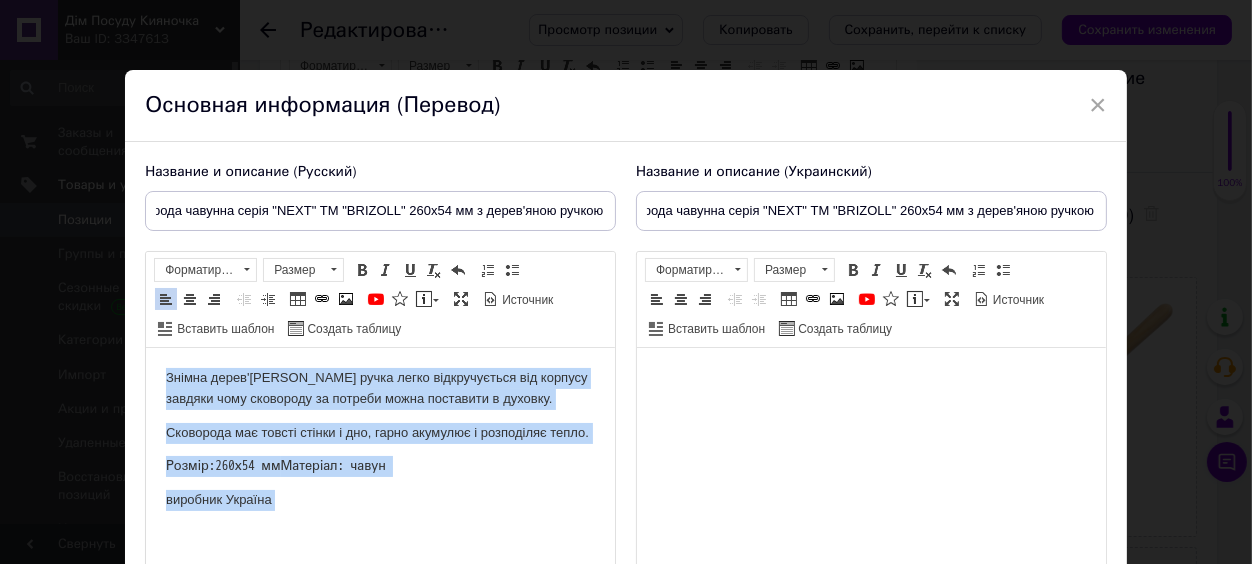 drag, startPoint x: 294, startPoint y: 559, endPoint x: 144, endPoint y: 301, distance: 298.4359 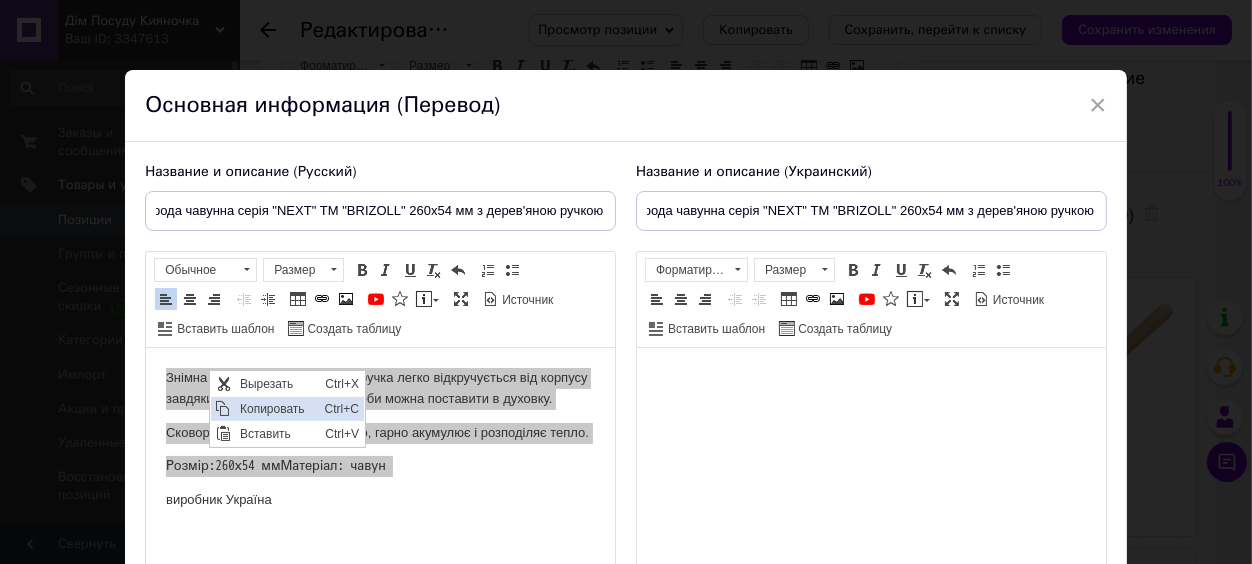 scroll, scrollTop: 0, scrollLeft: 0, axis: both 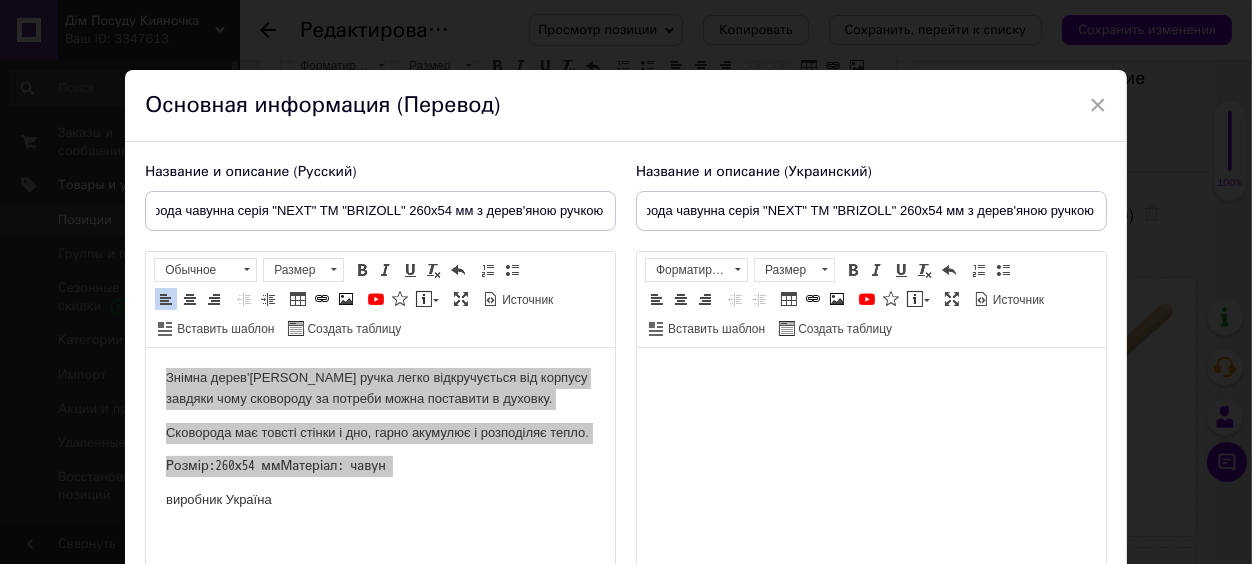 click at bounding box center (870, 378) 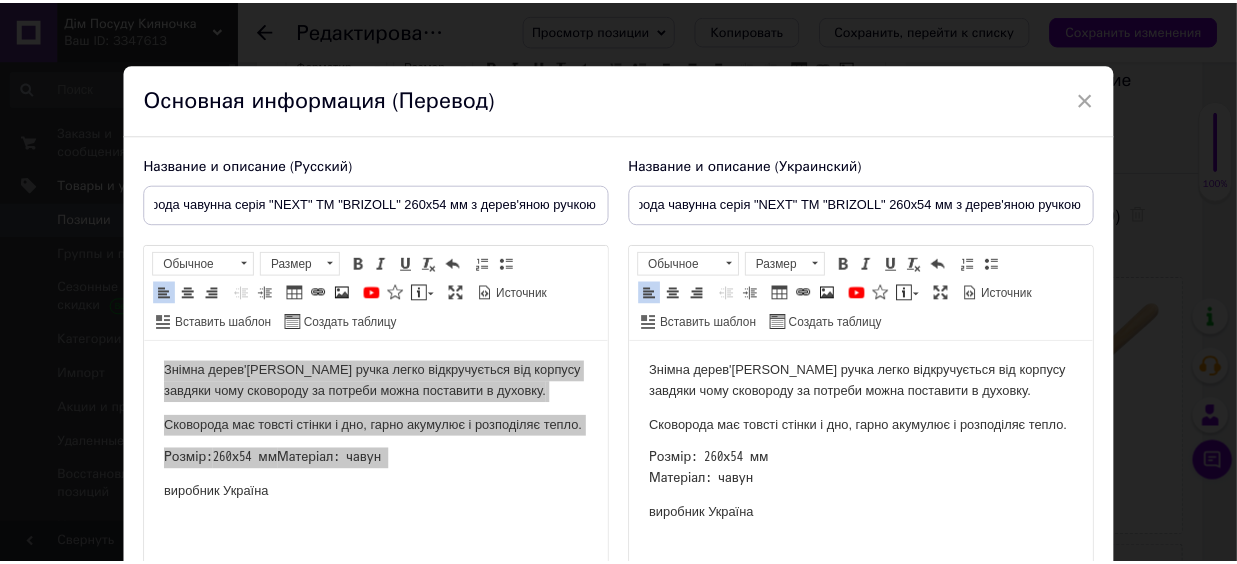 scroll, scrollTop: 226, scrollLeft: 0, axis: vertical 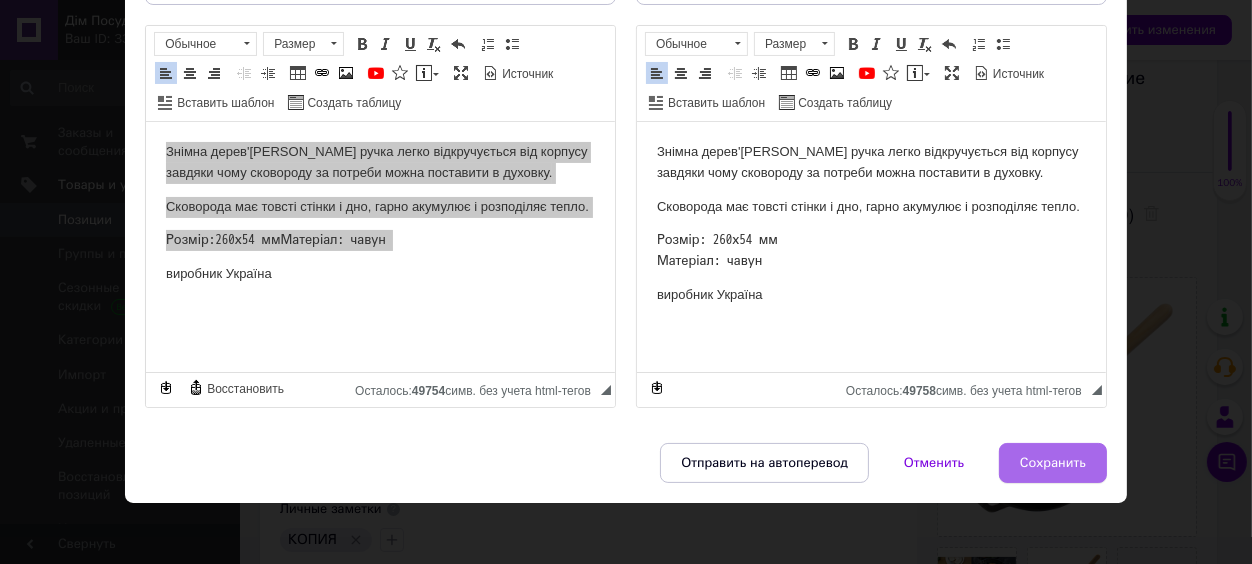 click on "Сохранить" at bounding box center [1053, 463] 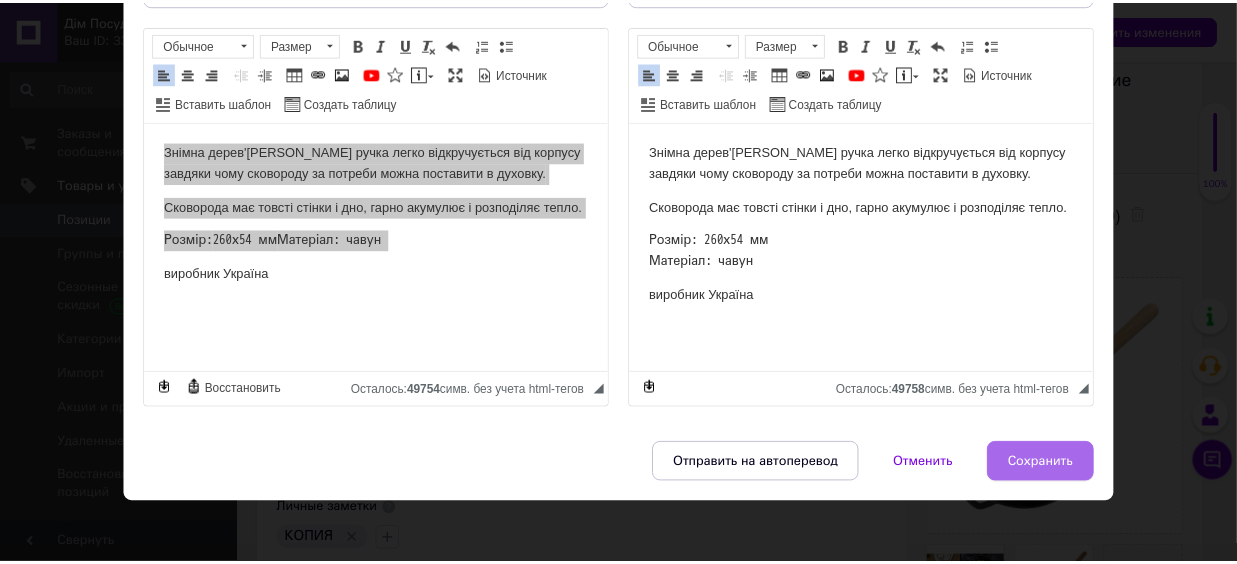scroll, scrollTop: 0, scrollLeft: 0, axis: both 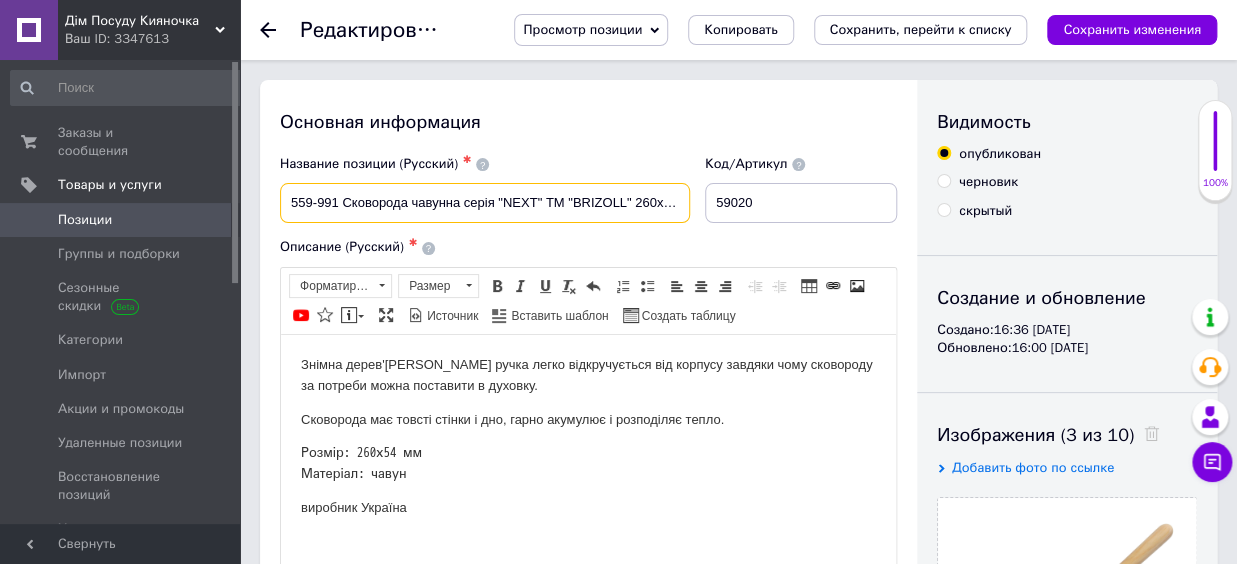drag, startPoint x: 336, startPoint y: 203, endPoint x: 259, endPoint y: 213, distance: 77.64664 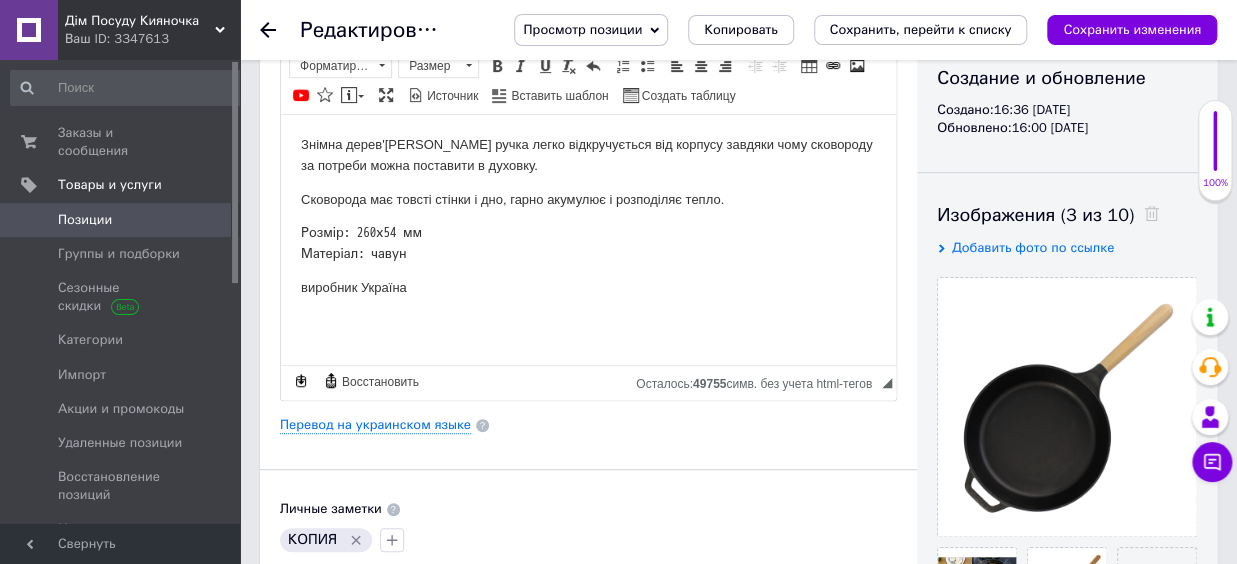 scroll, scrollTop: 0, scrollLeft: 0, axis: both 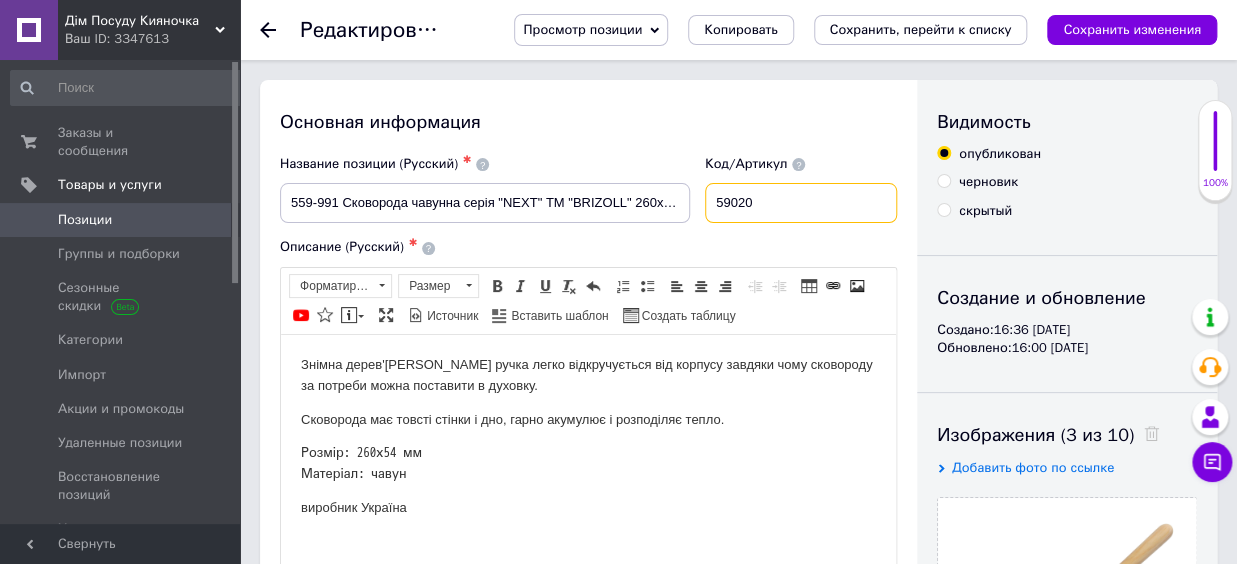 drag, startPoint x: 757, startPoint y: 208, endPoint x: 796, endPoint y: 202, distance: 39.45884 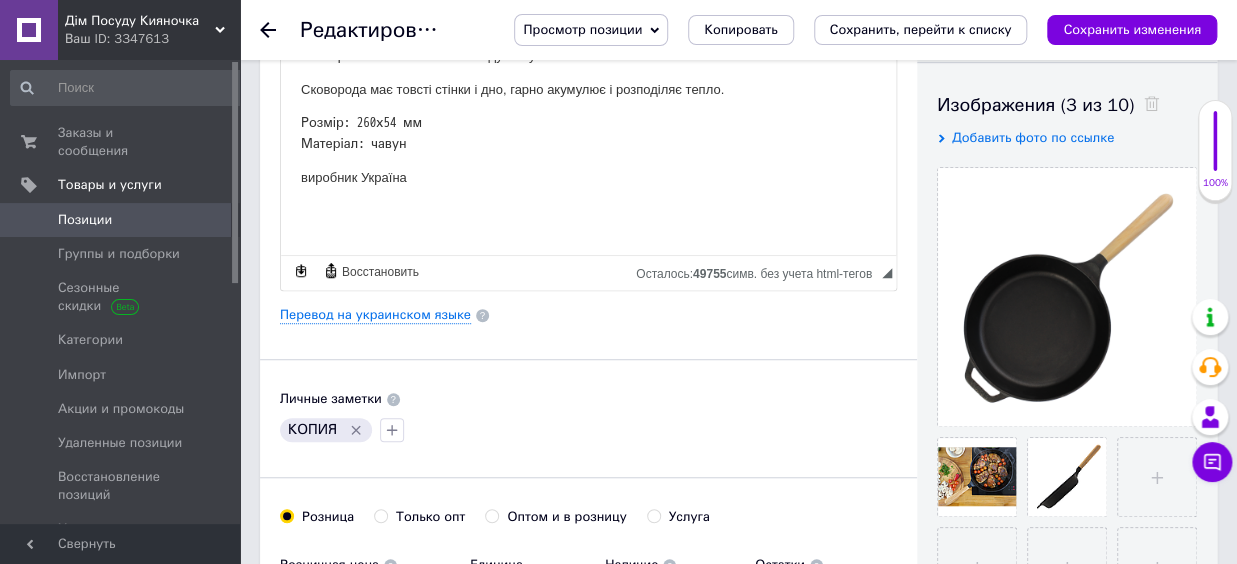 scroll, scrollTop: 550, scrollLeft: 0, axis: vertical 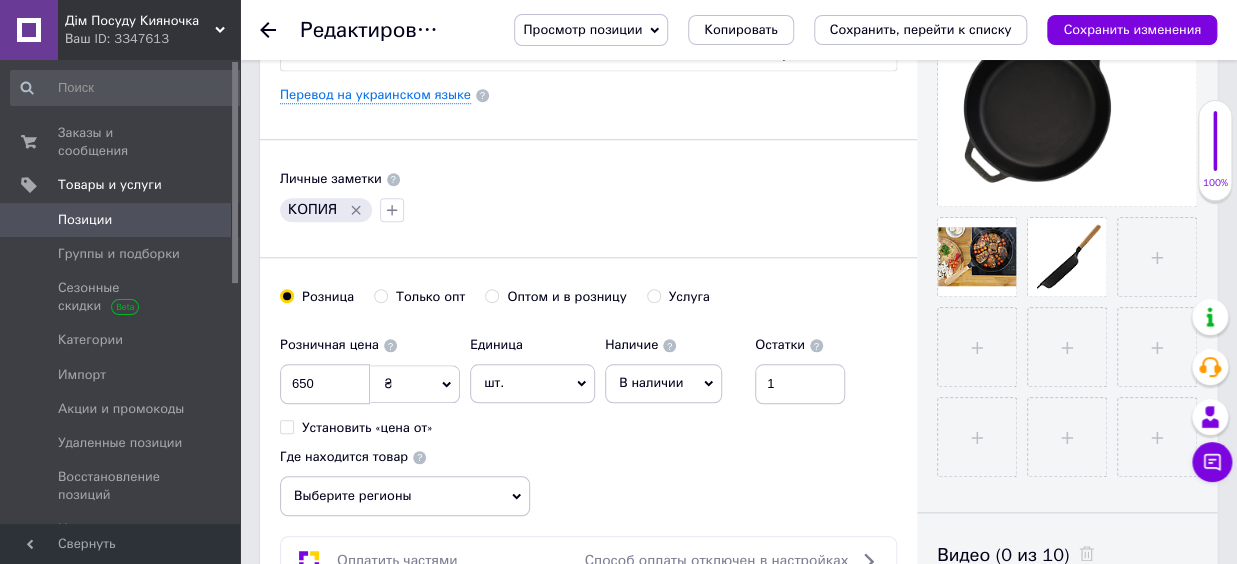 type on "59021" 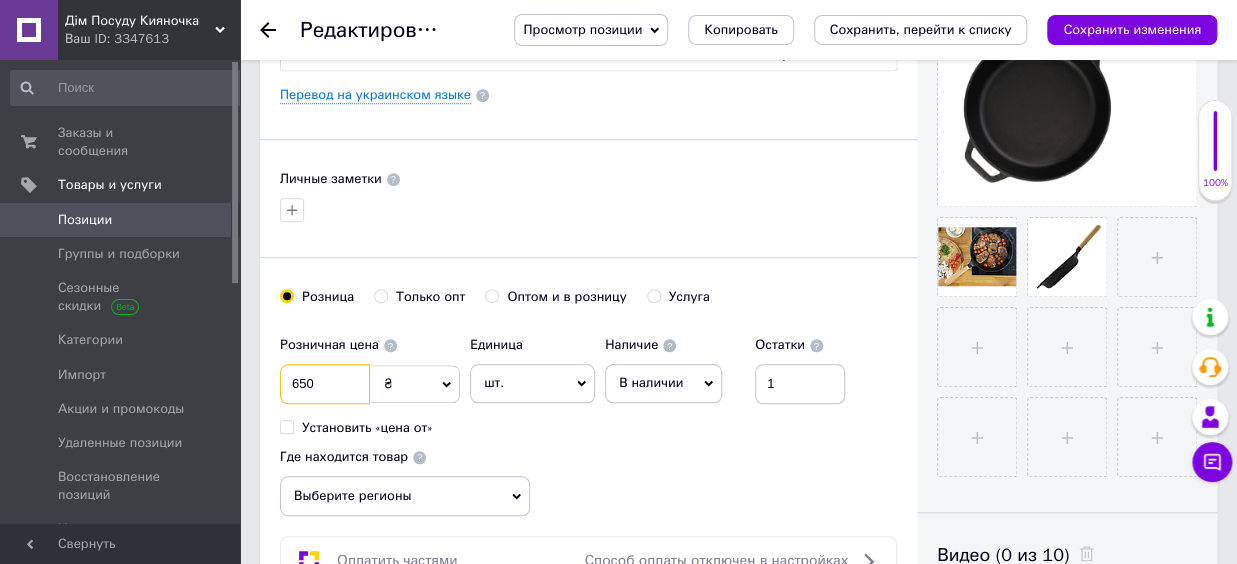 drag, startPoint x: 340, startPoint y: 373, endPoint x: 262, endPoint y: 362, distance: 78.77182 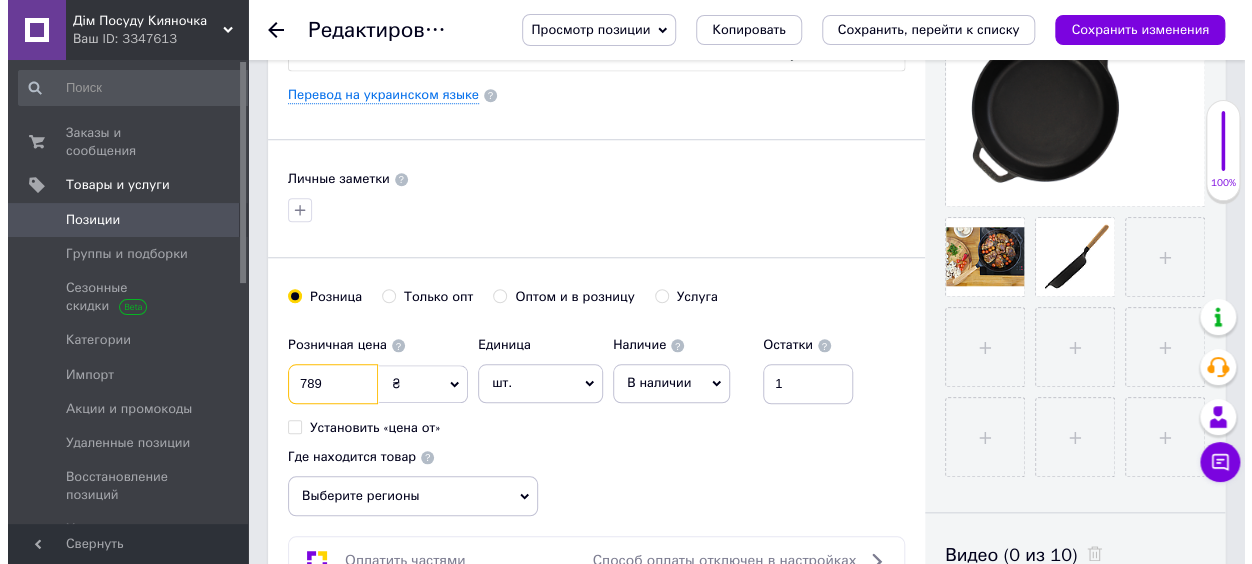 scroll, scrollTop: 220, scrollLeft: 0, axis: vertical 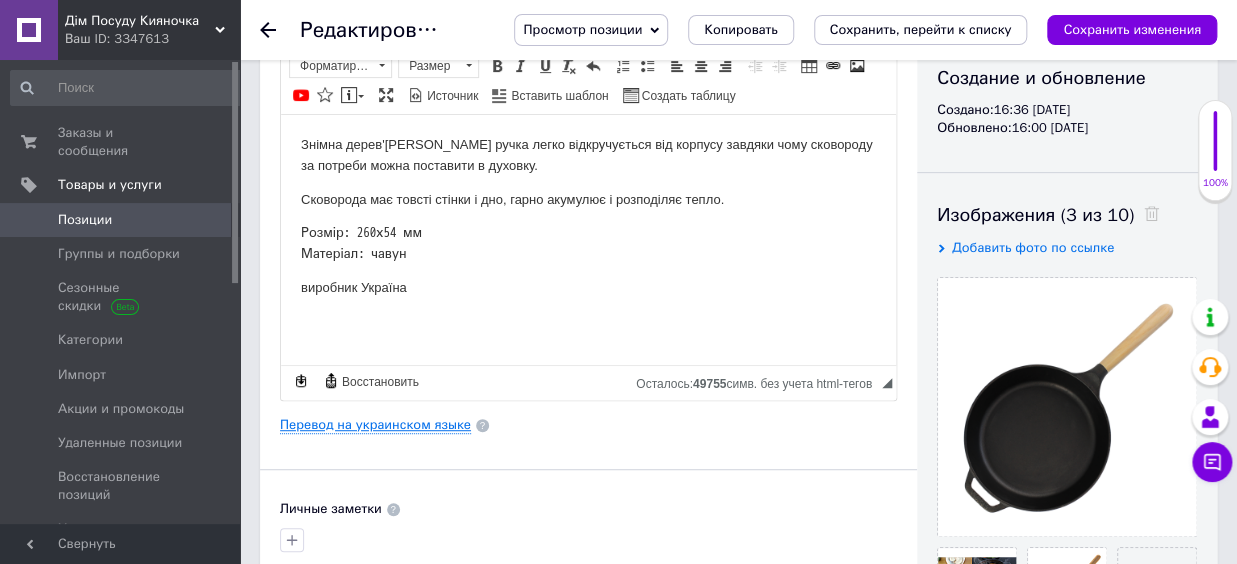 type on "789" 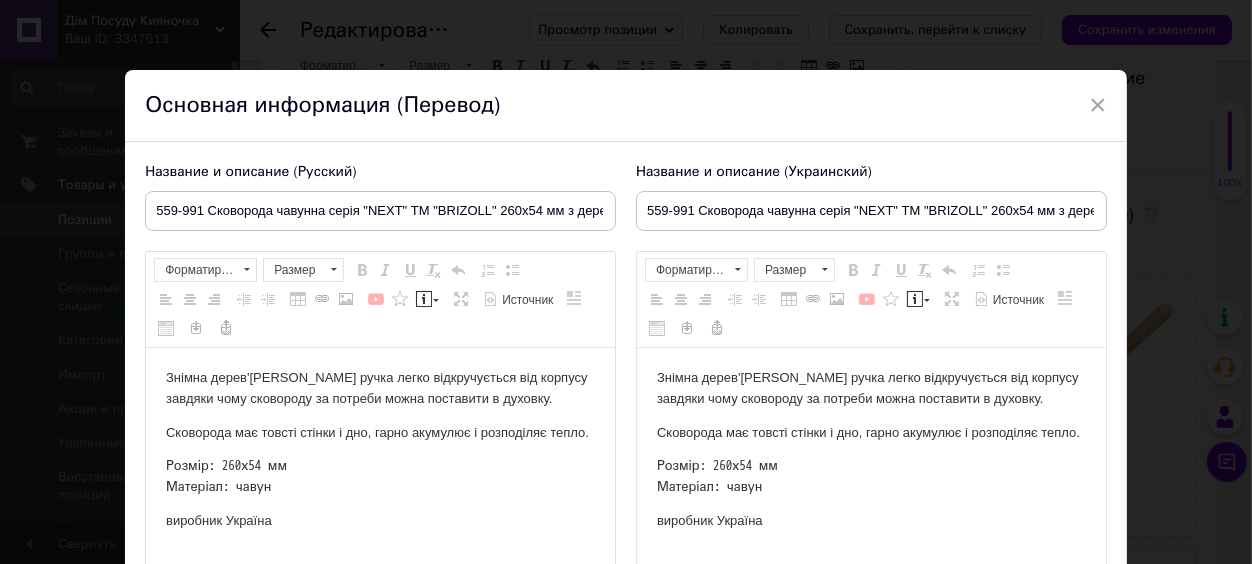 scroll, scrollTop: 0, scrollLeft: 0, axis: both 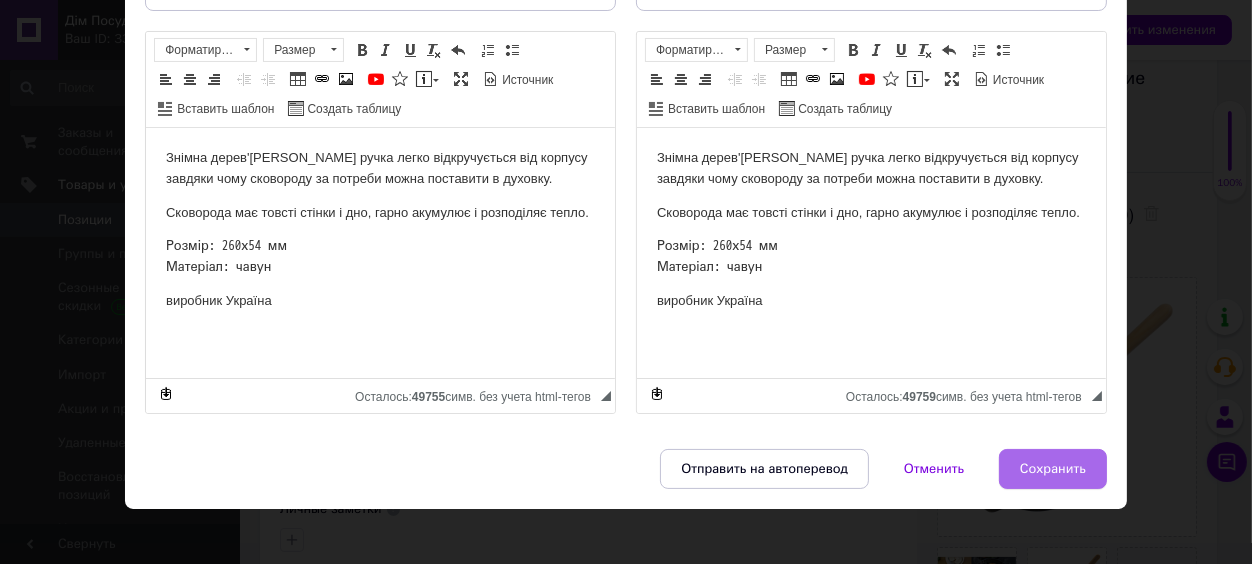 click on "Сохранить" at bounding box center [1053, 469] 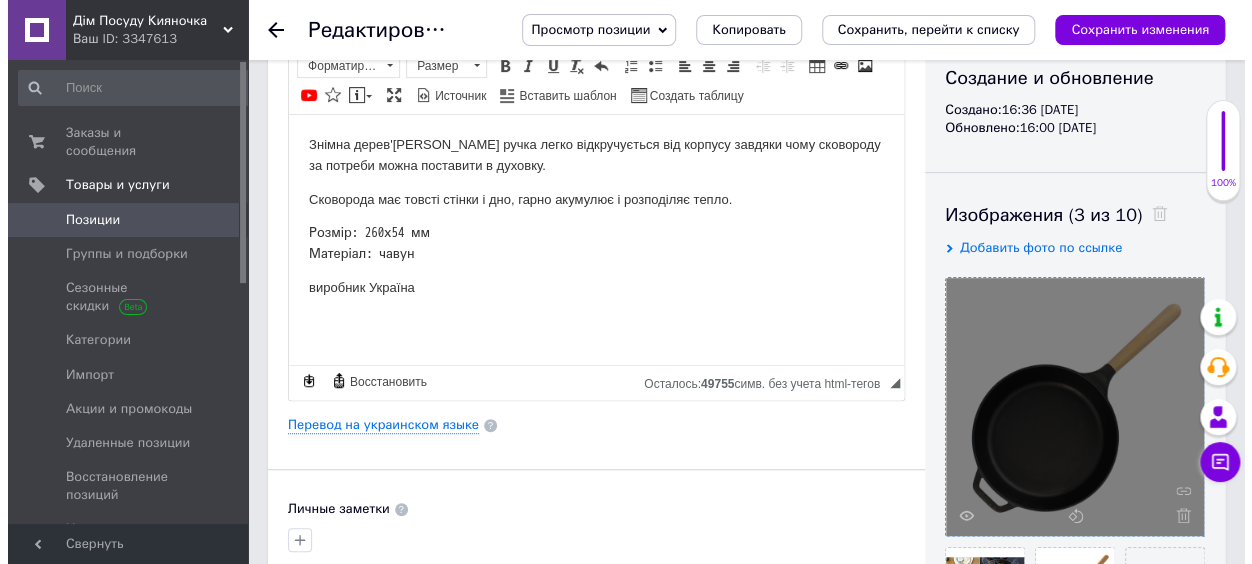 scroll, scrollTop: 440, scrollLeft: 0, axis: vertical 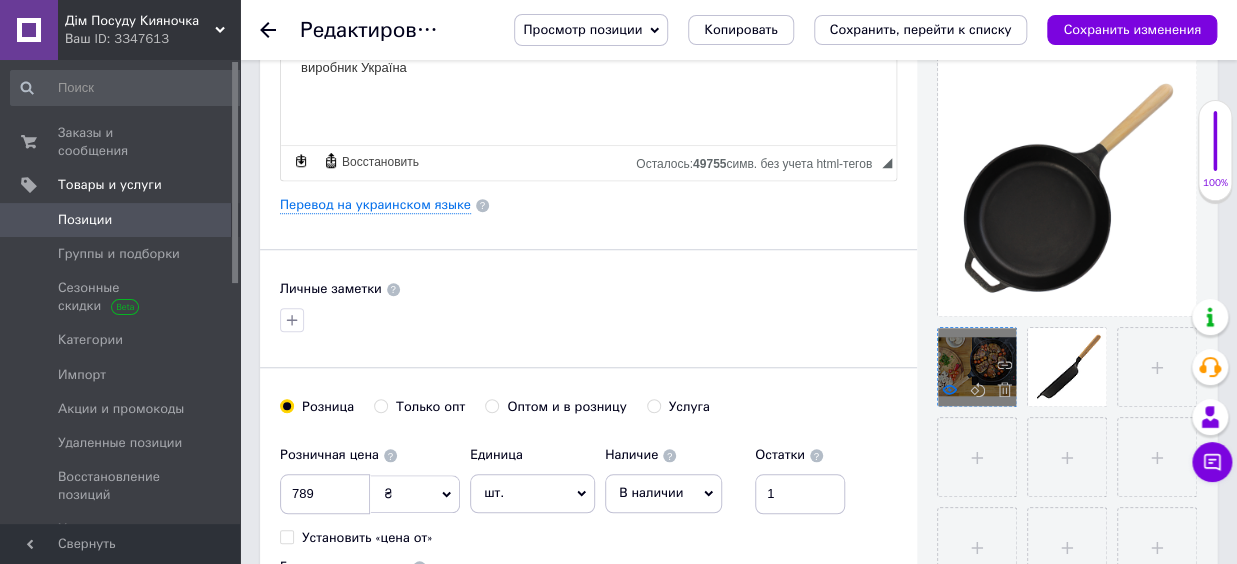 click 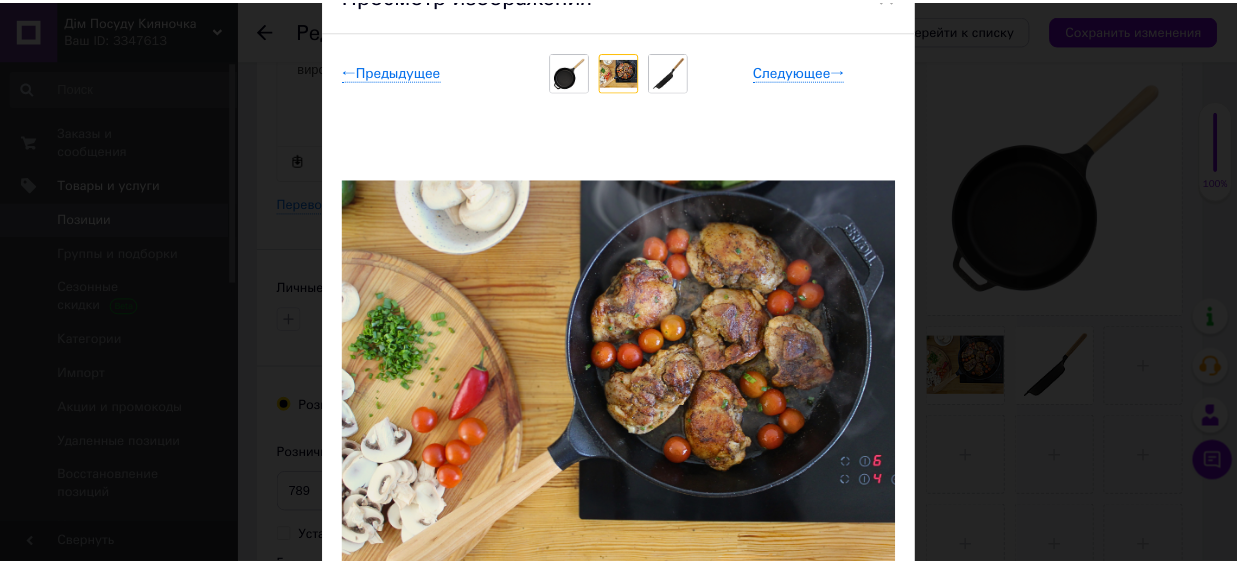 scroll, scrollTop: 0, scrollLeft: 0, axis: both 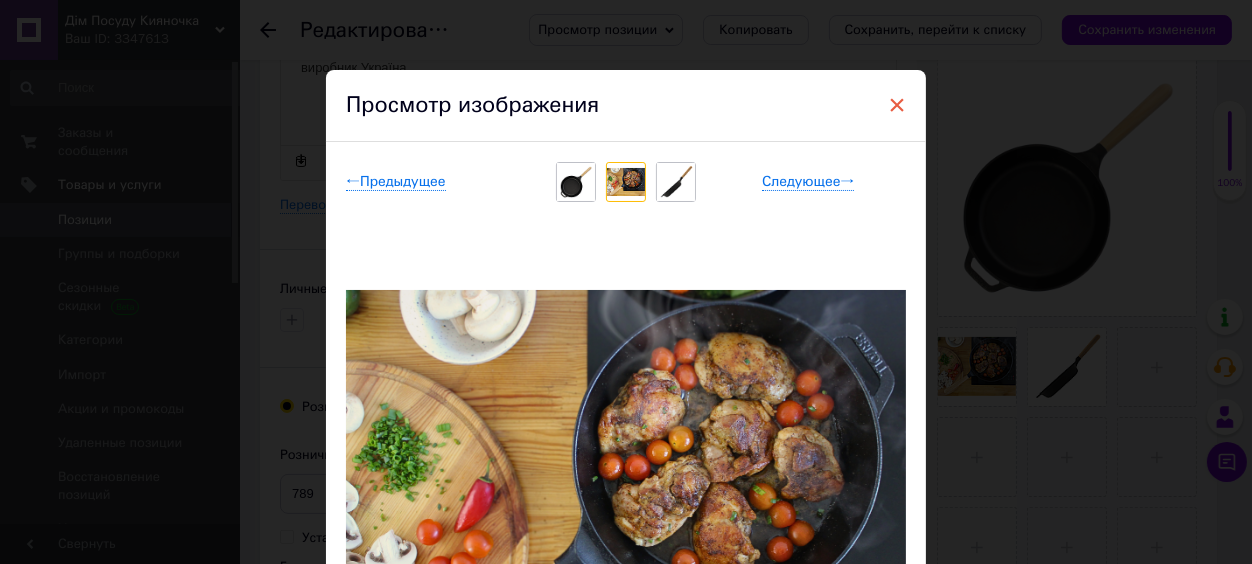 click on "×" at bounding box center (897, 105) 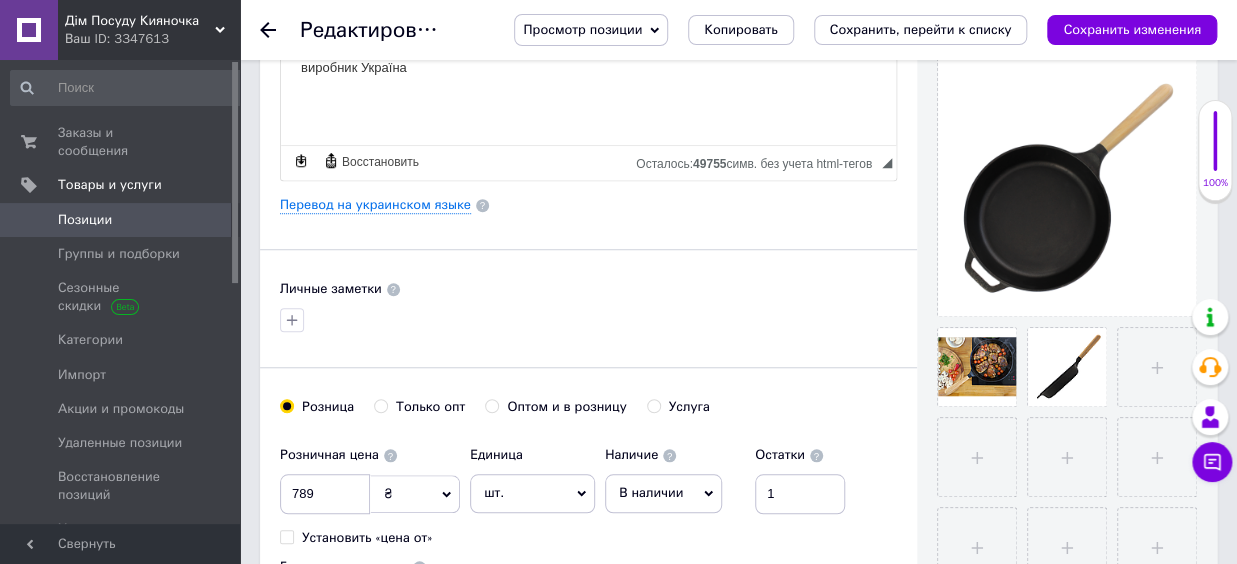 scroll, scrollTop: 660, scrollLeft: 0, axis: vertical 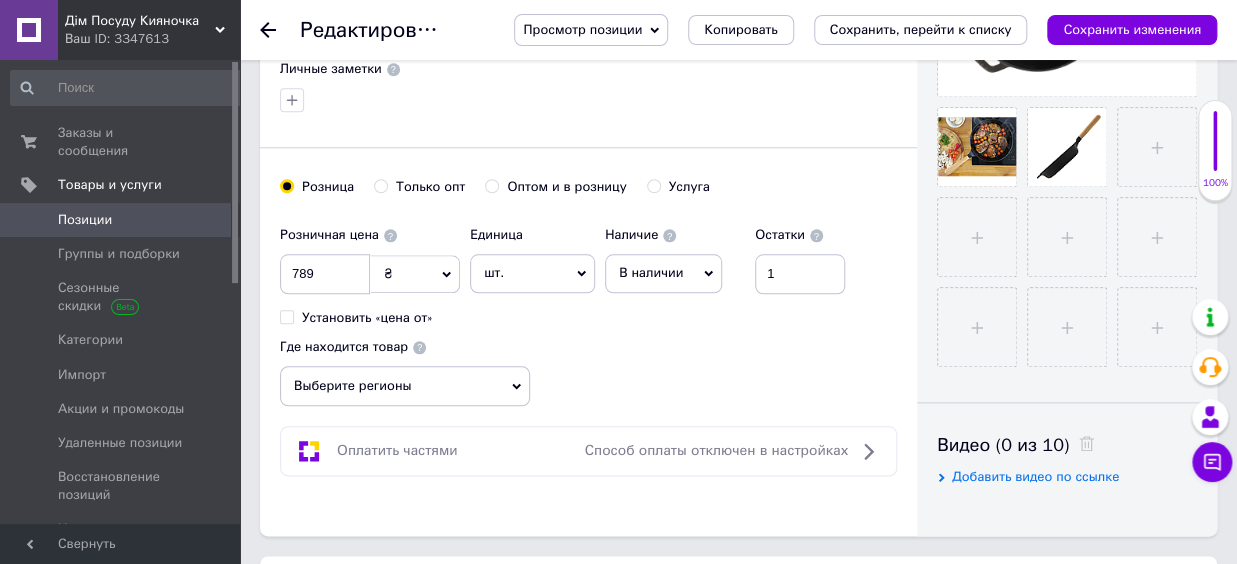 click on "Выберите регионы" at bounding box center (405, 386) 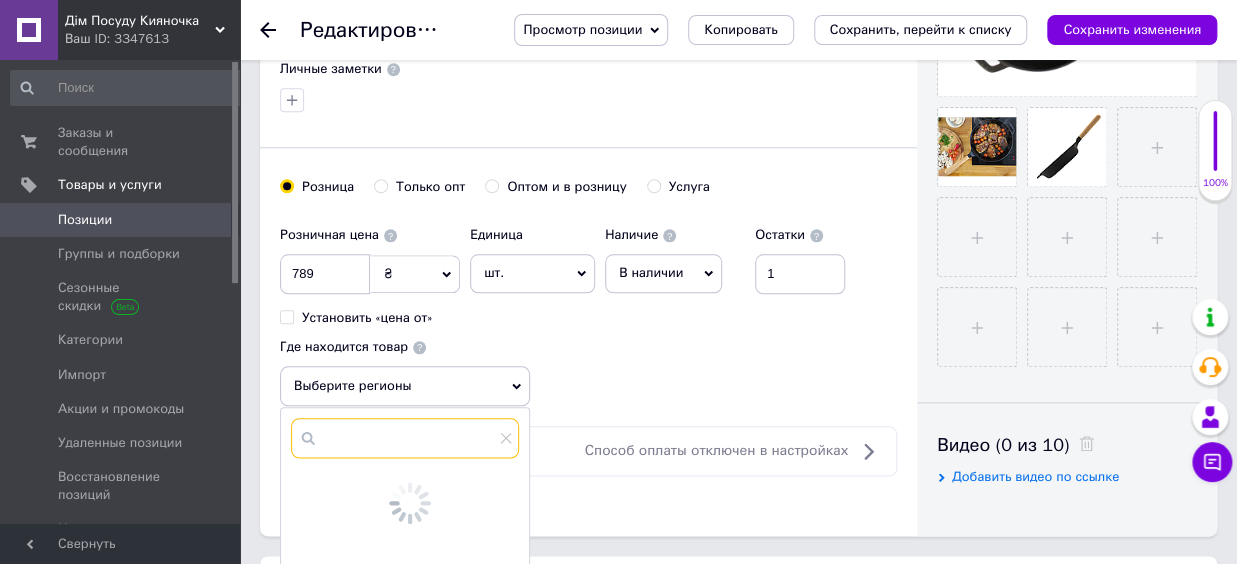 click at bounding box center (405, 438) 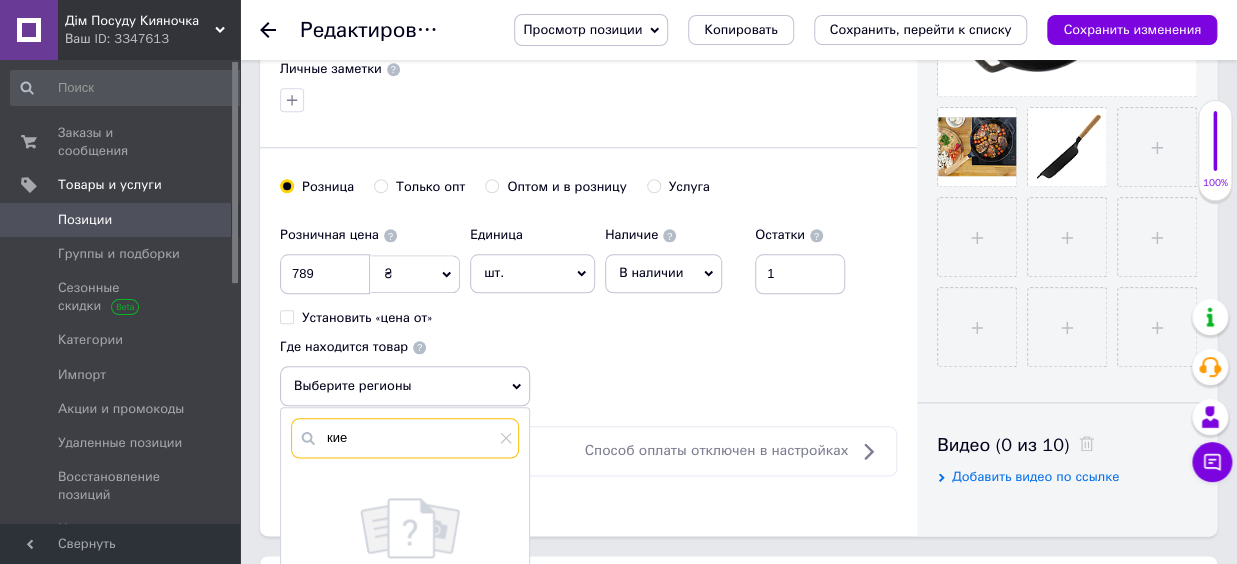 scroll, scrollTop: 880, scrollLeft: 0, axis: vertical 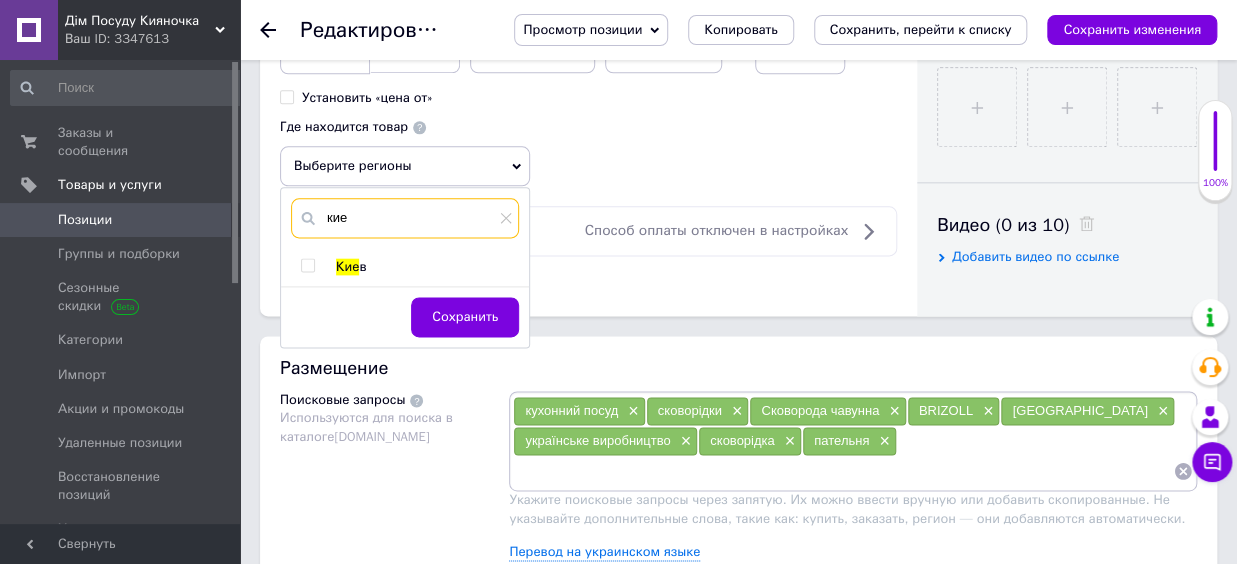 type on "кие" 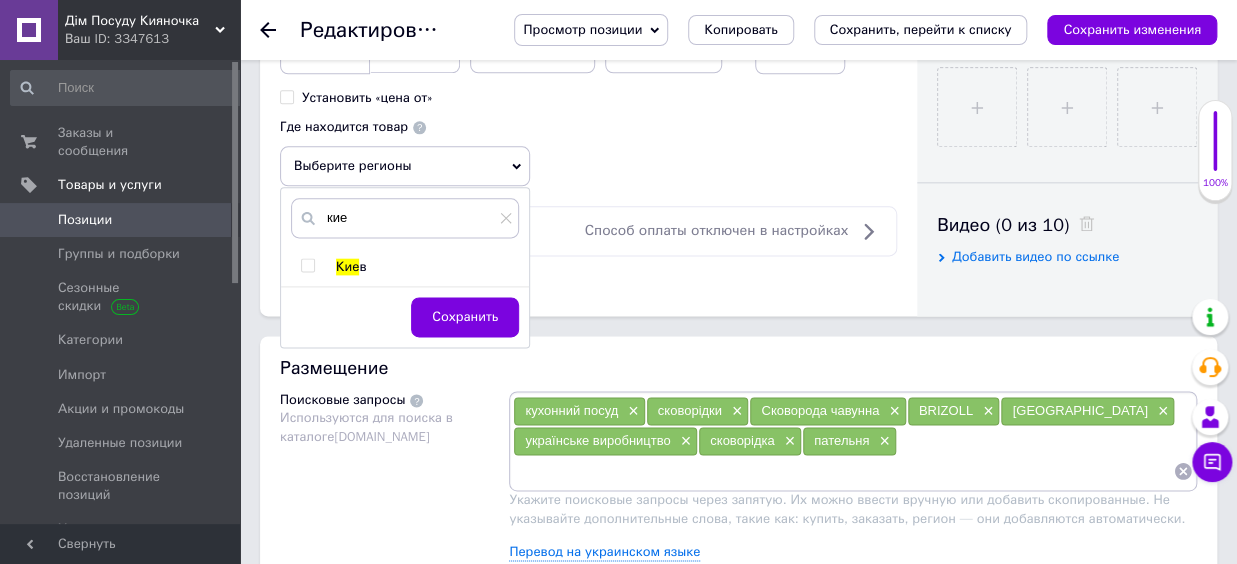 click on "Кие" at bounding box center (347, 266) 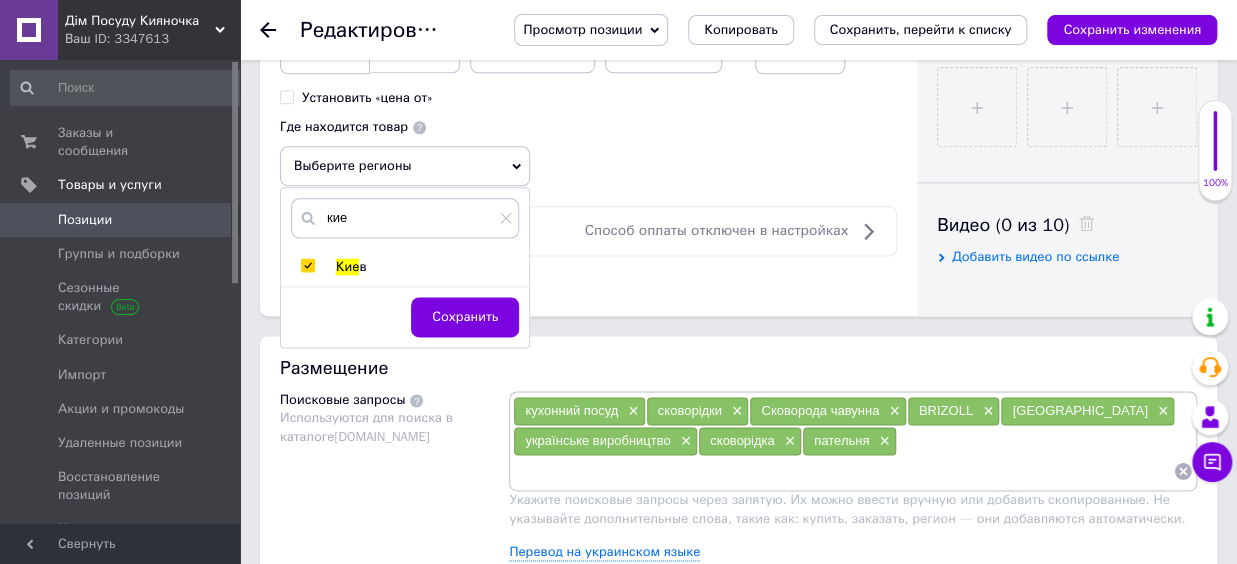 checkbox on "true" 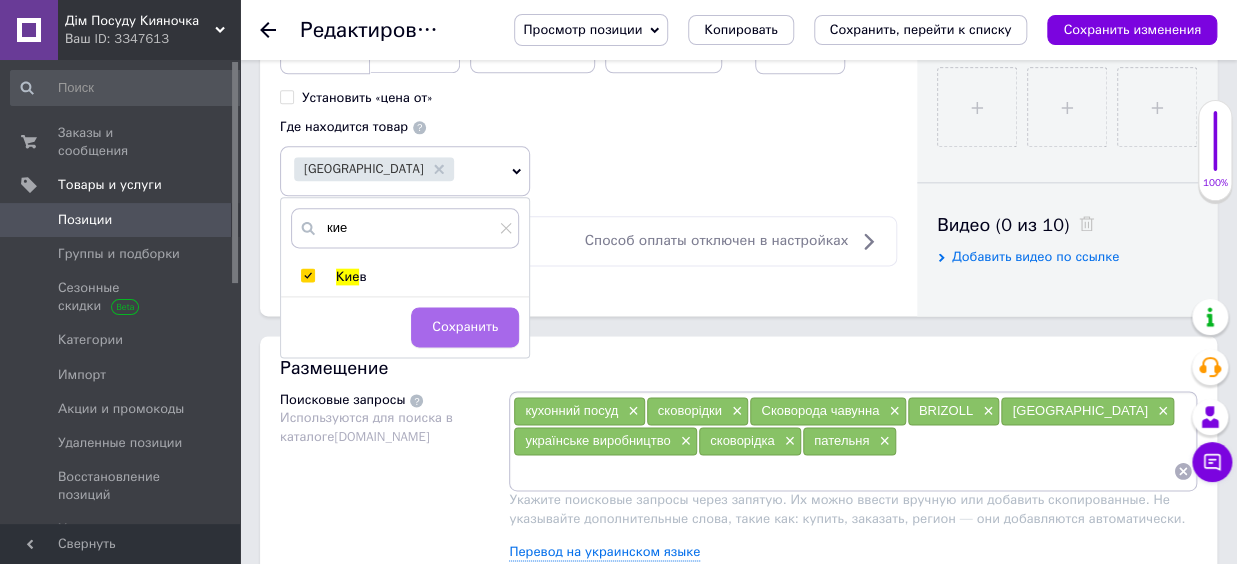 click on "Сохранить" at bounding box center [465, 327] 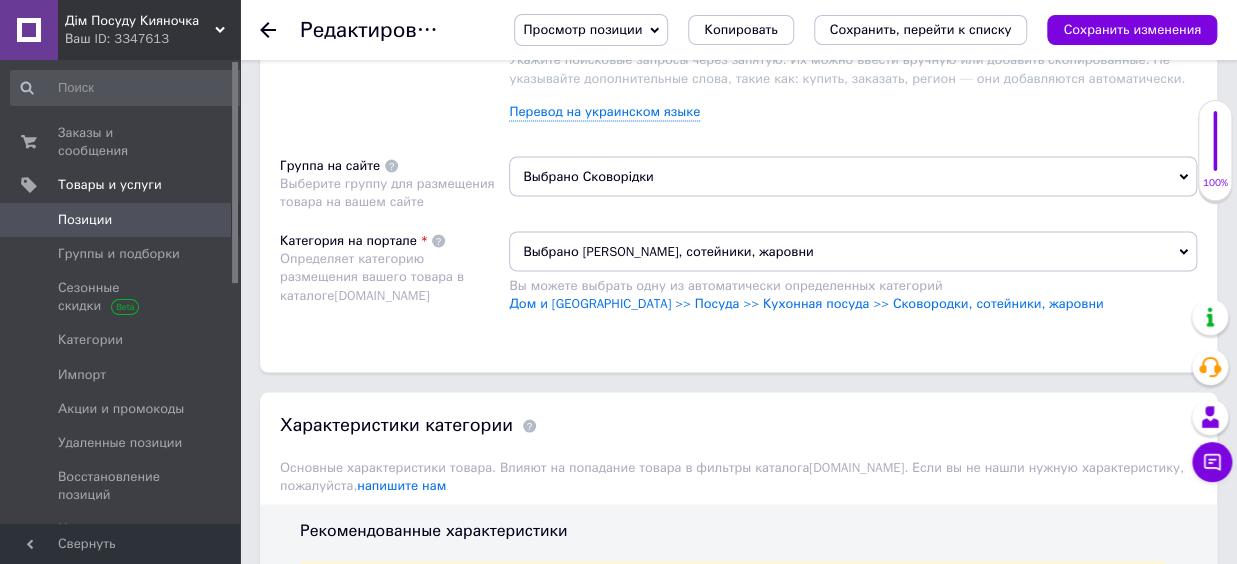 scroll, scrollTop: 1650, scrollLeft: 0, axis: vertical 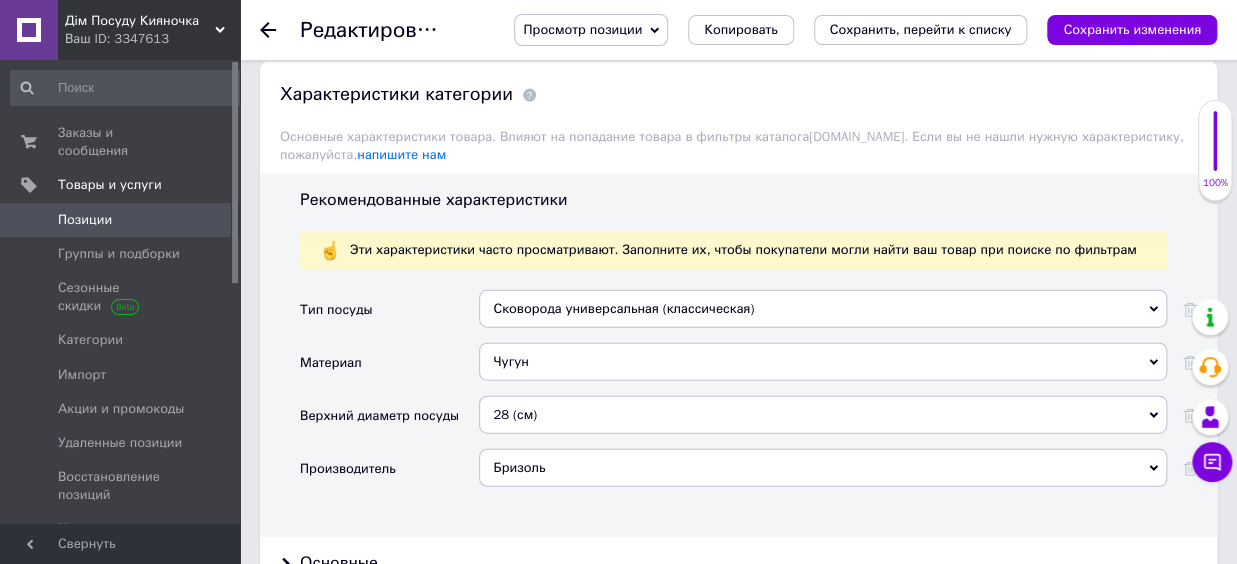 click on "28 (см)" at bounding box center [823, 415] 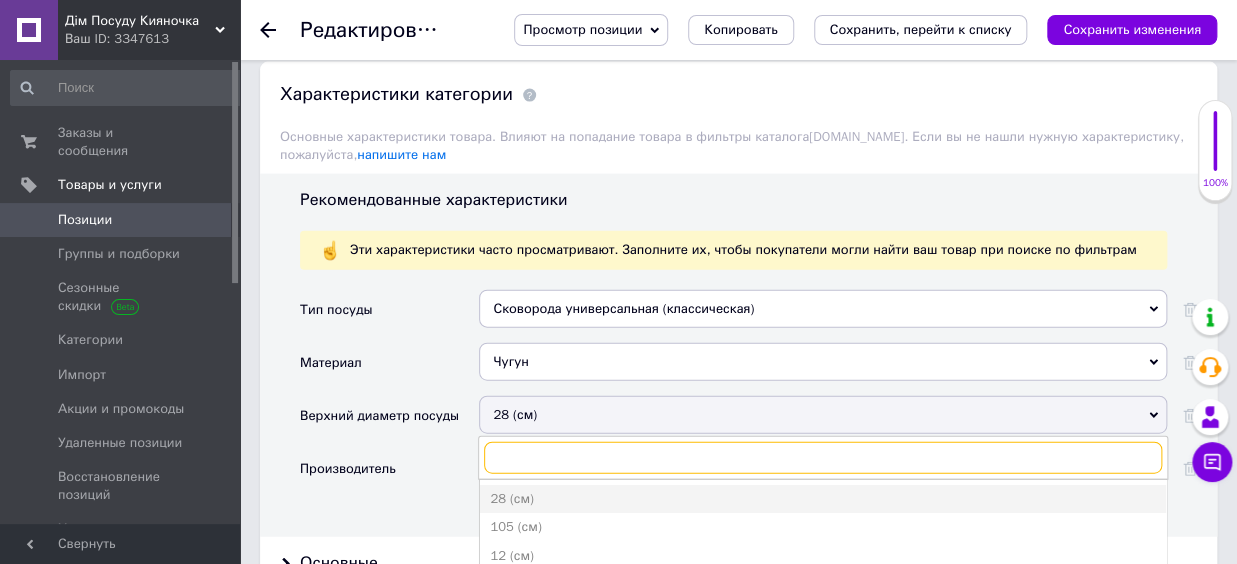 drag, startPoint x: 587, startPoint y: 457, endPoint x: 494, endPoint y: 369, distance: 128.03516 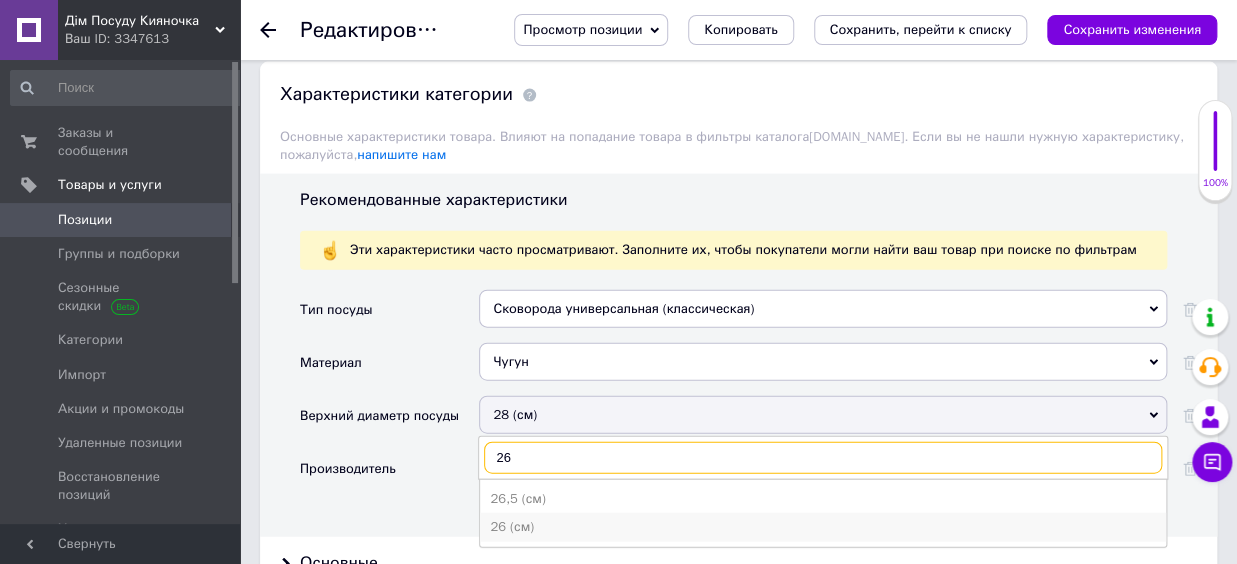 type on "26" 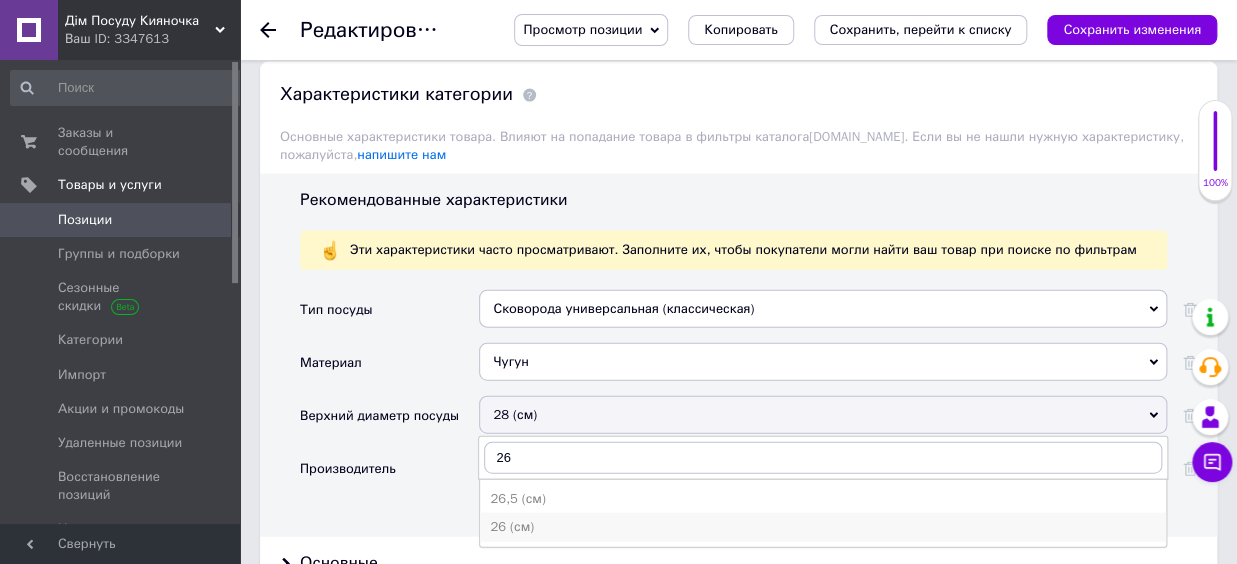click on "26 (см)" at bounding box center [823, 527] 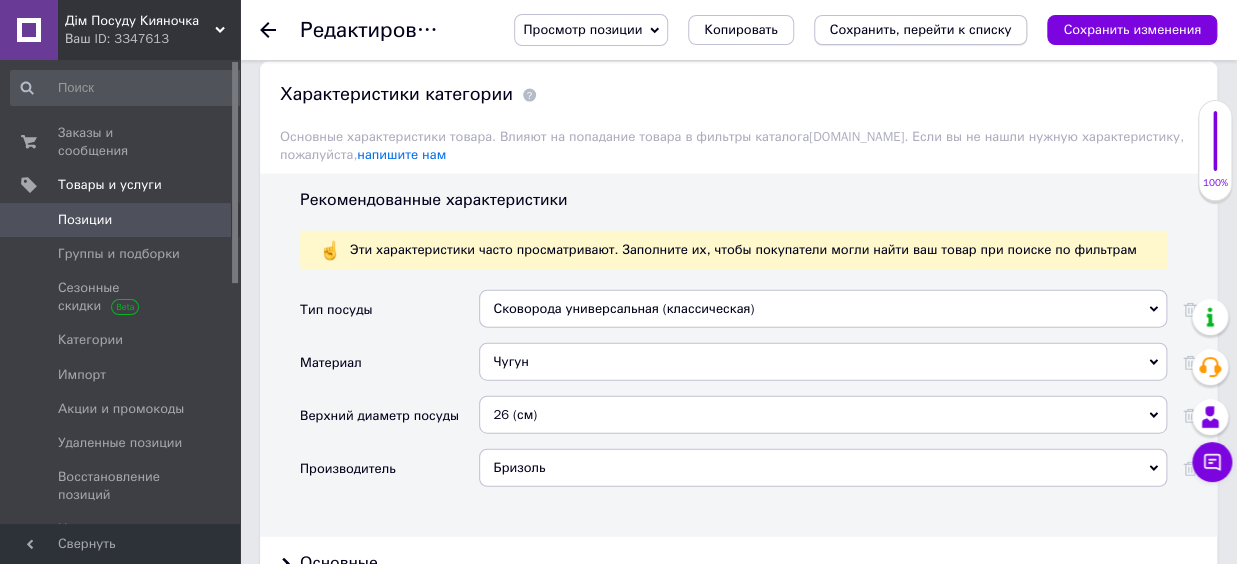 click on "Сохранить, перейти к списку" at bounding box center [921, 29] 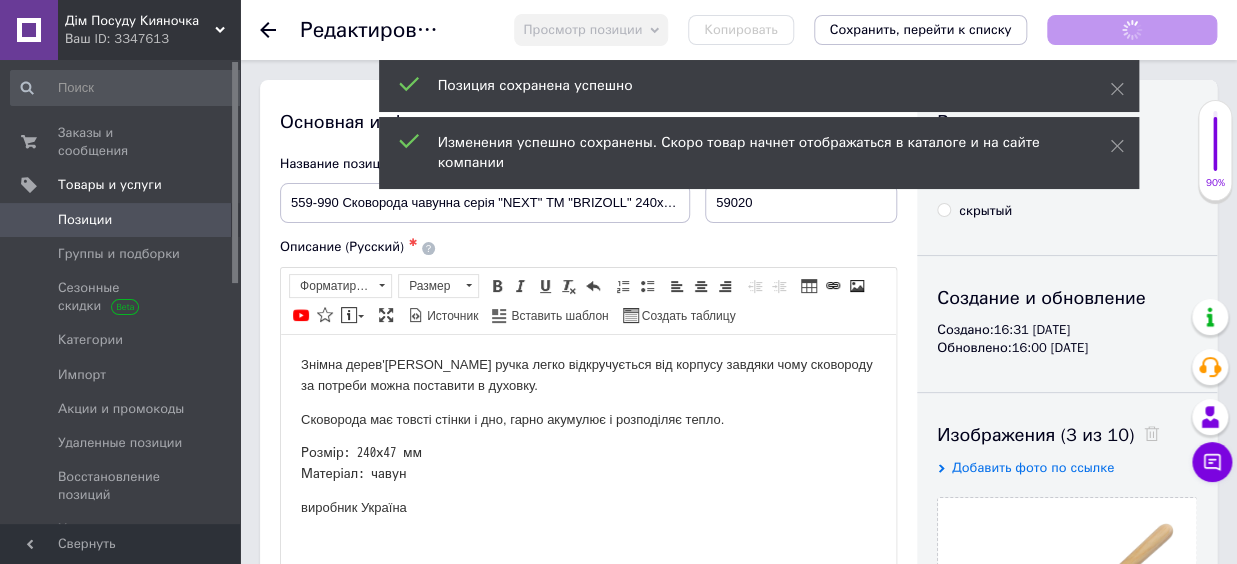 scroll, scrollTop: 0, scrollLeft: 0, axis: both 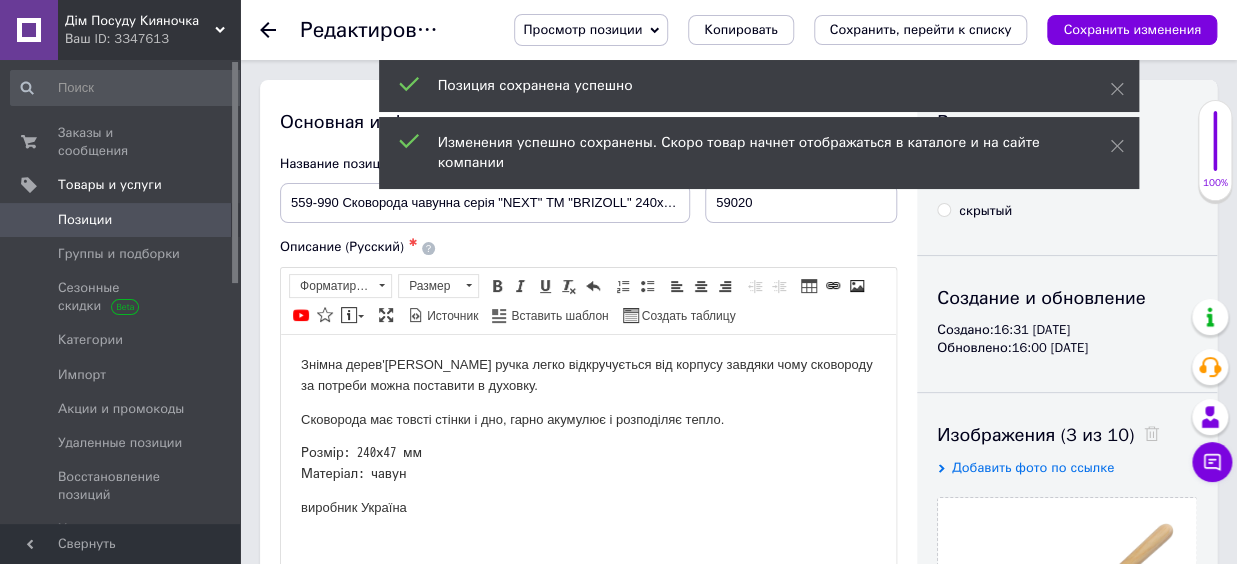 click on "Просмотр позиции Сохранить и посмотреть на сайте Сохранить и посмотреть на портале Копировать Сохранить, перейти к списку Сохранить изменения" at bounding box center (845, 30) 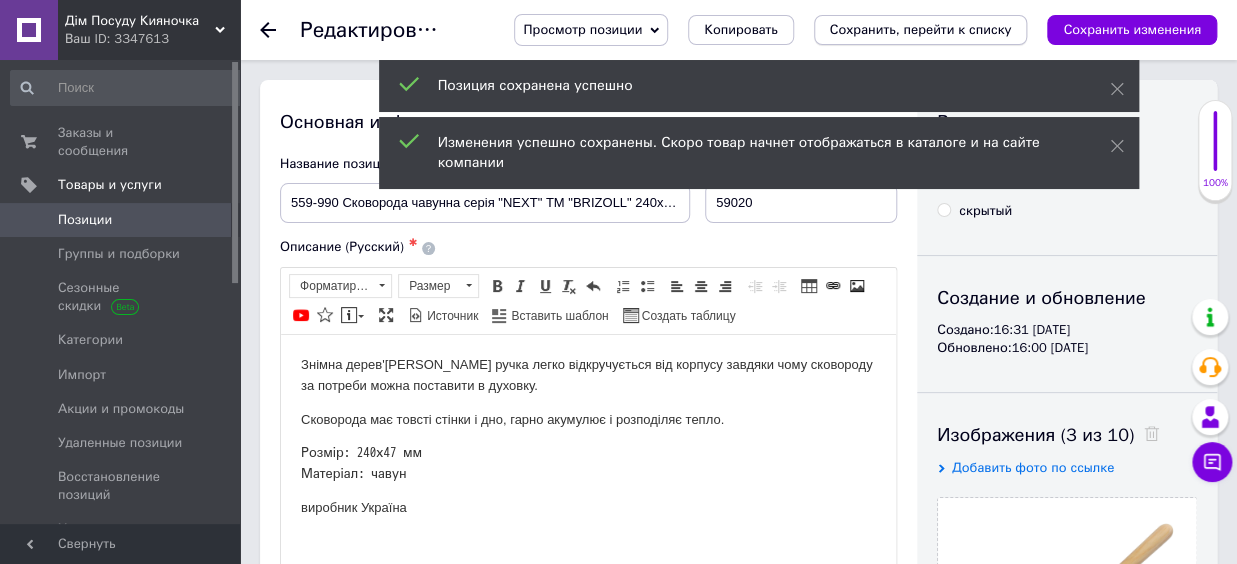 click on "Сохранить, перейти к списку" at bounding box center [921, 29] 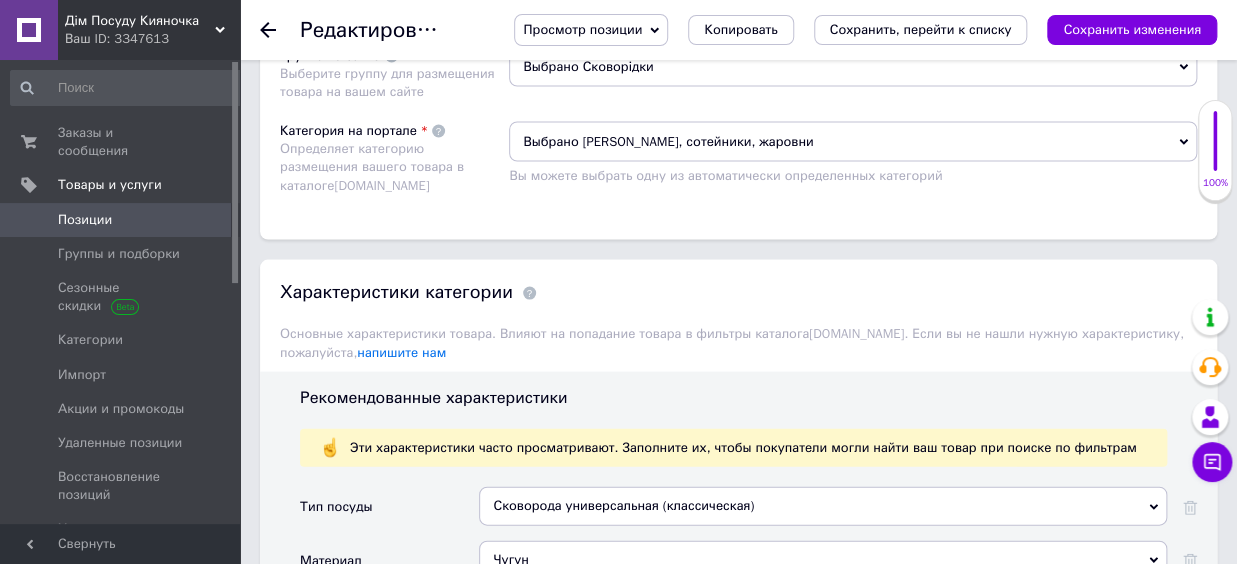 scroll, scrollTop: 1650, scrollLeft: 0, axis: vertical 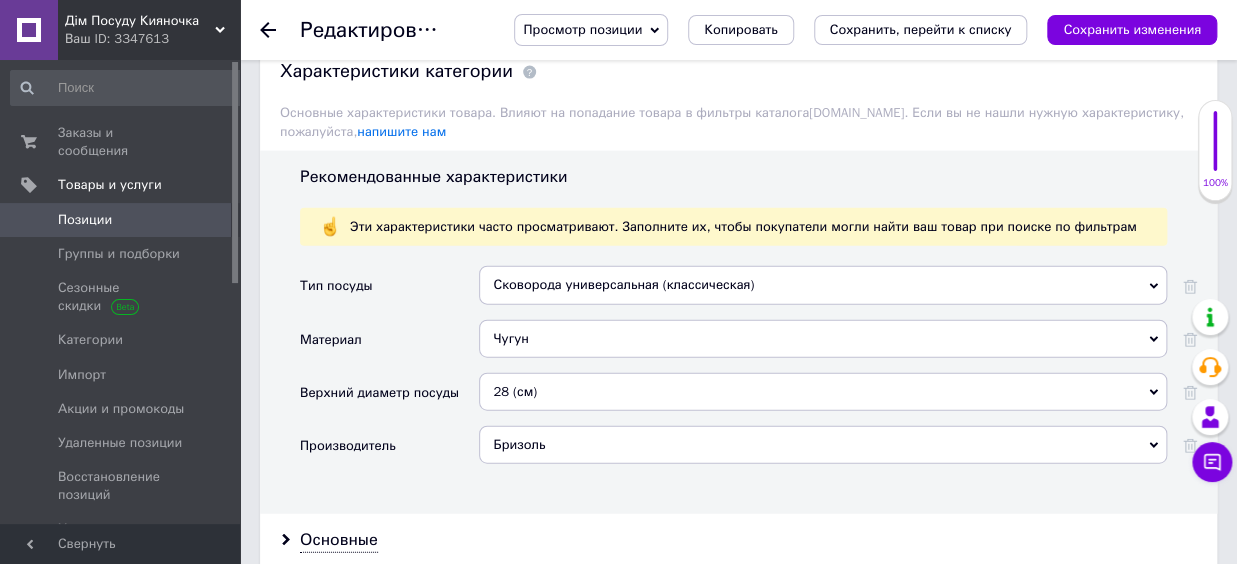 click on "28 (см)" at bounding box center [823, 392] 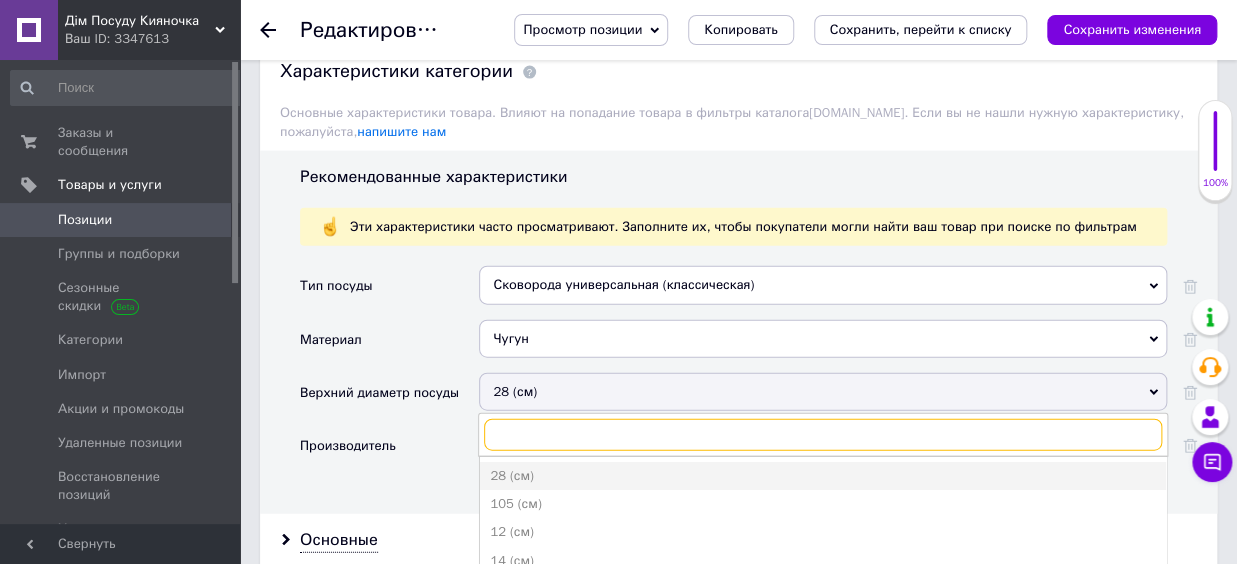 drag, startPoint x: 541, startPoint y: 435, endPoint x: 501, endPoint y: 408, distance: 48.259712 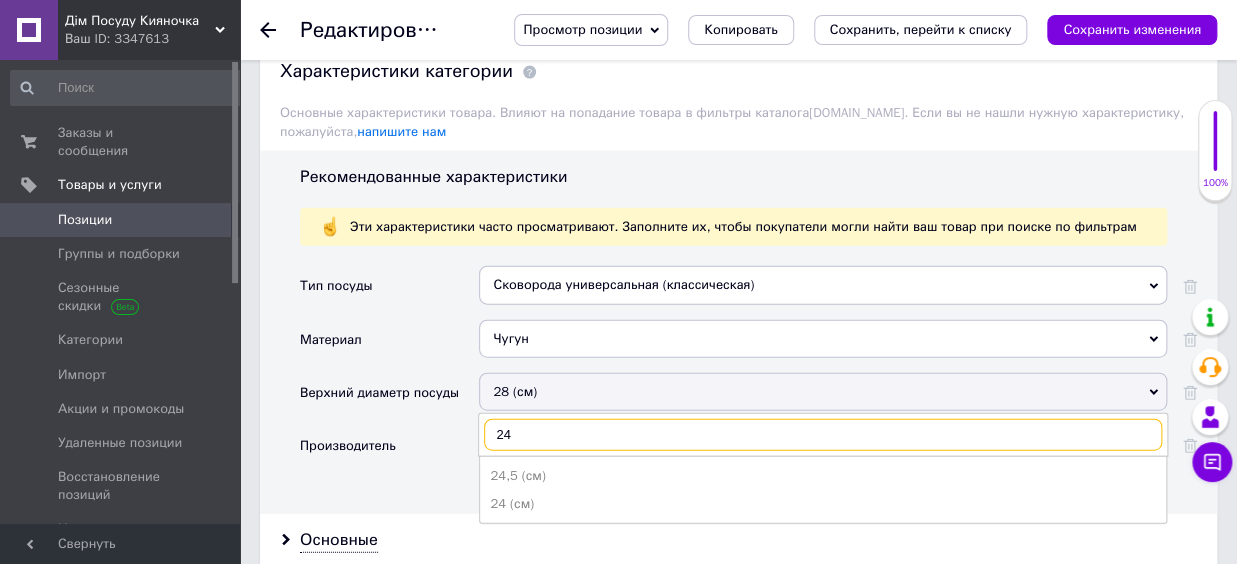 type on "24" 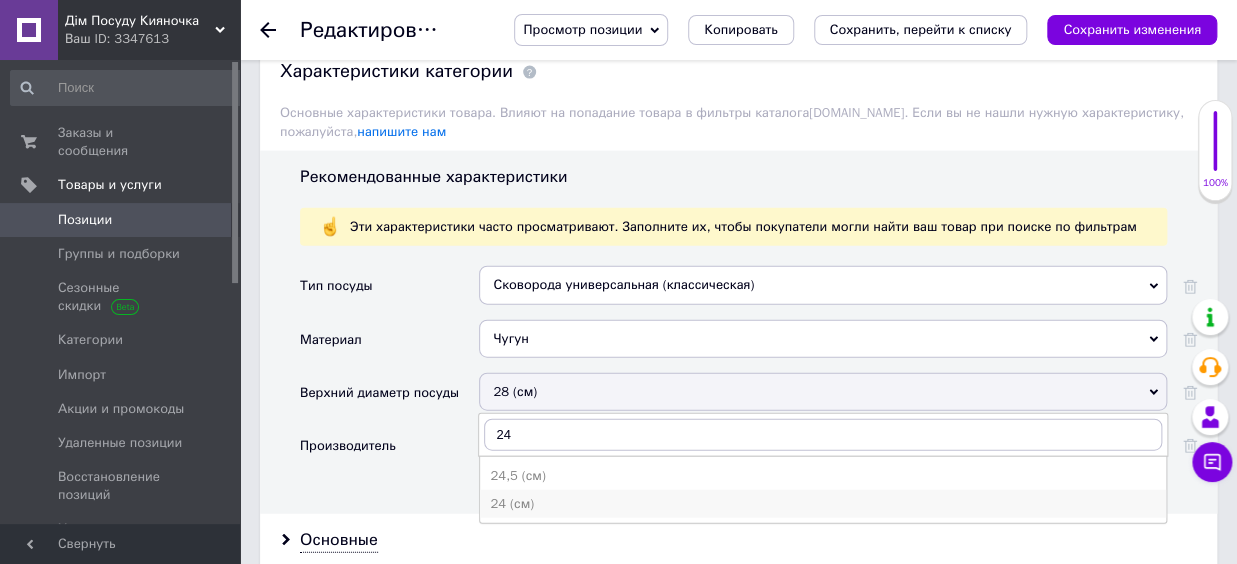 click on "24 (см)" at bounding box center (823, 504) 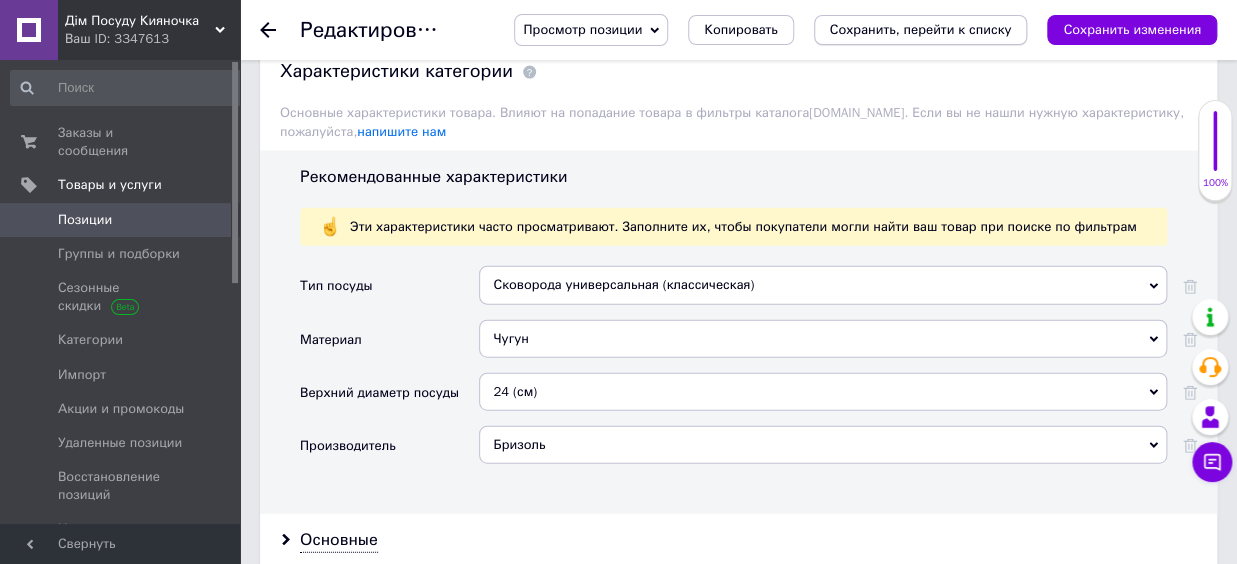 click on "Сохранить, перейти к списку" at bounding box center [921, 29] 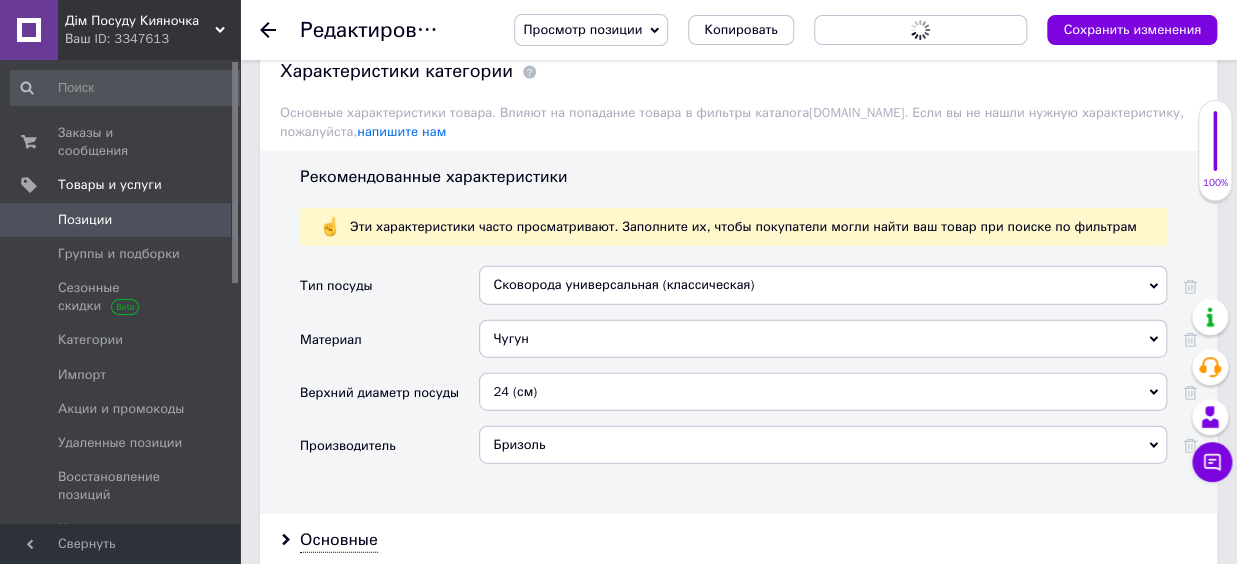 scroll, scrollTop: 0, scrollLeft: 0, axis: both 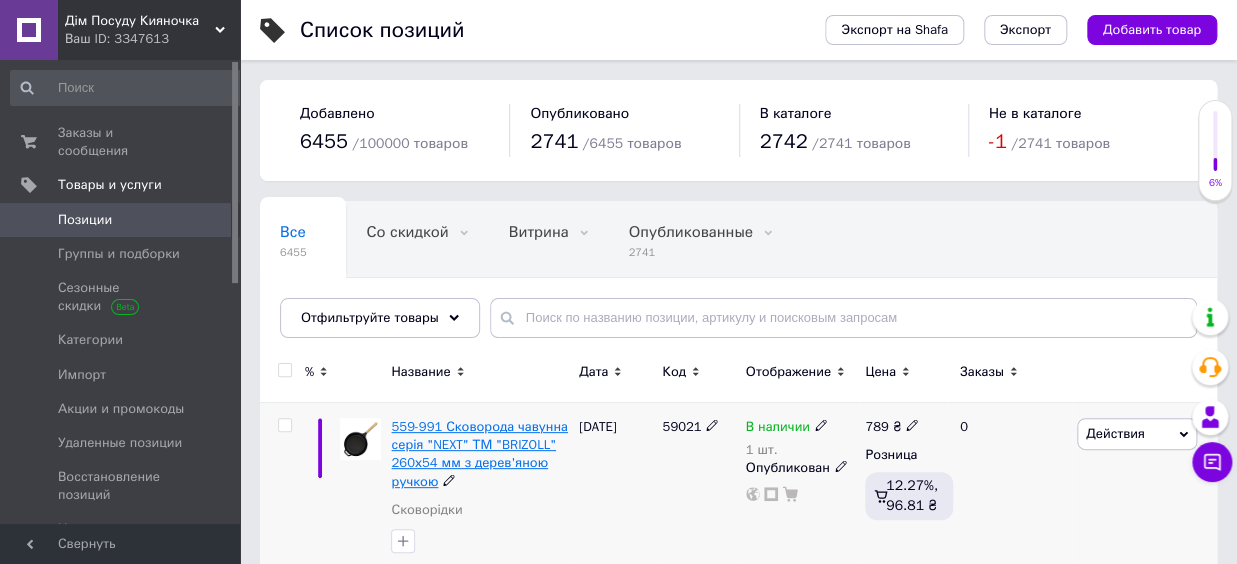 click on "559-991 Сковорода чавунна серія "NEXT" ТМ "BRIZOLL" 260х54 мм з дерев'яною ручкою" at bounding box center (479, 454) 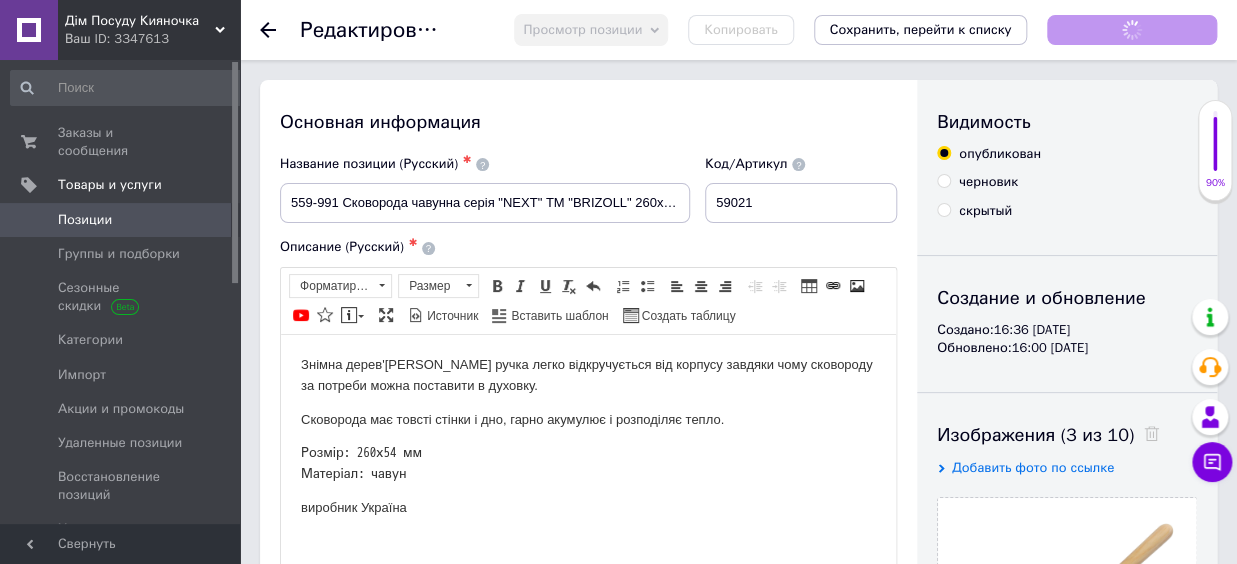 scroll, scrollTop: 0, scrollLeft: 0, axis: both 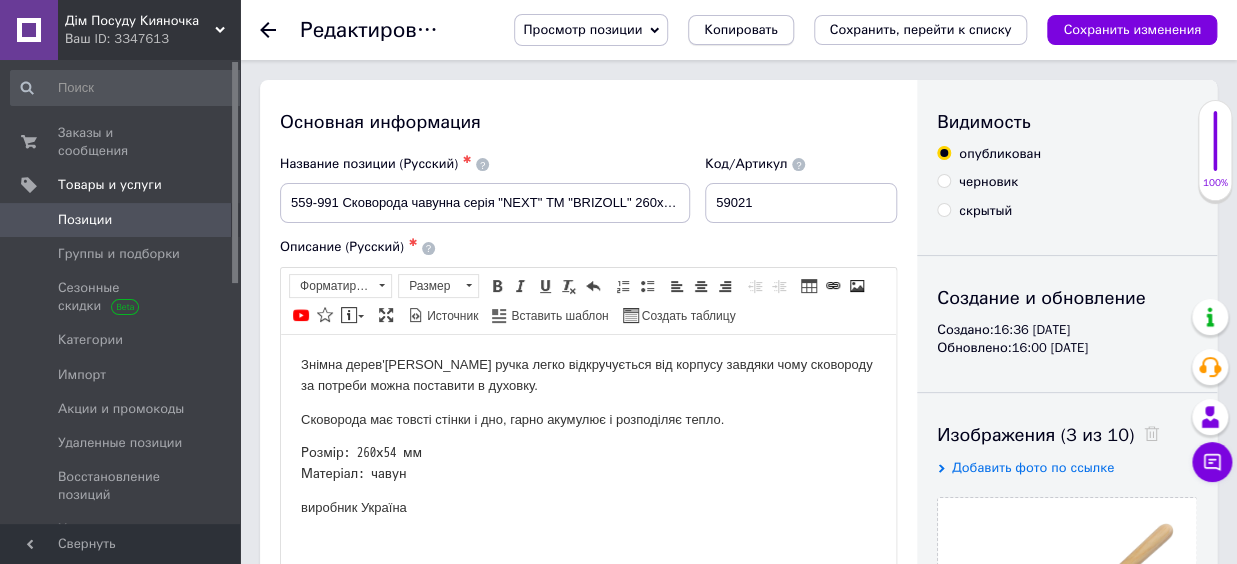 click on "Копировать" at bounding box center (740, 30) 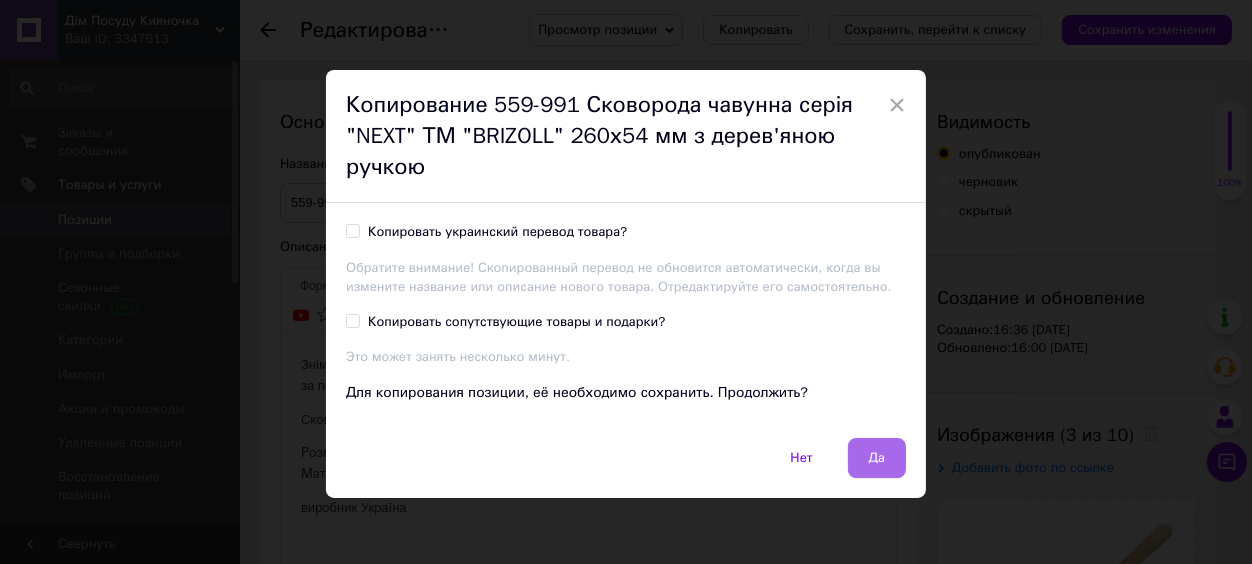 click on "Да" at bounding box center [877, 458] 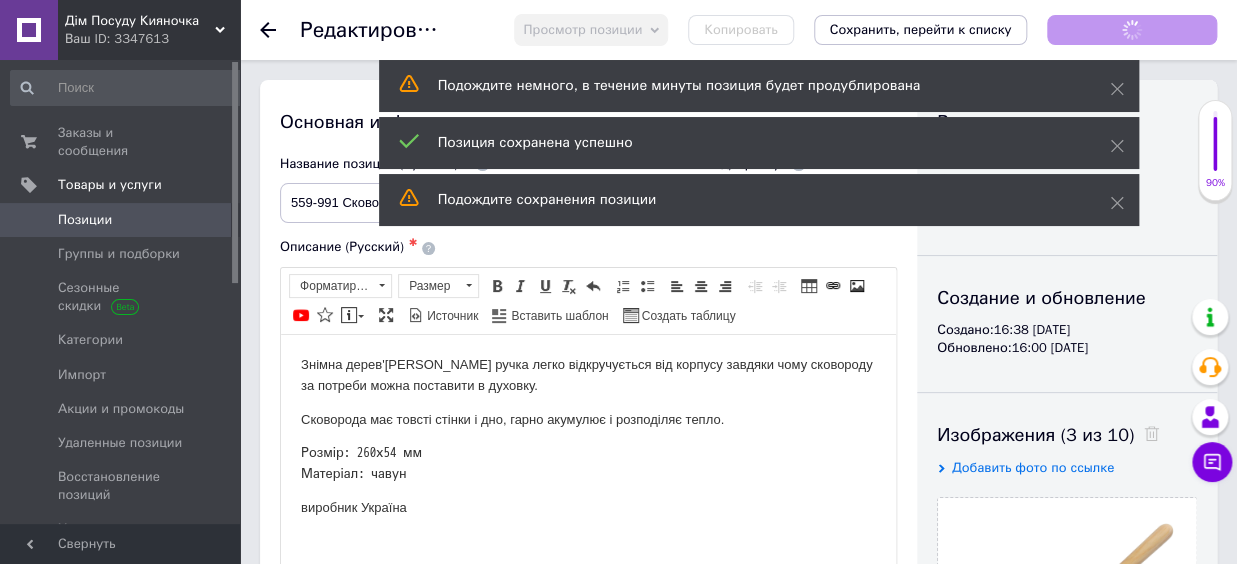 scroll, scrollTop: 0, scrollLeft: 0, axis: both 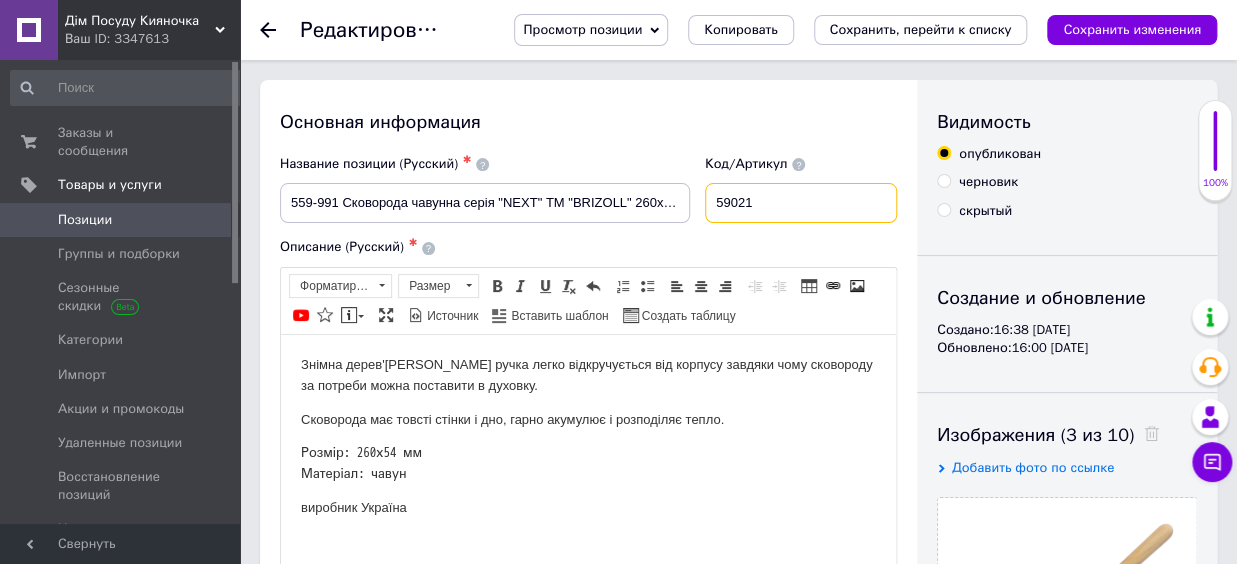 drag, startPoint x: 767, startPoint y: 207, endPoint x: 782, endPoint y: 207, distance: 15 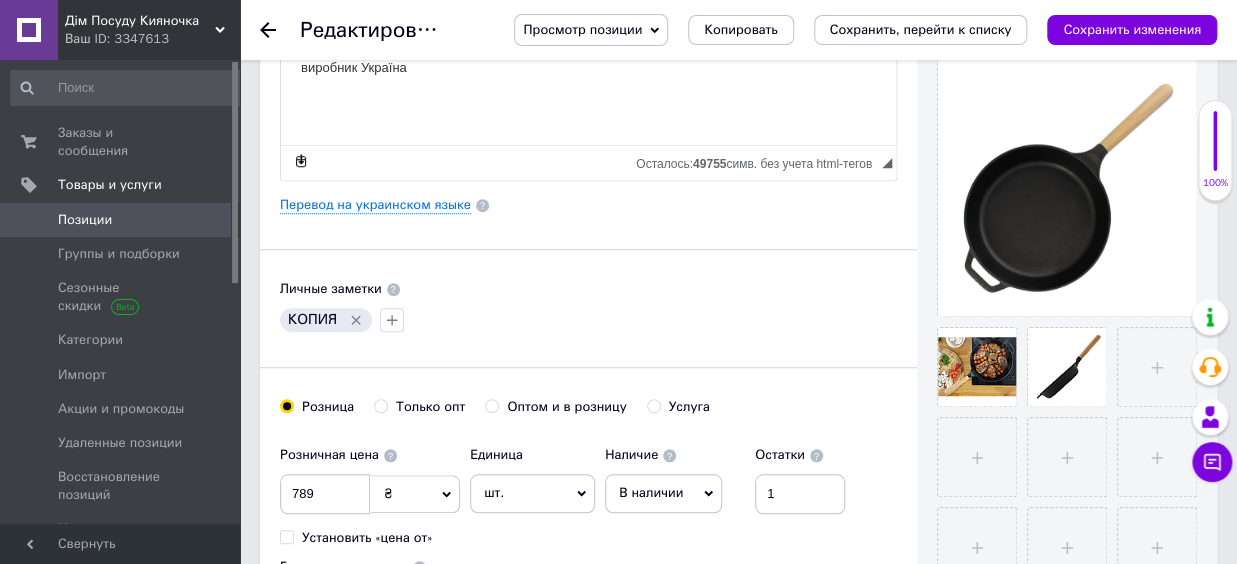 scroll, scrollTop: 0, scrollLeft: 0, axis: both 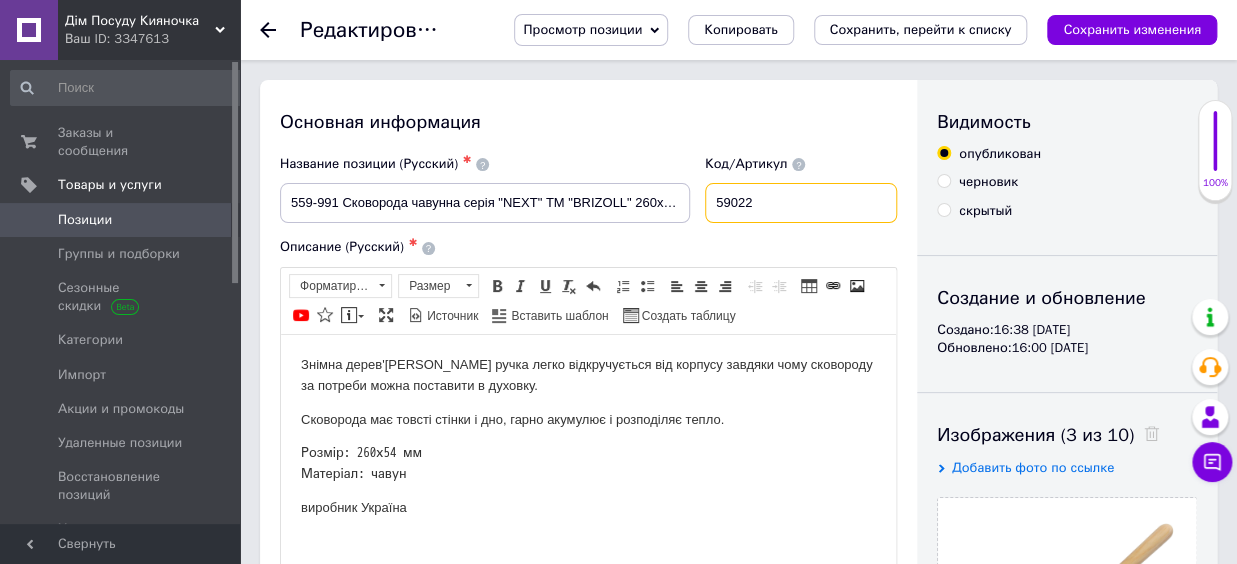 type on "59022" 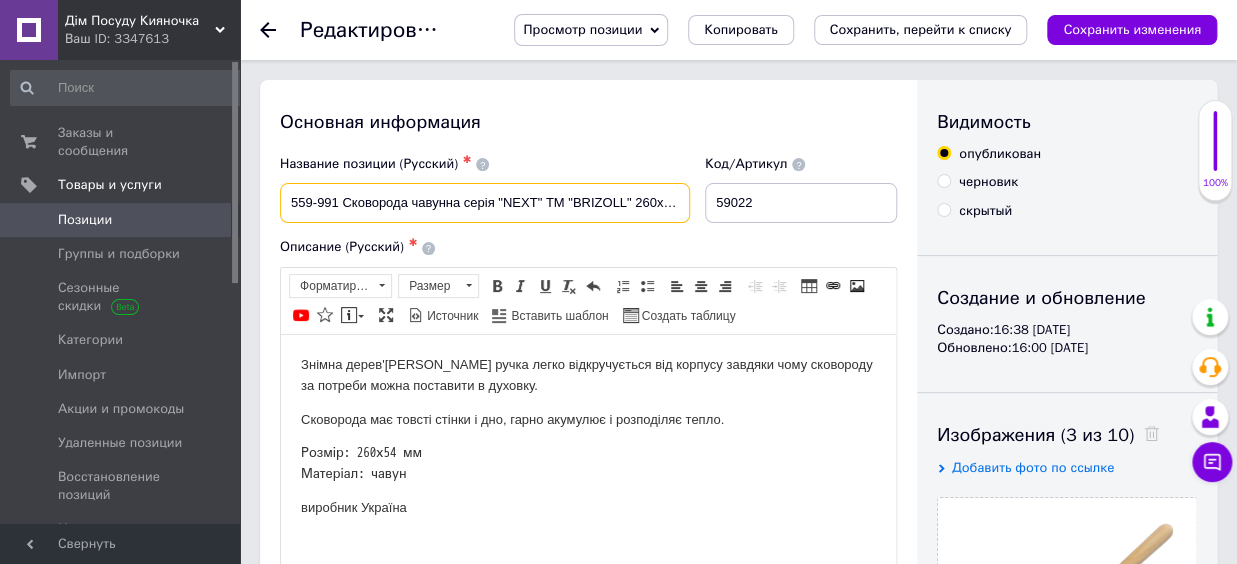 drag, startPoint x: 289, startPoint y: 199, endPoint x: 809, endPoint y: 211, distance: 520.1384 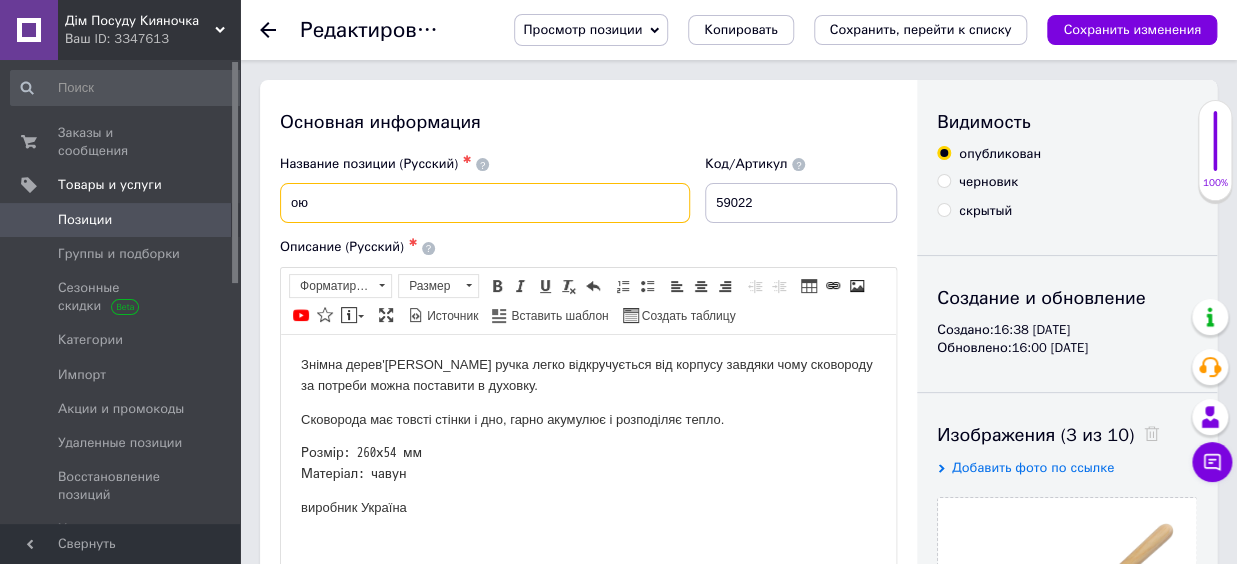 type on "[PERSON_NAME]" 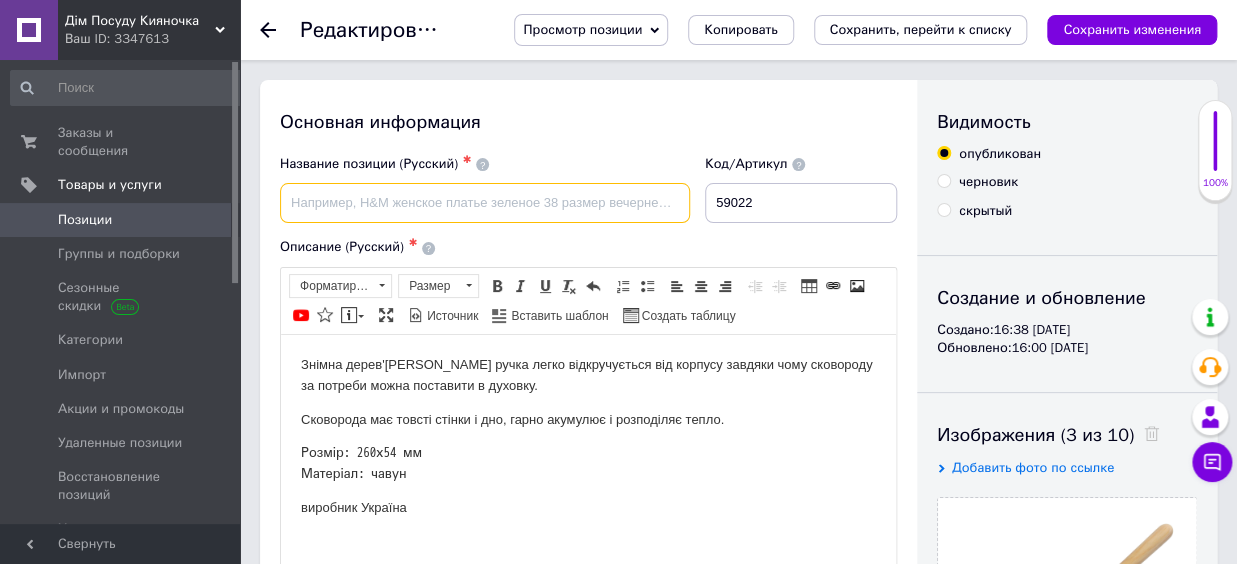 paste on "559-992 Сковорода чавунна серія "NEXT" ТМ "BRIZOLL" 280х61 мм з дерев'яною ручкою" 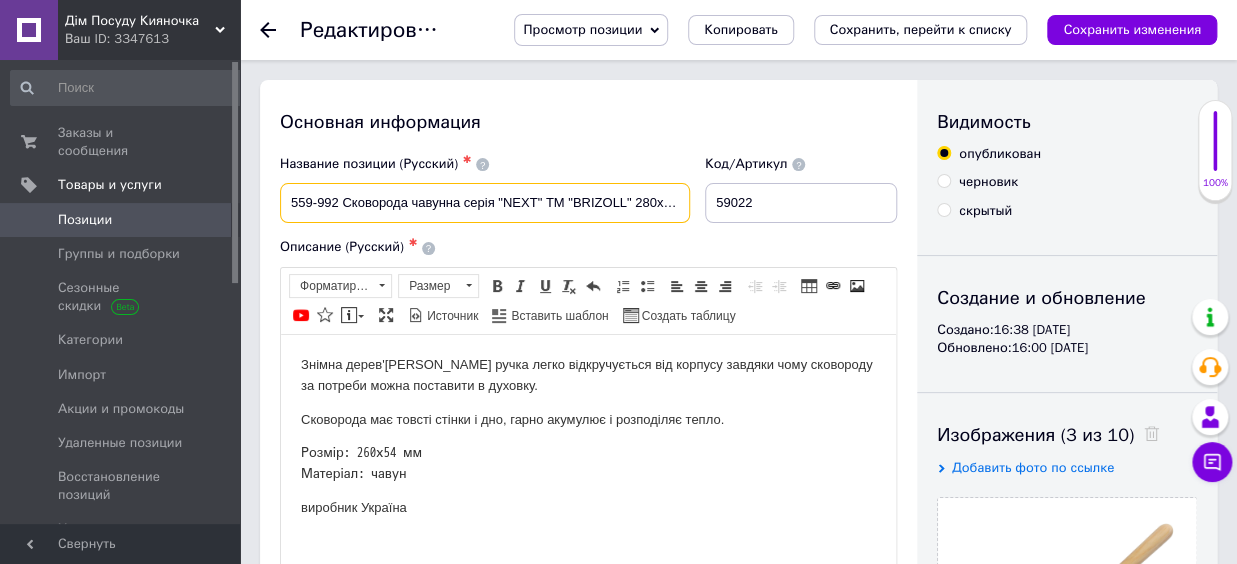 scroll, scrollTop: 0, scrollLeft: 139, axis: horizontal 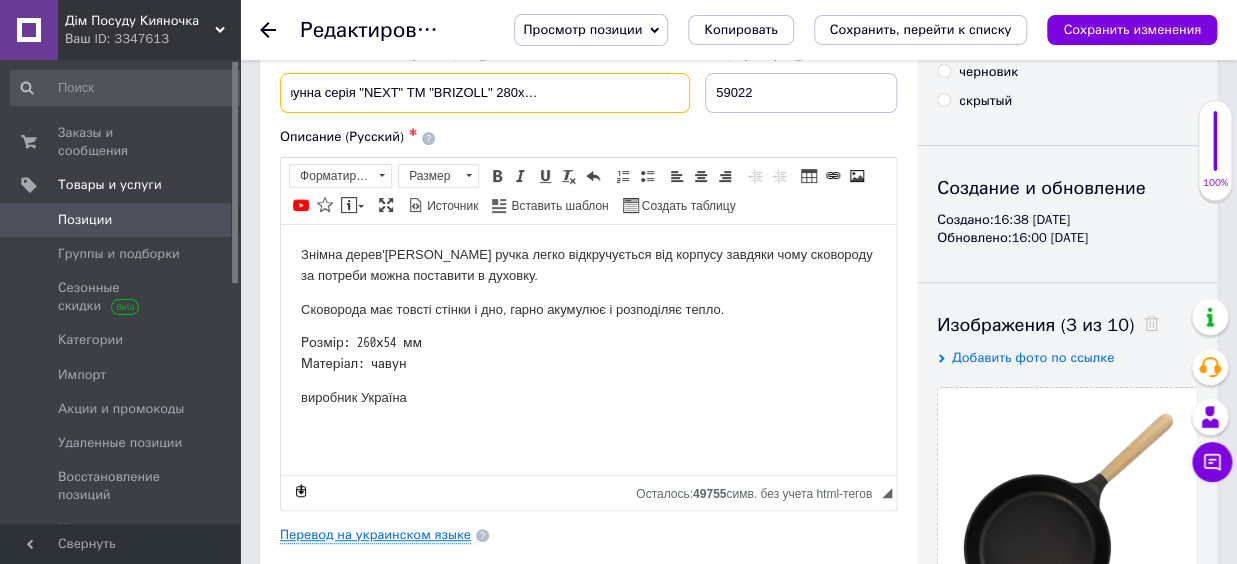 type on "559-992 Сковорода чавунна серія "NEXT" ТМ "BRIZOLL" 280х61 мм з дерев'яною ручкою" 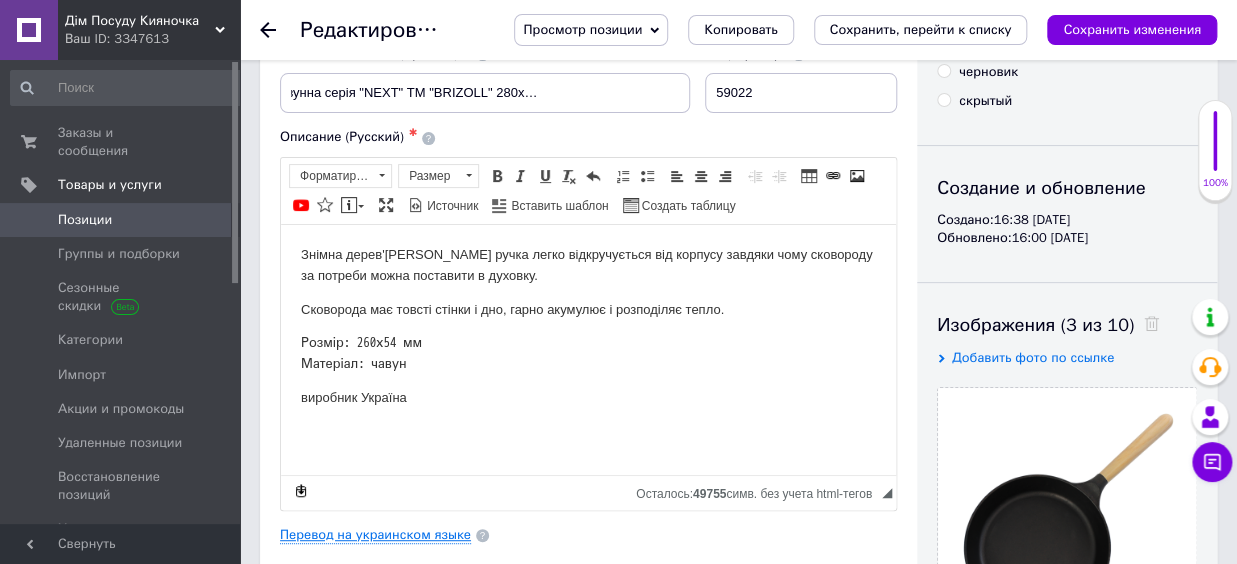 click on "Перевод на украинском языке" at bounding box center [375, 535] 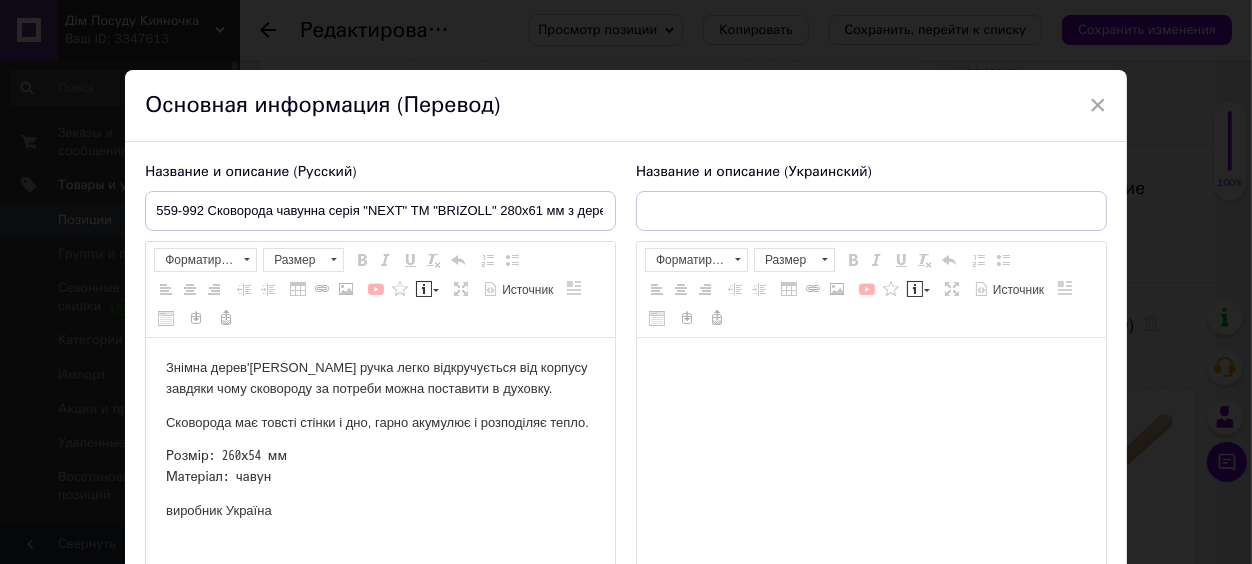 scroll, scrollTop: 0, scrollLeft: 0, axis: both 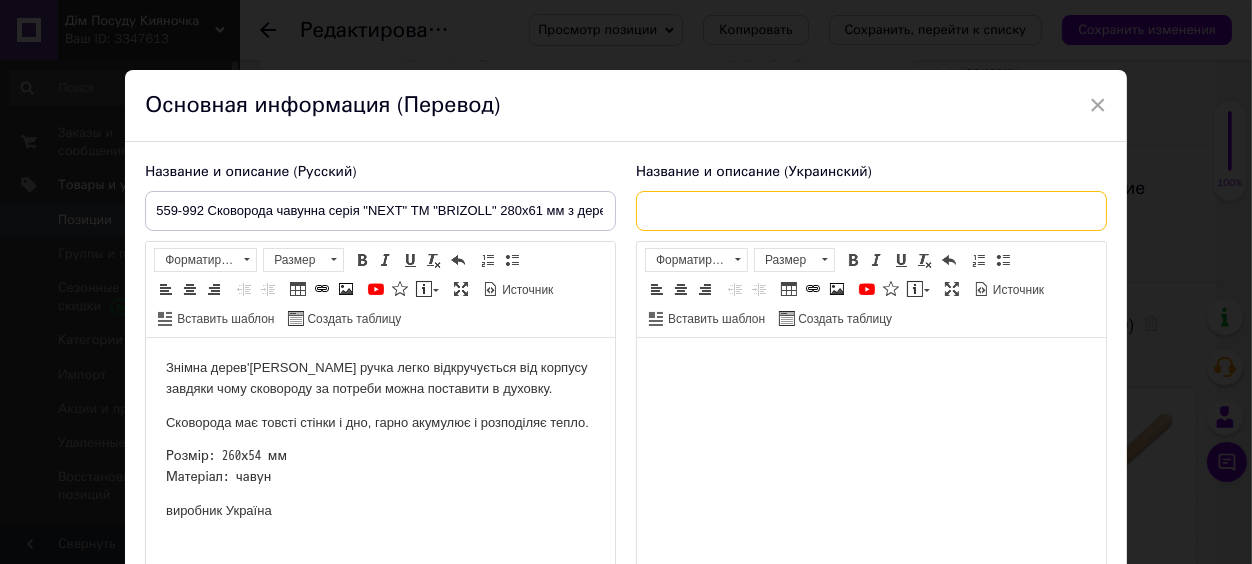 paste on "559-992 Сковорода чавунна серія "NEXT" ТМ "BRIZOLL" 280х61 мм з дерев'яною ручкою" 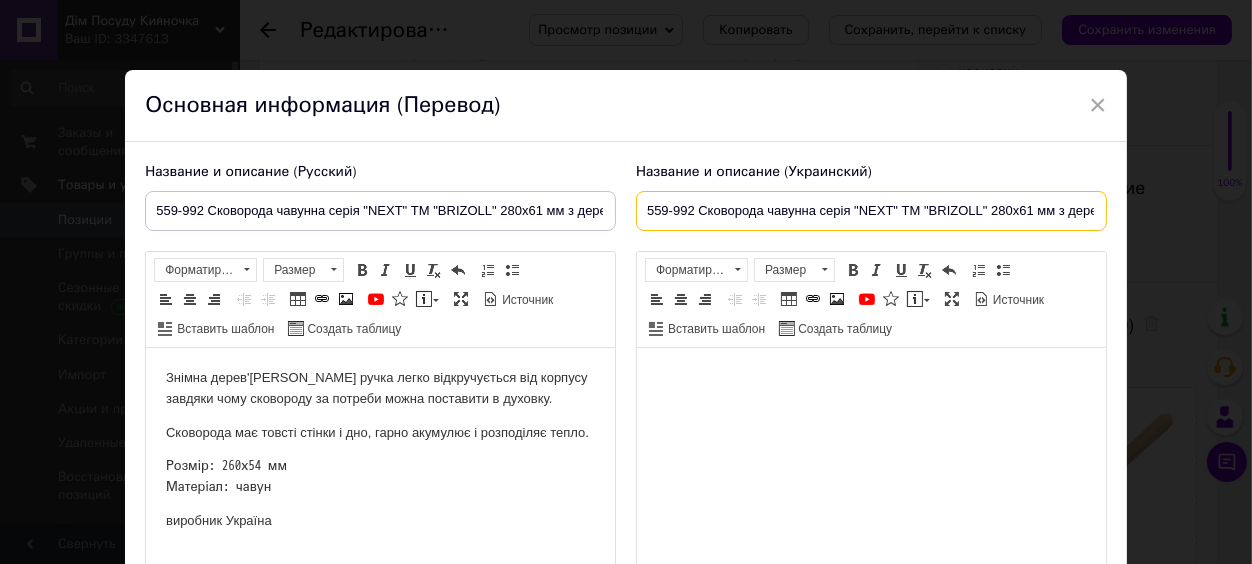 scroll, scrollTop: 0, scrollLeft: 97, axis: horizontal 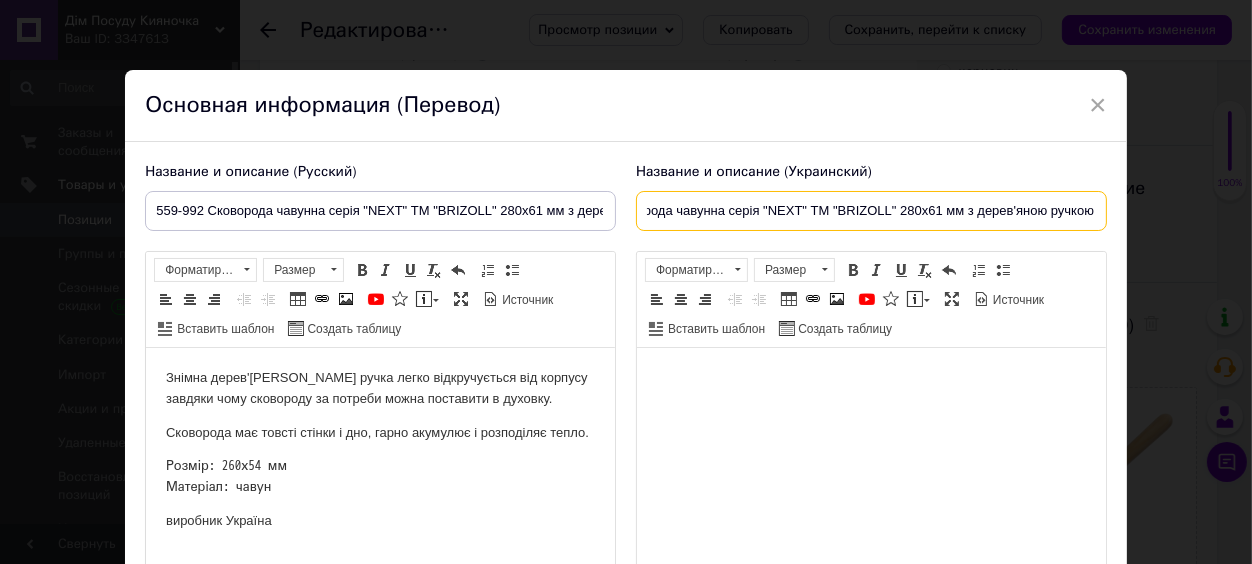 type on "559-992 Сковорода чавунна серія "NEXT" ТМ "BRIZOLL" 280х61 мм з дерев'яною ручкою" 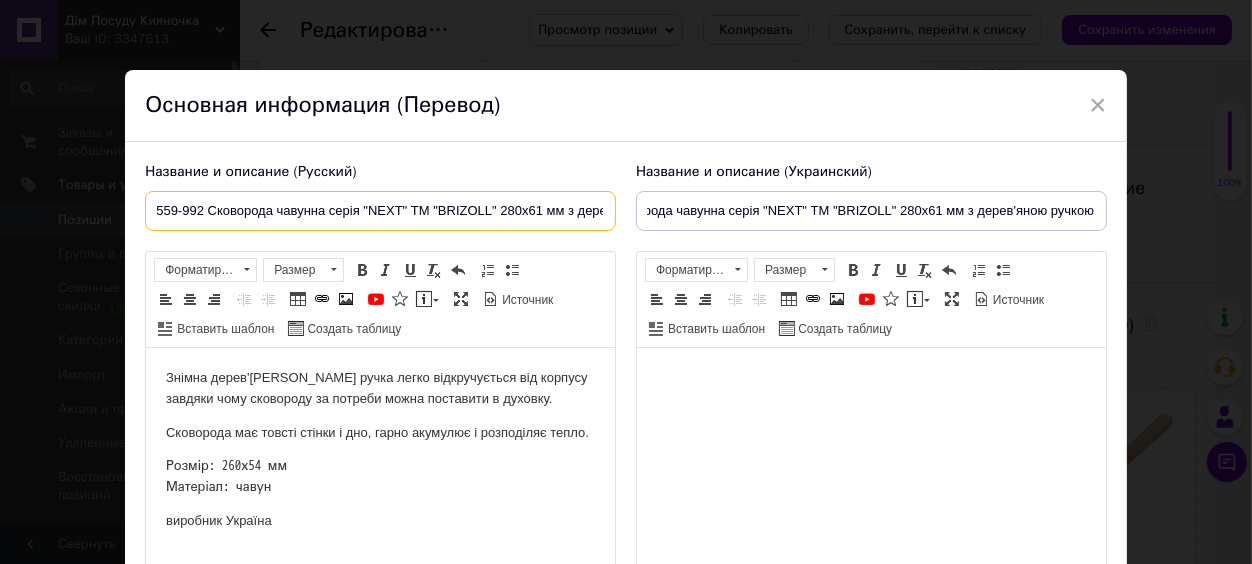 drag, startPoint x: 539, startPoint y: 214, endPoint x: 498, endPoint y: 218, distance: 41.19466 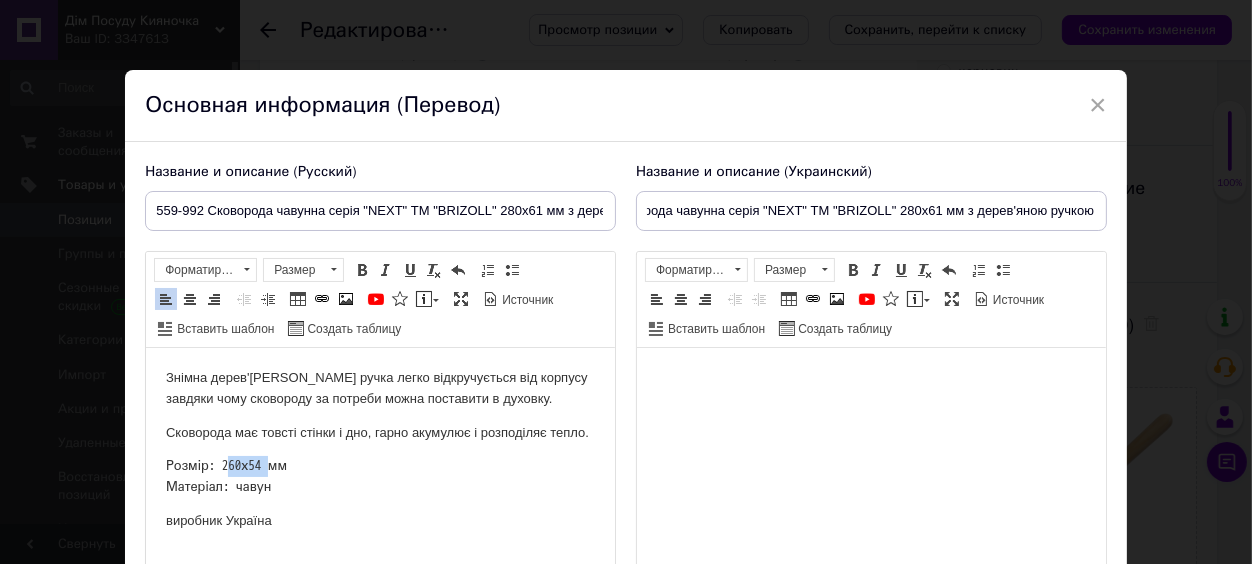 drag, startPoint x: 266, startPoint y: 504, endPoint x: 221, endPoint y: 507, distance: 45.099888 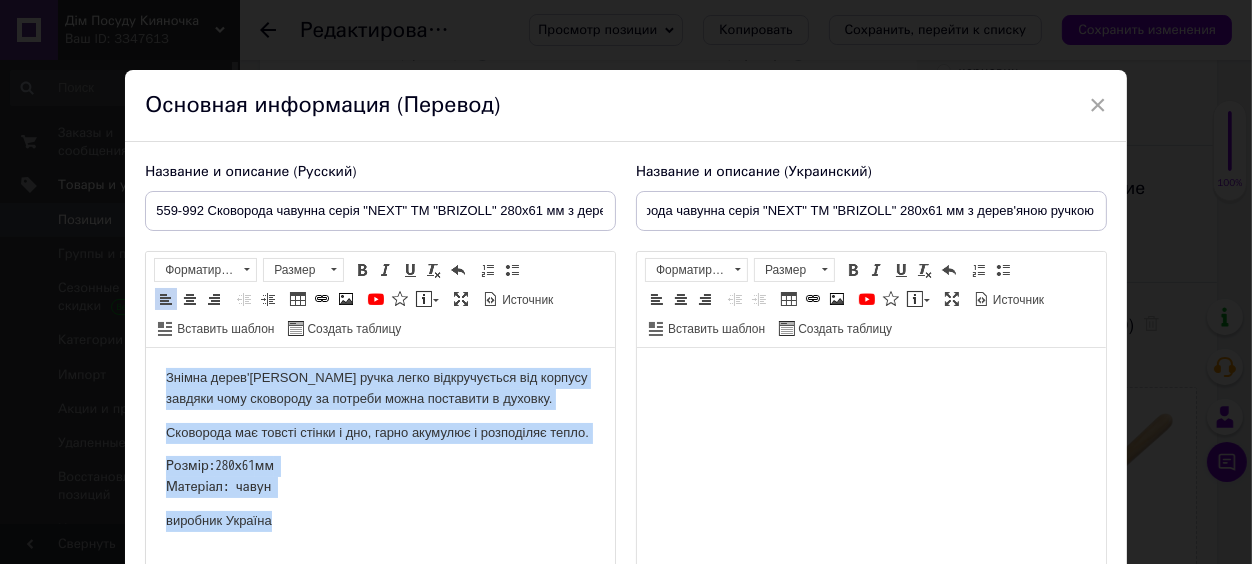 scroll, scrollTop: 30, scrollLeft: 0, axis: vertical 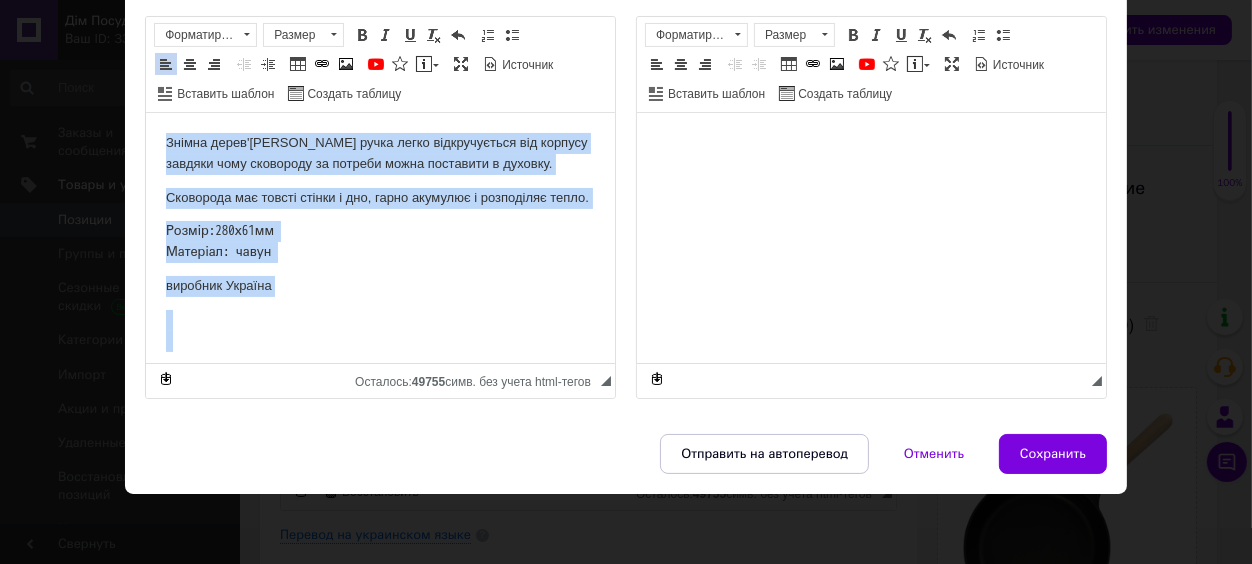 drag, startPoint x: 169, startPoint y: 130, endPoint x: 293, endPoint y: 327, distance: 232.77672 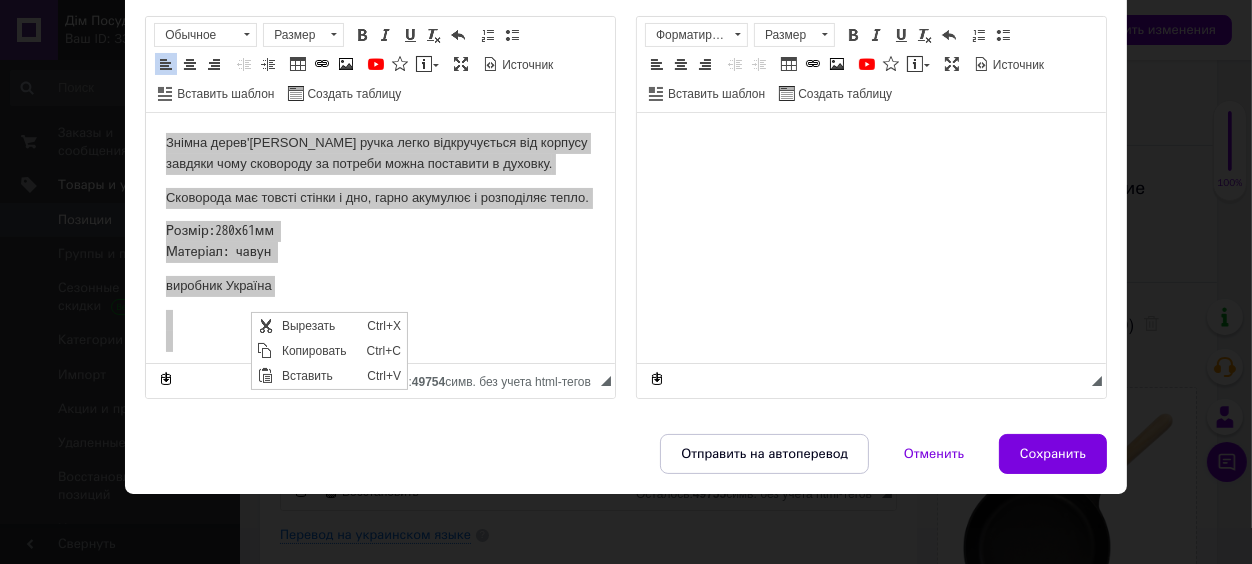 scroll, scrollTop: 0, scrollLeft: 0, axis: both 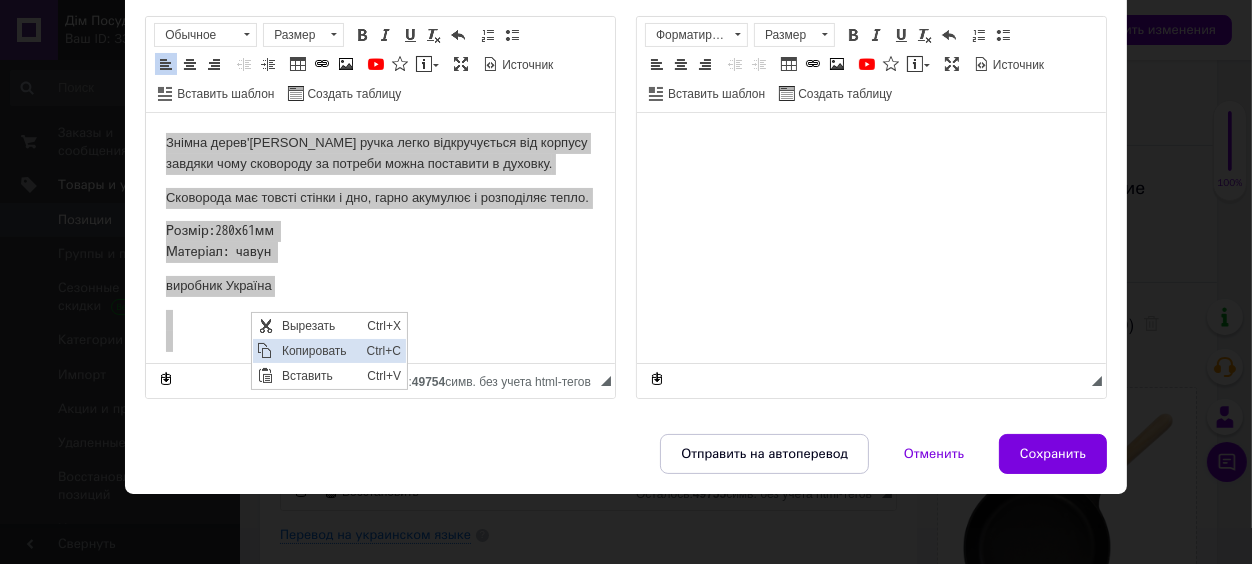 drag, startPoint x: 313, startPoint y: 350, endPoint x: 324, endPoint y: 346, distance: 11.7046995 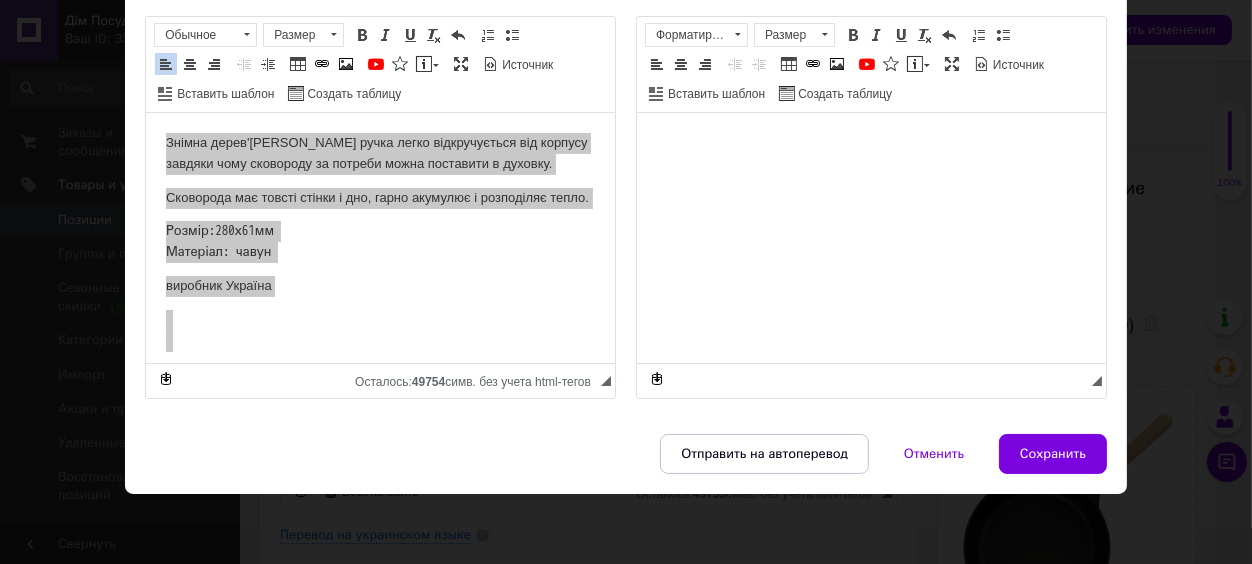 click at bounding box center (870, 238) 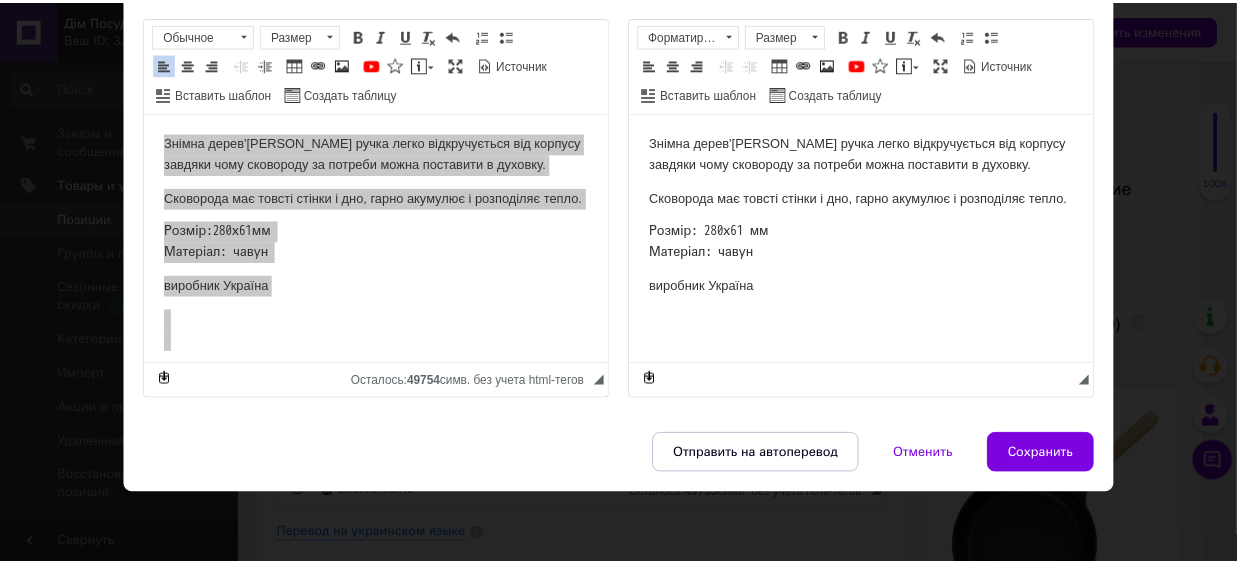 scroll, scrollTop: 7, scrollLeft: 0, axis: vertical 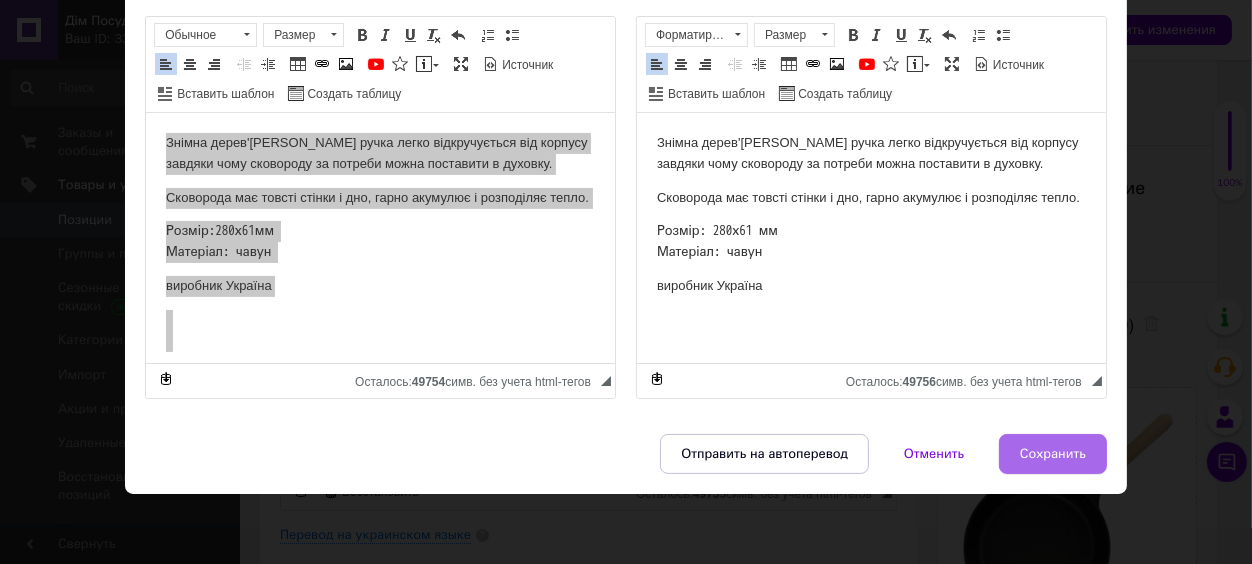 click on "Сохранить" at bounding box center (1053, 454) 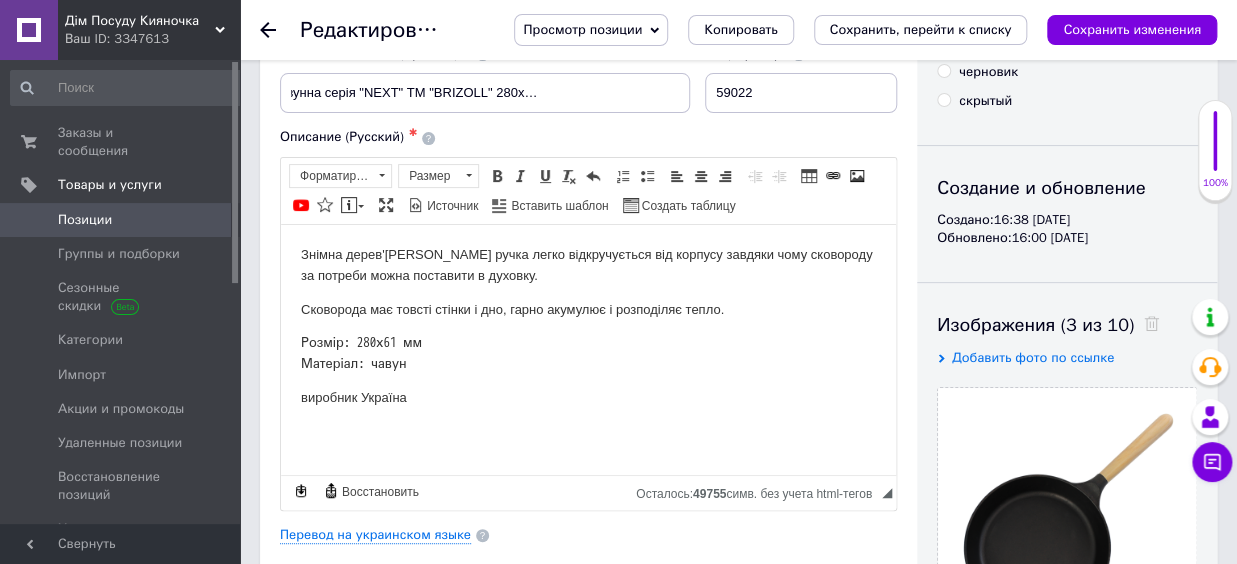 scroll, scrollTop: 0, scrollLeft: 0, axis: both 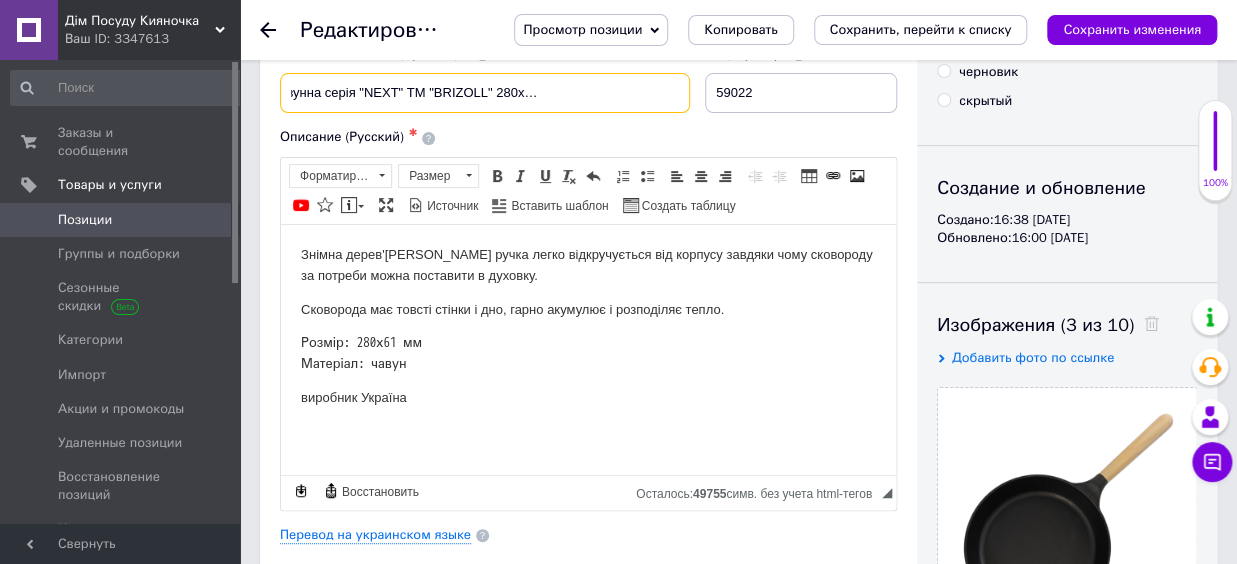 click on "559-992 Сковорода чавунна серія "NEXT" ТМ "BRIZOLL" 280х61 мм з дерев'яною ручкою" at bounding box center [485, 93] 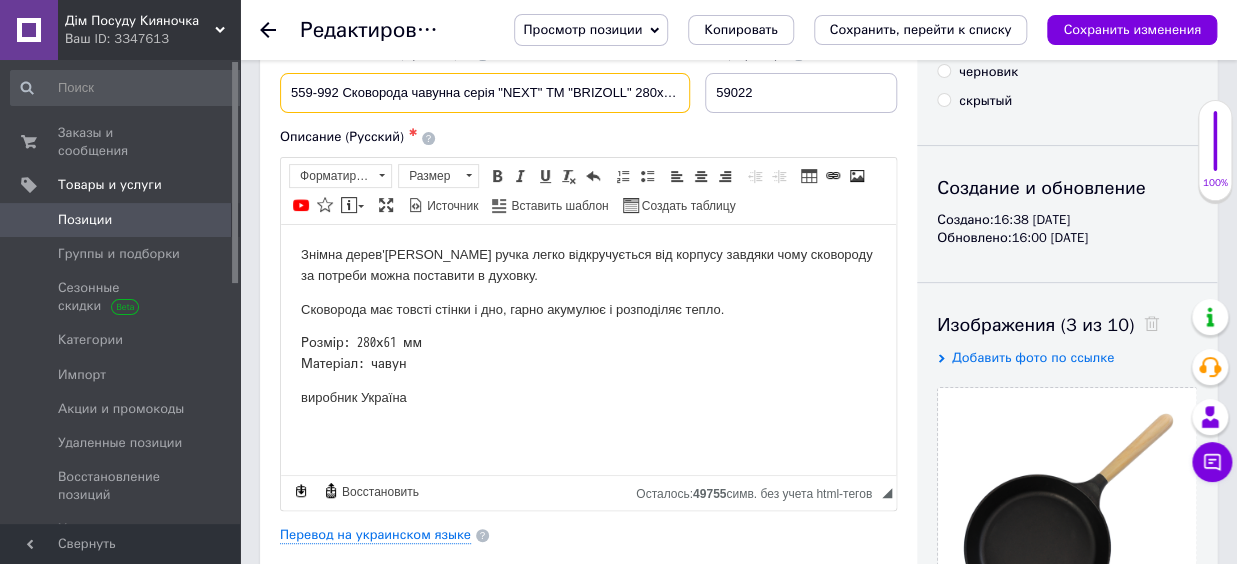 drag, startPoint x: 341, startPoint y: 87, endPoint x: 219, endPoint y: 79, distance: 122.26202 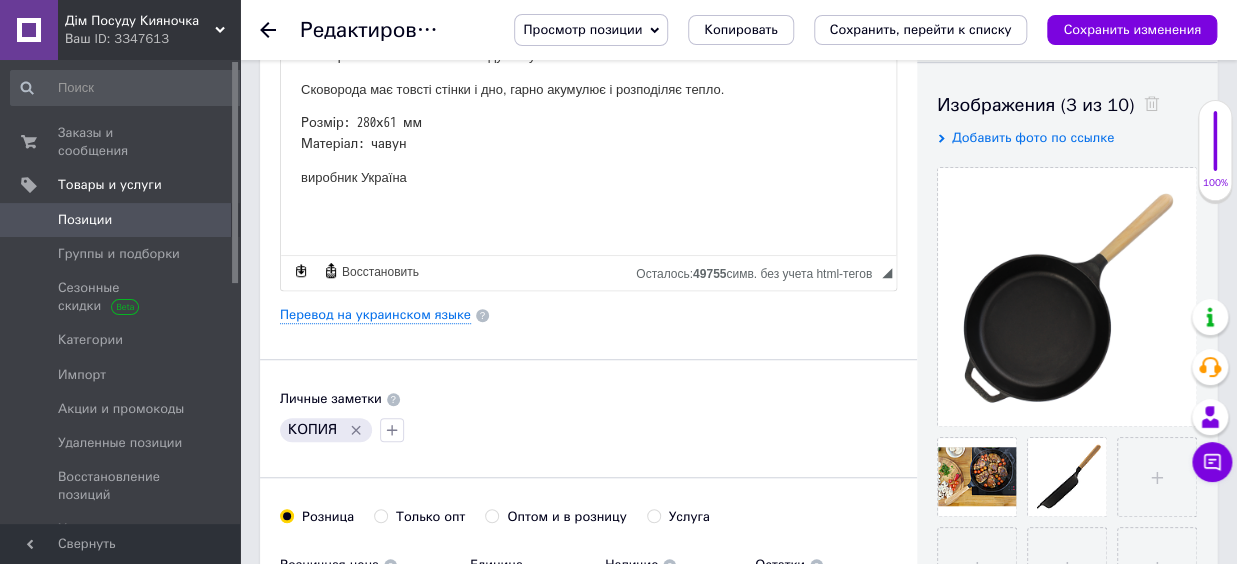 scroll, scrollTop: 550, scrollLeft: 0, axis: vertical 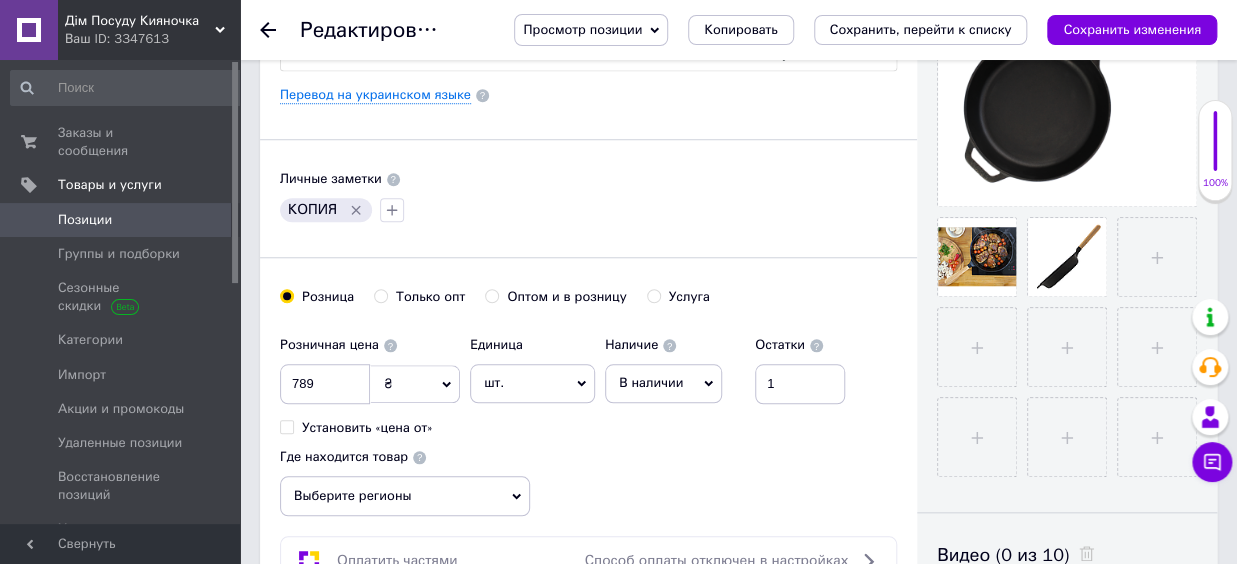 click 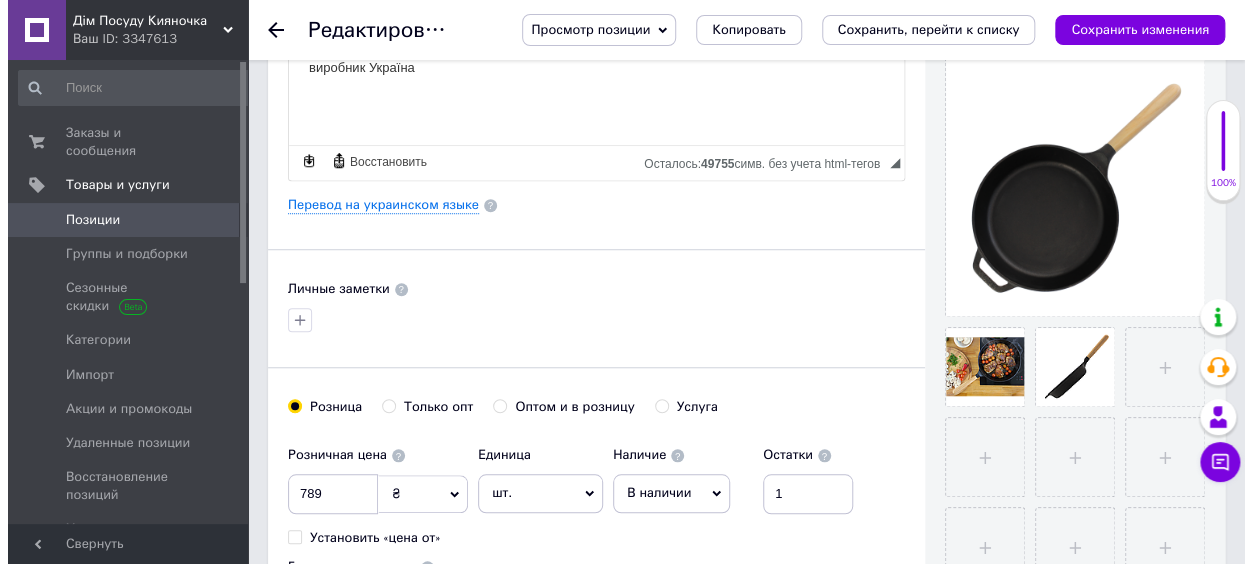 scroll, scrollTop: 330, scrollLeft: 0, axis: vertical 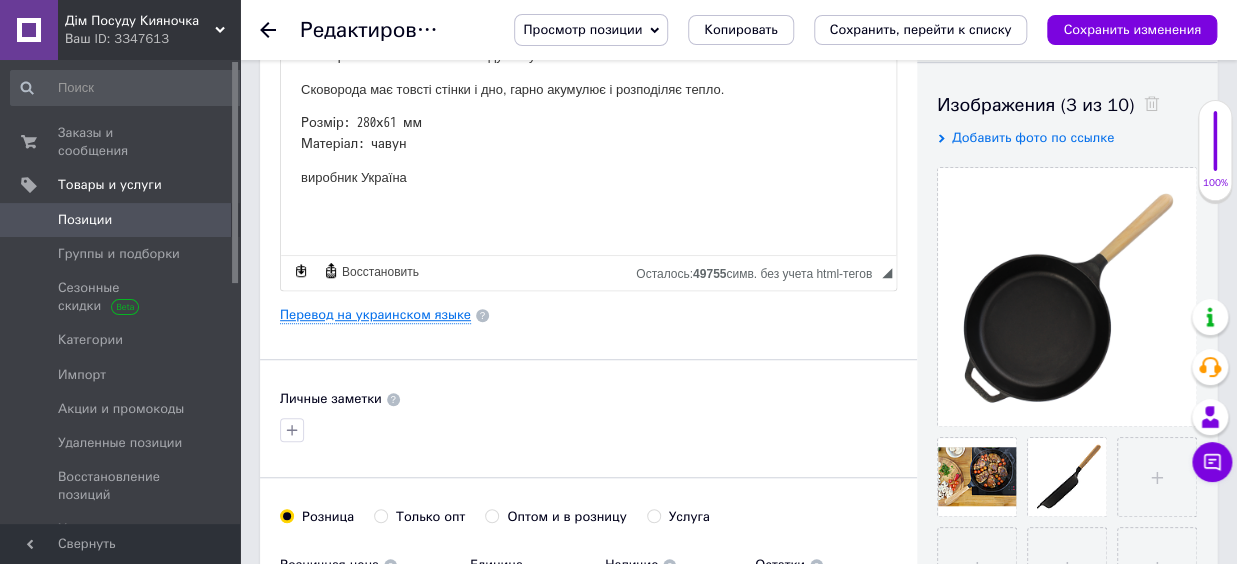 click on "Перевод на украинском языке" at bounding box center [375, 315] 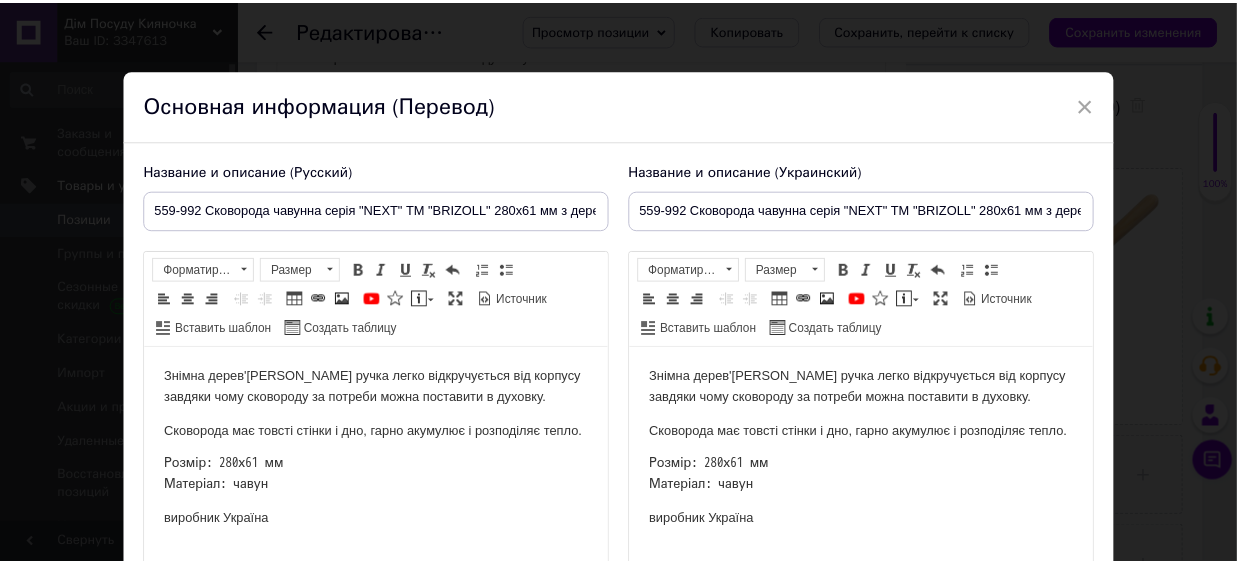 scroll, scrollTop: 30, scrollLeft: 0, axis: vertical 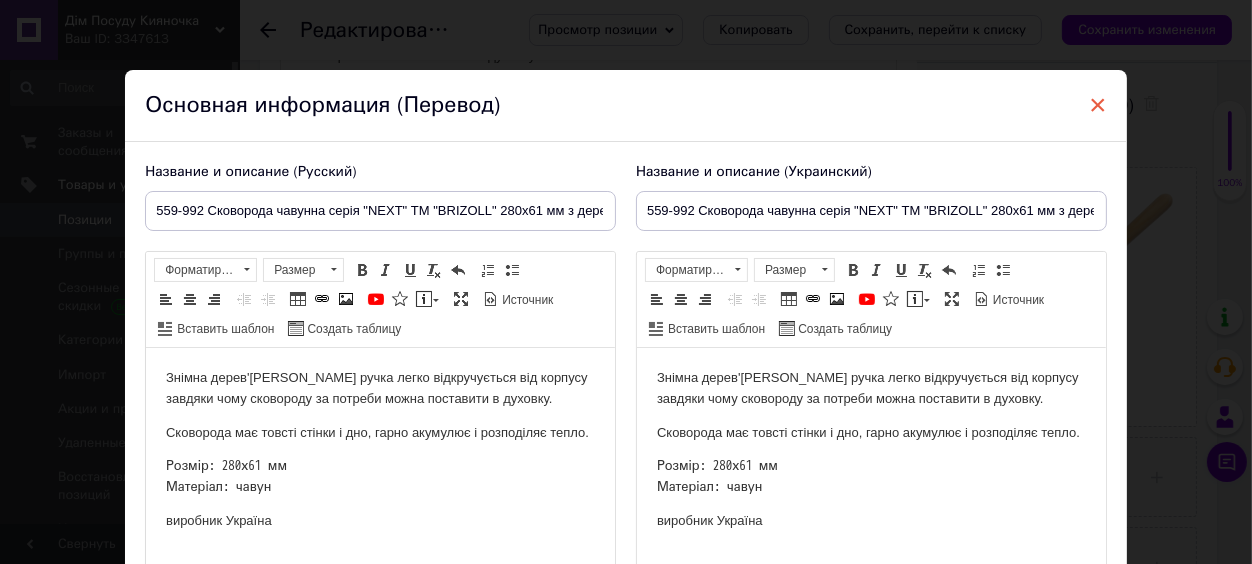 click on "×" at bounding box center [1098, 105] 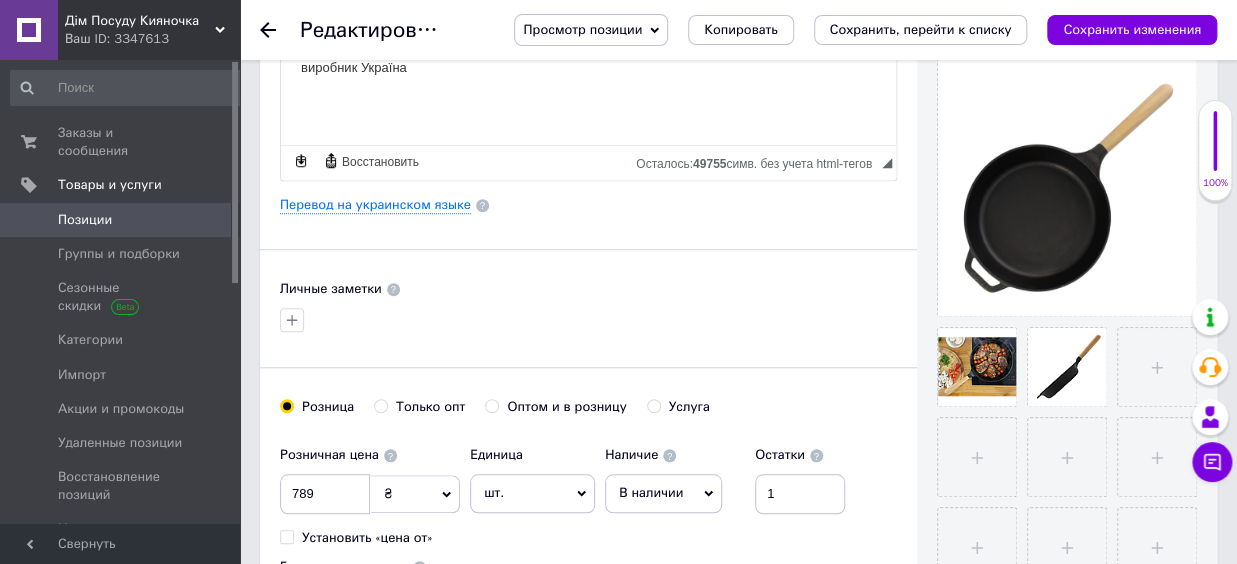 scroll, scrollTop: 550, scrollLeft: 0, axis: vertical 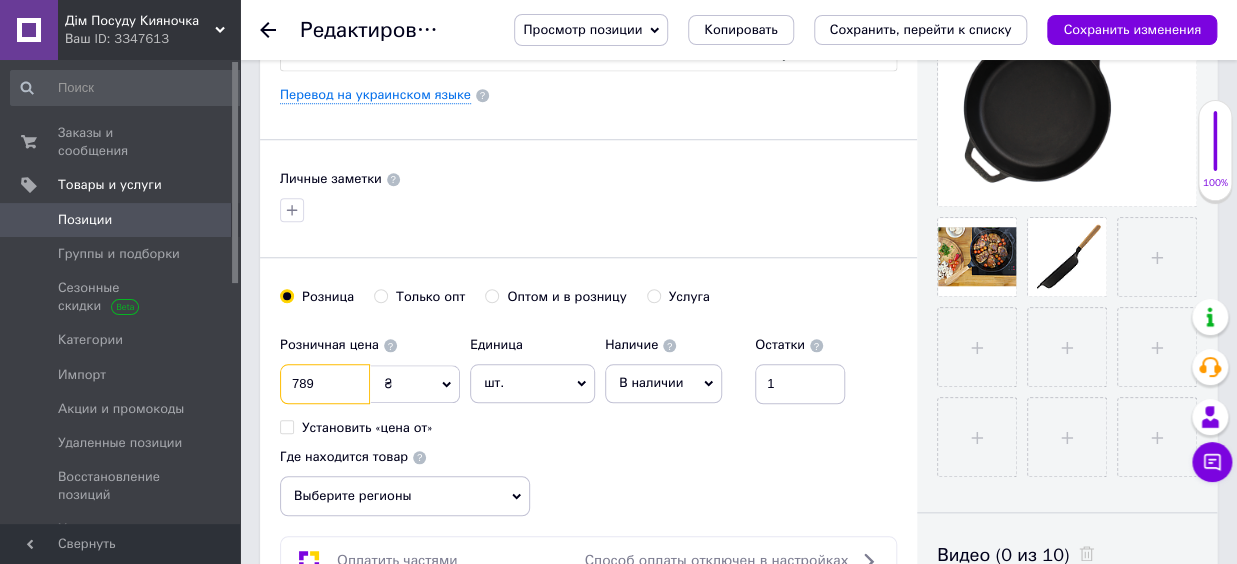 drag, startPoint x: 314, startPoint y: 385, endPoint x: 230, endPoint y: 385, distance: 84 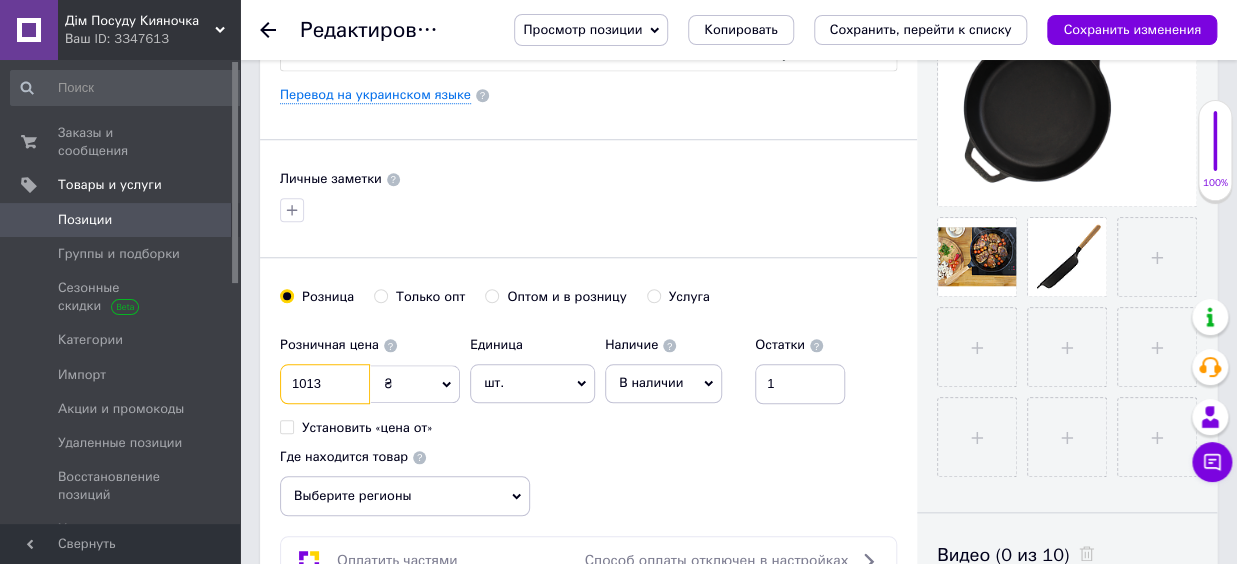 scroll, scrollTop: 880, scrollLeft: 0, axis: vertical 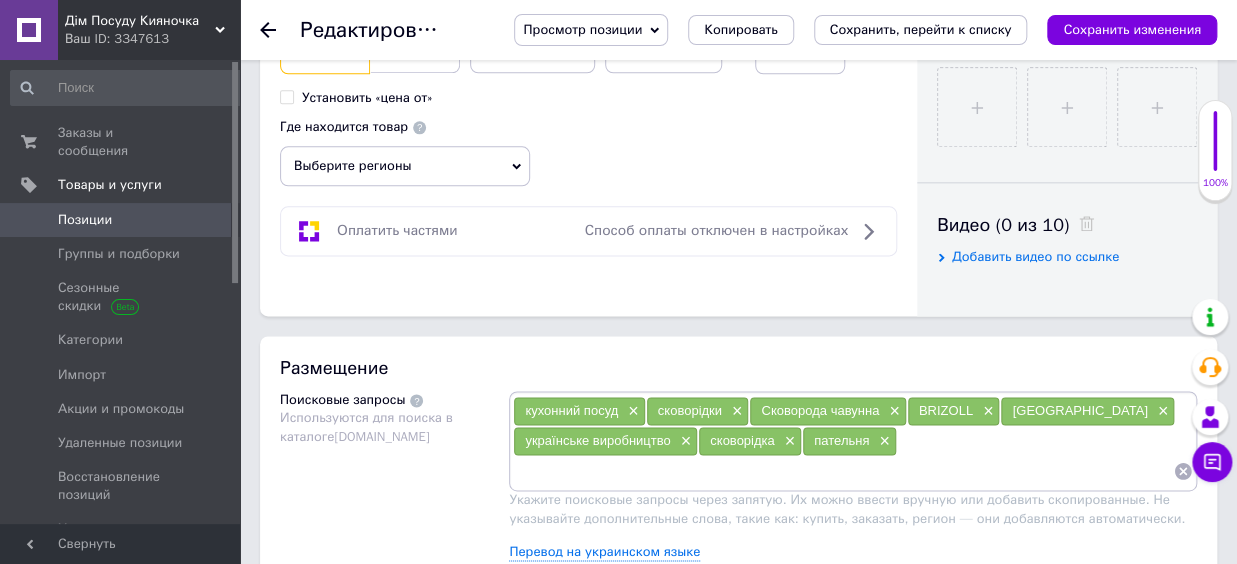 type on "1013" 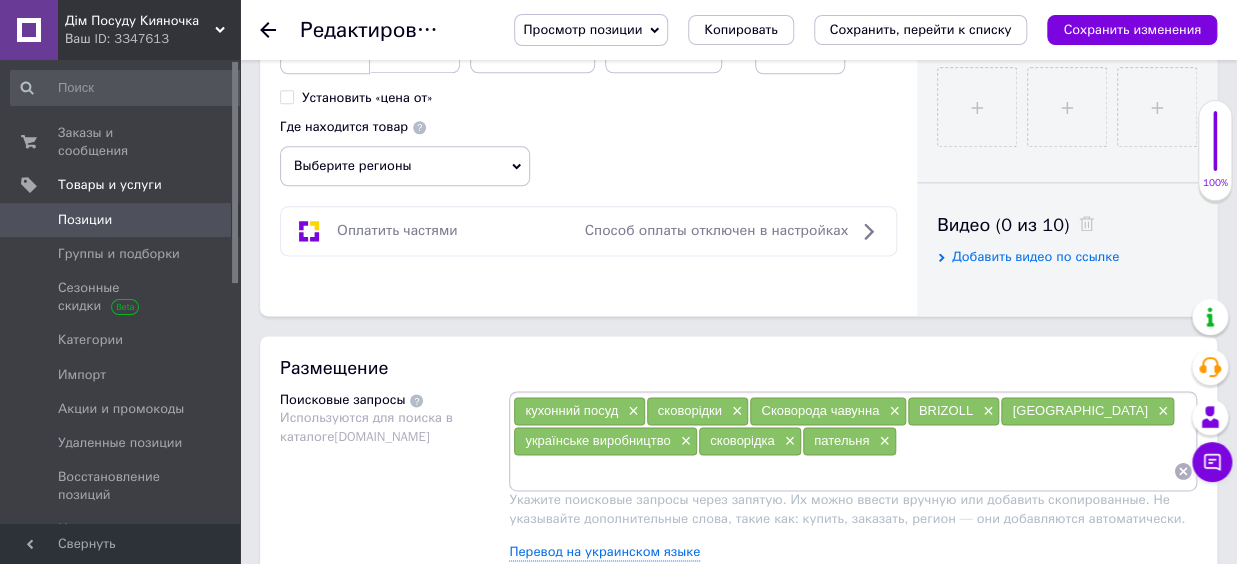 click on "Выберите регионы" at bounding box center [405, 166] 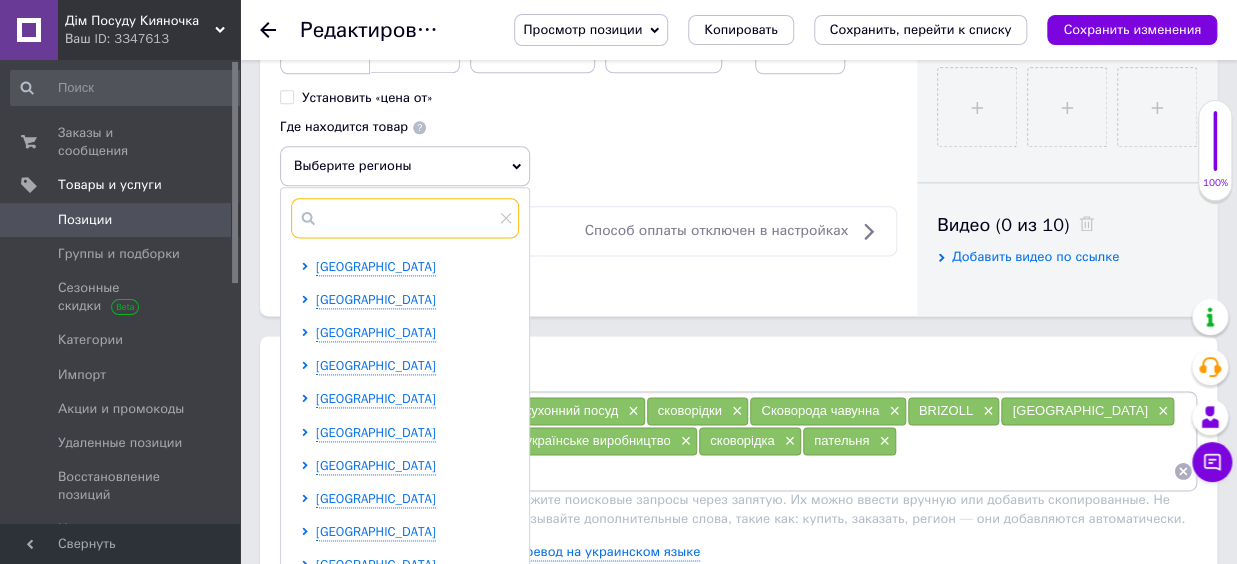 click at bounding box center (405, 218) 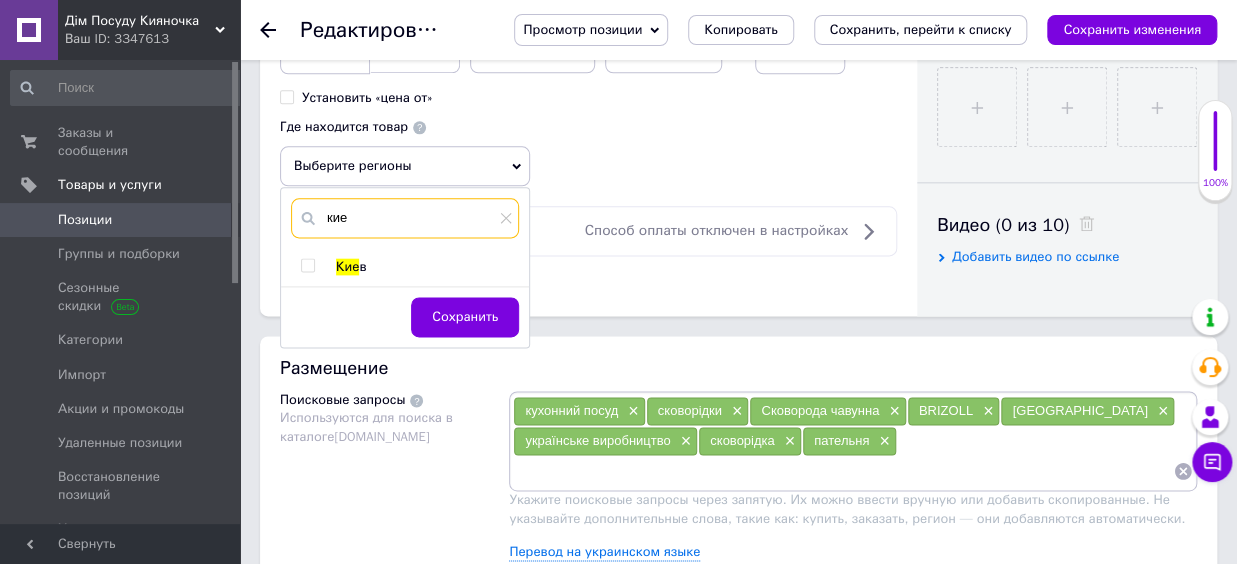 type on "кие" 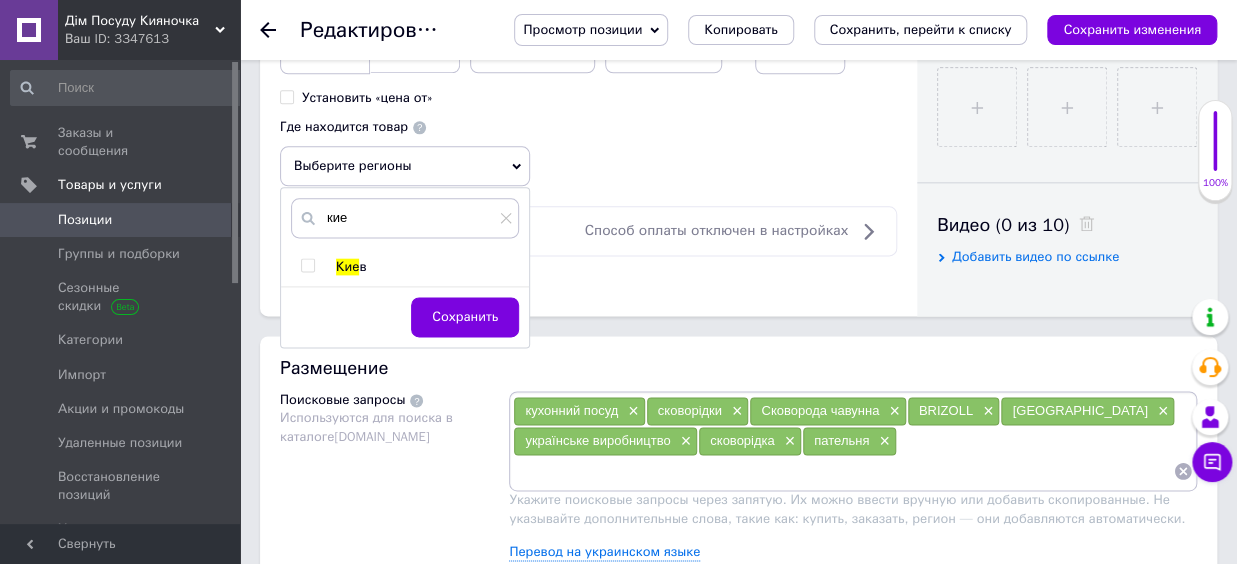 click on "Кие" at bounding box center [347, 266] 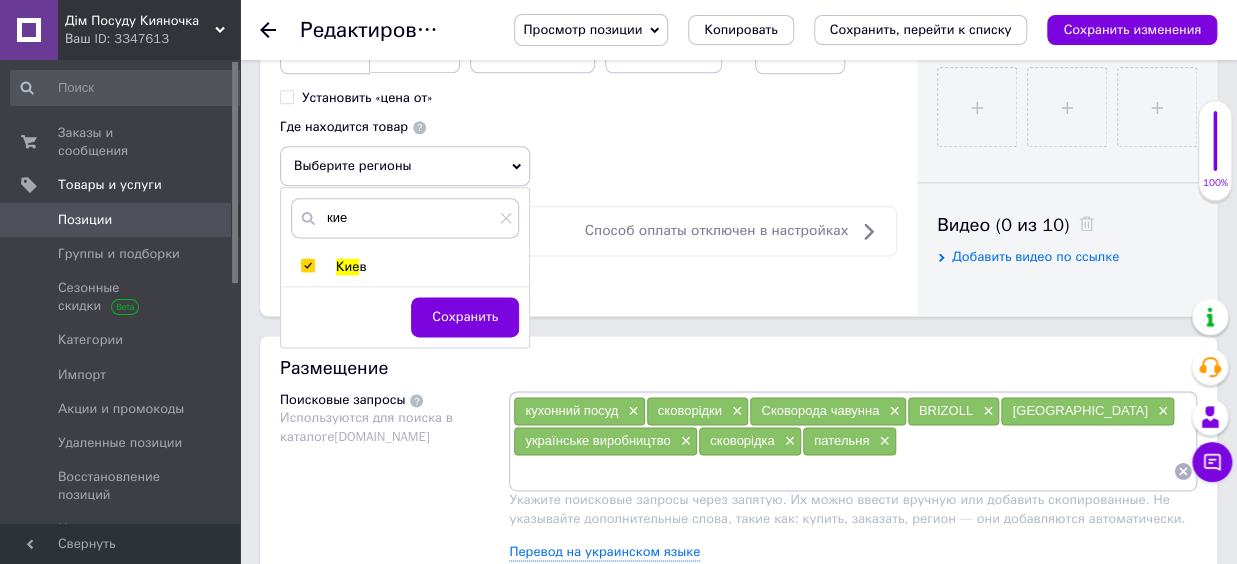 checkbox on "true" 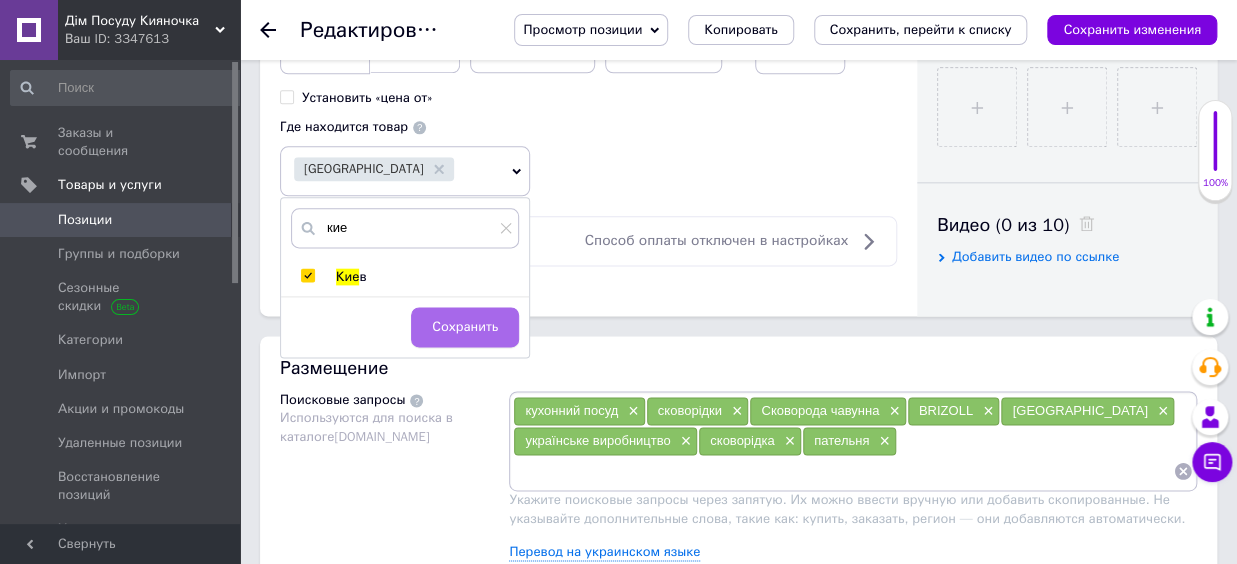 click on "Сохранить" at bounding box center [465, 327] 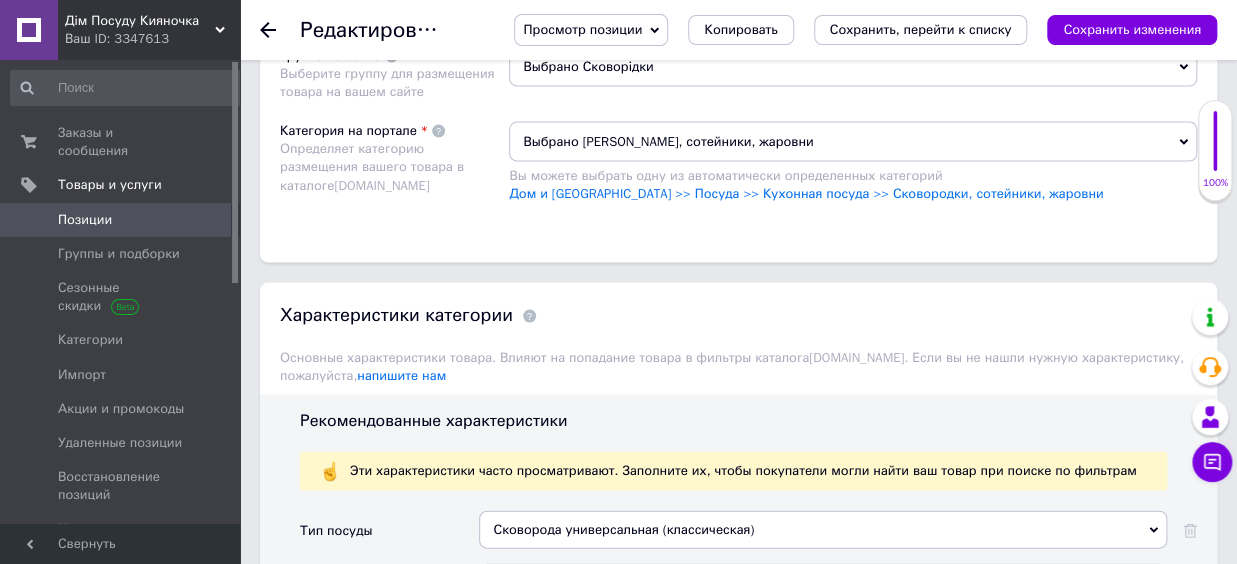 scroll, scrollTop: 1650, scrollLeft: 0, axis: vertical 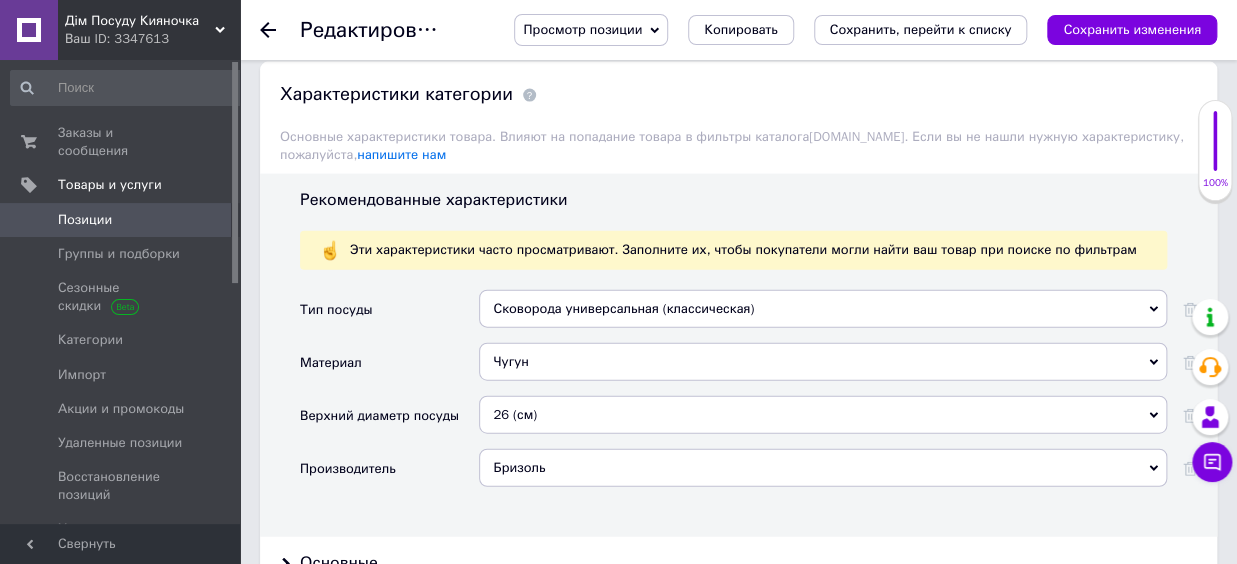click on "26 (см)" at bounding box center [823, 415] 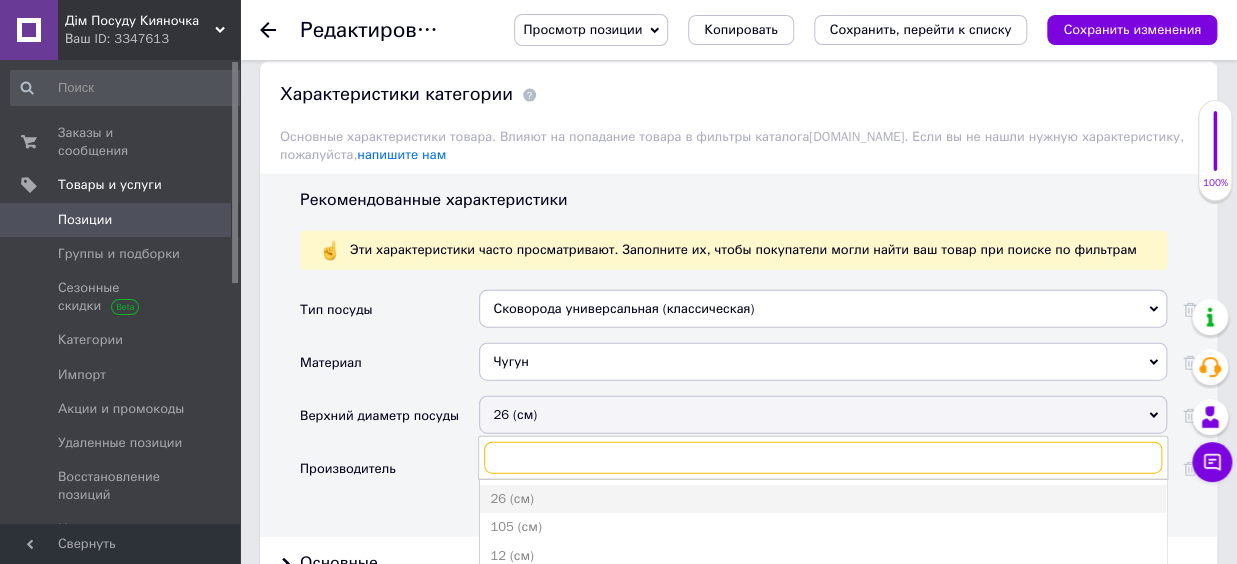 click at bounding box center [823, 458] 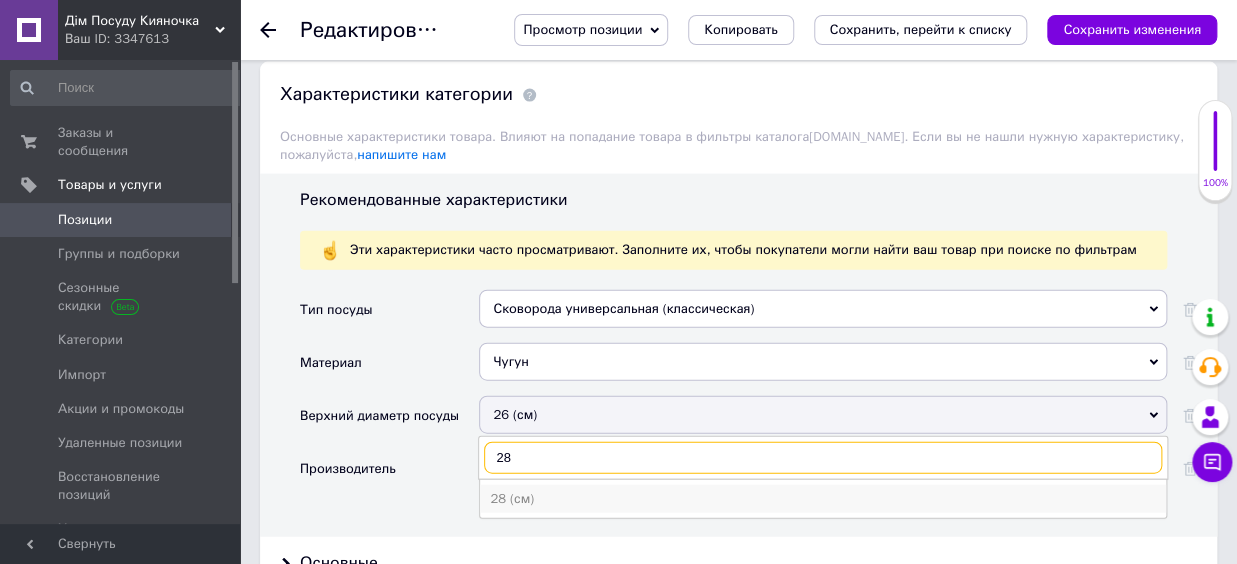 type on "28" 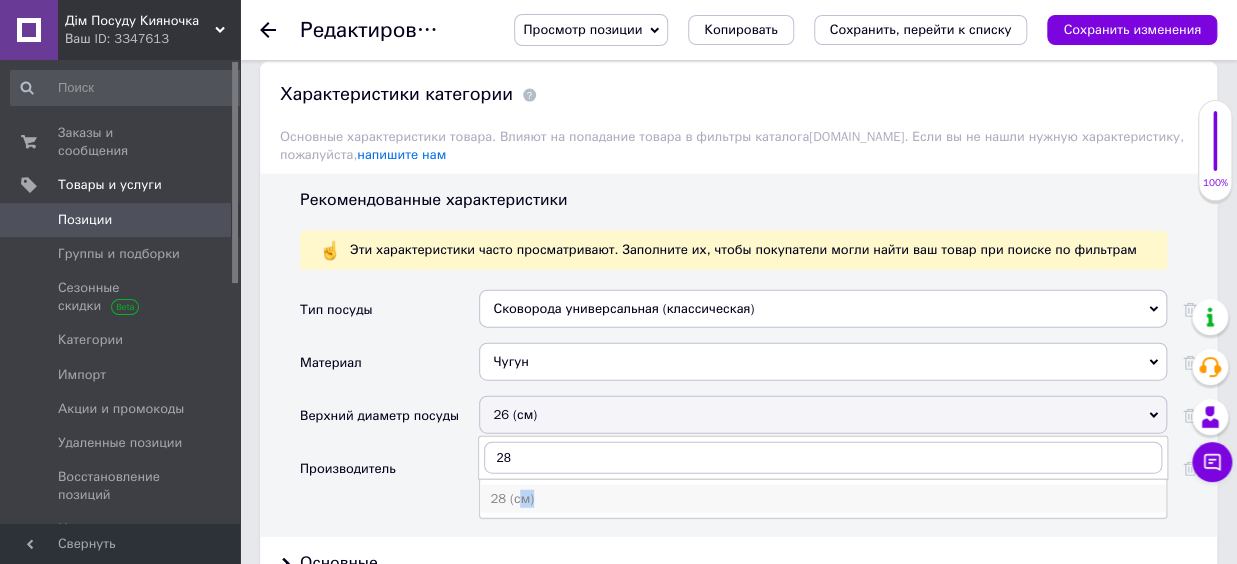 click on "28 (см)" at bounding box center [823, 499] 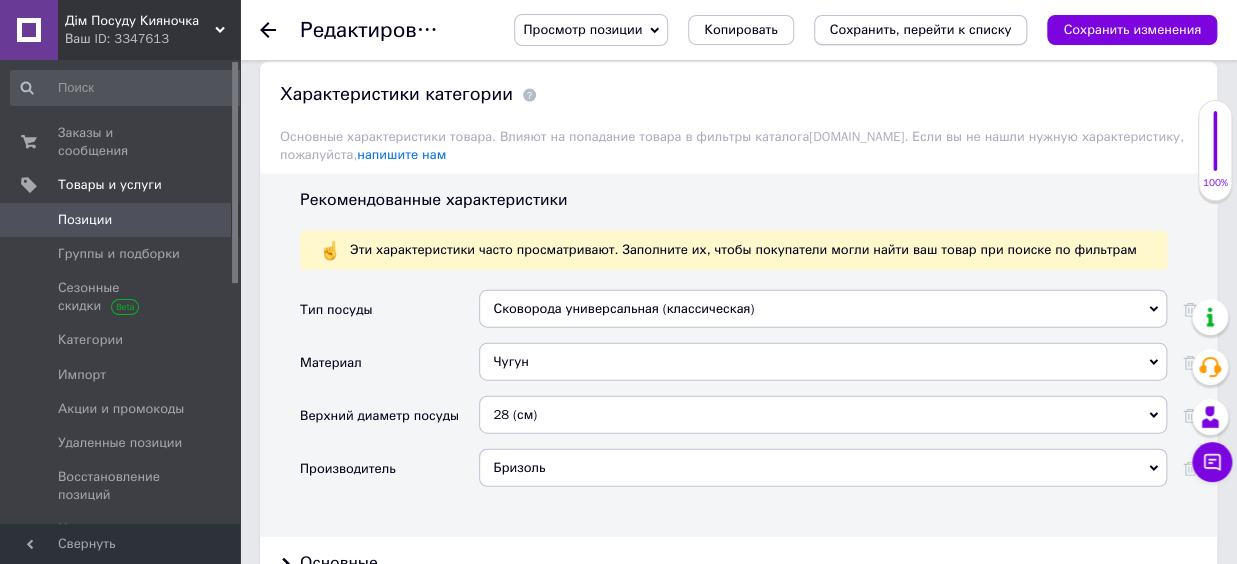 click on "Сохранить, перейти к списку" at bounding box center (921, 30) 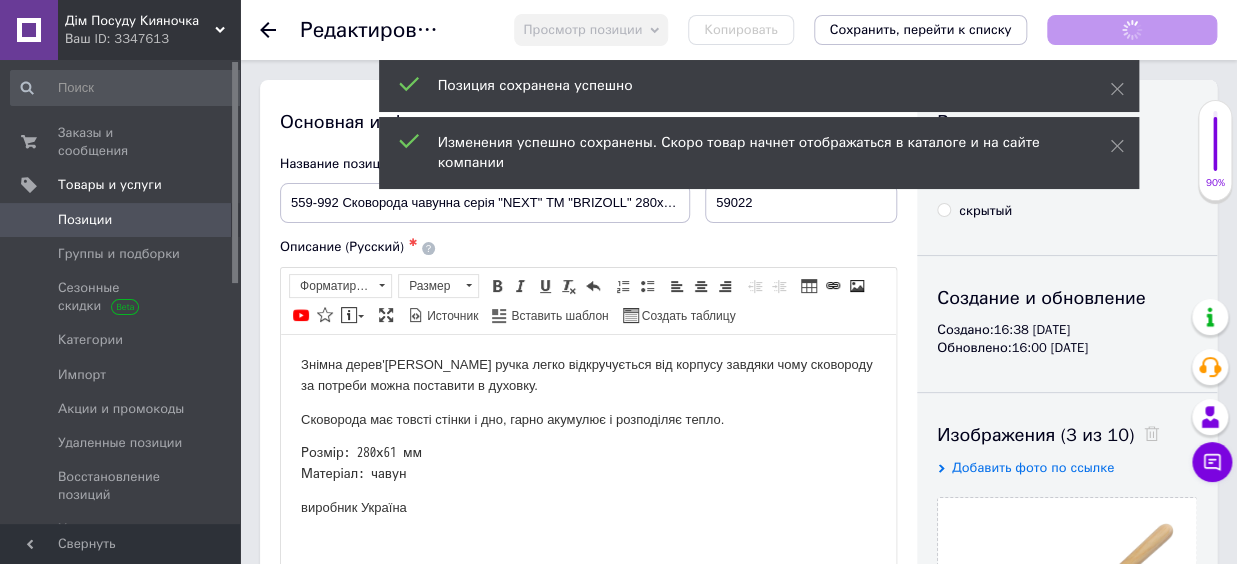 scroll, scrollTop: 0, scrollLeft: 0, axis: both 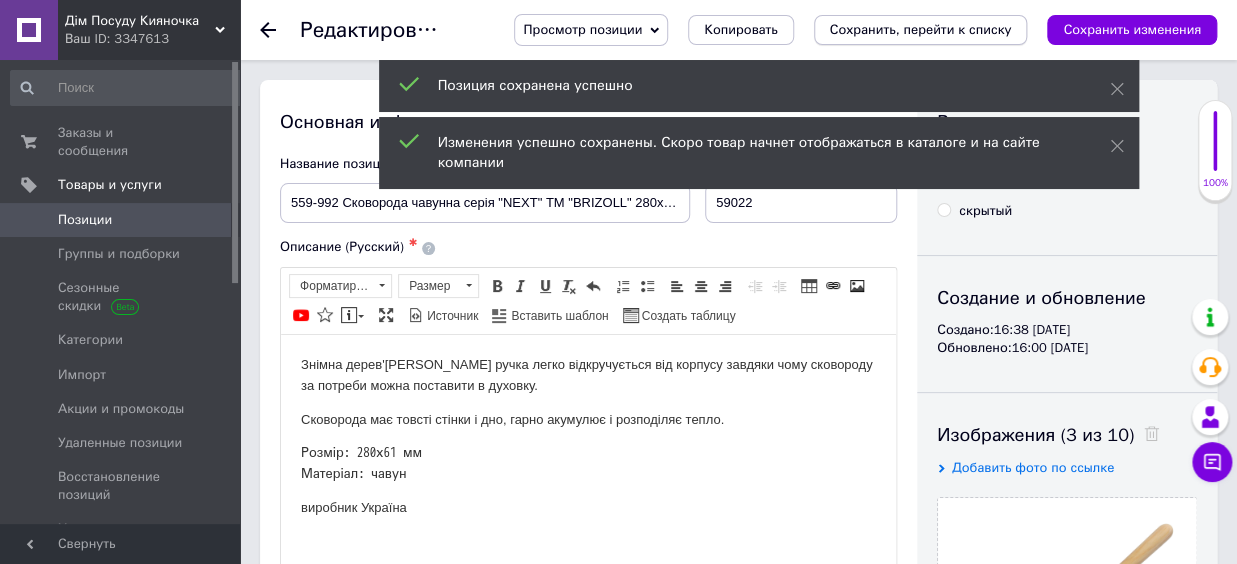 click on "Сохранить, перейти к списку" at bounding box center [921, 30] 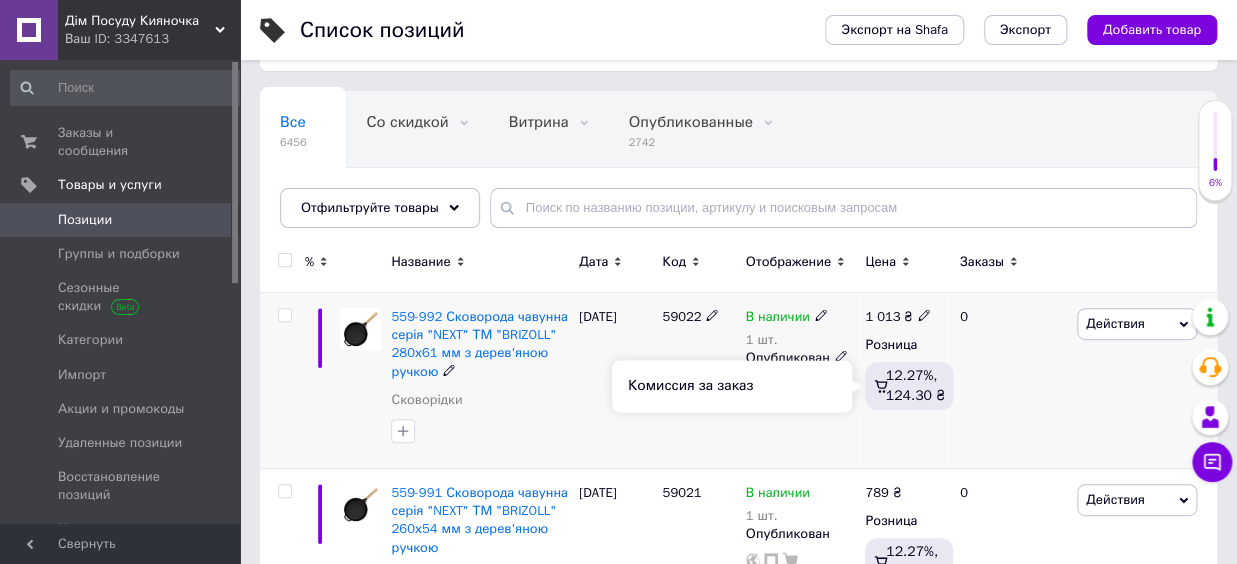 scroll, scrollTop: 220, scrollLeft: 0, axis: vertical 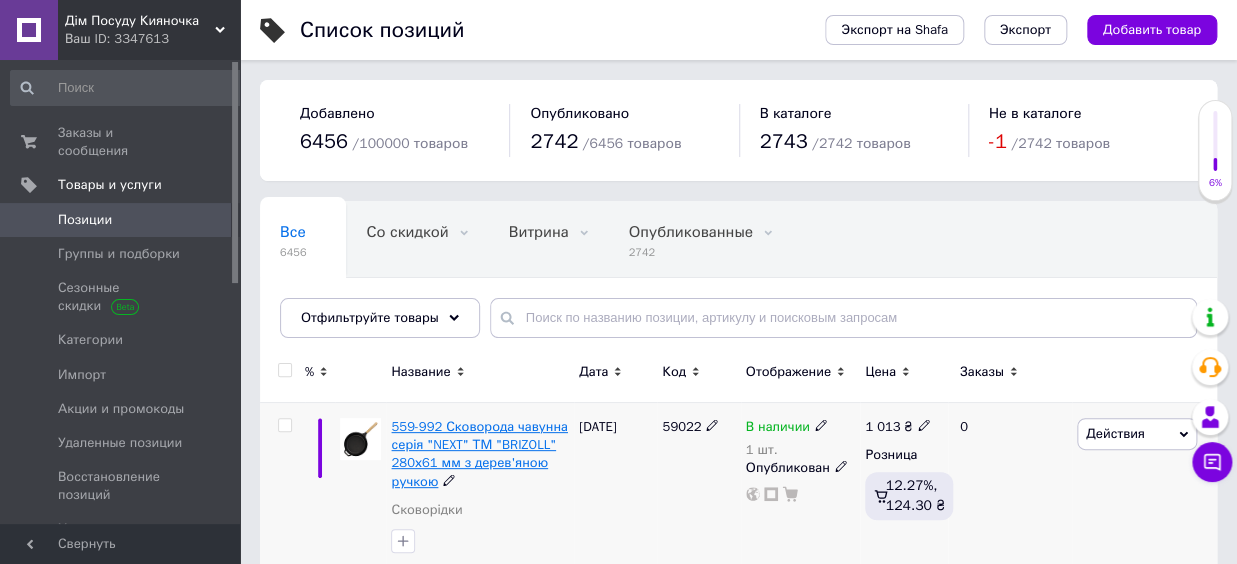 click on "559-992 Сковорода чавунна серія "NEXT" ТМ "BRIZOLL" 280х61 мм з дерев'яною ручкою" at bounding box center (479, 454) 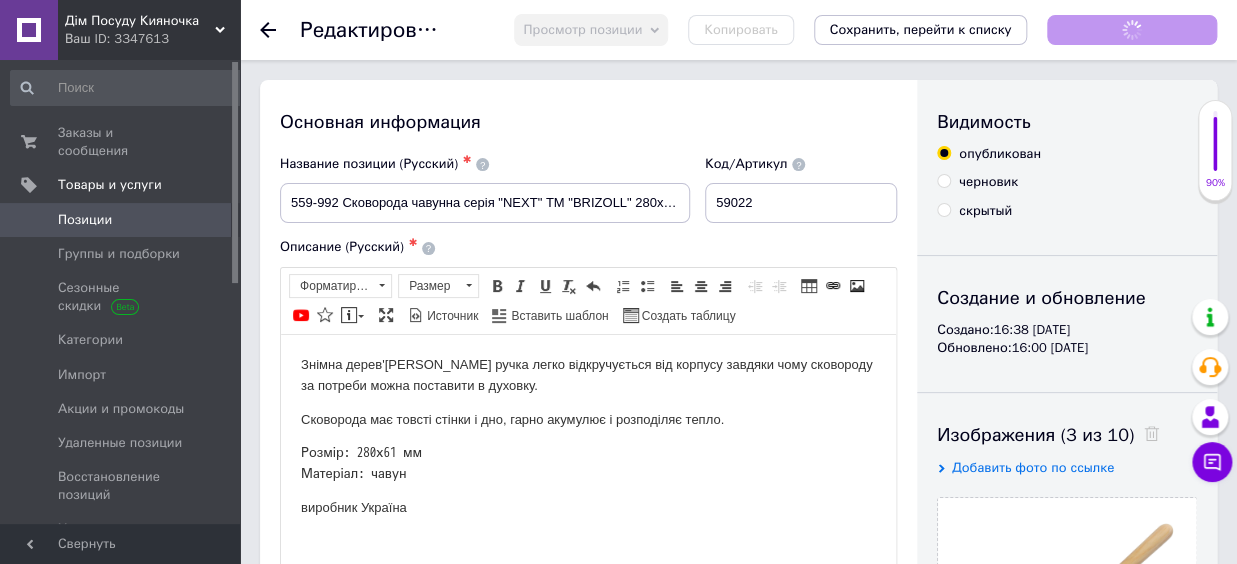 scroll, scrollTop: 0, scrollLeft: 0, axis: both 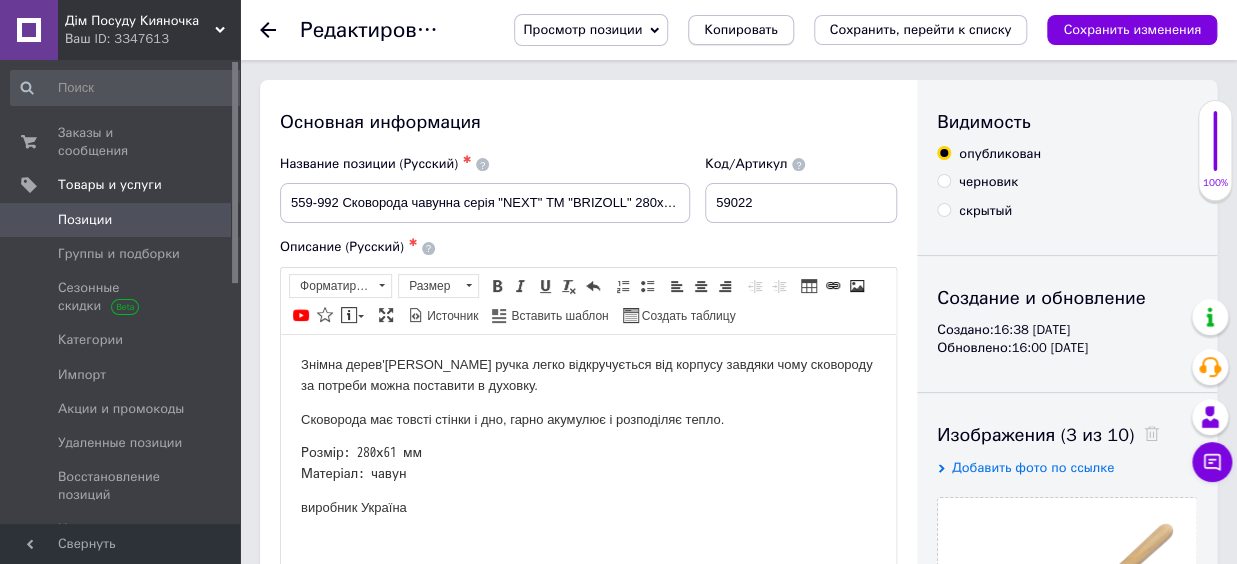 click on "Копировать" at bounding box center (740, 30) 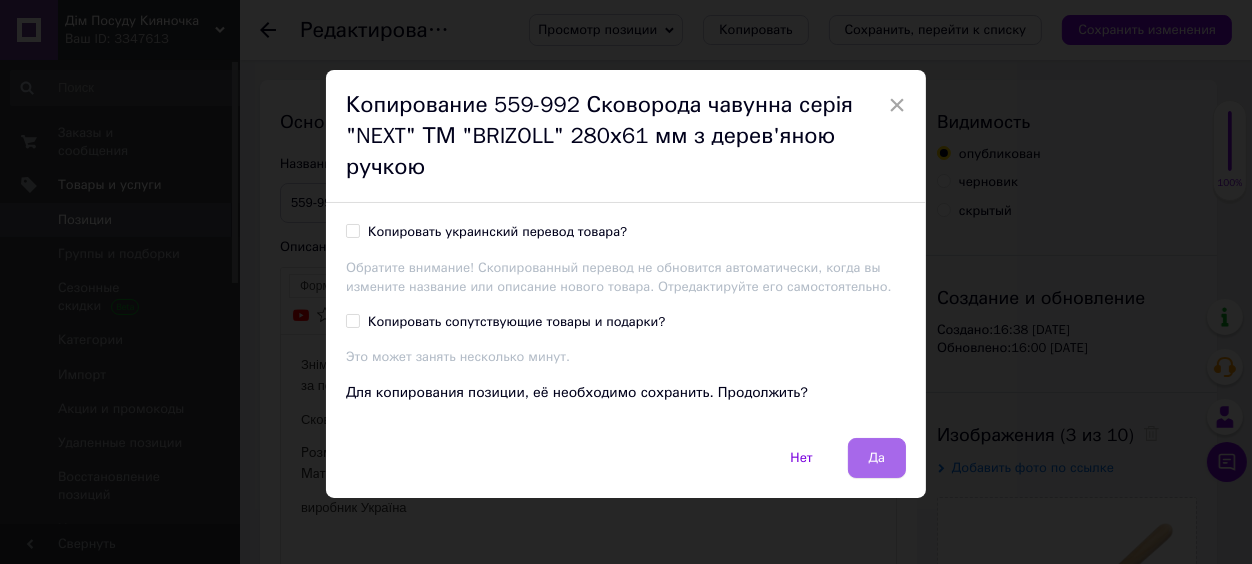 click on "Да" at bounding box center (877, 458) 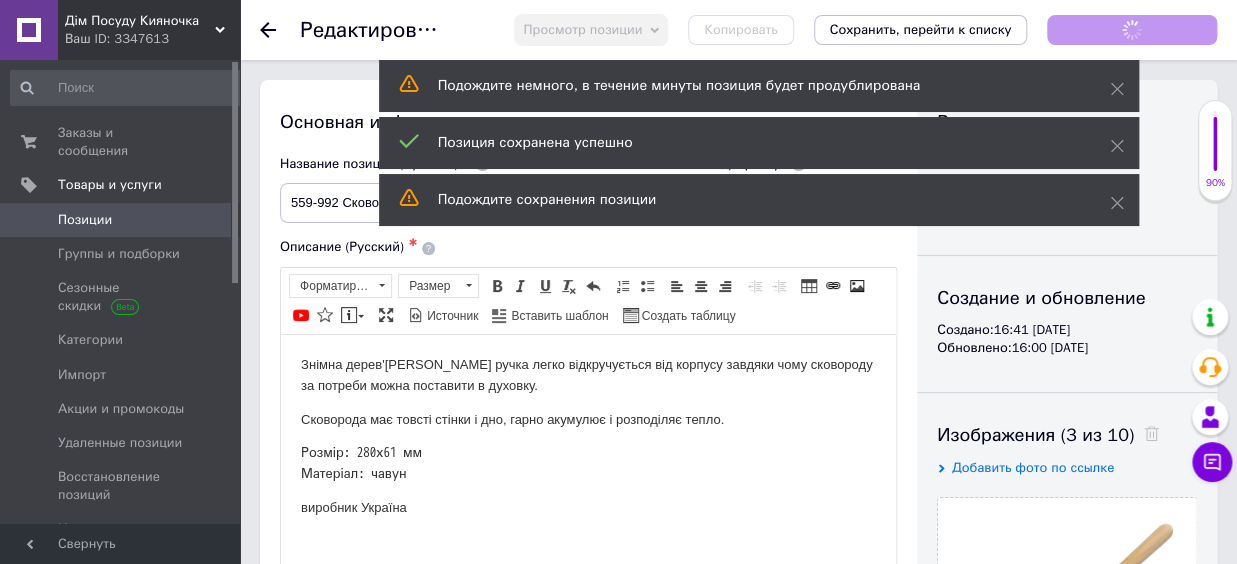 scroll, scrollTop: 0, scrollLeft: 0, axis: both 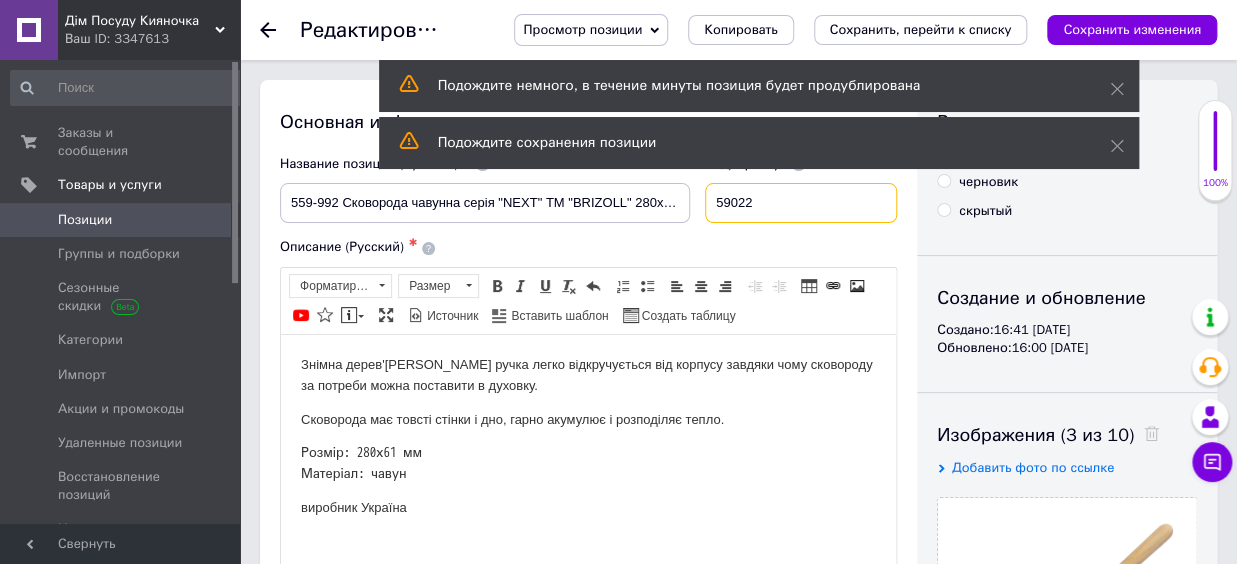 drag, startPoint x: 753, startPoint y: 208, endPoint x: 798, endPoint y: 191, distance: 48.104053 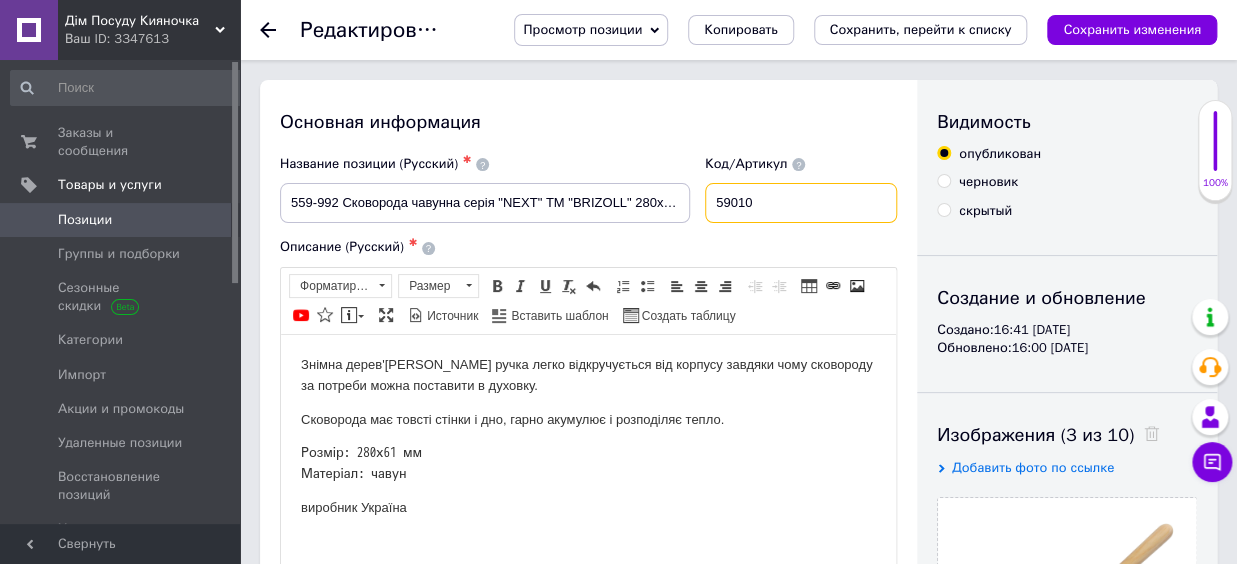 type on "59010" 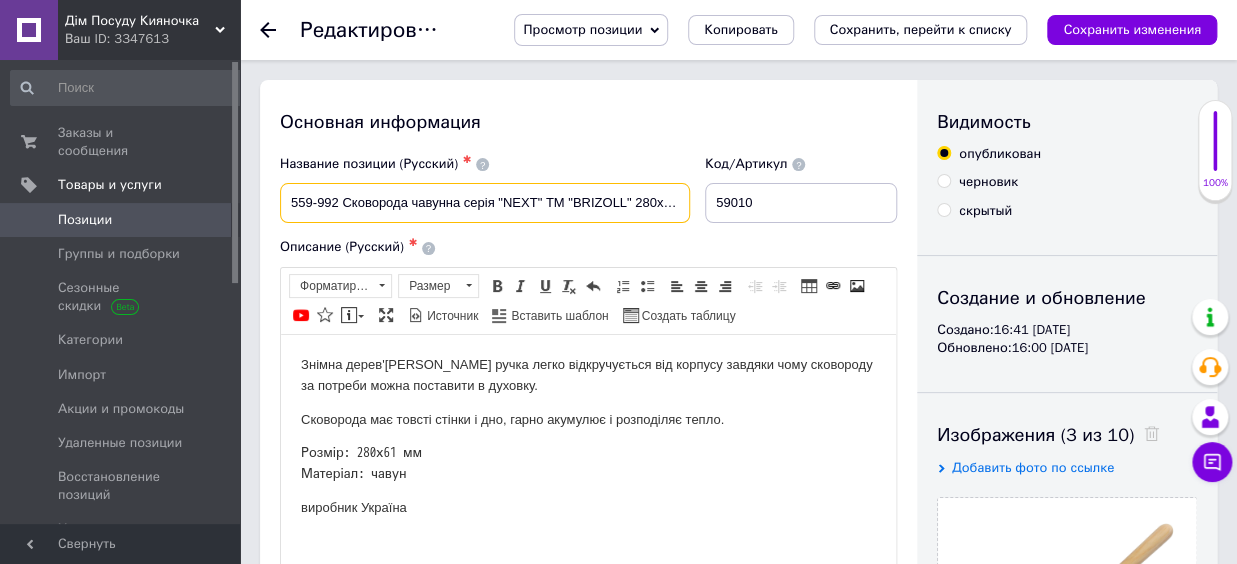 drag, startPoint x: 285, startPoint y: 202, endPoint x: 768, endPoint y: 188, distance: 483.20285 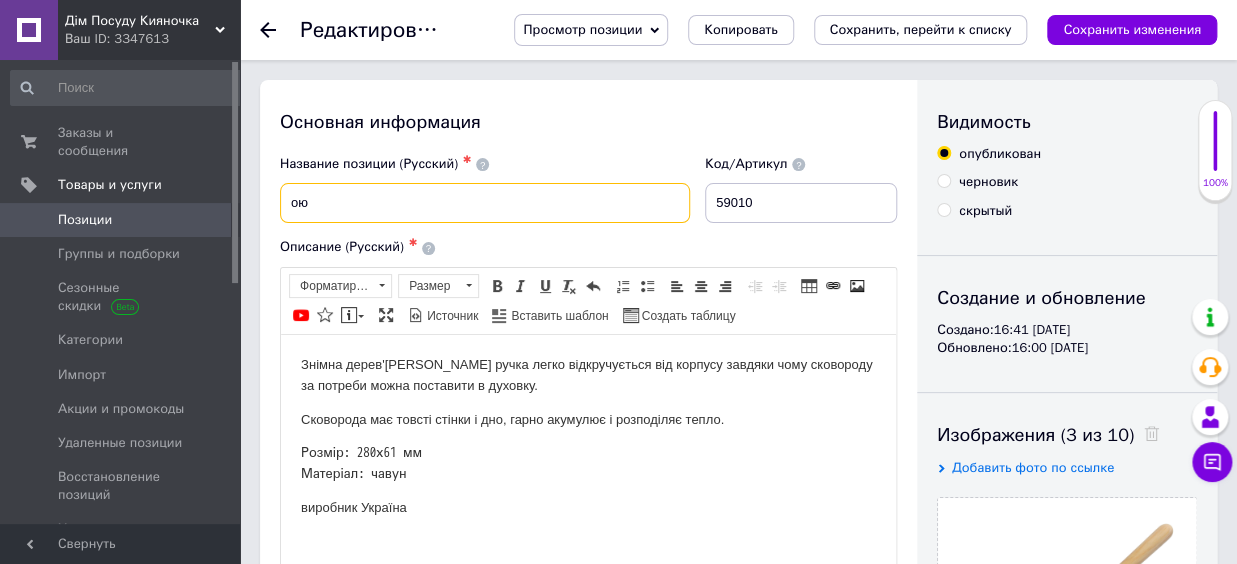 type on "[PERSON_NAME]" 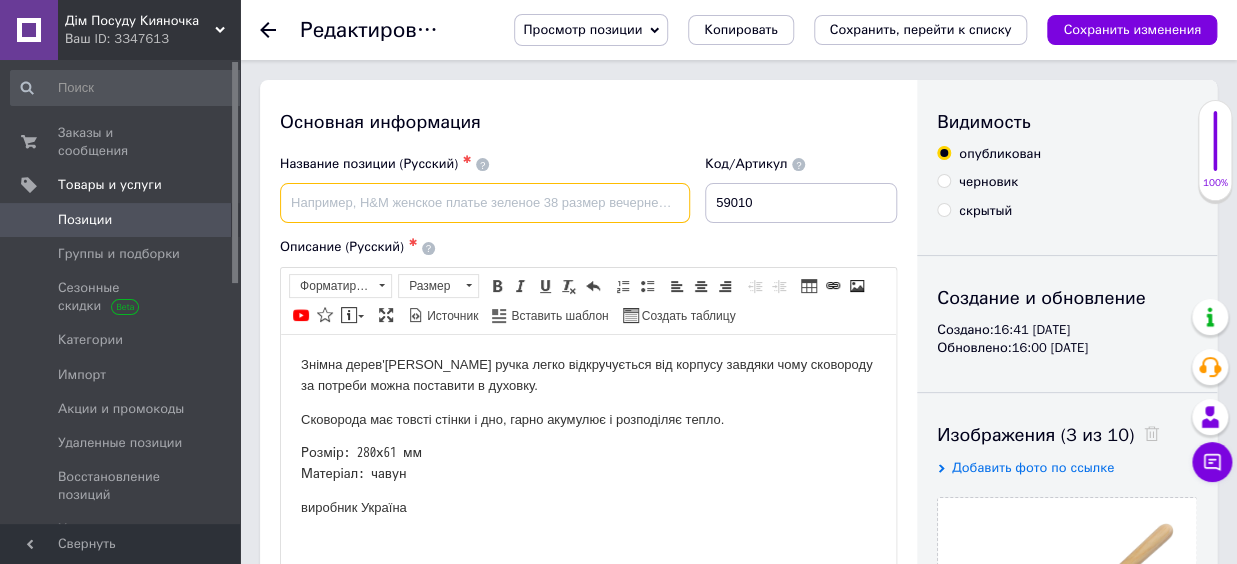 paste on "559-602 Кришка чавунна BRIZOLL дiаметром 280 мм" 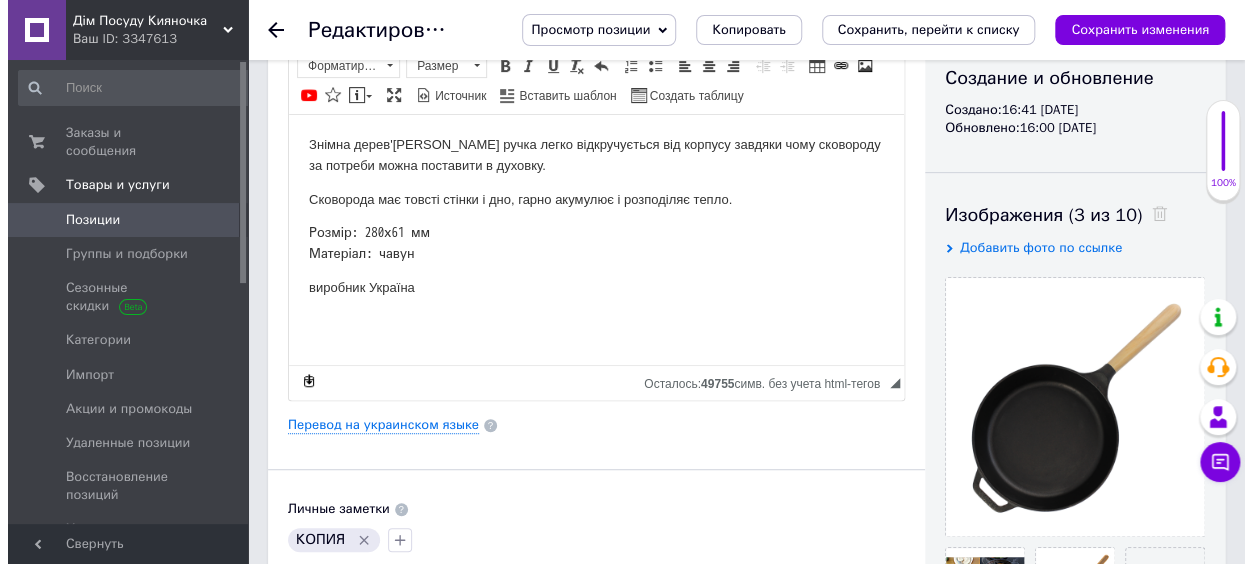 scroll, scrollTop: 9, scrollLeft: 0, axis: vertical 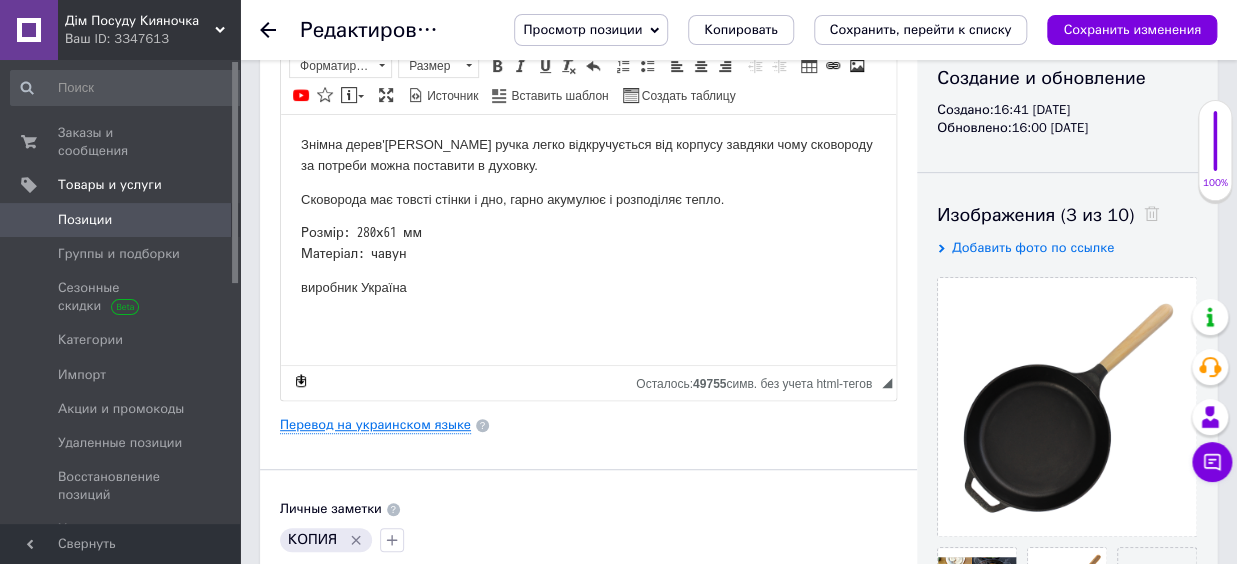 type on "559-602 Кришка чавунна BRIZOLL дiаметром 280 мм" 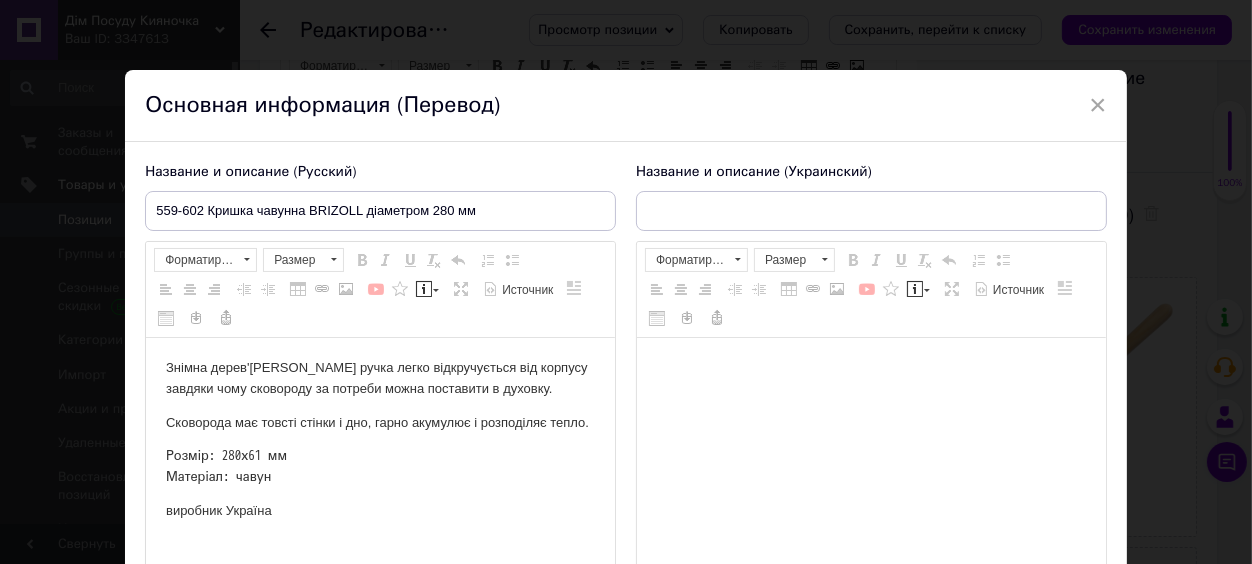 scroll, scrollTop: 0, scrollLeft: 0, axis: both 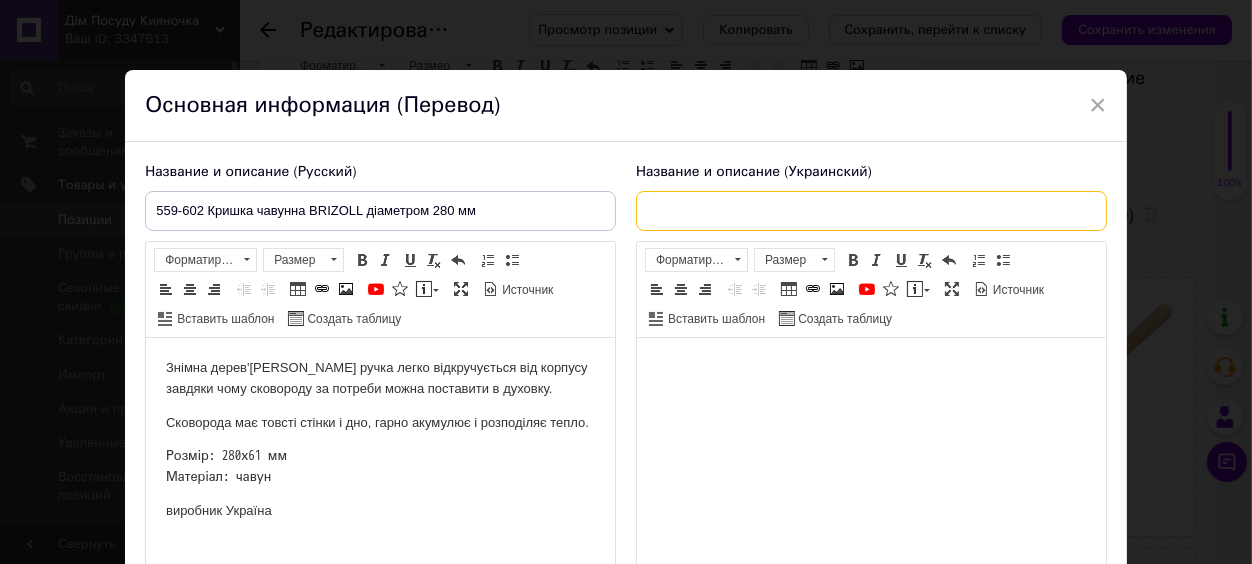 paste on "559-602 Кришка чавунна BRIZOLL дiаметром 280 мм" 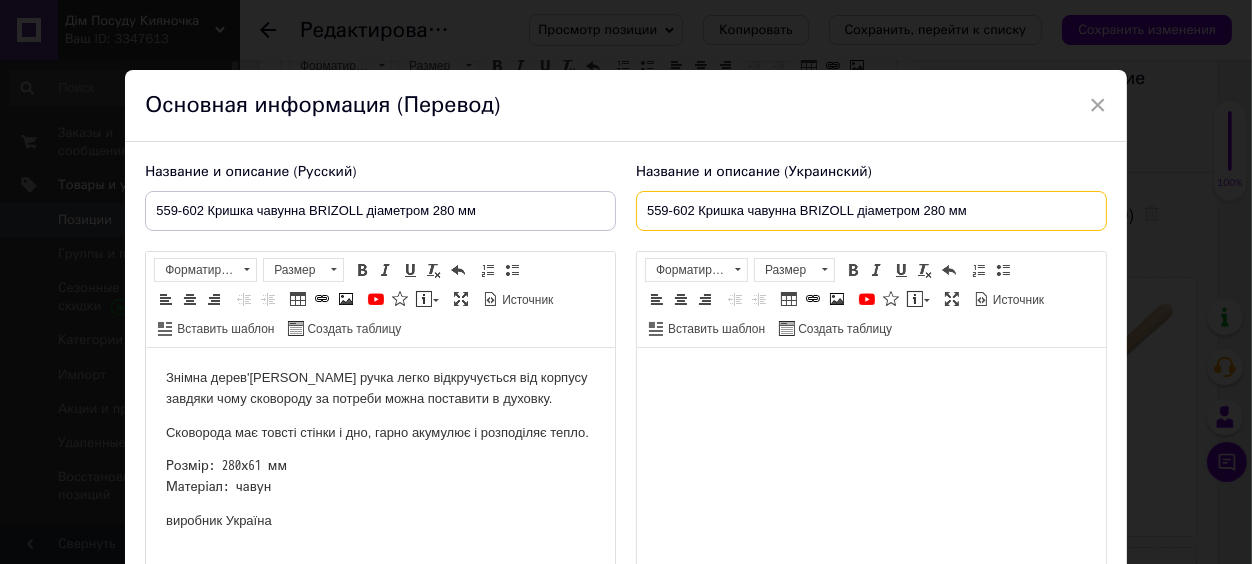 type on "559-602 Кришка чавунна BRIZOLL дiаметром 280 мм" 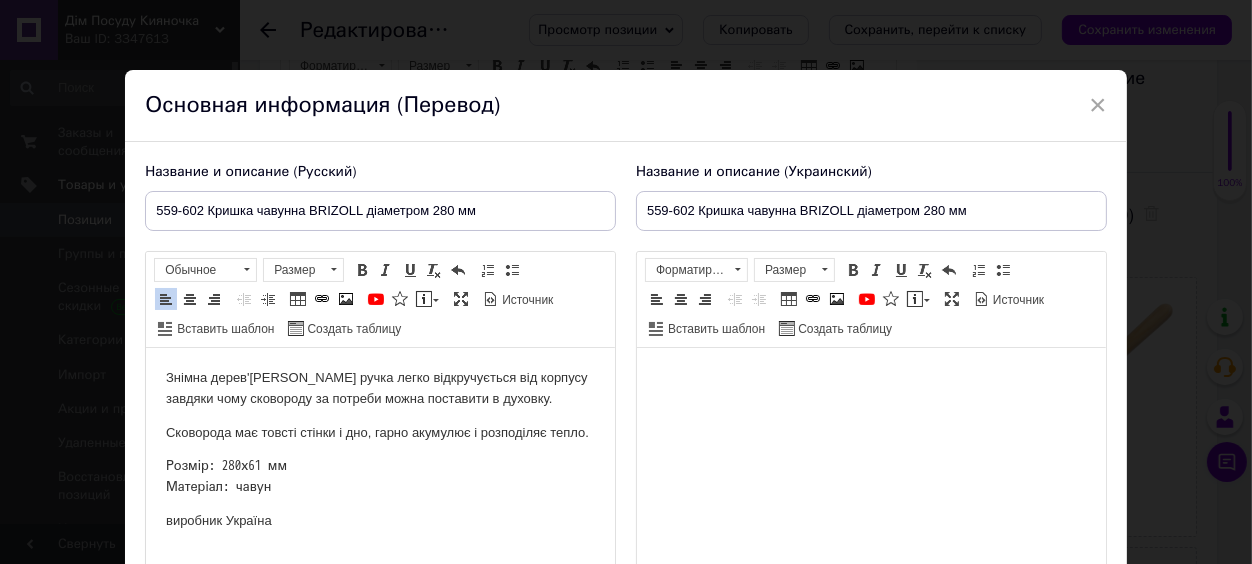 drag, startPoint x: 155, startPoint y: 377, endPoint x: 556, endPoint y: 452, distance: 407.95343 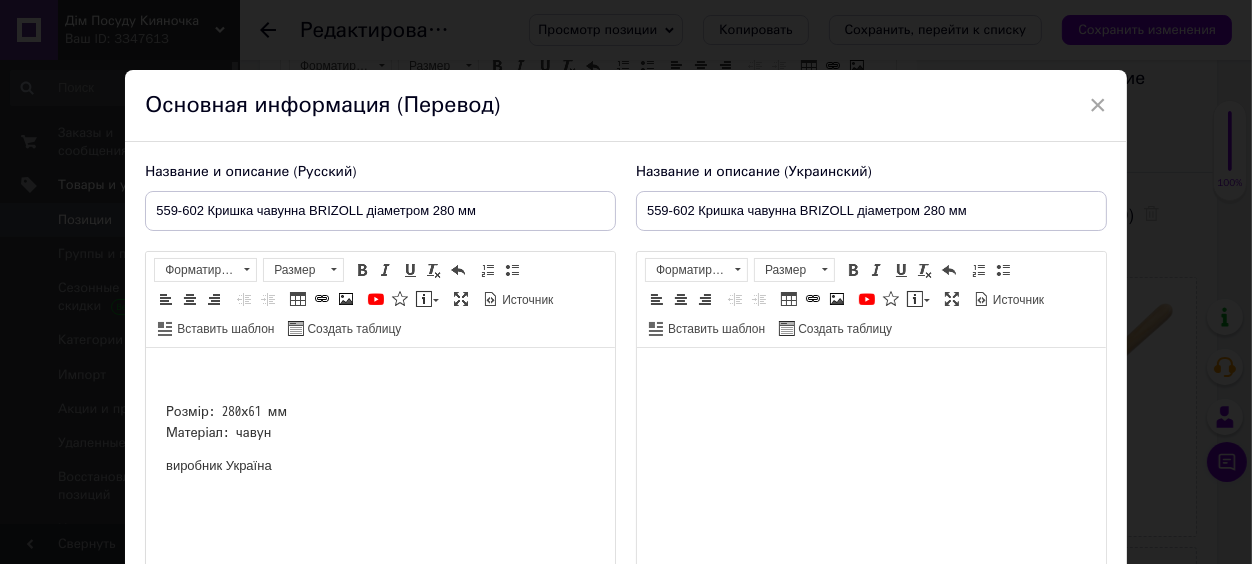click on "Розмір: 280х61 мм
Матеріал: чавун" at bounding box center [226, 422] 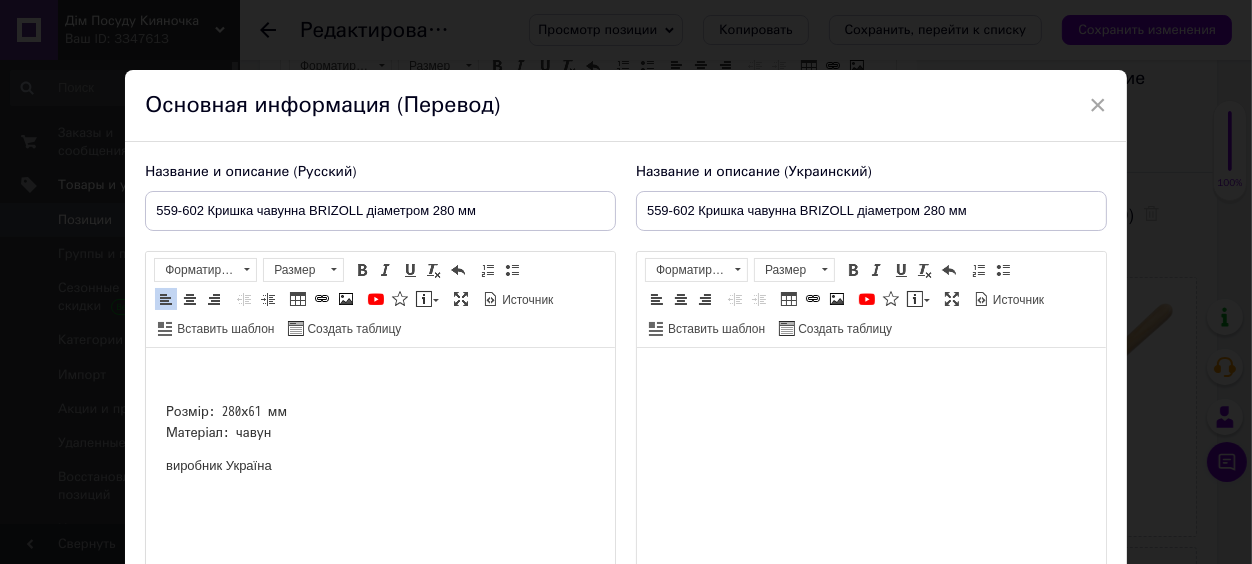 click on "Розмір: 280х61 мм
Матеріал: чавун" at bounding box center [166, 368] 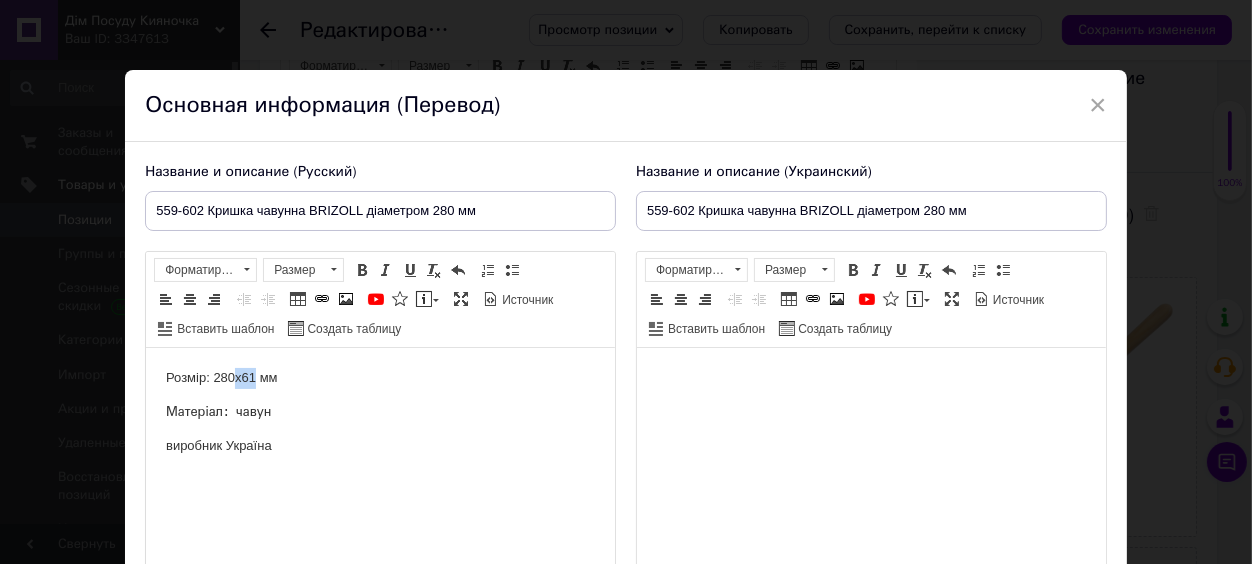 drag, startPoint x: 234, startPoint y: 384, endPoint x: 254, endPoint y: 386, distance: 20.09975 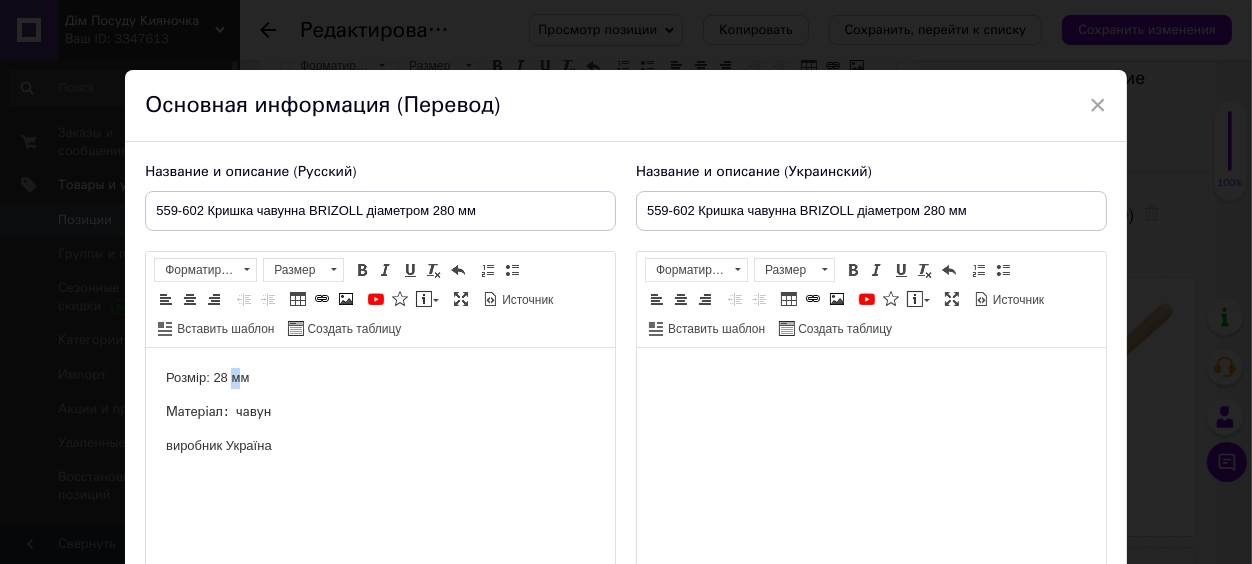 click on "Розмір: 28 мм" at bounding box center [207, 377] 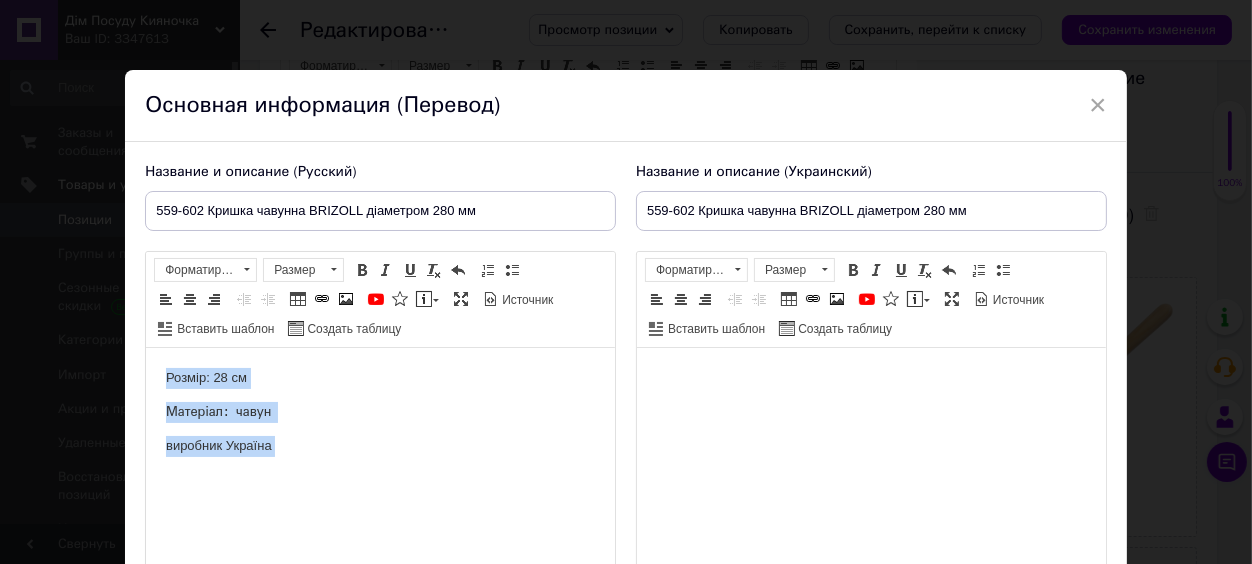 drag, startPoint x: 313, startPoint y: 474, endPoint x: 286, endPoint y: 729, distance: 256.4254 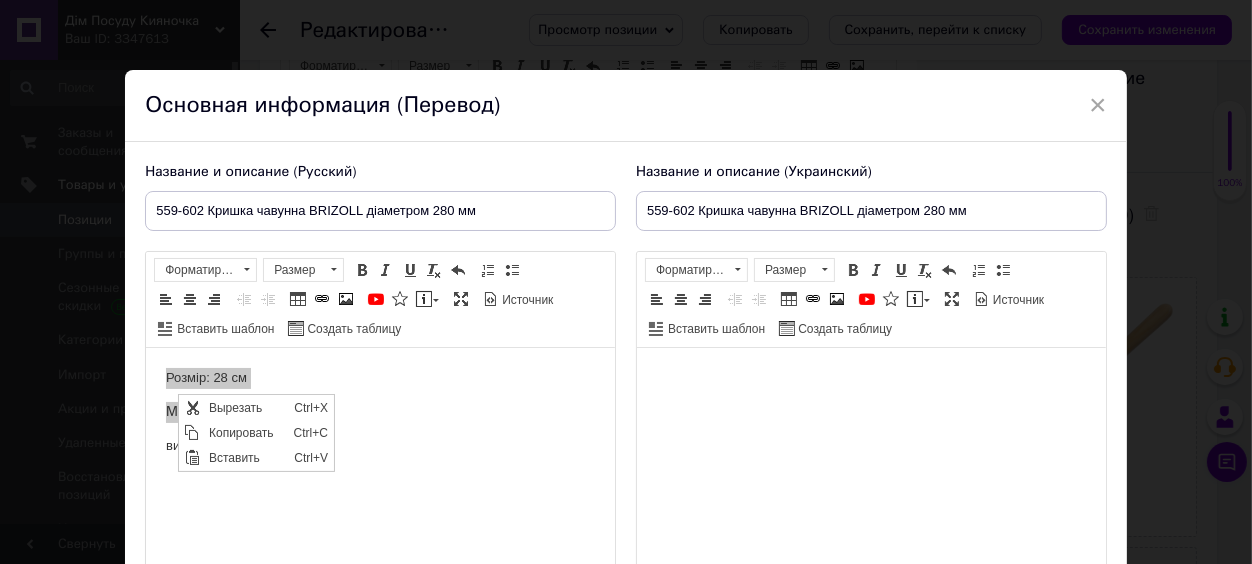 scroll, scrollTop: 0, scrollLeft: 0, axis: both 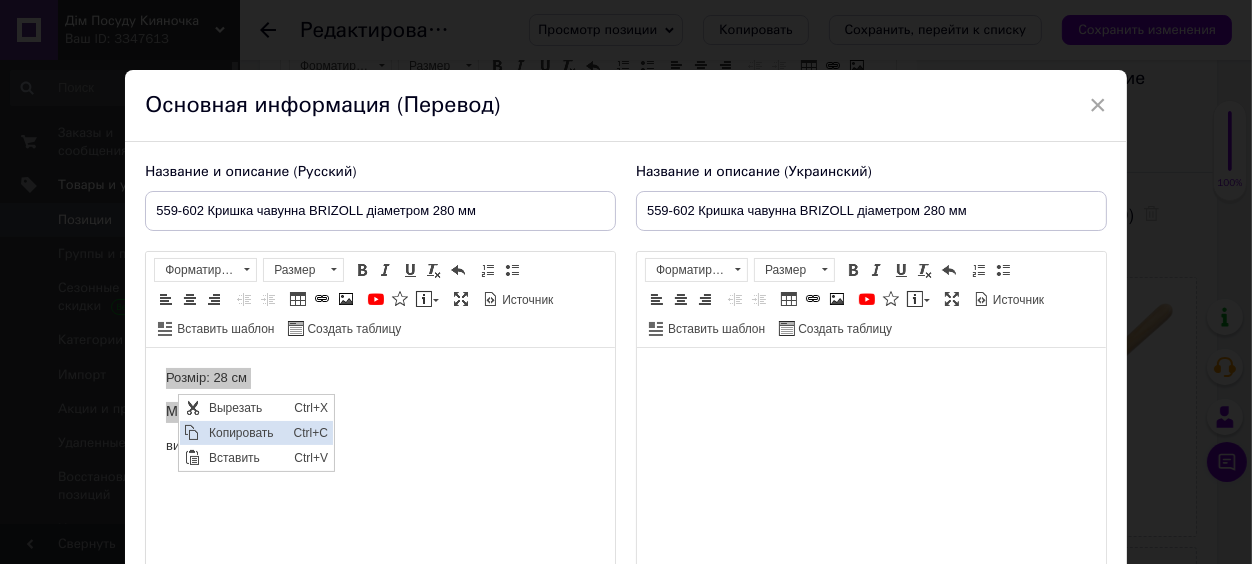 drag, startPoint x: 212, startPoint y: 442, endPoint x: 214, endPoint y: 493, distance: 51.0392 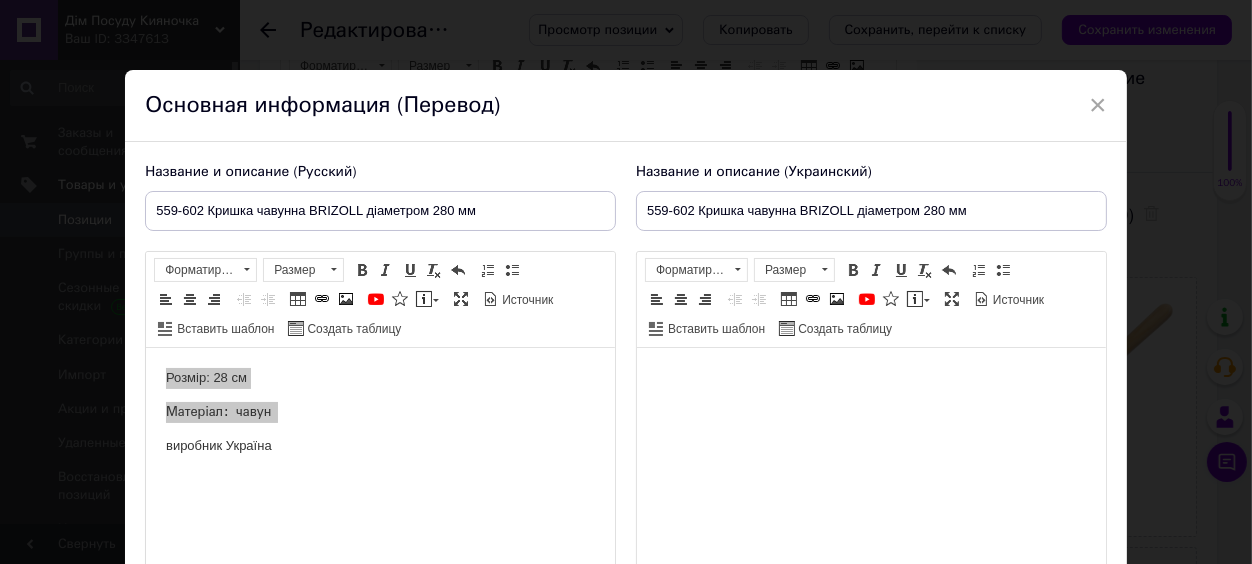 click at bounding box center [870, 473] 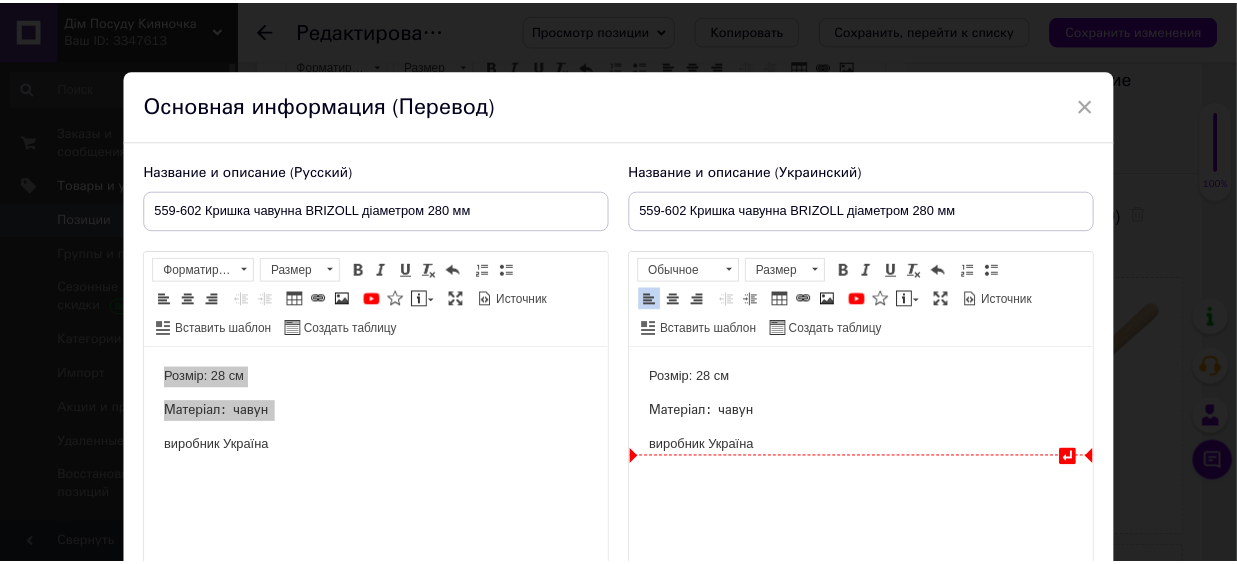 scroll, scrollTop: 235, scrollLeft: 0, axis: vertical 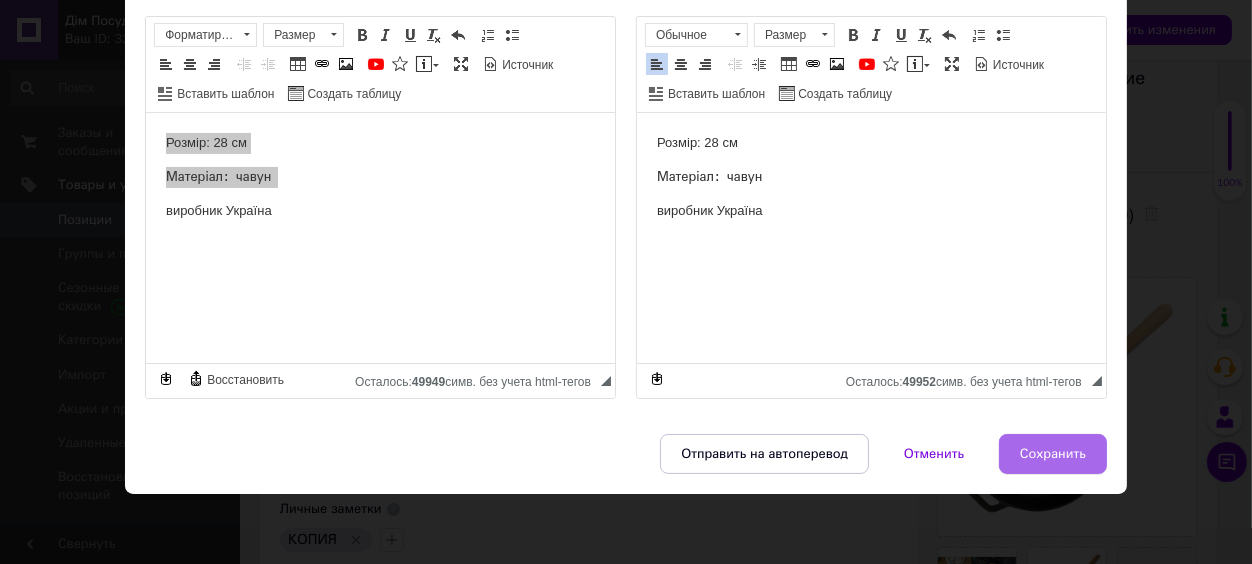 click on "Сохранить" at bounding box center (1053, 454) 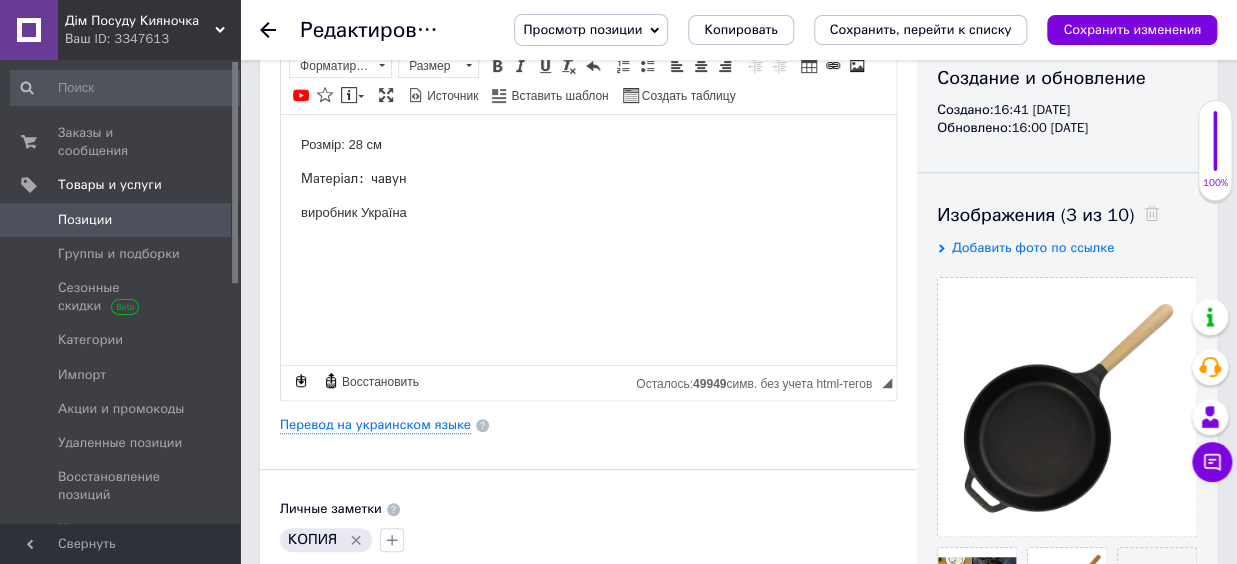 scroll, scrollTop: 0, scrollLeft: 0, axis: both 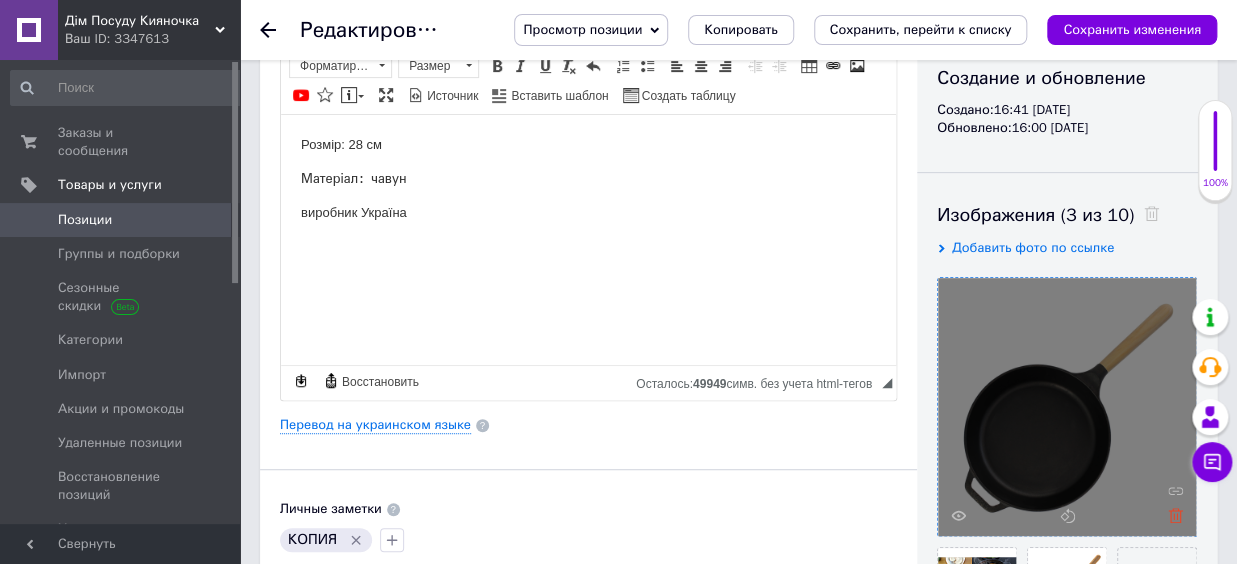 click 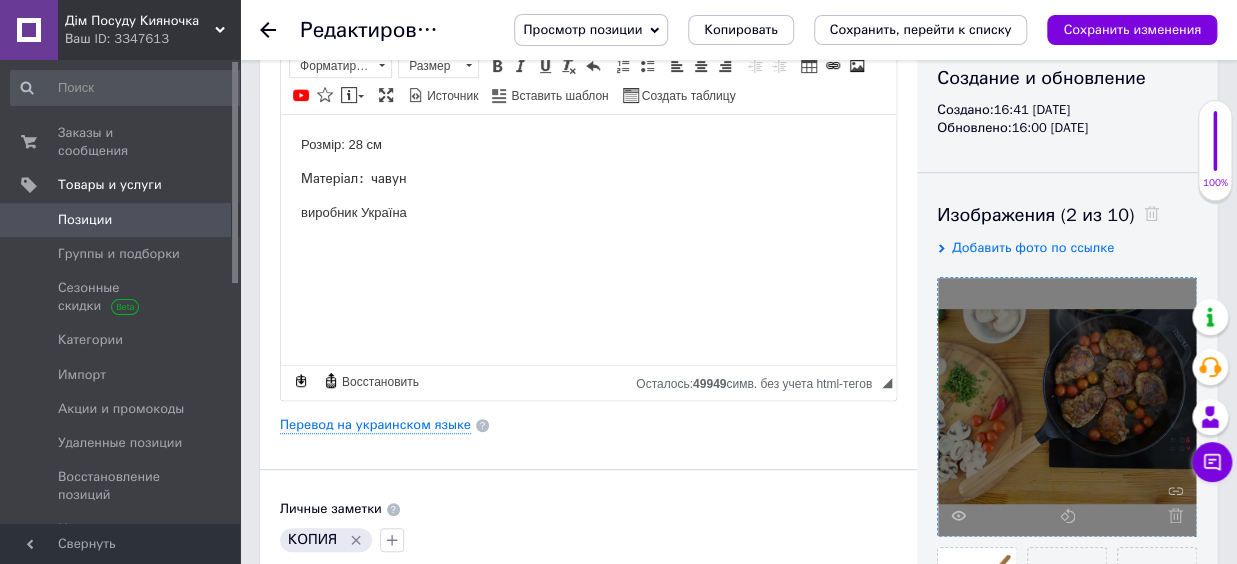 click 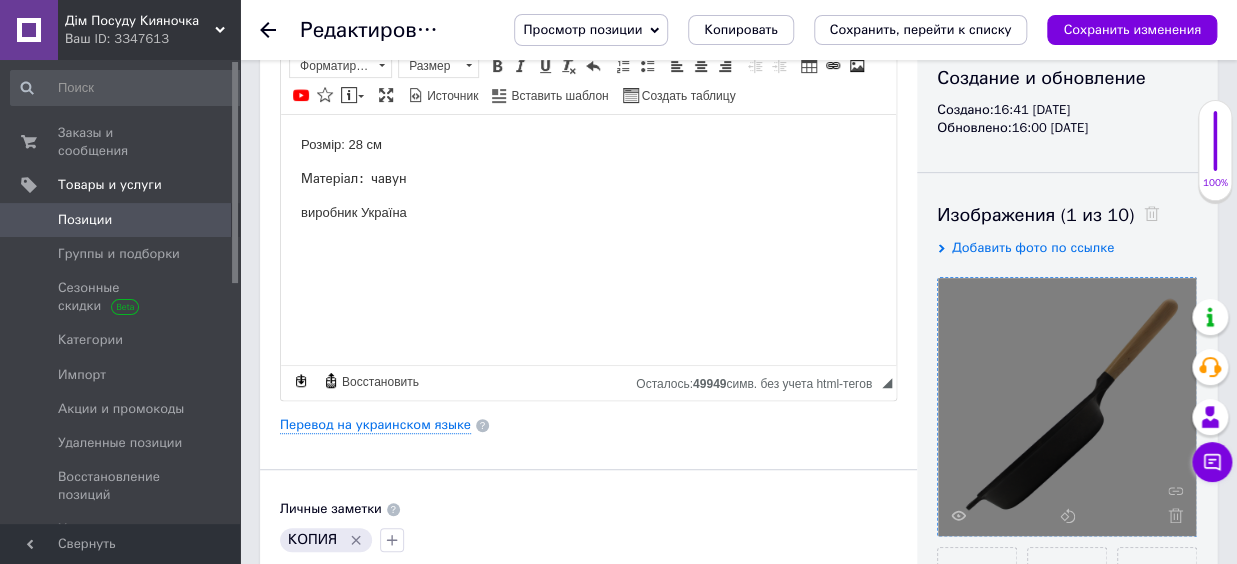 click 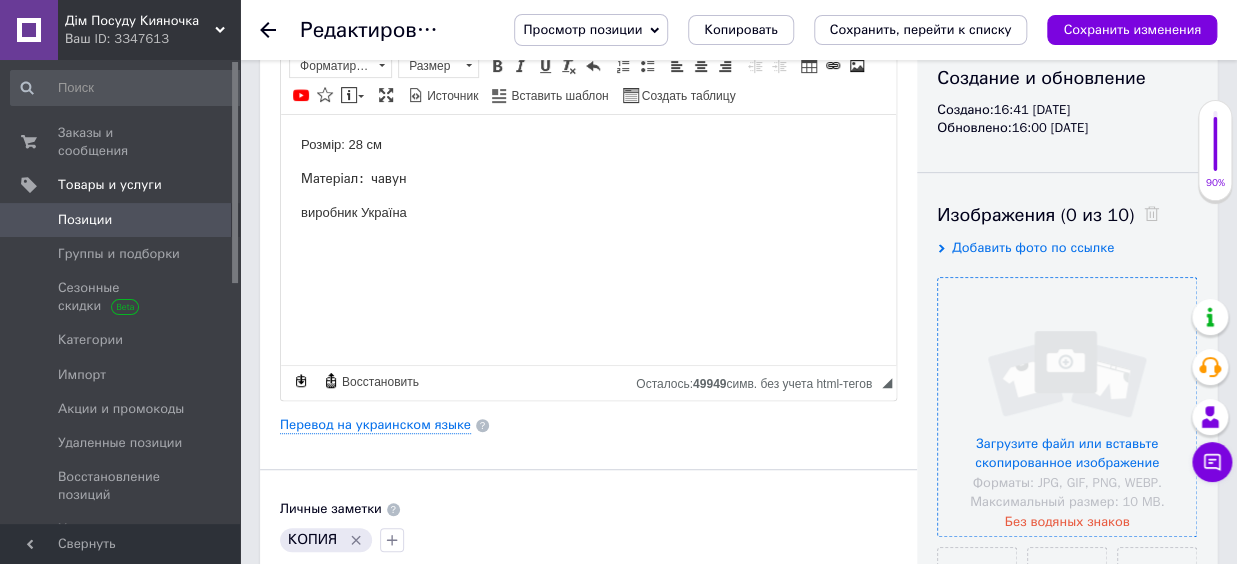 click at bounding box center [1067, 407] 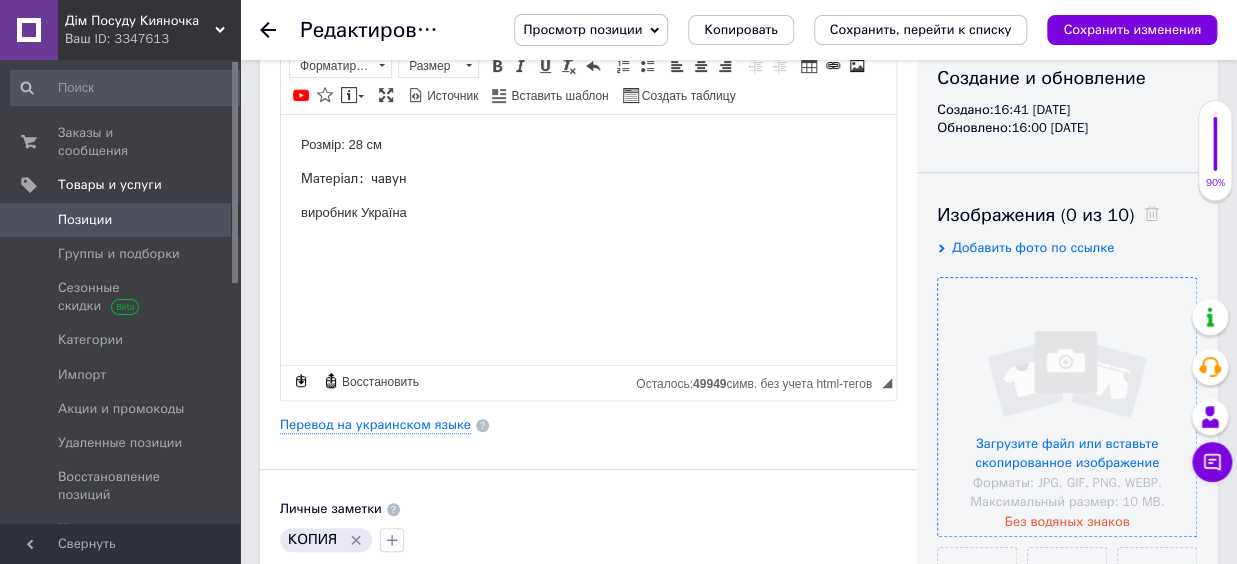 click at bounding box center (1067, 407) 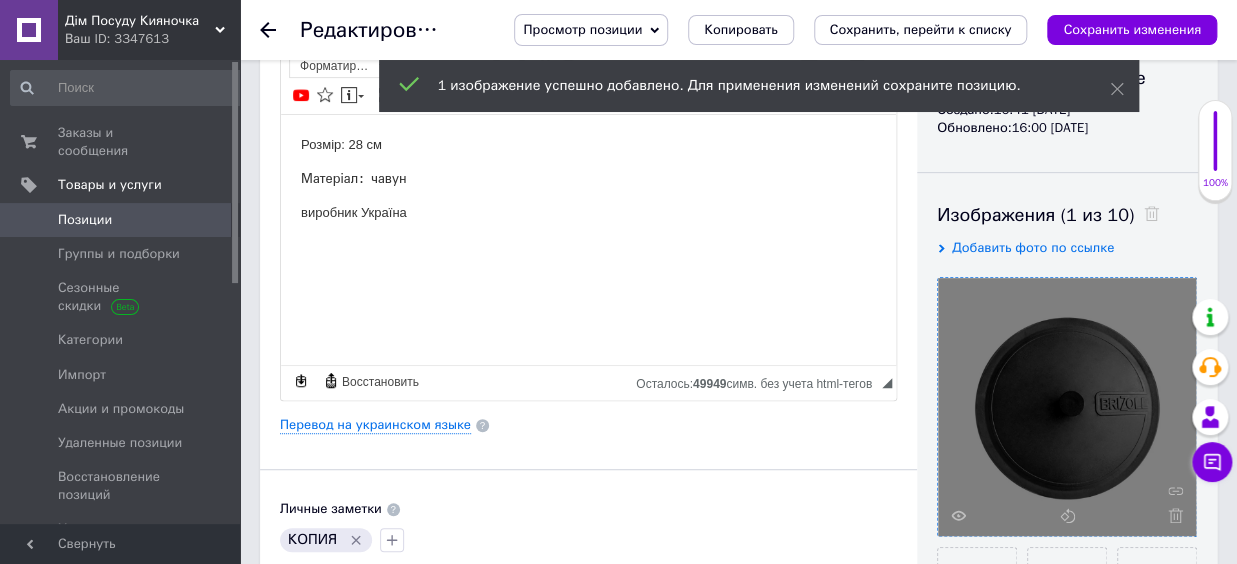 scroll, scrollTop: 330, scrollLeft: 0, axis: vertical 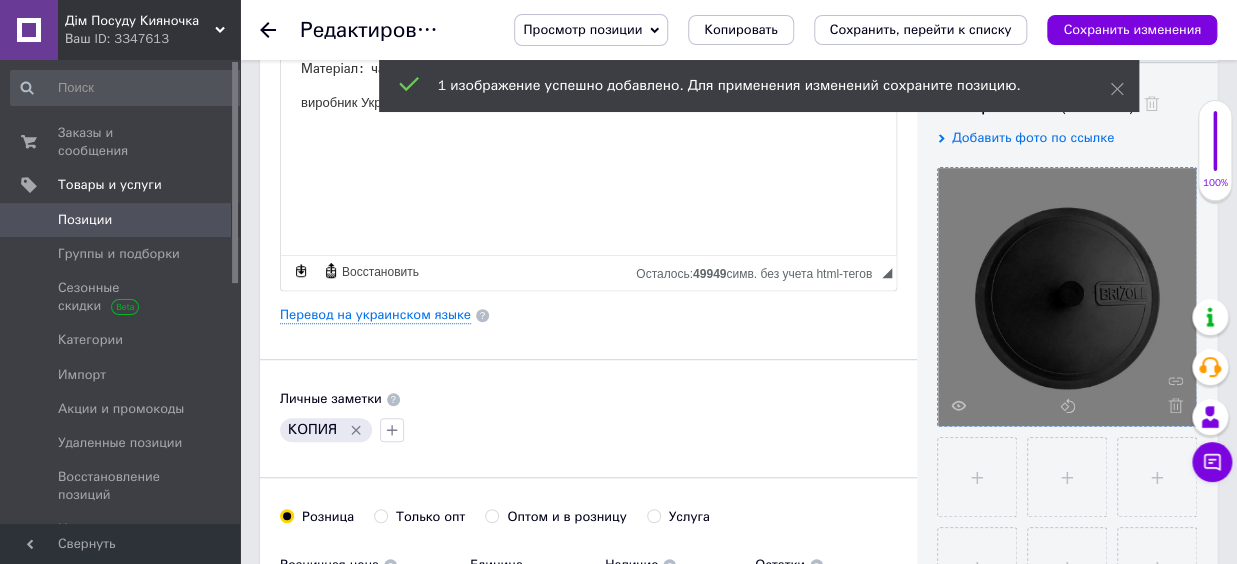 click 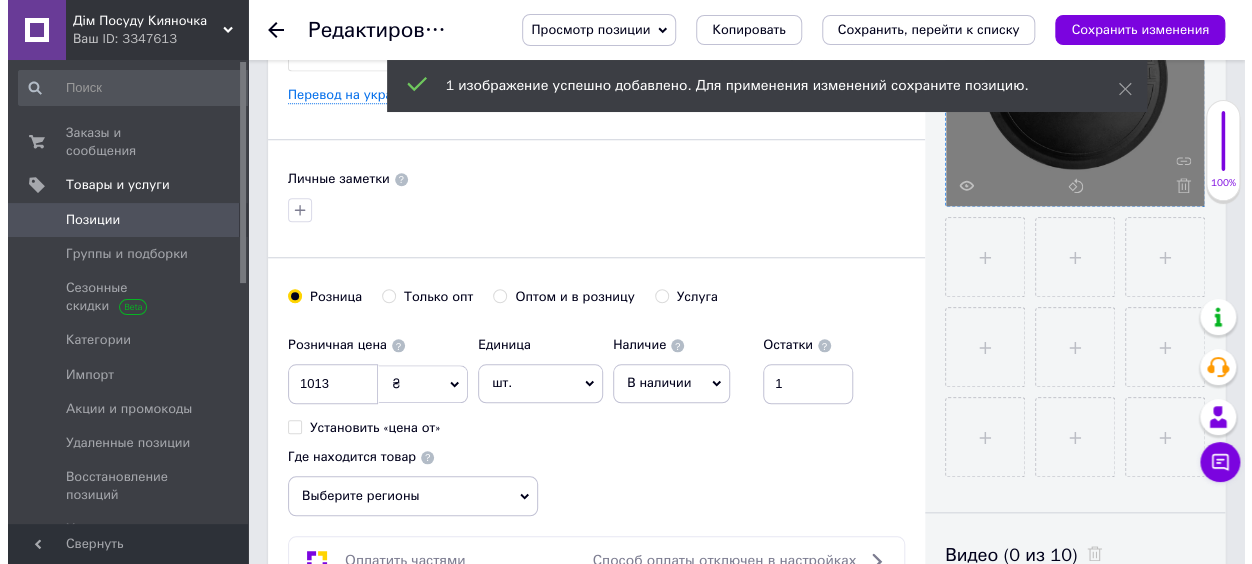 scroll, scrollTop: 220, scrollLeft: 0, axis: vertical 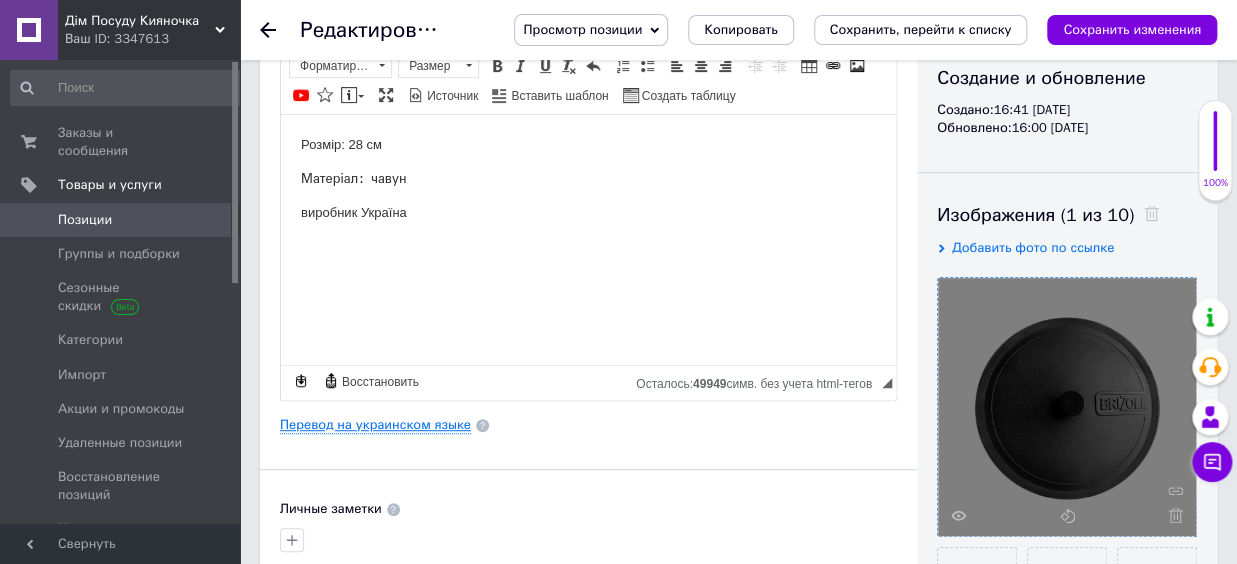 click on "Перевод на украинском языке" at bounding box center (375, 425) 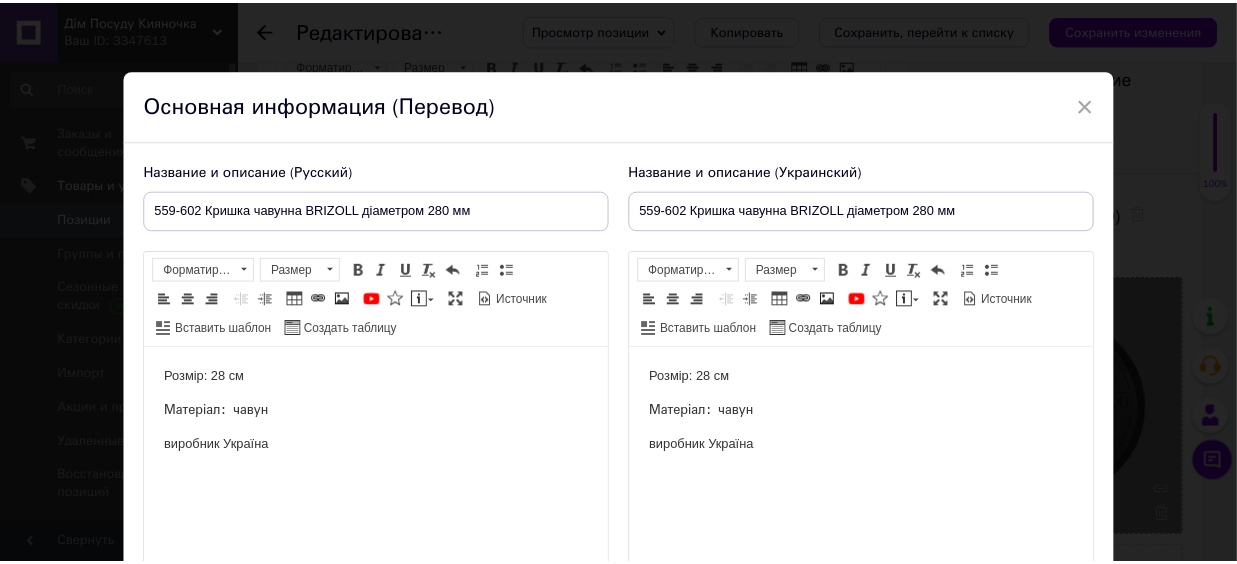 scroll, scrollTop: 0, scrollLeft: 0, axis: both 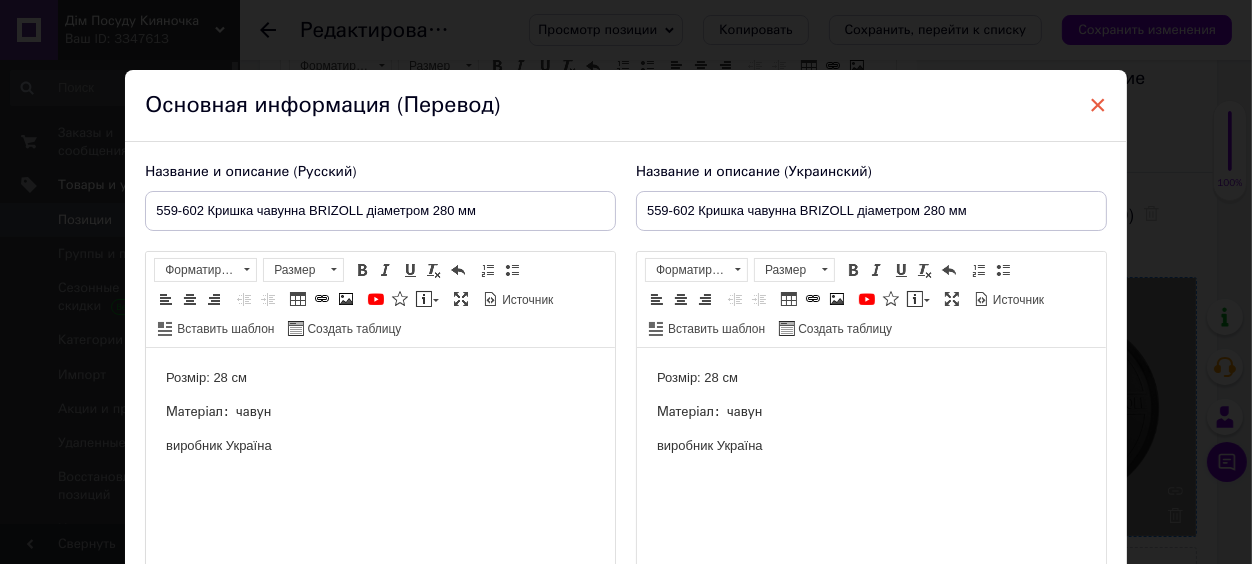 click on "×" at bounding box center [1098, 105] 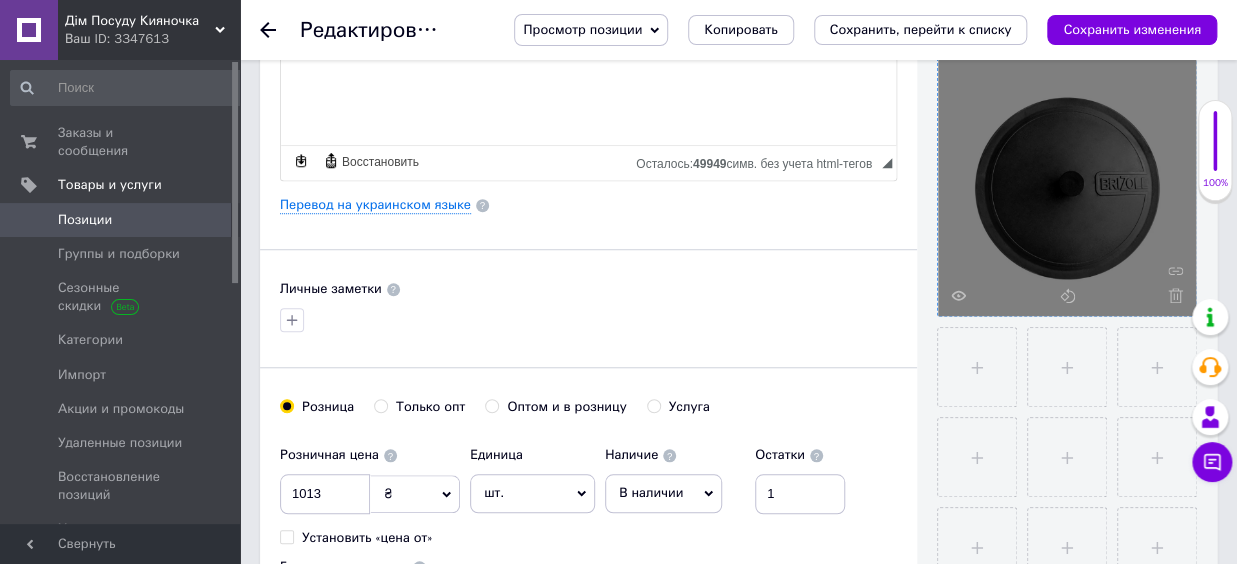 scroll, scrollTop: 660, scrollLeft: 0, axis: vertical 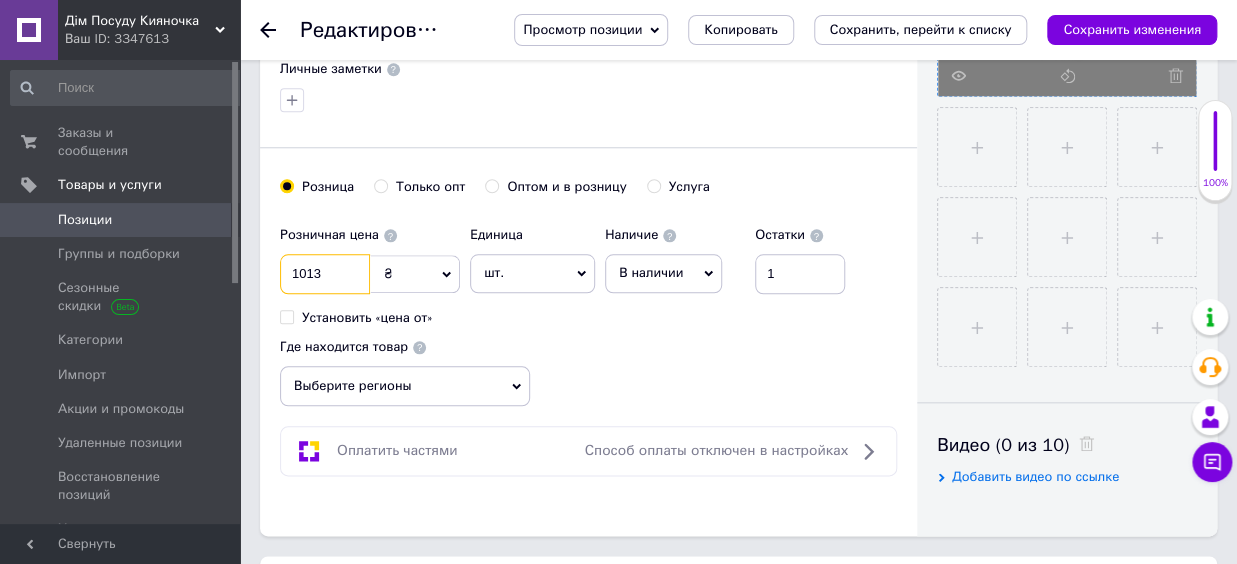 drag, startPoint x: 335, startPoint y: 274, endPoint x: 266, endPoint y: 276, distance: 69.02898 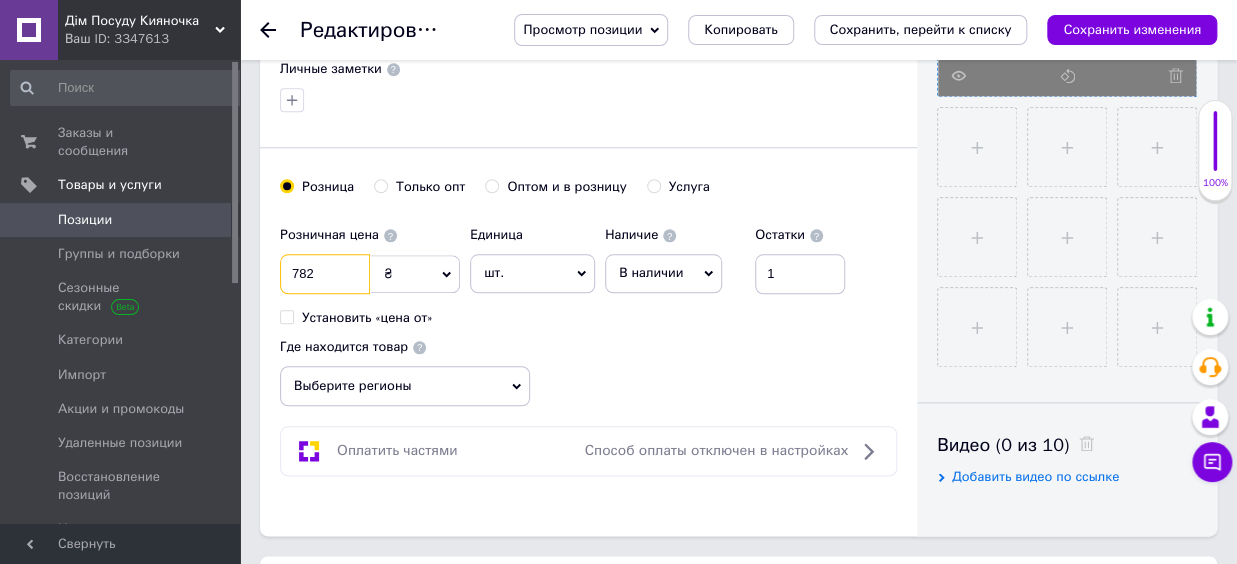 scroll, scrollTop: 770, scrollLeft: 0, axis: vertical 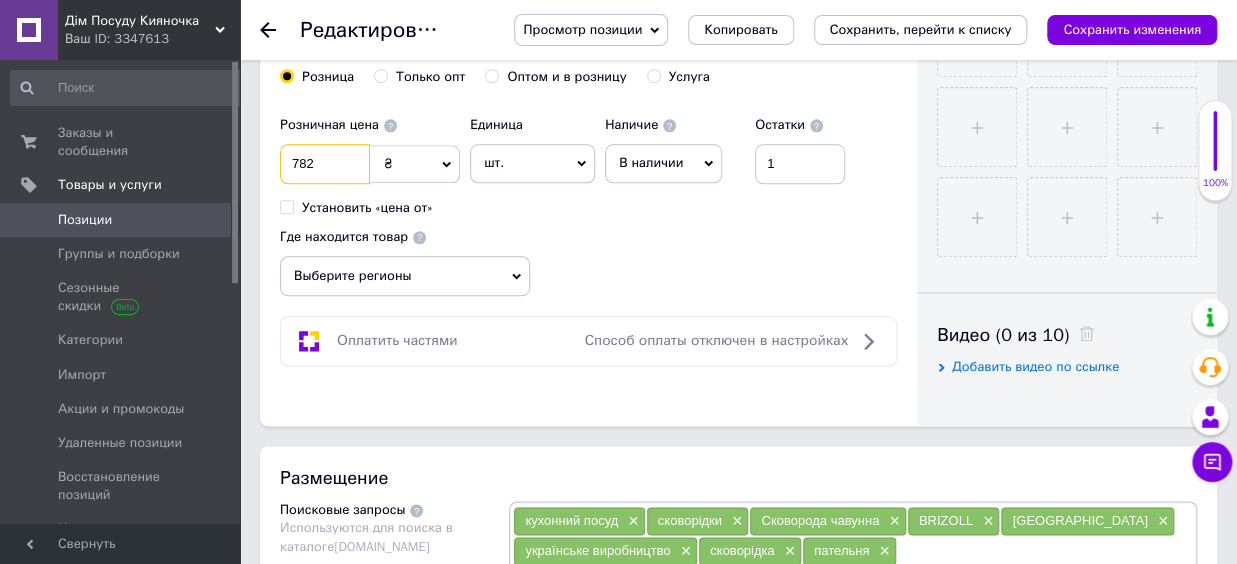 type on "782" 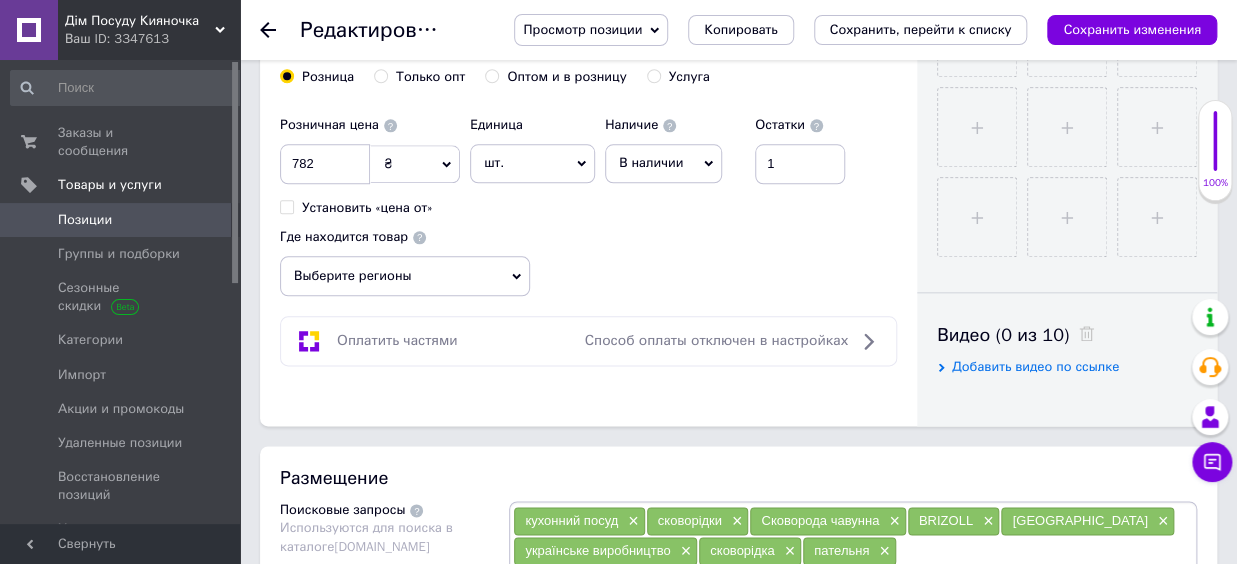 click on "Выберите регионы" at bounding box center [405, 276] 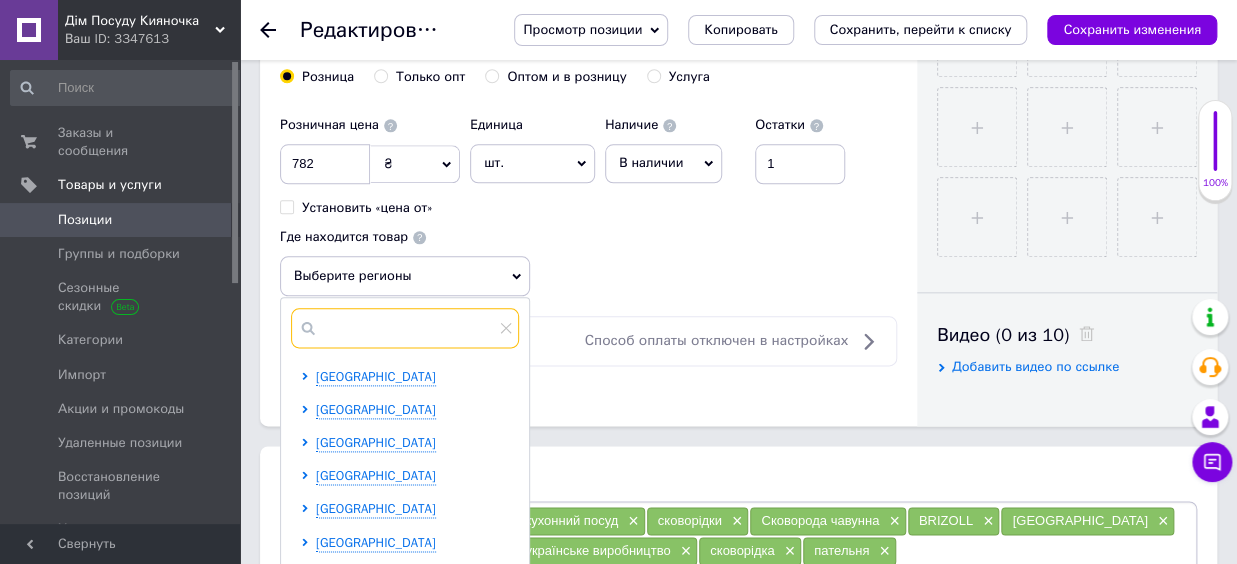 click at bounding box center [405, 328] 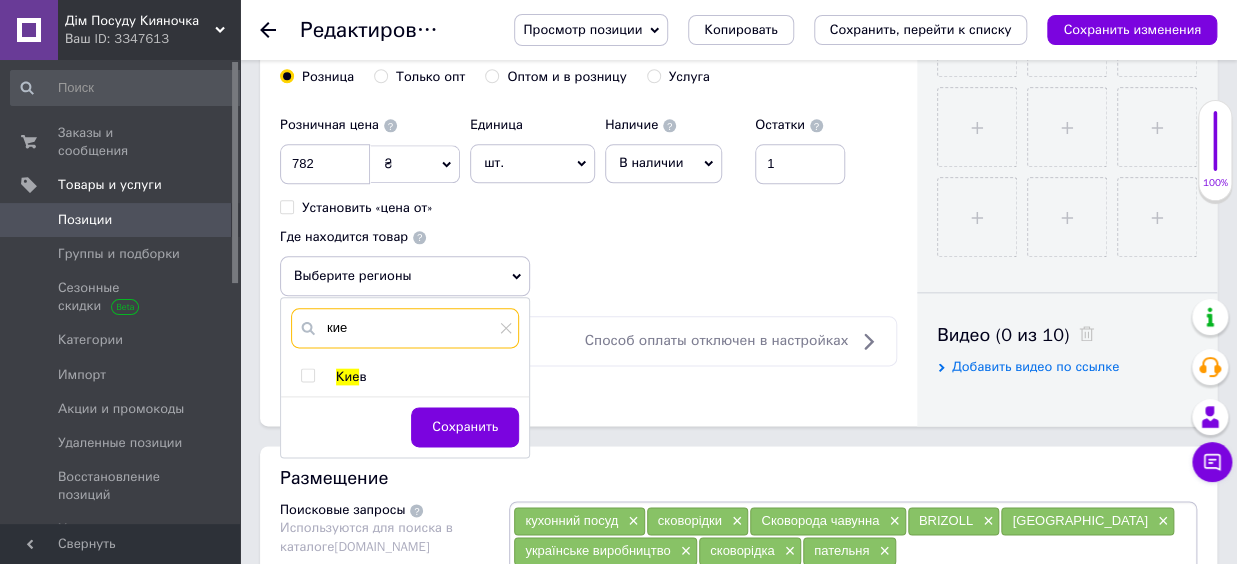 type on "кие" 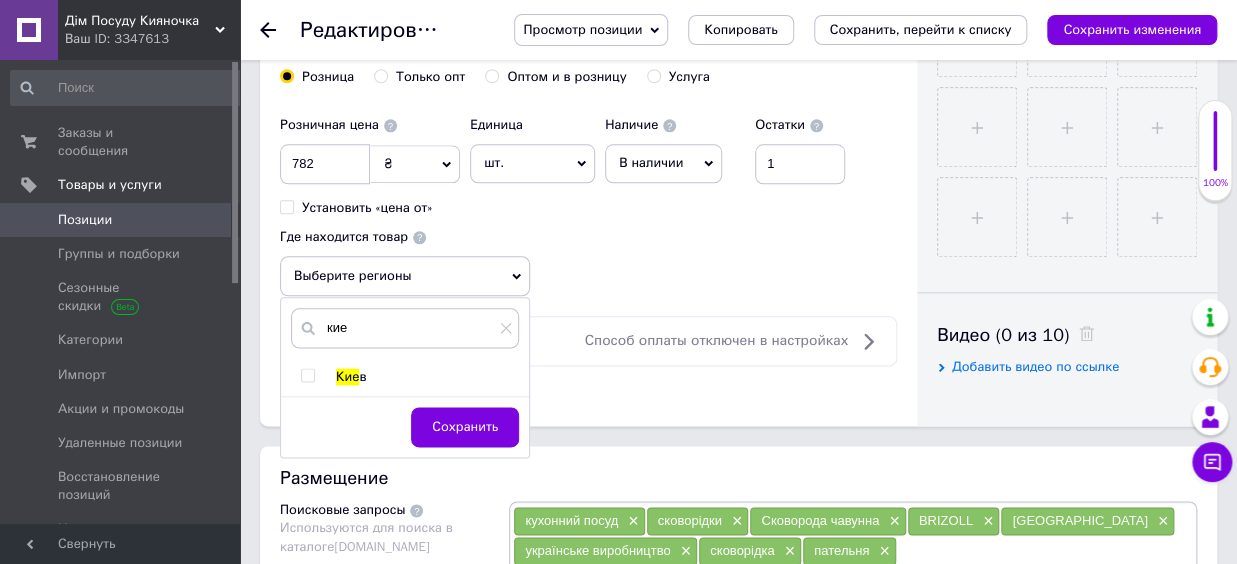 click on "кие Кие в Сохранить" at bounding box center (405, 377) 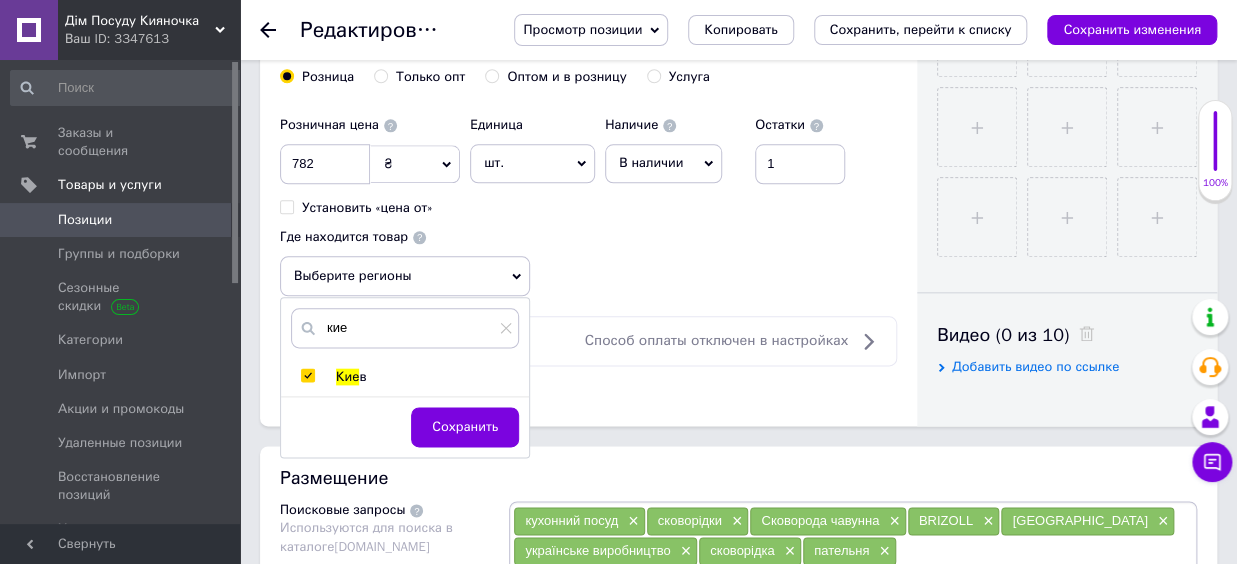checkbox on "true" 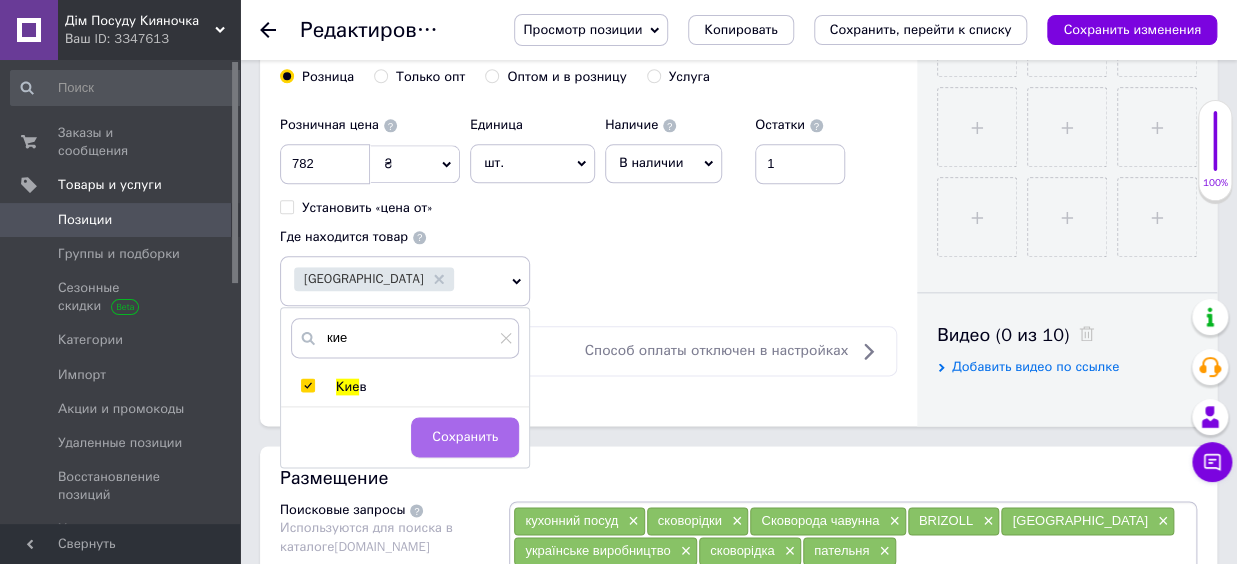click on "Сохранить" at bounding box center (465, 437) 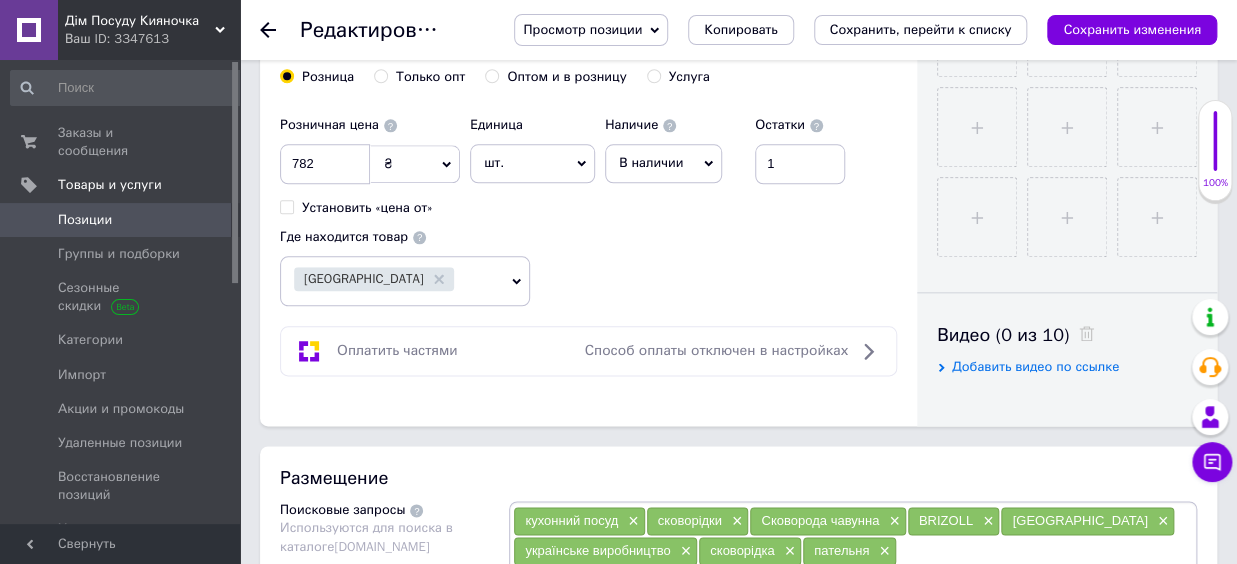 scroll, scrollTop: 990, scrollLeft: 0, axis: vertical 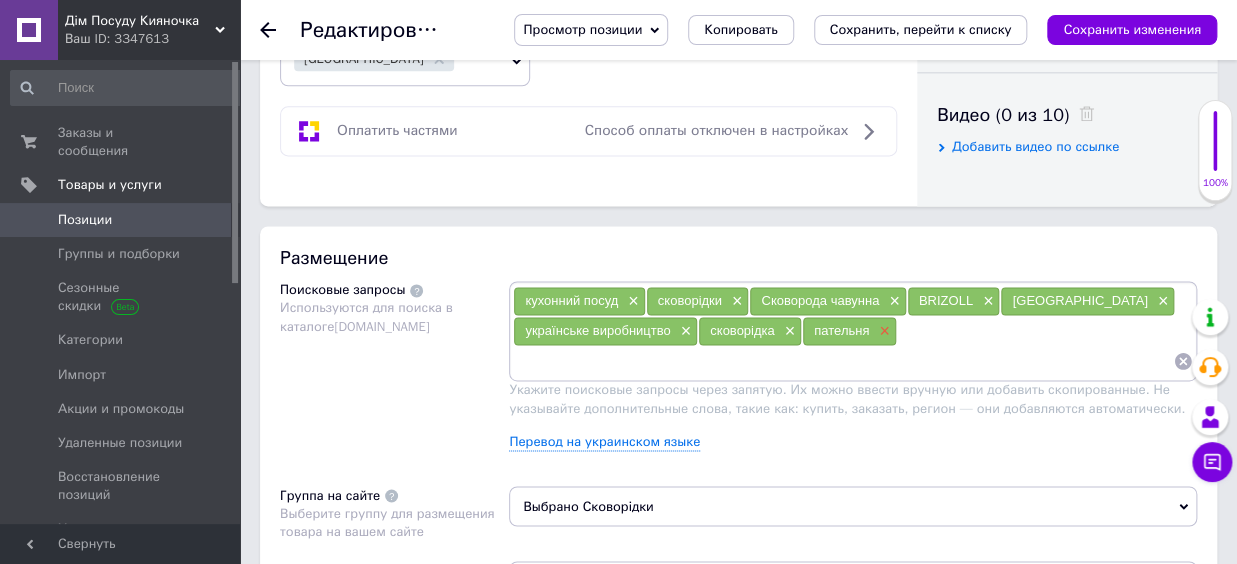 click on "×" at bounding box center (882, 331) 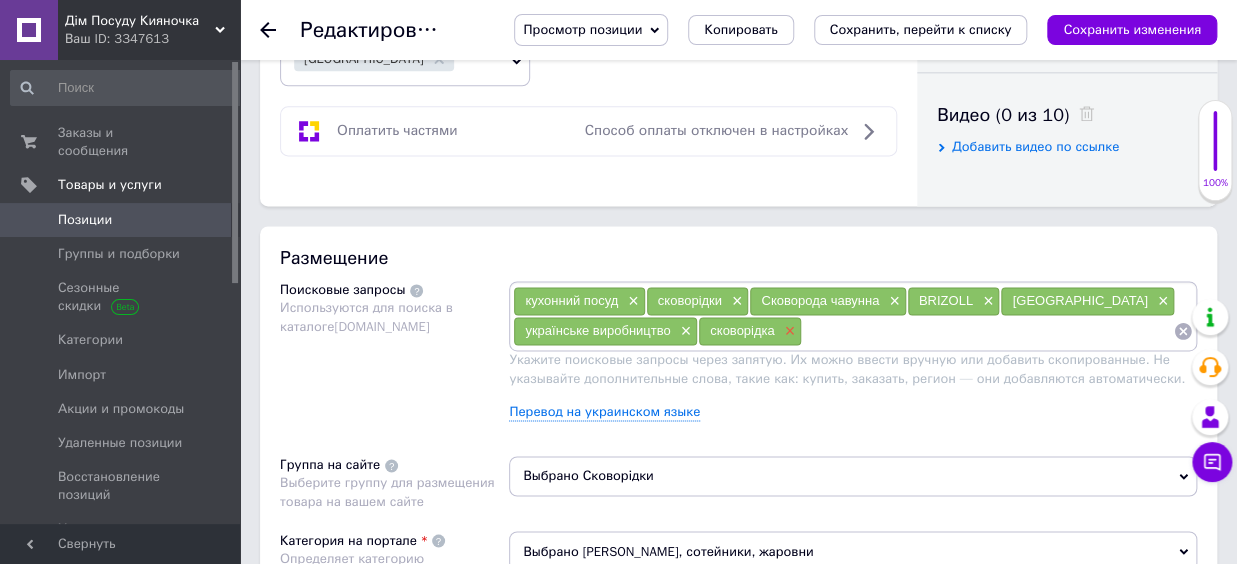 click on "×" at bounding box center [788, 331] 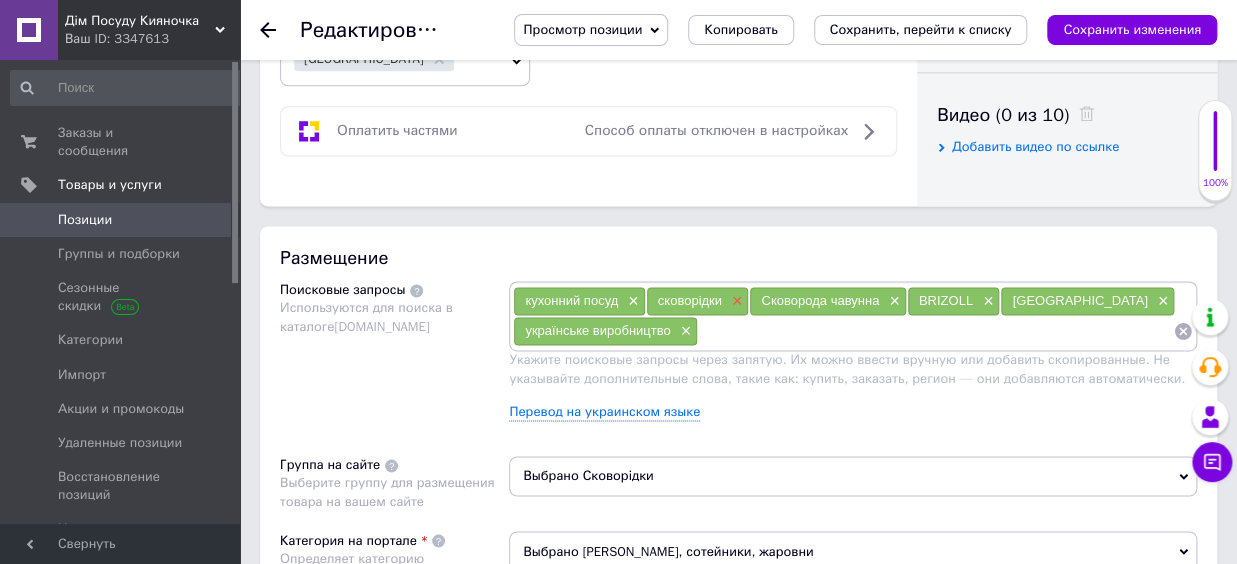 click on "×" at bounding box center (735, 301) 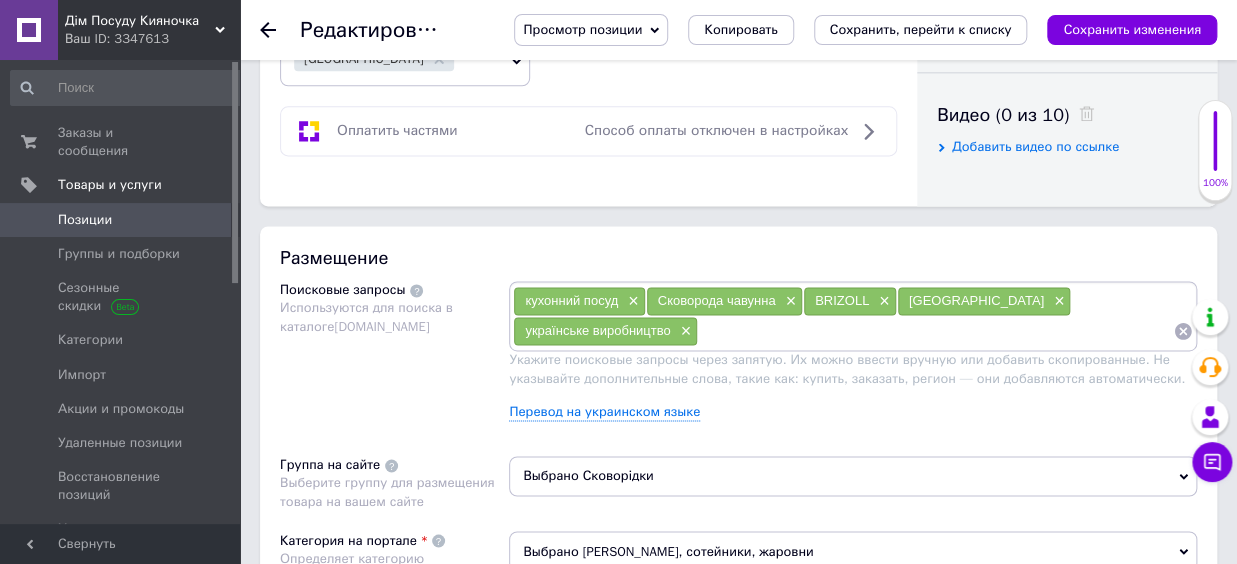 click at bounding box center (935, 331) 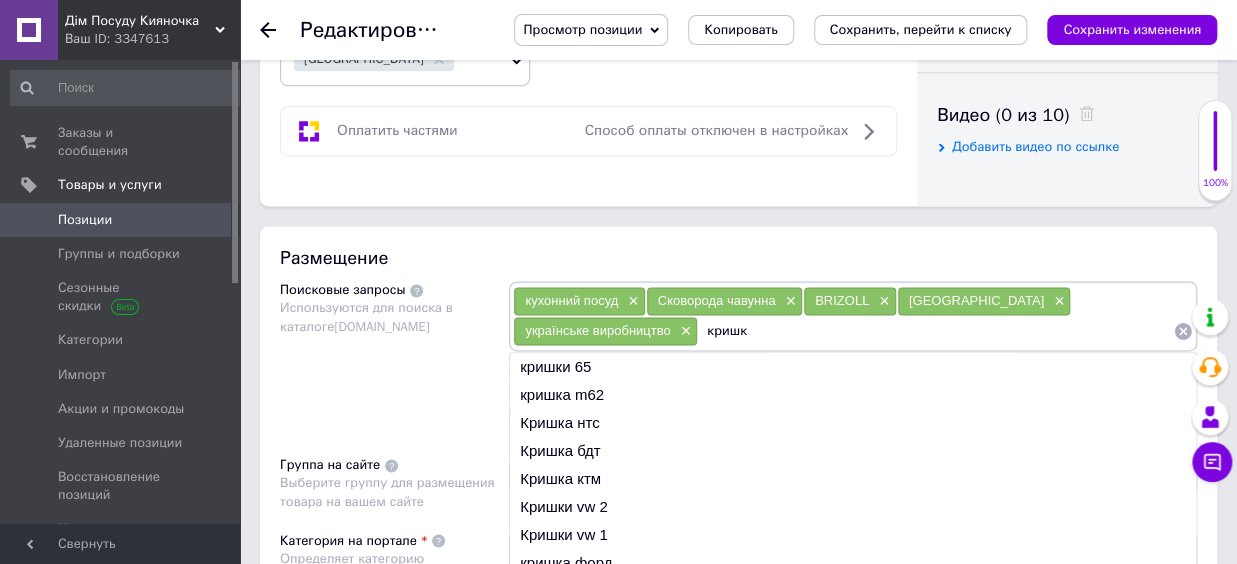 type on "кришка" 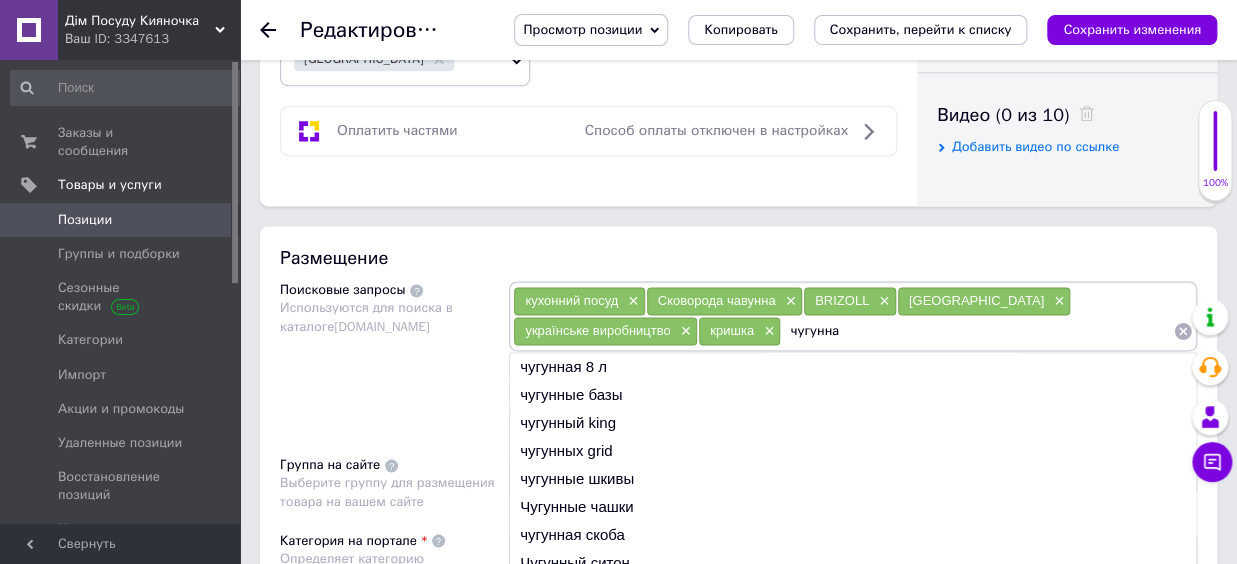 type on "чугунна" 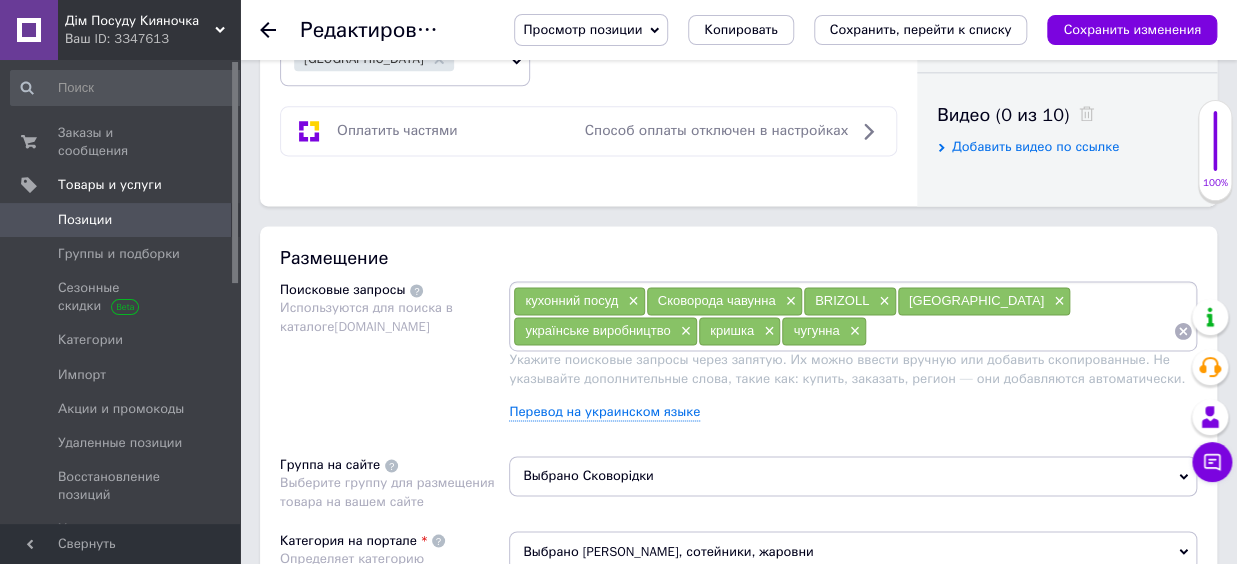 scroll, scrollTop: 1210, scrollLeft: 0, axis: vertical 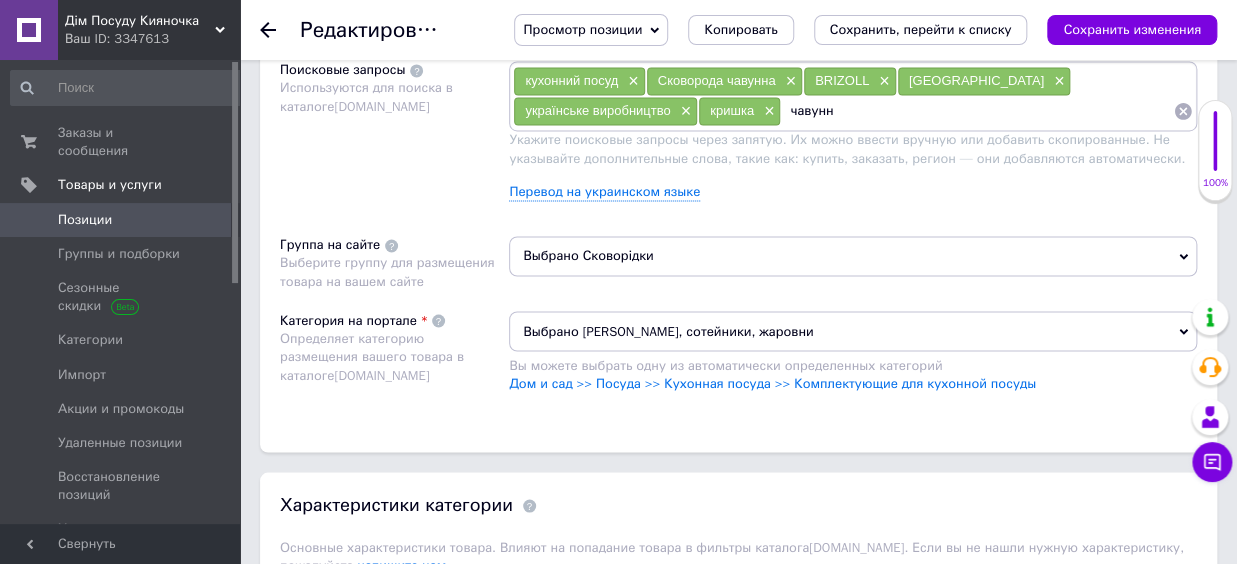 type on "чавунна" 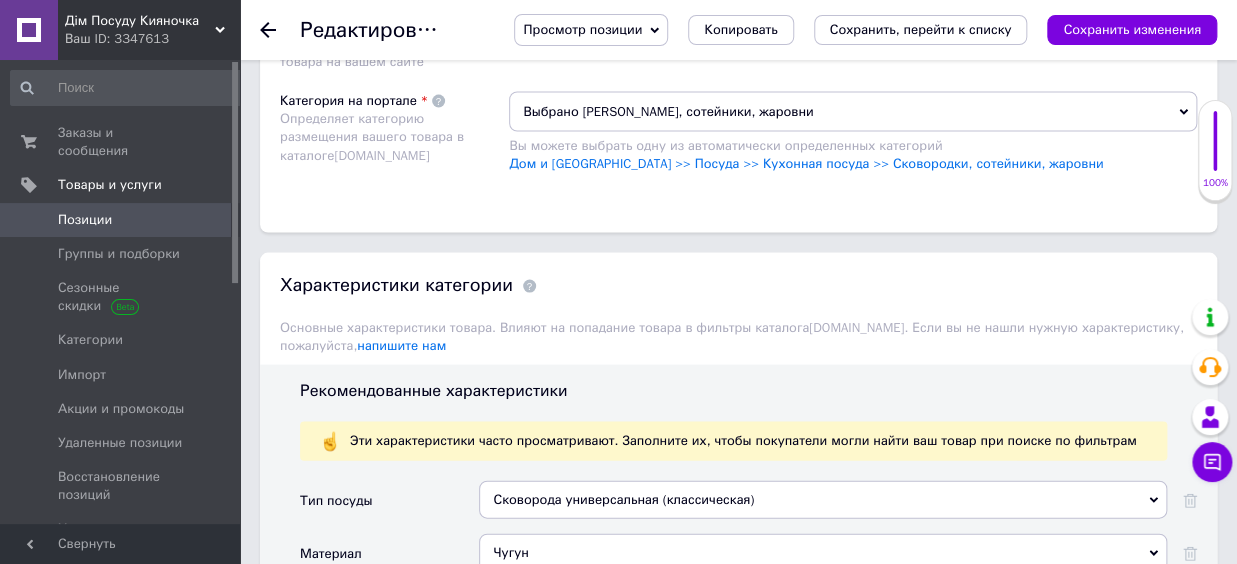 scroll, scrollTop: 1320, scrollLeft: 0, axis: vertical 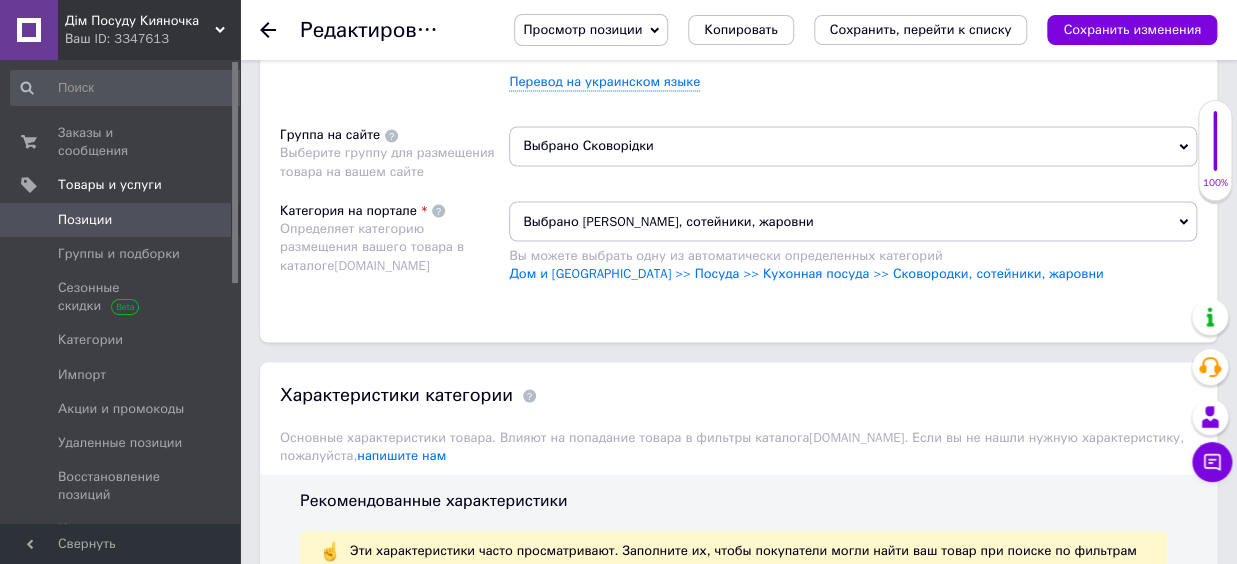 type 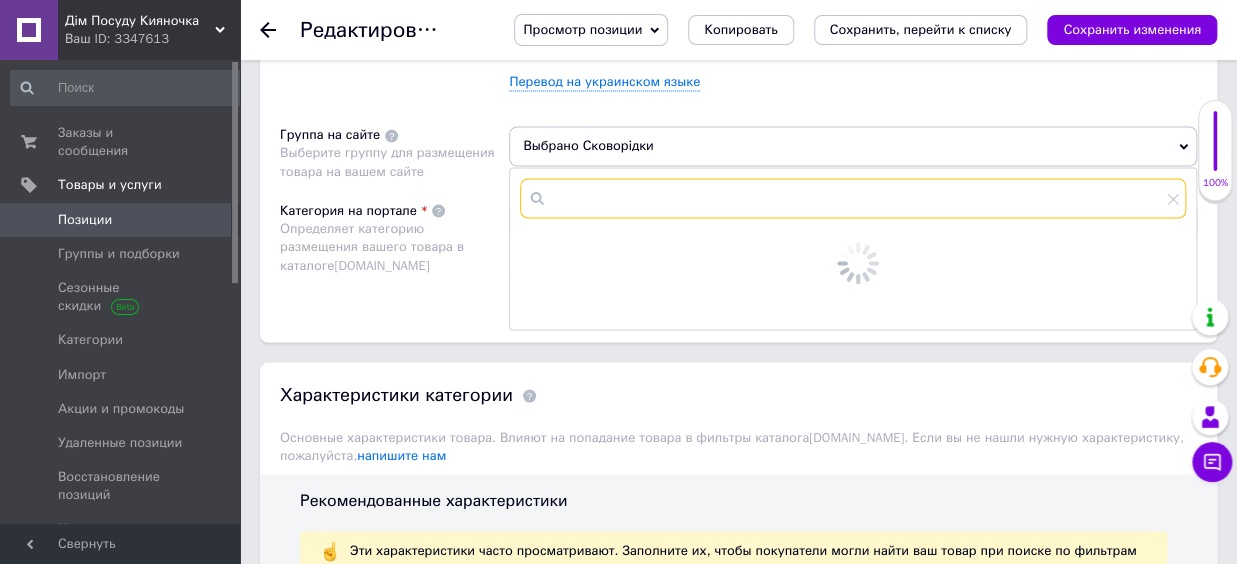 click at bounding box center (853, 198) 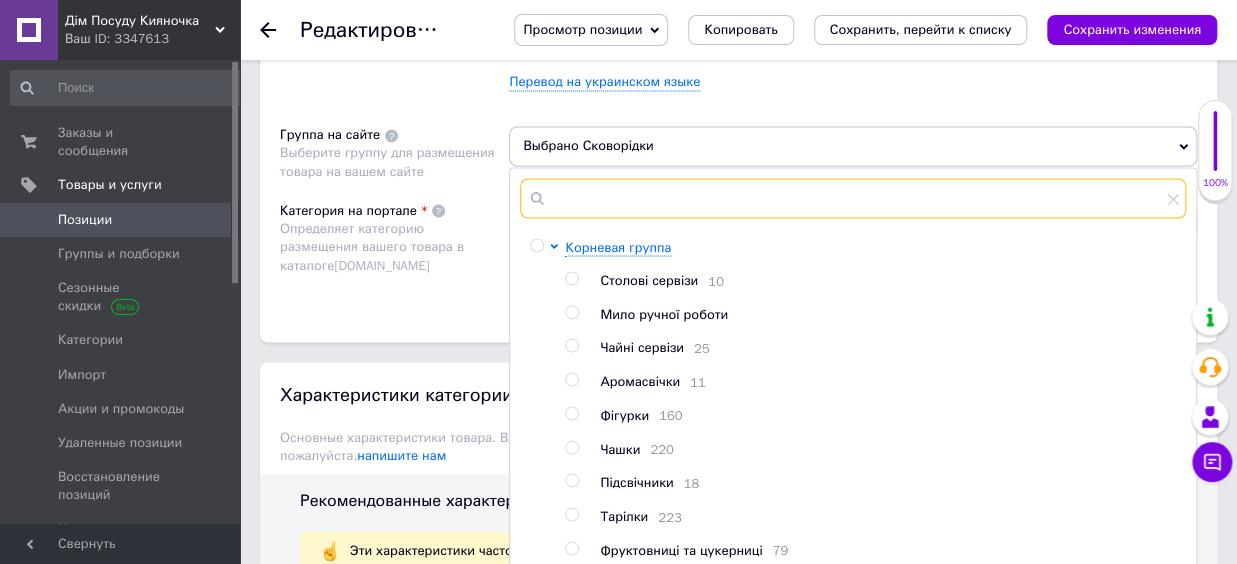 type on "е" 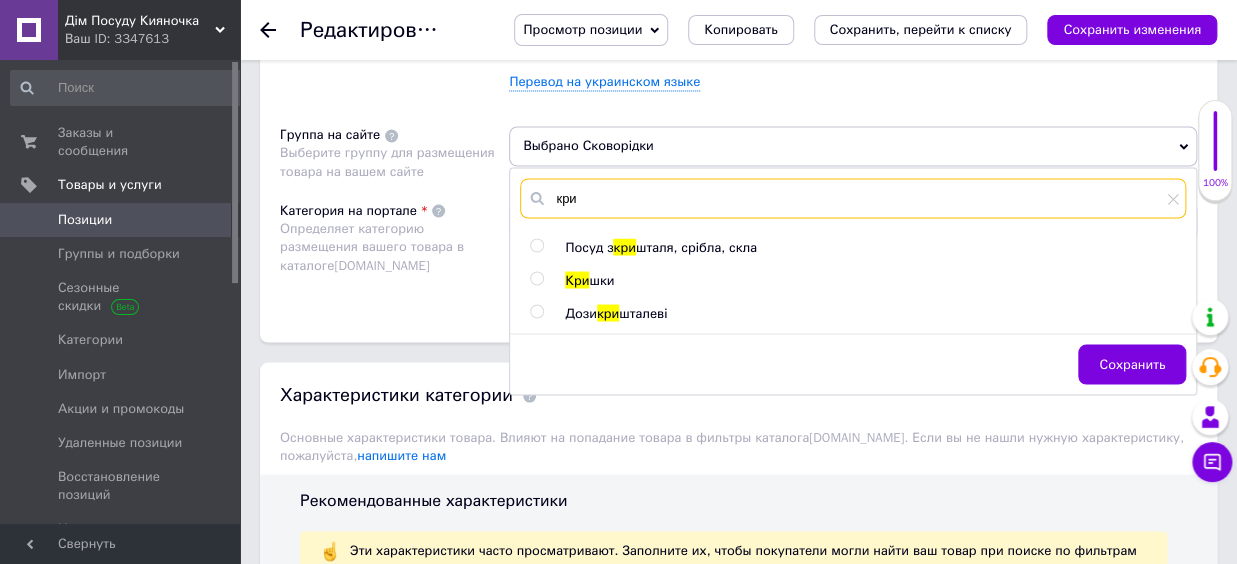 type on "кри" 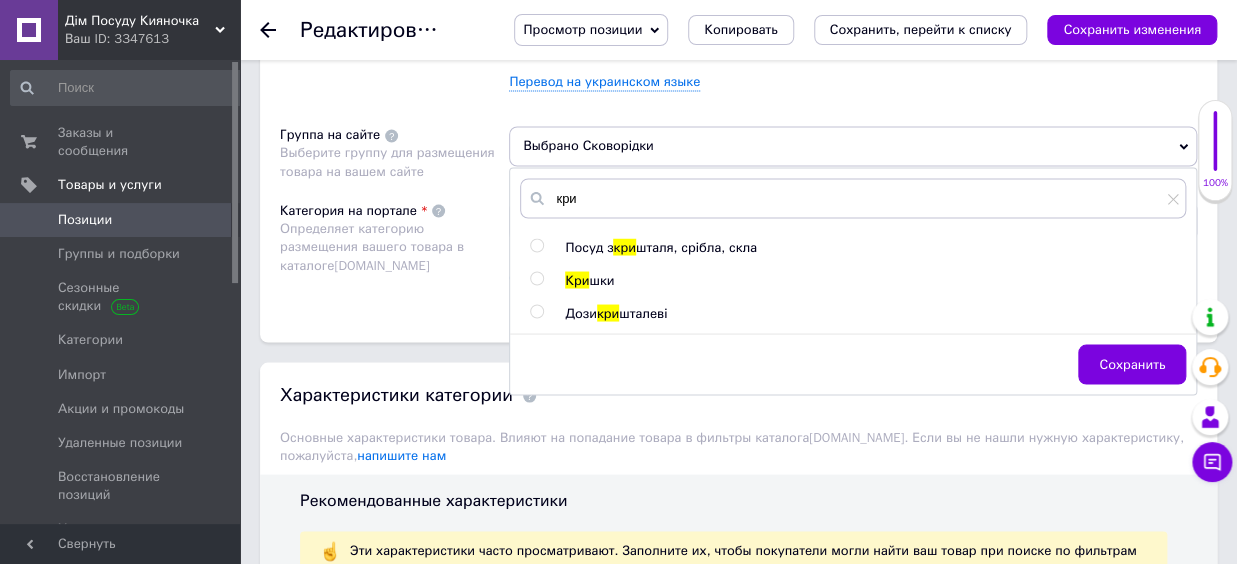 click on "шки" at bounding box center (601, 279) 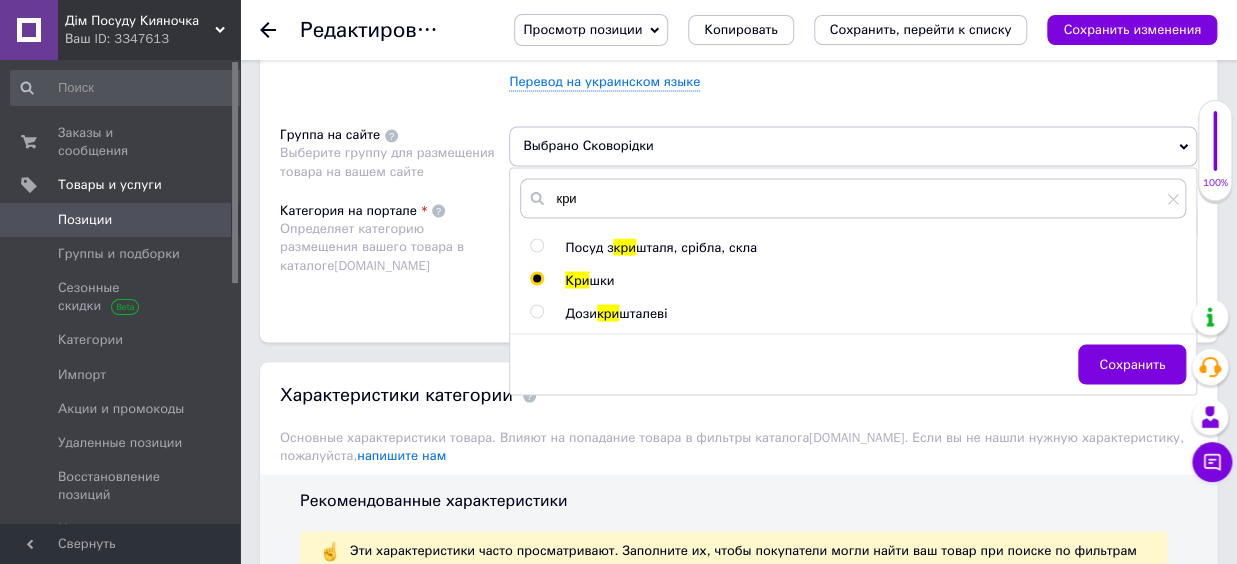 radio on "true" 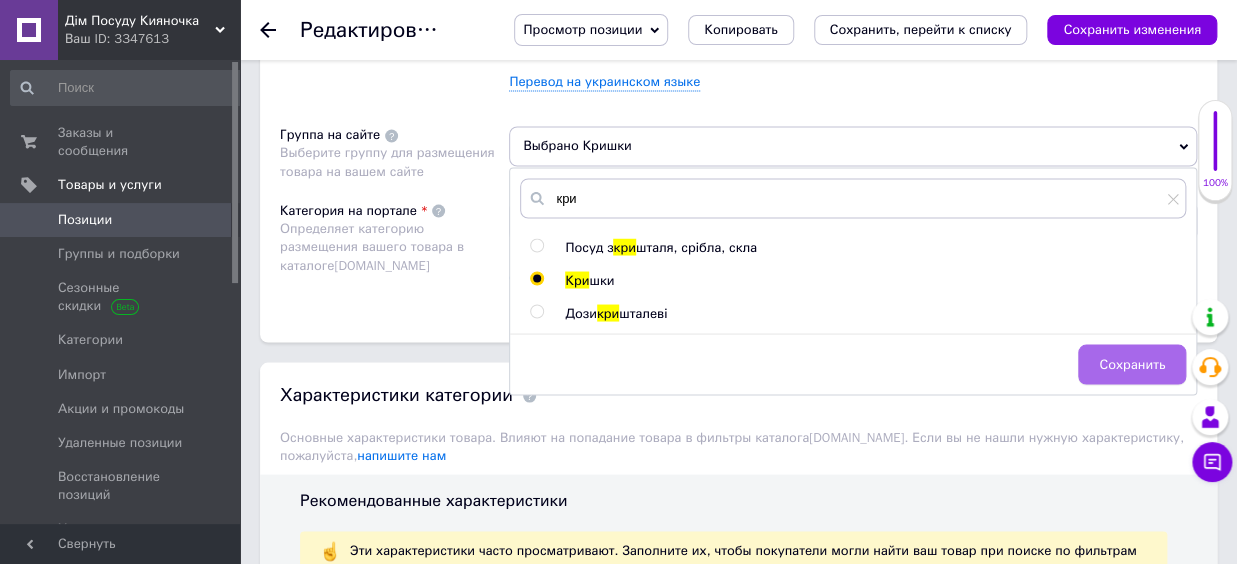 click on "Сохранить" at bounding box center [1132, 364] 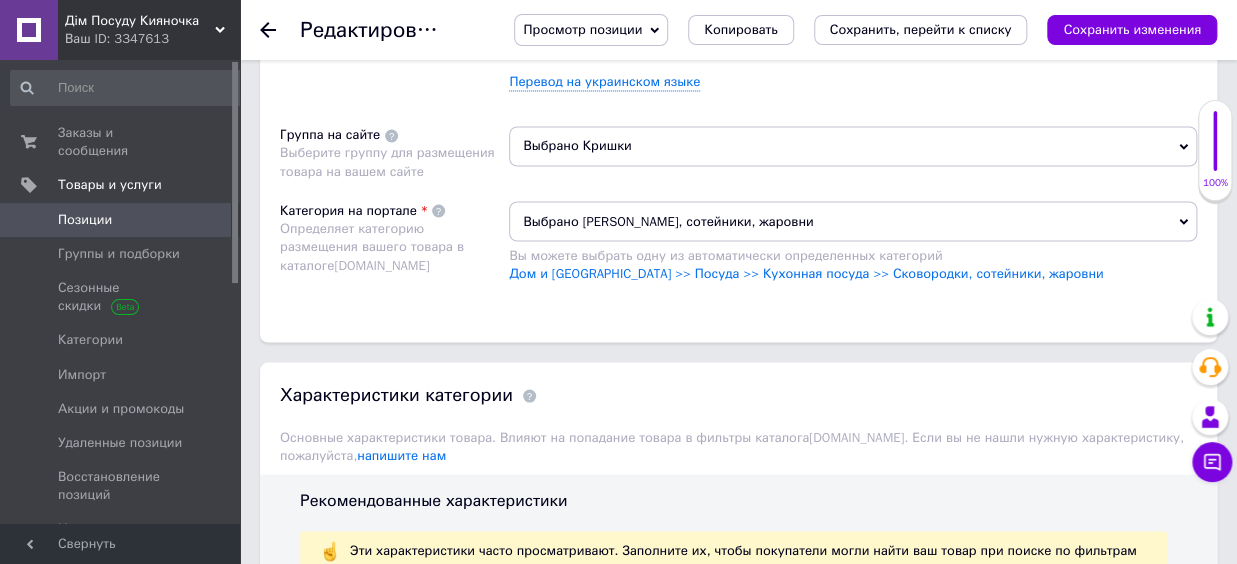 click on "Выбрано [PERSON_NAME], сотейники, жаровни" at bounding box center [853, 221] 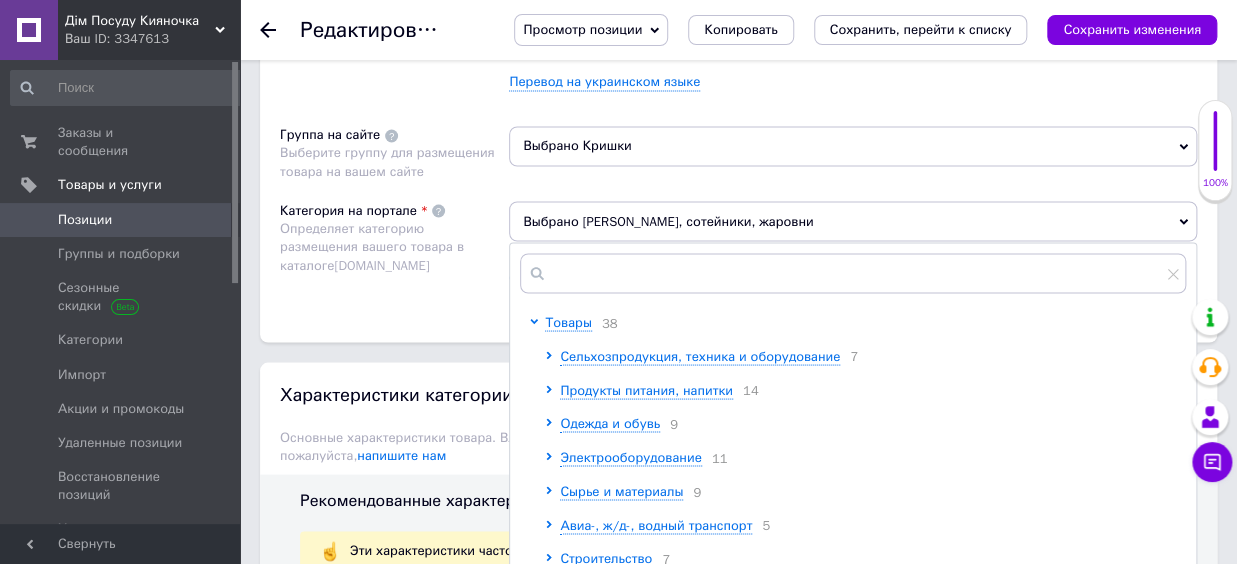 click at bounding box center (853, 273) 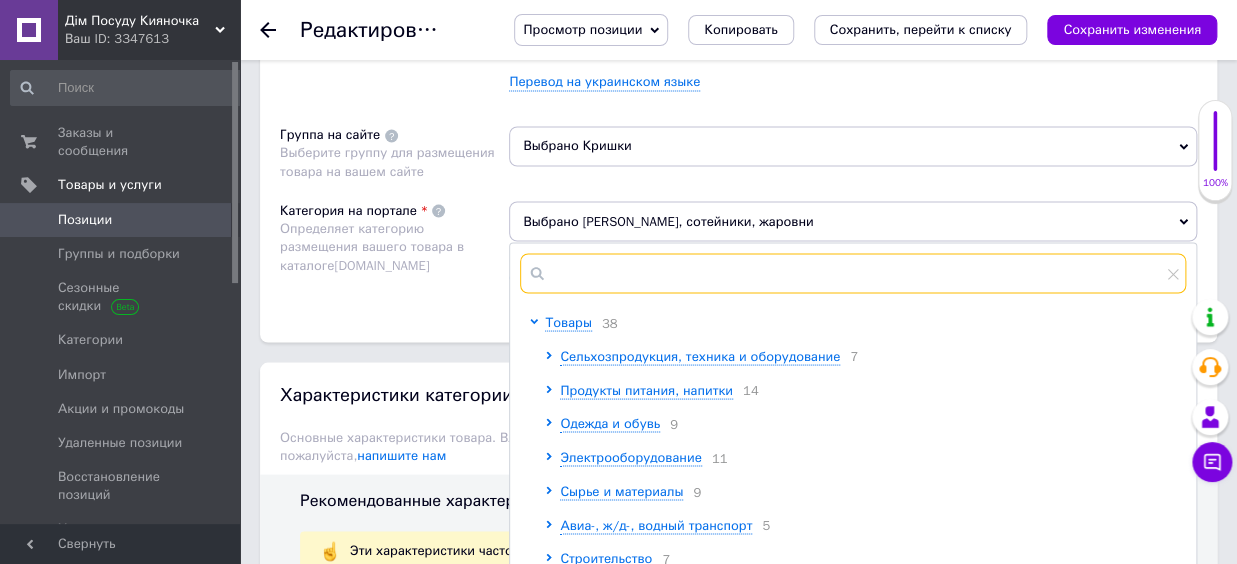 click at bounding box center (853, 273) 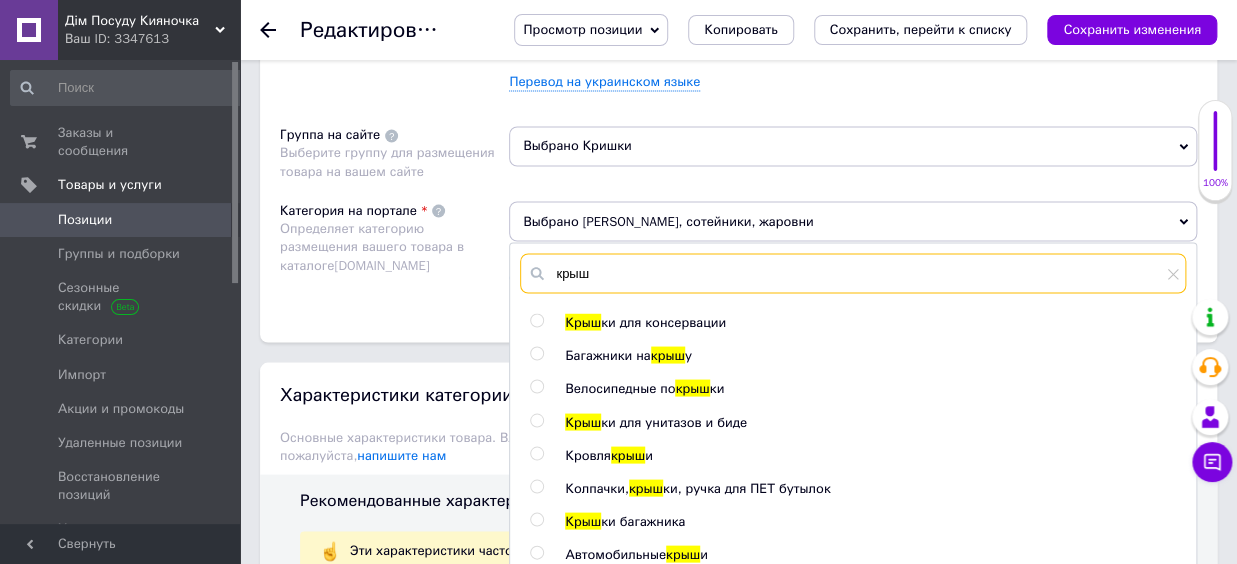 scroll, scrollTop: 113, scrollLeft: 0, axis: vertical 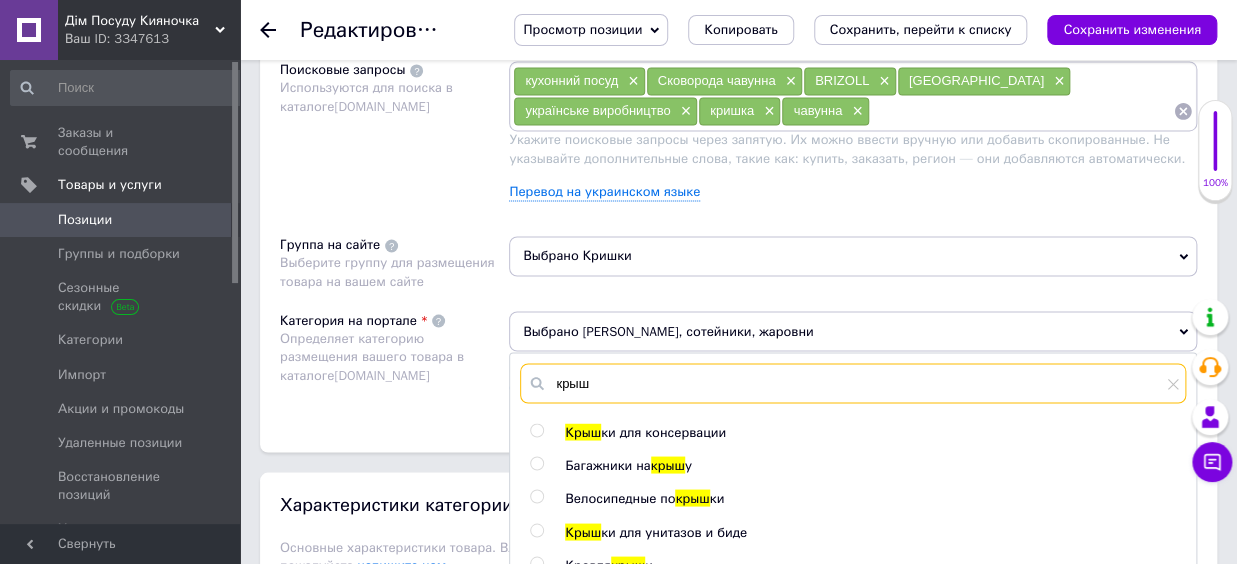 type on "крыш" 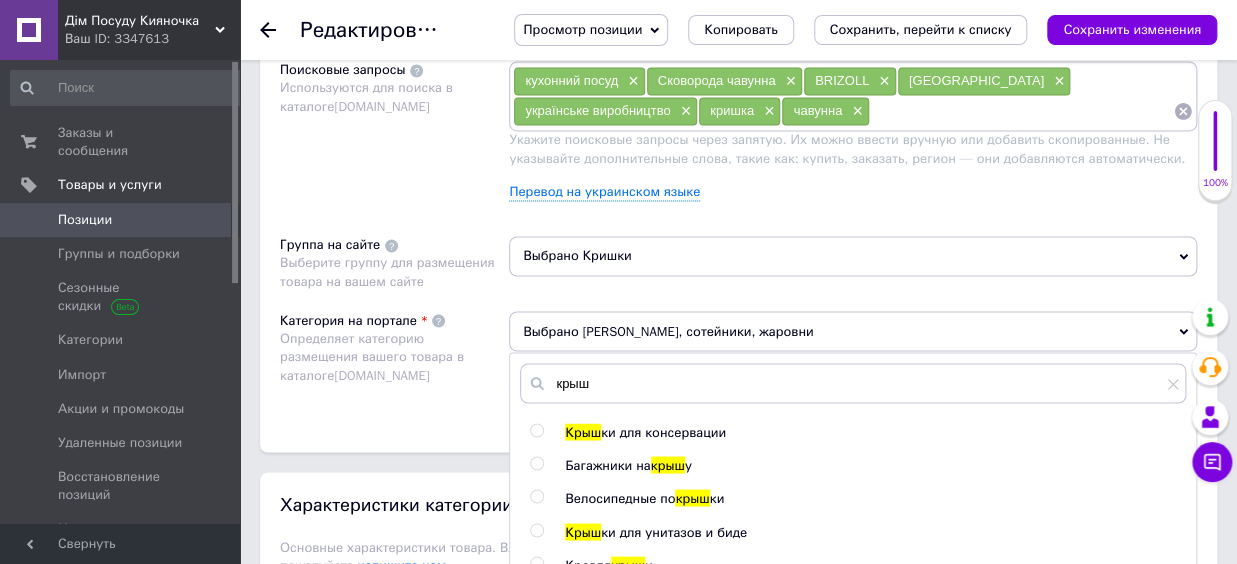 click on "Выбрано [PERSON_NAME], сотейники, жаровни" at bounding box center (853, 331) 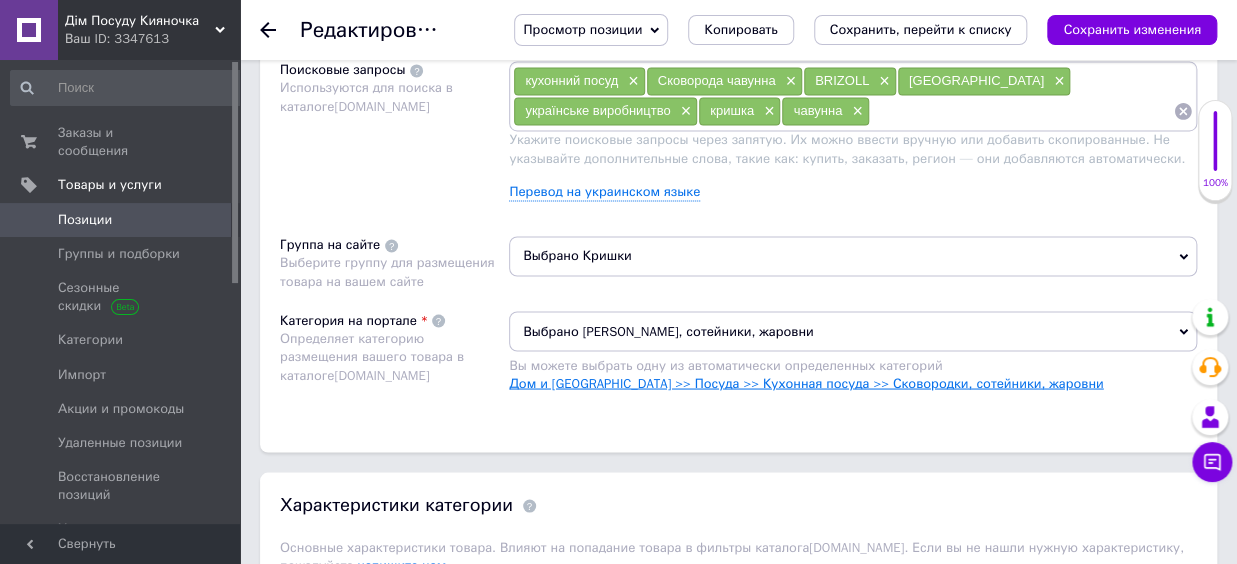 scroll, scrollTop: 1540, scrollLeft: 0, axis: vertical 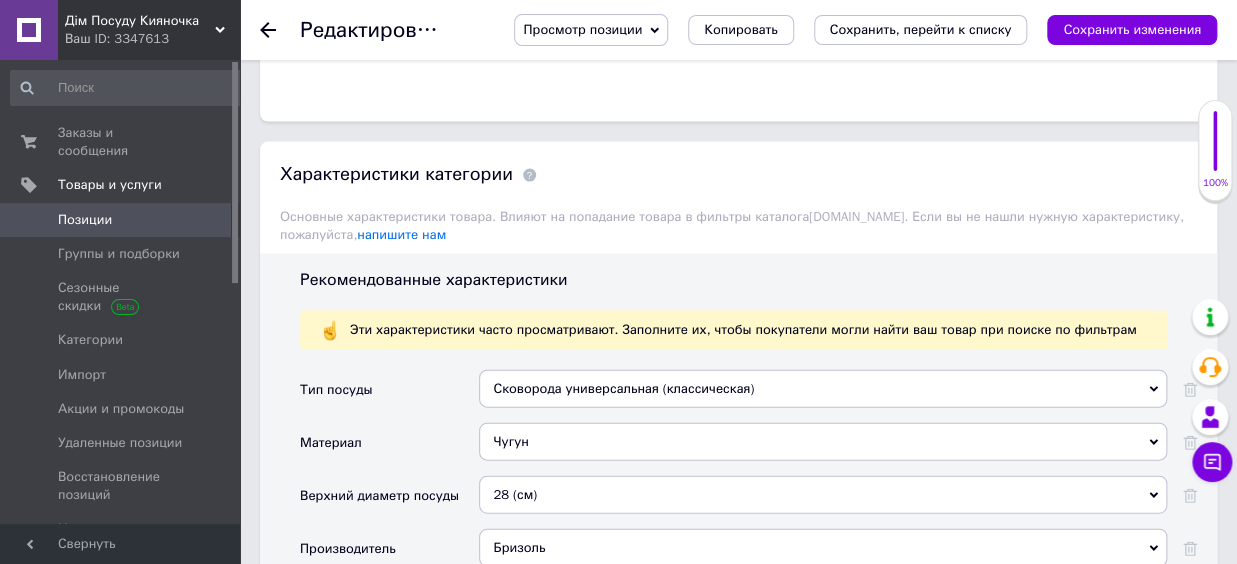 click on "Сковорода универсальная (классическая)" at bounding box center (823, 389) 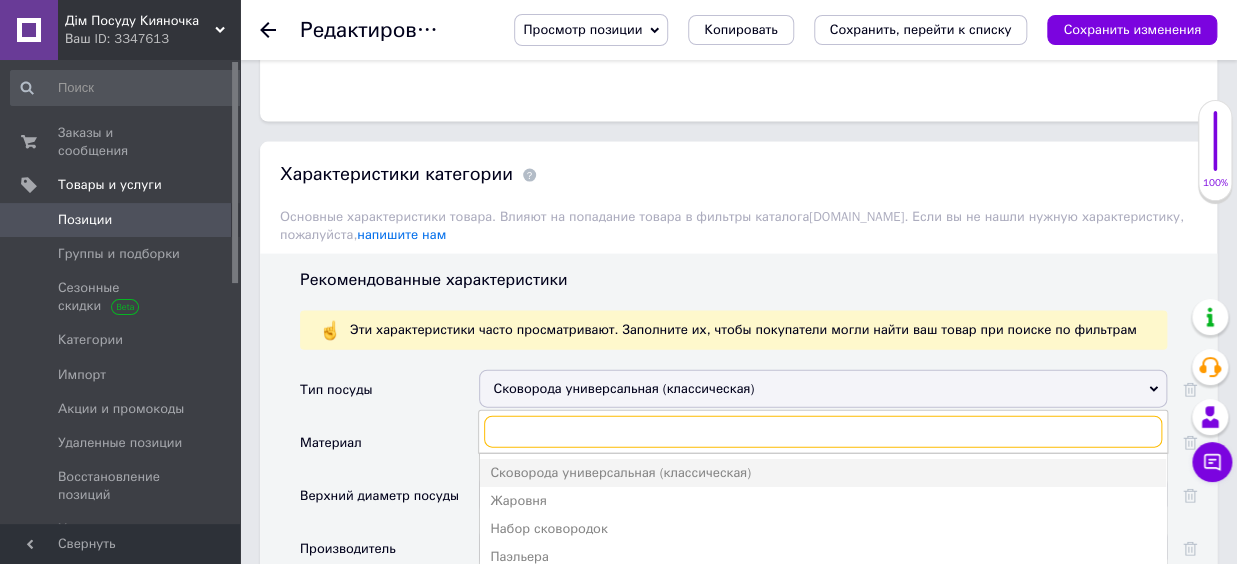scroll, scrollTop: 105, scrollLeft: 0, axis: vertical 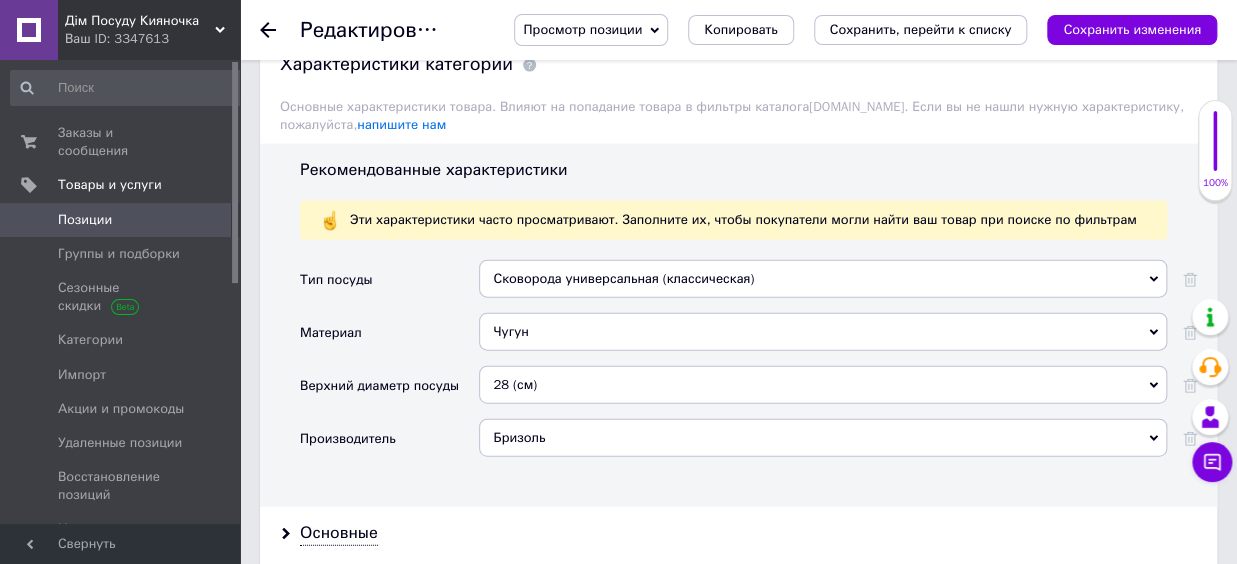 click at bounding box center (1182, 286) 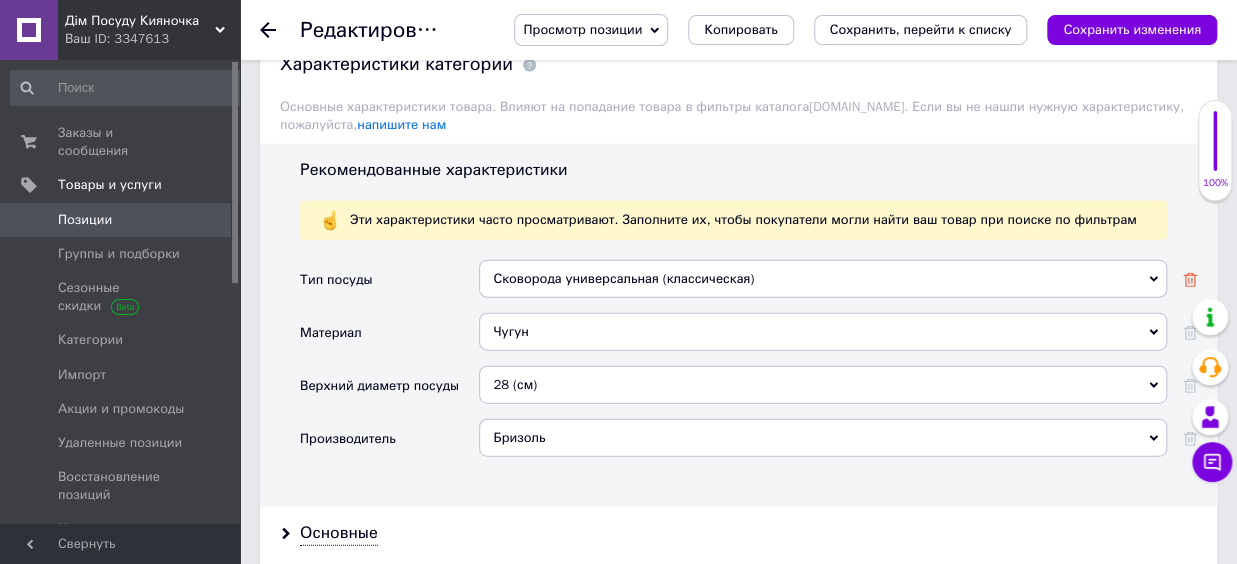 click 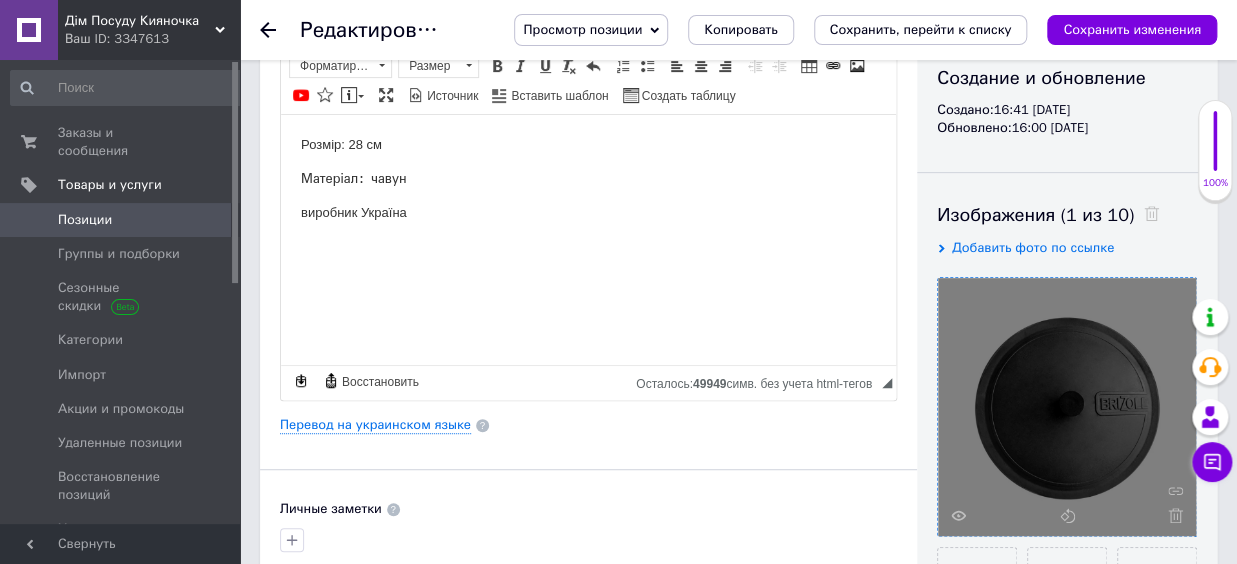 scroll, scrollTop: 110, scrollLeft: 0, axis: vertical 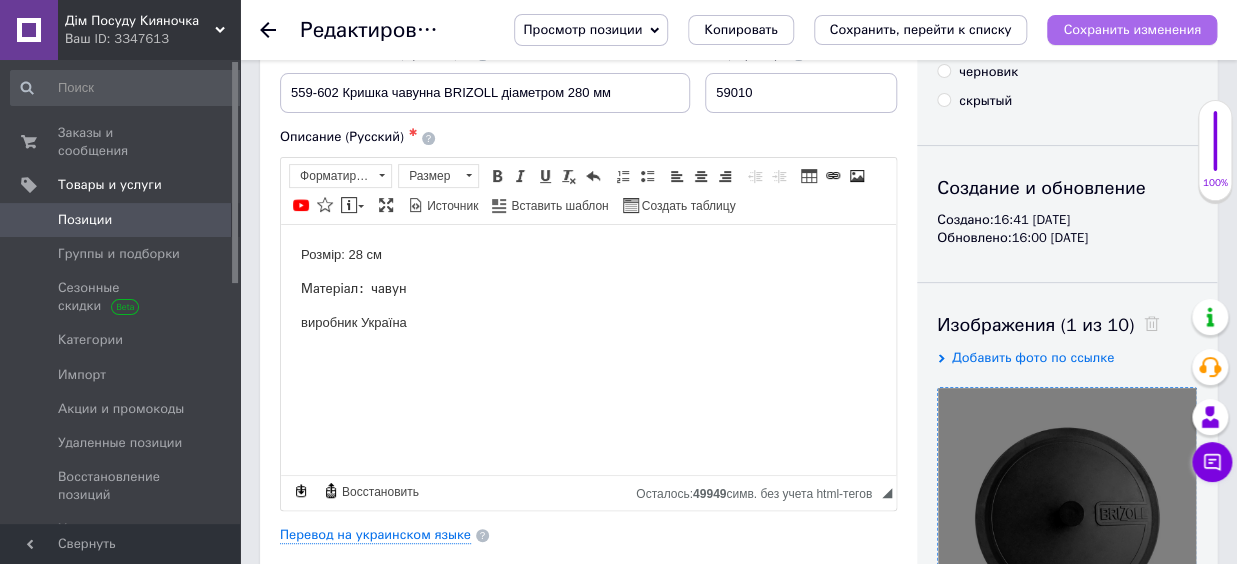 click on "Сохранить изменения" at bounding box center [1132, 30] 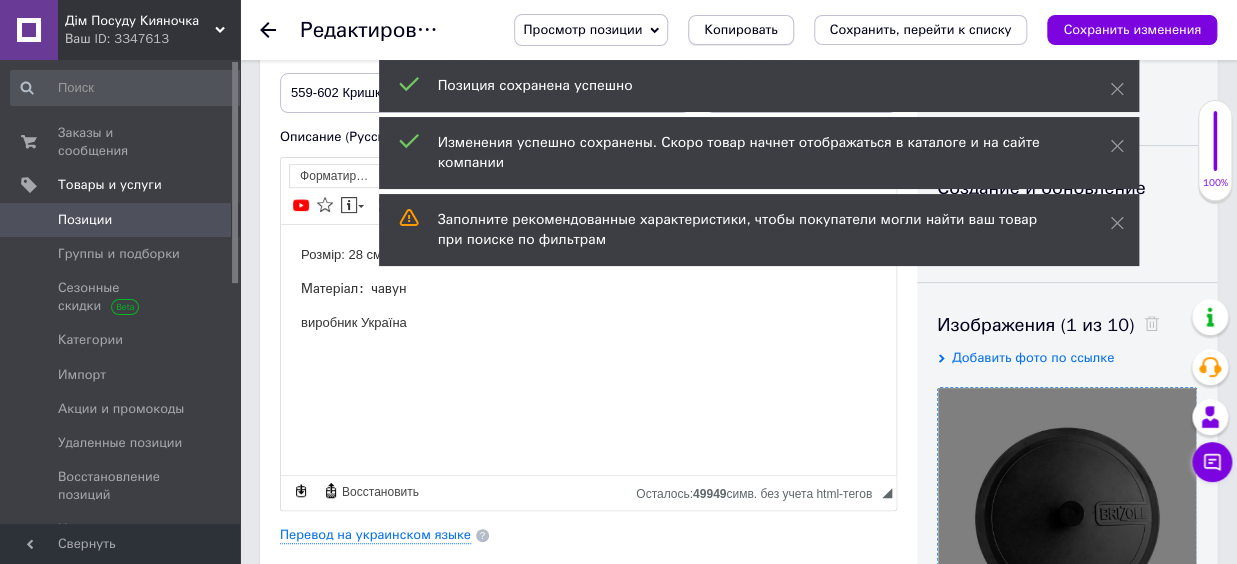 click on "Копировать" at bounding box center [740, 30] 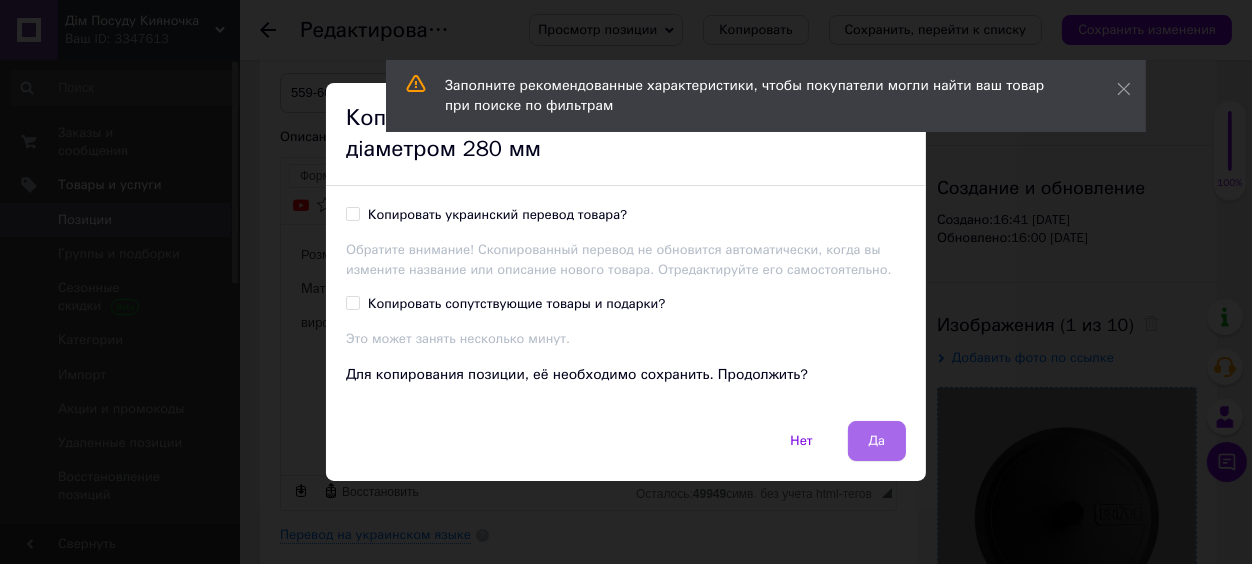 click on "Да" at bounding box center (877, 441) 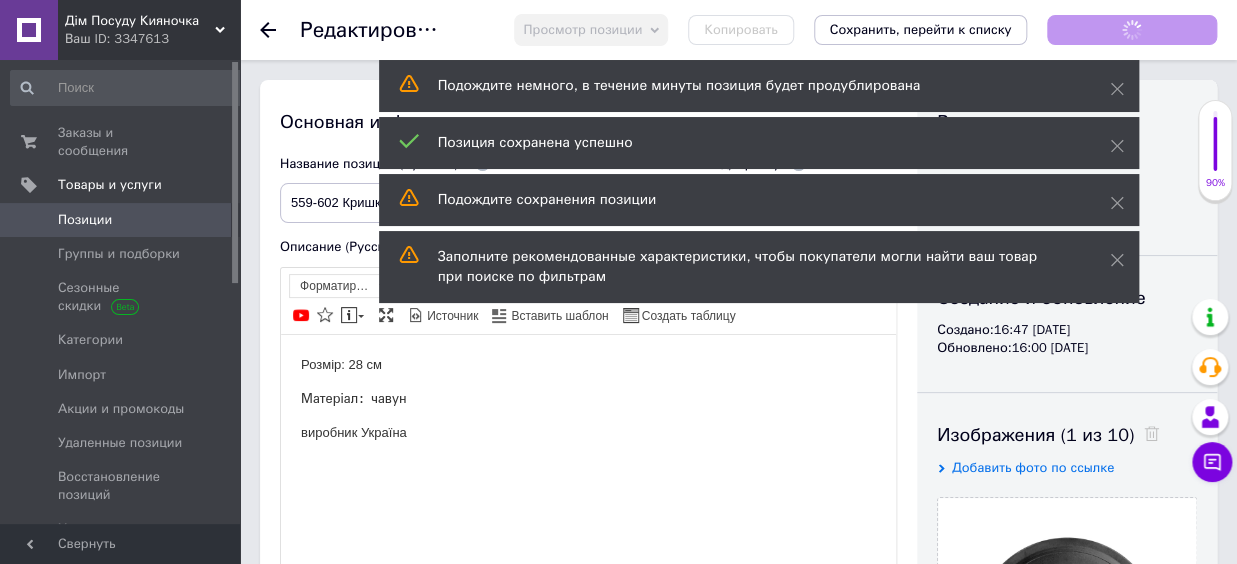 scroll, scrollTop: 0, scrollLeft: 0, axis: both 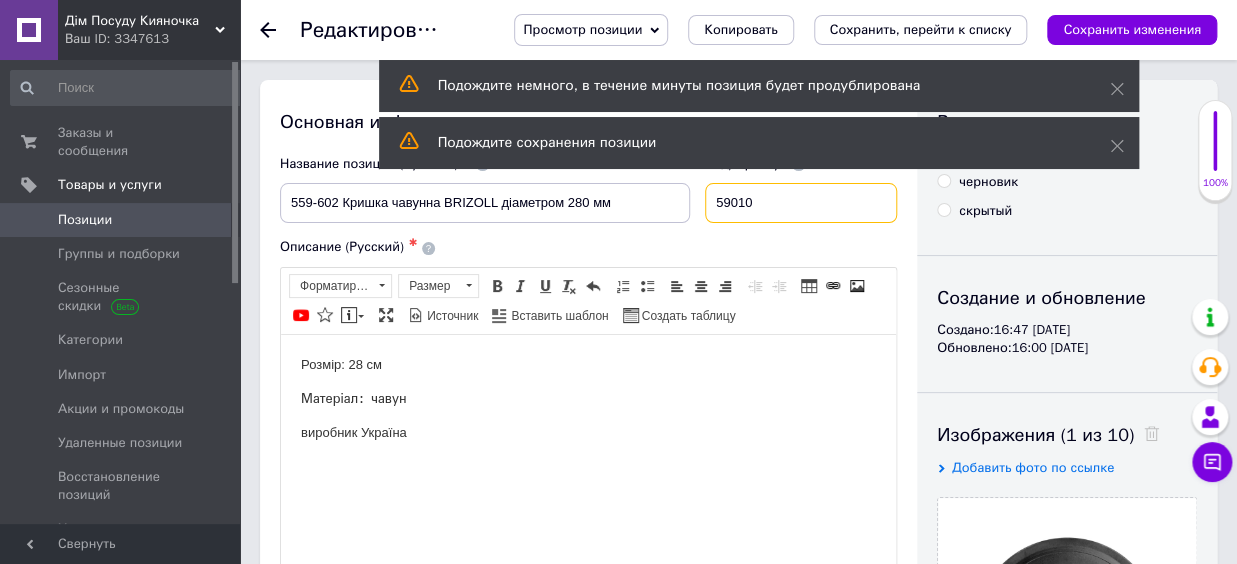 drag, startPoint x: 771, startPoint y: 204, endPoint x: 786, endPoint y: 204, distance: 15 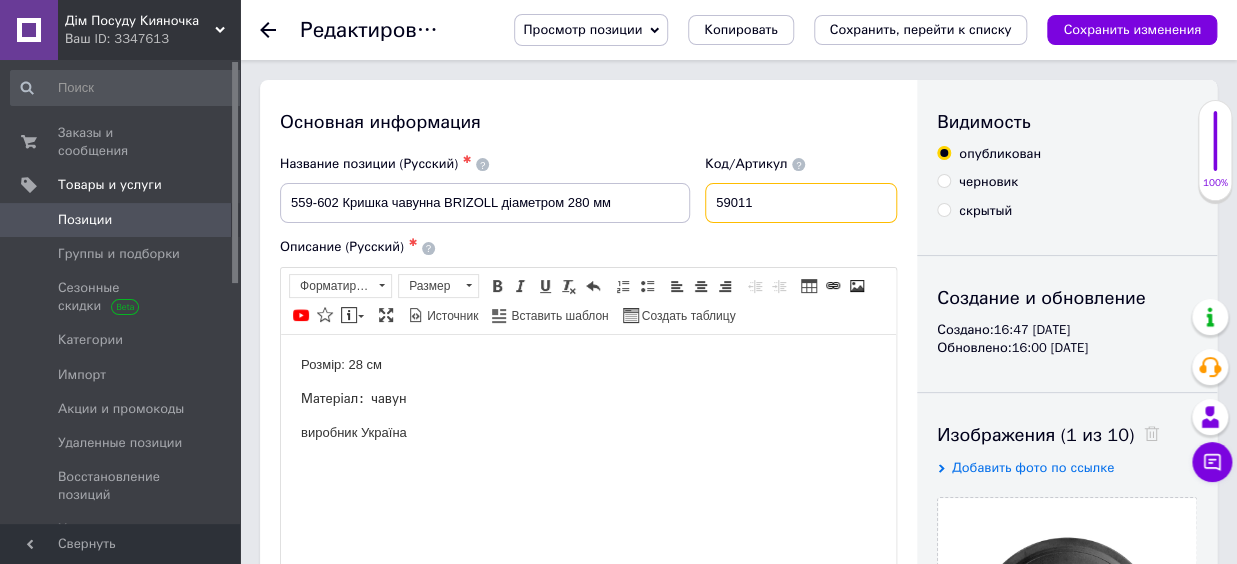 type on "59011" 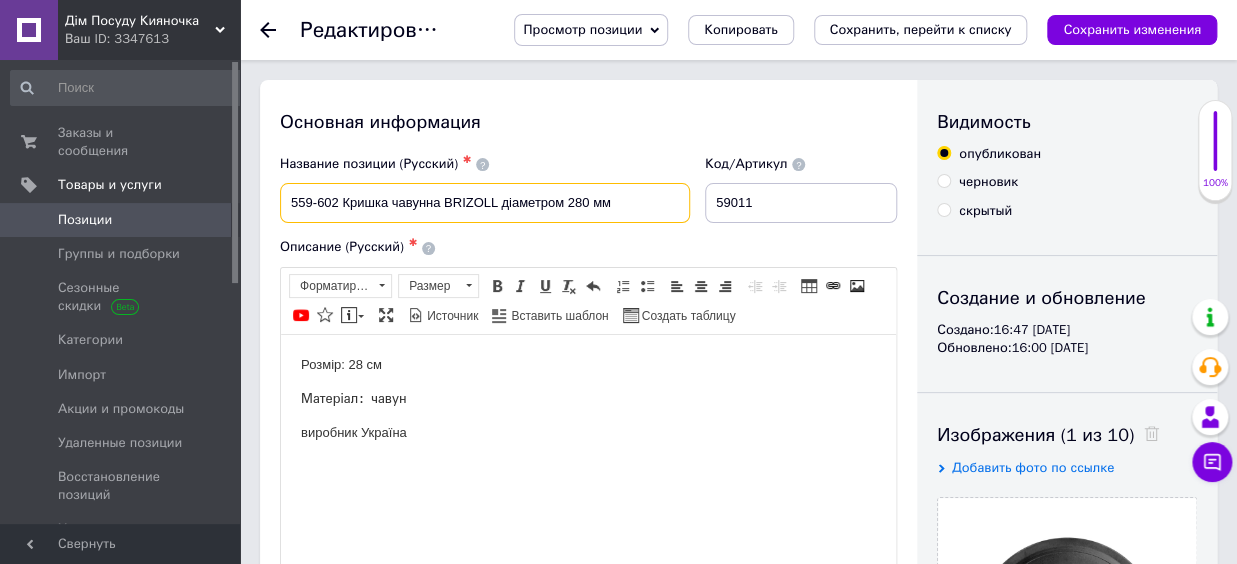 drag, startPoint x: 631, startPoint y: 196, endPoint x: 100, endPoint y: 192, distance: 531.0151 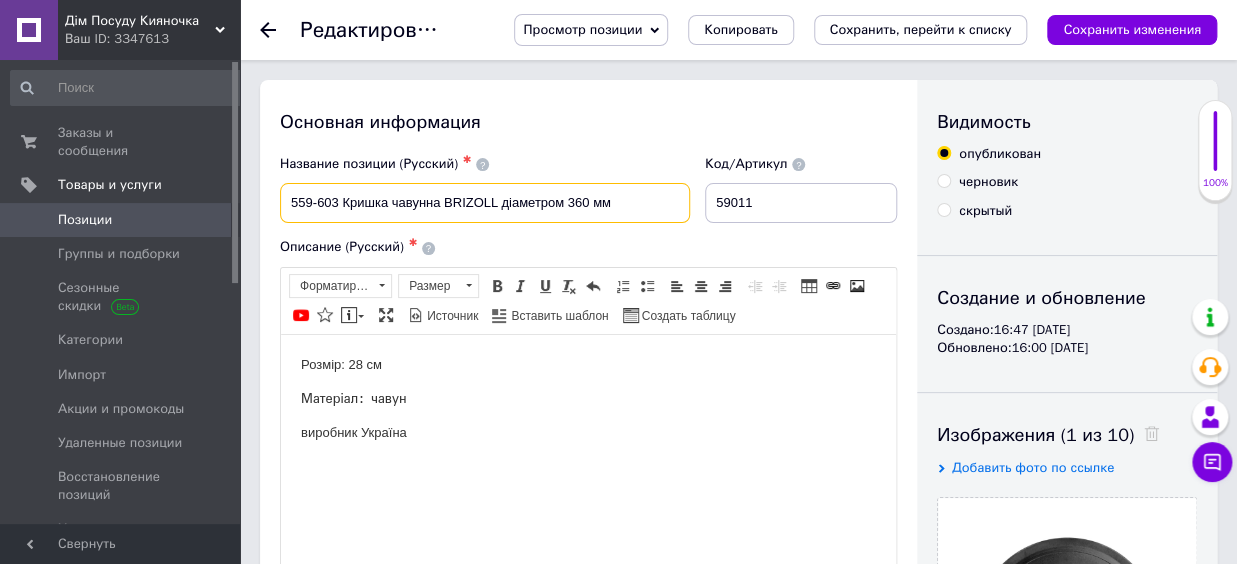 type on "559-603 Кришка чавунна BRIZOLL дiаметром 360 мм" 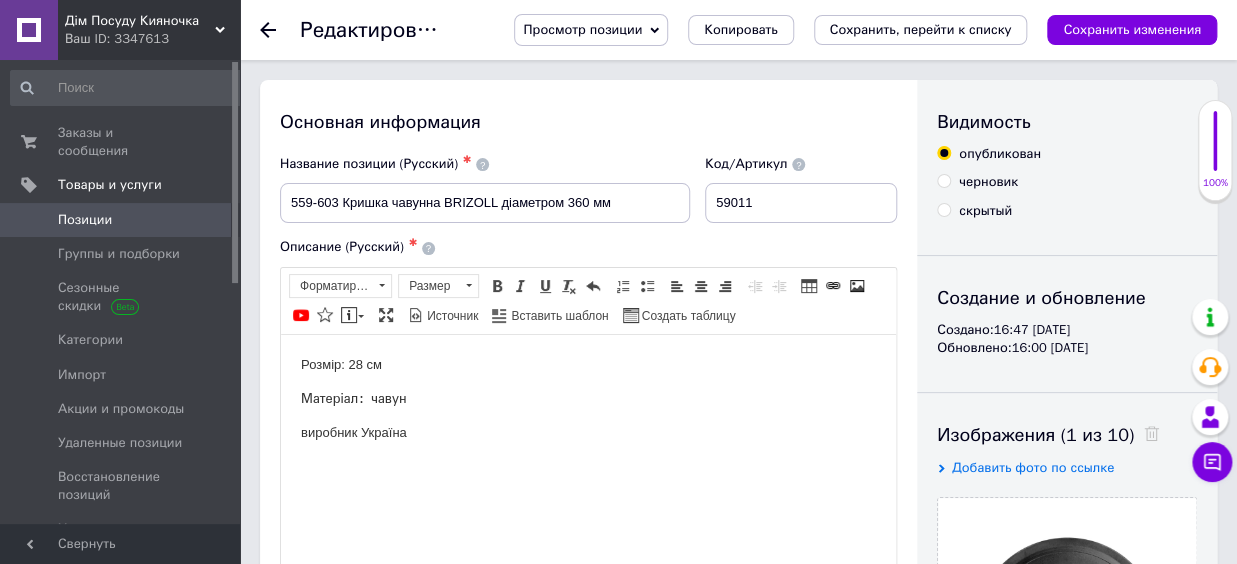 click on "Розмір: 28 см" at bounding box center (341, 363) 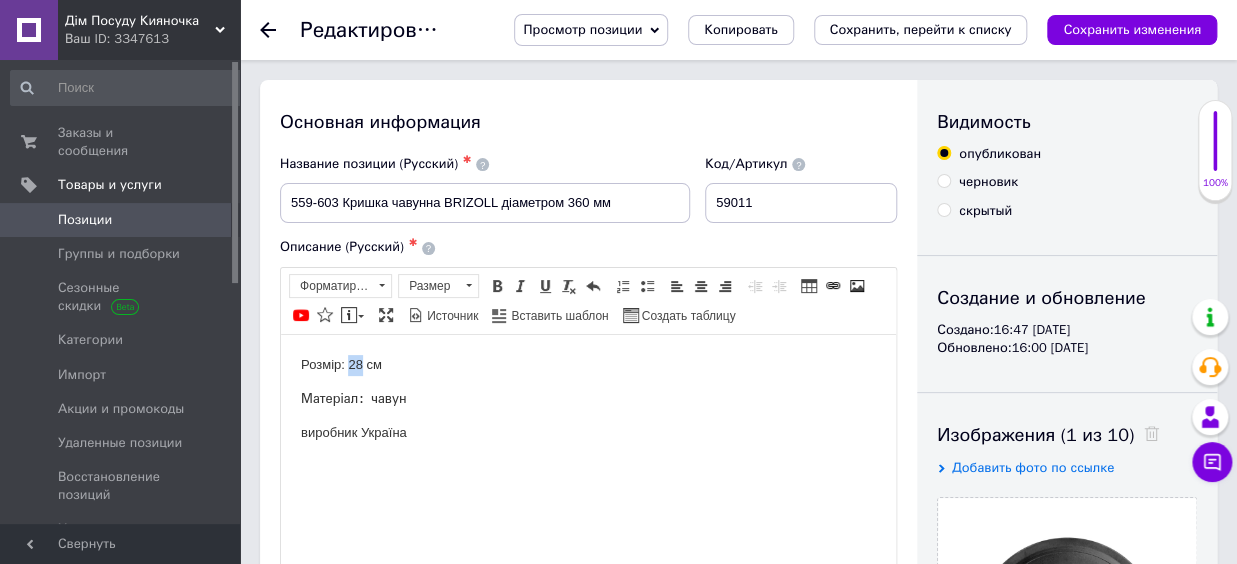 drag, startPoint x: 362, startPoint y: 369, endPoint x: 350, endPoint y: 369, distance: 12 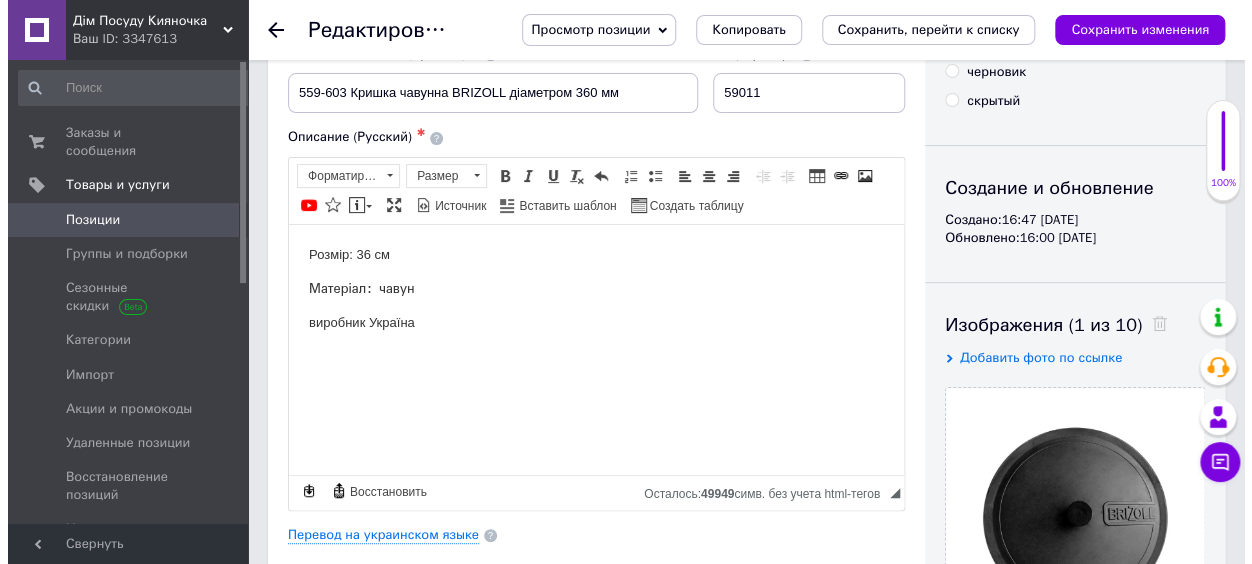 scroll, scrollTop: 220, scrollLeft: 0, axis: vertical 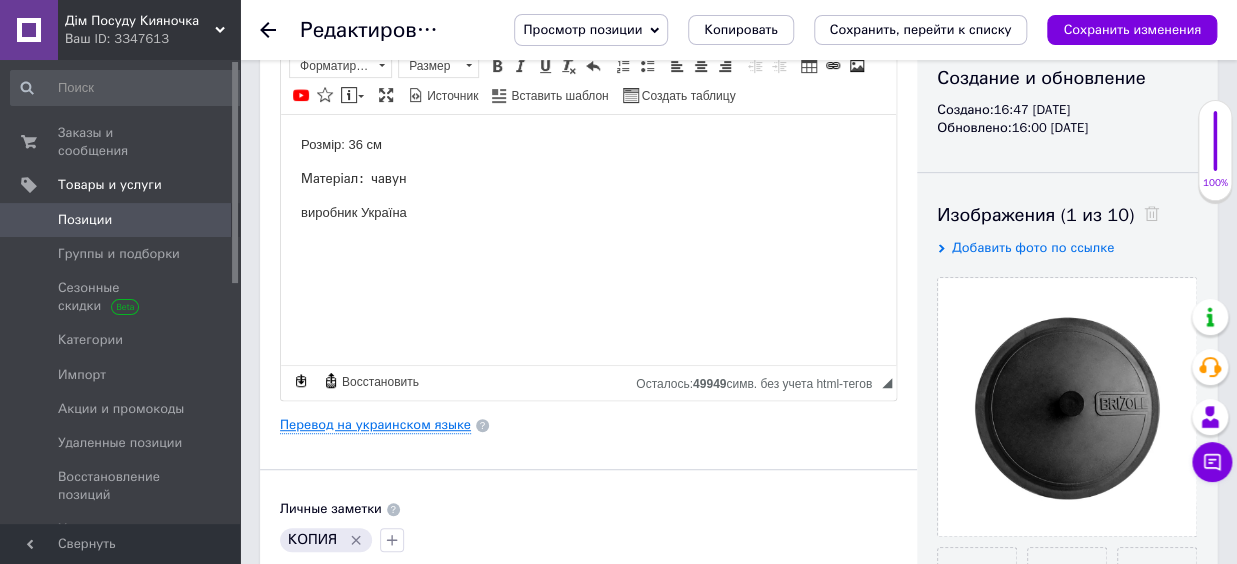 click on "Перевод на украинском языке" at bounding box center [375, 425] 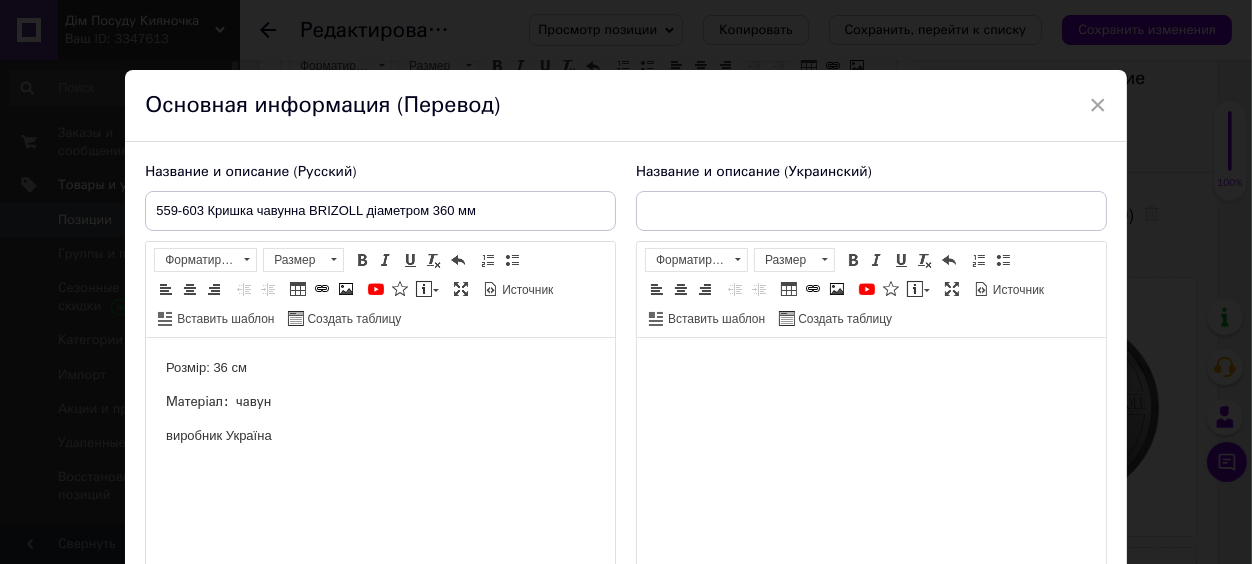 scroll, scrollTop: 0, scrollLeft: 0, axis: both 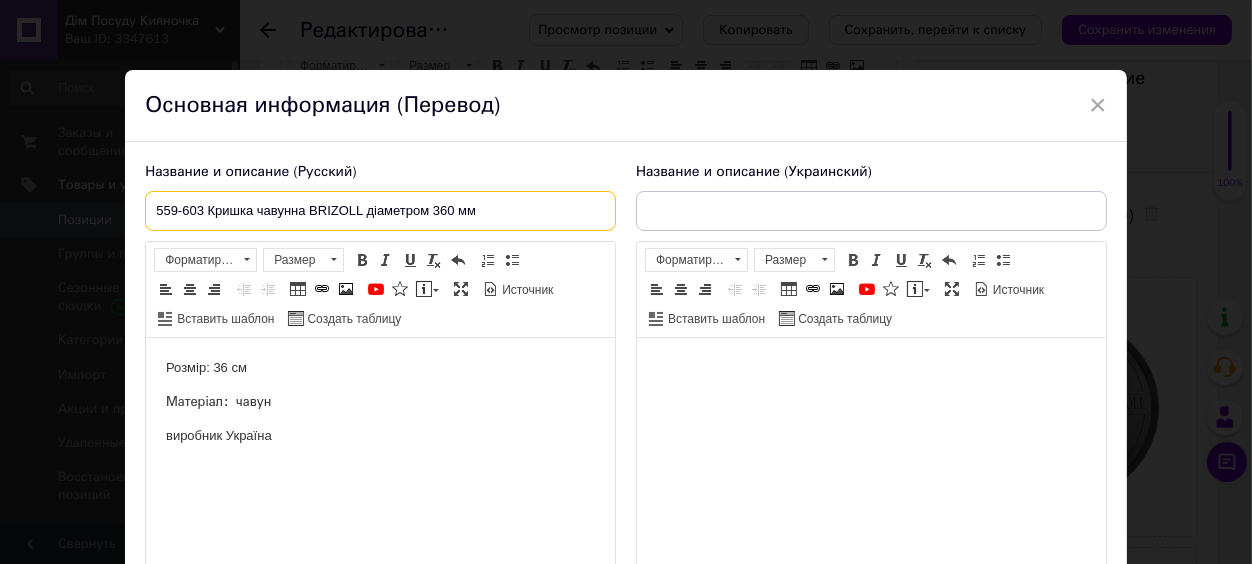 drag, startPoint x: 513, startPoint y: 214, endPoint x: 127, endPoint y: 208, distance: 386.04663 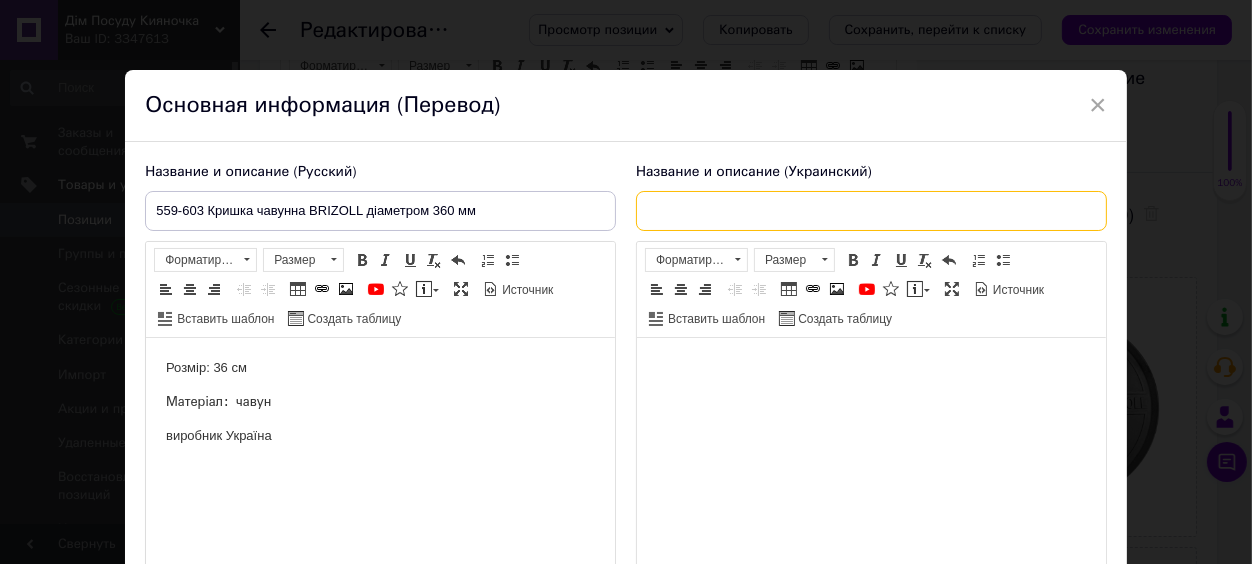 paste on "559-603 Кришка чавунна BRIZOLL дiаметром 360 мм" 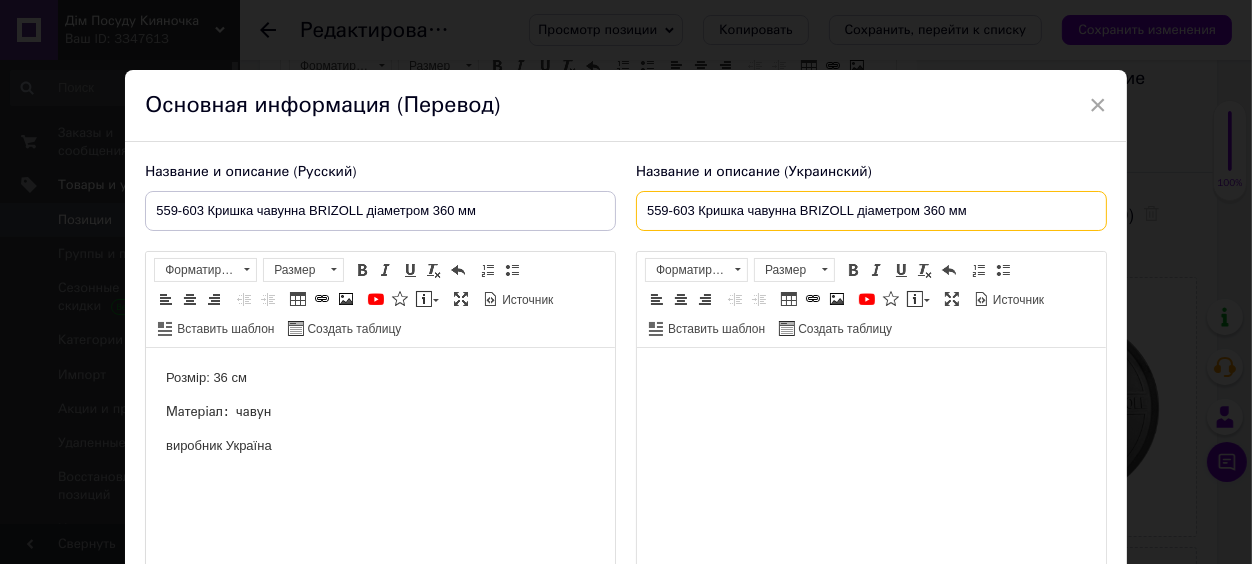 type on "559-603 Кришка чавунна BRIZOLL дiаметром 360 мм" 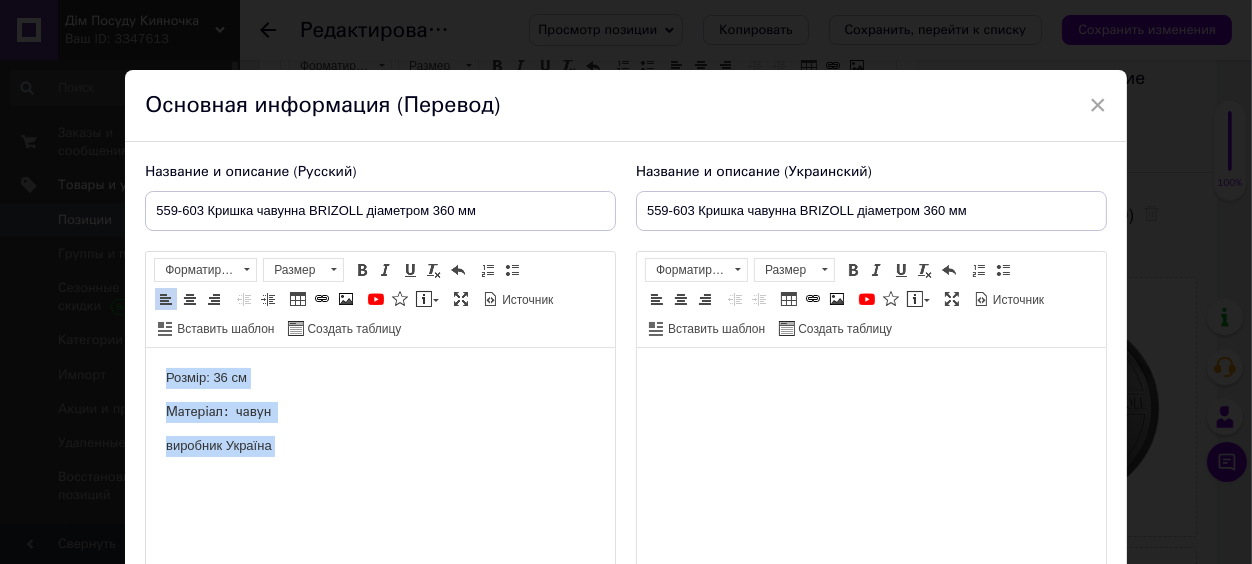 drag, startPoint x: 298, startPoint y: 456, endPoint x: 153, endPoint y: 373, distance: 167.07483 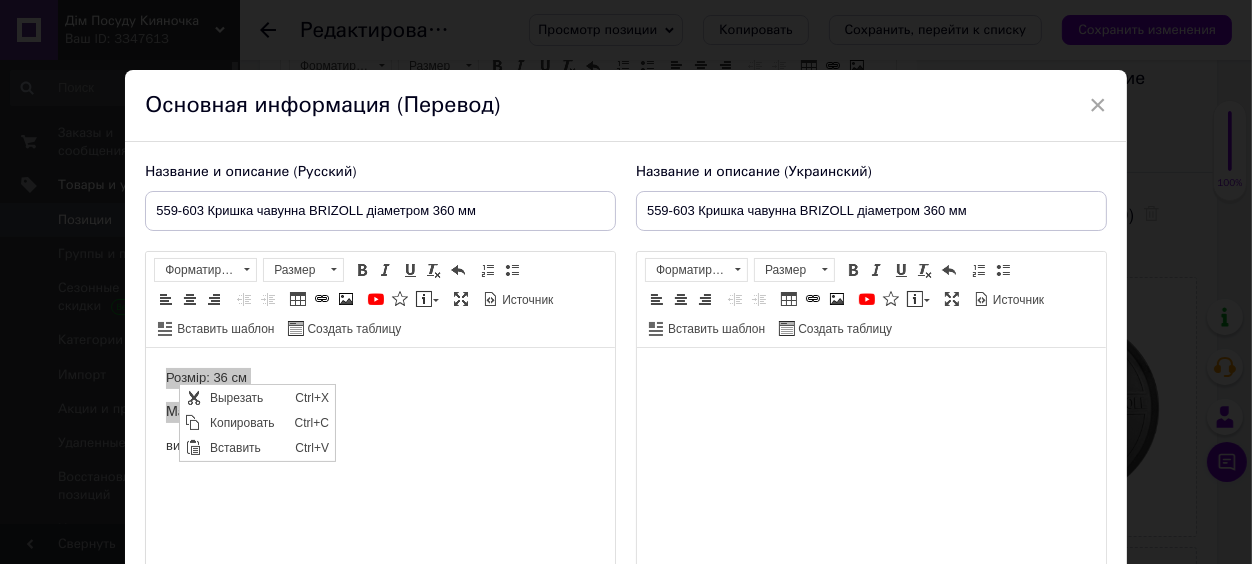 scroll, scrollTop: 0, scrollLeft: 0, axis: both 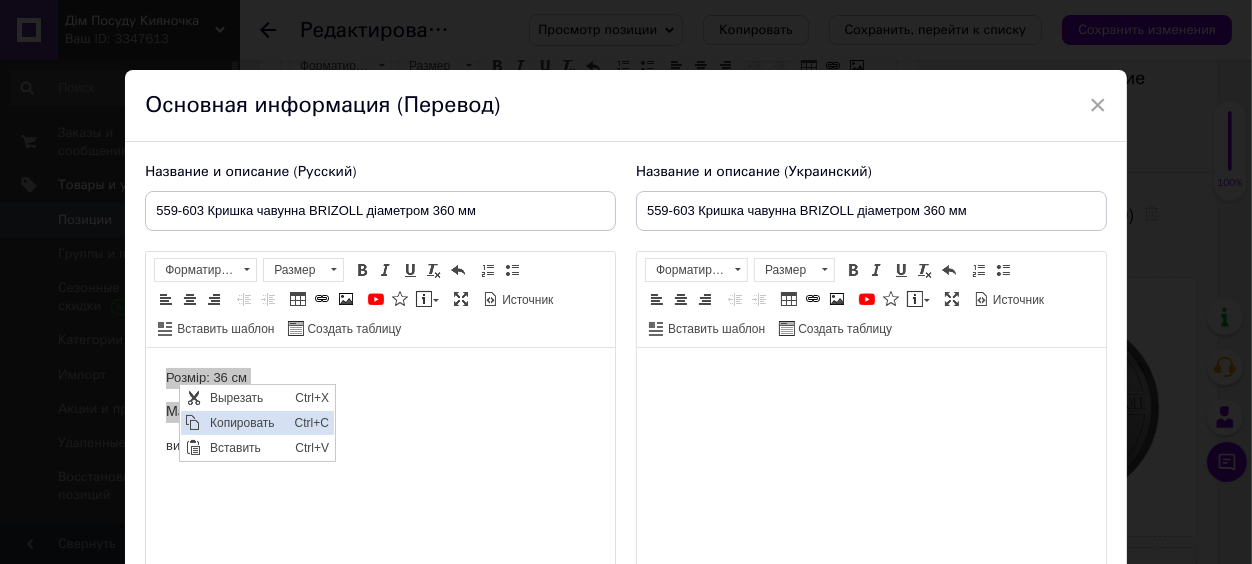 drag, startPoint x: 213, startPoint y: 422, endPoint x: 592, endPoint y: 481, distance: 383.56485 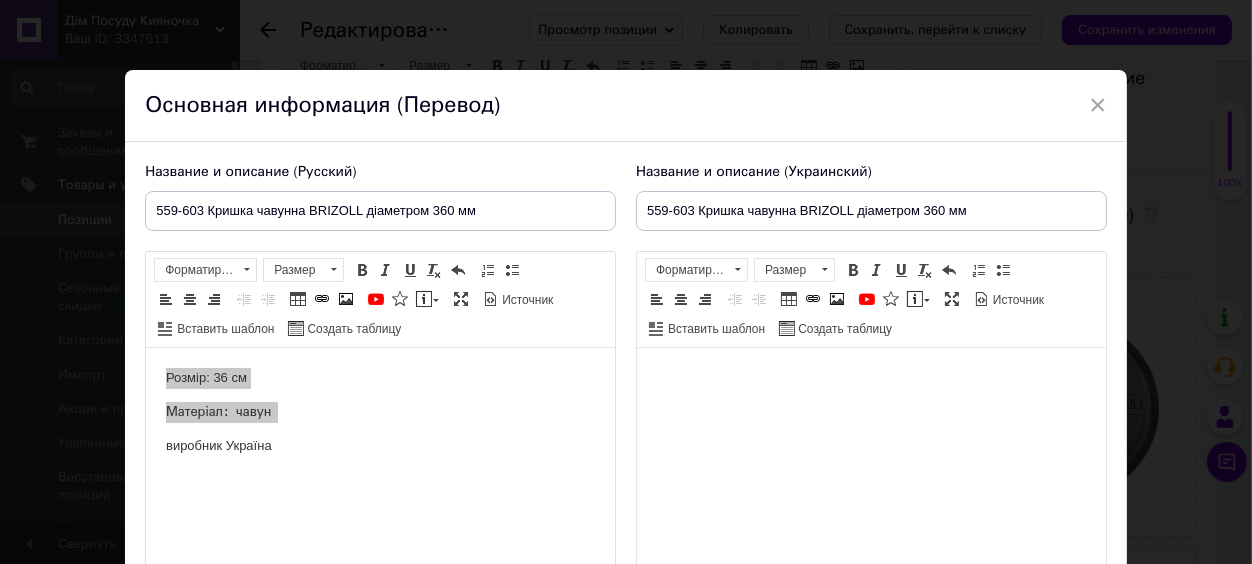 click at bounding box center [870, 473] 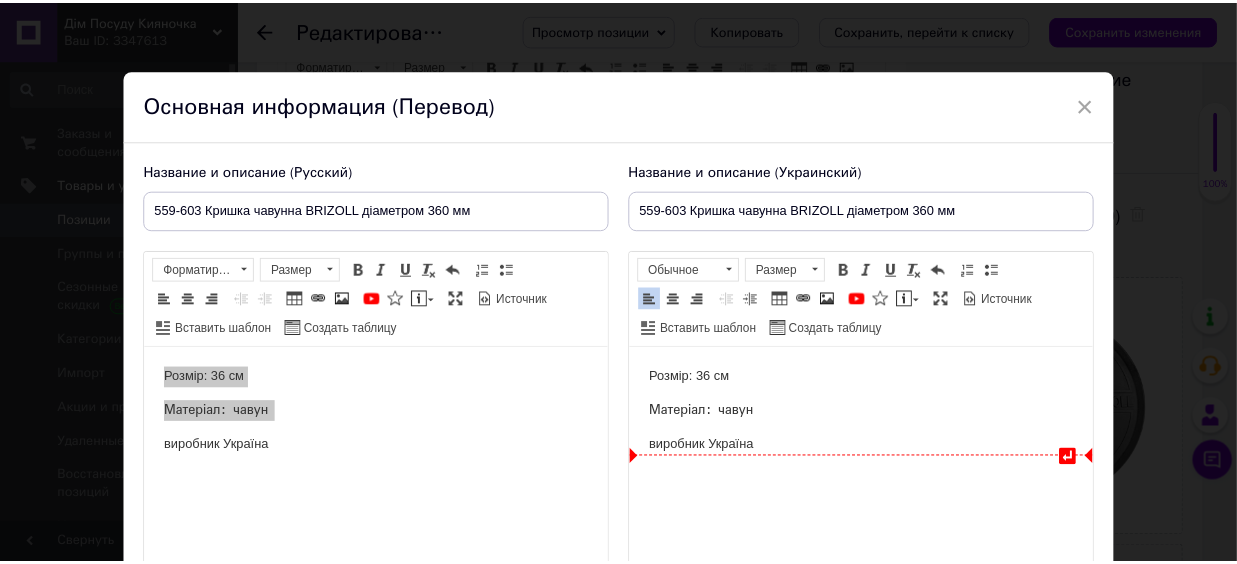 scroll, scrollTop: 220, scrollLeft: 0, axis: vertical 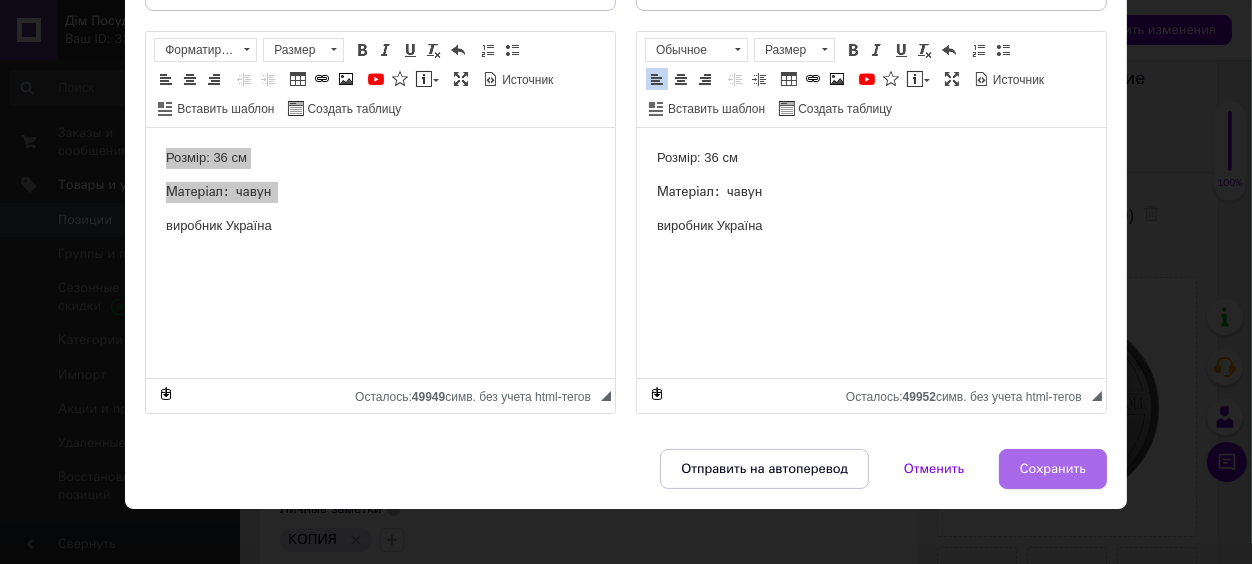 click on "Сохранить" at bounding box center [1053, 469] 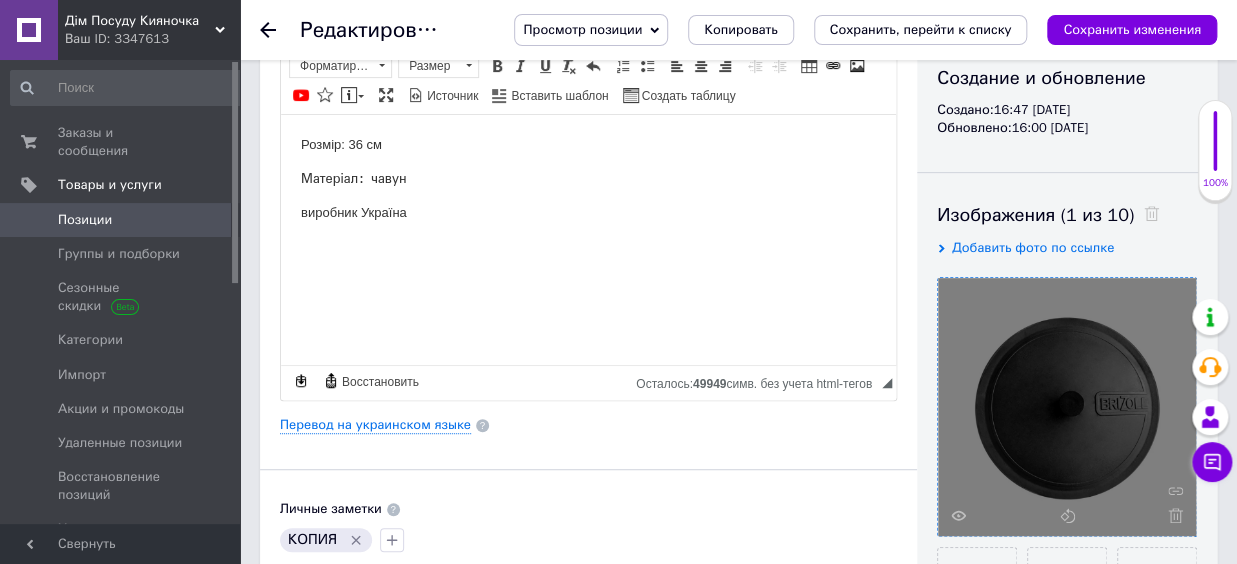 scroll, scrollTop: 0, scrollLeft: 0, axis: both 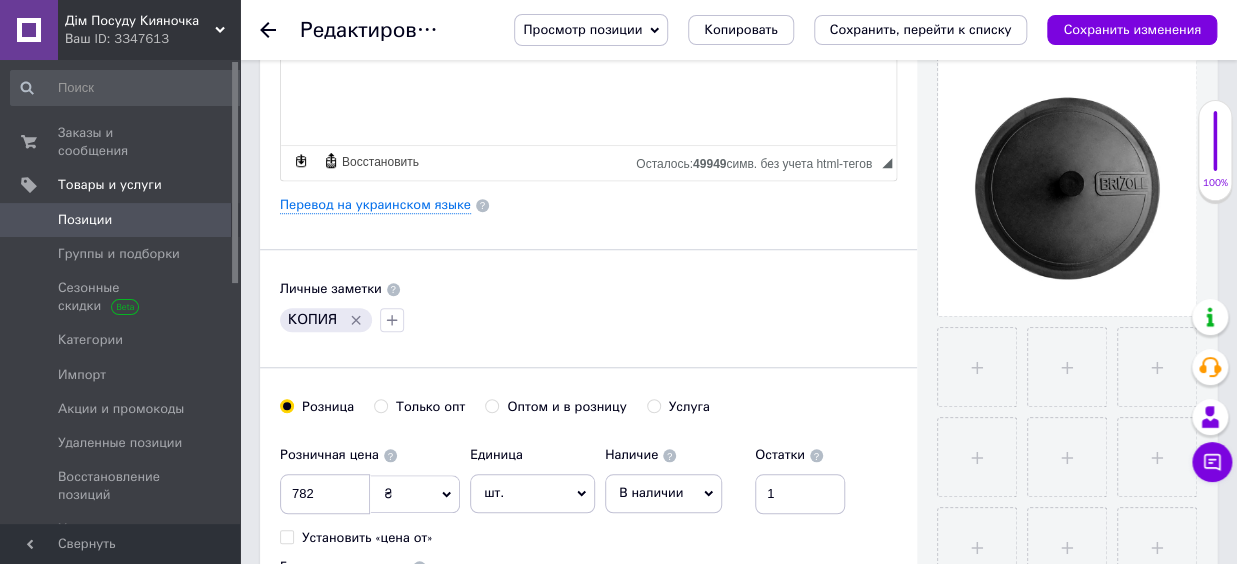 click 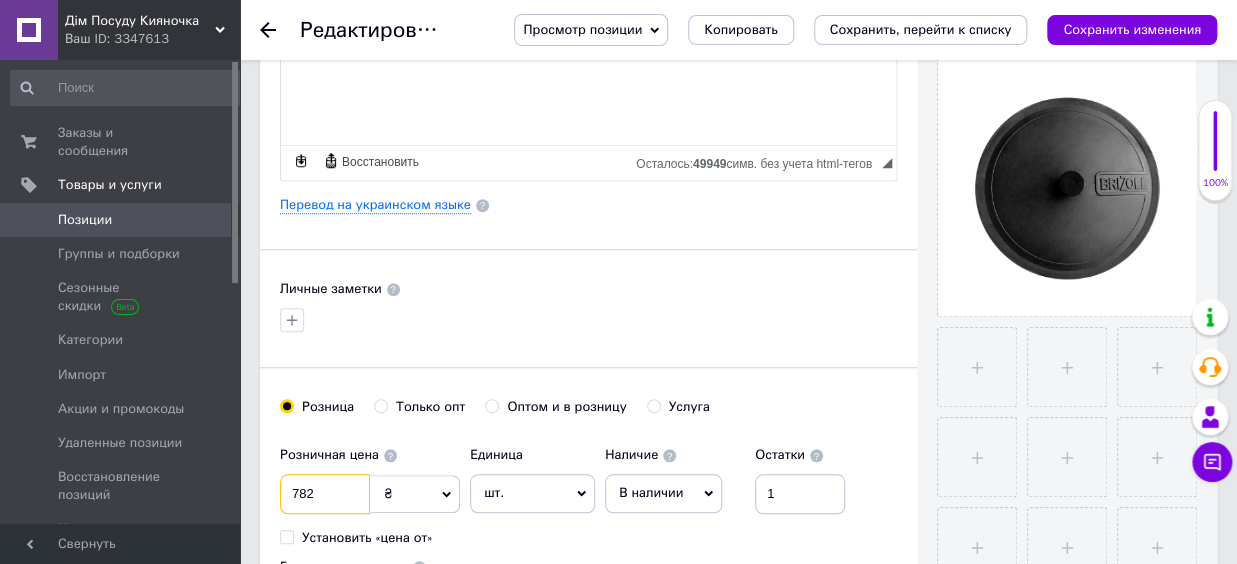 drag, startPoint x: 292, startPoint y: 496, endPoint x: 332, endPoint y: 494, distance: 40.04997 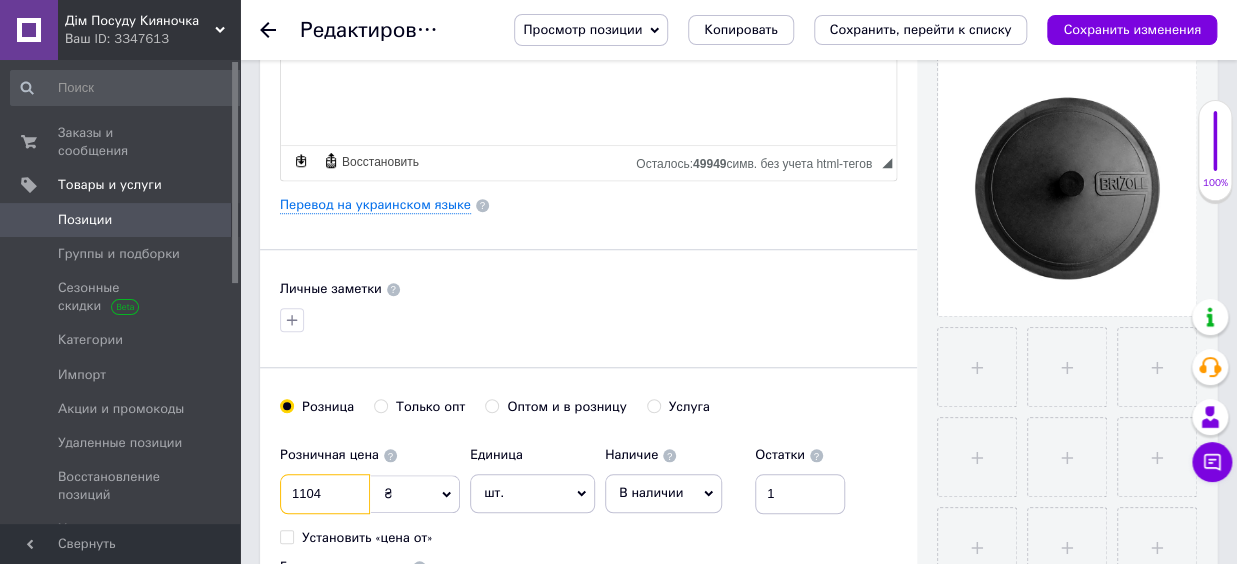 scroll, scrollTop: 660, scrollLeft: 0, axis: vertical 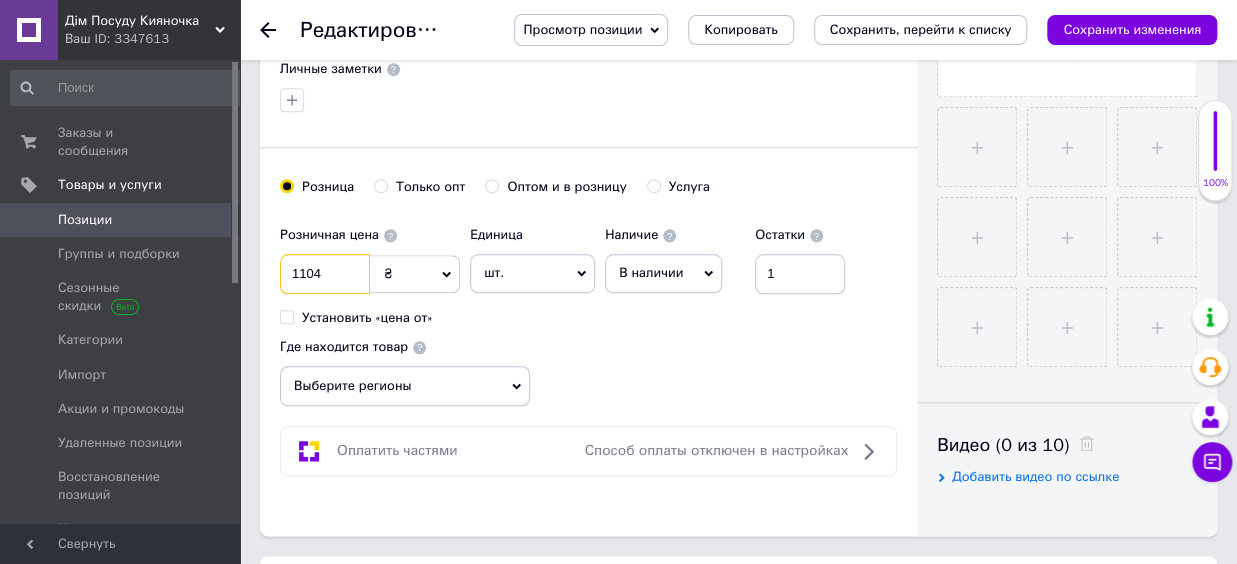 type on "1104" 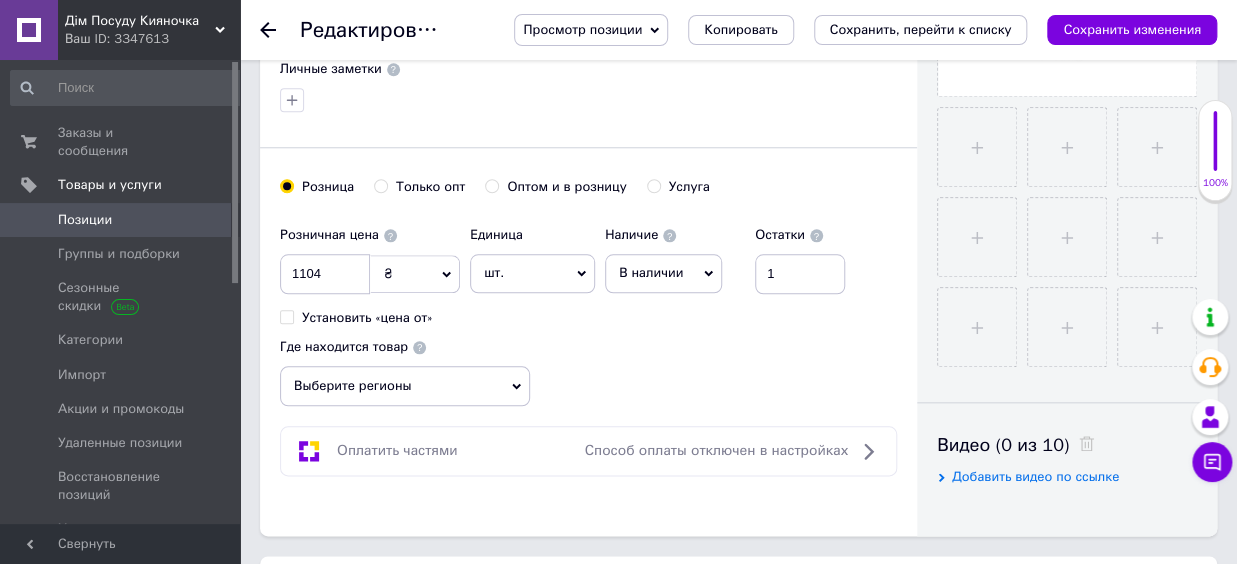 click on "Выберите регионы" at bounding box center [405, 386] 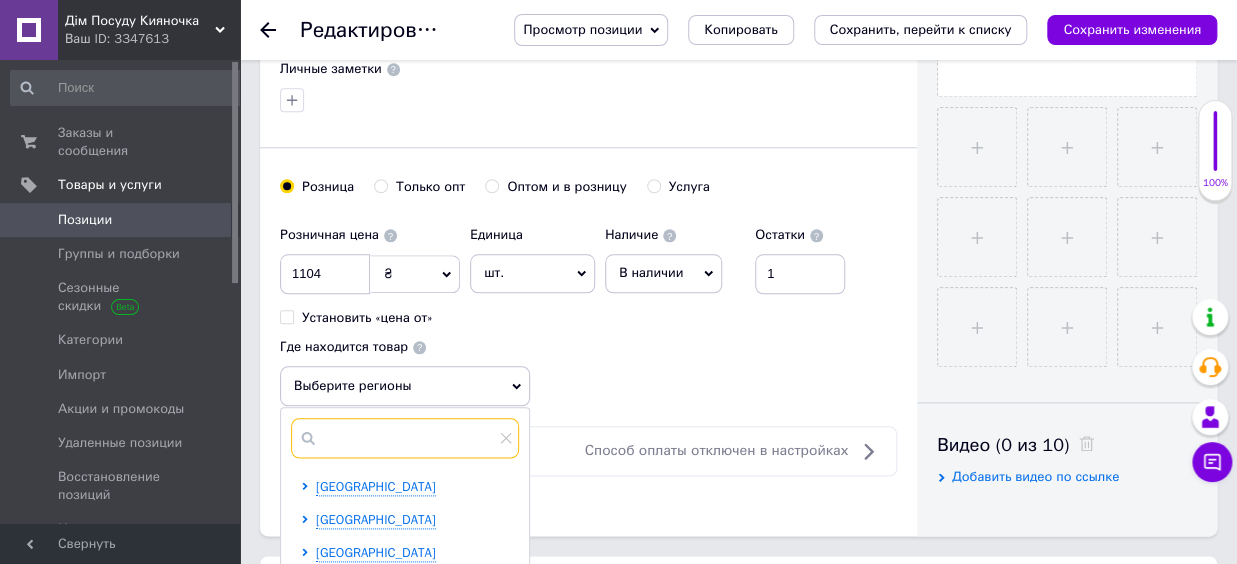 click at bounding box center [405, 438] 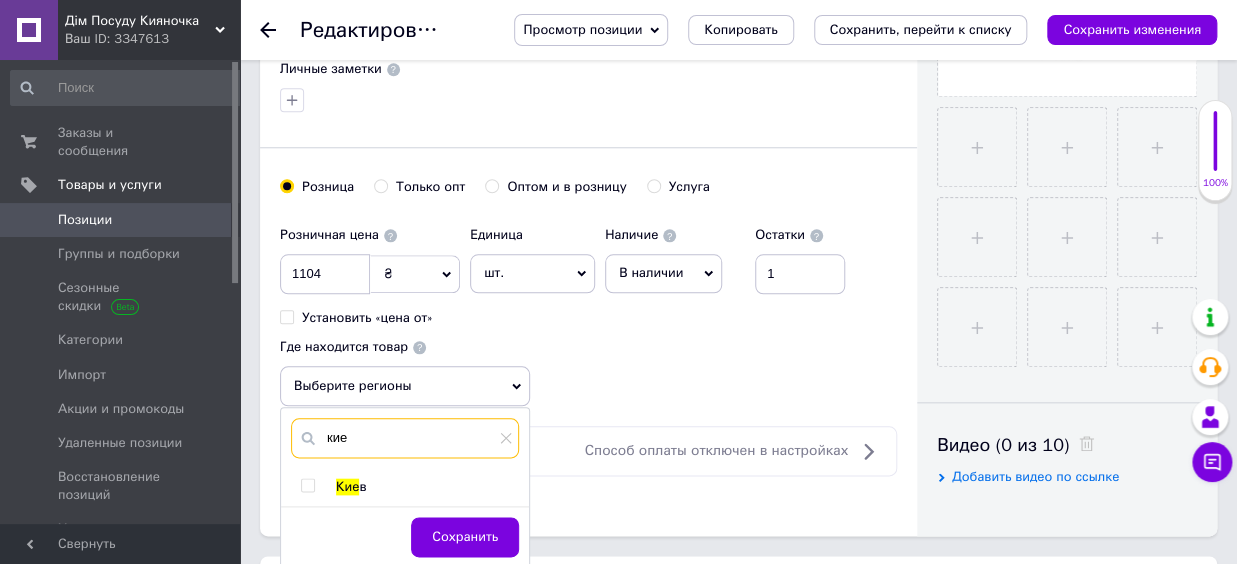 type on "кие" 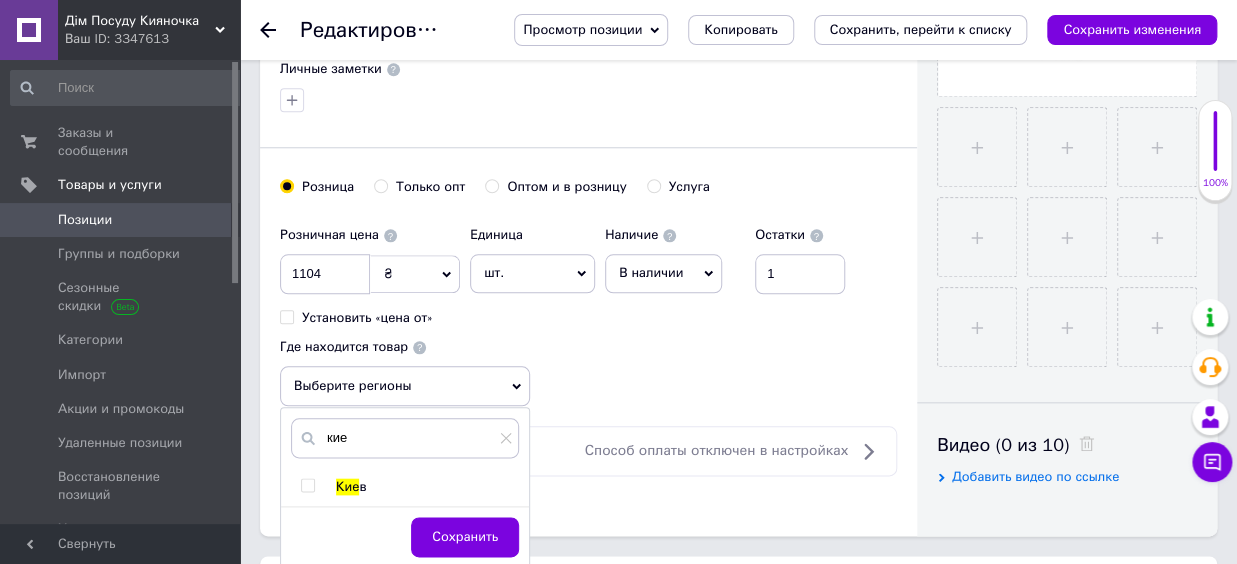 click on "Кие" at bounding box center [347, 486] 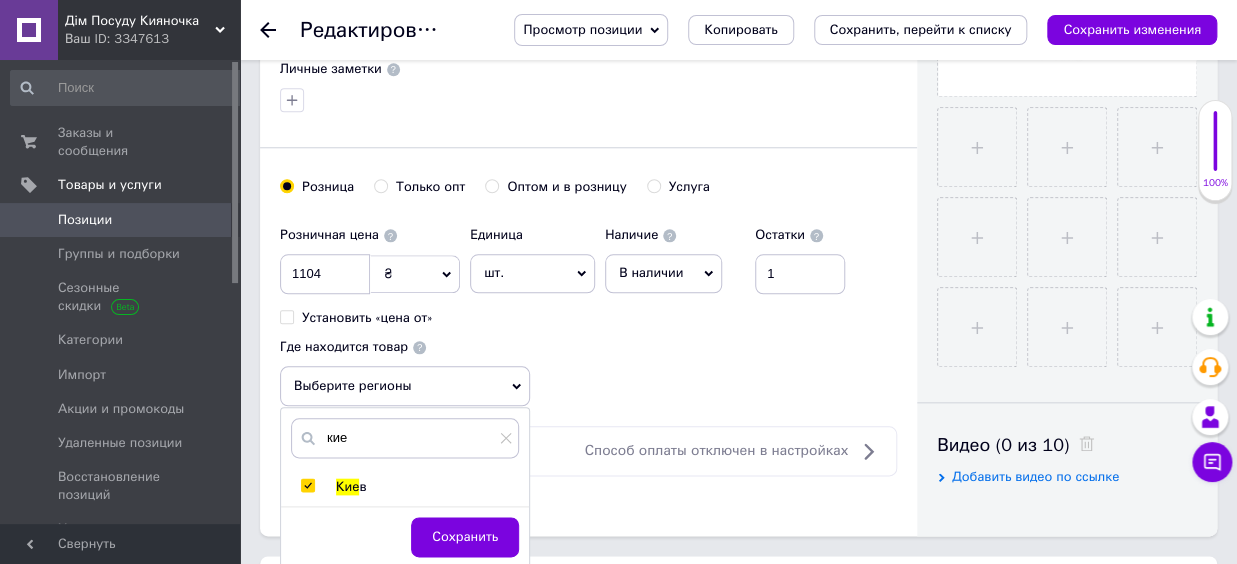 checkbox on "true" 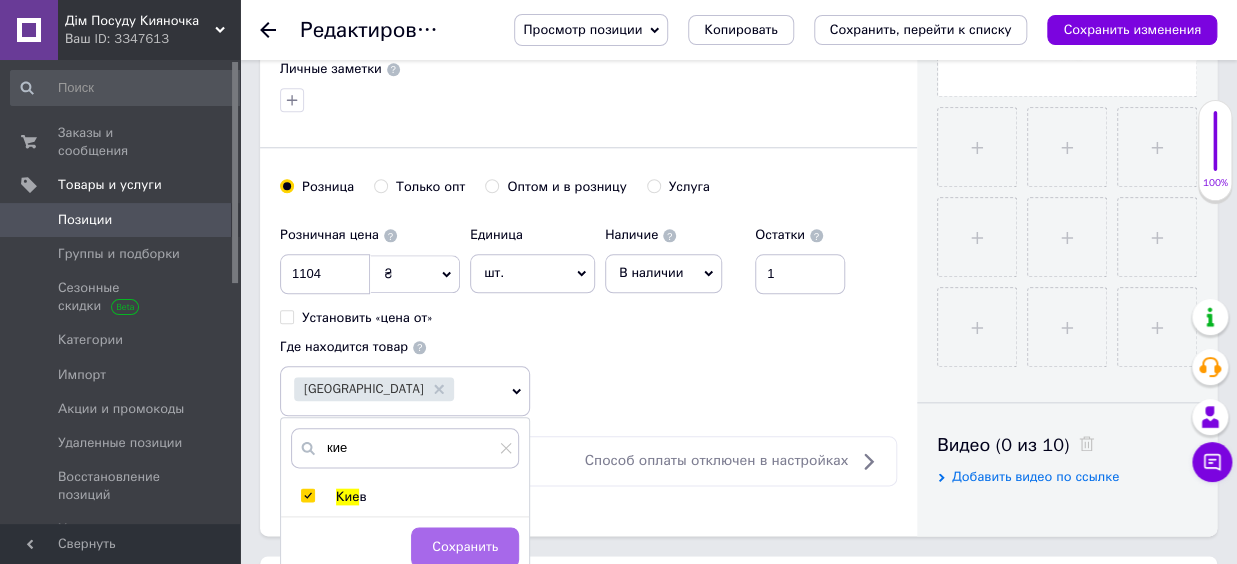 click on "Сохранить" at bounding box center (465, 547) 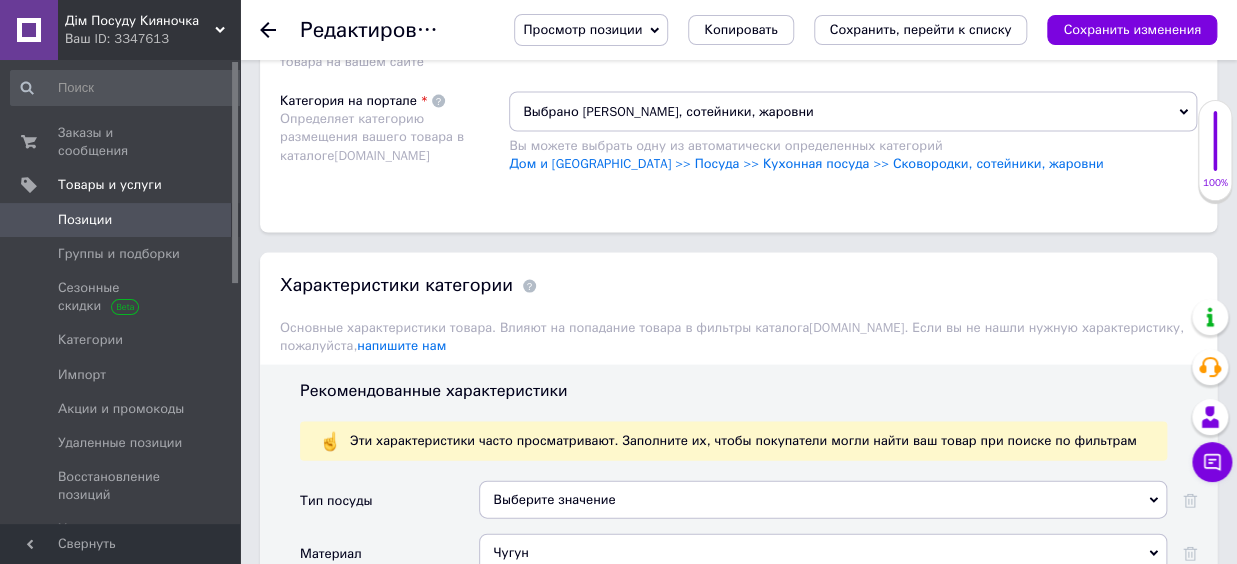 scroll, scrollTop: 1650, scrollLeft: 0, axis: vertical 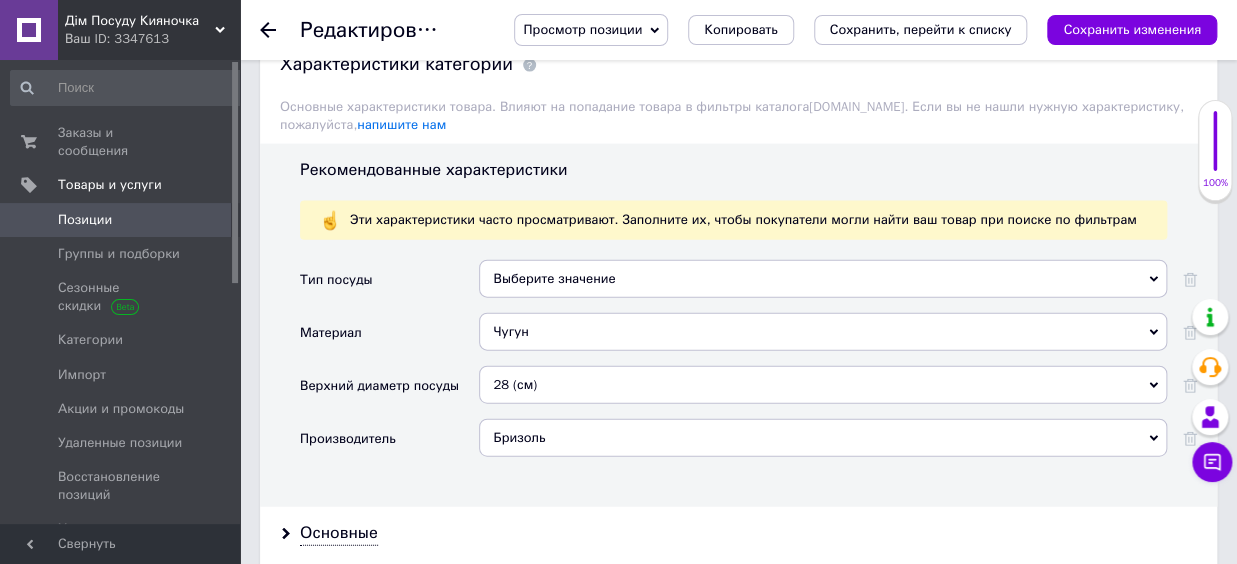 click on "28 (см)" at bounding box center (823, 385) 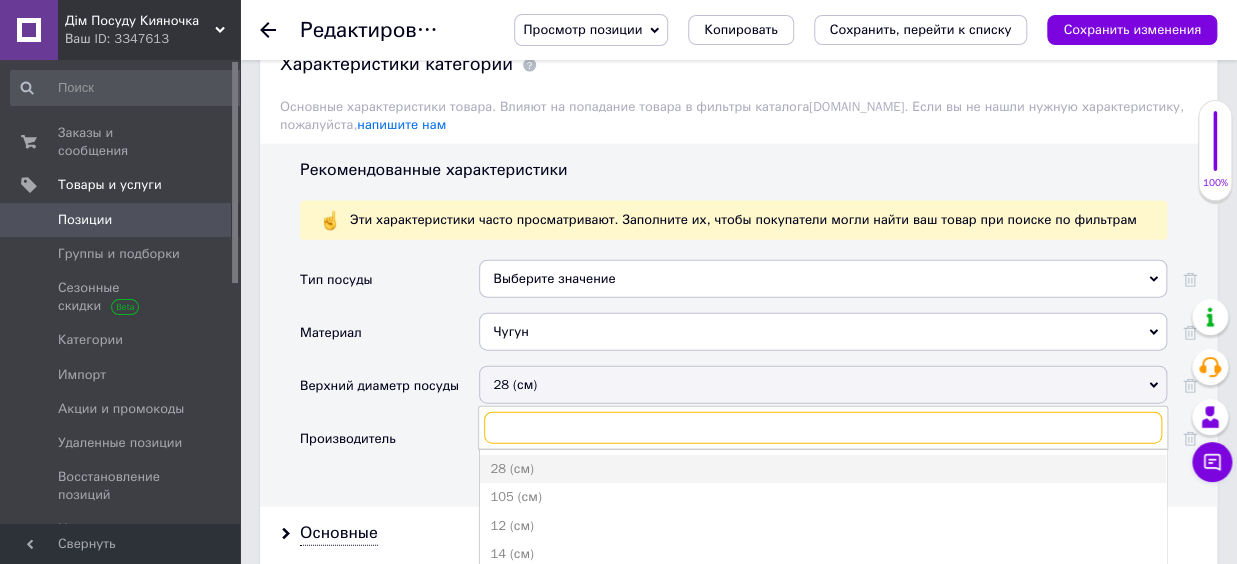 click at bounding box center [823, 428] 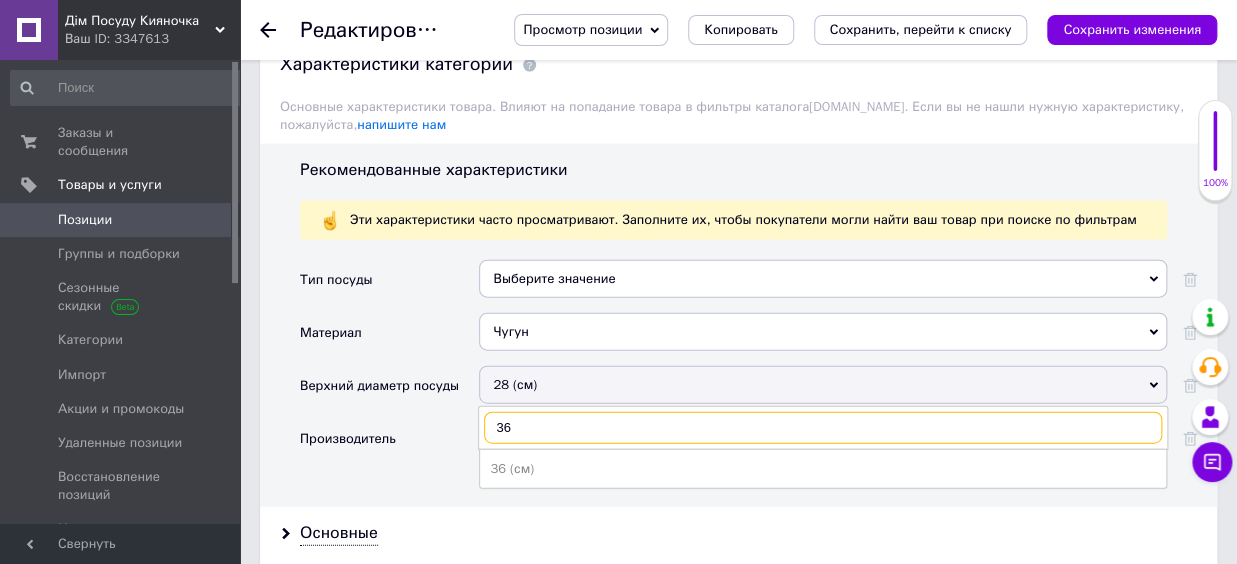 type on "36" 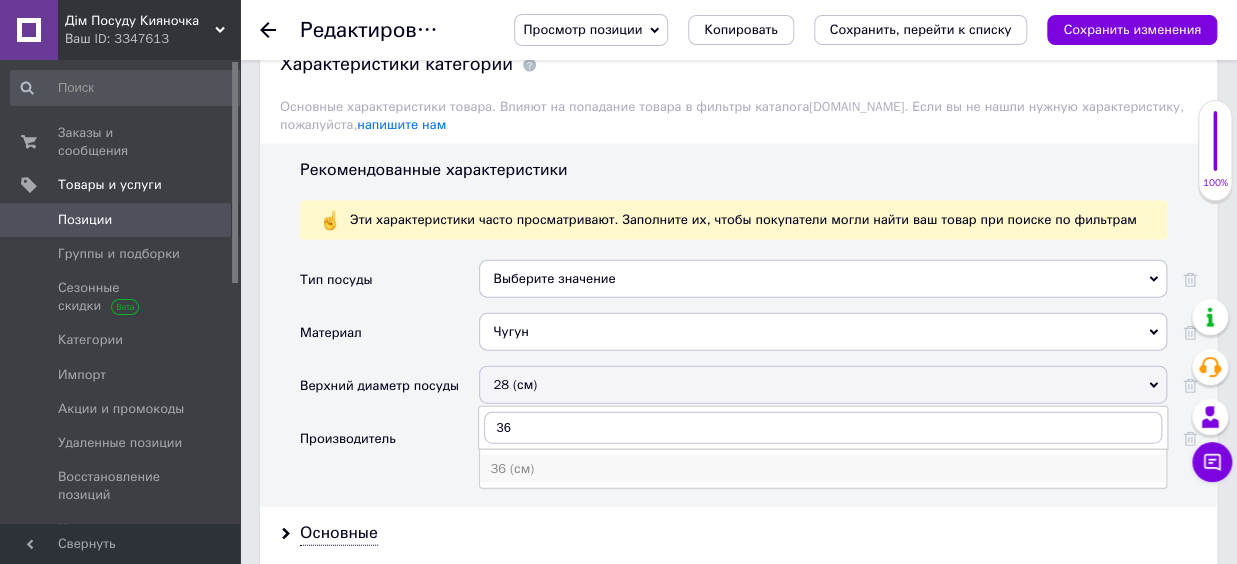 click on "36 (см)" at bounding box center [823, 469] 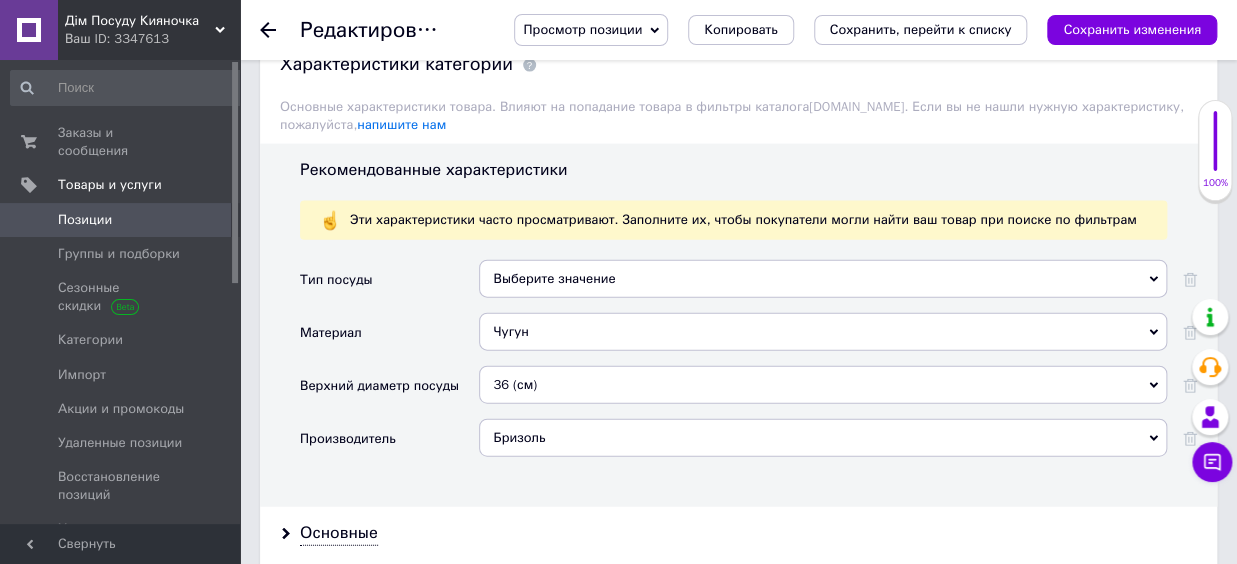 click on "Выберите значение" at bounding box center [823, 279] 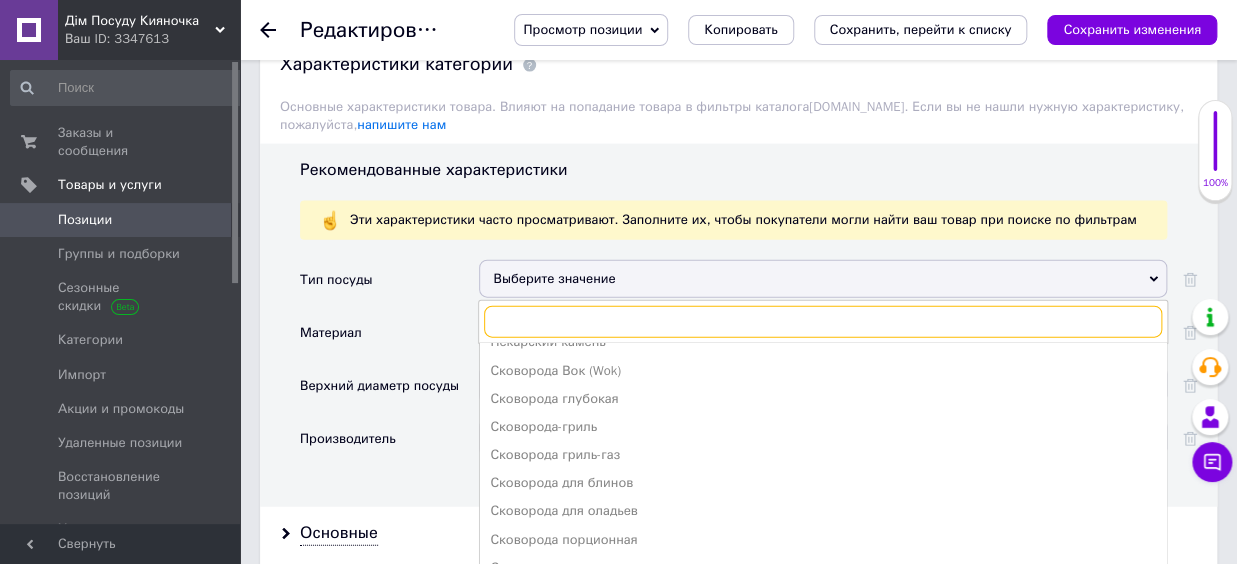 scroll, scrollTop: 163, scrollLeft: 0, axis: vertical 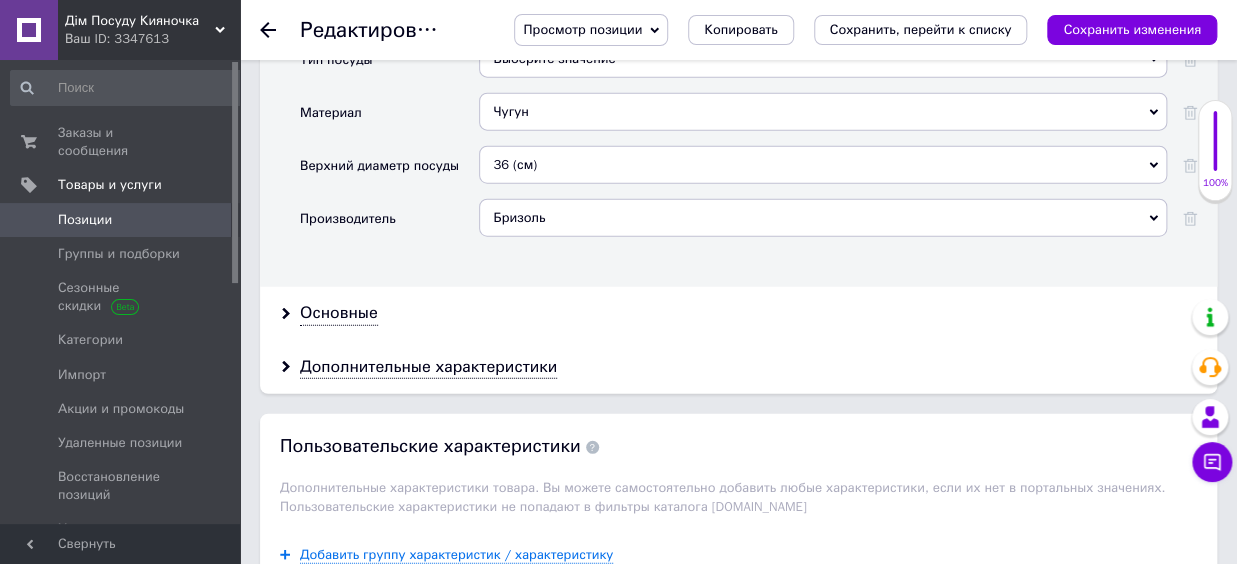 click on "Производитель" at bounding box center (389, 225) 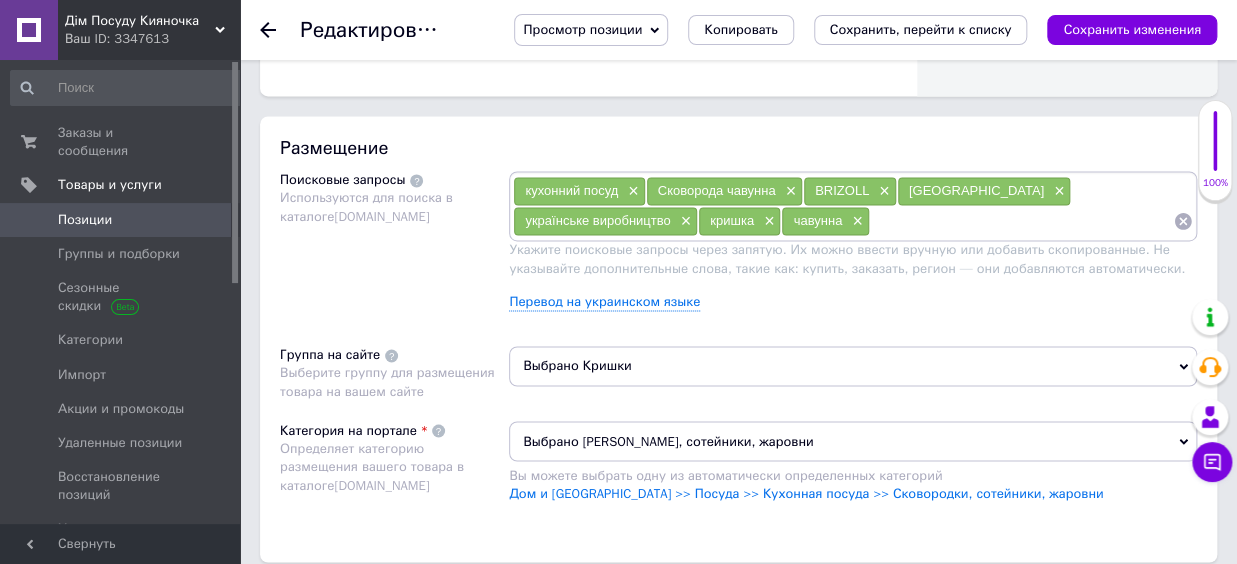 scroll, scrollTop: 990, scrollLeft: 0, axis: vertical 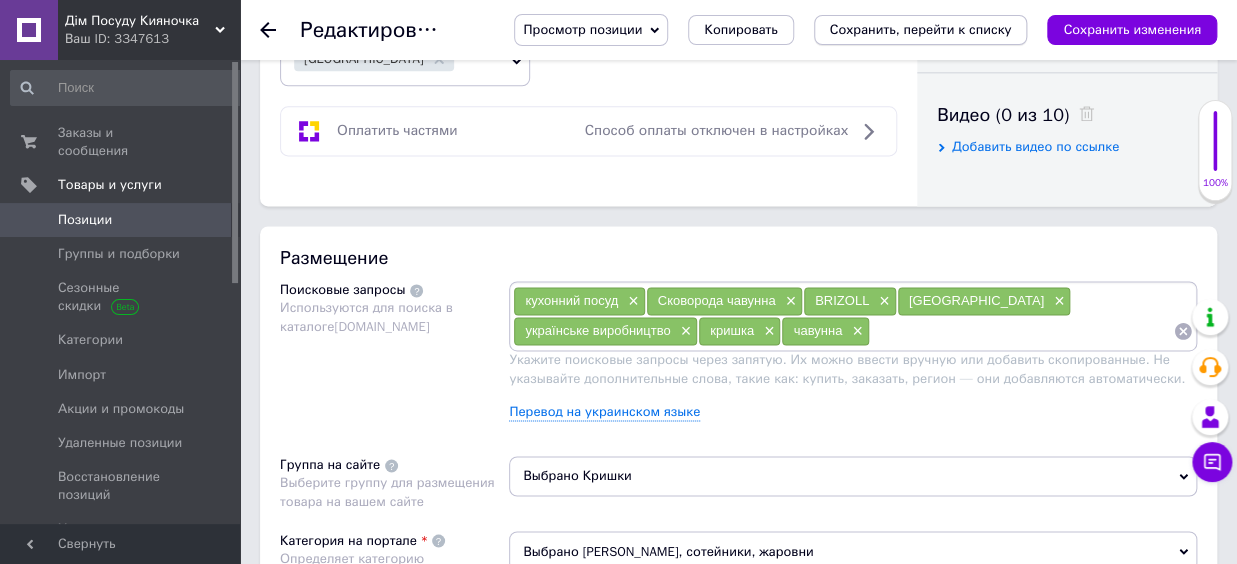 click on "Сохранить, перейти к списку" at bounding box center [921, 29] 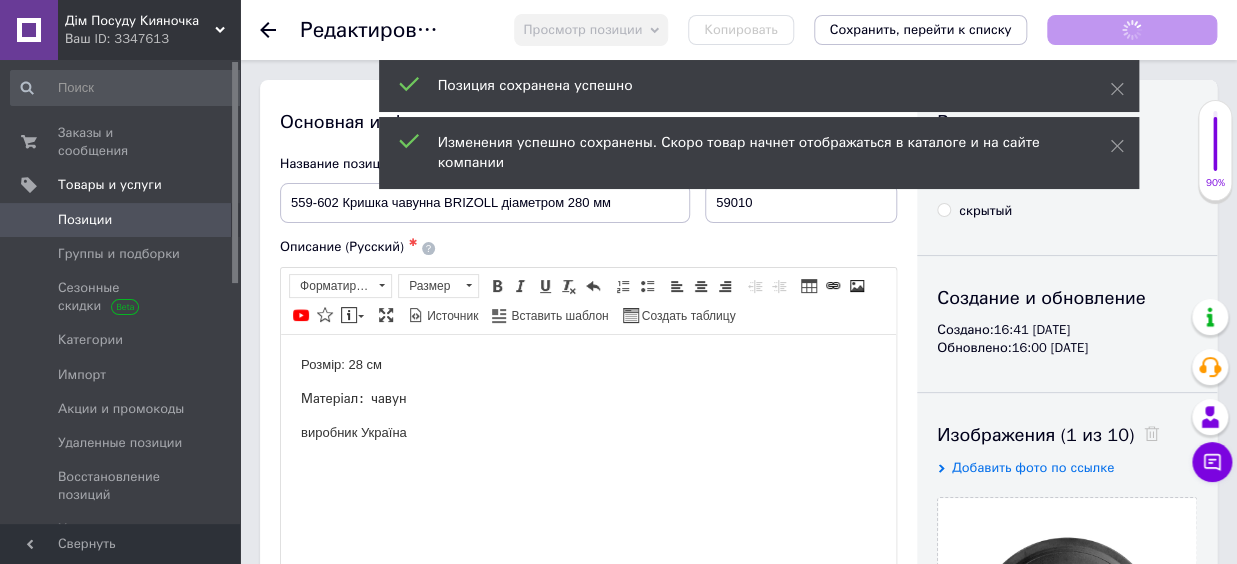 scroll, scrollTop: 0, scrollLeft: 0, axis: both 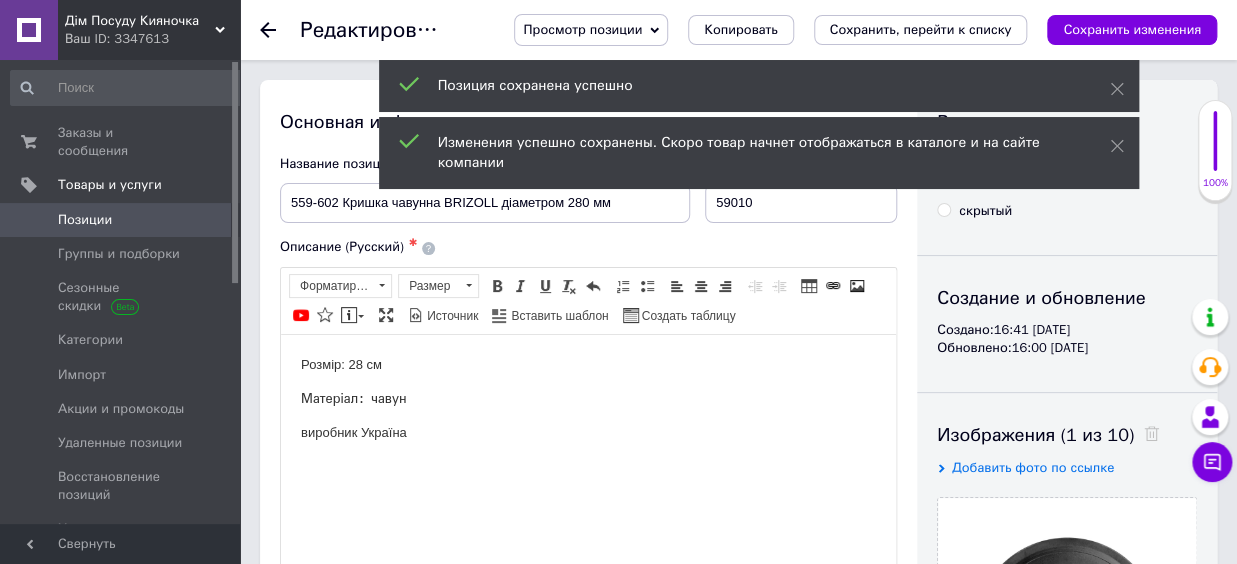 click on "Просмотр позиции Сохранить и посмотреть на сайте Сохранить и посмотреть на портале Копировать Сохранить, перейти к списку Сохранить изменения" at bounding box center [845, 30] 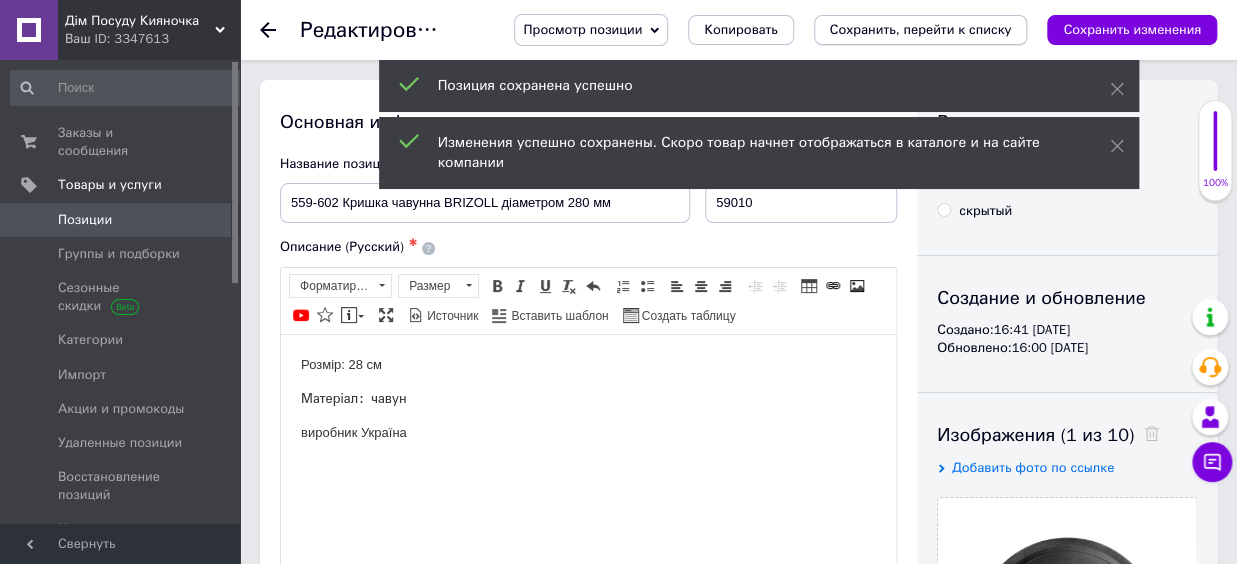 click on "Сохранить, перейти к списку" at bounding box center (921, 29) 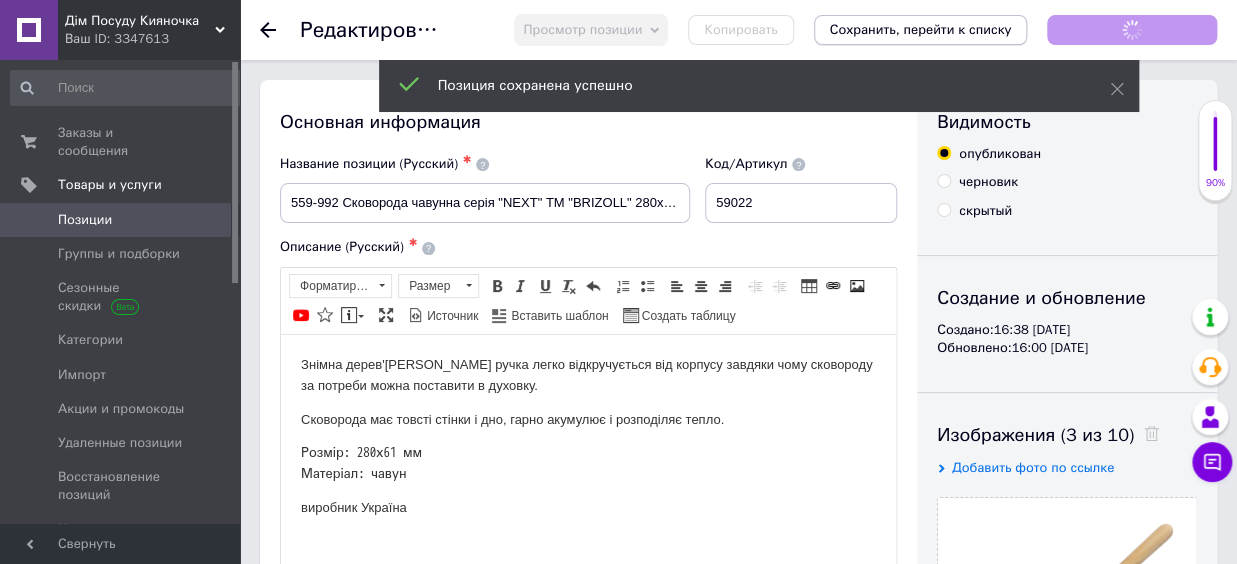 scroll, scrollTop: 0, scrollLeft: 0, axis: both 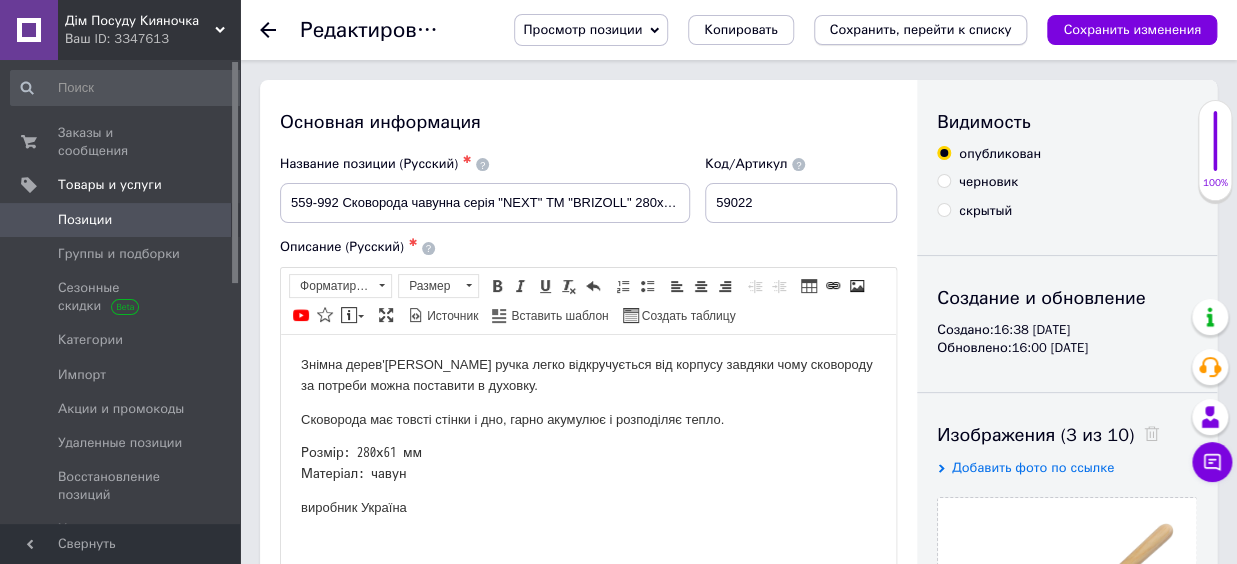 click on "Сохранить, перейти к списку" at bounding box center (921, 29) 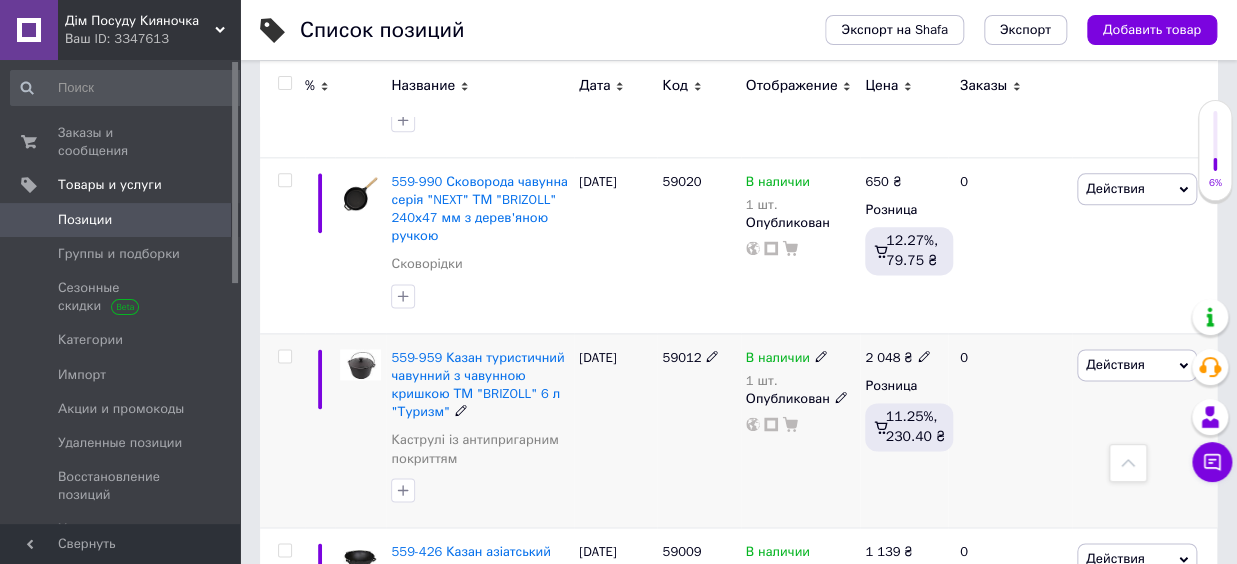 scroll, scrollTop: 990, scrollLeft: 0, axis: vertical 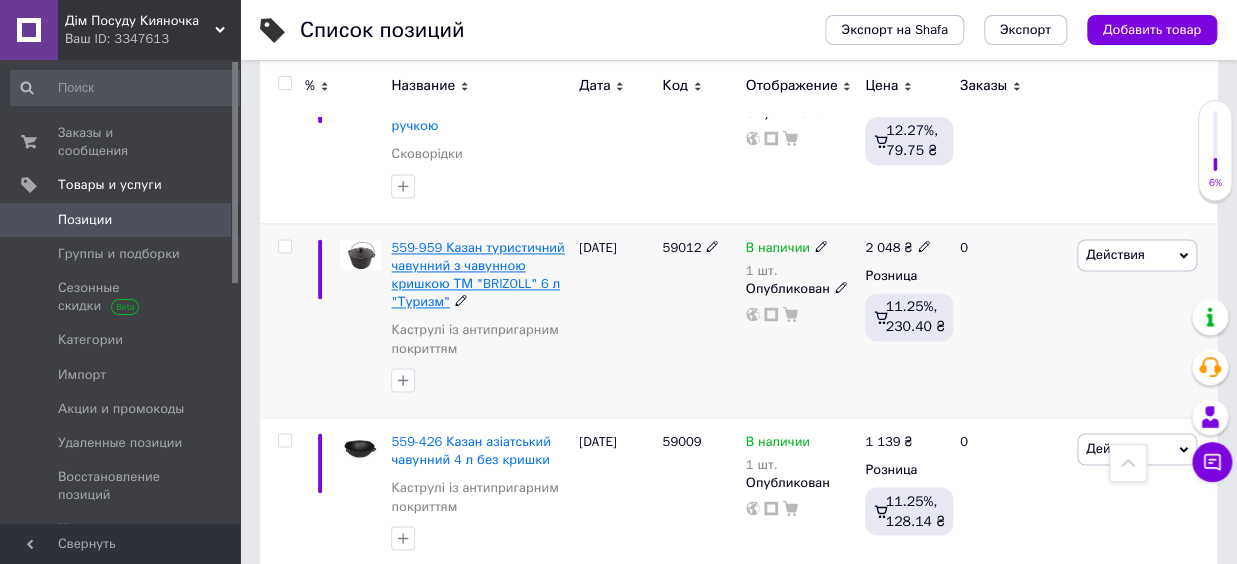 click on "559-959 Казан туристичний чавунний з чавунною кришкою ТМ "BRIZOLL" 6 л "Туризм"" at bounding box center [477, 275] 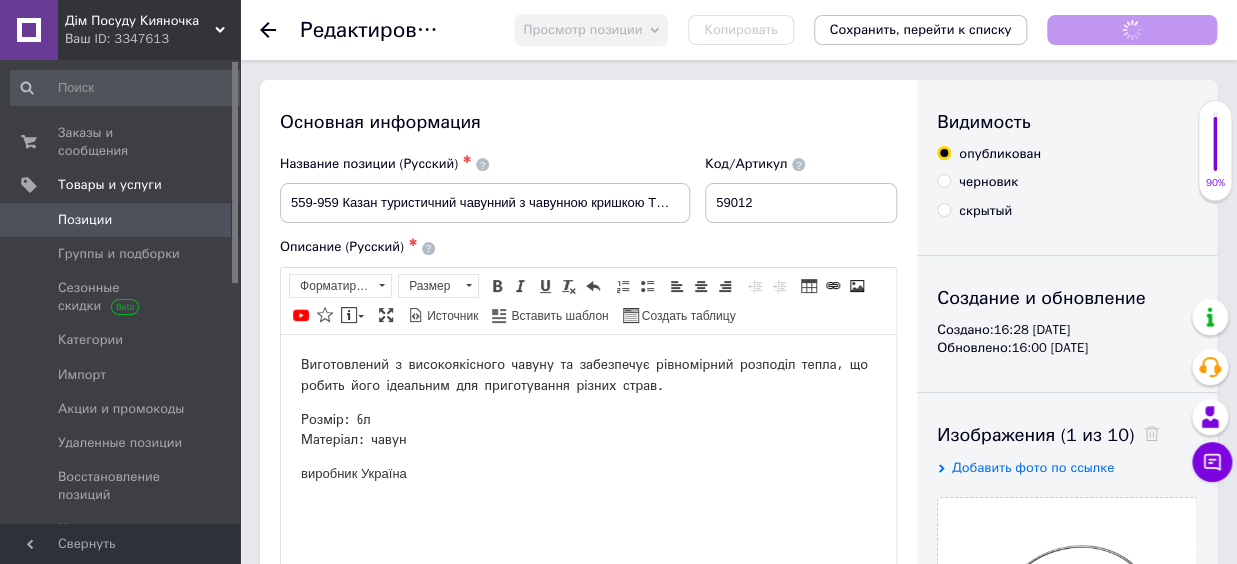 scroll, scrollTop: 0, scrollLeft: 0, axis: both 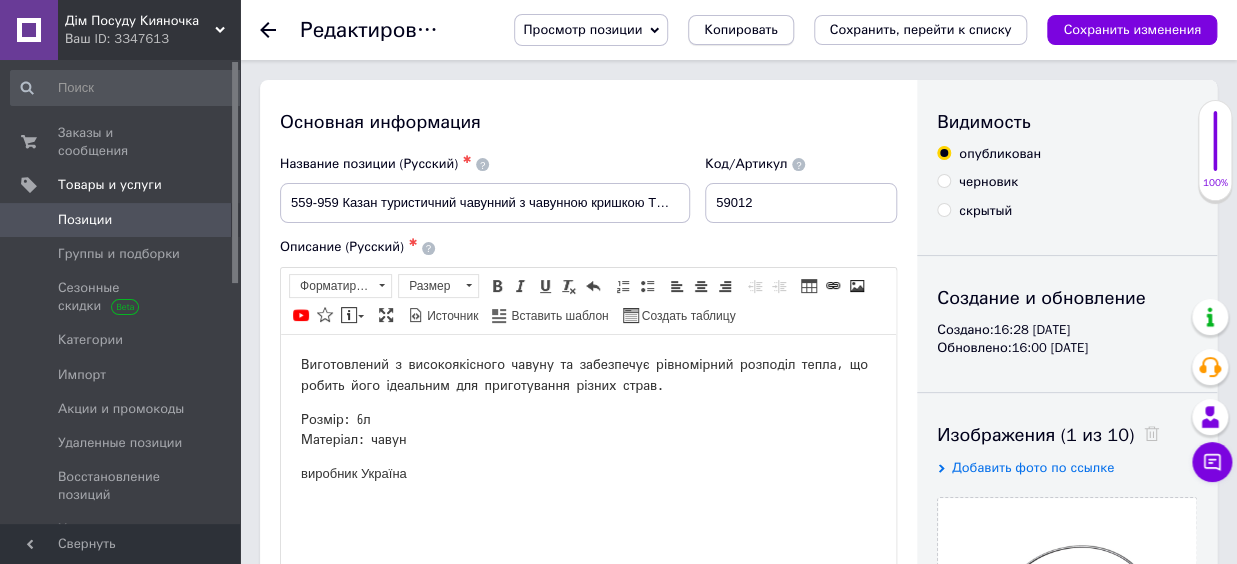 click on "Копировать" at bounding box center (740, 30) 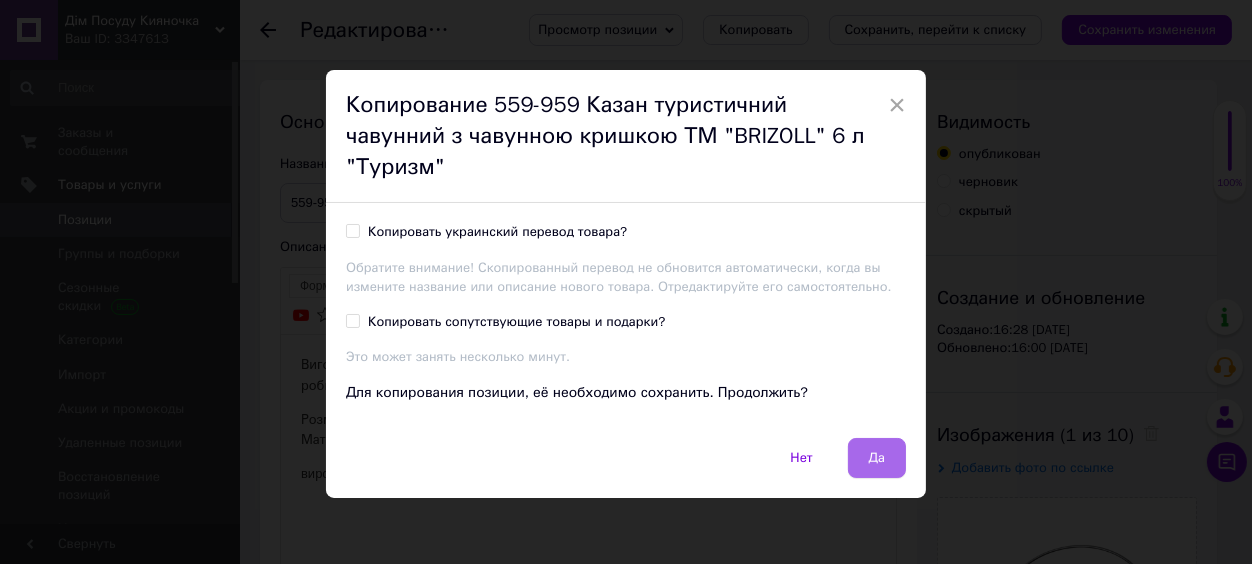 click on "Да" at bounding box center (877, 458) 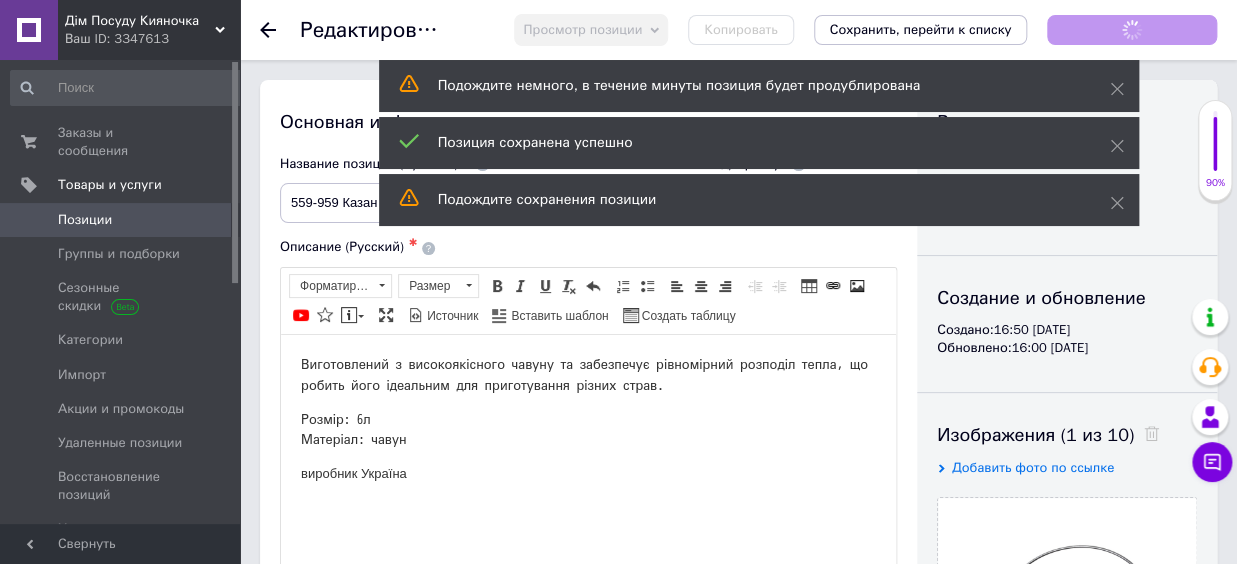 scroll, scrollTop: 0, scrollLeft: 0, axis: both 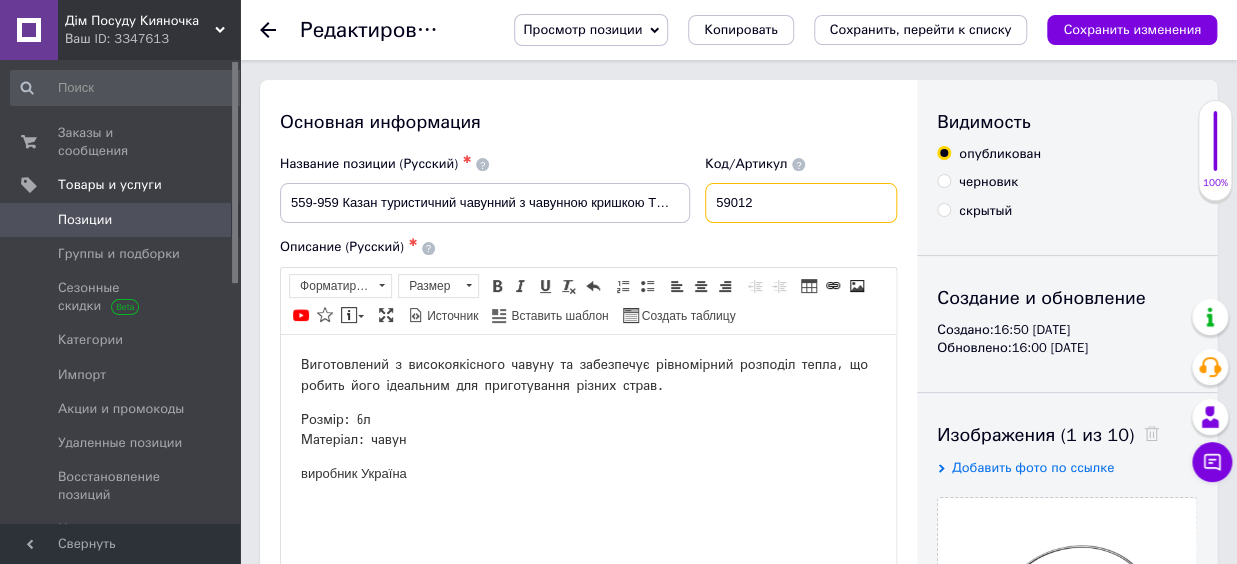 drag, startPoint x: 755, startPoint y: 210, endPoint x: 779, endPoint y: 212, distance: 24.083189 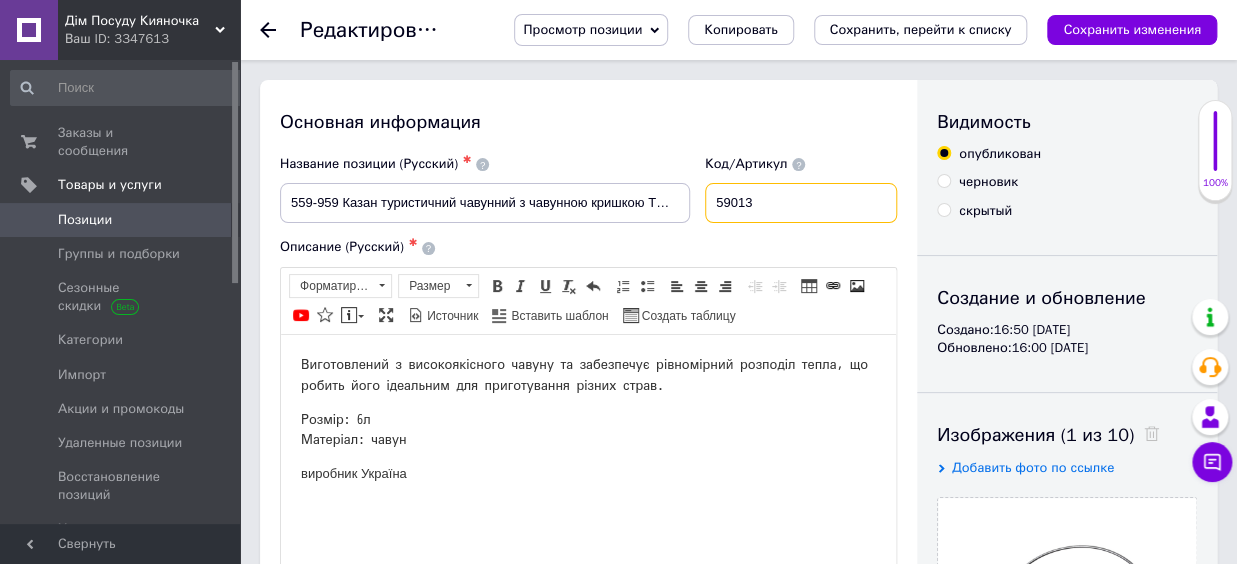 type on "59013" 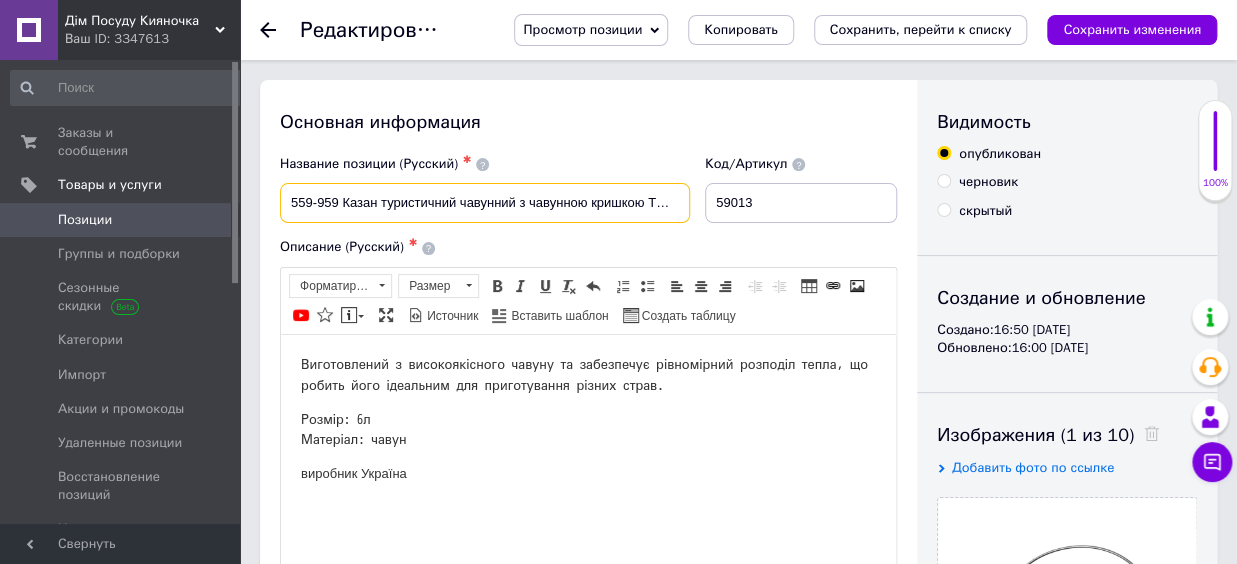drag, startPoint x: 693, startPoint y: 208, endPoint x: 258, endPoint y: 213, distance: 435.02875 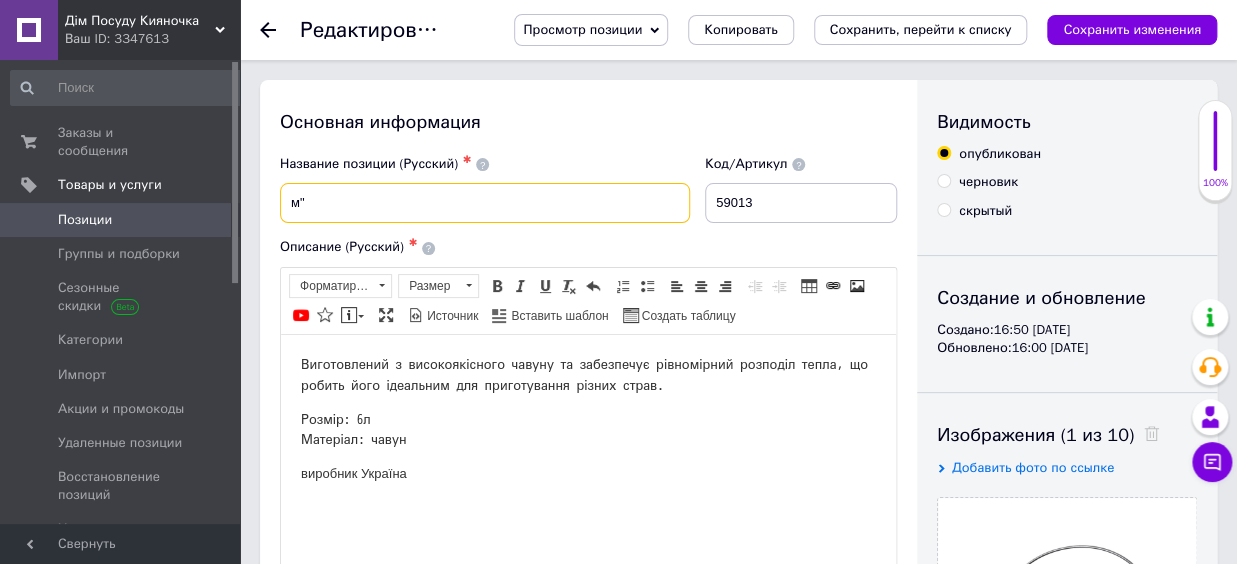 type on """ 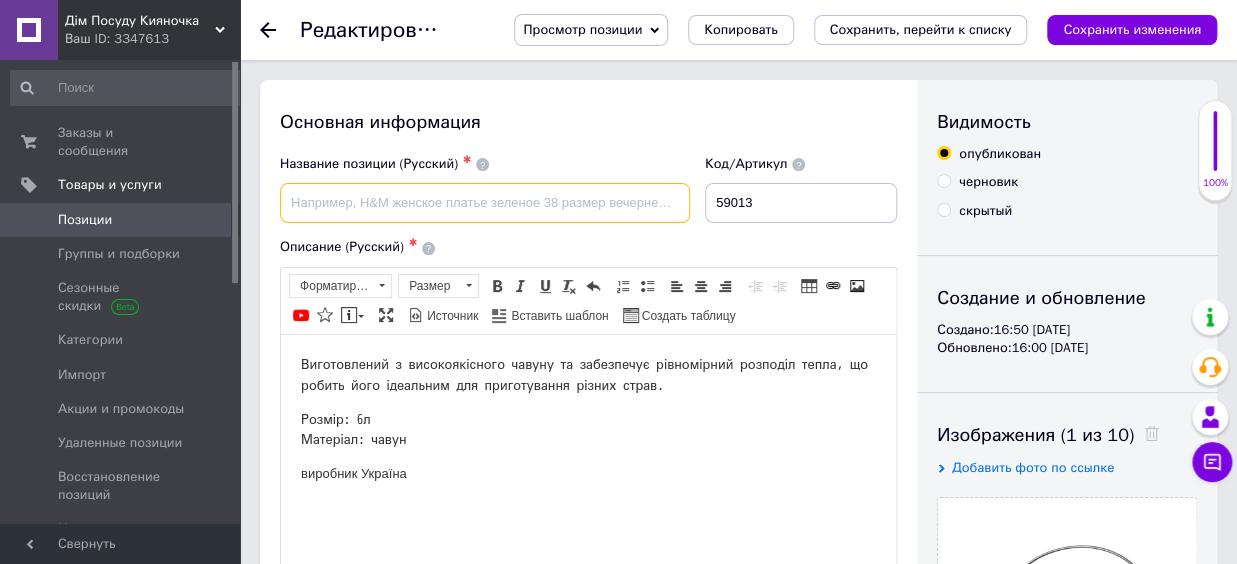 paste on "559-964 Казан алюмінієвий з дужкою та кришкою 4 л "Турист" ТМ "BRIZOLL"" 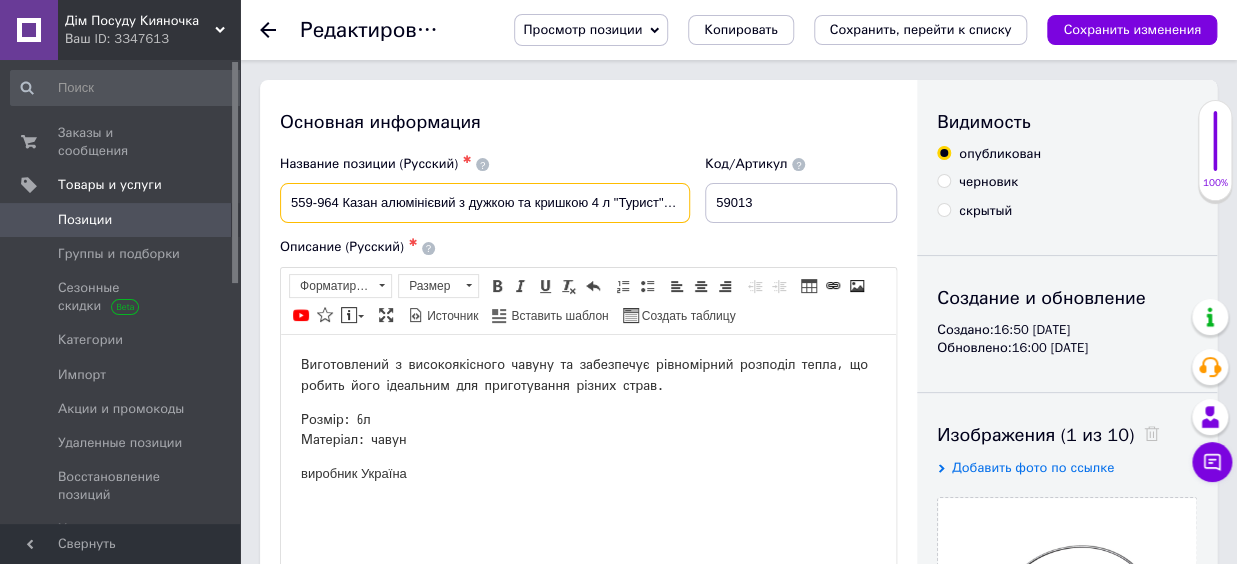 scroll, scrollTop: 0, scrollLeft: 62, axis: horizontal 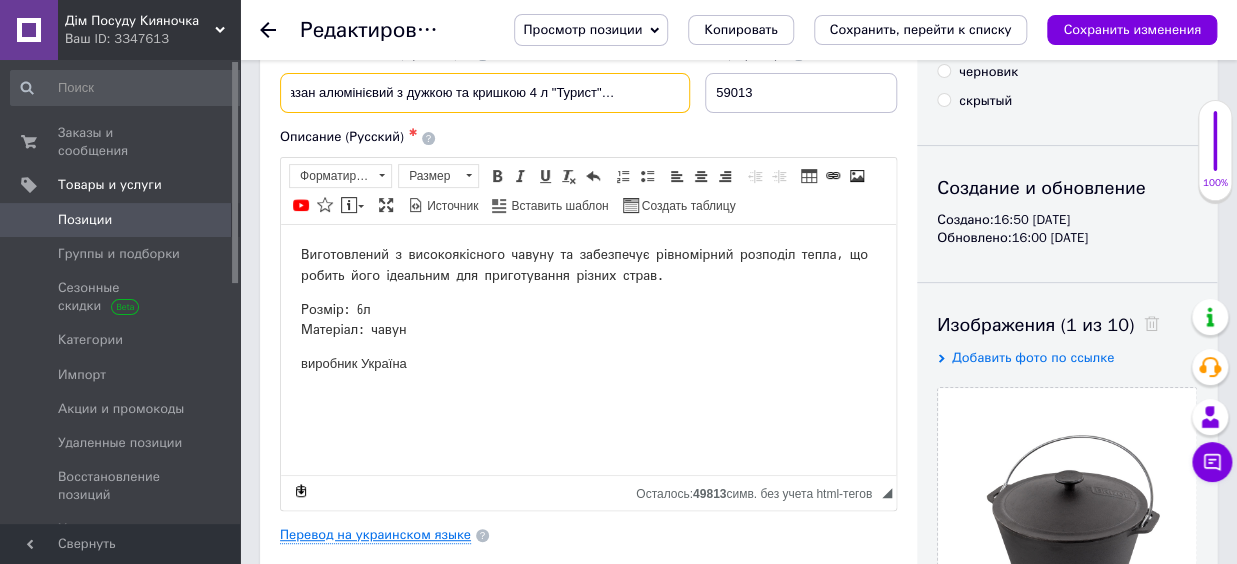 type on "559-964 Казан алюмінієвий з дужкою та кришкою 4 л "Турист" ТМ "BRIZOLL"" 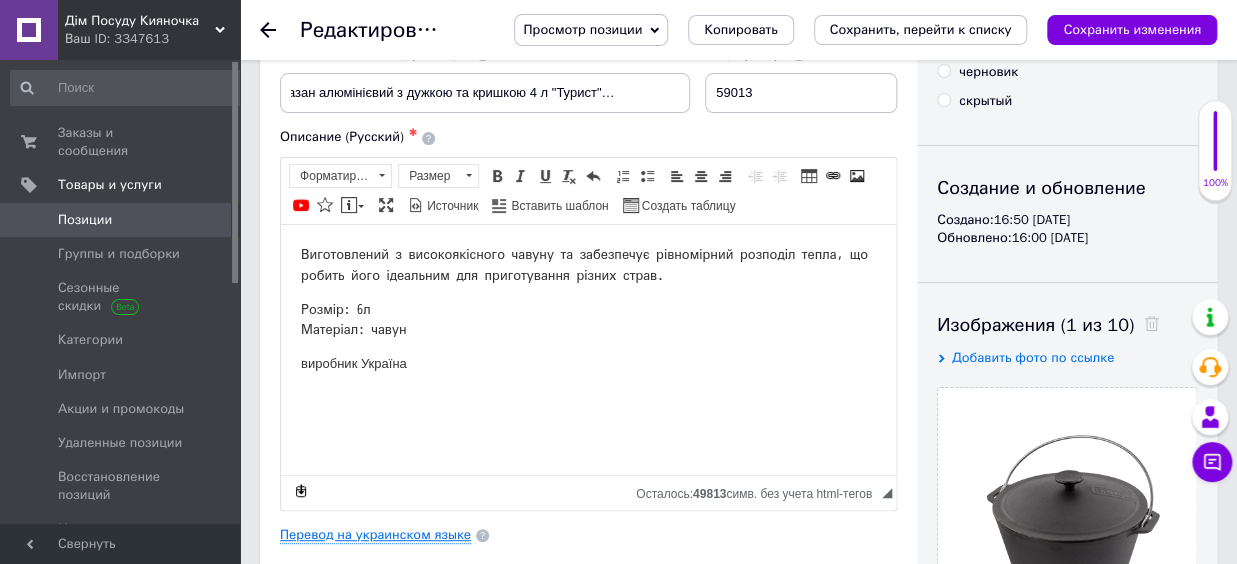 click on "Перевод на украинском языке" at bounding box center [375, 535] 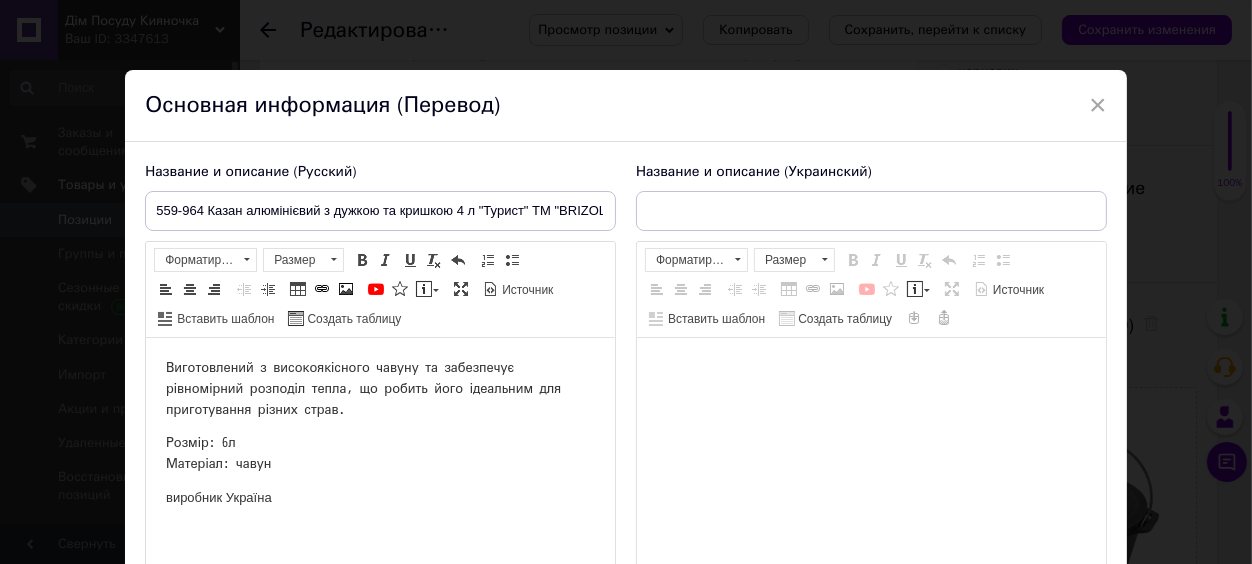 scroll, scrollTop: 0, scrollLeft: 0, axis: both 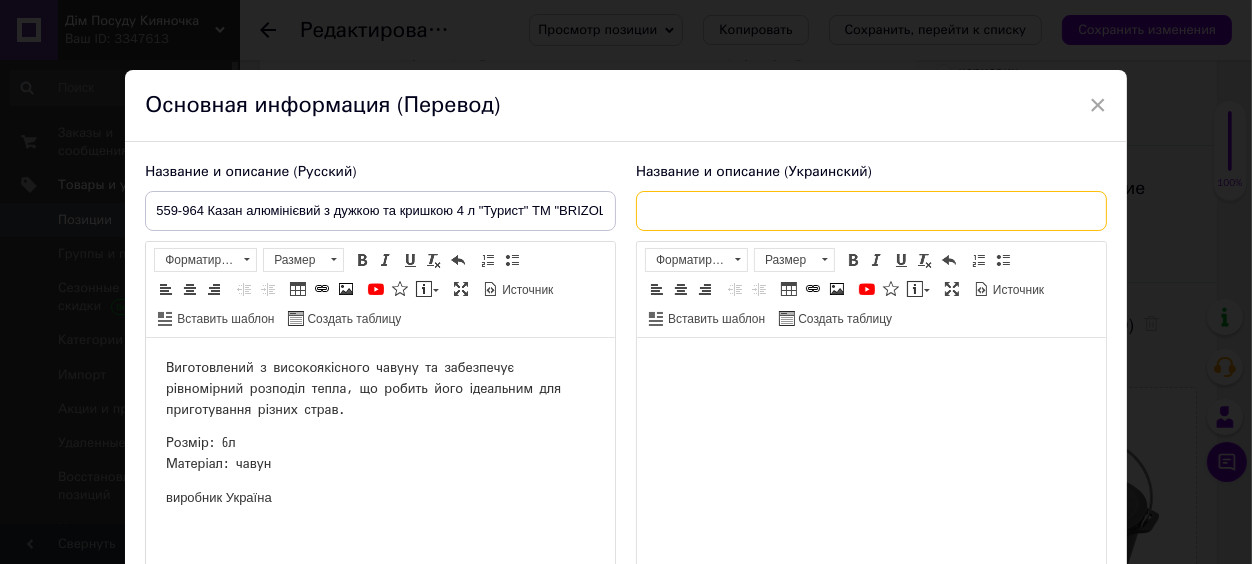 paste on "559-964 Казан алюмінієвий з дужкою та кришкою 4 л "Турист" ТМ "BRIZOLL"" 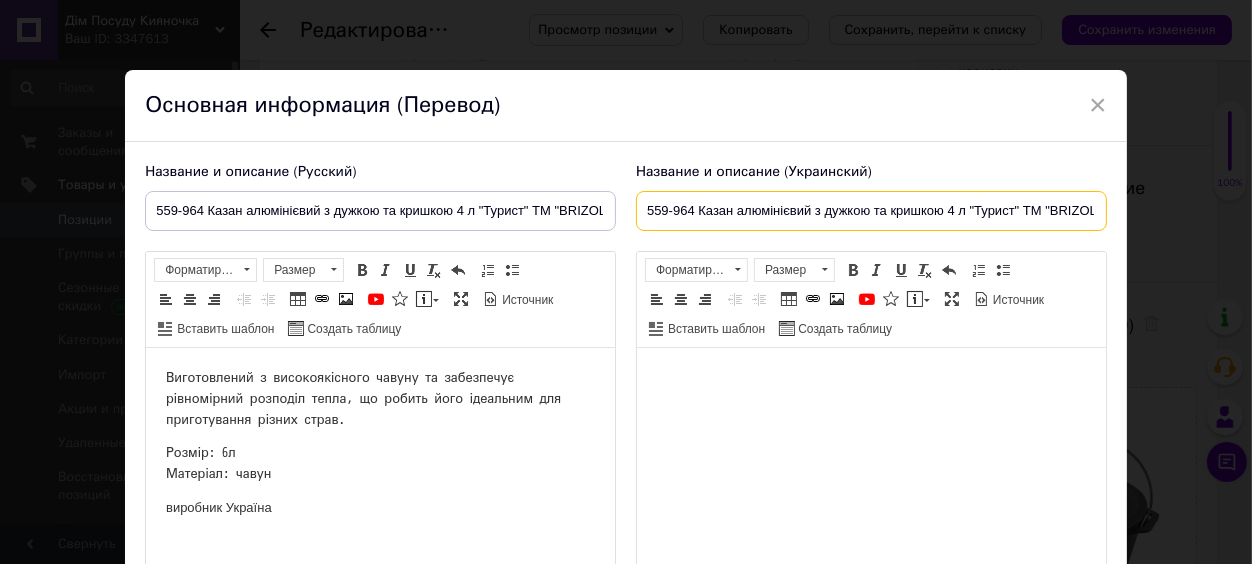 scroll, scrollTop: 0, scrollLeft: 21, axis: horizontal 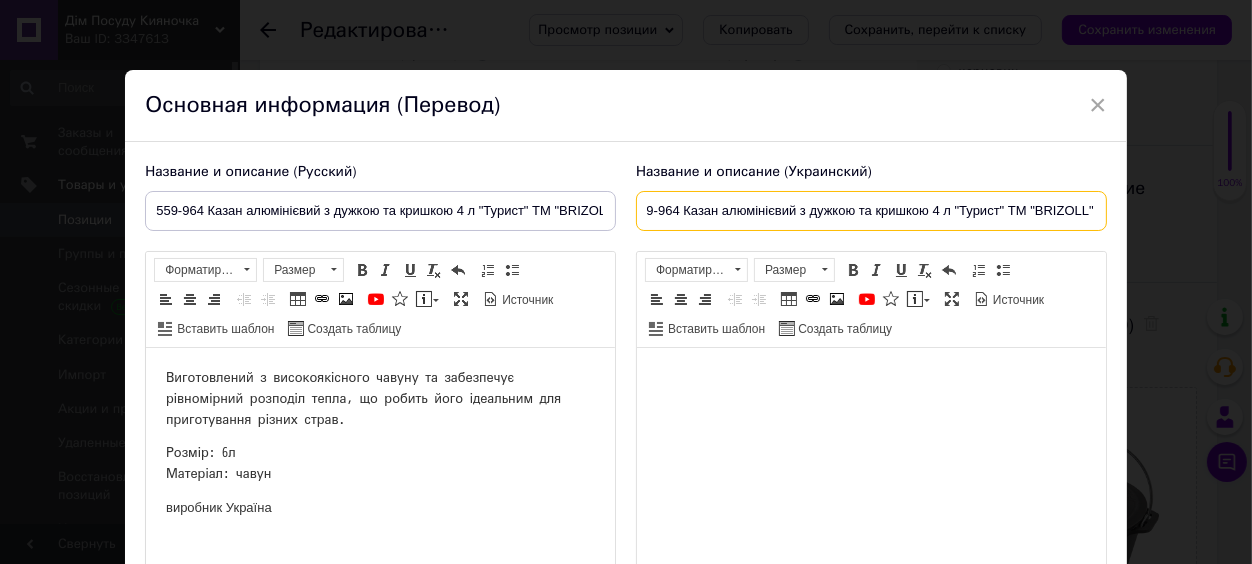 type on "559-964 Казан алюмінієвий з дужкою та кришкою 4 л "Турист" ТМ "BRIZOLL"" 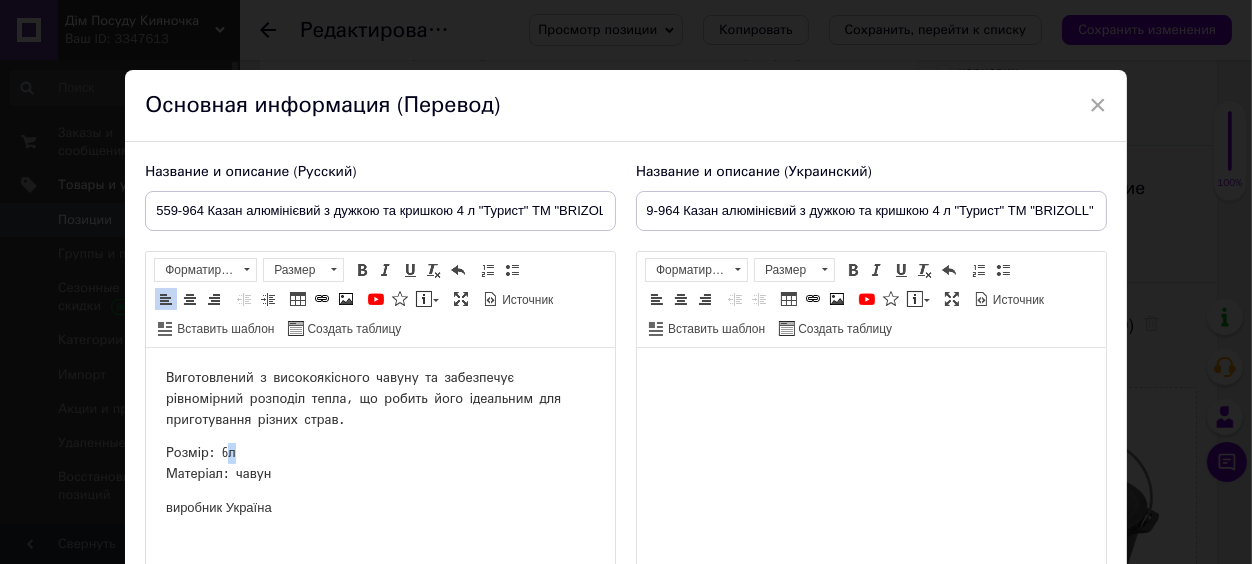 click on "Розмір: 6л
Матеріал: чавун" at bounding box center [219, 463] 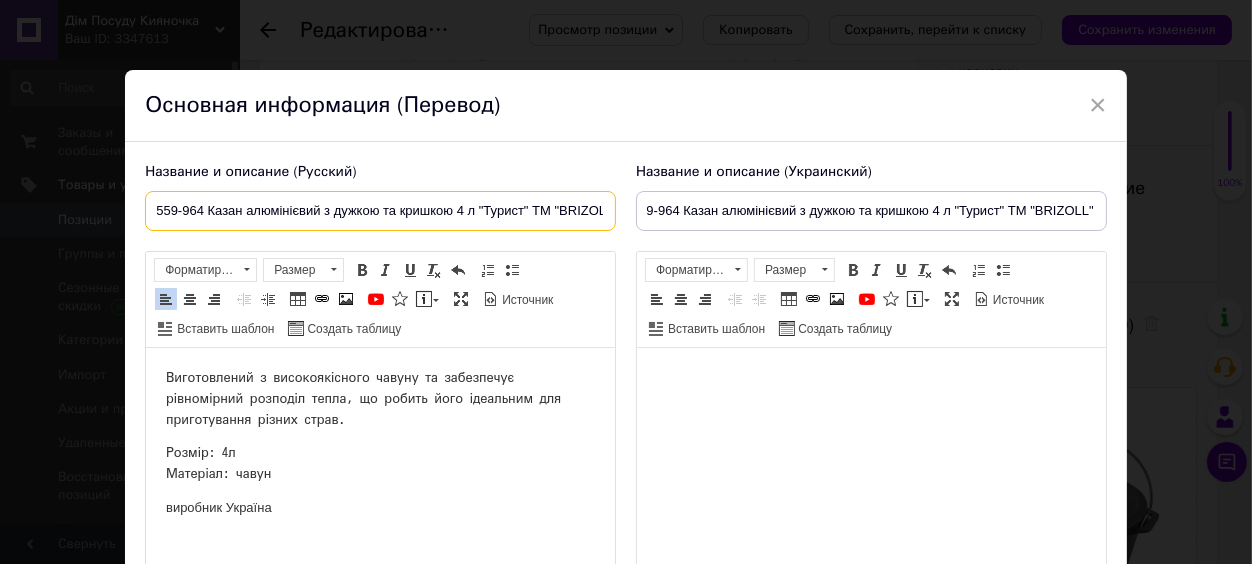 drag, startPoint x: 154, startPoint y: 207, endPoint x: 203, endPoint y: 215, distance: 49.648766 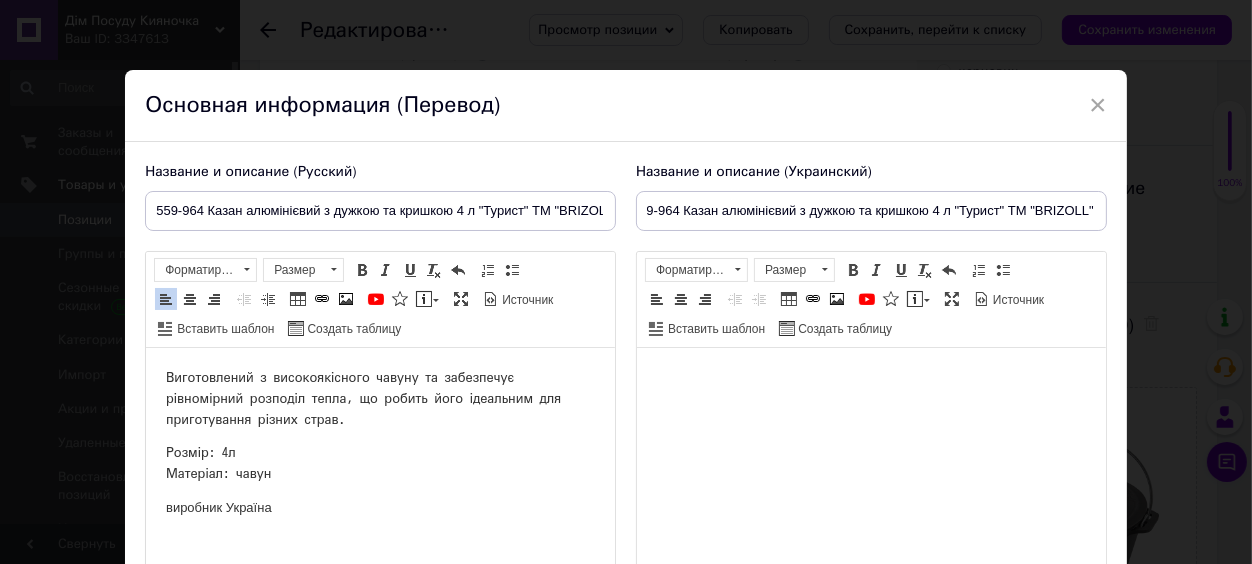 drag, startPoint x: 289, startPoint y: 722, endPoint x: 419, endPoint y: 415, distance: 333.39017 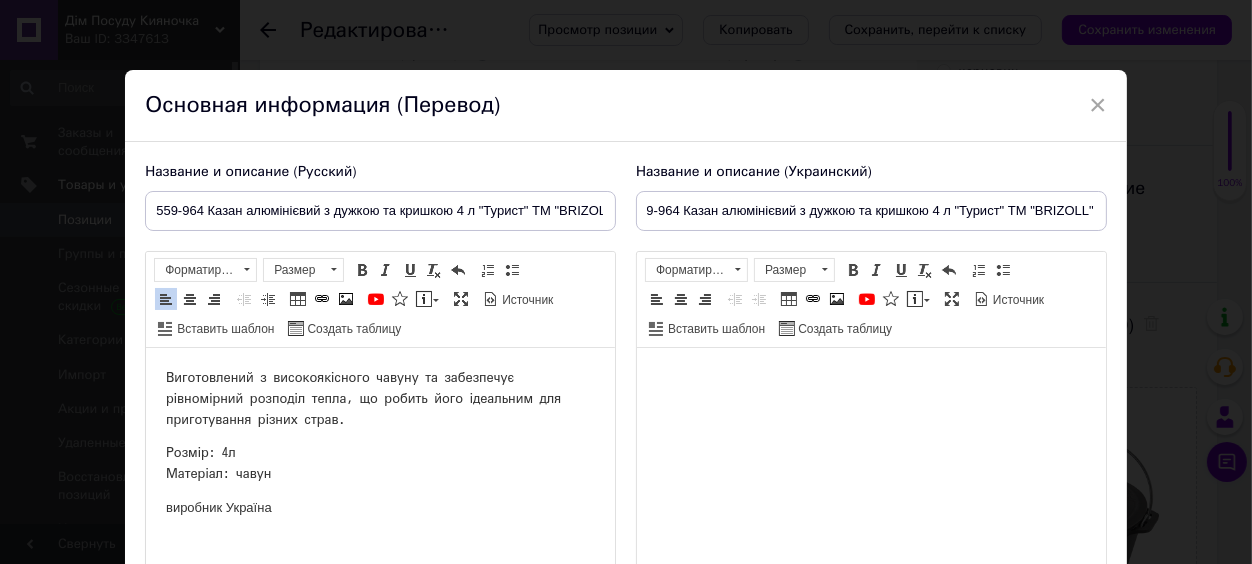 scroll, scrollTop: 33, scrollLeft: 0, axis: vertical 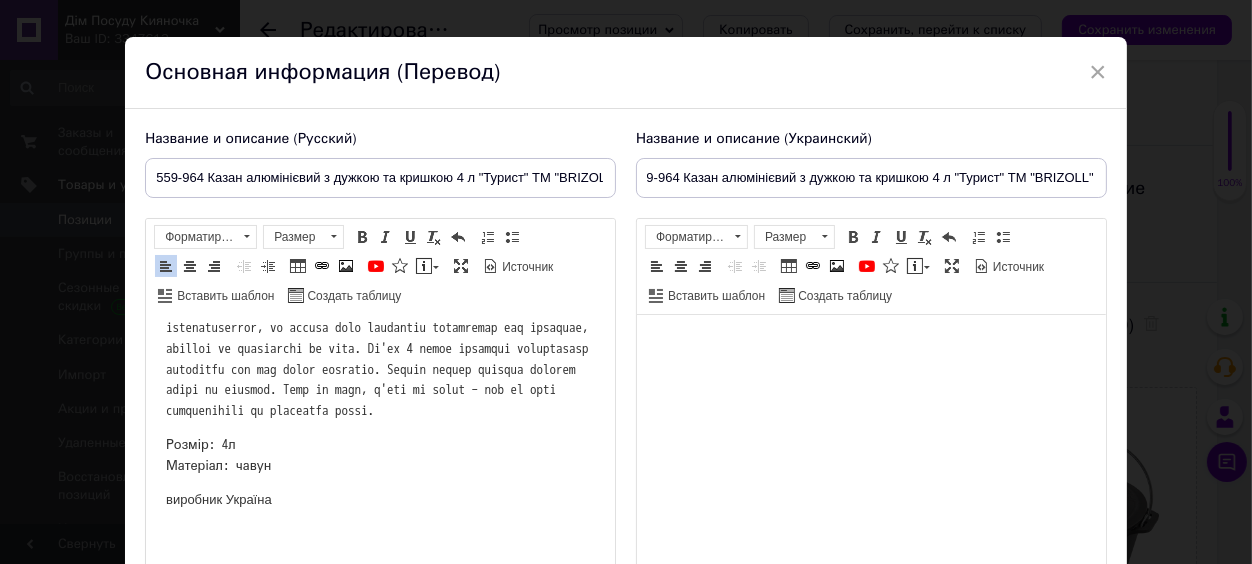 drag, startPoint x: 279, startPoint y: 521, endPoint x: 240, endPoint y: 525, distance: 39.20459 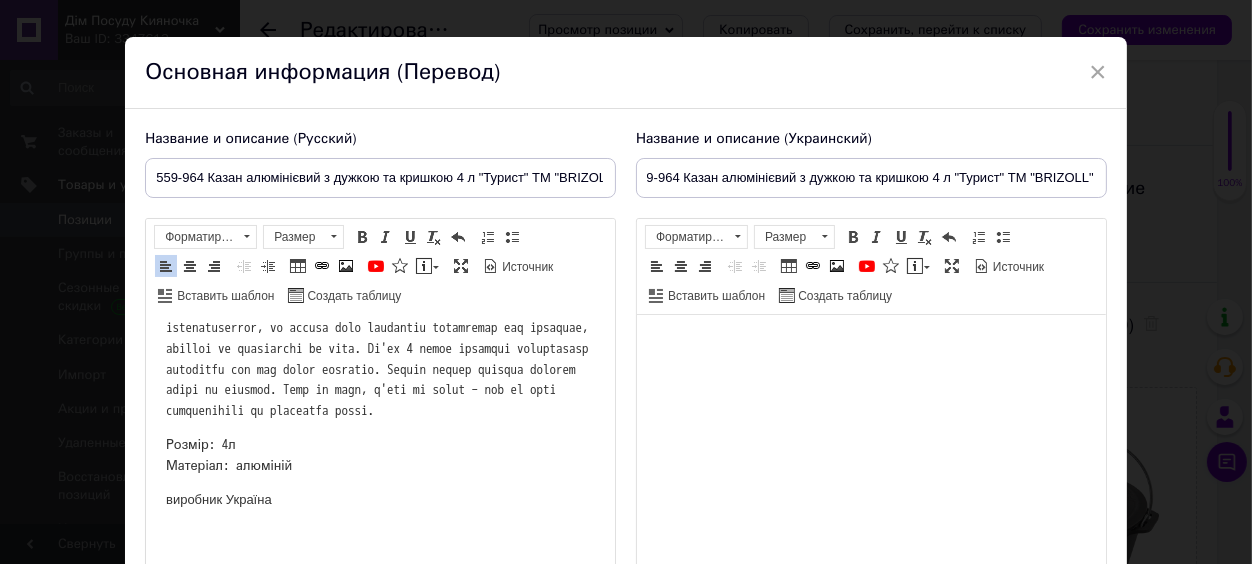 scroll, scrollTop: 235, scrollLeft: 0, axis: vertical 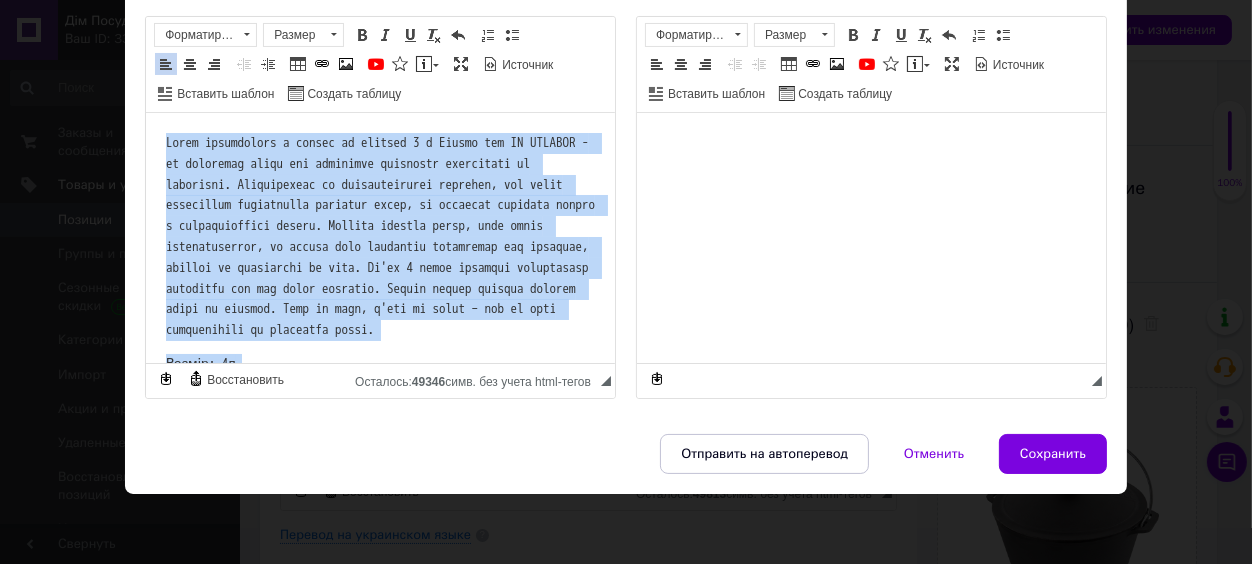drag, startPoint x: 299, startPoint y: 359, endPoint x: 314, endPoint y: 214, distance: 145.7738 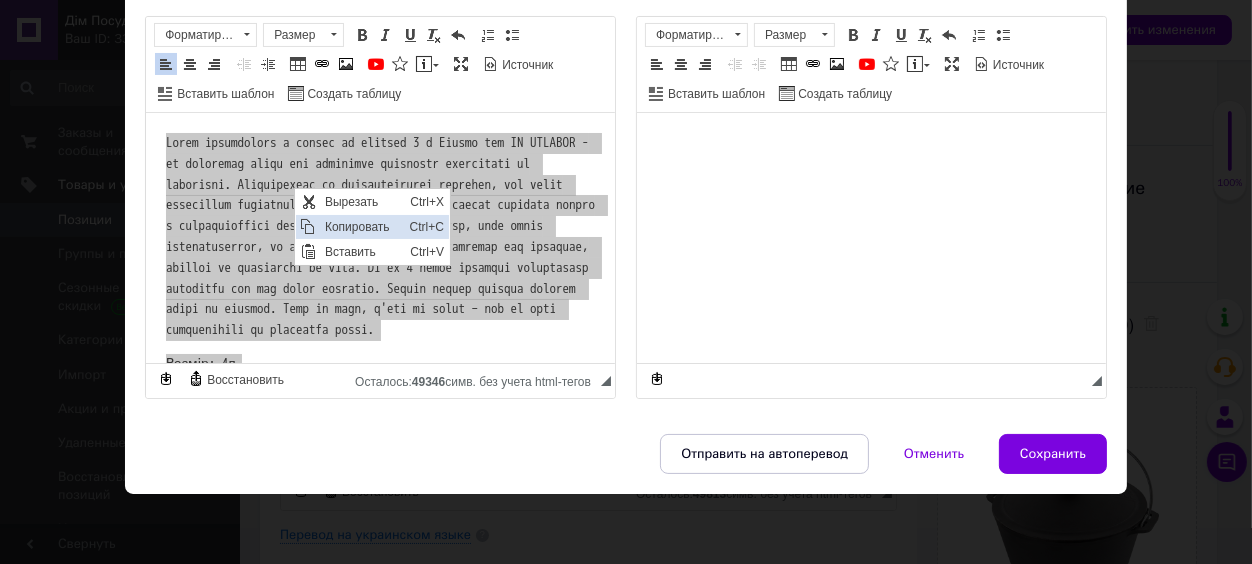 scroll, scrollTop: 0, scrollLeft: 0, axis: both 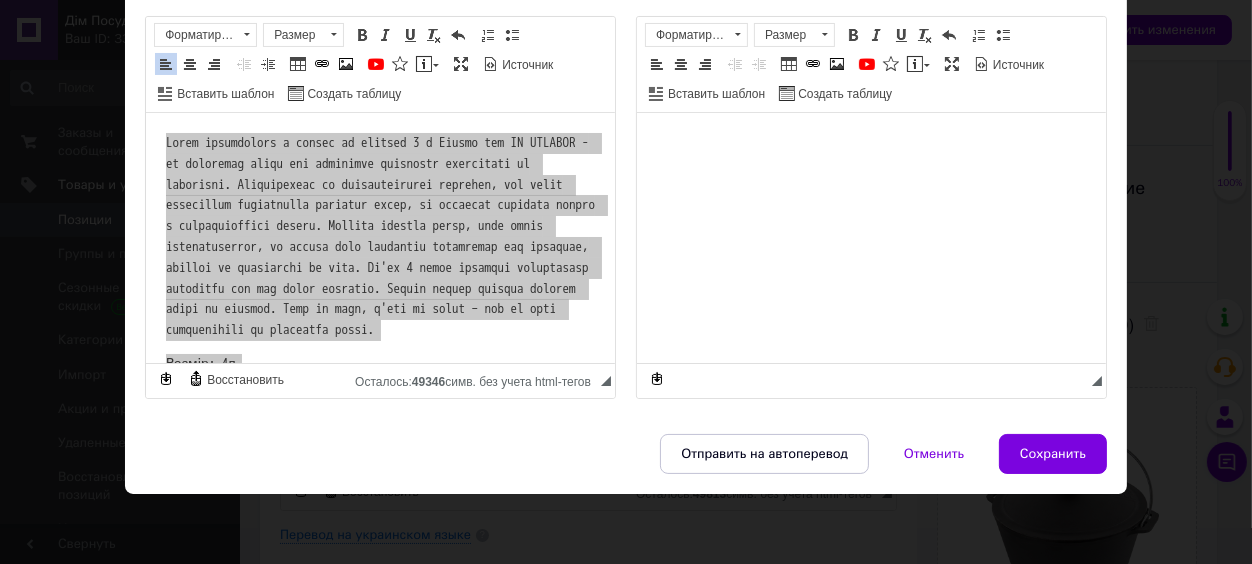 click at bounding box center [870, 238] 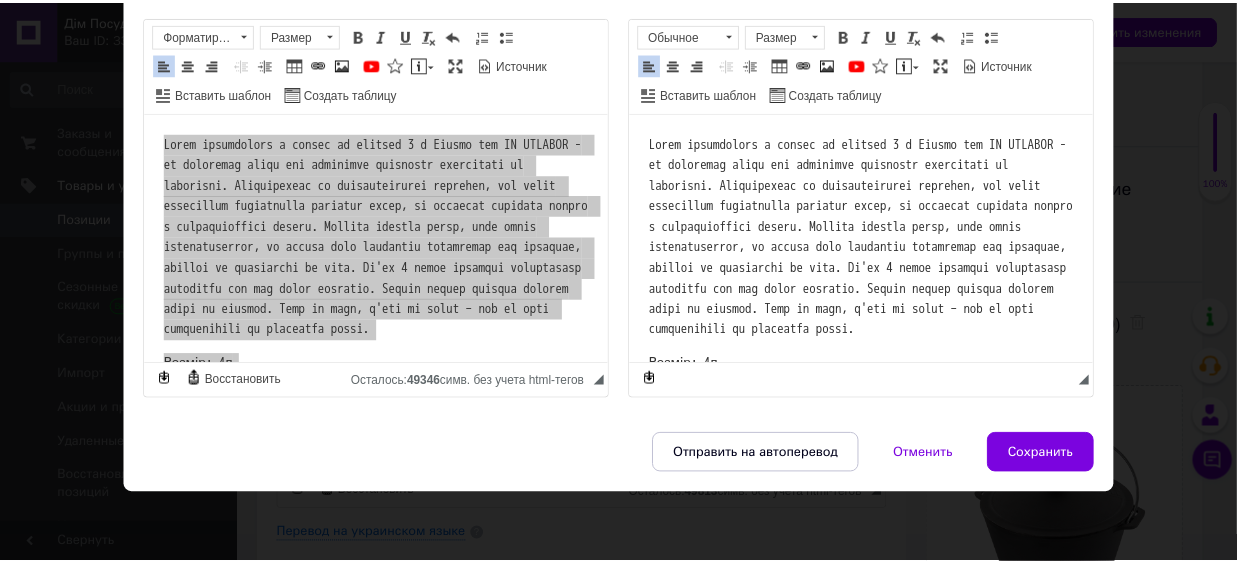 scroll, scrollTop: 125, scrollLeft: 0, axis: vertical 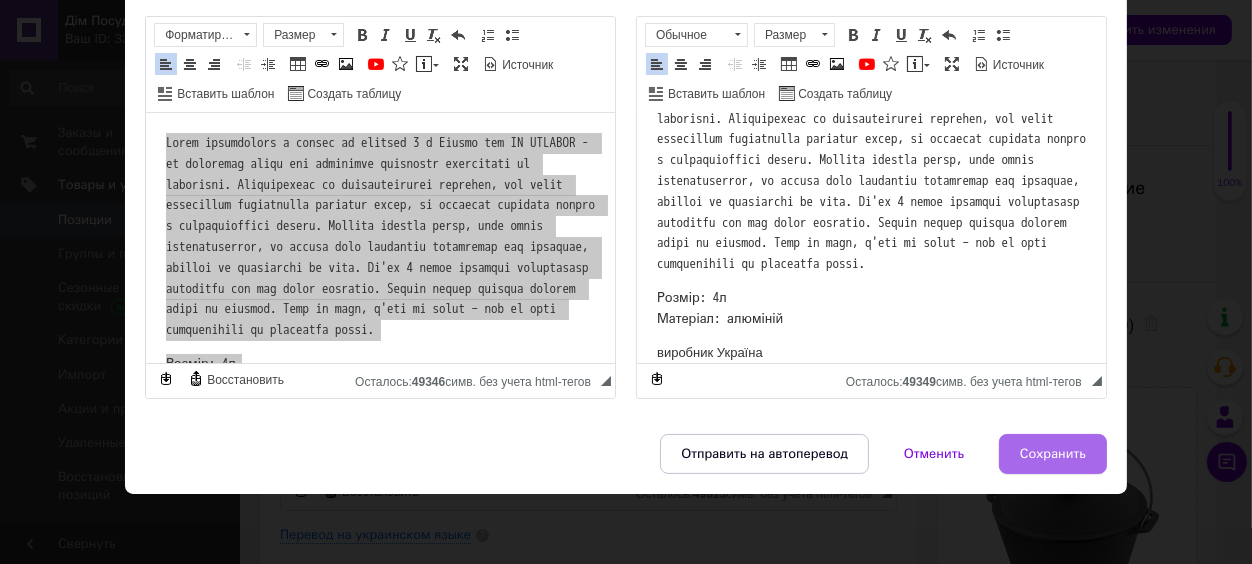 click on "Сохранить" at bounding box center [1053, 454] 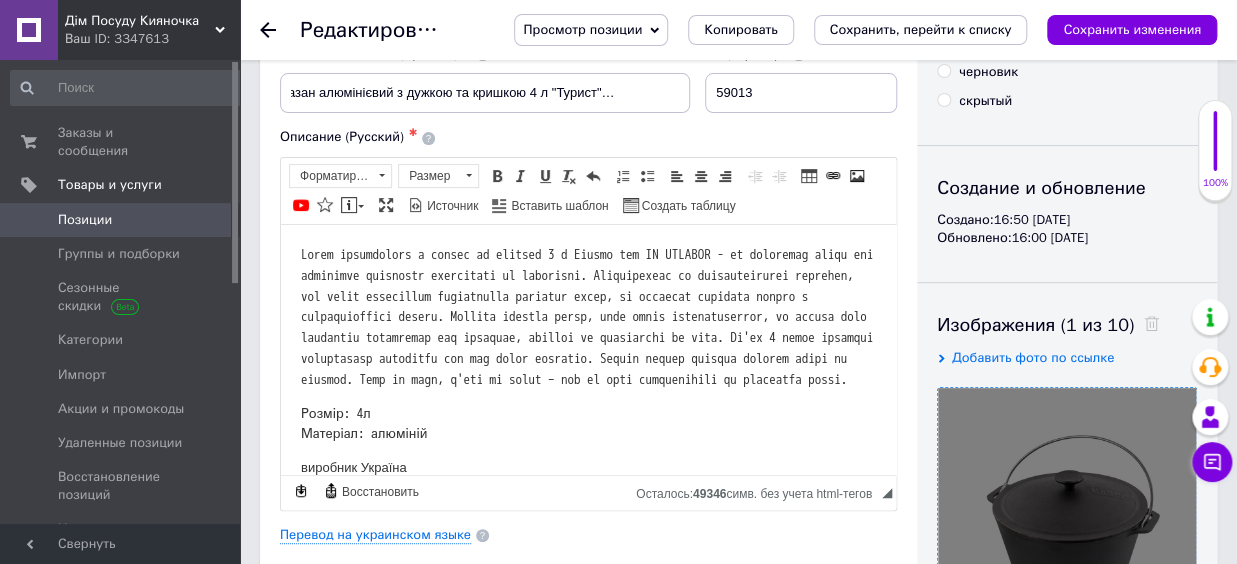 scroll, scrollTop: 220, scrollLeft: 0, axis: vertical 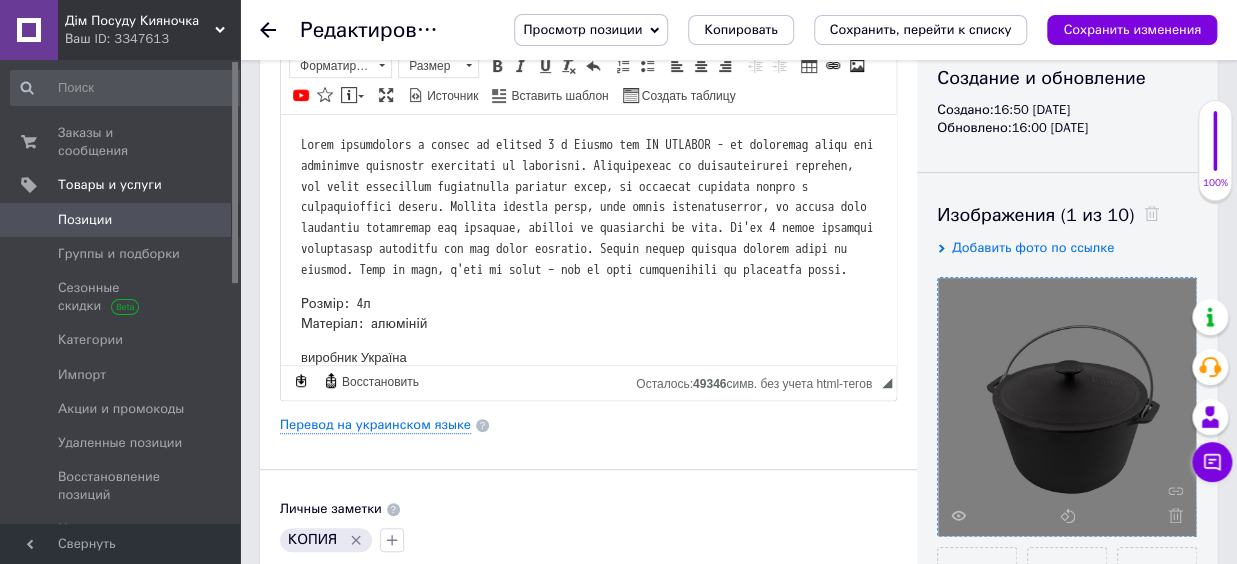 click at bounding box center (1170, 515) 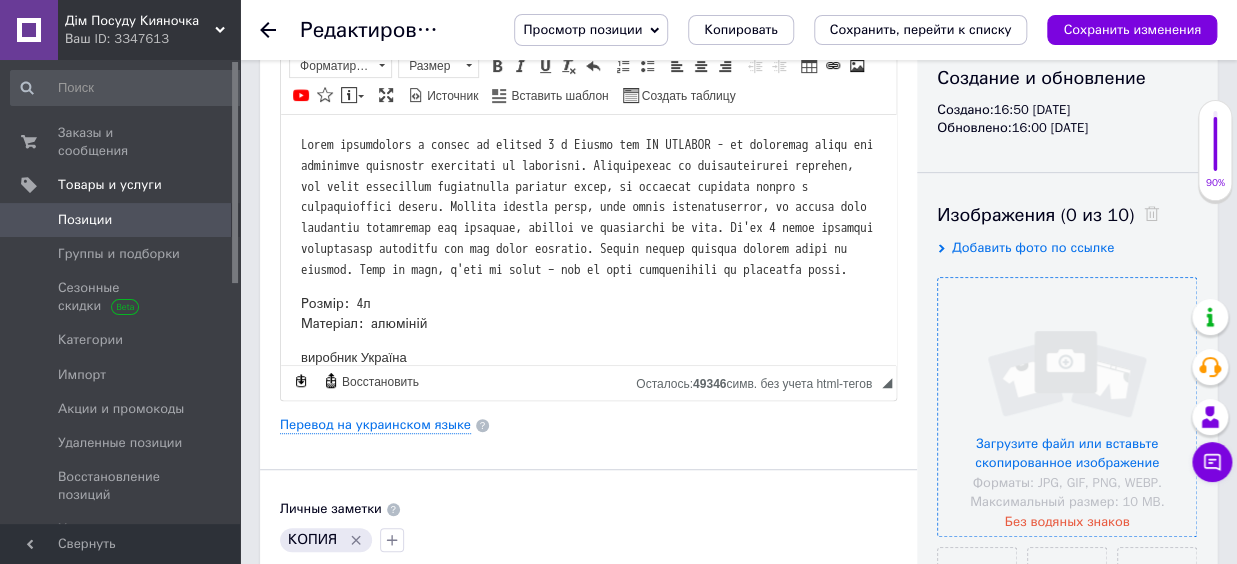 click at bounding box center [1067, 407] 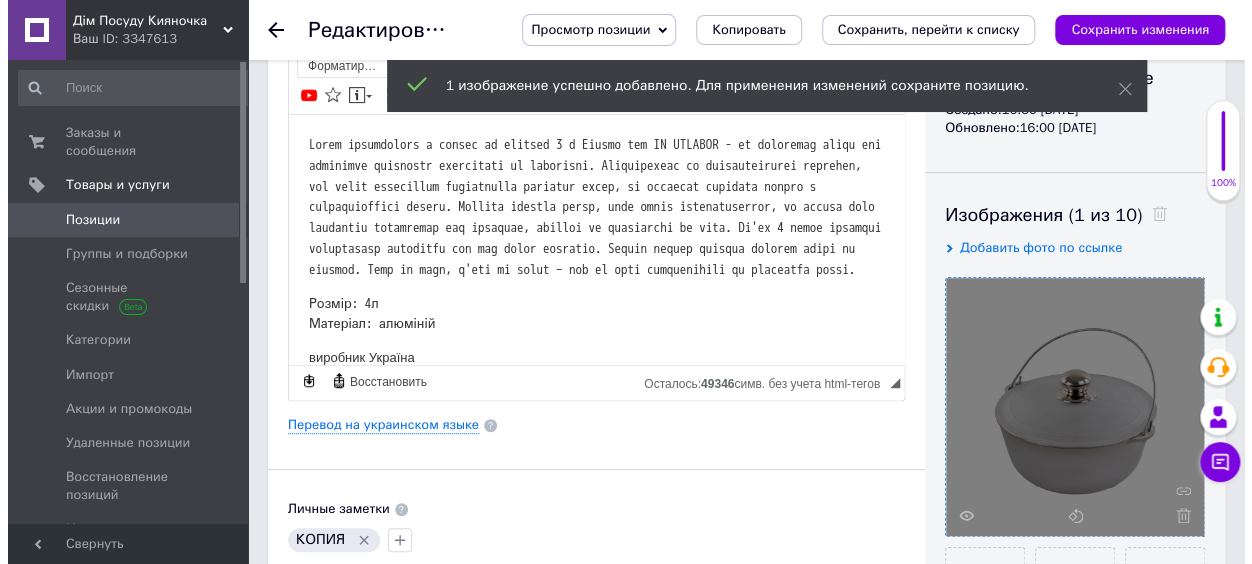 scroll, scrollTop: 440, scrollLeft: 0, axis: vertical 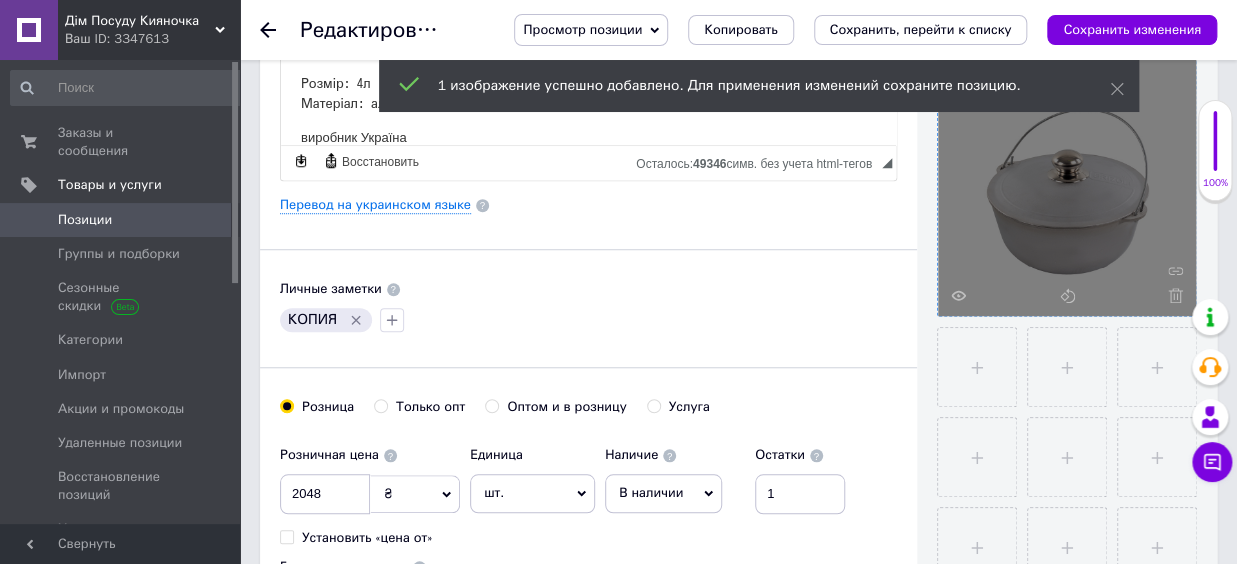click 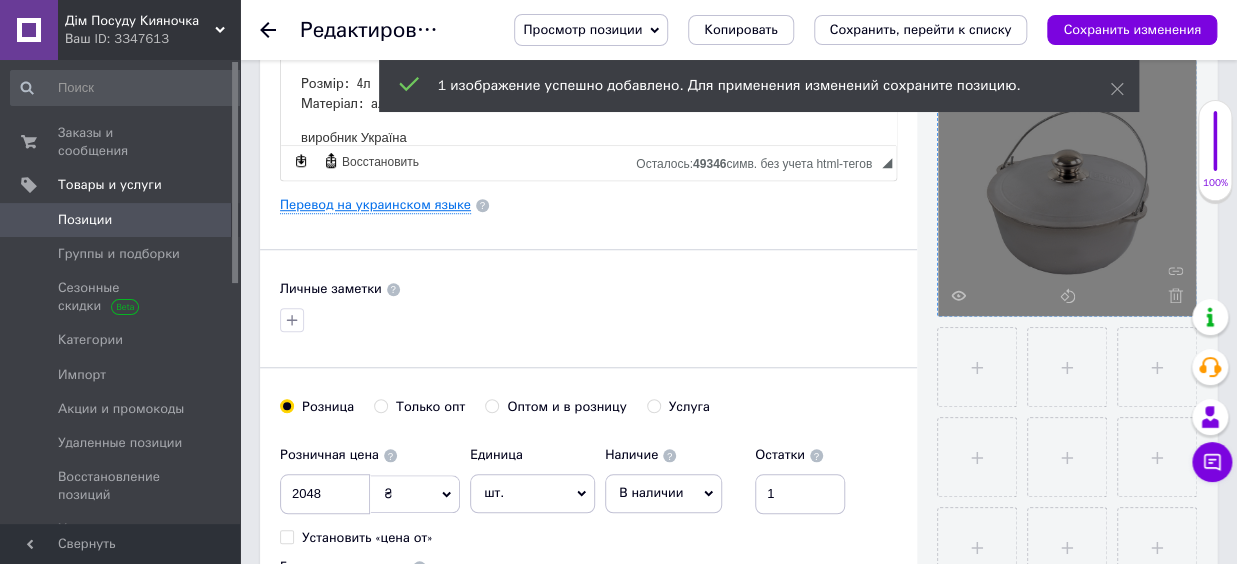 click on "Перевод на украинском языке" at bounding box center (375, 205) 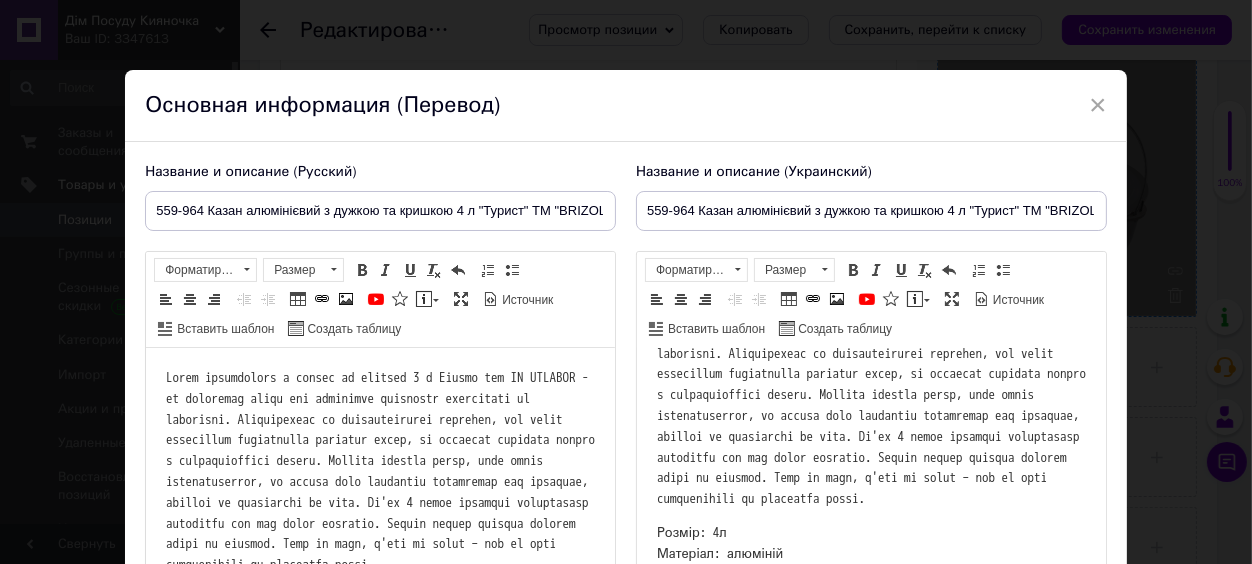 scroll, scrollTop: 0, scrollLeft: 0, axis: both 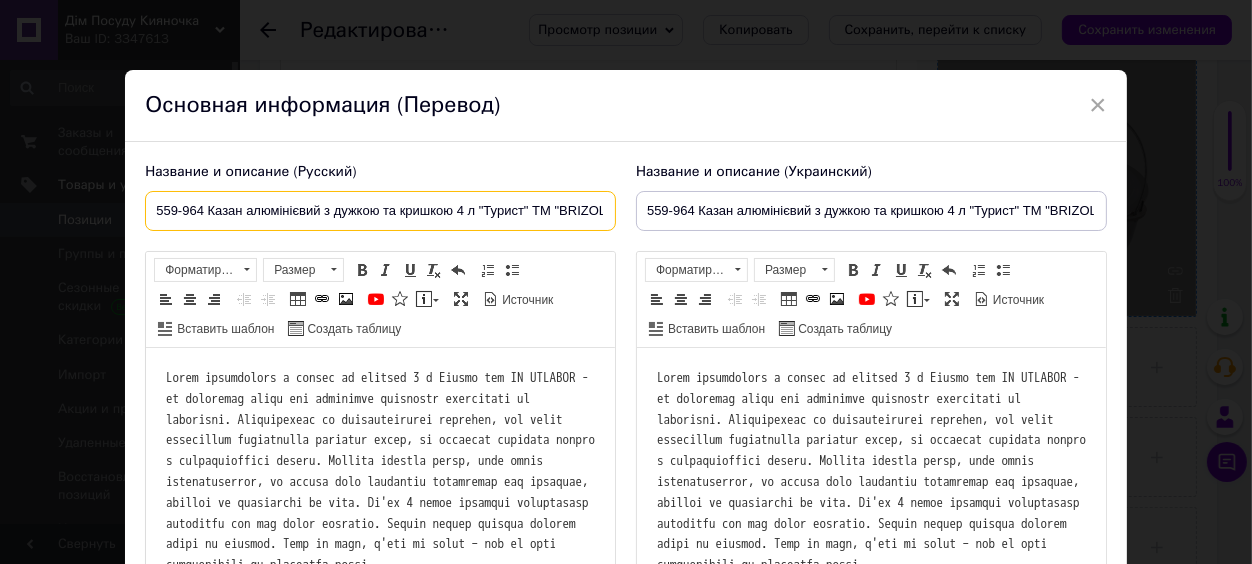 drag, startPoint x: 238, startPoint y: 211, endPoint x: 204, endPoint y: 210, distance: 34.0147 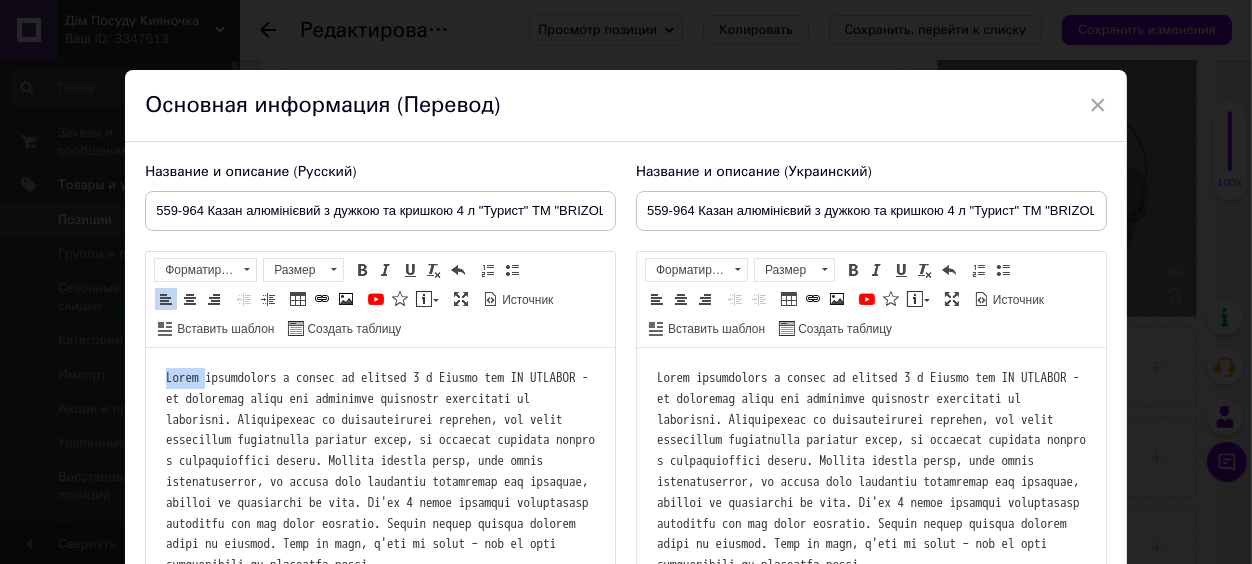 drag, startPoint x: 209, startPoint y: 374, endPoint x: 167, endPoint y: 381, distance: 42.579338 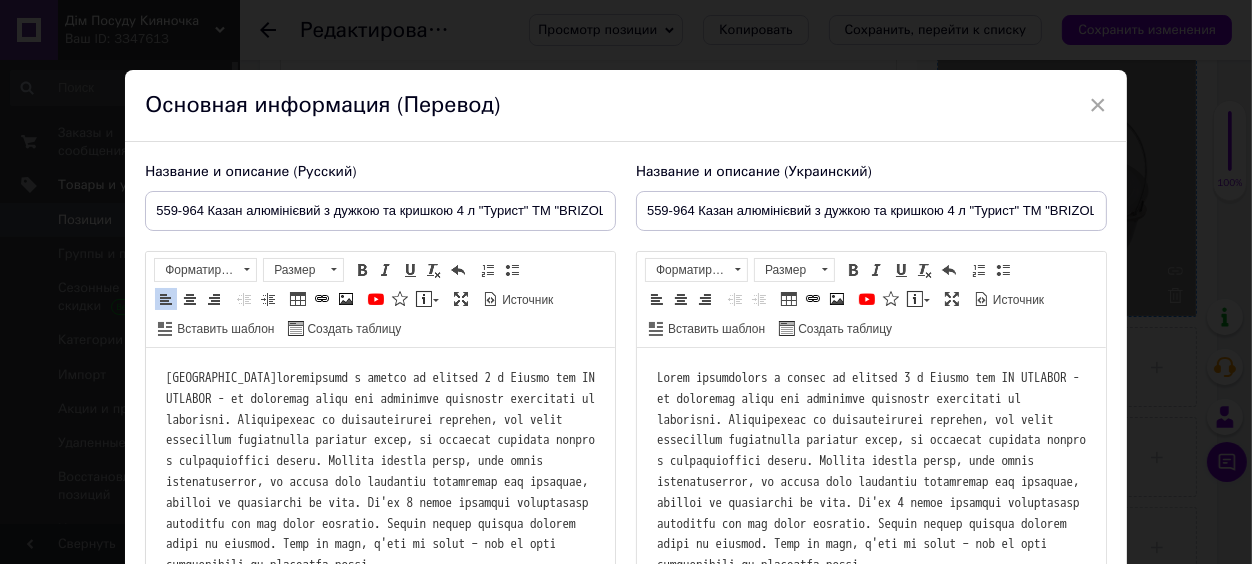 type 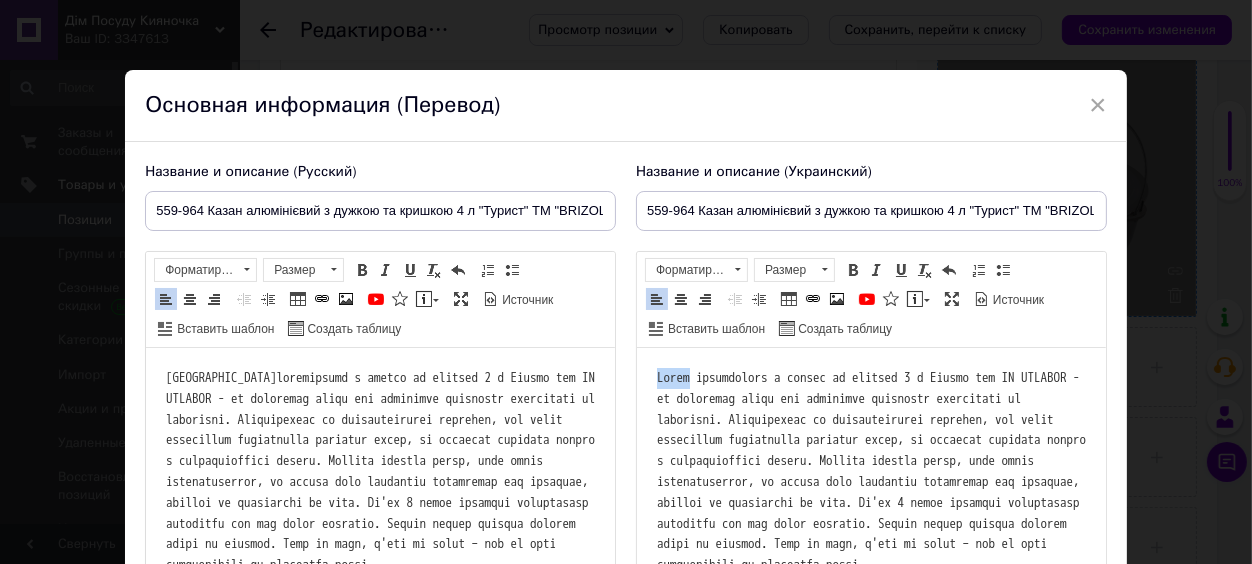 drag, startPoint x: 690, startPoint y: 381, endPoint x: 644, endPoint y: 383, distance: 46.043457 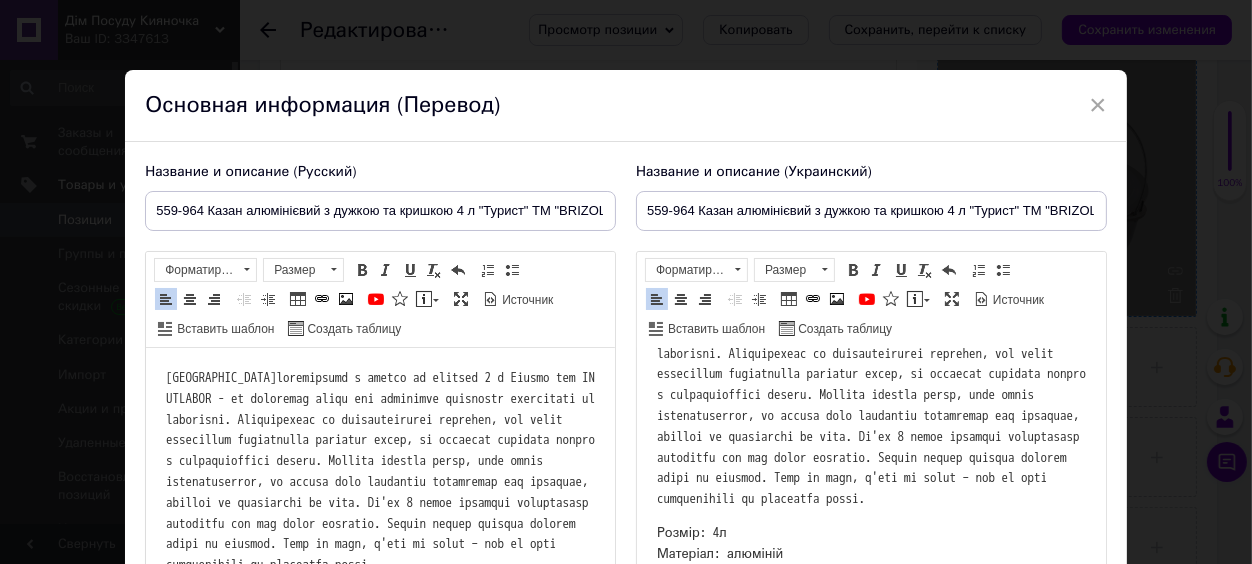 scroll, scrollTop: 128, scrollLeft: 0, axis: vertical 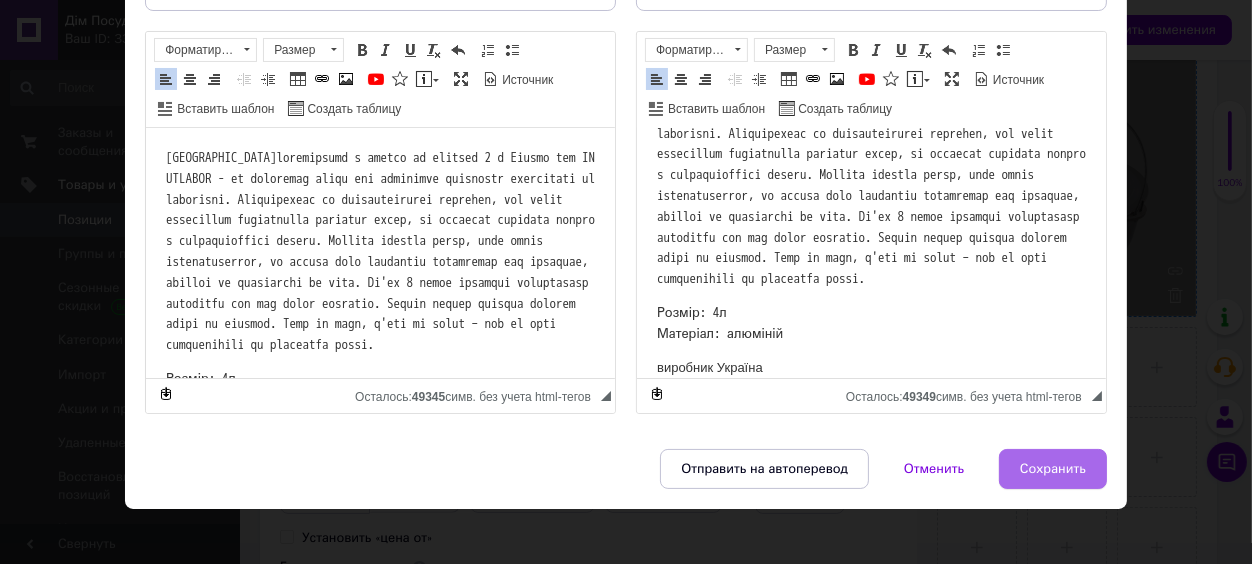 click on "Сохранить" at bounding box center [1053, 469] 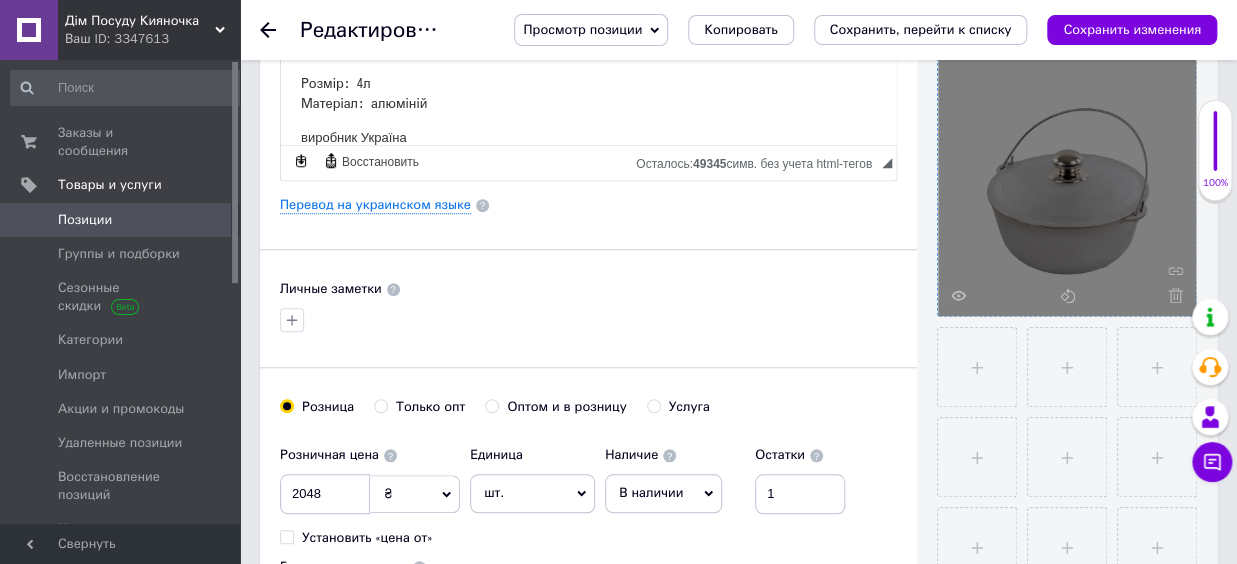 scroll, scrollTop: 660, scrollLeft: 0, axis: vertical 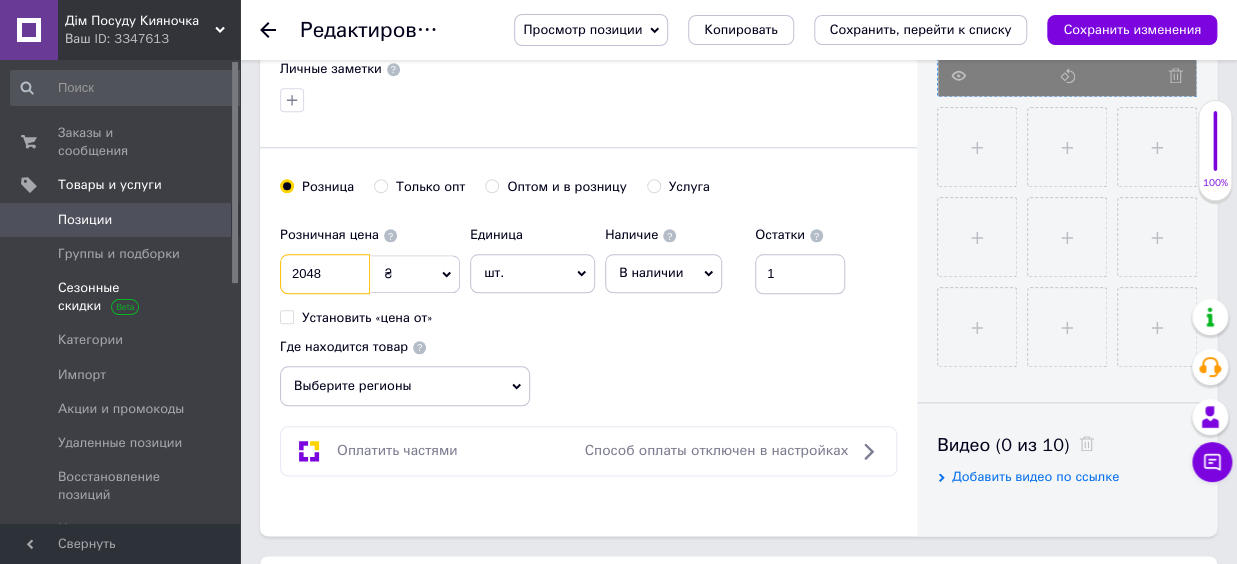 drag, startPoint x: 263, startPoint y: 267, endPoint x: 226, endPoint y: 267, distance: 37 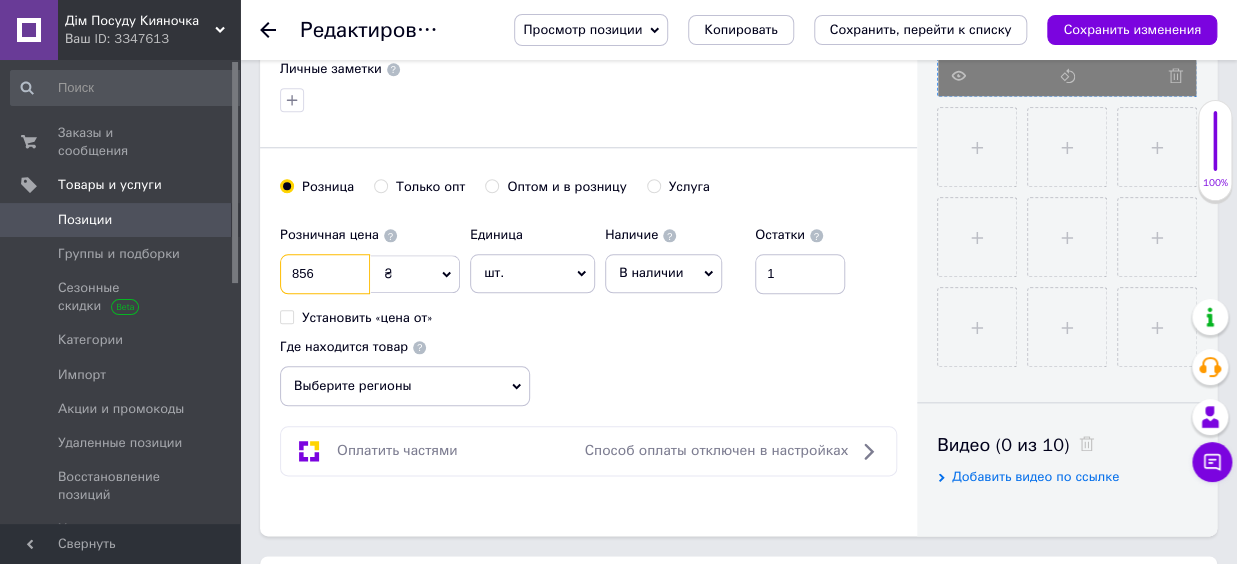 type on "856" 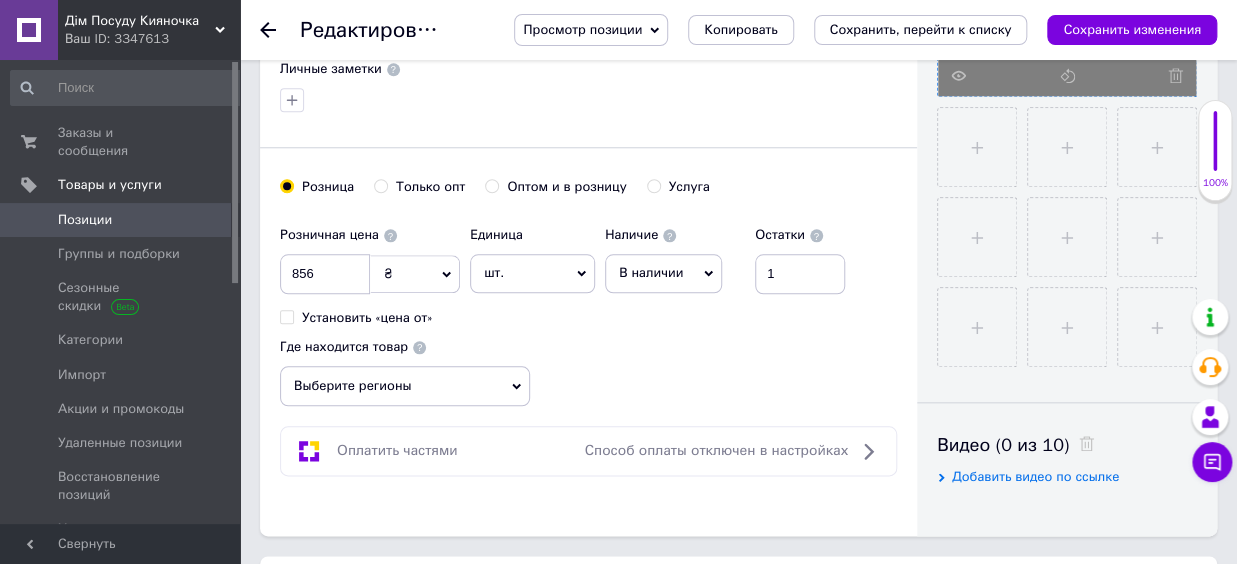 click on "Выберите регионы" at bounding box center [405, 386] 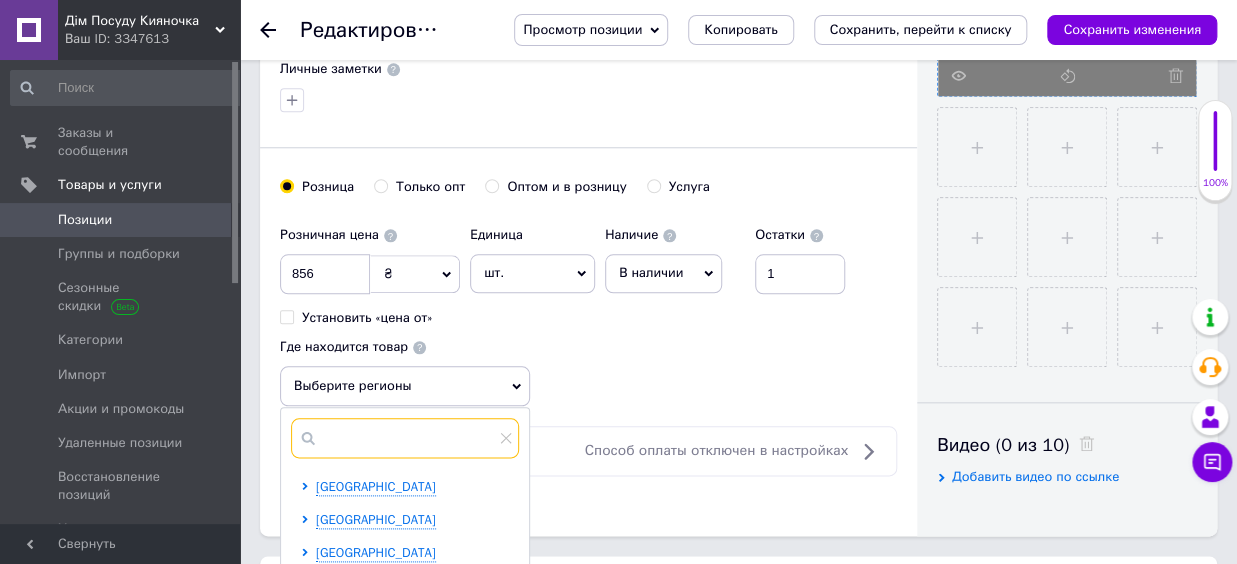 click at bounding box center [405, 438] 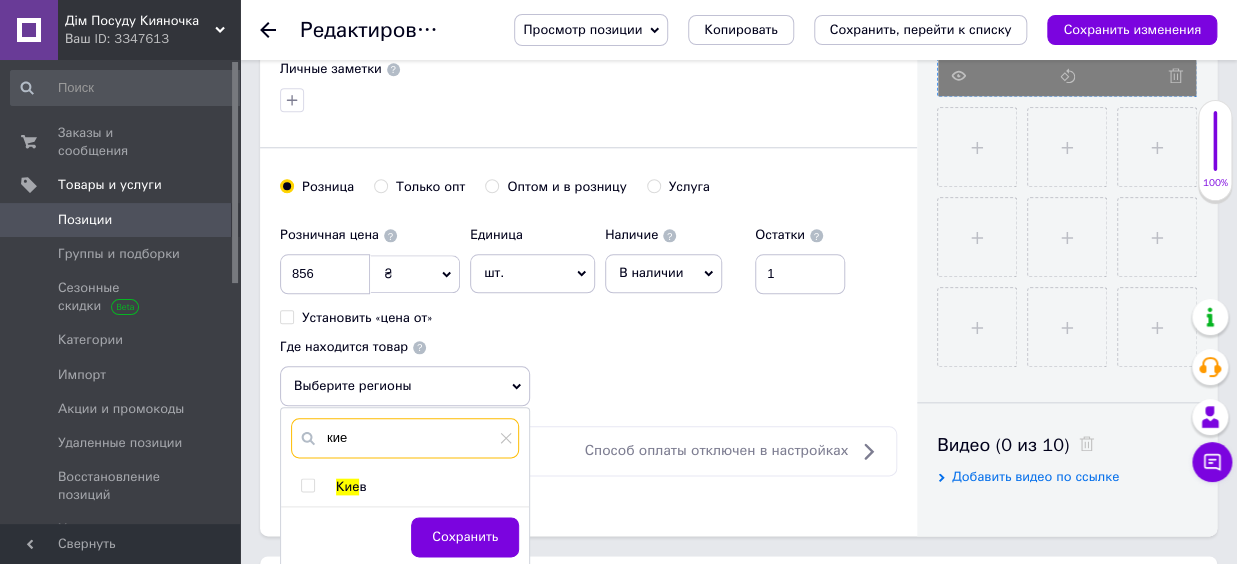 type on "кие" 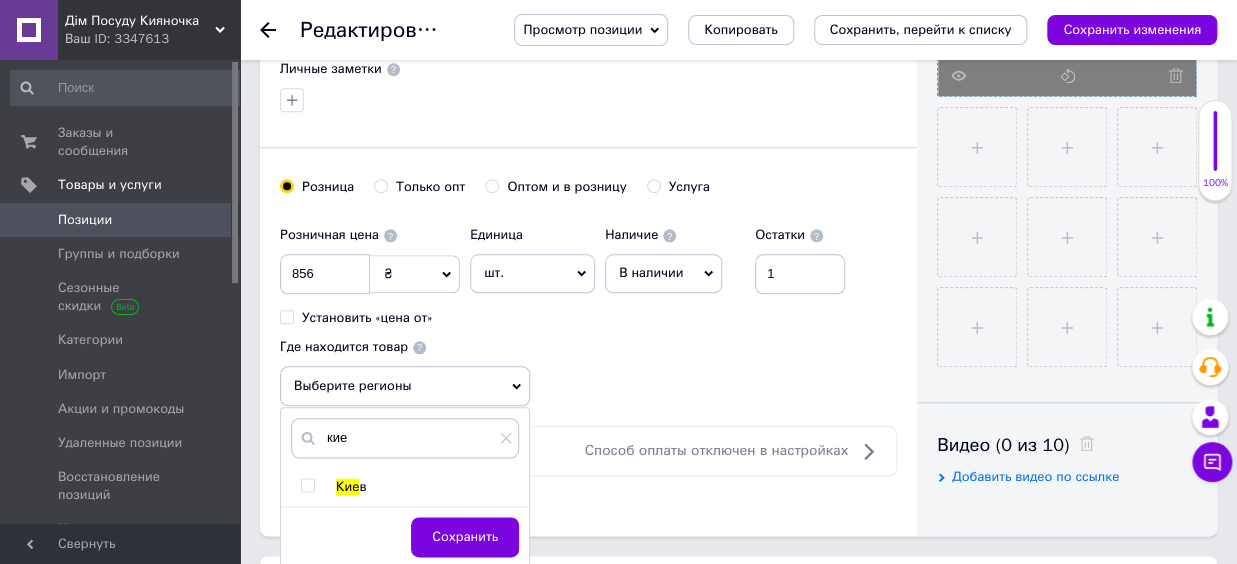 click on "Кие" at bounding box center (347, 486) 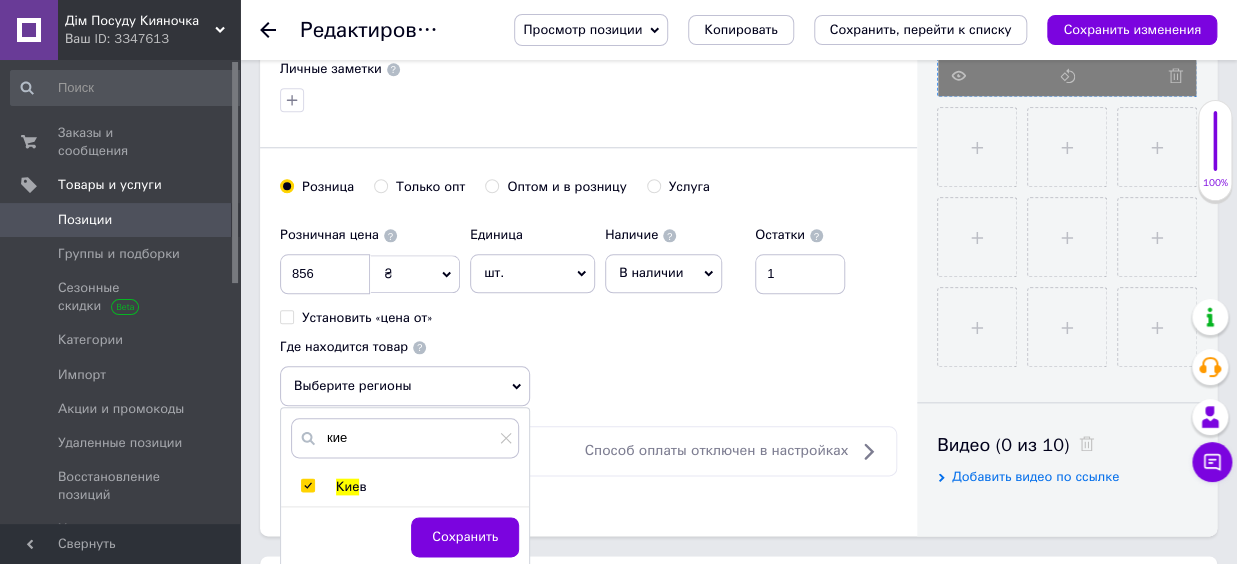 checkbox on "true" 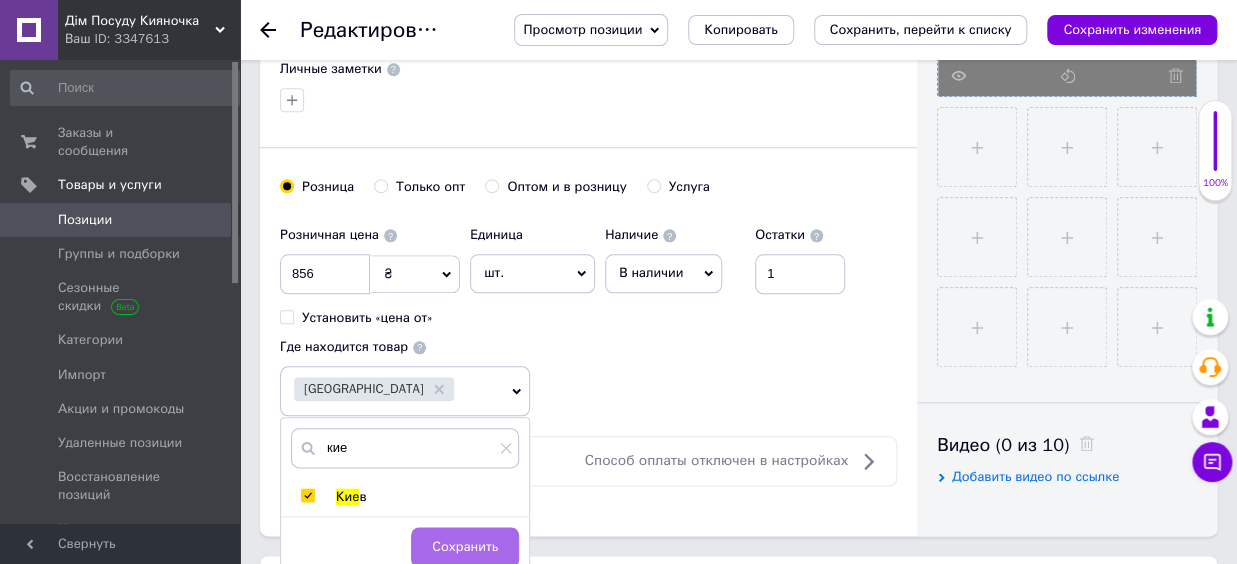click on "Сохранить" at bounding box center (465, 547) 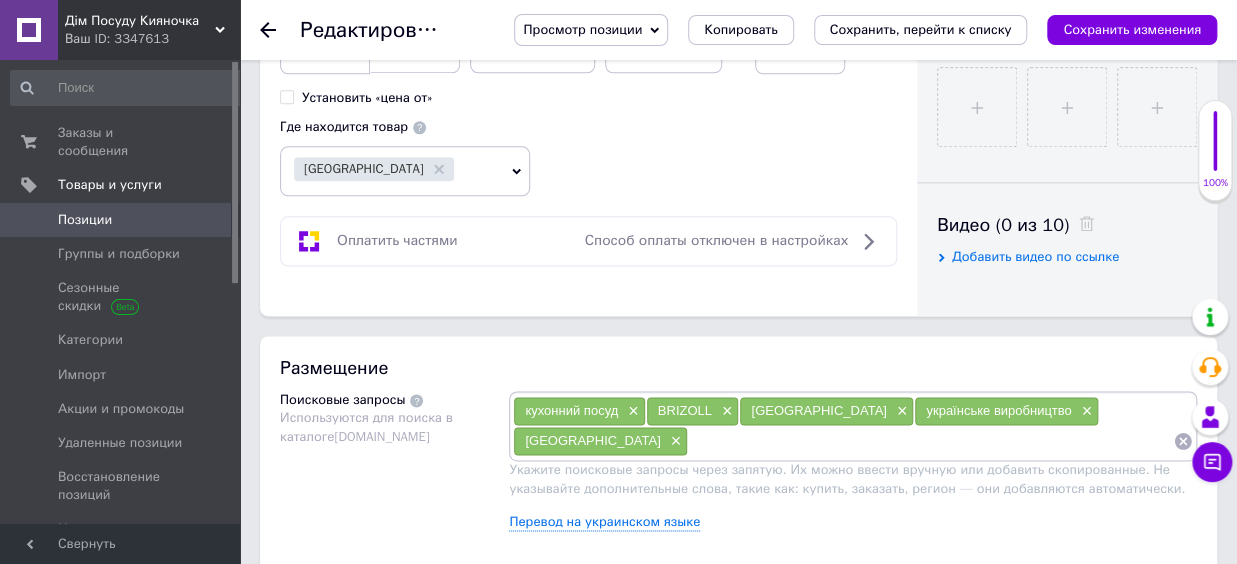 scroll, scrollTop: 990, scrollLeft: 0, axis: vertical 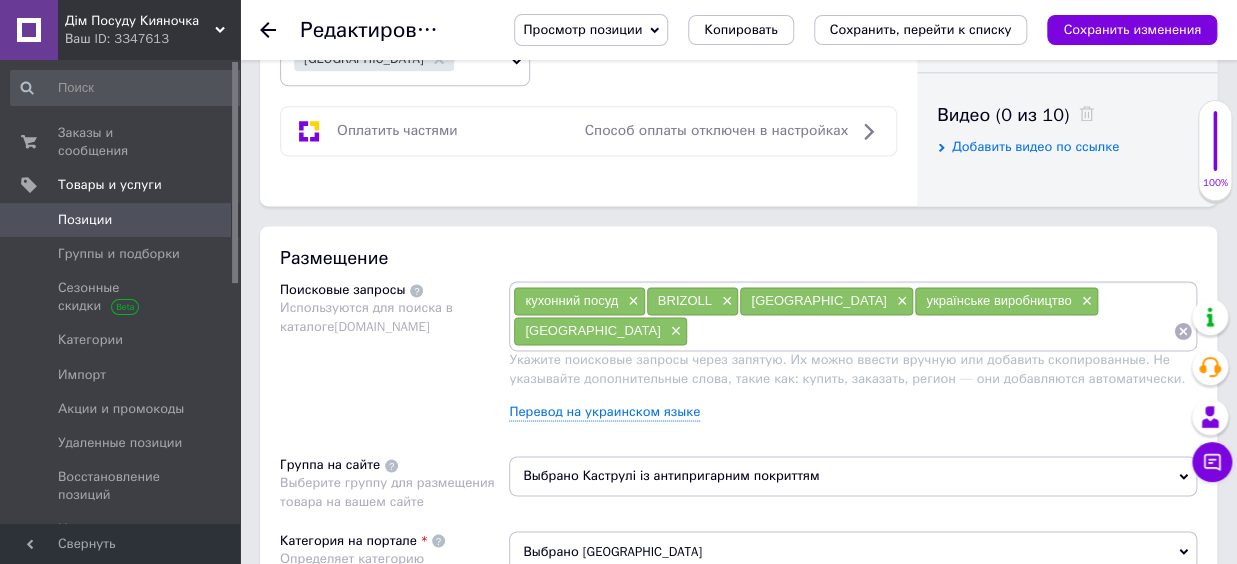click at bounding box center [930, 331] 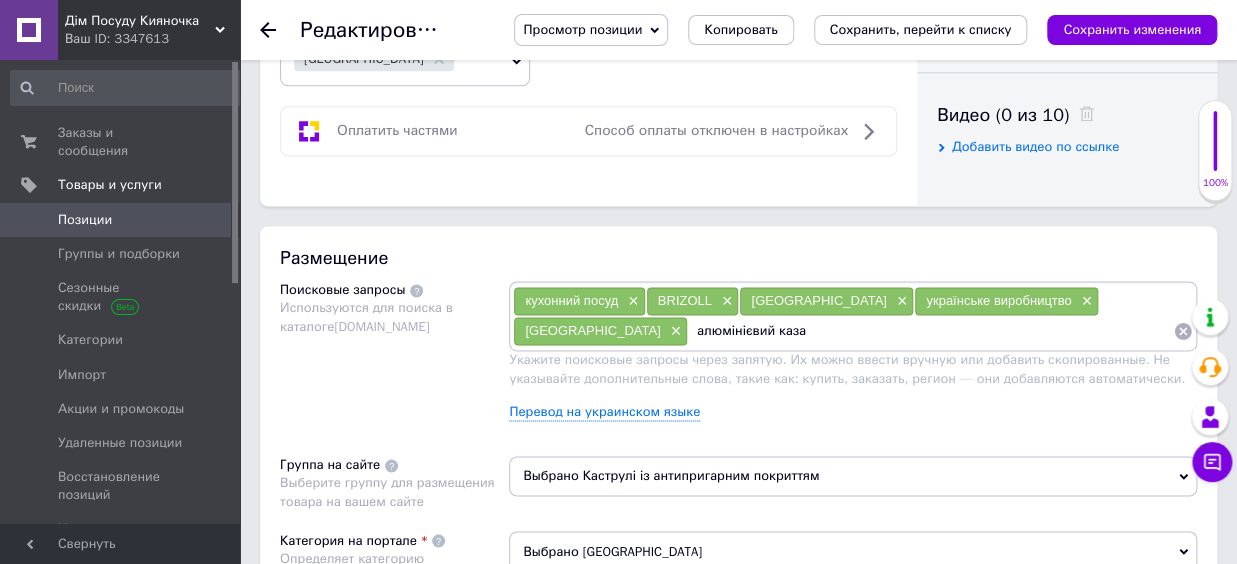 type on "алюмінієвий казан" 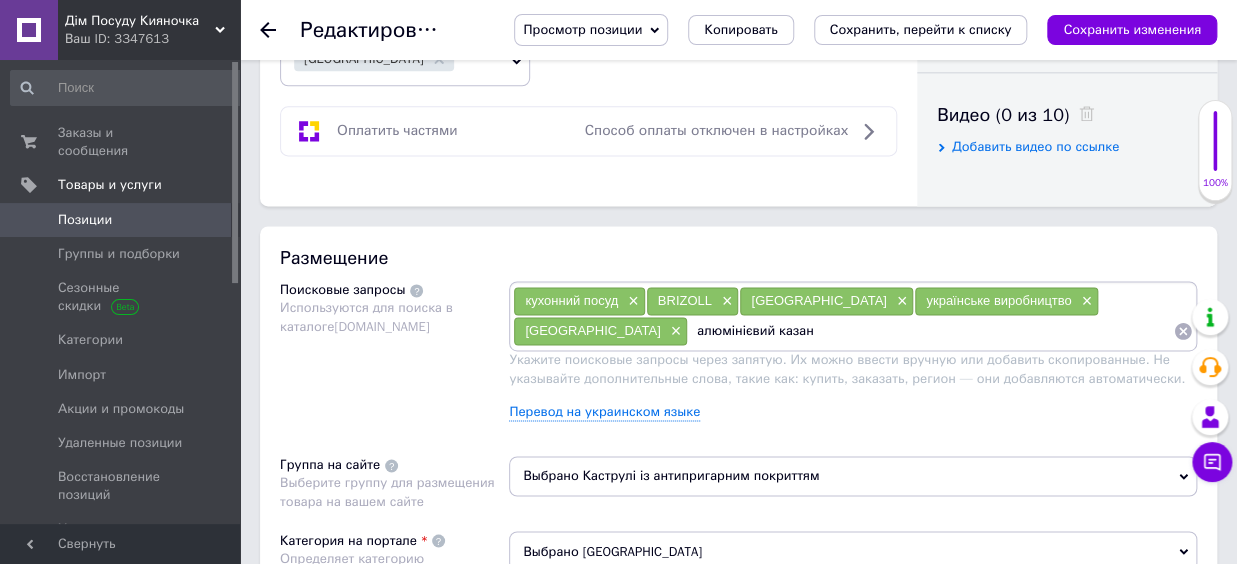 type 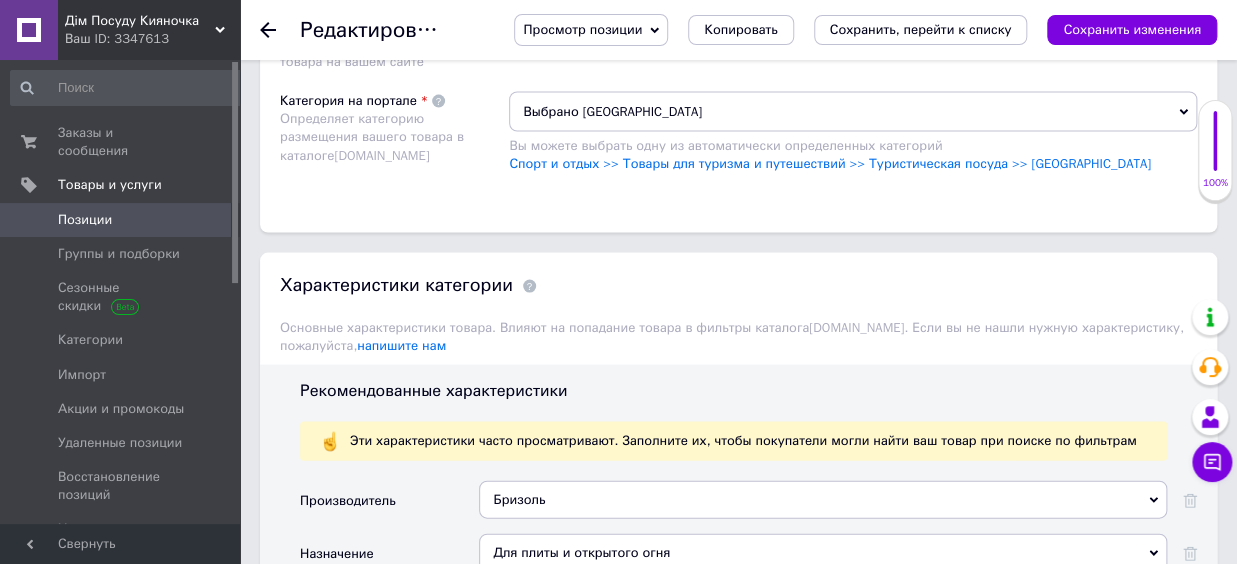 scroll, scrollTop: 1650, scrollLeft: 0, axis: vertical 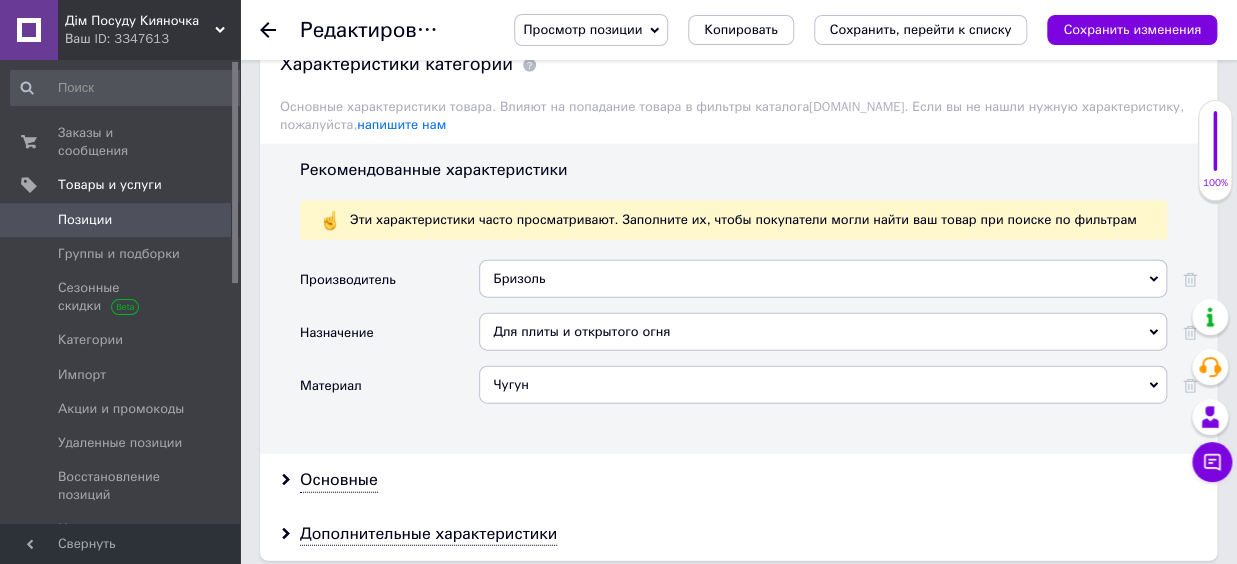 click on "Чугун" at bounding box center [823, 385] 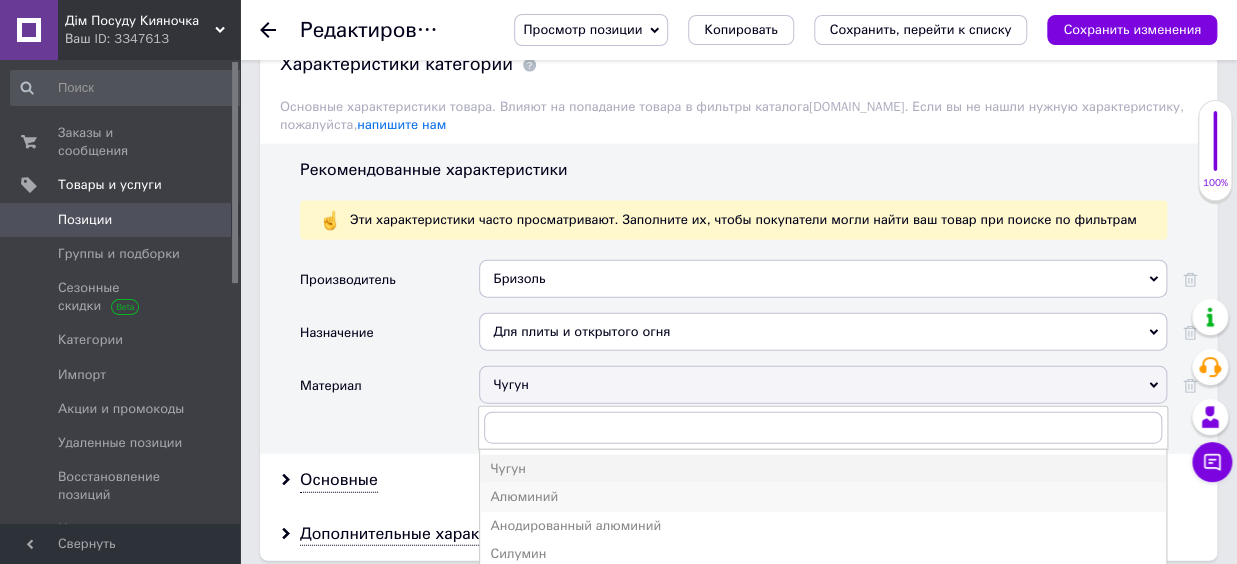 click on "Алюминий" at bounding box center [823, 497] 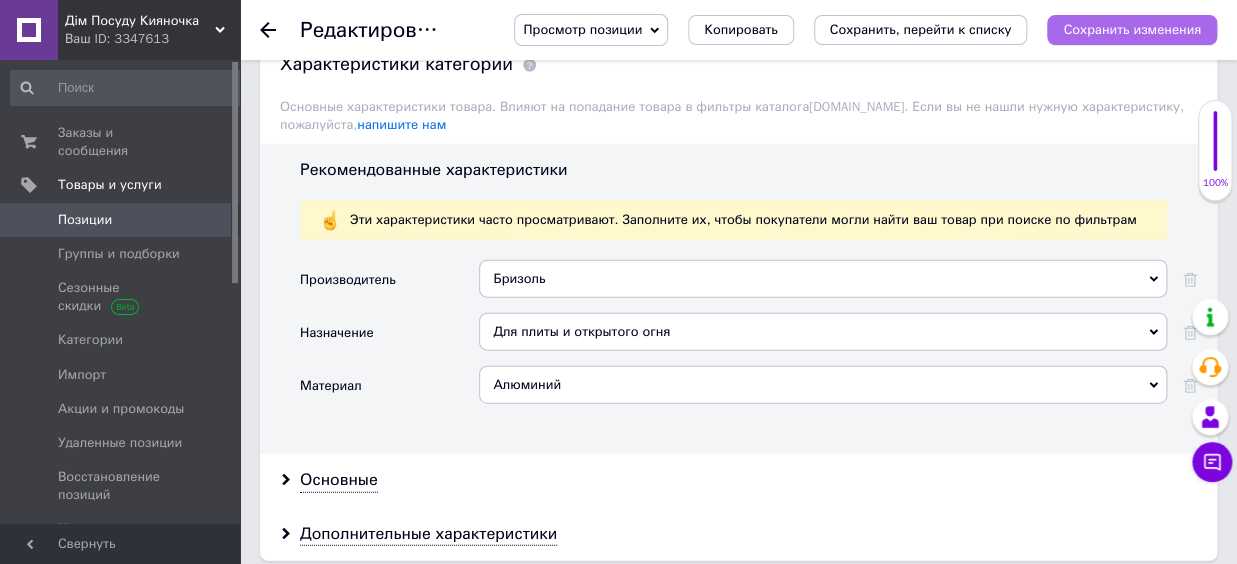 click on "Сохранить изменения" at bounding box center [1132, 29] 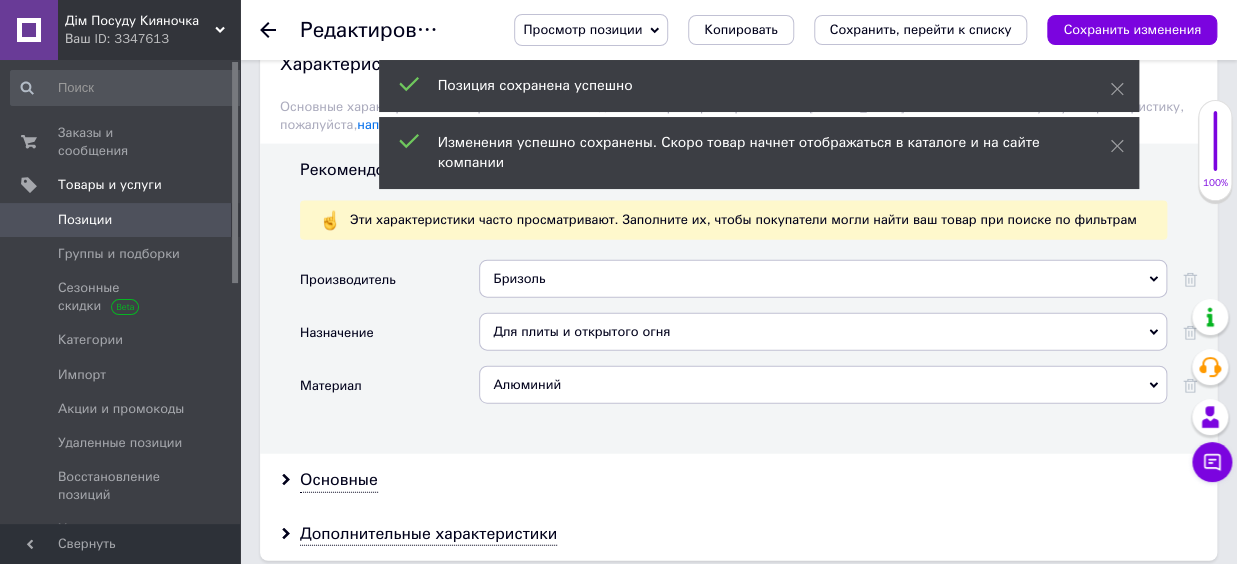 click on "Копировать" at bounding box center [740, 30] 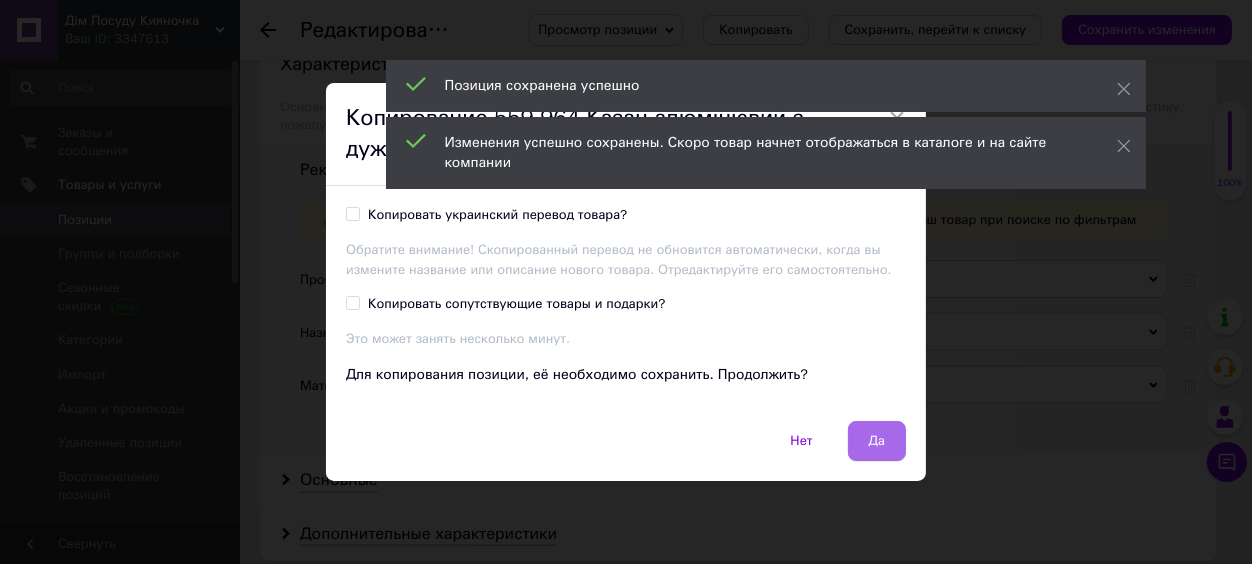 click on "Да" at bounding box center (877, 441) 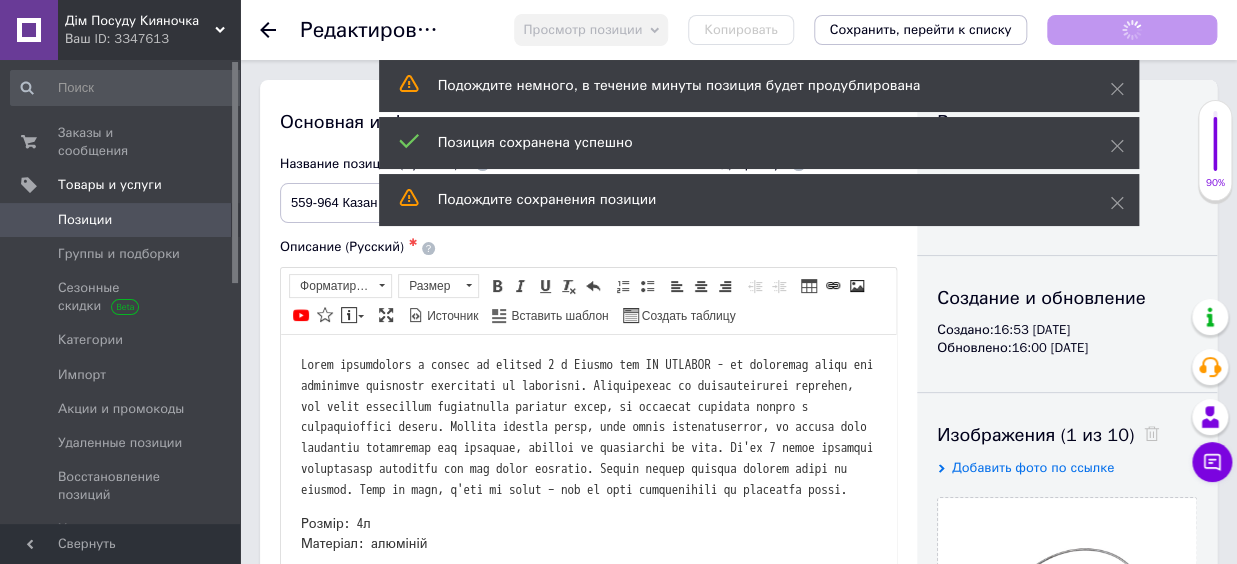 scroll, scrollTop: 0, scrollLeft: 0, axis: both 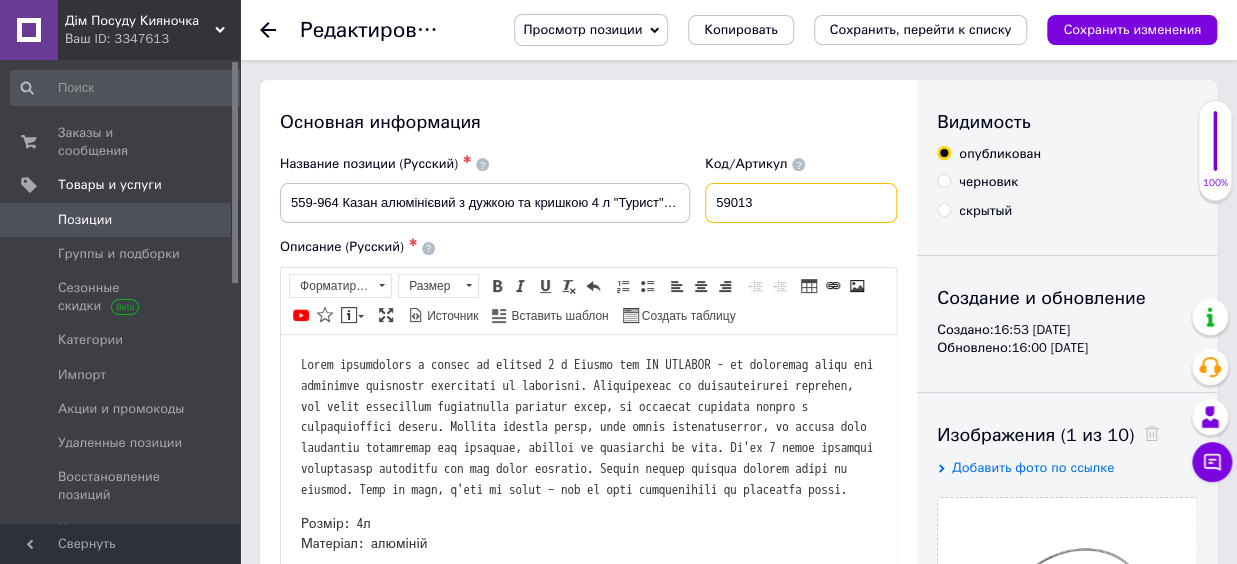 drag, startPoint x: 761, startPoint y: 208, endPoint x: 786, endPoint y: 210, distance: 25.079872 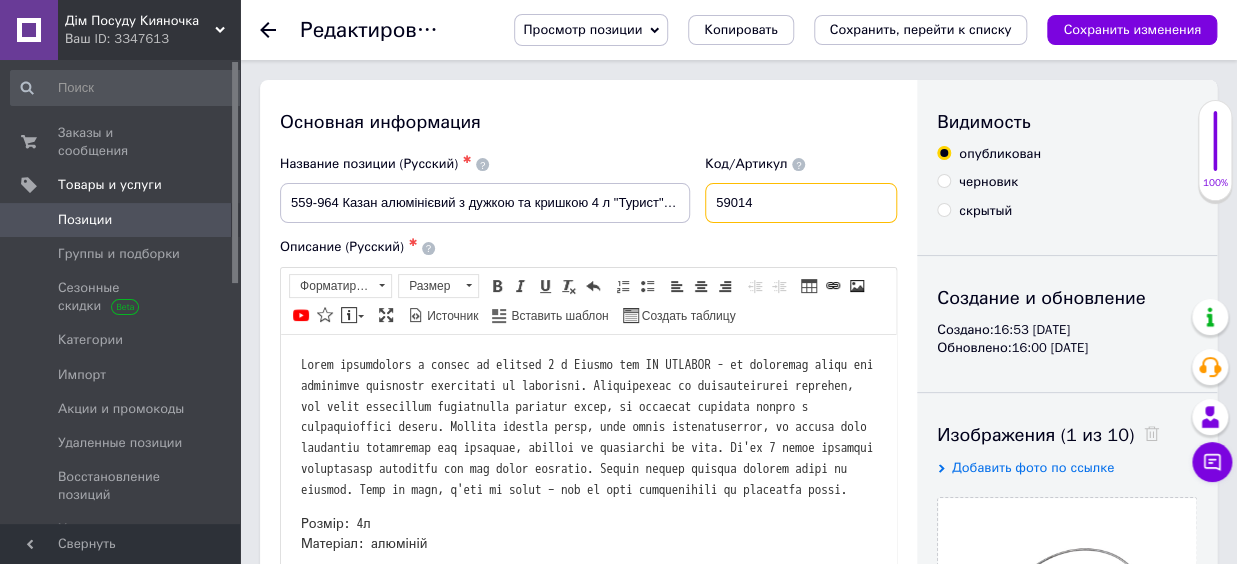 type on "59014" 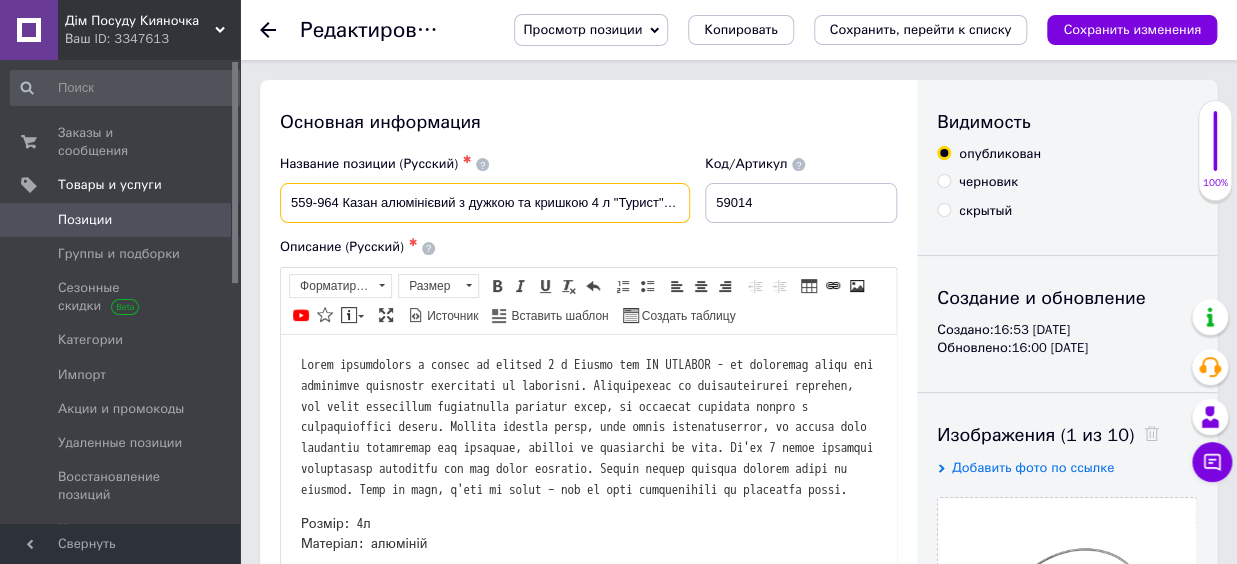 drag, startPoint x: 290, startPoint y: 201, endPoint x: 831, endPoint y: 204, distance: 541.0083 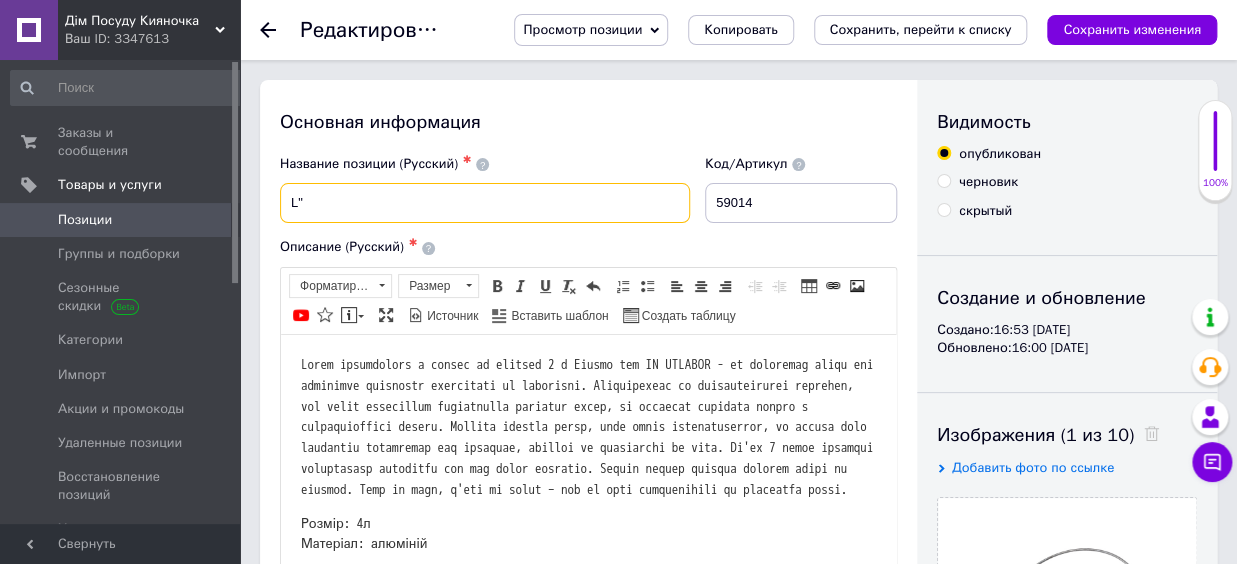 type on """ 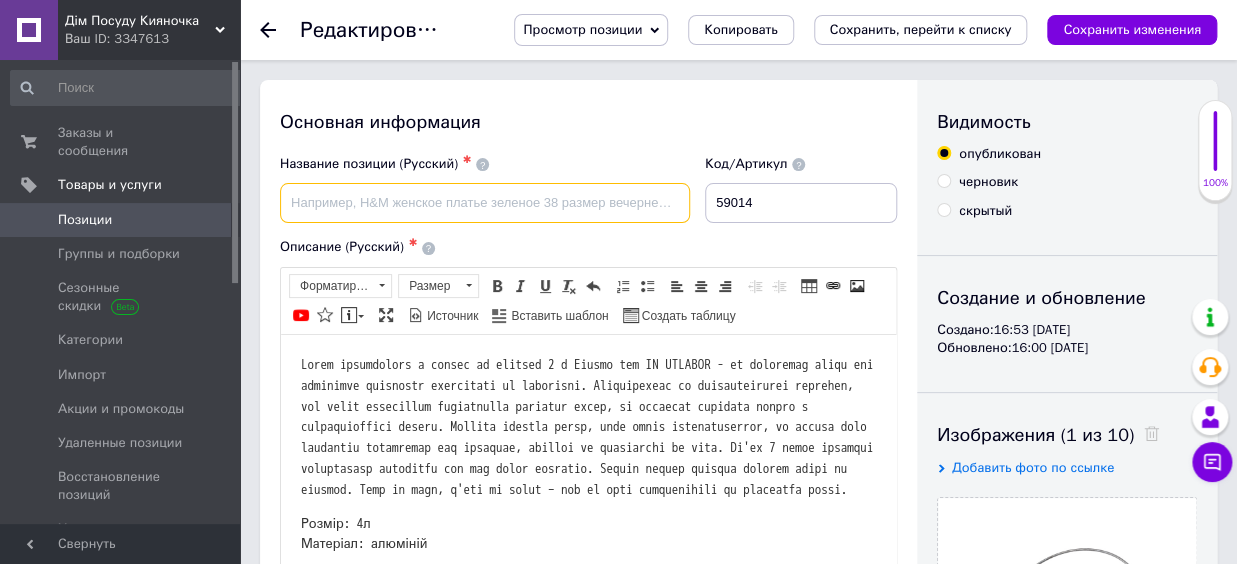 paste on "559-965 Казан алюмінієвий з дужкою та кришкою 6 л "Турист" ТМ "BRIZOLL"" 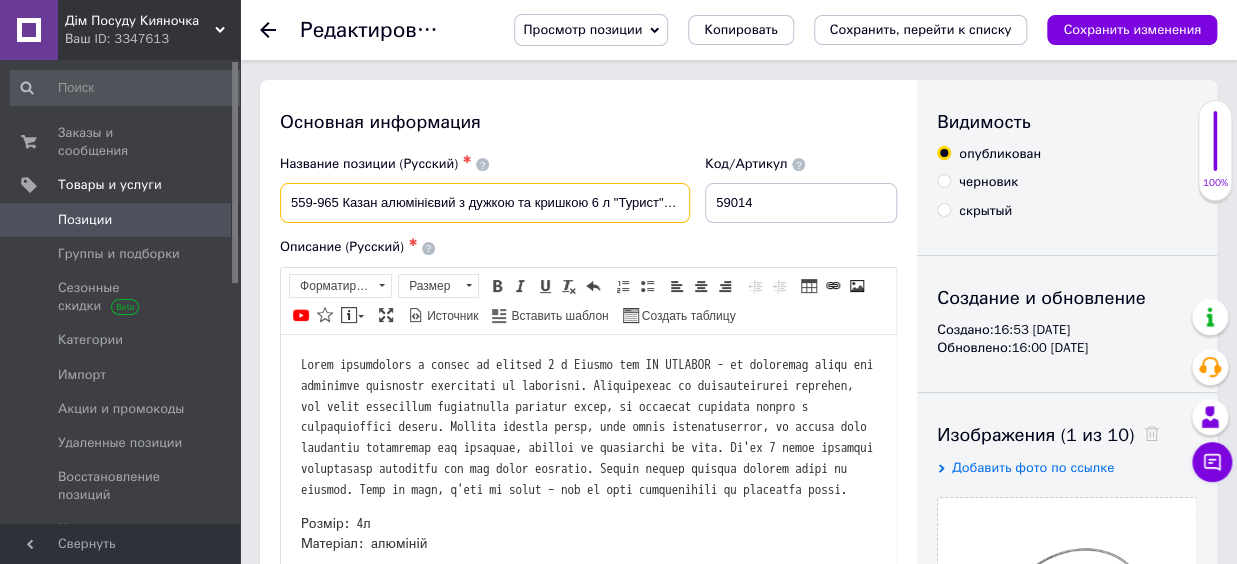 scroll, scrollTop: 0, scrollLeft: 62, axis: horizontal 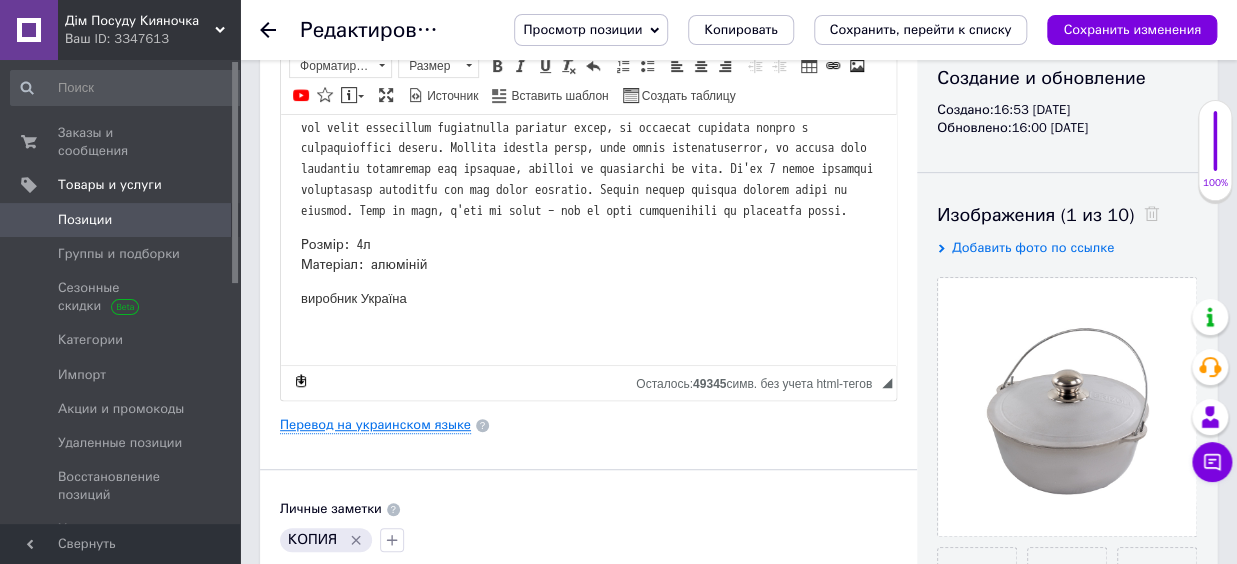 type on "559-965 Казан алюмінієвий з дужкою та кришкою 6 л "Турист" ТМ "BRIZOLL"" 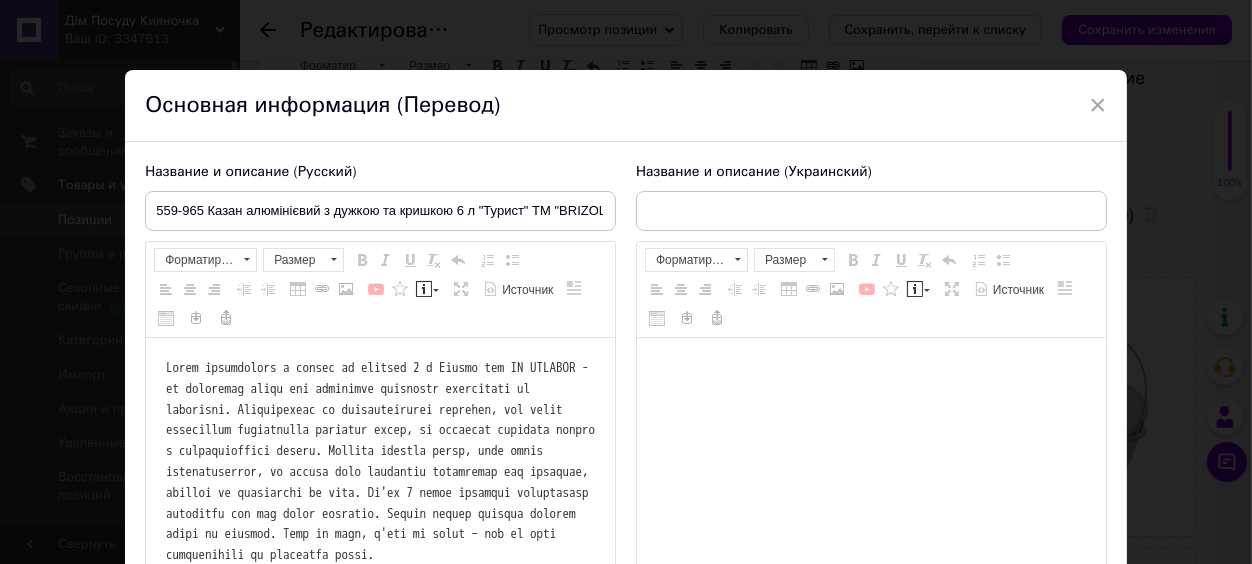 scroll, scrollTop: 0, scrollLeft: 0, axis: both 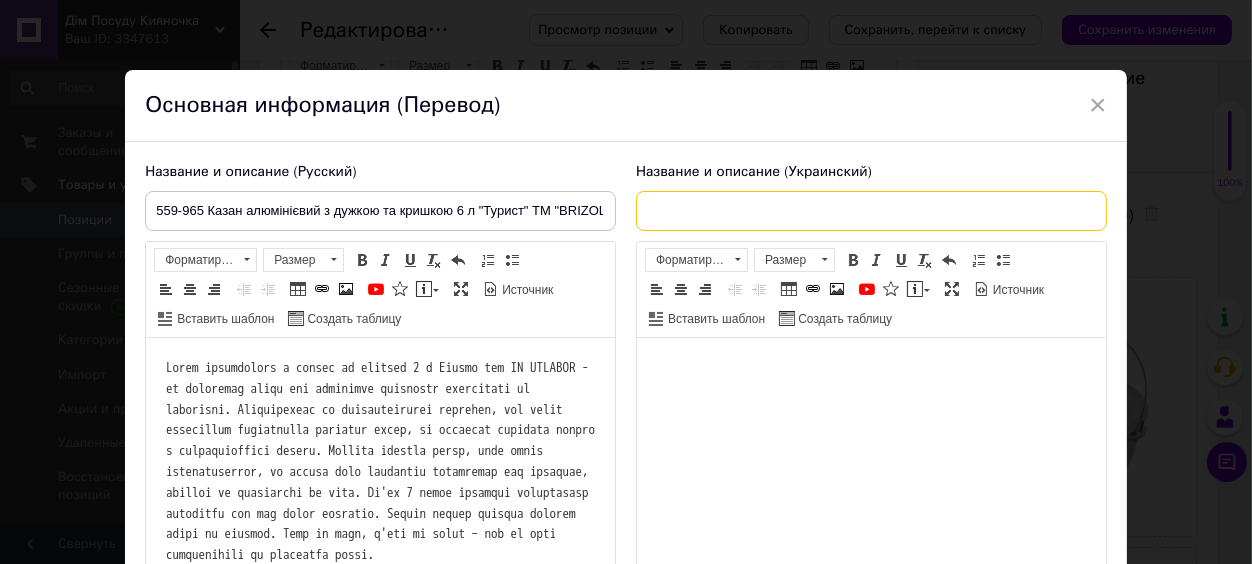paste on "559-965 Казан алюмінієвий з дужкою та кришкою 6 л "Турист" ТМ "BRIZOLL"" 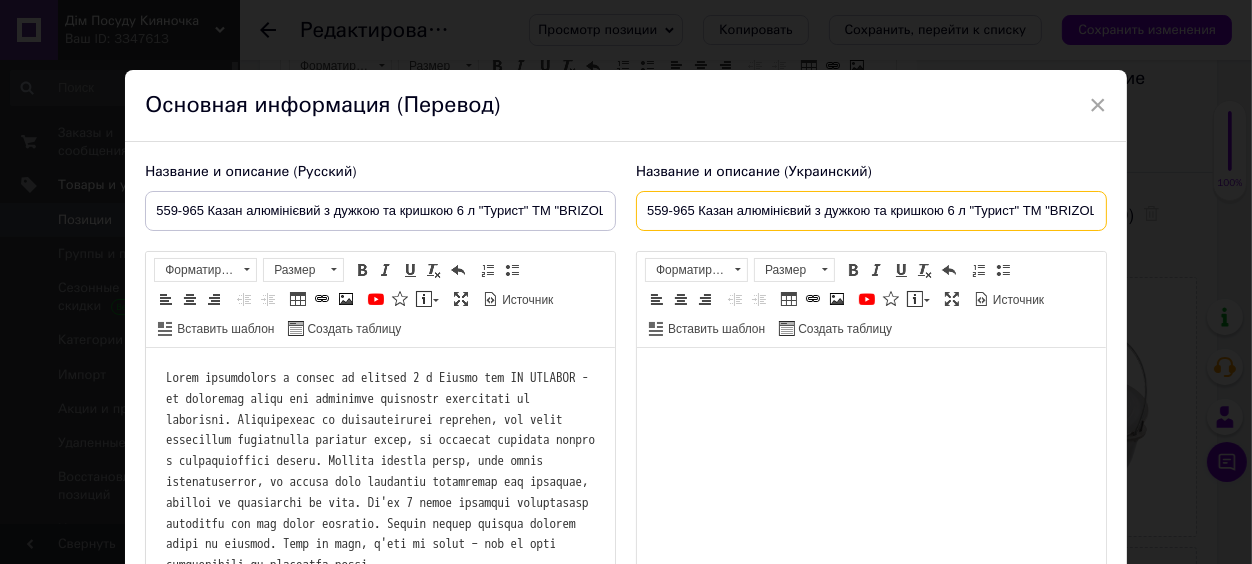 scroll, scrollTop: 0, scrollLeft: 21, axis: horizontal 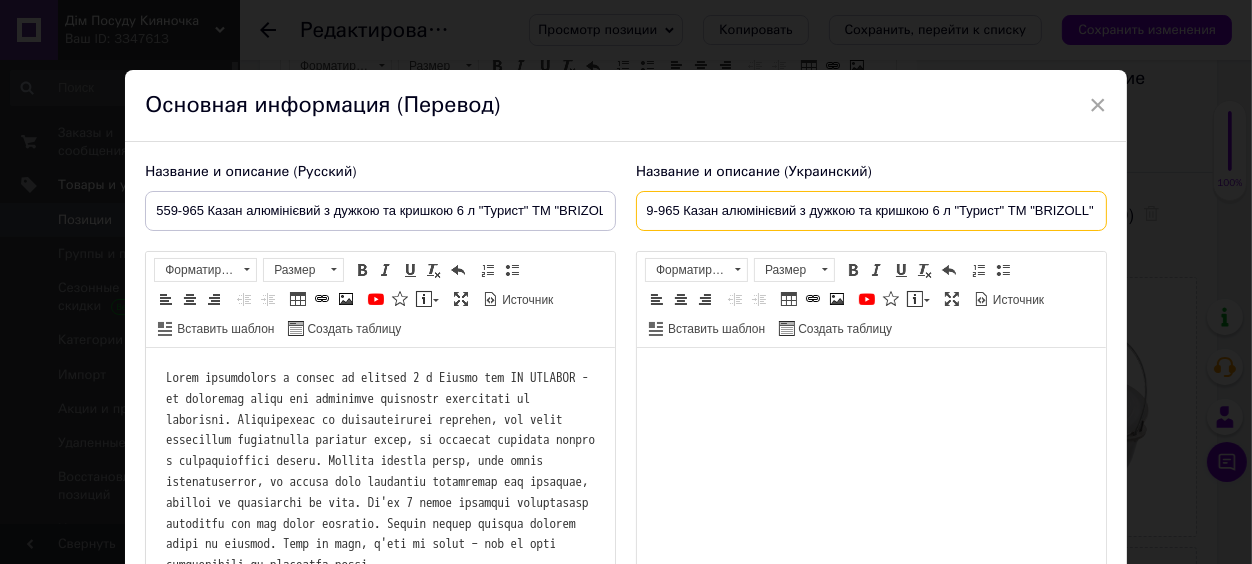 click on "559-965 Казан алюмінієвий з дужкою та кришкою 6 л "Турист" ТМ "BRIZOLL"" at bounding box center [871, 211] 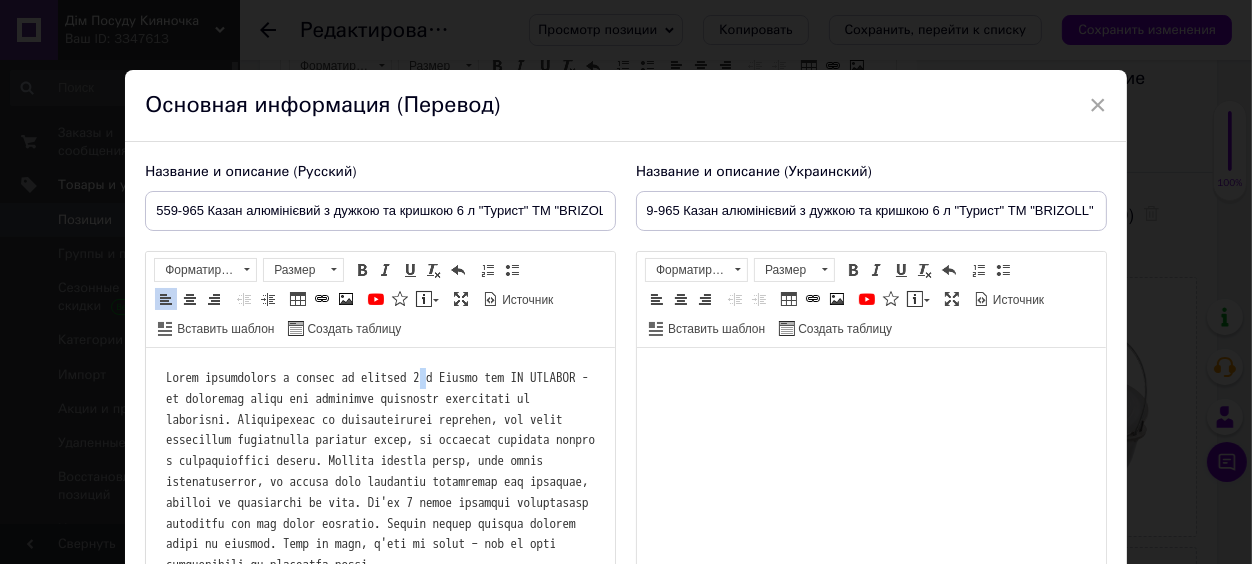 click at bounding box center (384, 471) 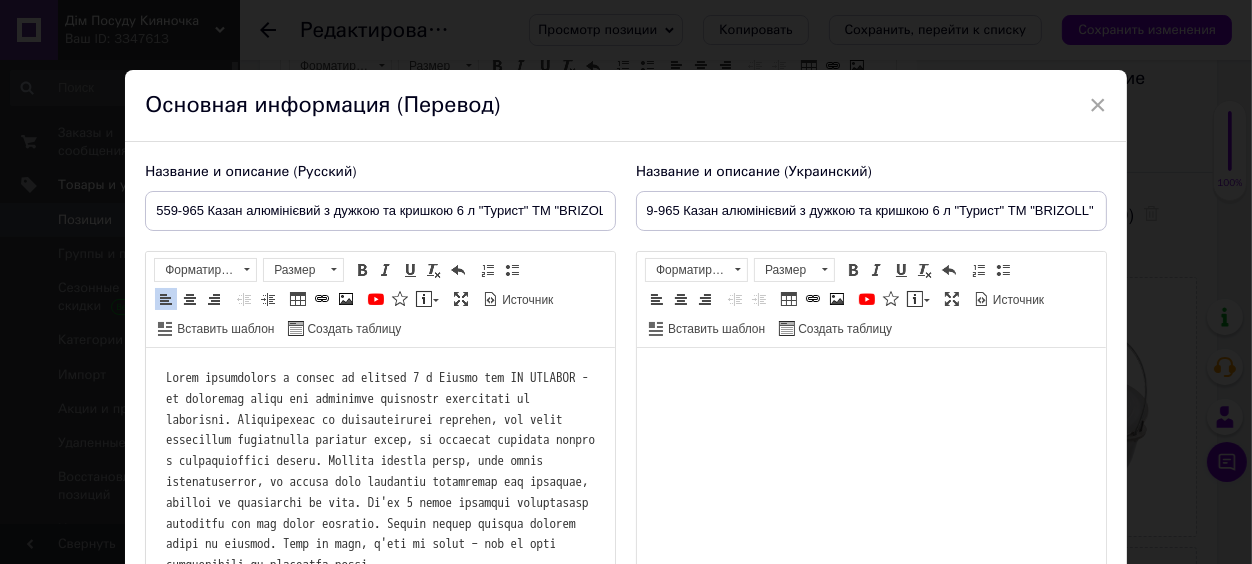 scroll, scrollTop: 110, scrollLeft: 0, axis: vertical 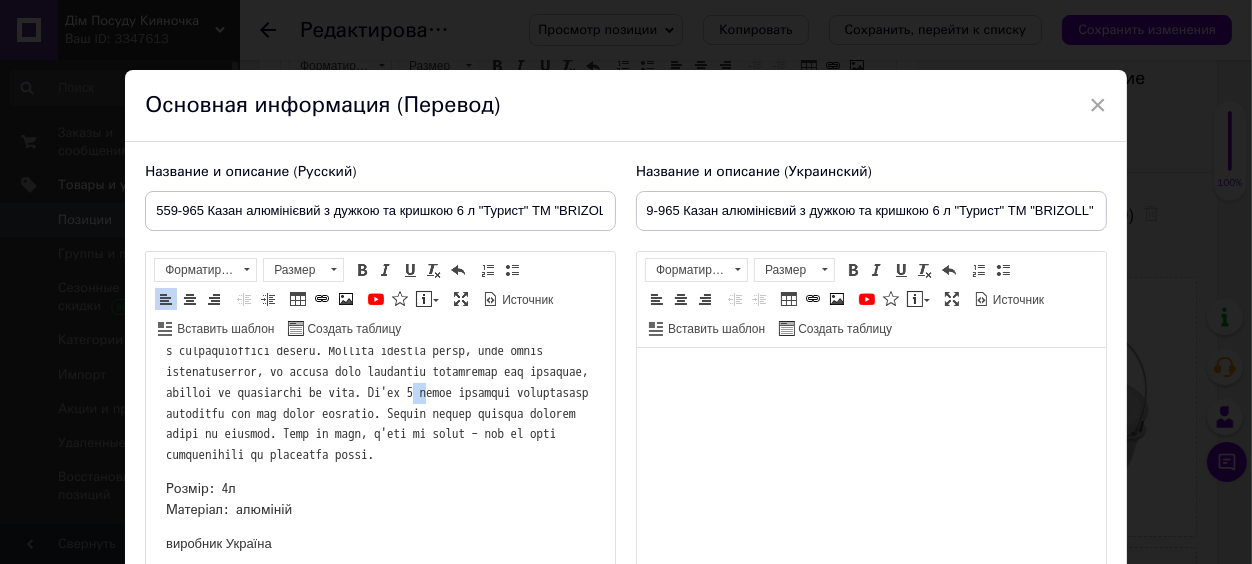 drag, startPoint x: 518, startPoint y: 420, endPoint x: 506, endPoint y: 420, distance: 12 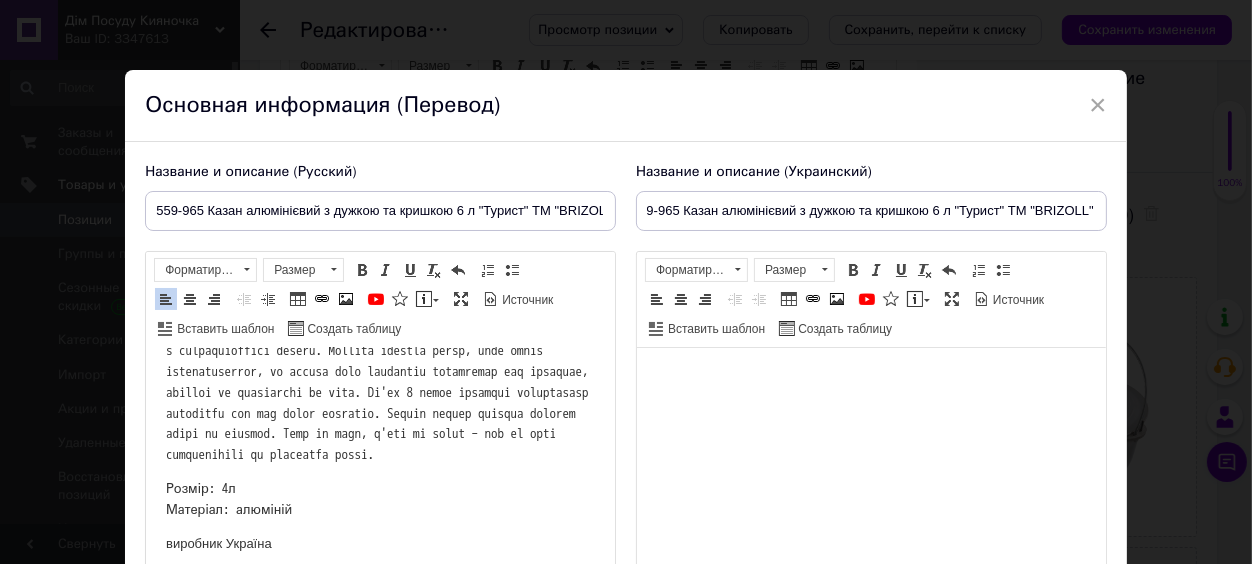 scroll, scrollTop: 183, scrollLeft: 0, axis: vertical 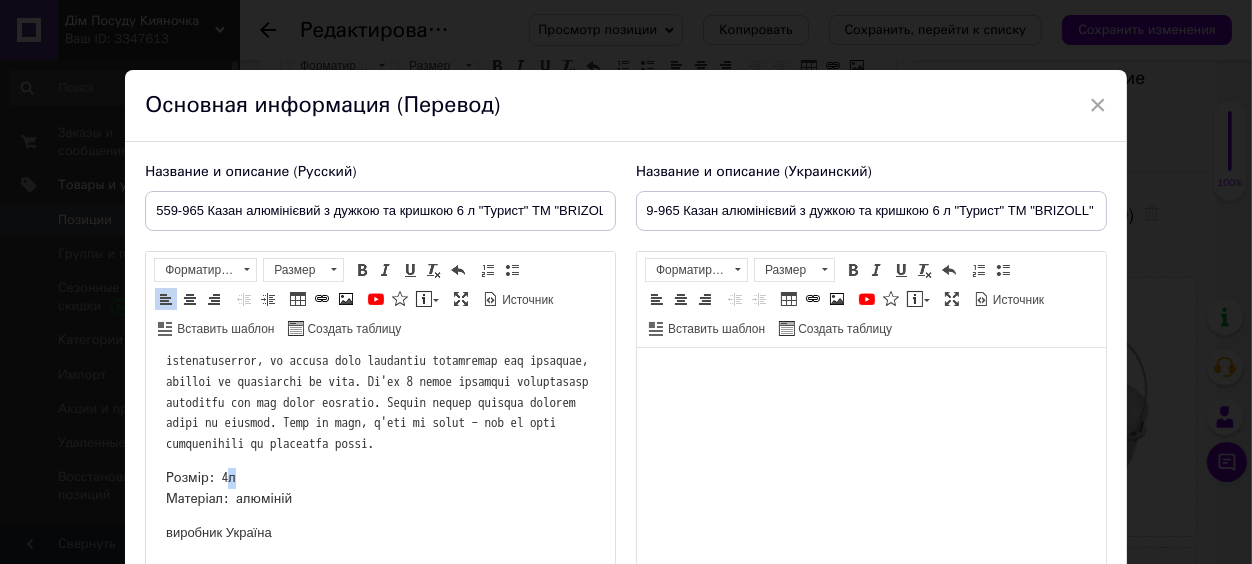 click on "Розмір: 4л
Матеріал: алюміній" at bounding box center [229, 488] 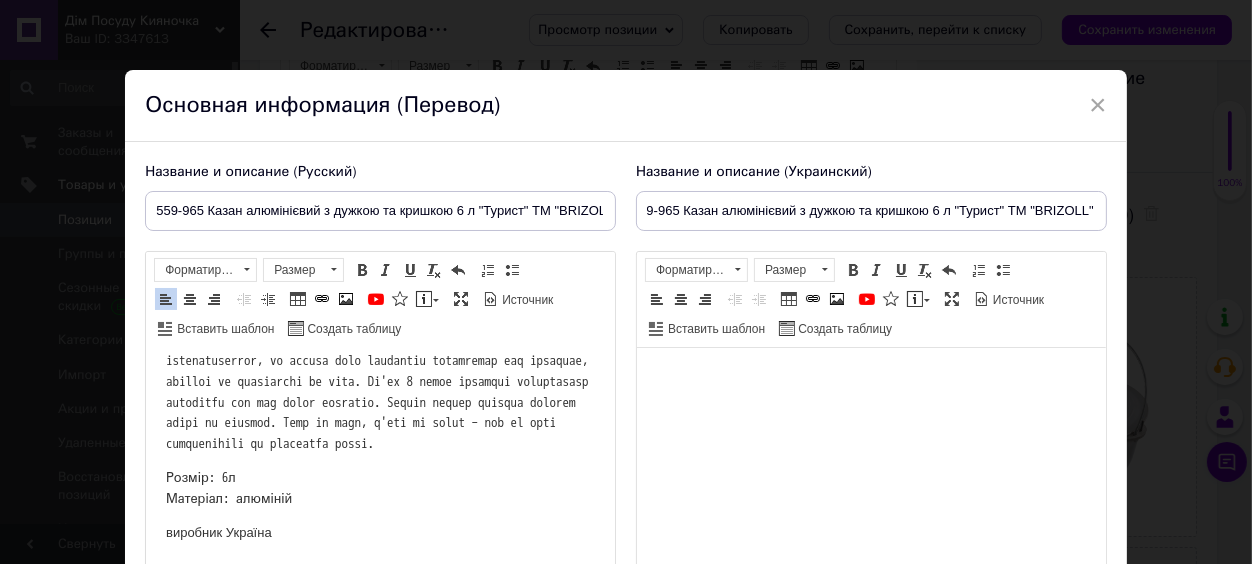 drag, startPoint x: 244, startPoint y: 207, endPoint x: 154, endPoint y: 213, distance: 90.199776 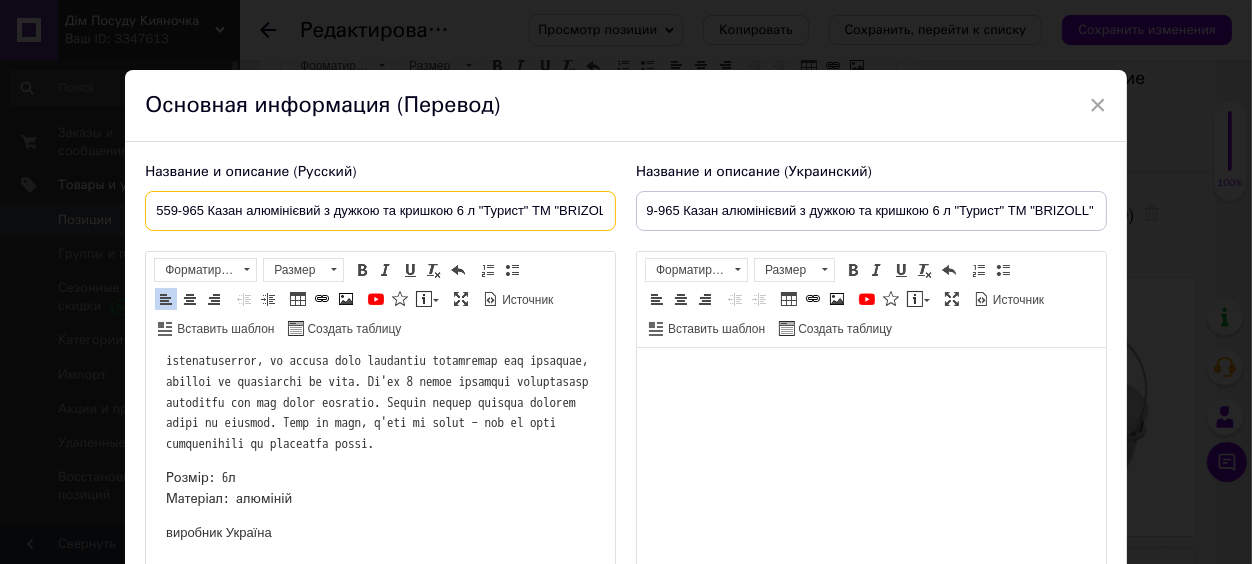 scroll, scrollTop: 110, scrollLeft: 0, axis: vertical 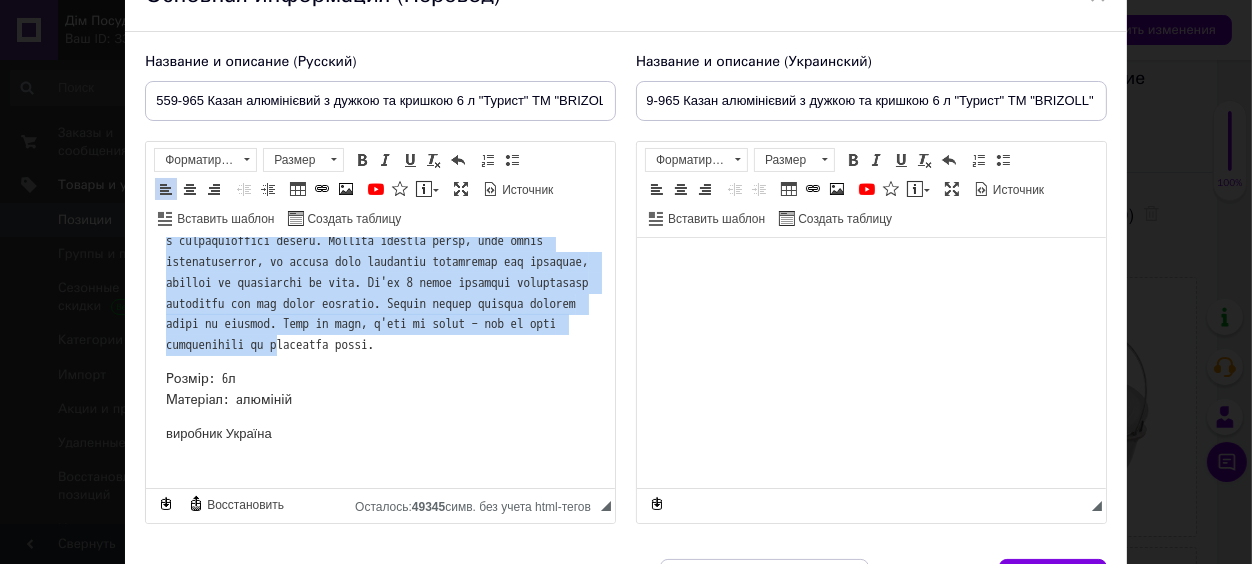 drag, startPoint x: 167, startPoint y: 258, endPoint x: 458, endPoint y: 397, distance: 322.4934 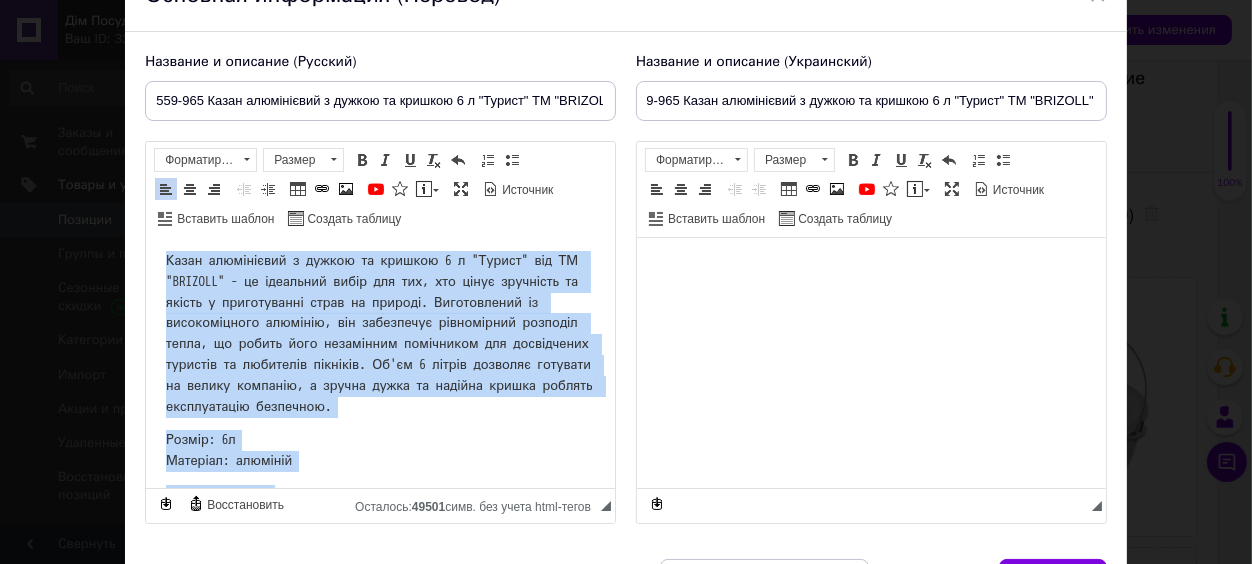 scroll, scrollTop: 0, scrollLeft: 0, axis: both 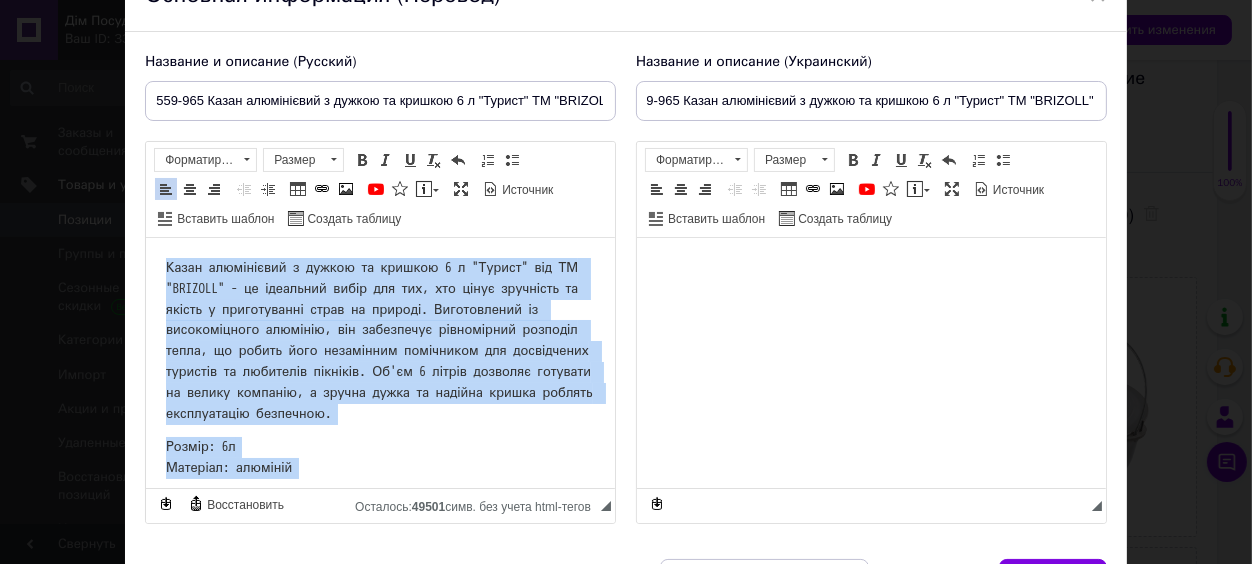 drag, startPoint x: 350, startPoint y: 459, endPoint x: 142, endPoint y: 213, distance: 322.14905 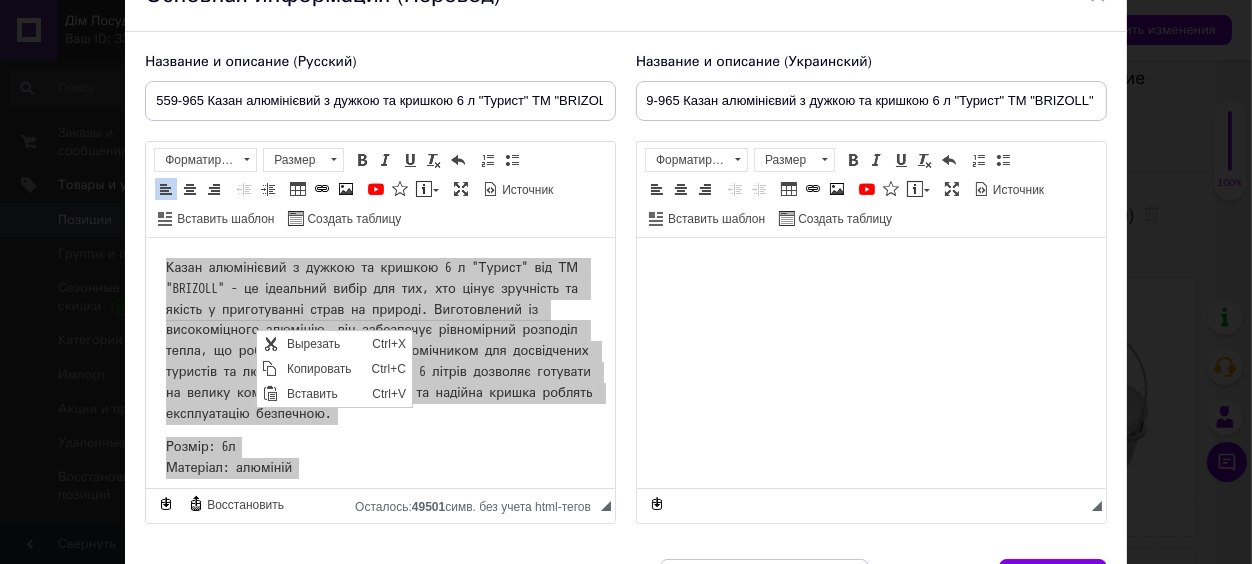 scroll, scrollTop: 0, scrollLeft: 0, axis: both 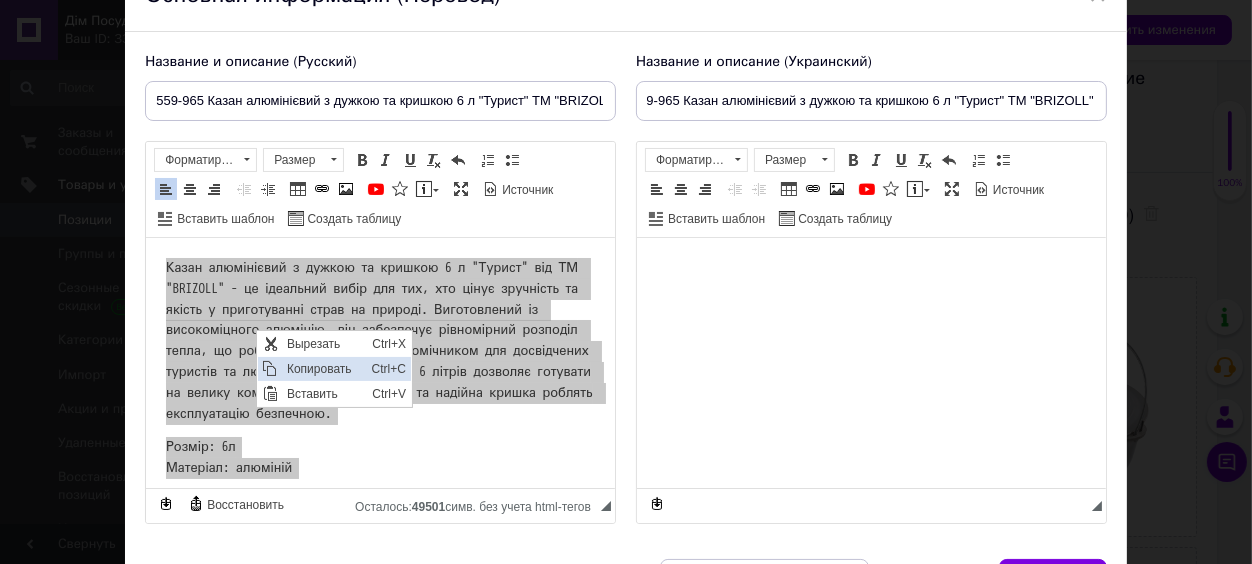 drag, startPoint x: 342, startPoint y: 366, endPoint x: 692, endPoint y: 422, distance: 354.4517 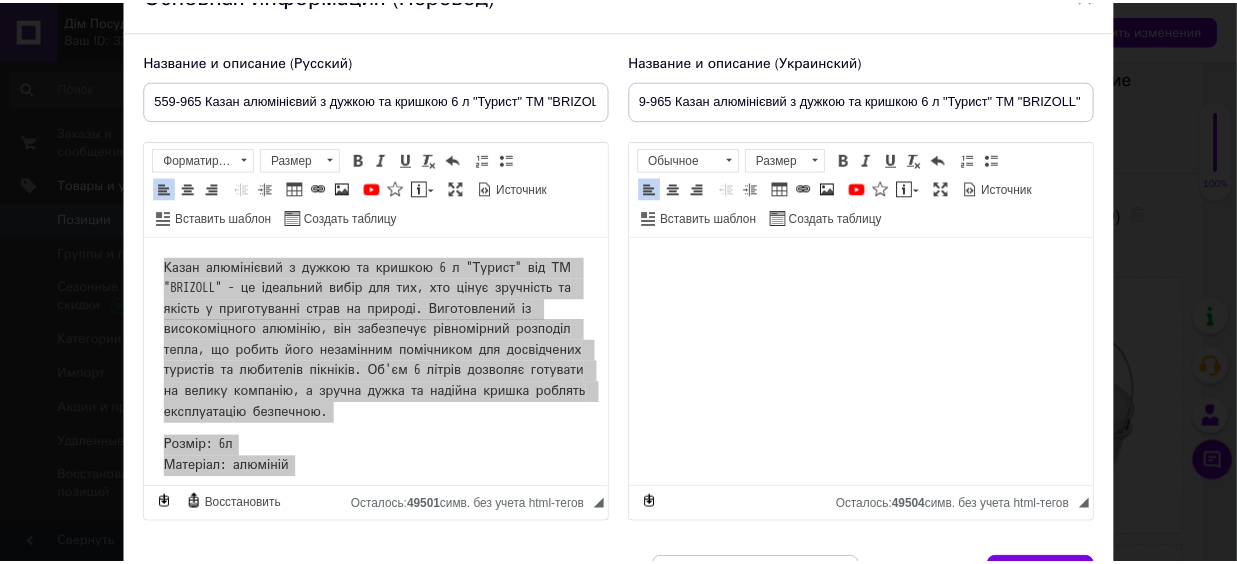 scroll, scrollTop: 220, scrollLeft: 0, axis: vertical 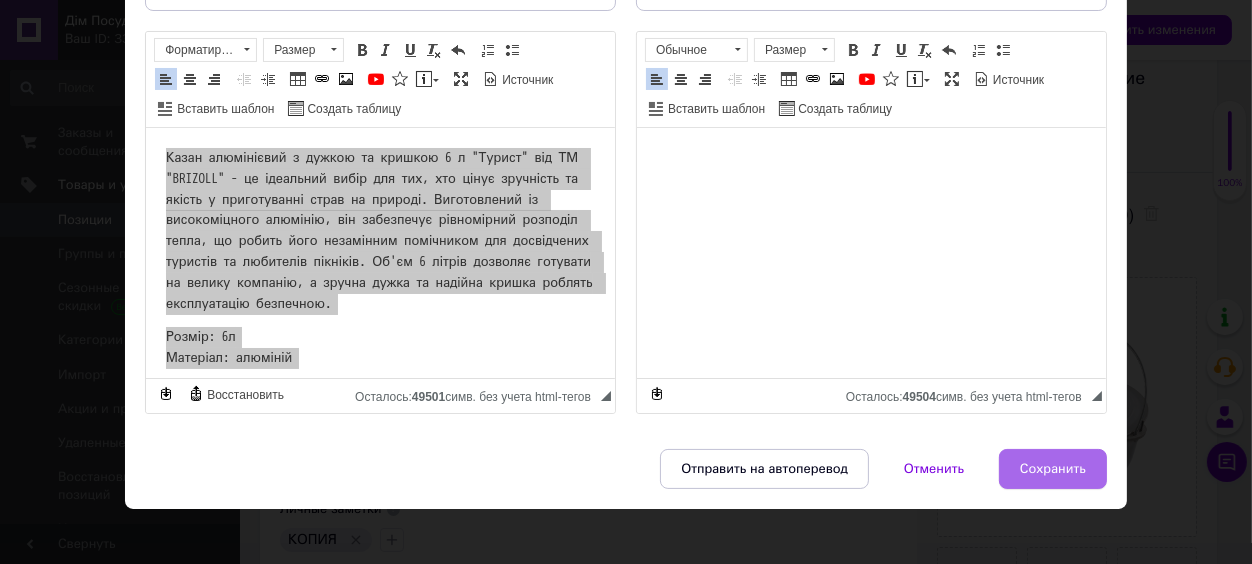 click on "Сохранить" at bounding box center (1053, 469) 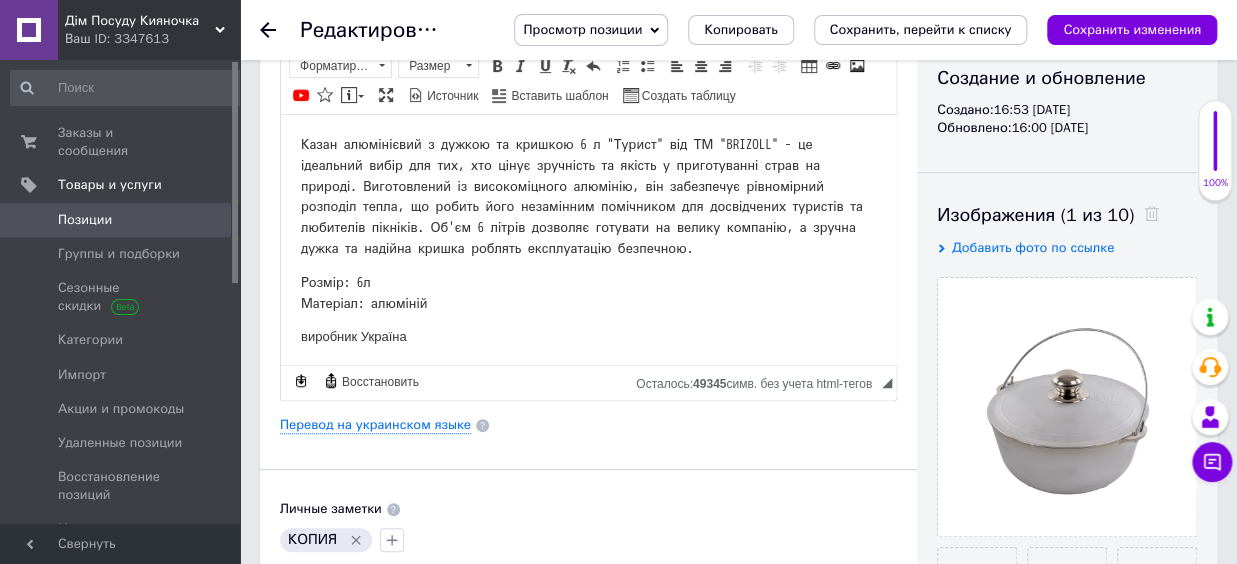 scroll, scrollTop: 0, scrollLeft: 0, axis: both 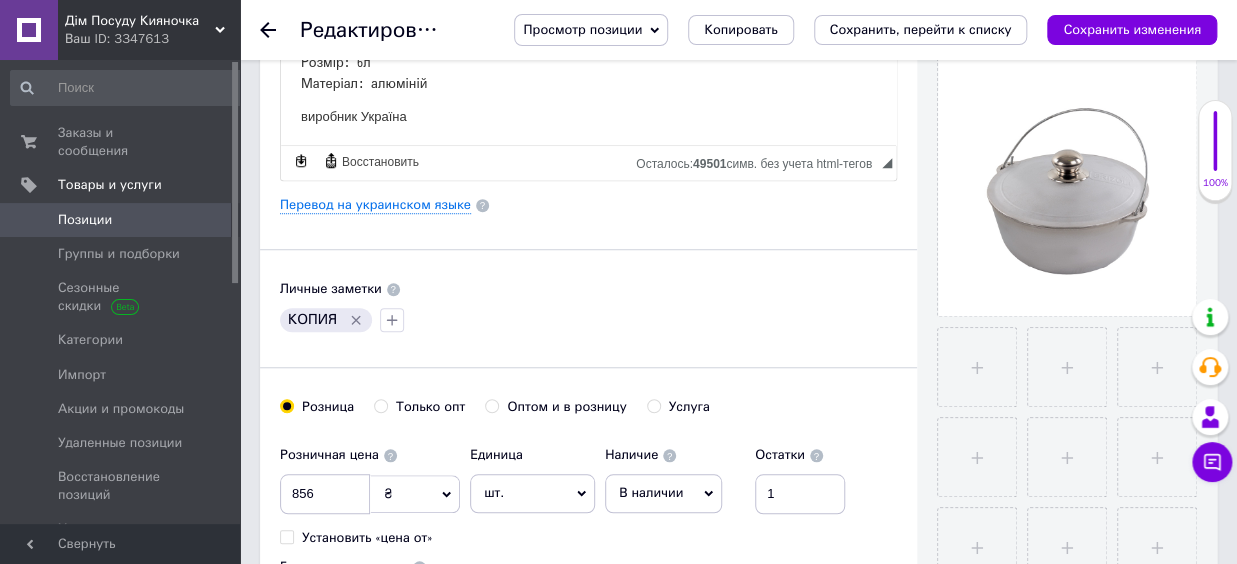 click 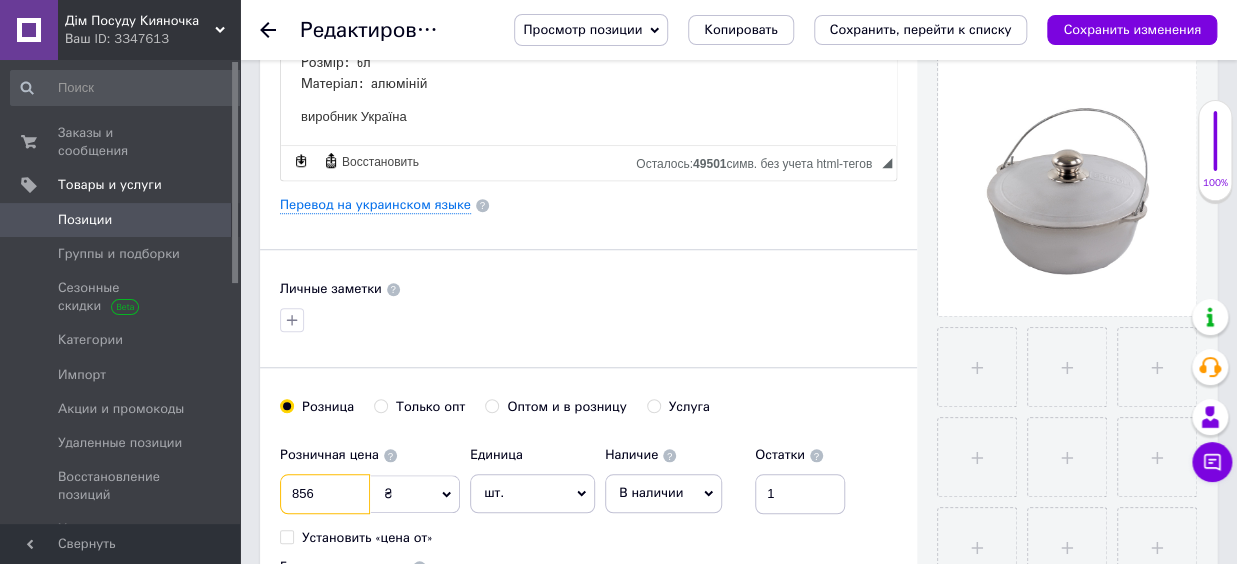 drag, startPoint x: 350, startPoint y: 489, endPoint x: 248, endPoint y: 477, distance: 102.70345 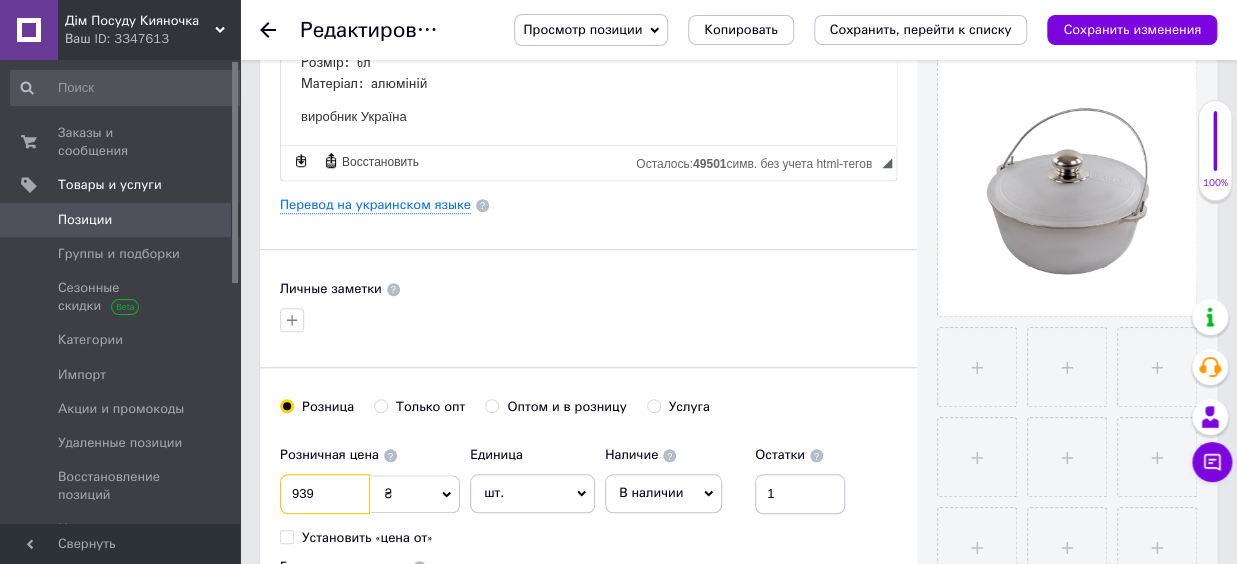 scroll, scrollTop: 58, scrollLeft: 0, axis: vertical 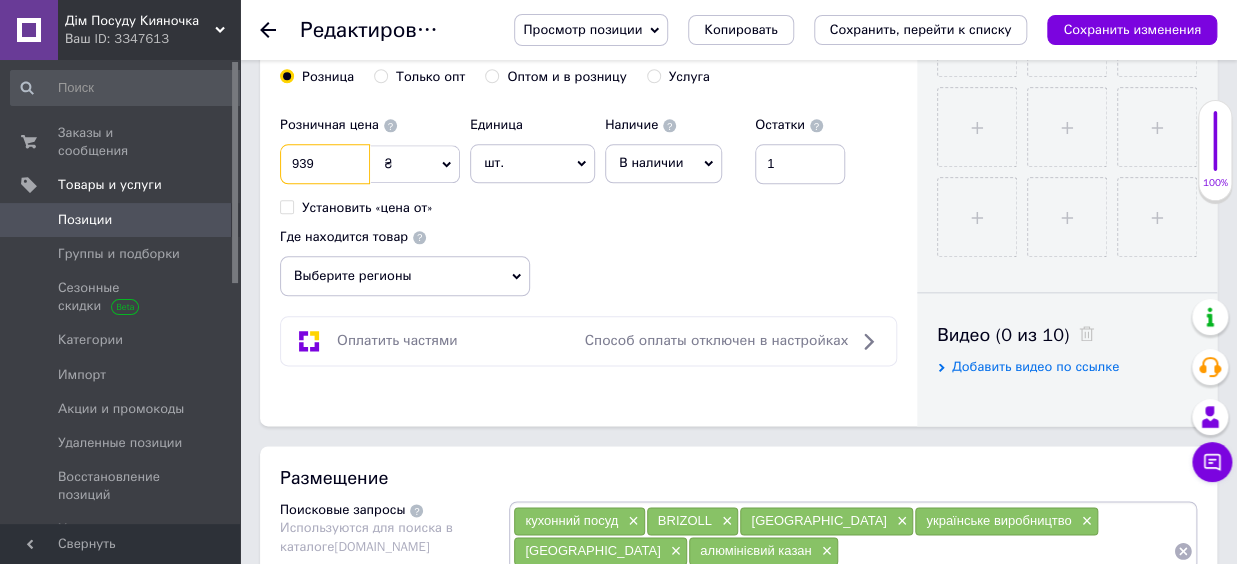 type on "939" 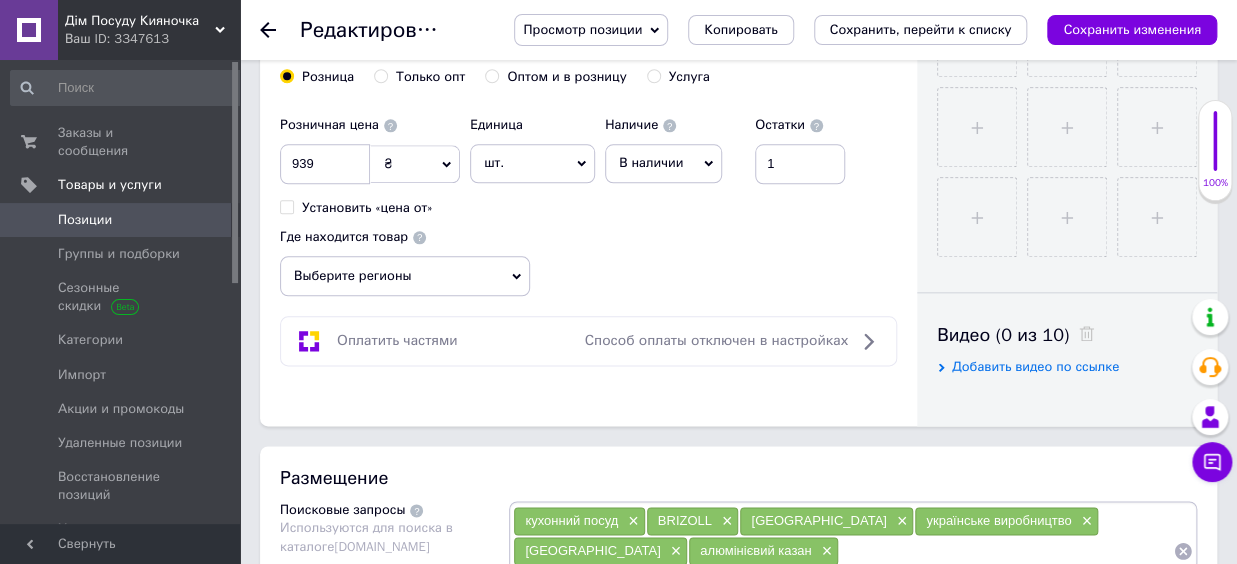 click on "Выберите регионы" at bounding box center [405, 276] 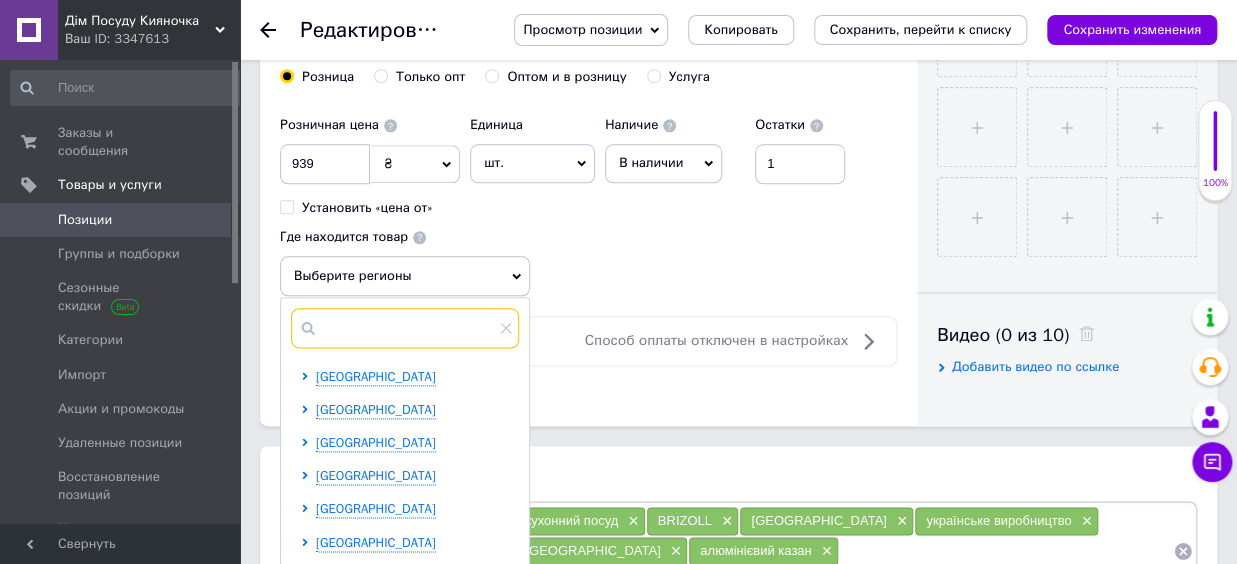 click at bounding box center (405, 328) 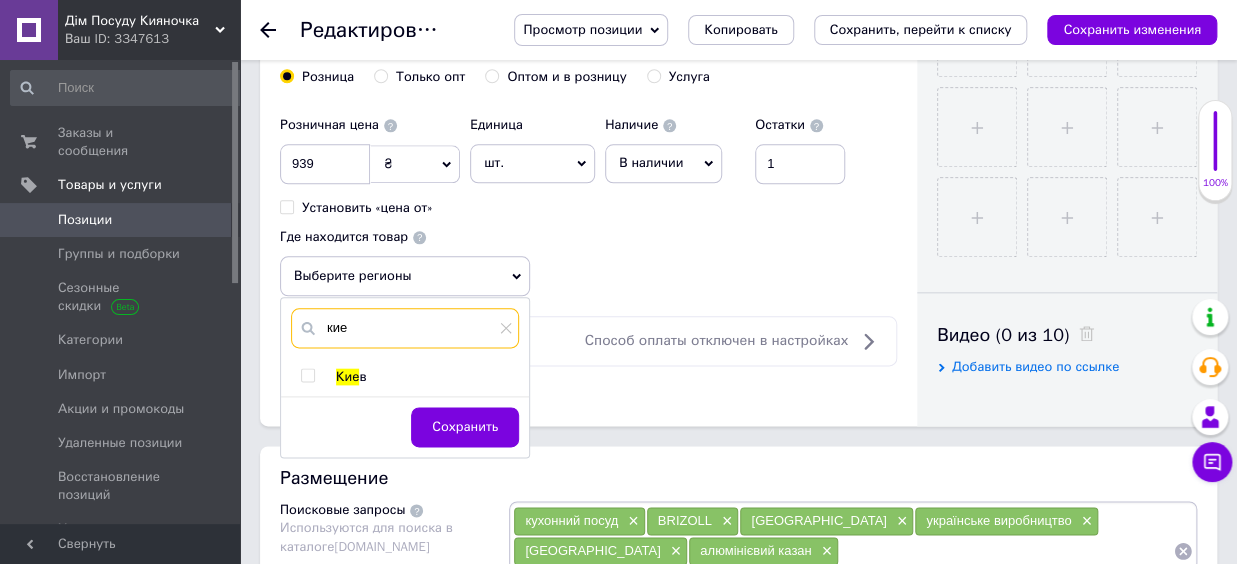 type on "кие" 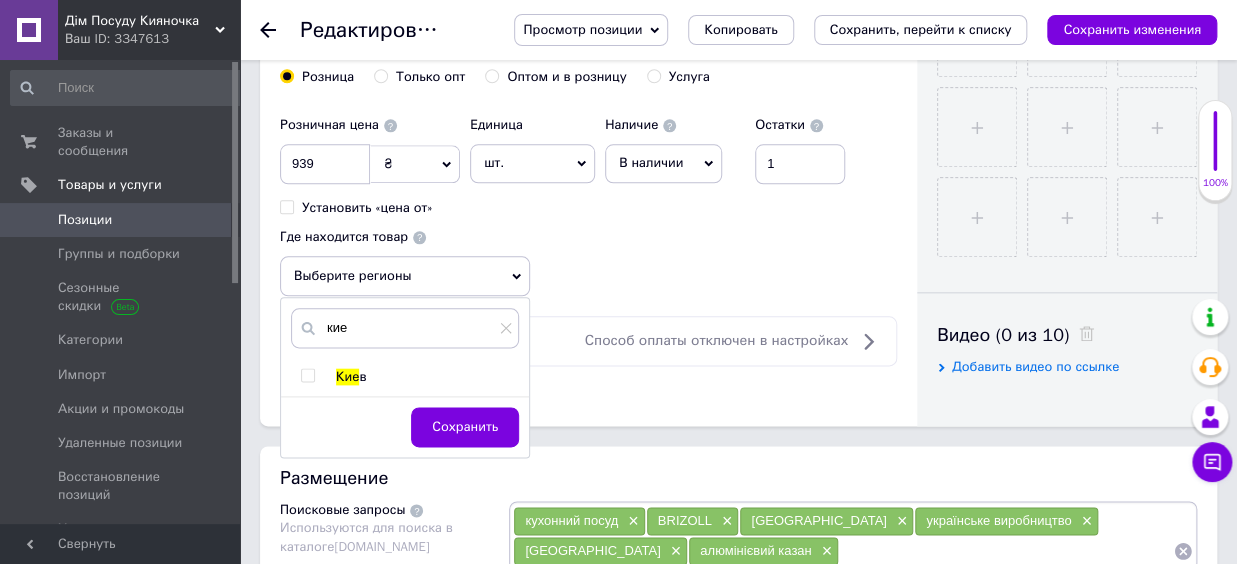 click on "Кие" at bounding box center [347, 376] 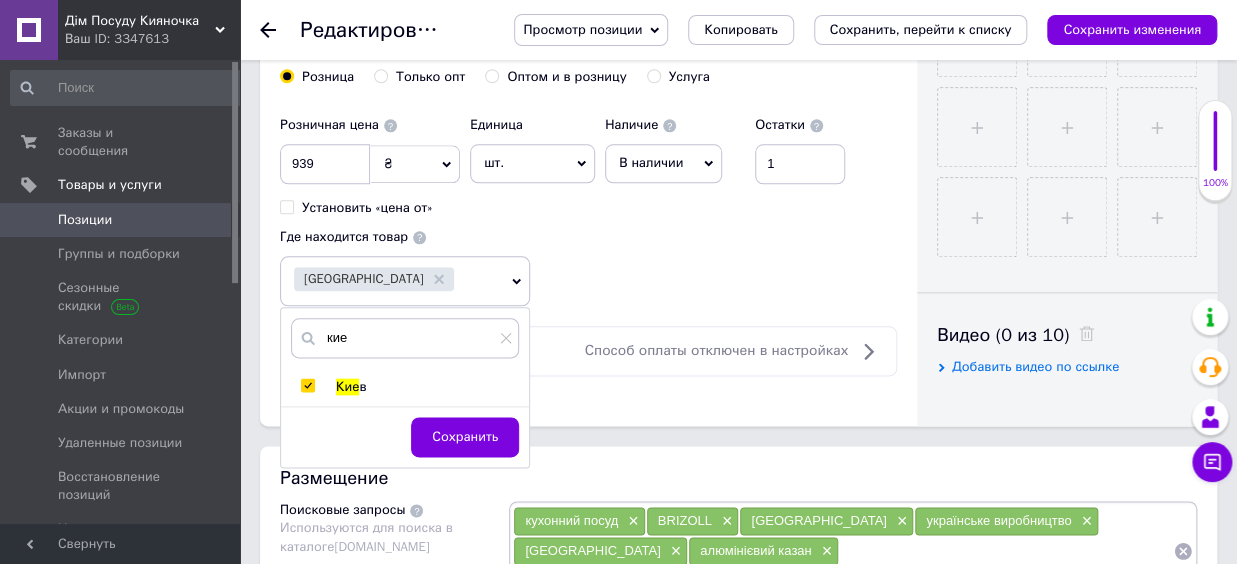 checkbox on "true" 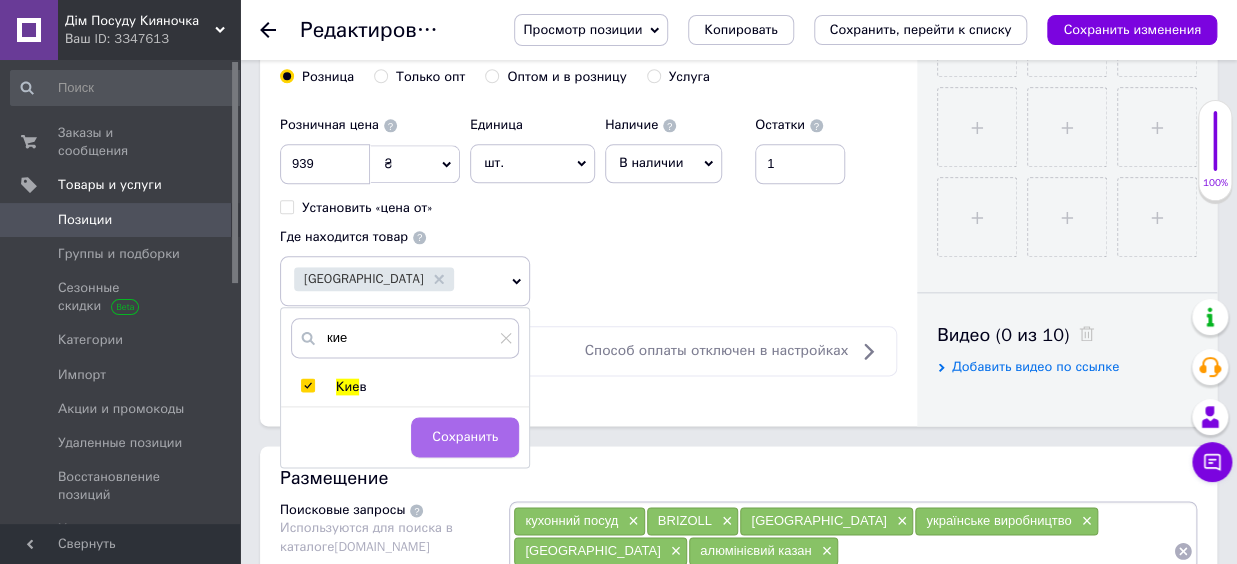 click on "Сохранить" at bounding box center [465, 437] 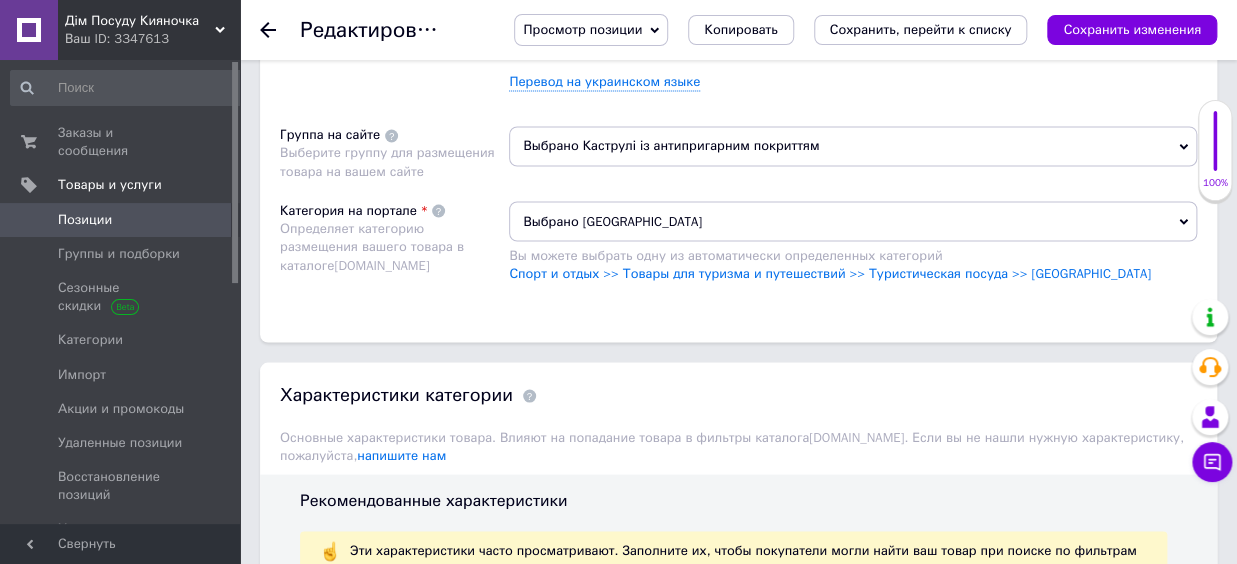 scroll, scrollTop: 1650, scrollLeft: 0, axis: vertical 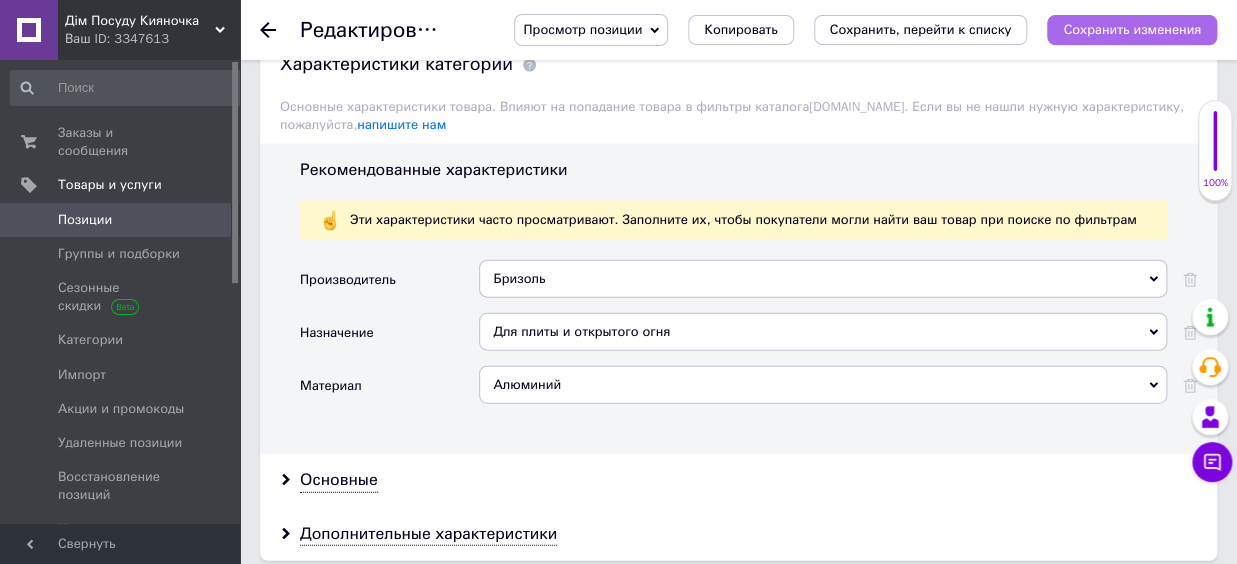 click on "Сохранить изменения" at bounding box center (1132, 29) 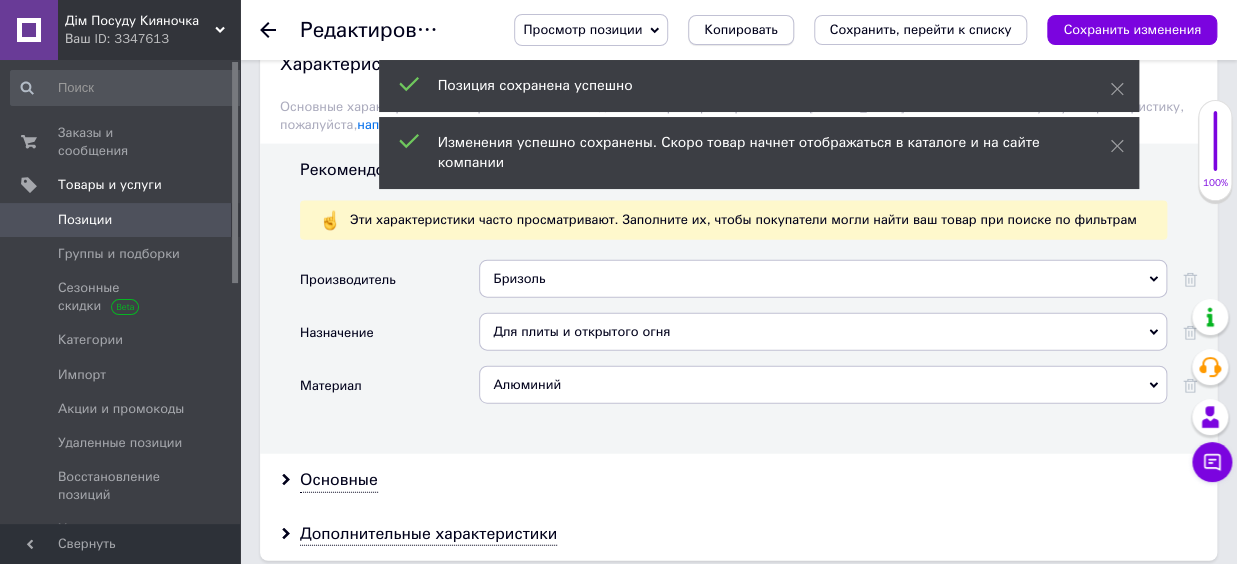 click on "Копировать" at bounding box center (740, 30) 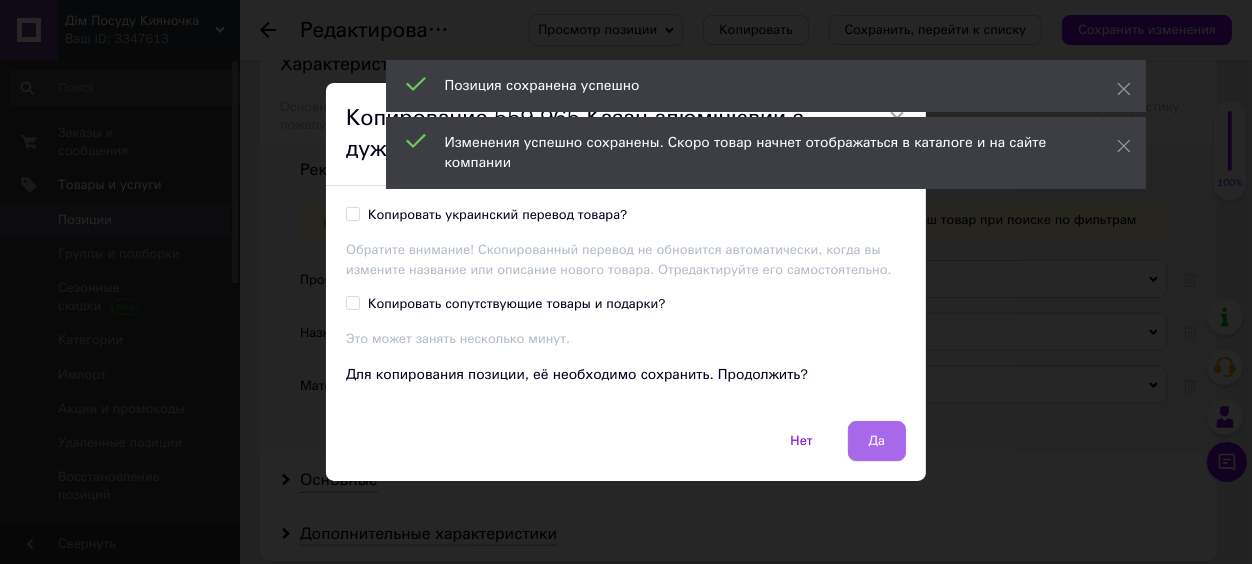 click on "Да" at bounding box center [877, 441] 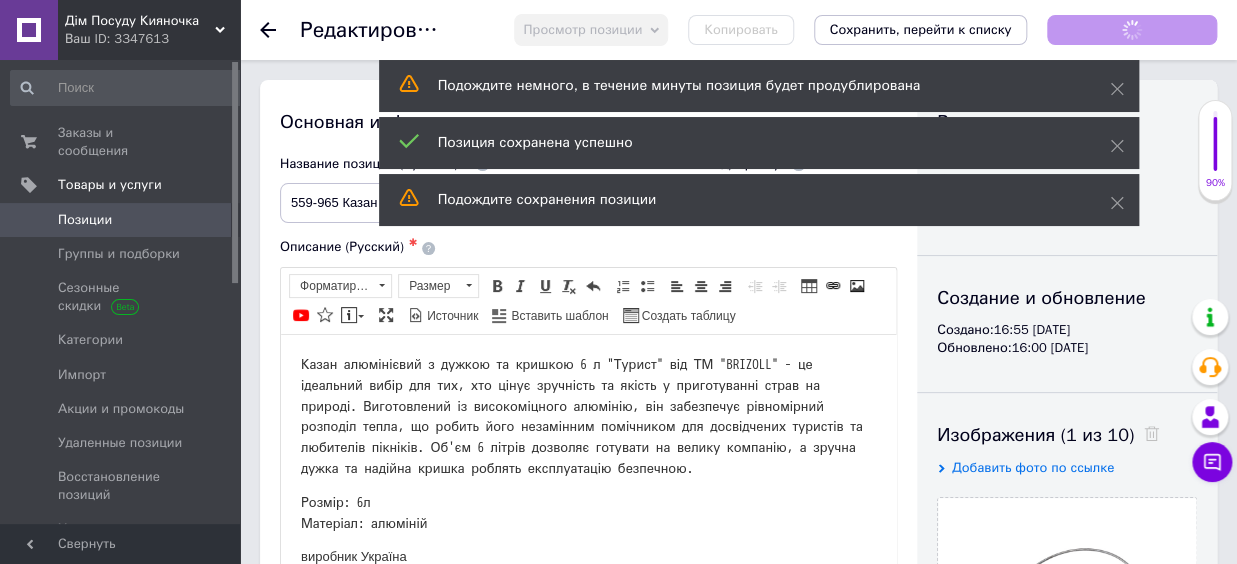 scroll, scrollTop: 0, scrollLeft: 0, axis: both 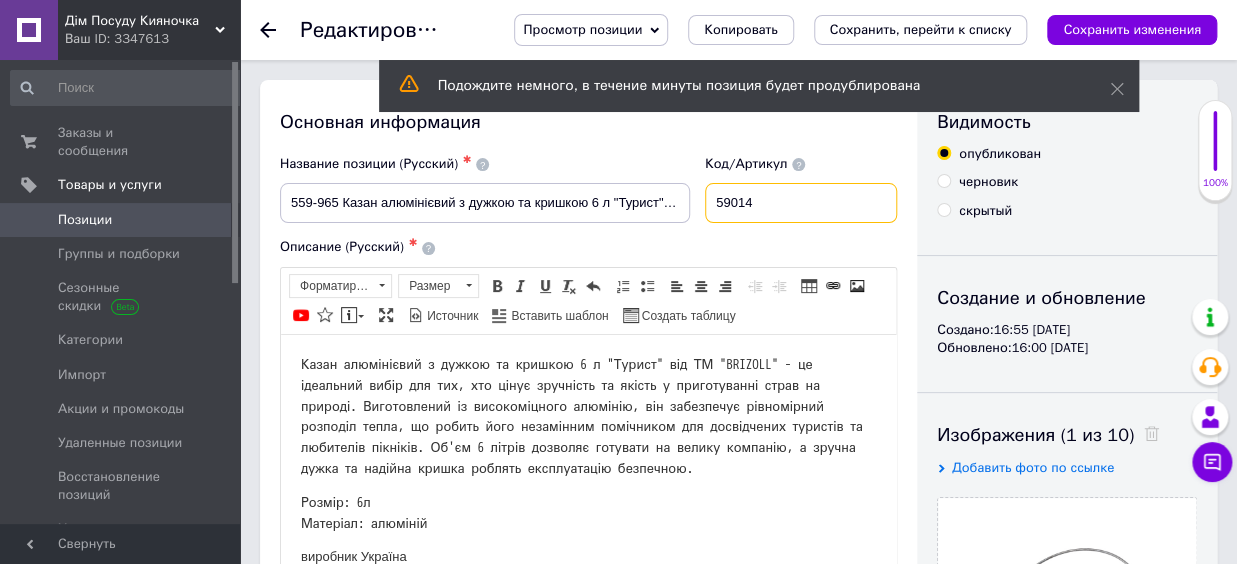 drag, startPoint x: 761, startPoint y: 208, endPoint x: 807, endPoint y: 202, distance: 46.389652 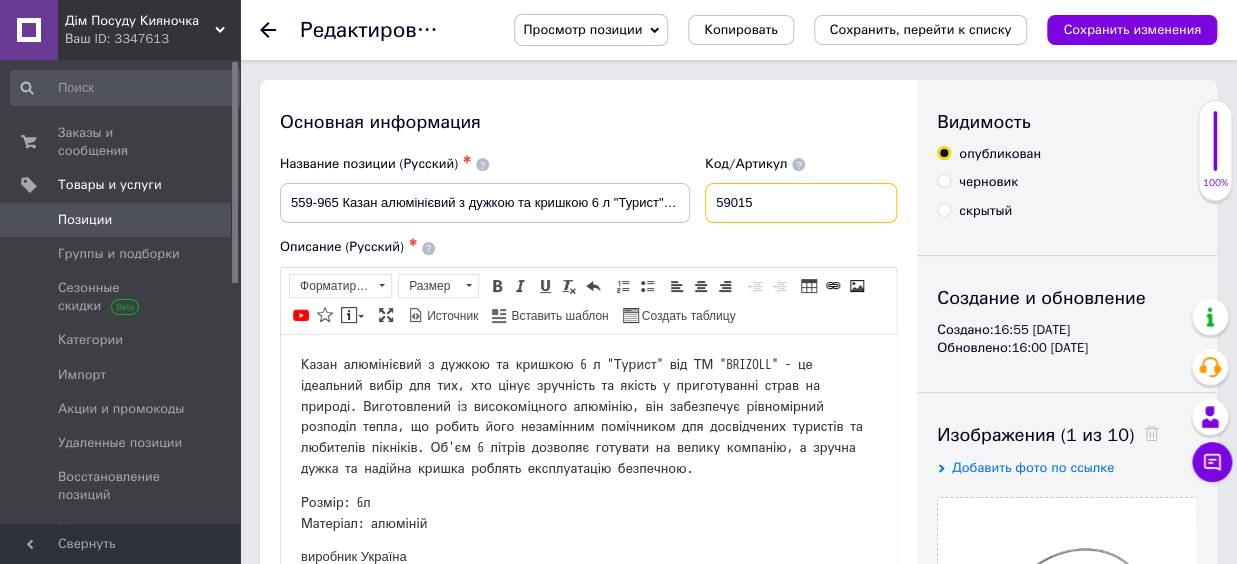 type on "59015" 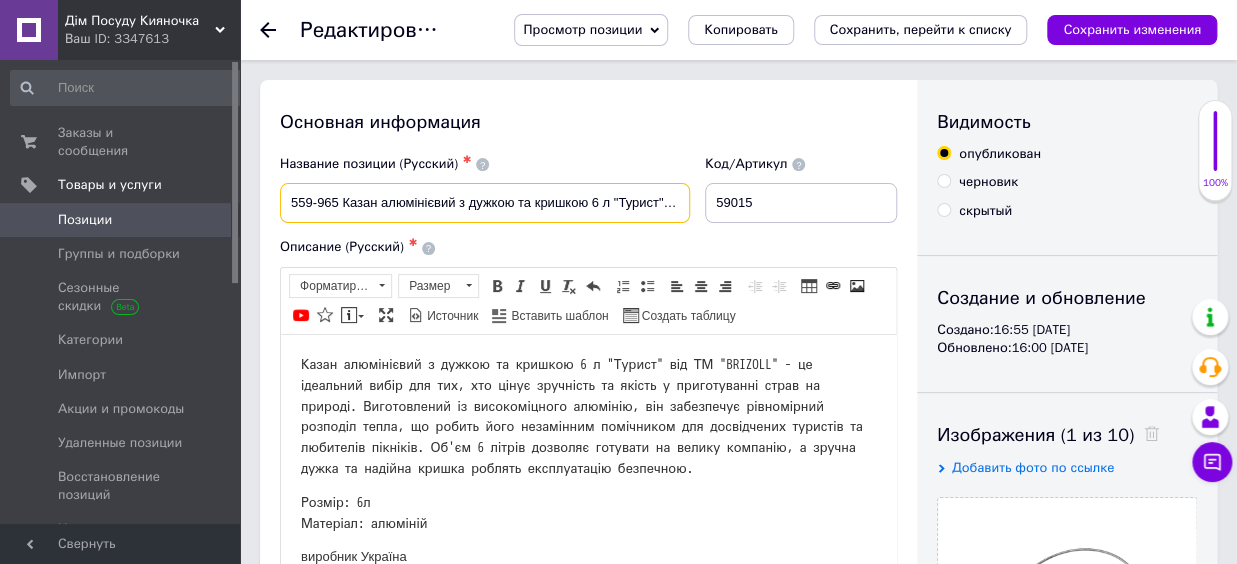 drag, startPoint x: 285, startPoint y: 195, endPoint x: 699, endPoint y: 199, distance: 414.01932 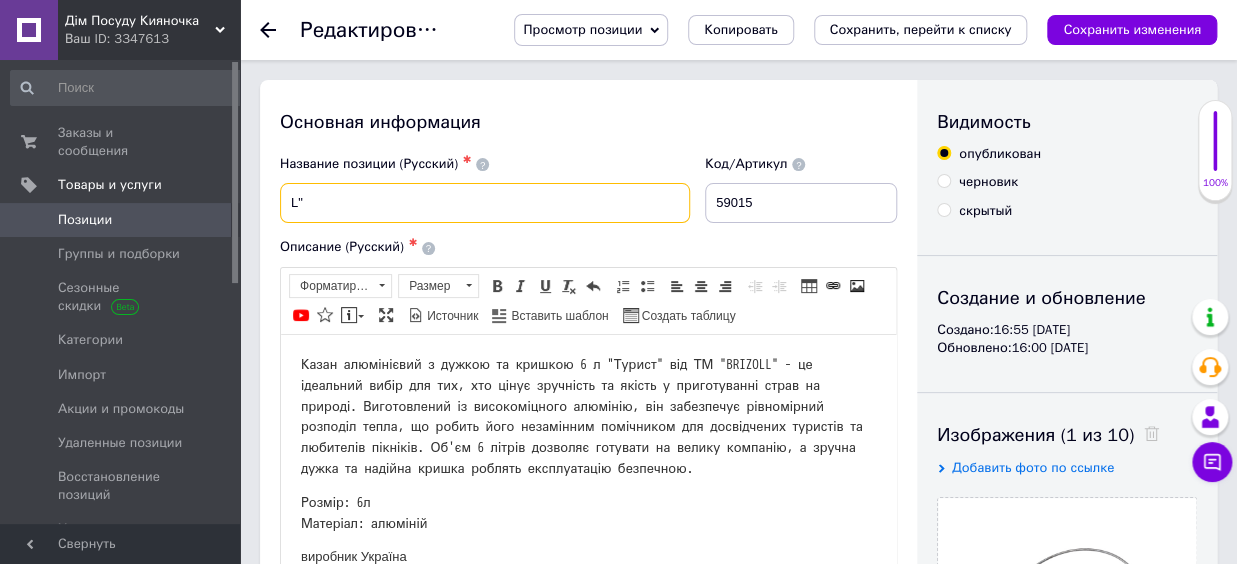 type on """ 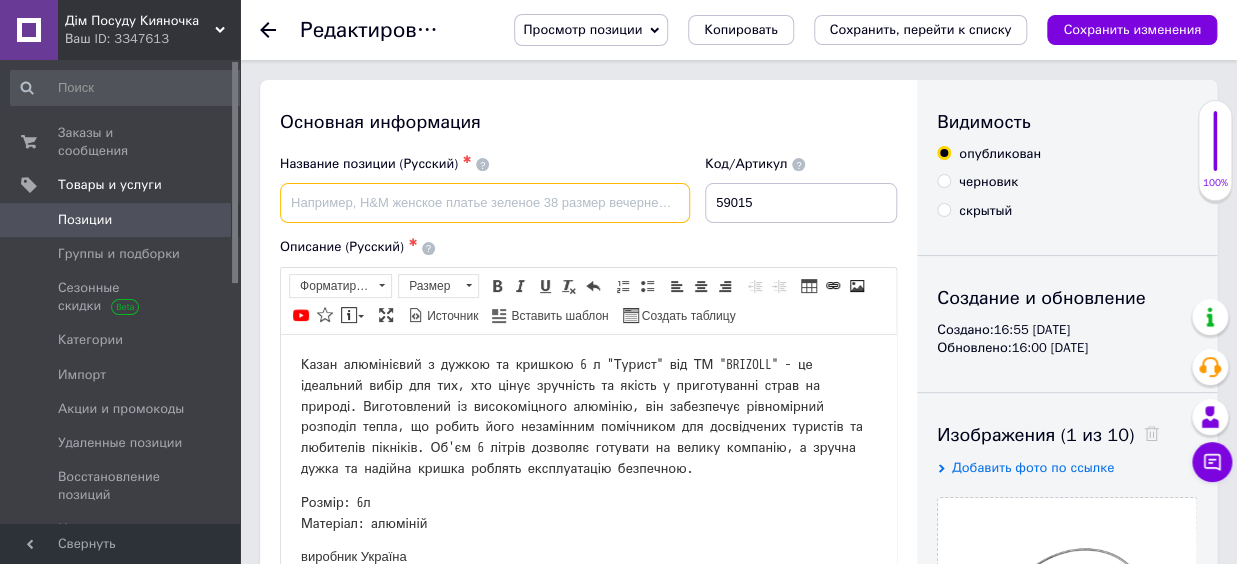 paste on "559-966 Казан алюмінієвий з дужкою та кришкою 10 л "Турист" ТМ "BRIZOLL"" 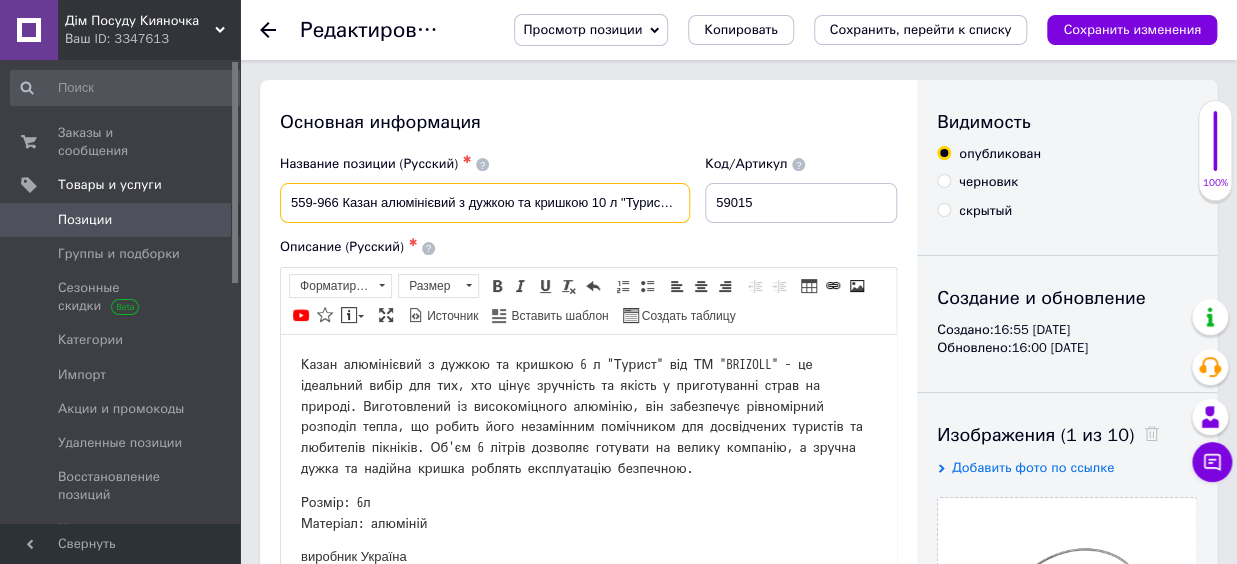 scroll, scrollTop: 0, scrollLeft: 70, axis: horizontal 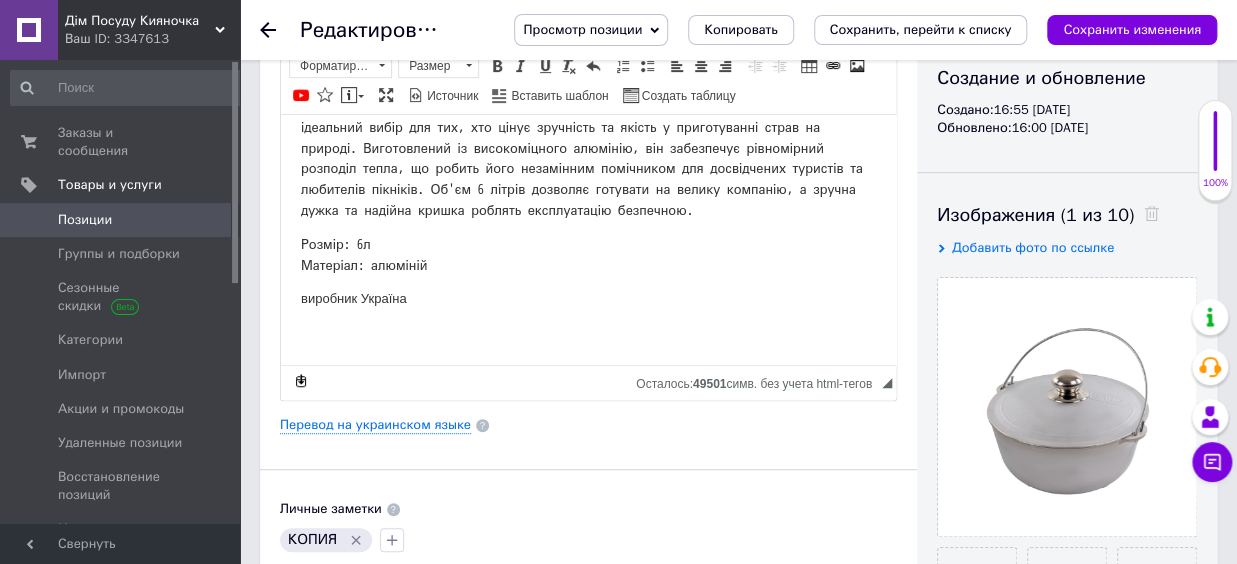 type on "559-966 Казан алюмінієвий з дужкою та кришкою 10 л "Турист" ТМ "BRIZOLL"" 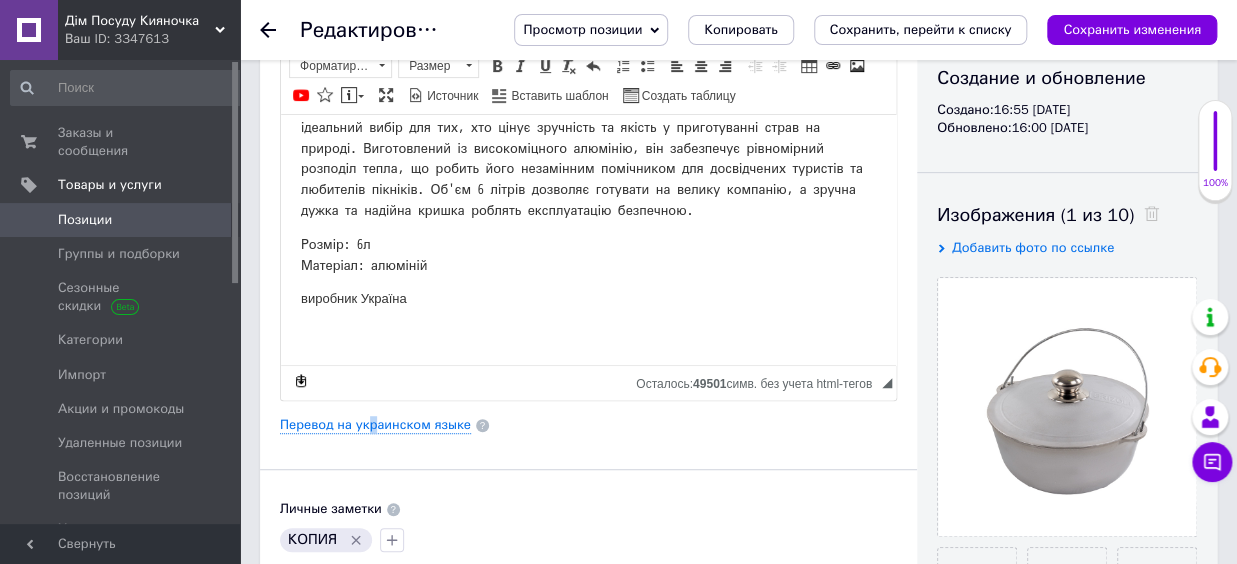 click on "Основная информация Название позиции (Русский) ✱ 559-966 Казан алюмінієвий з дужкою та кришкою 10 л "Турист" ТМ "BRIZOLL" Код/Артикул 59015 Описание (Русский) ✱
Розмір: 6л
Матеріал: алюміній
виробник Україна
Rich Text Editor, CBA55931-281C-412B-964D-3213AD8B578A Панели инструментов редактора Форматирование Форматирование Размер Размер   Полужирный  Комбинация клавиш Ctrl+B   Курсив  Комбинация клавиш Ctrl+I   Подчеркнутый  Комбинация клавиш Ctrl+U   Убрать форматирование   Отменить  Комбинация клавиш Ctrl+Z   Вставить / удалить нумерованный список     По левому краю   По центру" at bounding box center [588, 418] 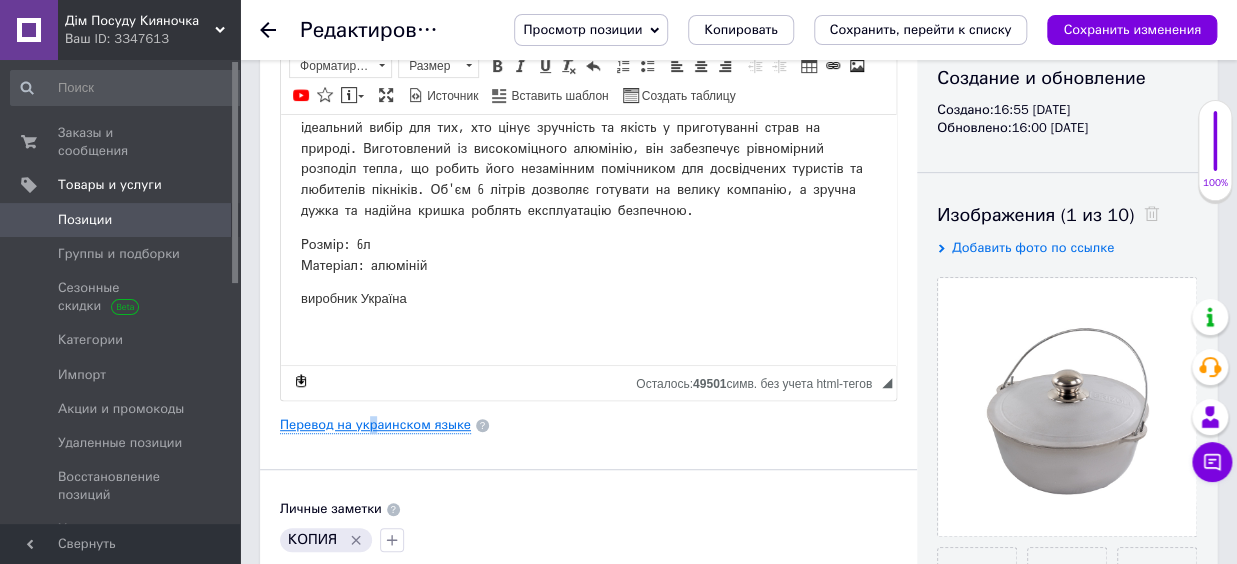click on "Перевод на украинском языке" at bounding box center (375, 425) 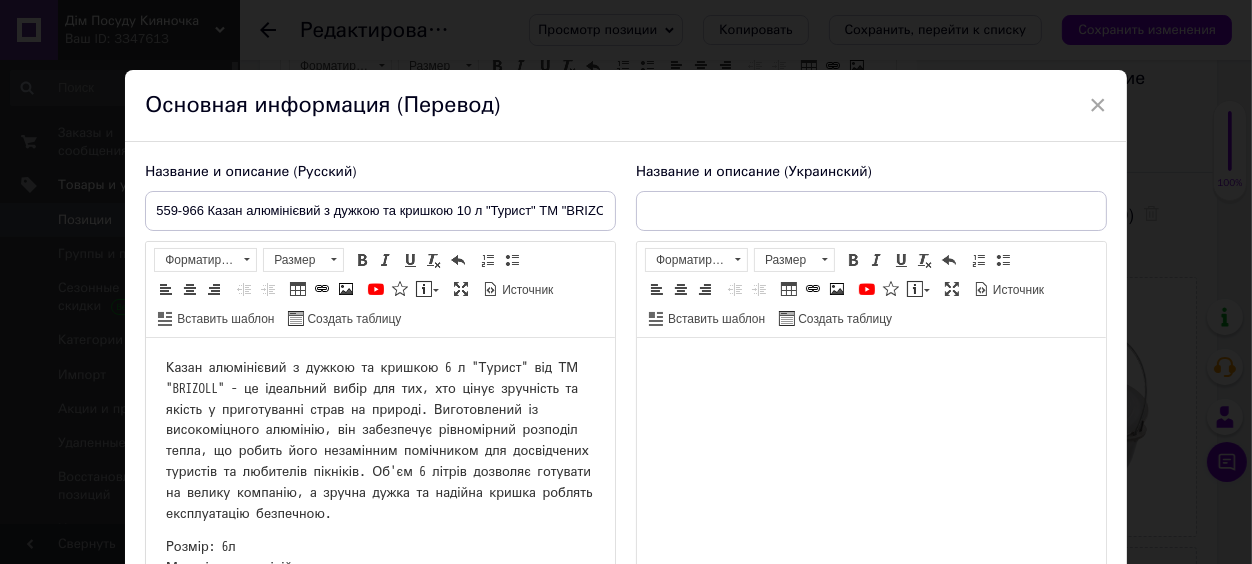scroll, scrollTop: 0, scrollLeft: 0, axis: both 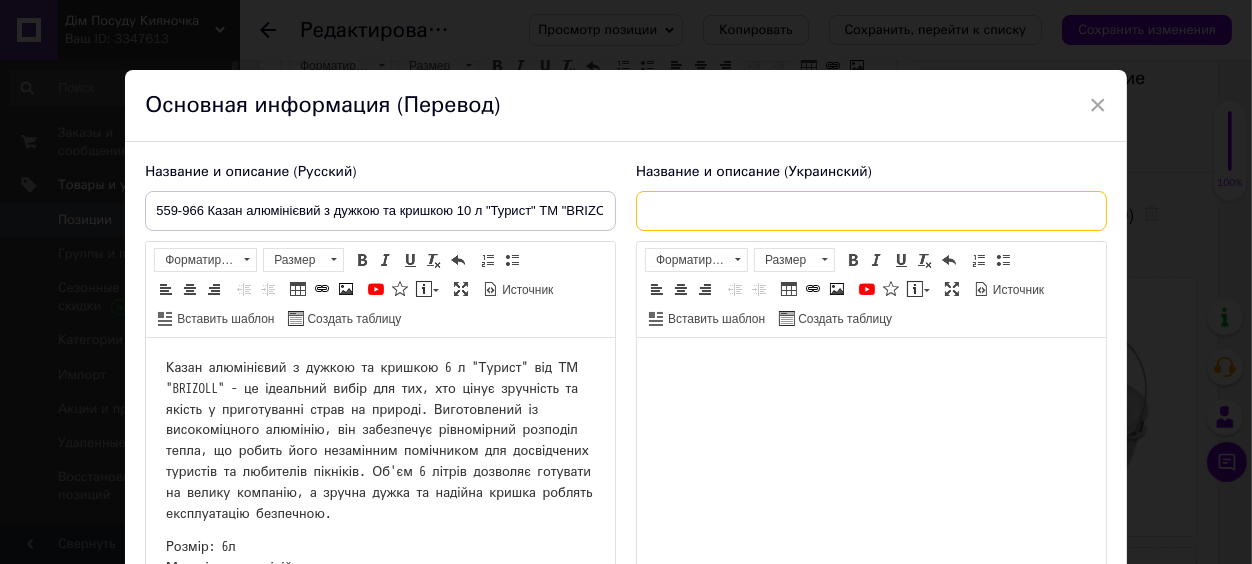paste on "559-966 Казан алюмінієвий з дужкою та кришкою 10 л "Турист" ТМ "BRIZOLL"" 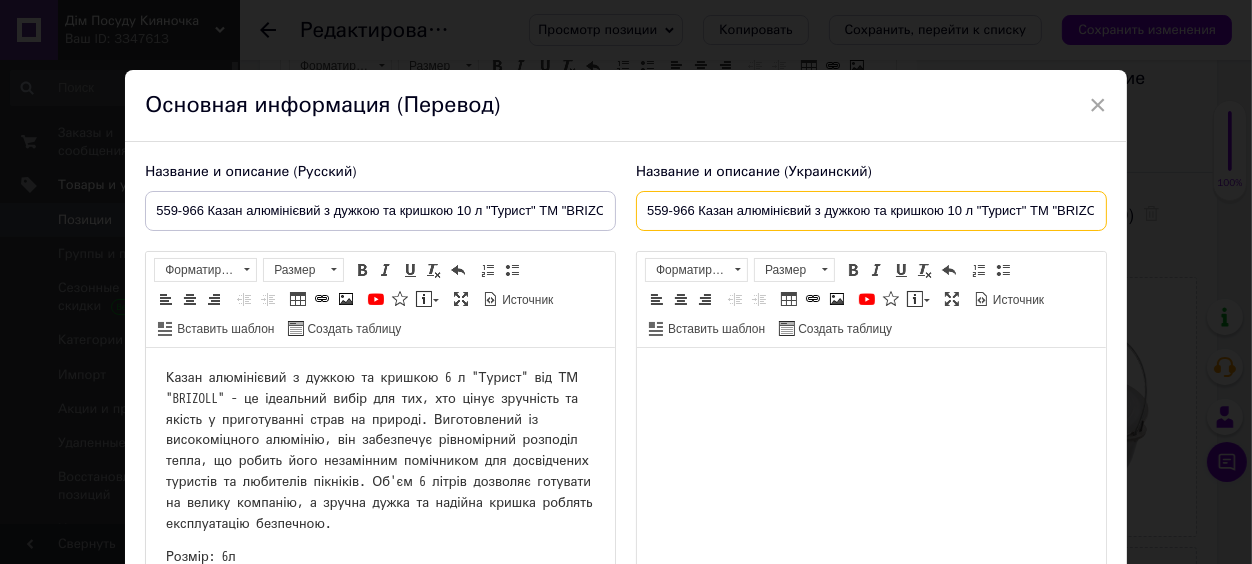 scroll, scrollTop: 0, scrollLeft: 28, axis: horizontal 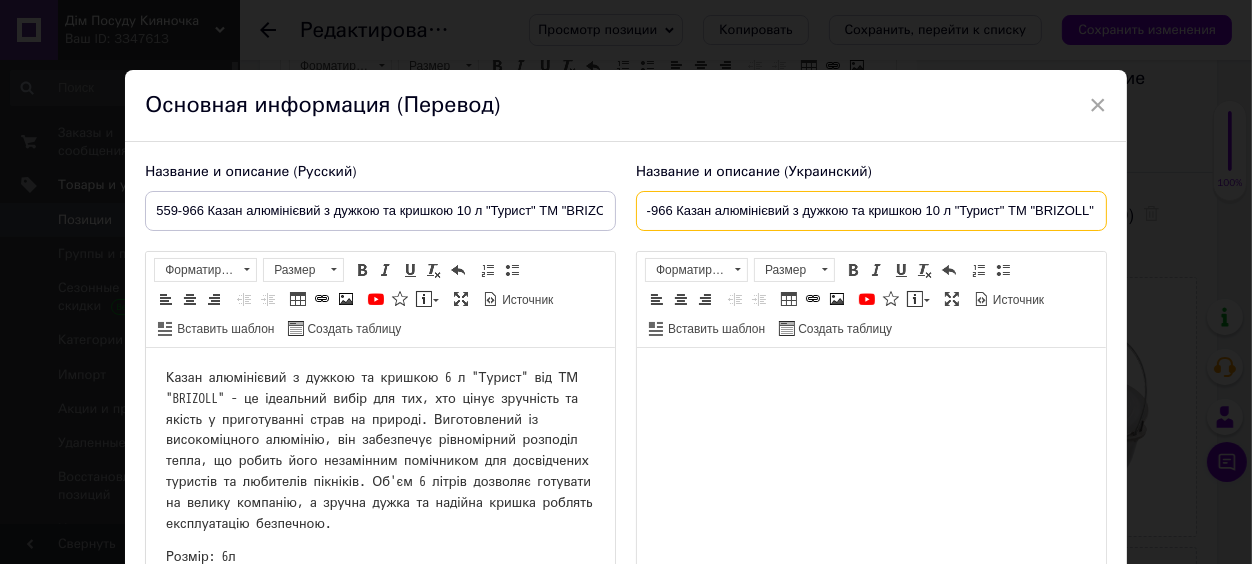 type on "559-966 Казан алюмінієвий з дужкою та кришкою 10 л "Турист" ТМ "BRIZOLL"" 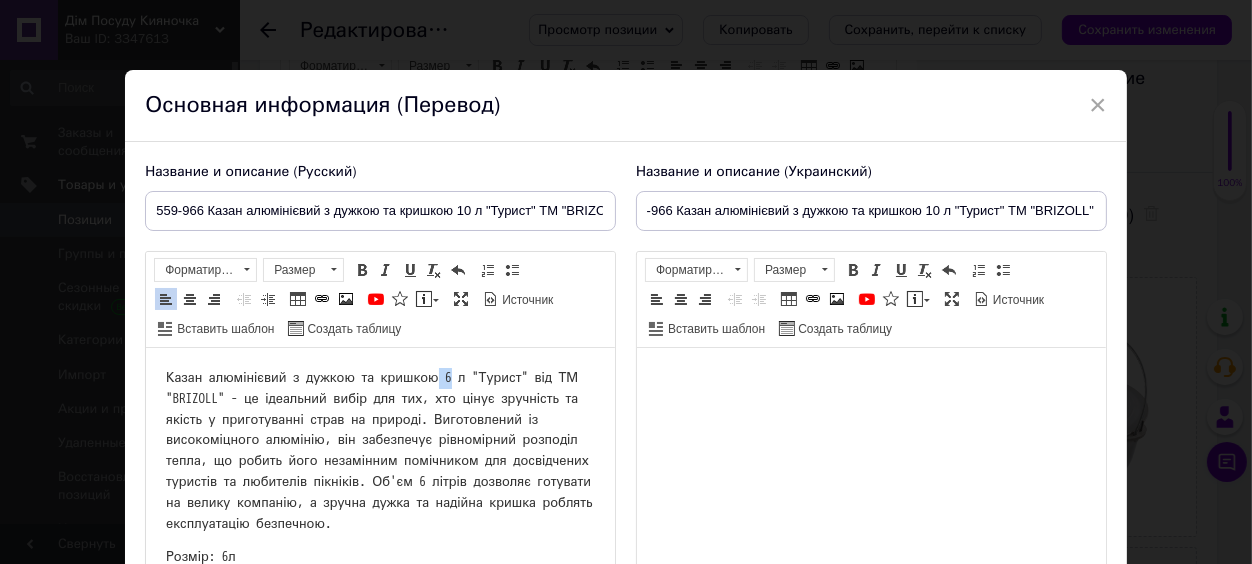 drag, startPoint x: 445, startPoint y: 377, endPoint x: 434, endPoint y: 375, distance: 11.18034 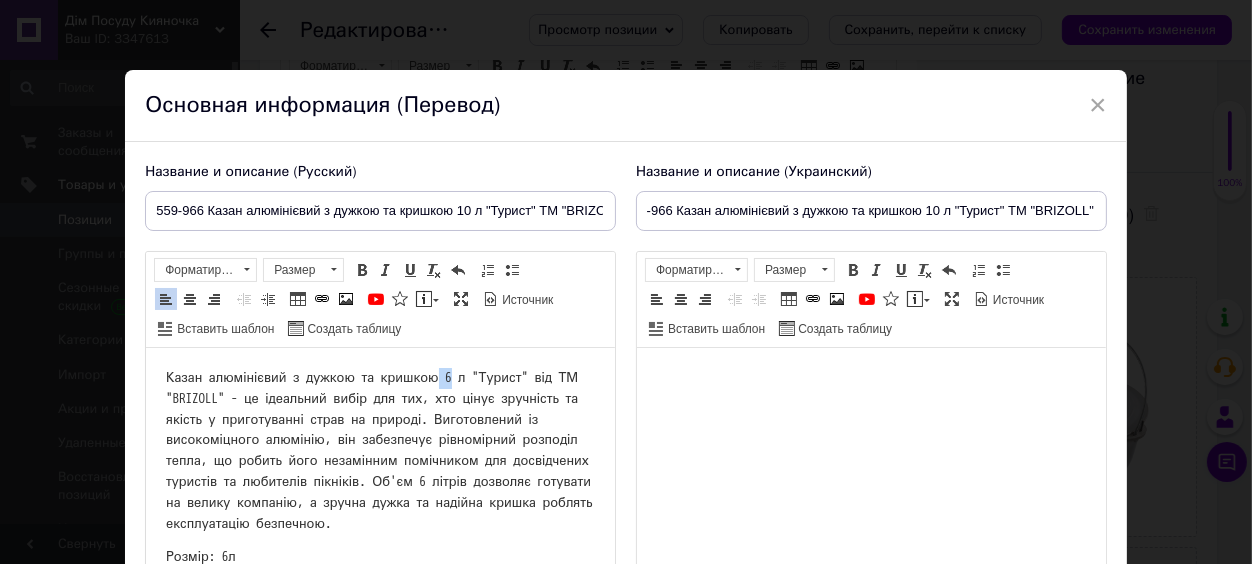 type 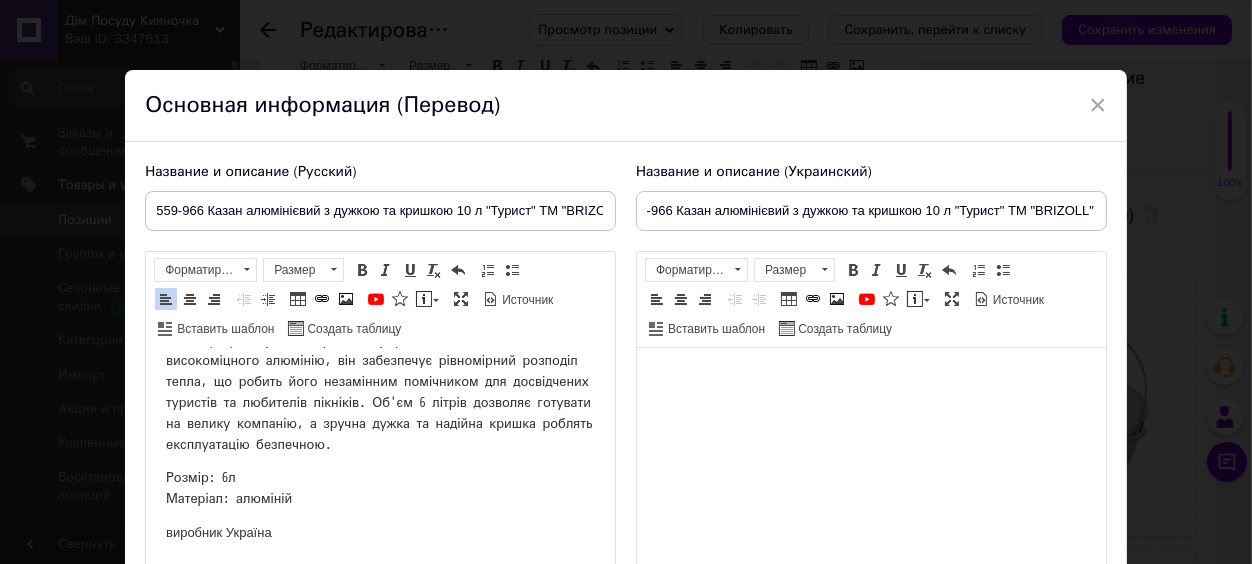 scroll, scrollTop: 121, scrollLeft: 0, axis: vertical 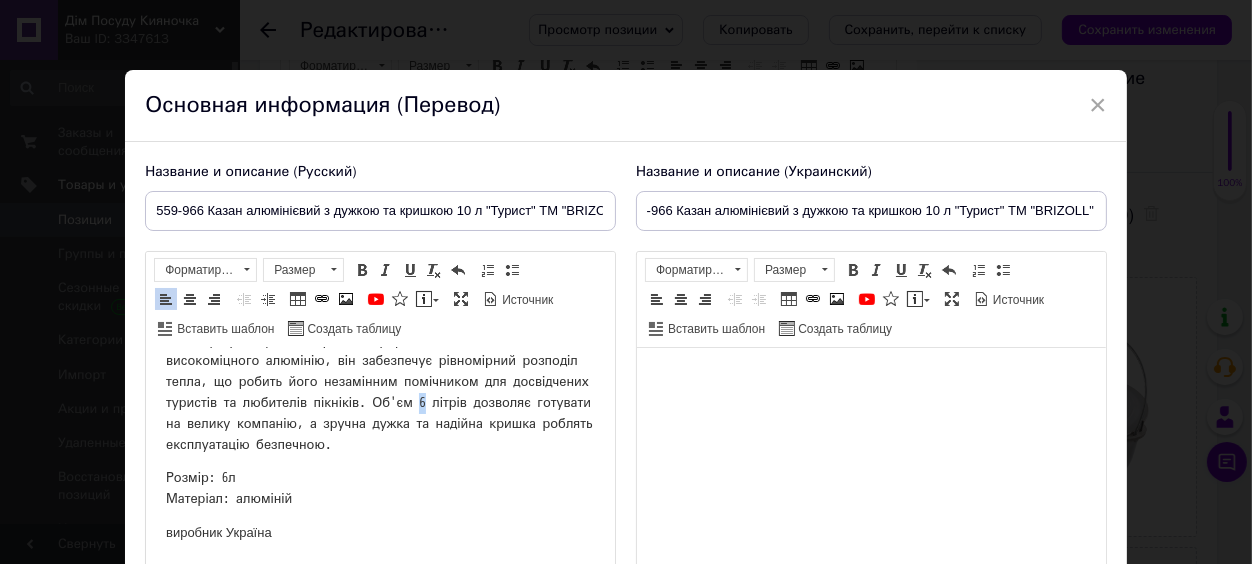 click on "Казан алюмінієвий з дужкою та кришкою 10 л "Турист" від ТМ "BRIZOLL" - це ідеальний вибір для тих, хто цінує зручність та якість у приготуванні страв на природі. Виготовлений із високоміцного алюмінію, він забезпечує рівномірний розподіл тепла, що робить його незамінним помічником для досвідчених туристів та любителів пікніків. Об'єм 6 літрів дозволяє готувати на велику компанію, а зручна дужка та надійна кришка роблять експлуатацію безпечною." at bounding box center (382, 371) 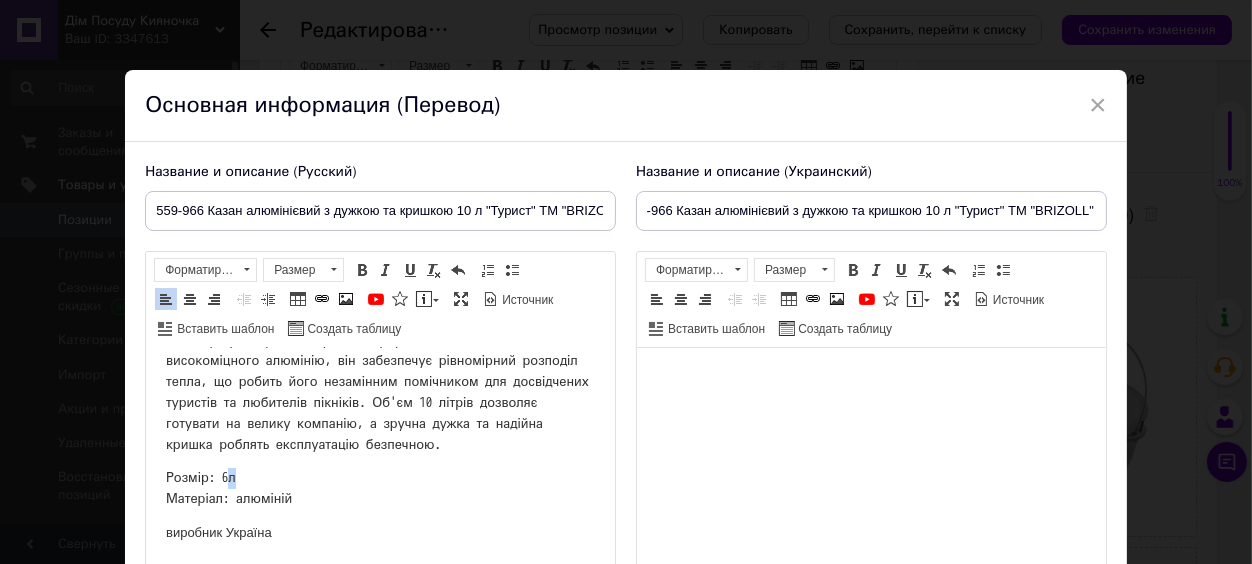 click on "Розмір: 6л
Матеріал: алюміній" at bounding box center [229, 488] 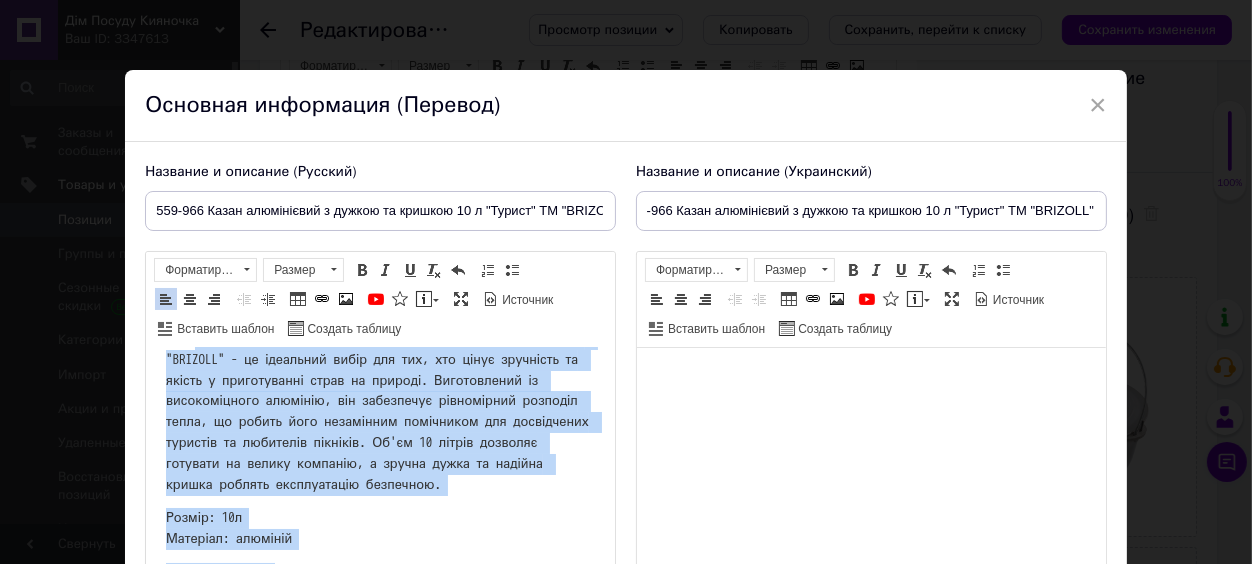 scroll, scrollTop: 0, scrollLeft: 0, axis: both 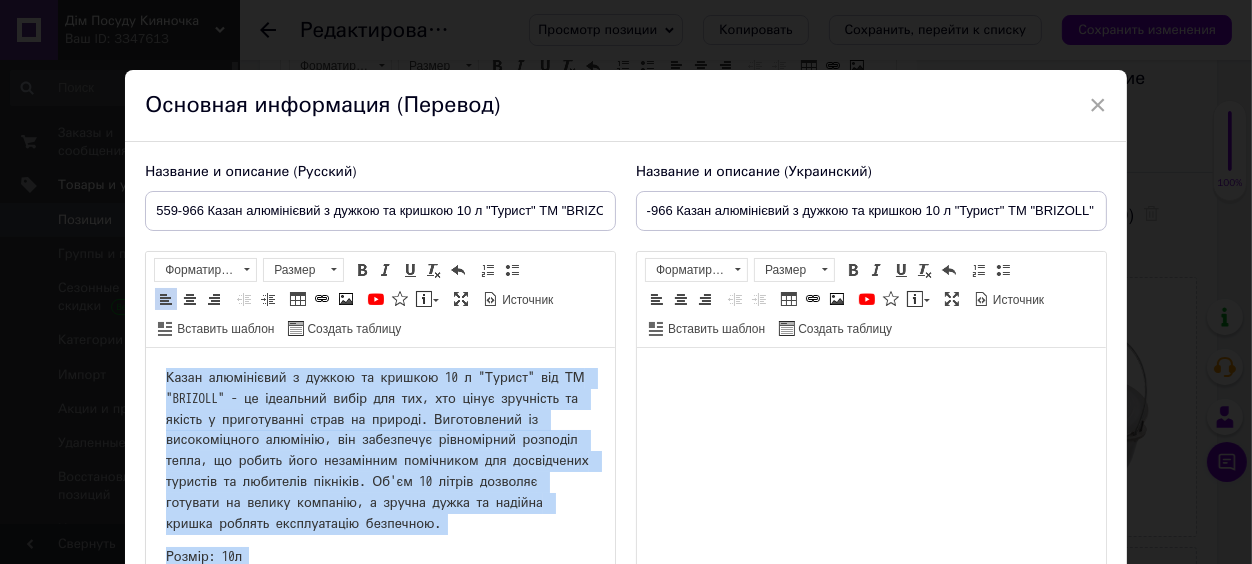 drag, startPoint x: 347, startPoint y: 551, endPoint x: 329, endPoint y: 695, distance: 145.12064 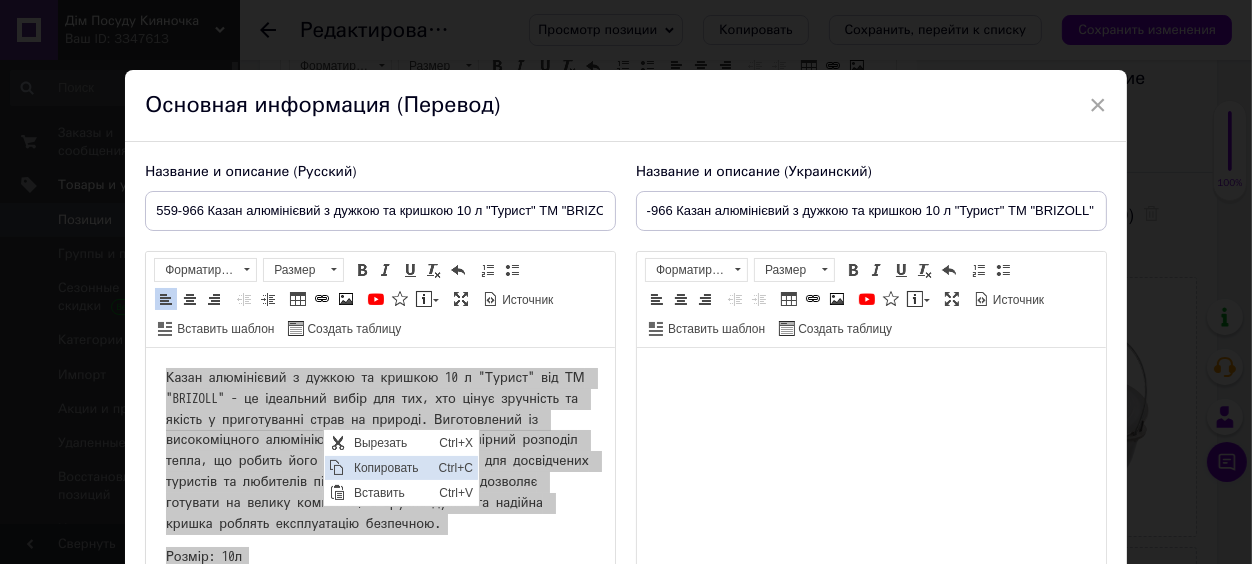 scroll, scrollTop: 0, scrollLeft: 0, axis: both 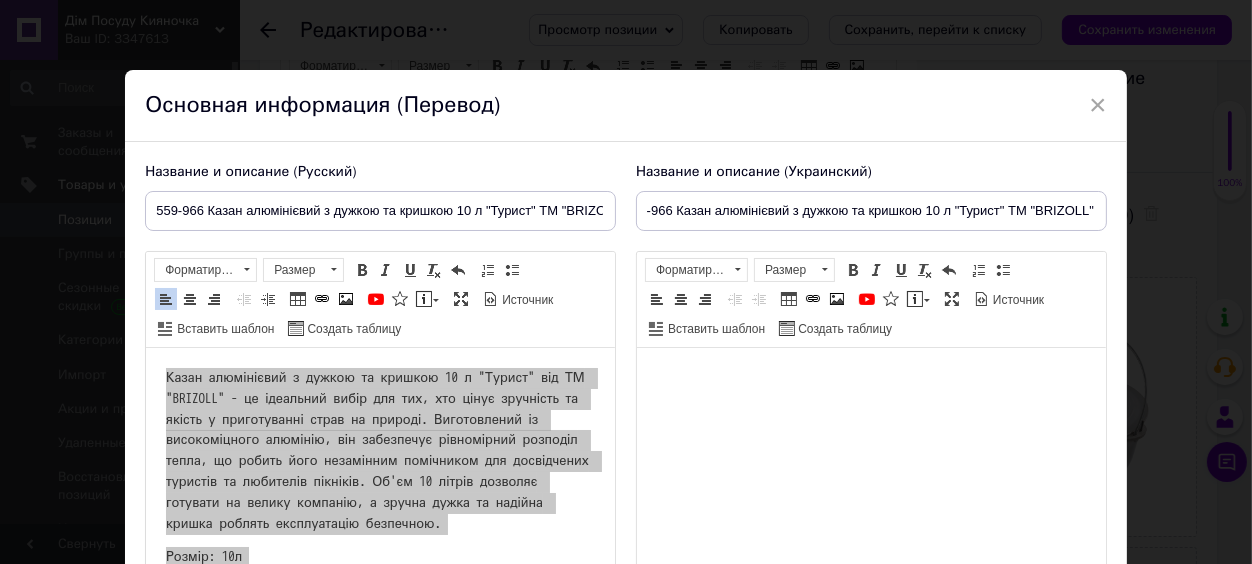 click at bounding box center (870, 473) 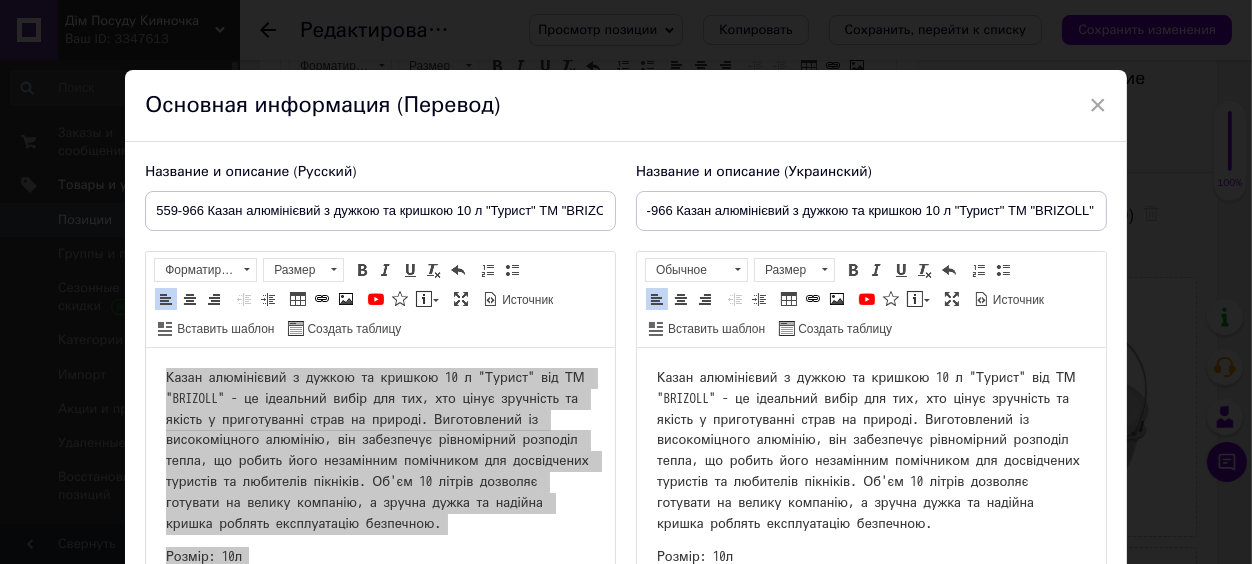 scroll, scrollTop: 33, scrollLeft: 0, axis: vertical 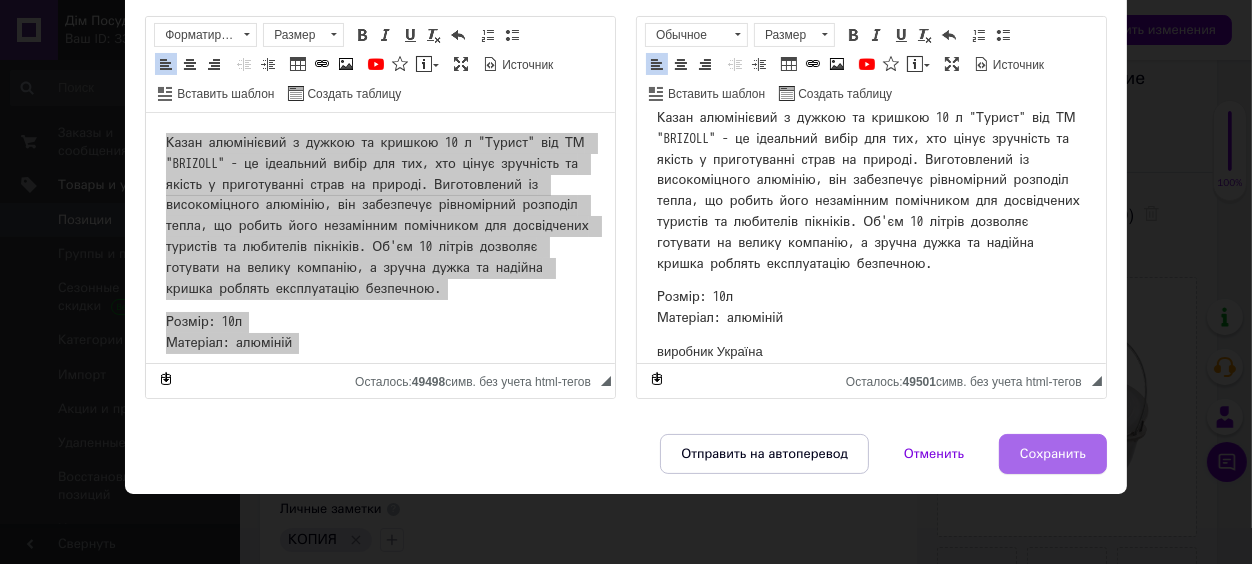 click on "Сохранить" at bounding box center (1053, 454) 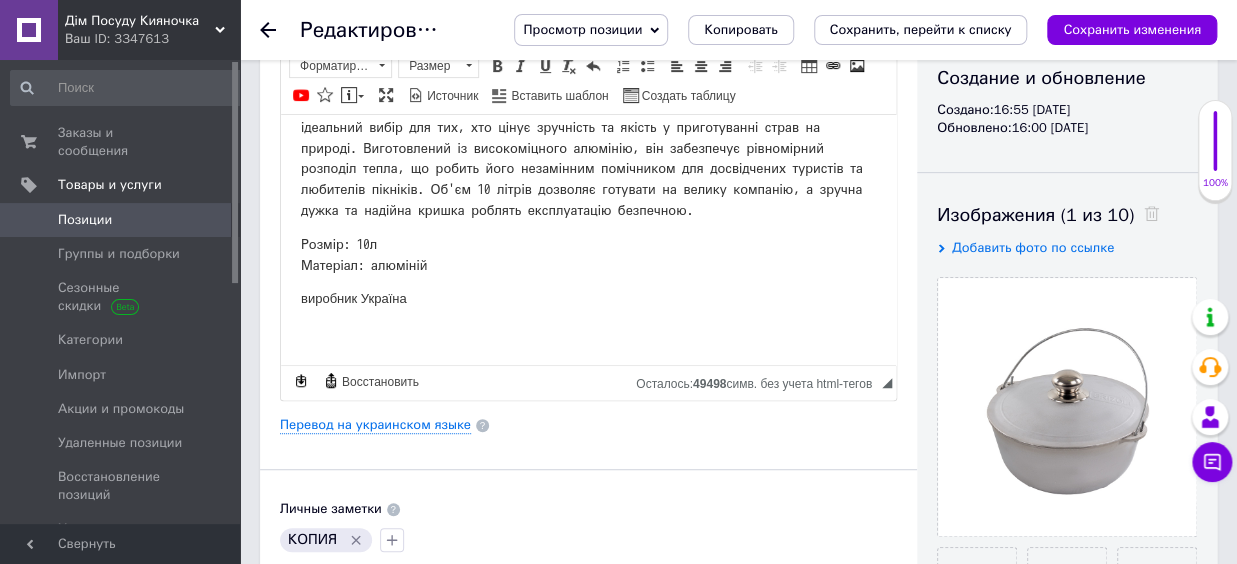 scroll, scrollTop: 0, scrollLeft: 0, axis: both 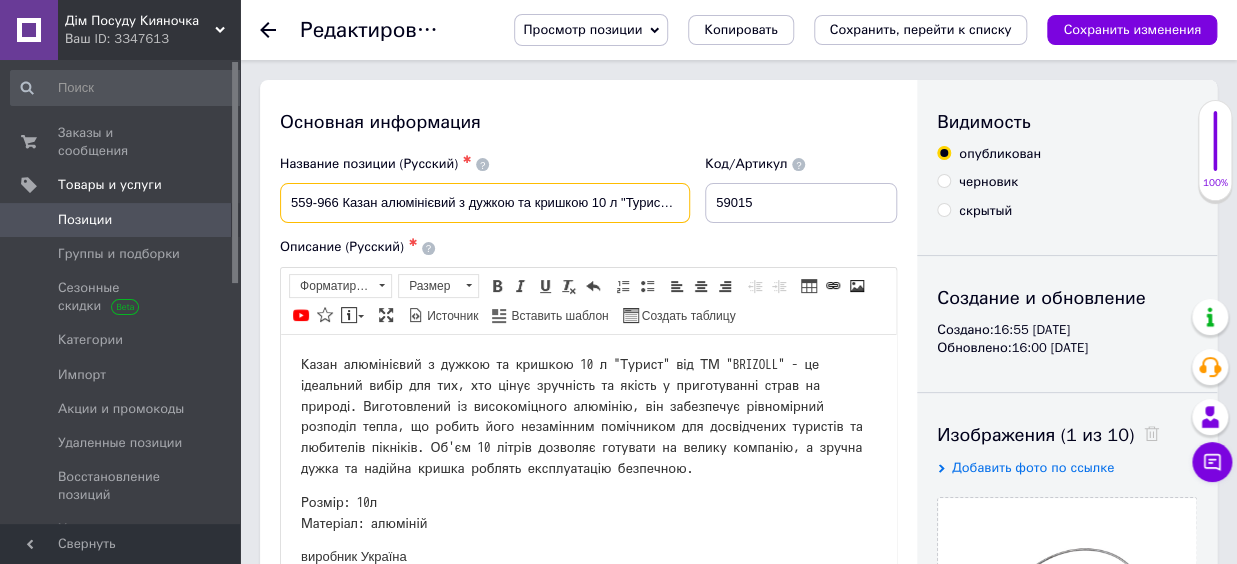 drag, startPoint x: 350, startPoint y: 204, endPoint x: 181, endPoint y: 192, distance: 169.4255 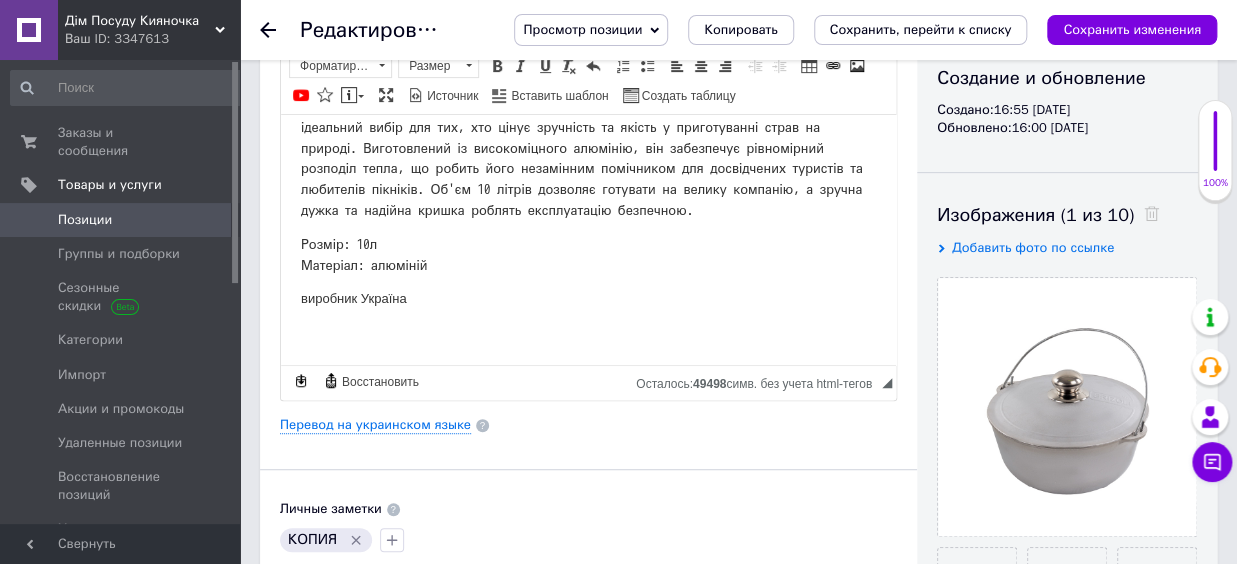 scroll, scrollTop: 440, scrollLeft: 0, axis: vertical 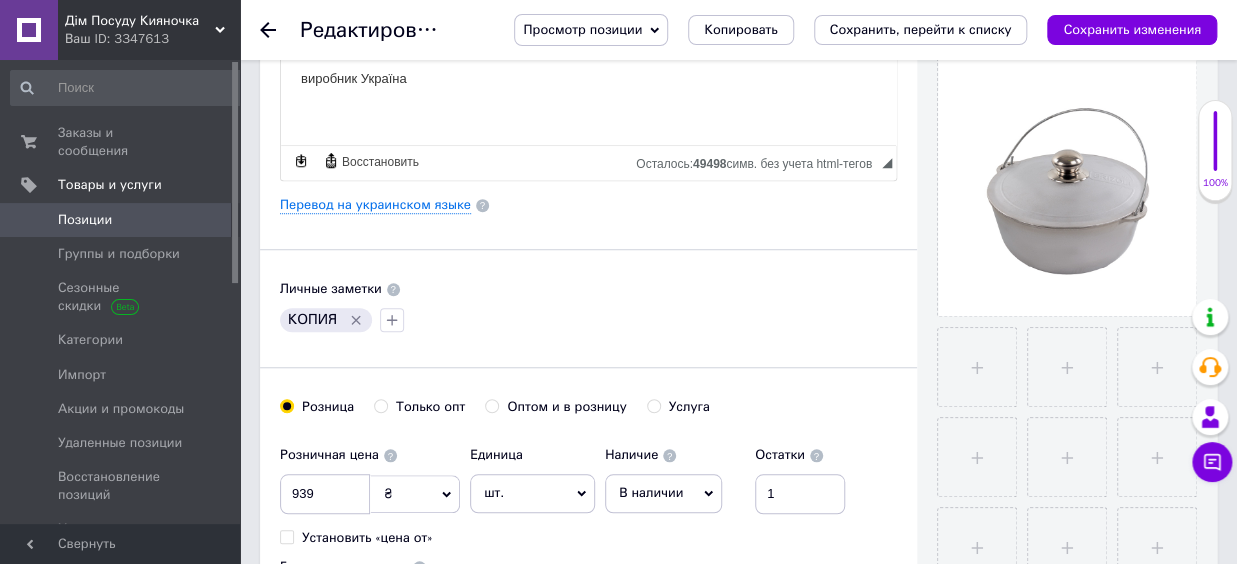 click 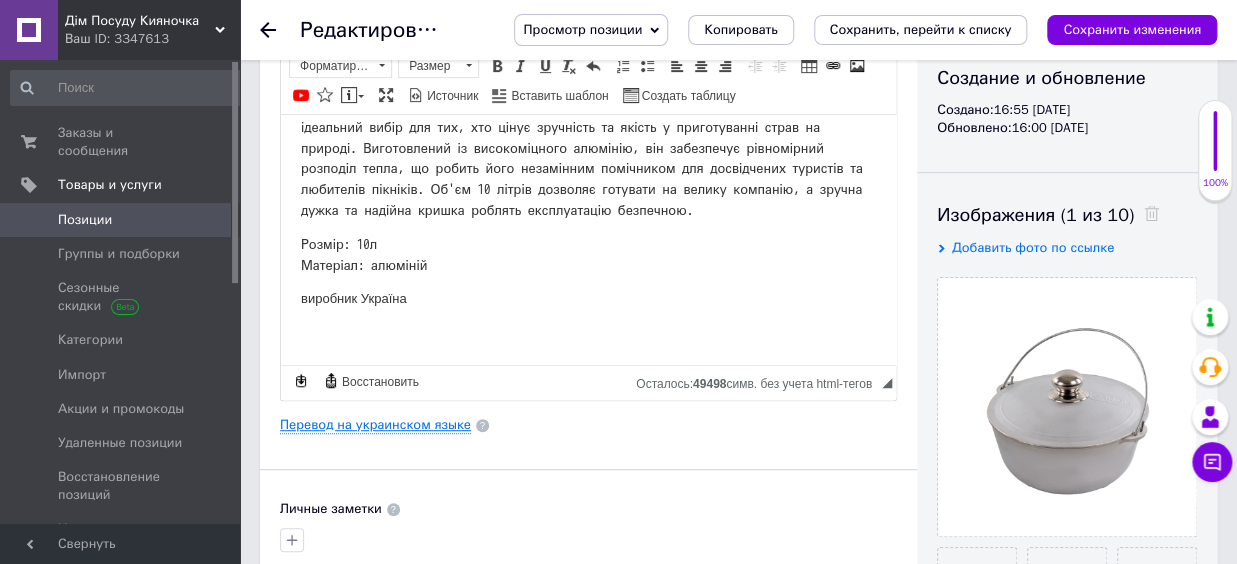 scroll, scrollTop: 440, scrollLeft: 0, axis: vertical 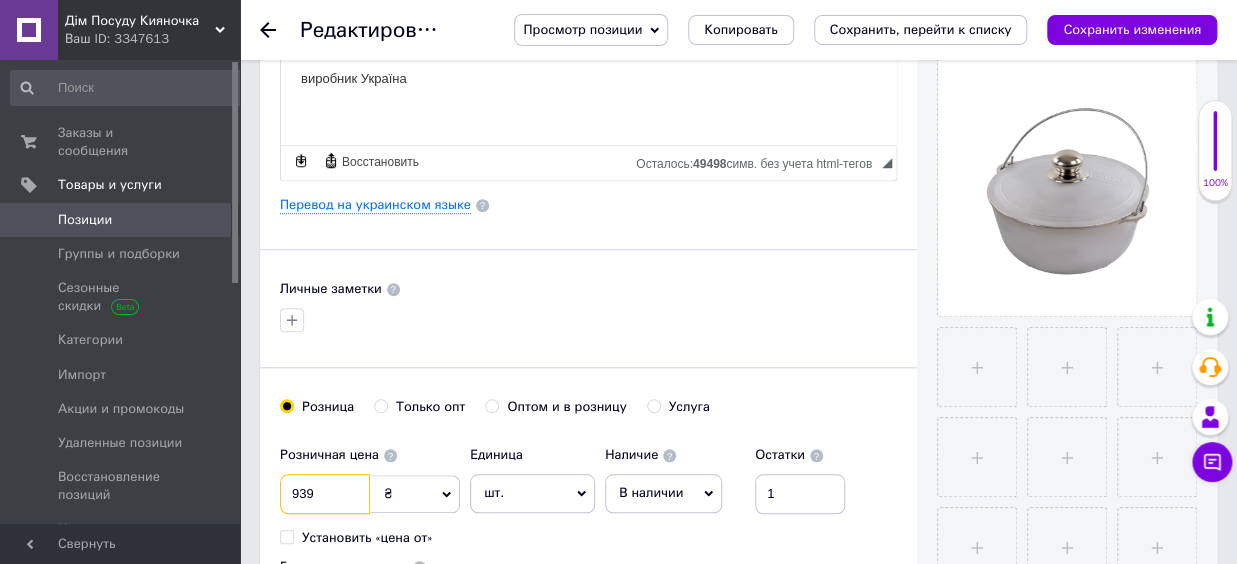 click on "939" at bounding box center [325, 494] 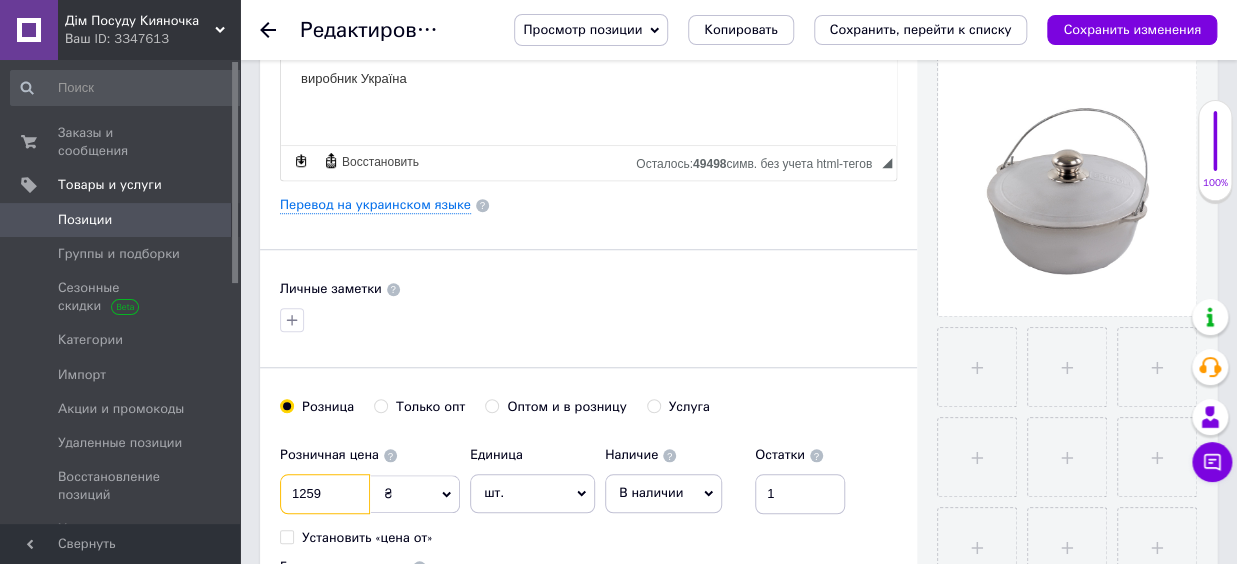 scroll, scrollTop: 660, scrollLeft: 0, axis: vertical 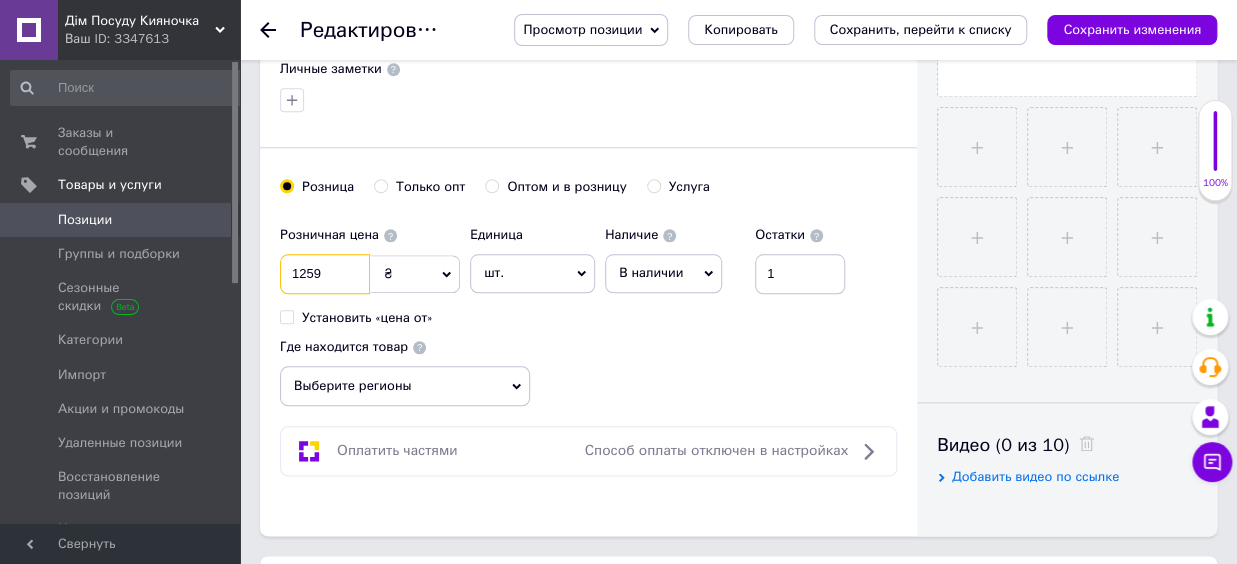 type on "1259" 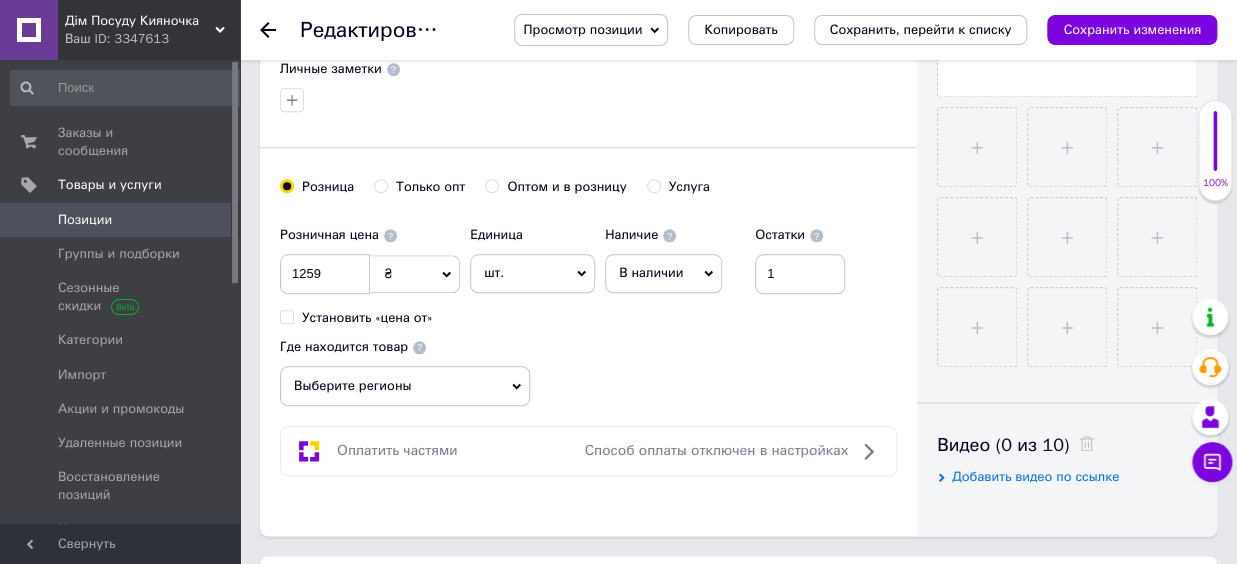 click on "Выберите регионы" at bounding box center (405, 386) 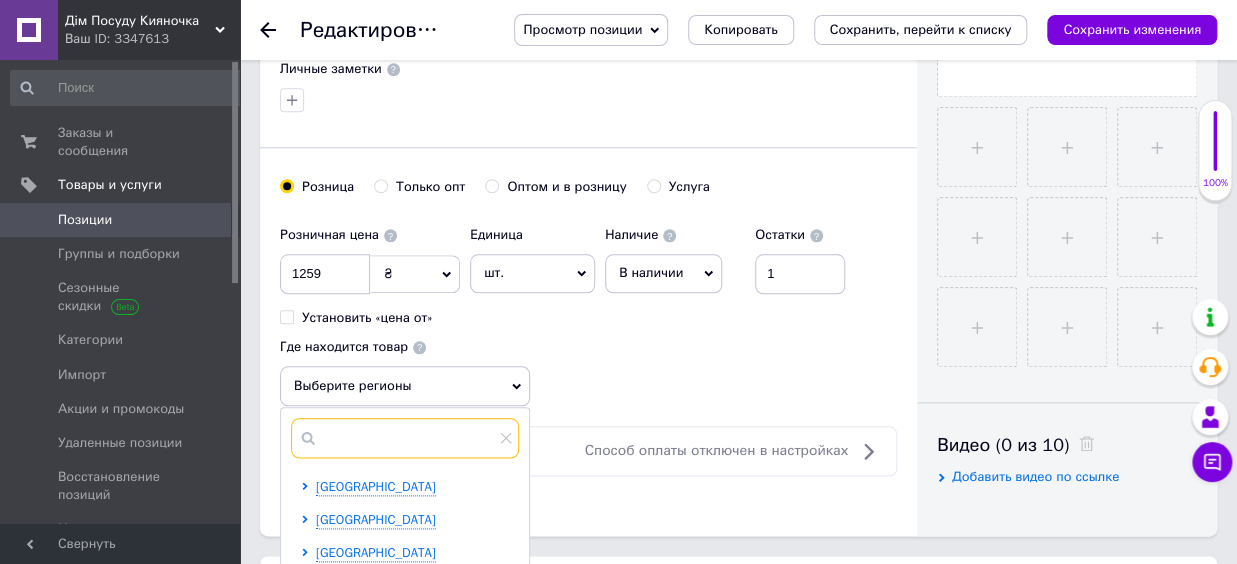 click at bounding box center (405, 438) 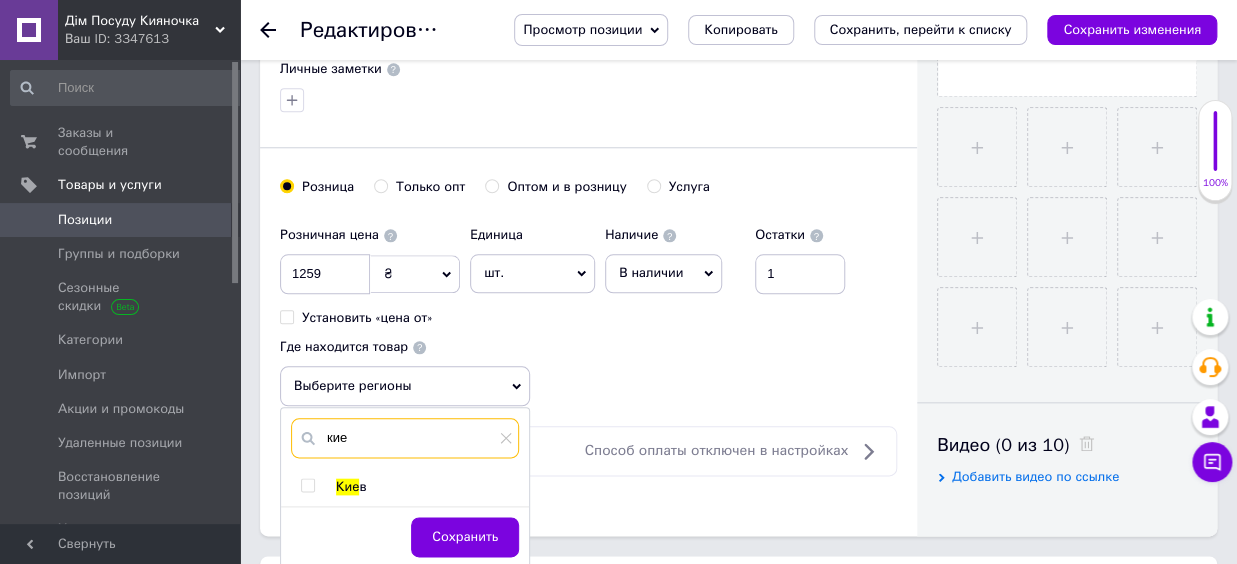 type on "кие" 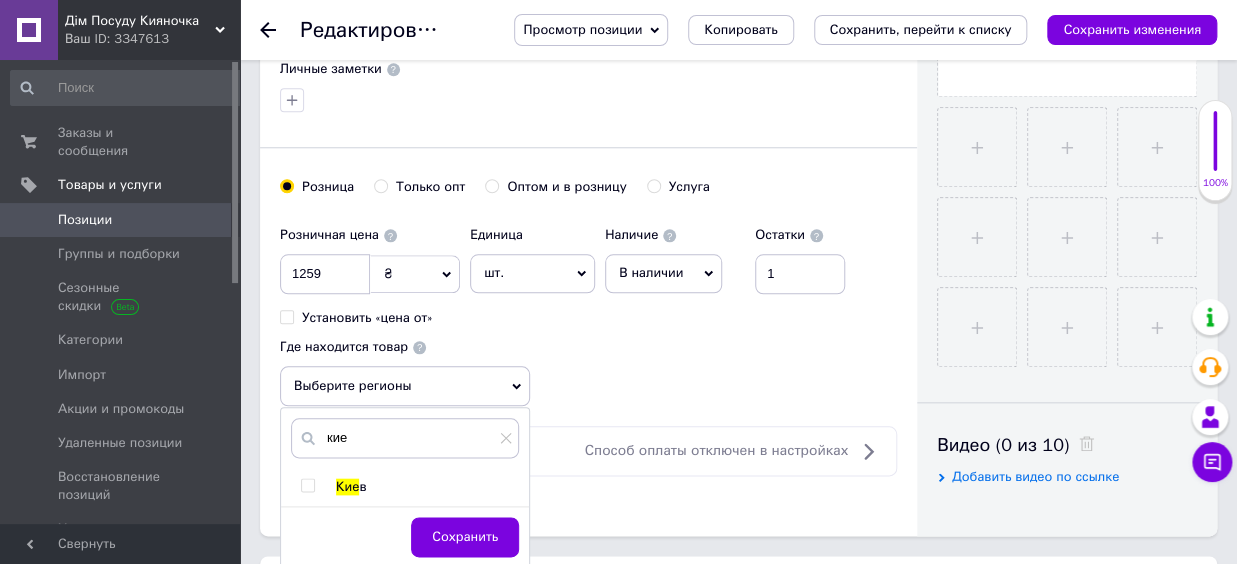 click on "Кие" at bounding box center [347, 486] 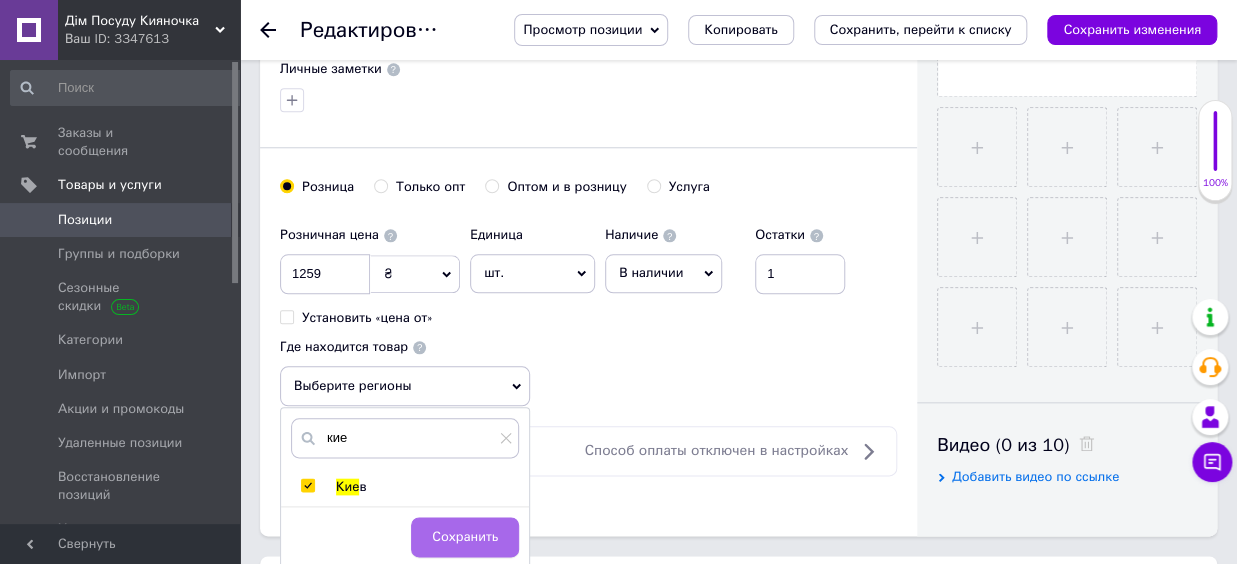 checkbox on "true" 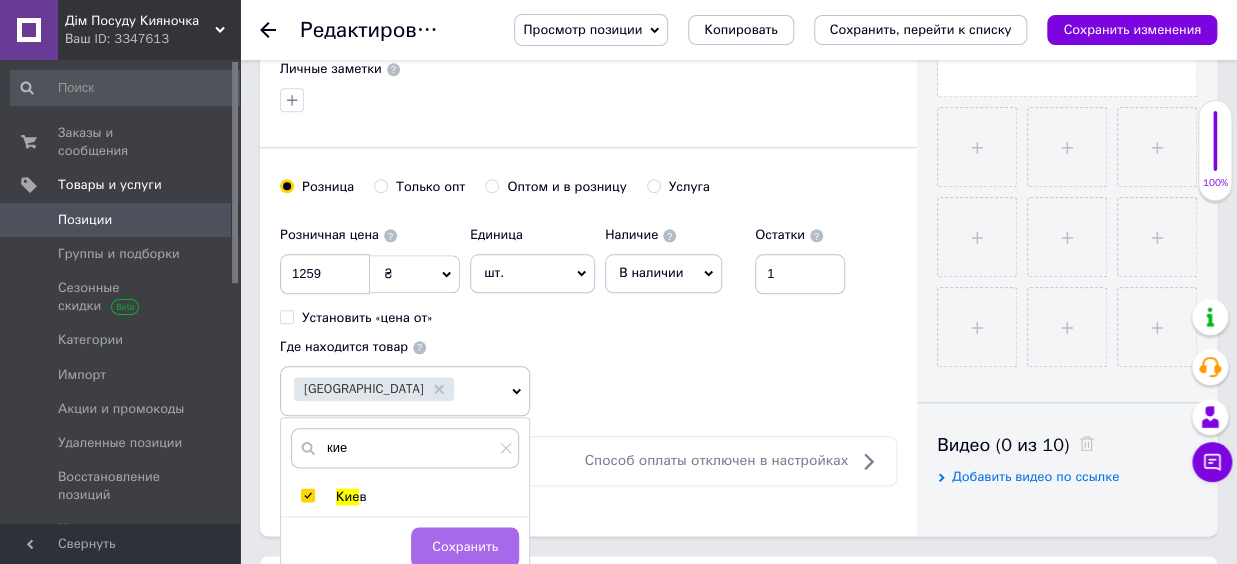 click on "Сохранить" at bounding box center [465, 547] 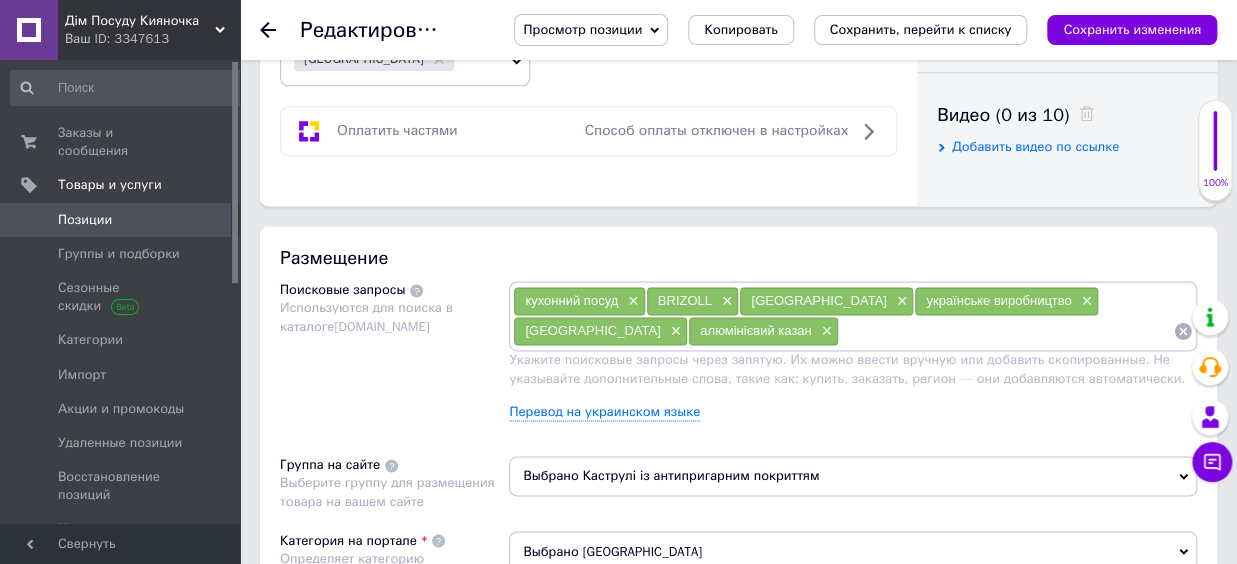 scroll, scrollTop: 1100, scrollLeft: 0, axis: vertical 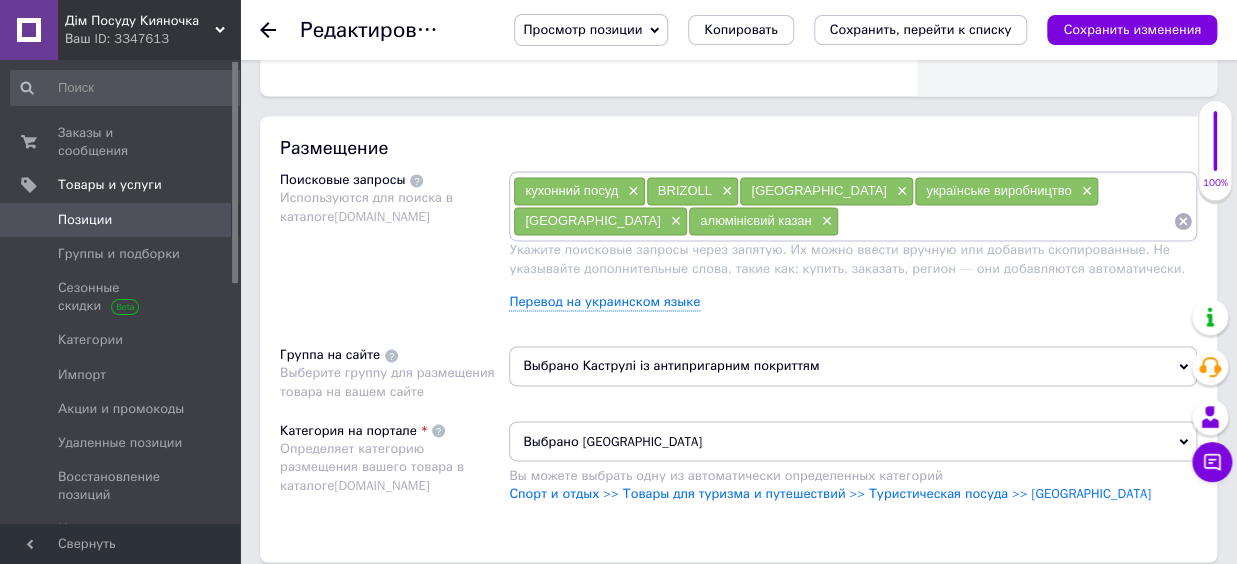 click on "алюмінієвий казан ×" at bounding box center [763, 221] 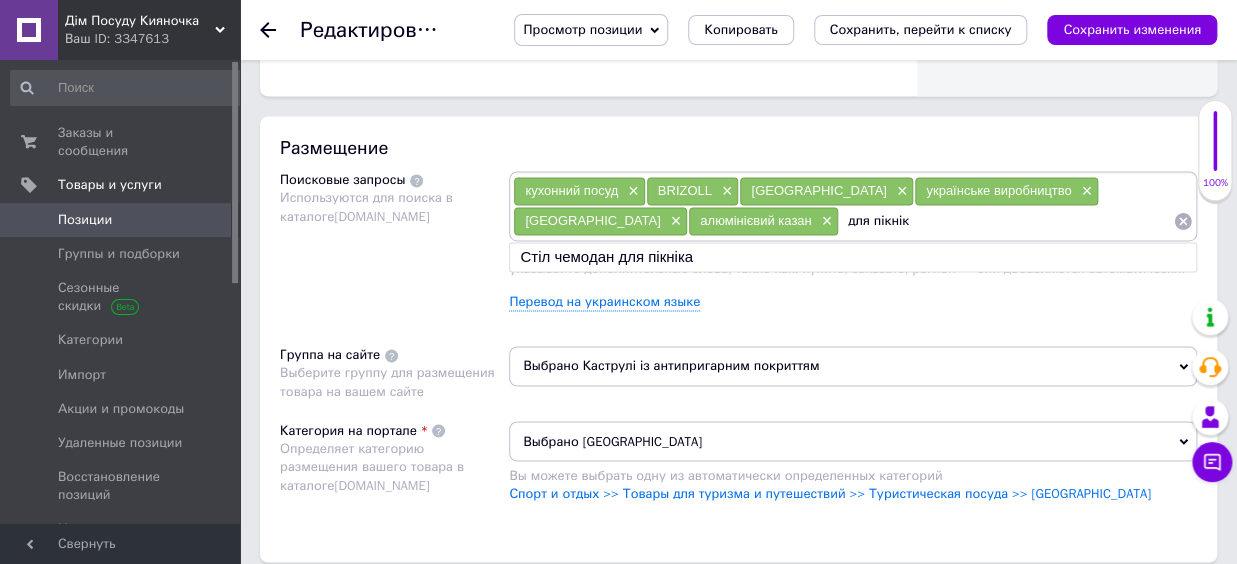 type on "для пікніка" 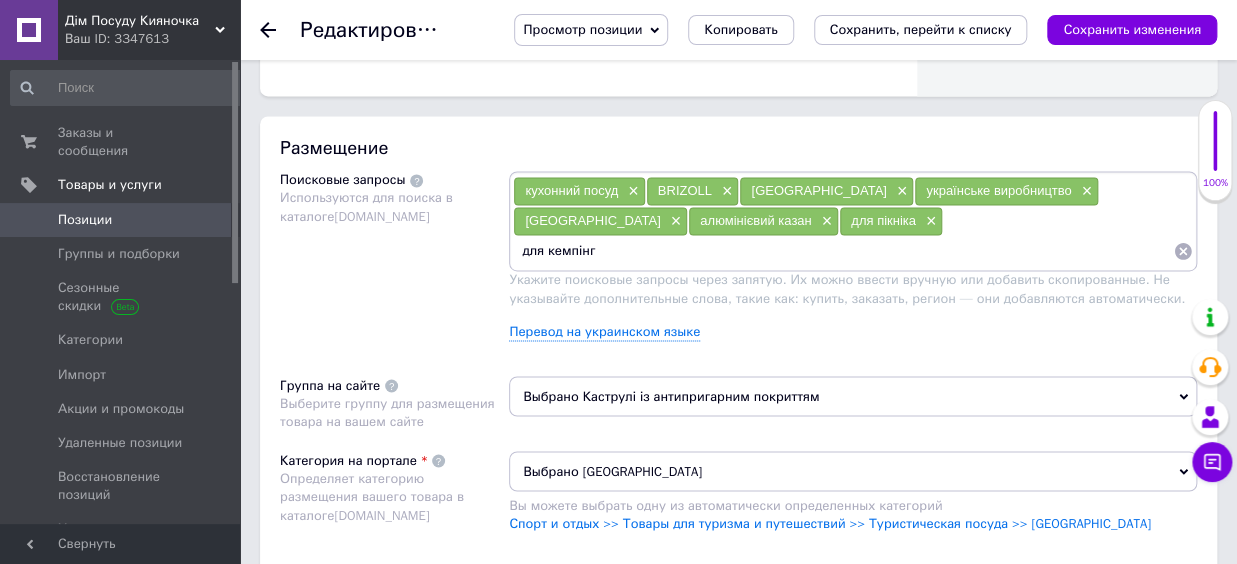 type on "для кемпінгу" 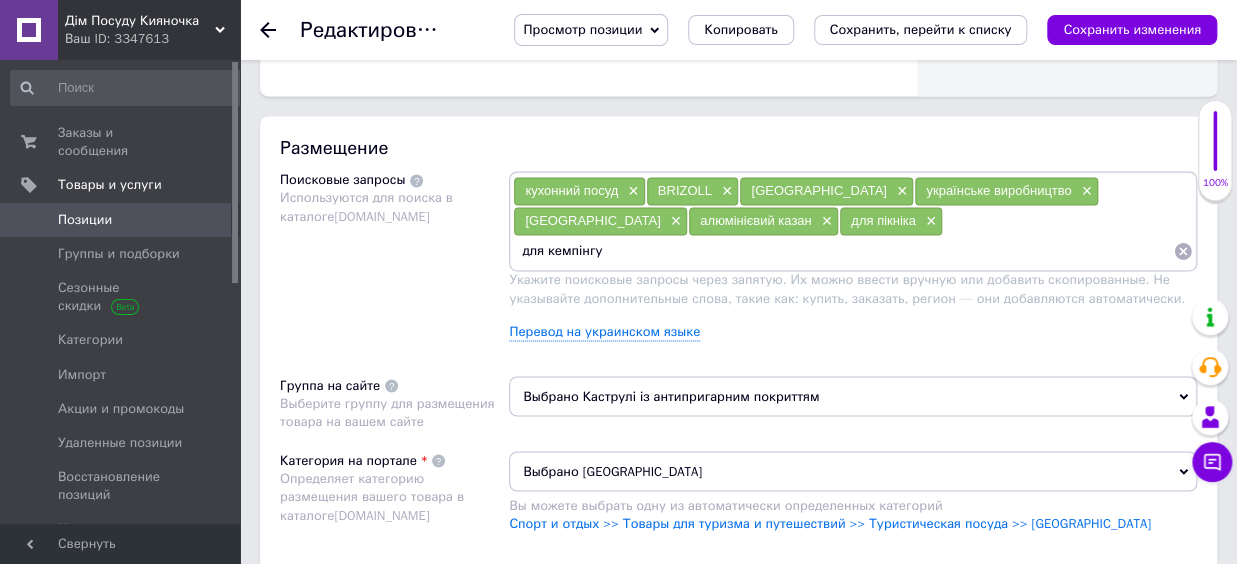 type 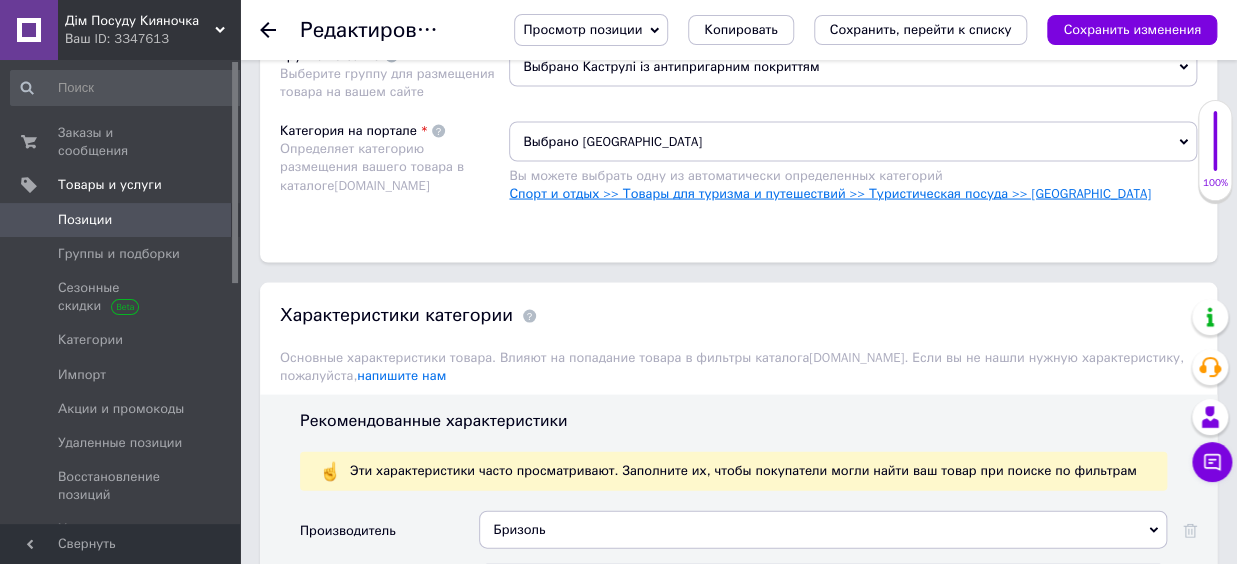 scroll, scrollTop: 1540, scrollLeft: 0, axis: vertical 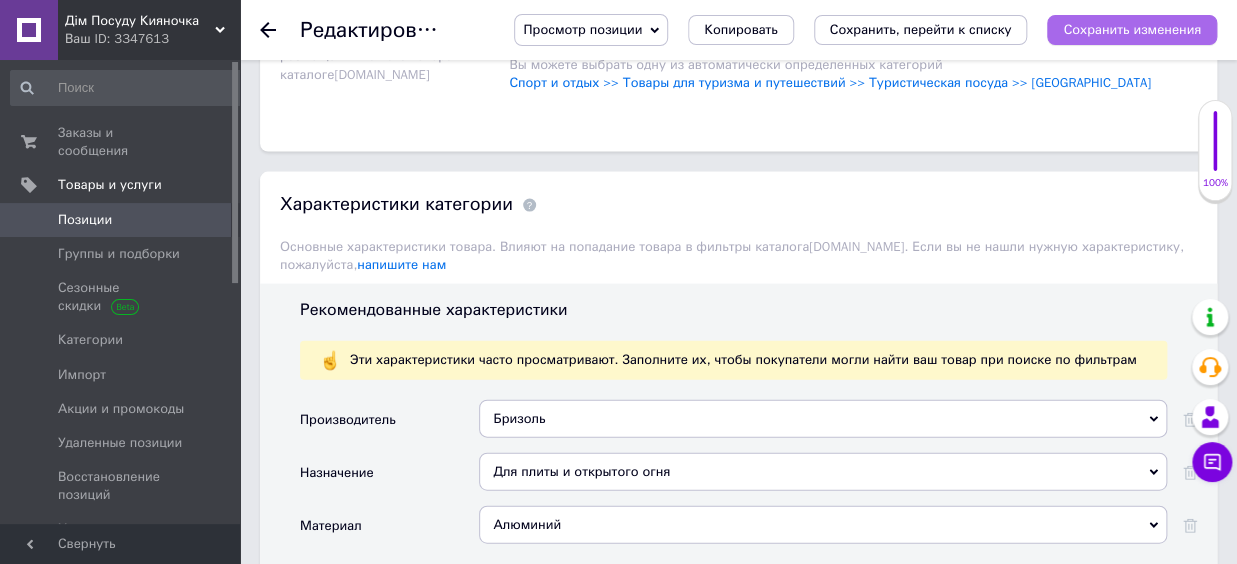 click on "Сохранить изменения" at bounding box center (1132, 29) 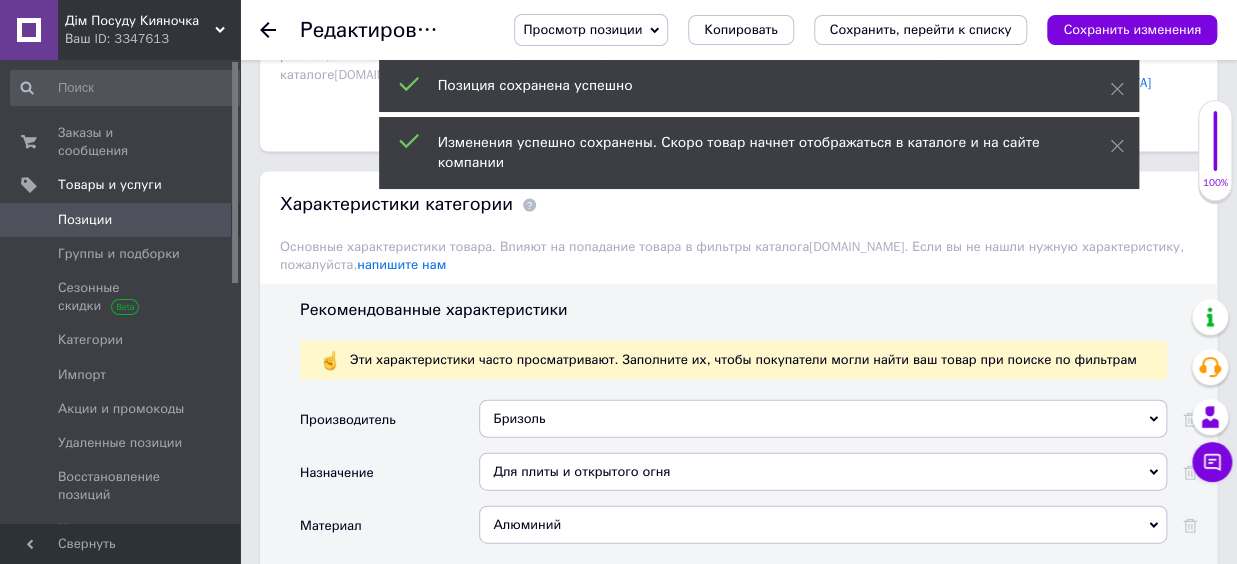 click on "Копировать" at bounding box center (740, 30) 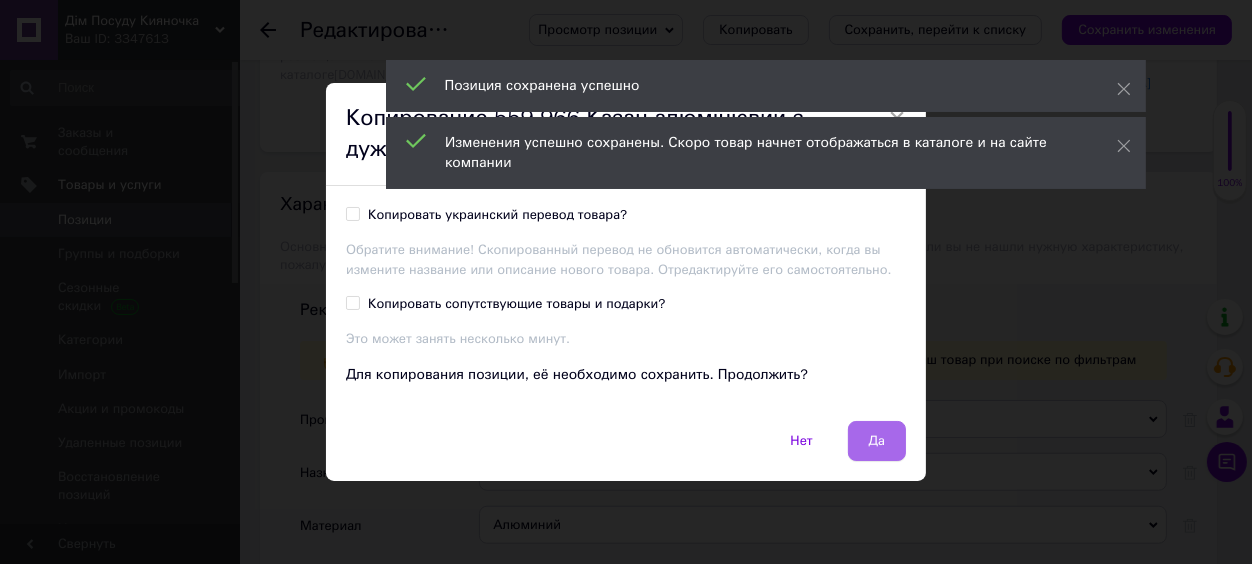 drag, startPoint x: 875, startPoint y: 447, endPoint x: 892, endPoint y: 441, distance: 18.027756 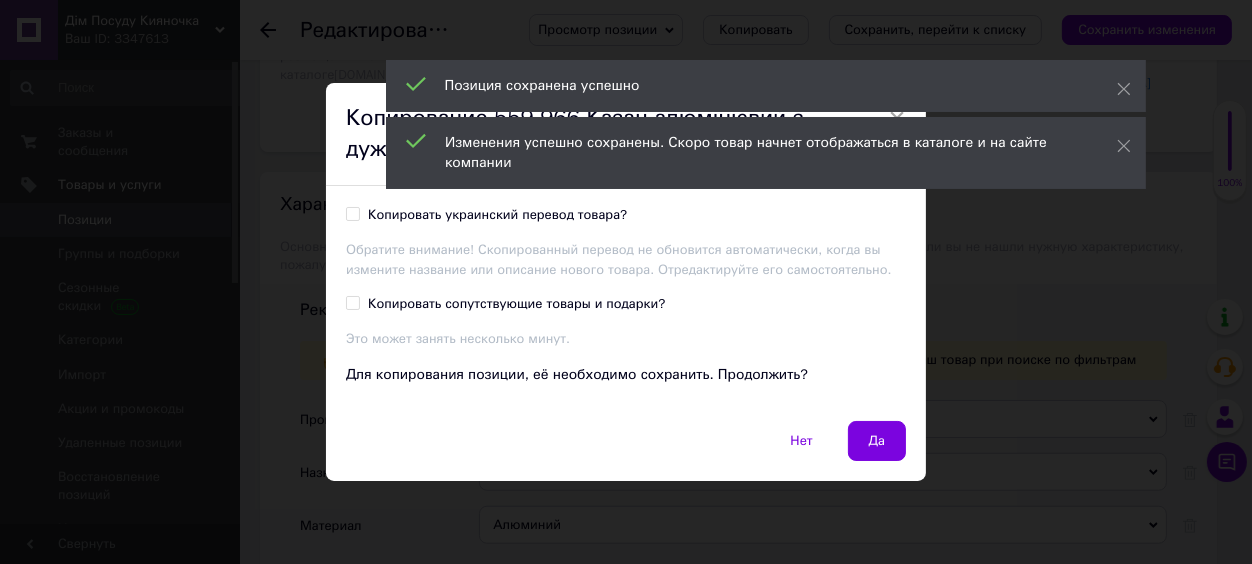 click on "Да" at bounding box center [877, 441] 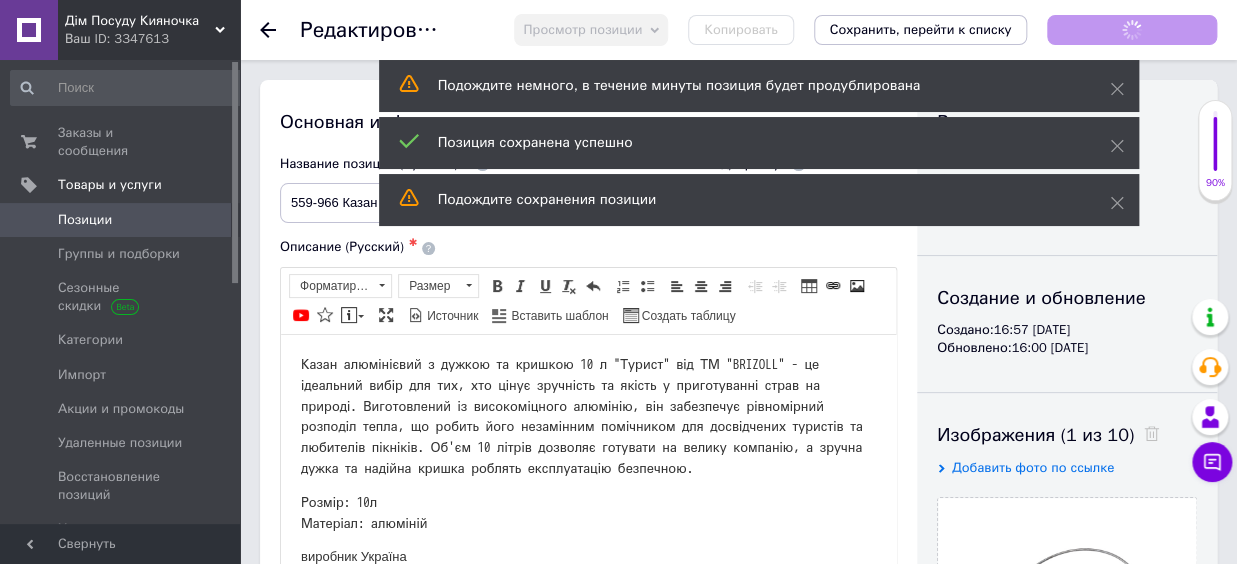 scroll, scrollTop: 0, scrollLeft: 0, axis: both 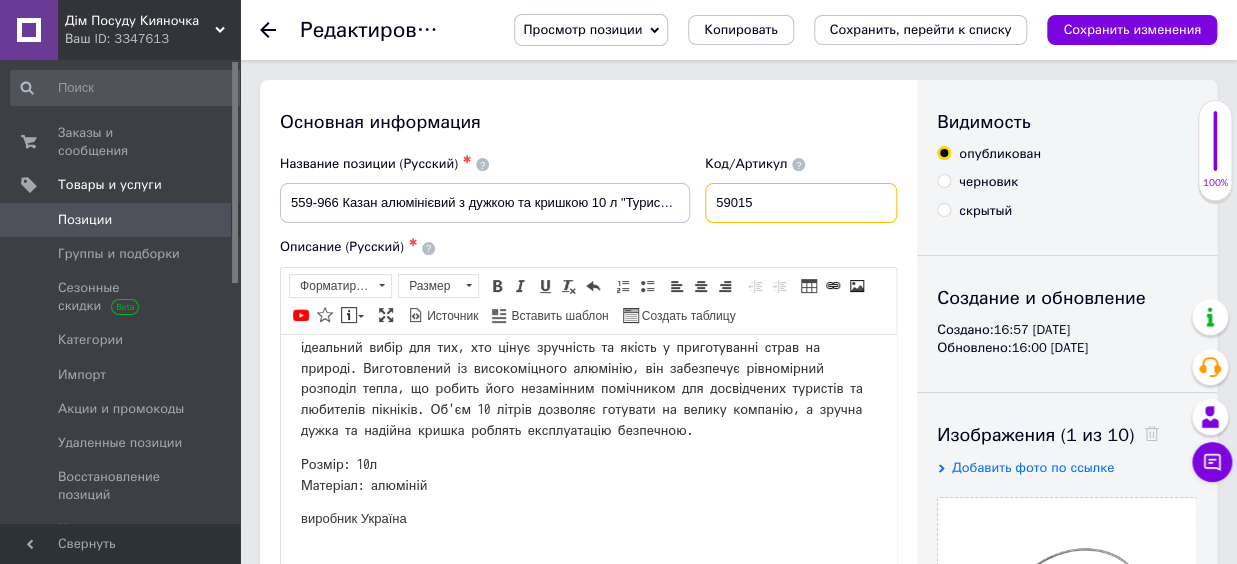 drag, startPoint x: 755, startPoint y: 212, endPoint x: 776, endPoint y: 212, distance: 21 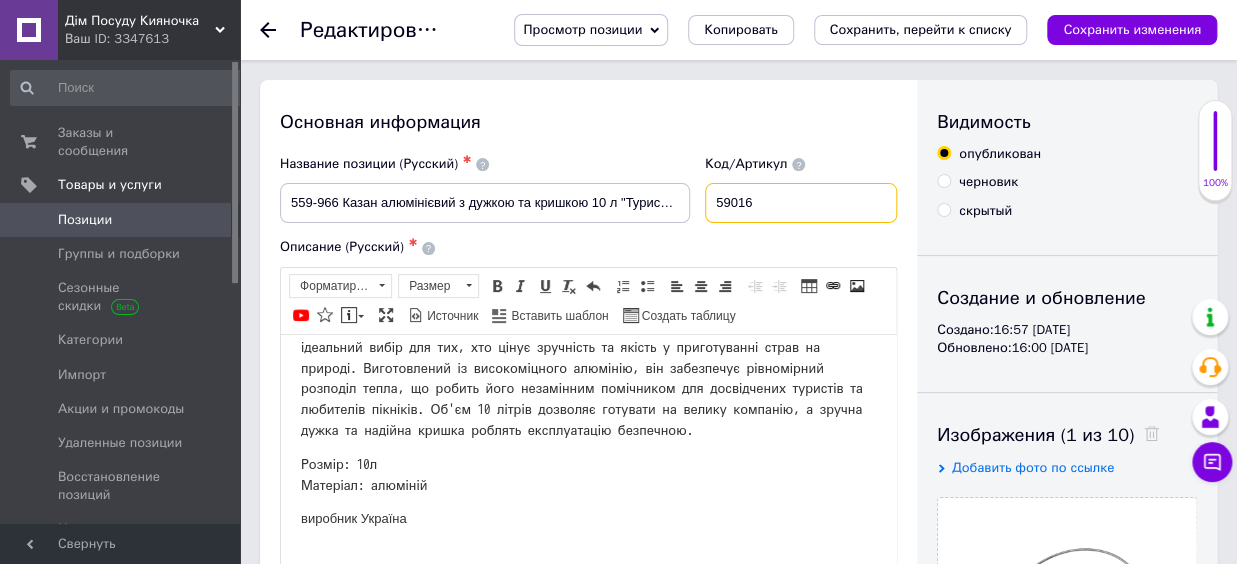 type on "59016" 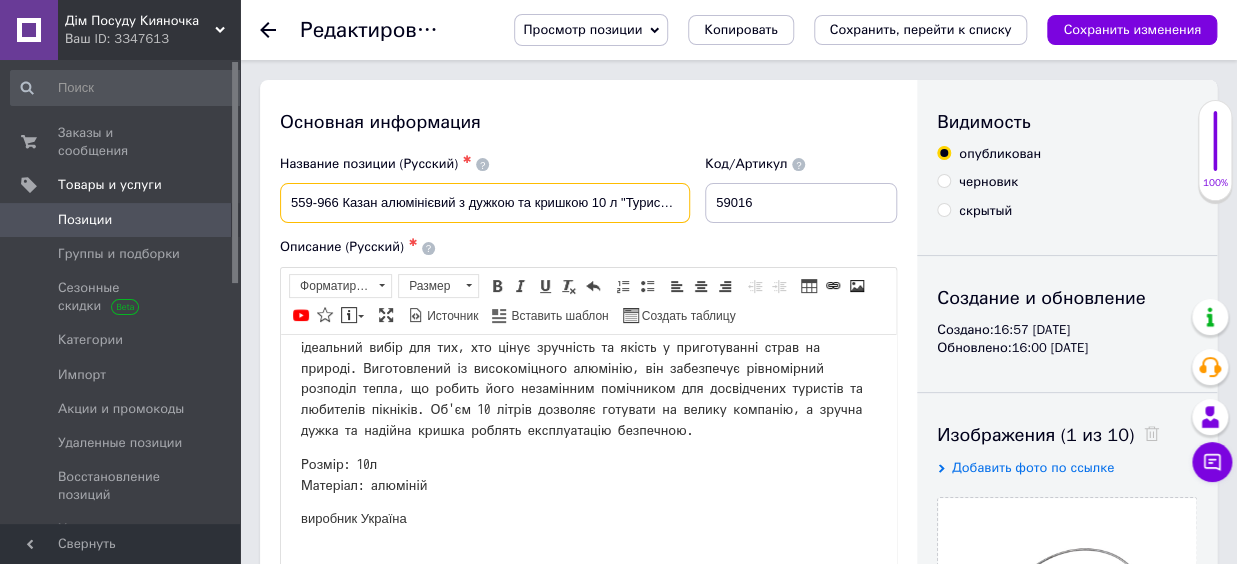 drag, startPoint x: 699, startPoint y: 206, endPoint x: 240, endPoint y: 199, distance: 459.05338 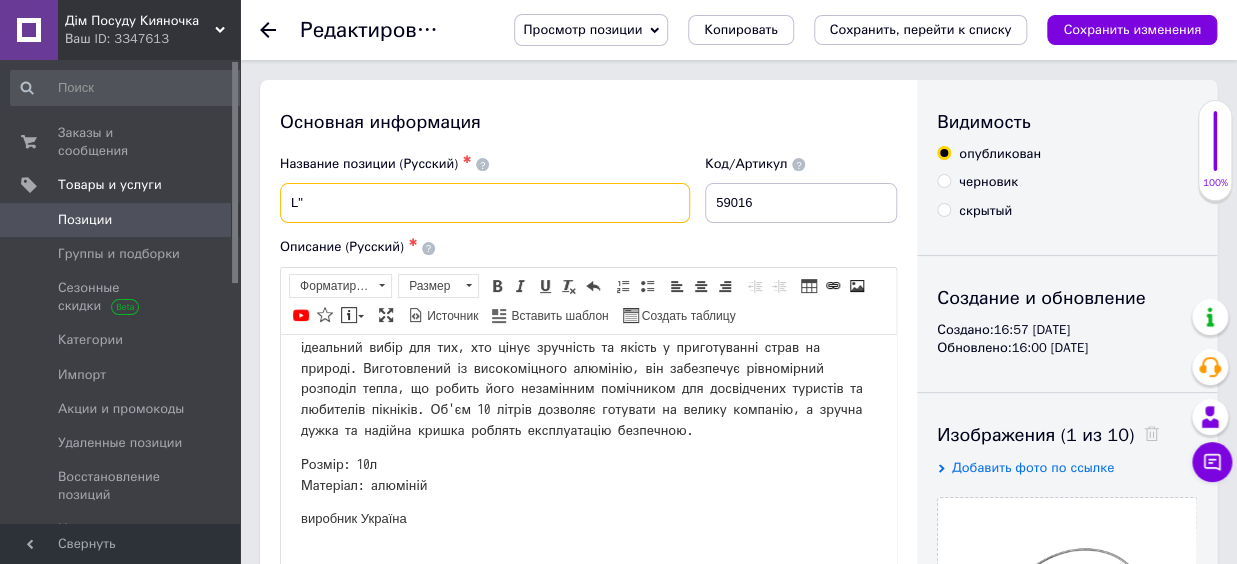 type on """ 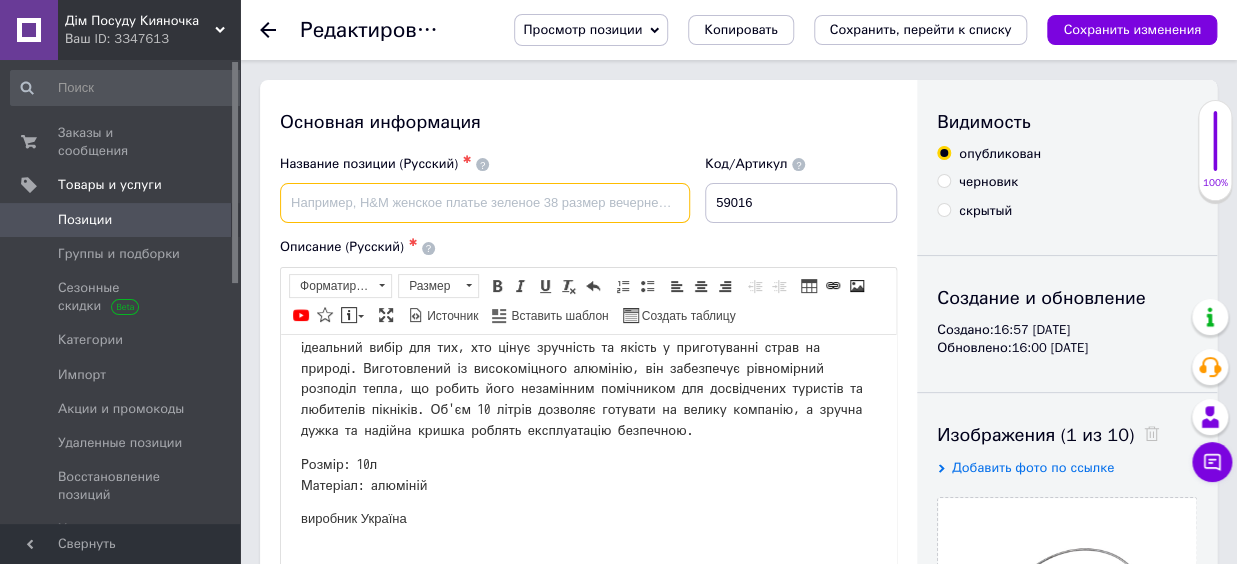 paste on "559-967 Казан алюмінієвий з дужкою та кришкою 4 л "Азія" ТМ "BRIZOLL"" 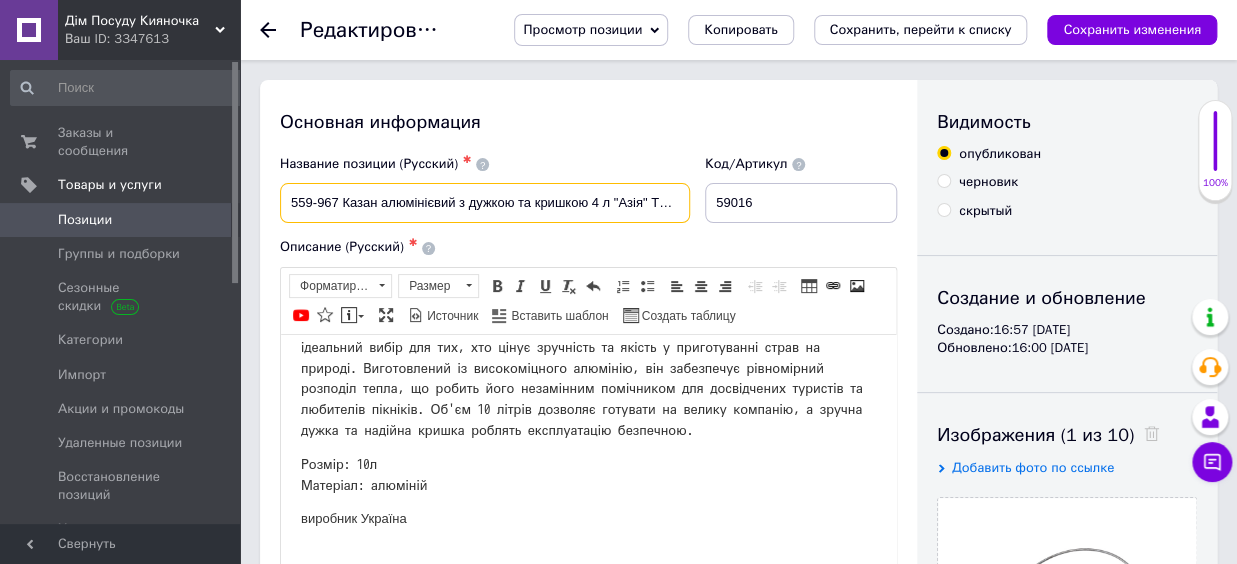 scroll, scrollTop: 0, scrollLeft: 47, axis: horizontal 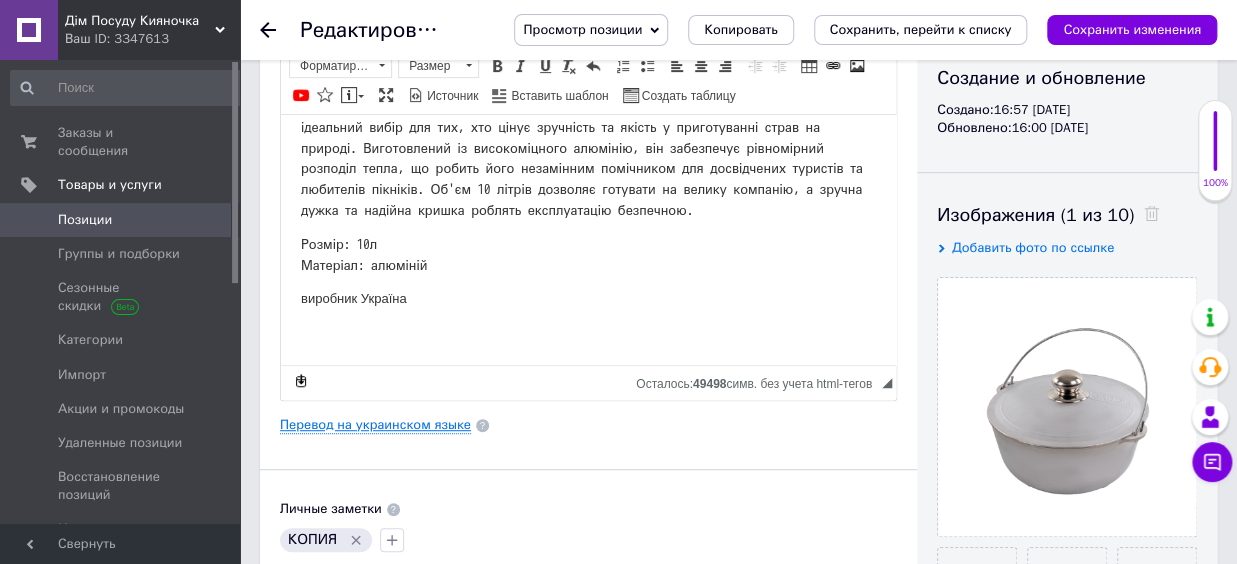 type on "559-967 Казан алюмінієвий з дужкою та кришкою 4 л "Азія" ТМ "BRIZOLL"" 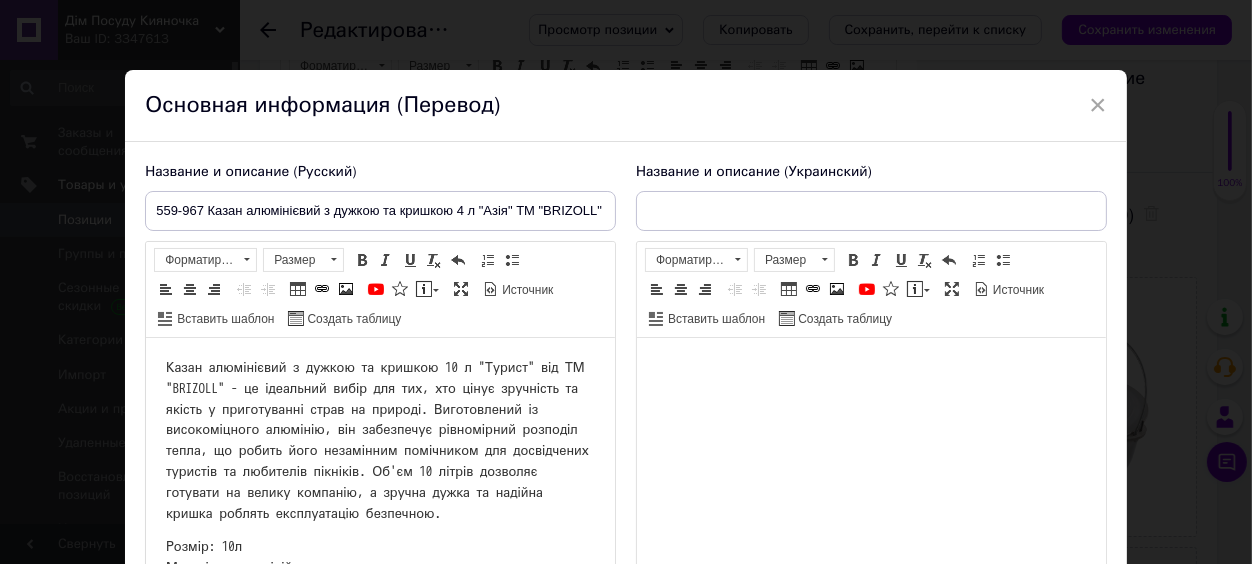 scroll, scrollTop: 0, scrollLeft: 0, axis: both 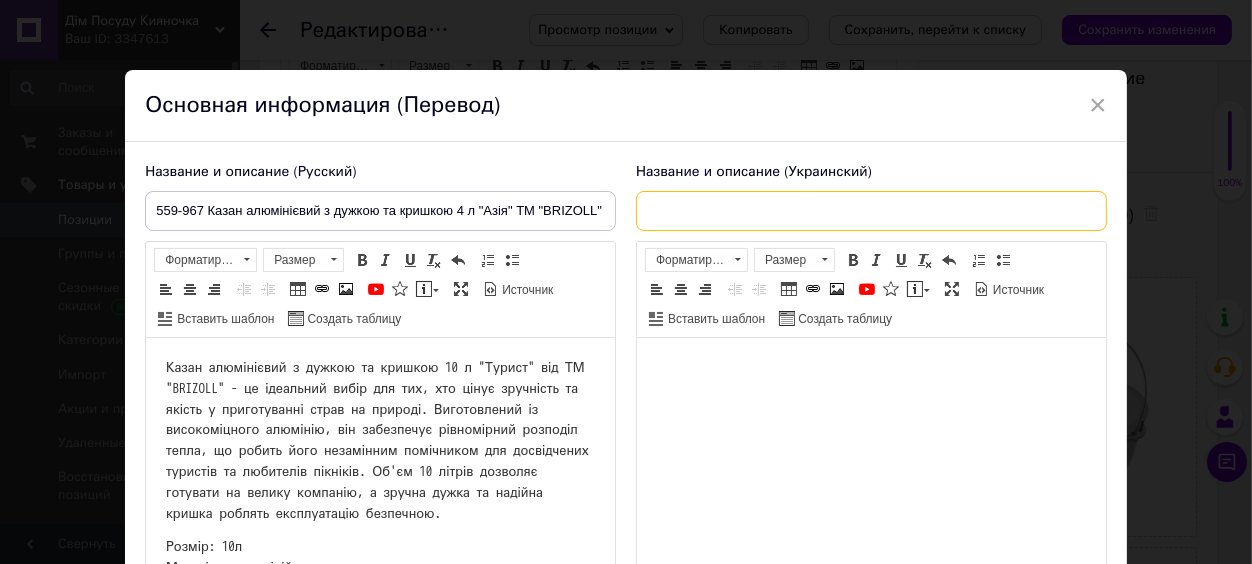 paste on "559-967 Казан алюмінієвий з дужкою та кришкою 4 л "Азія" ТМ "BRIZOLL"" 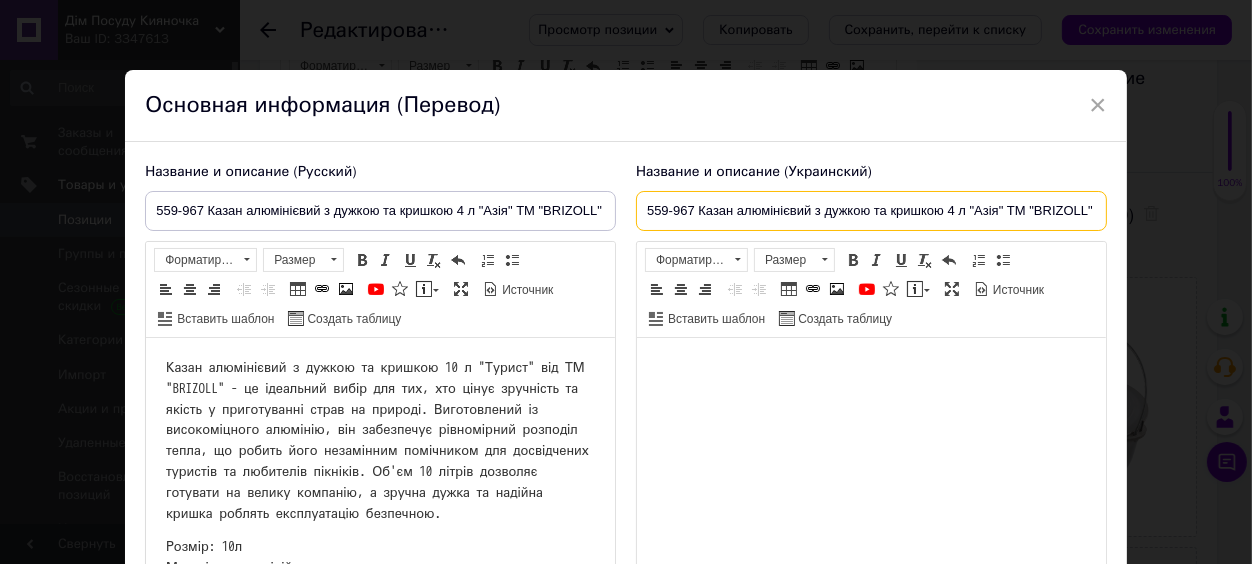 scroll, scrollTop: 0, scrollLeft: 6, axis: horizontal 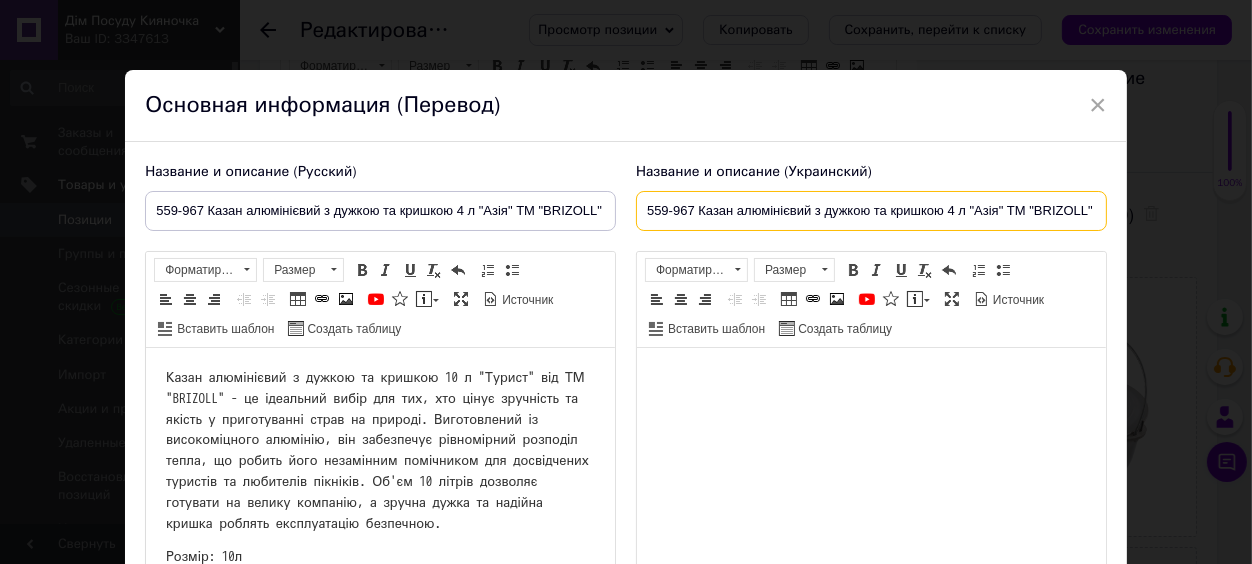 type on "559-967 Казан алюмінієвий з дужкою та кришкою 4 л "Азія" ТМ "BRIZOLL"" 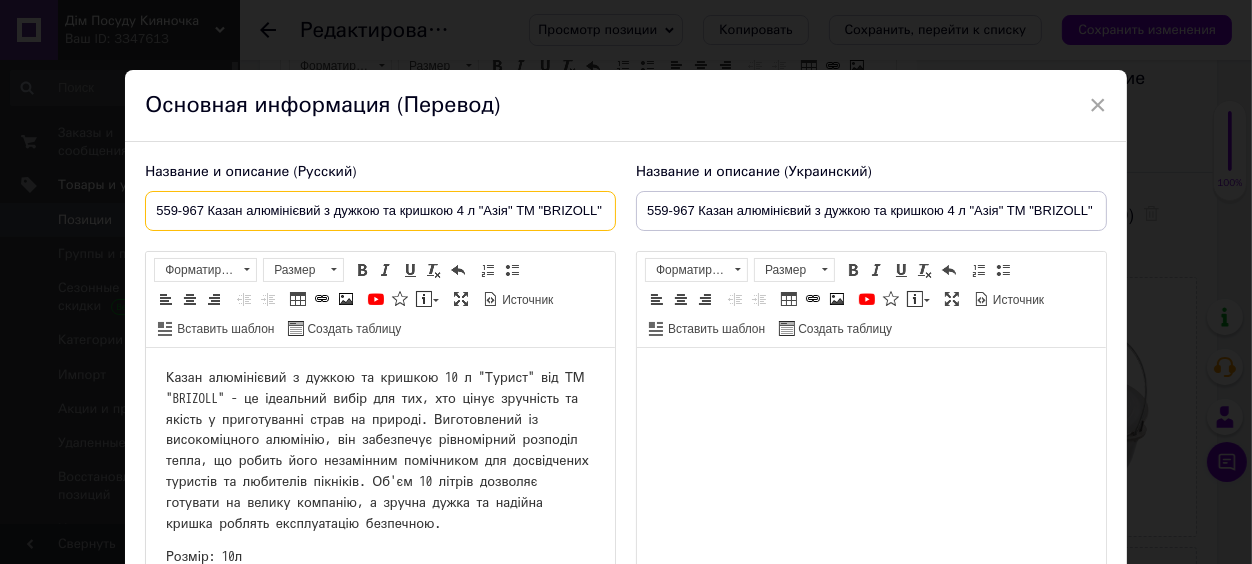 drag, startPoint x: 248, startPoint y: 220, endPoint x: 124, endPoint y: 222, distance: 124.01613 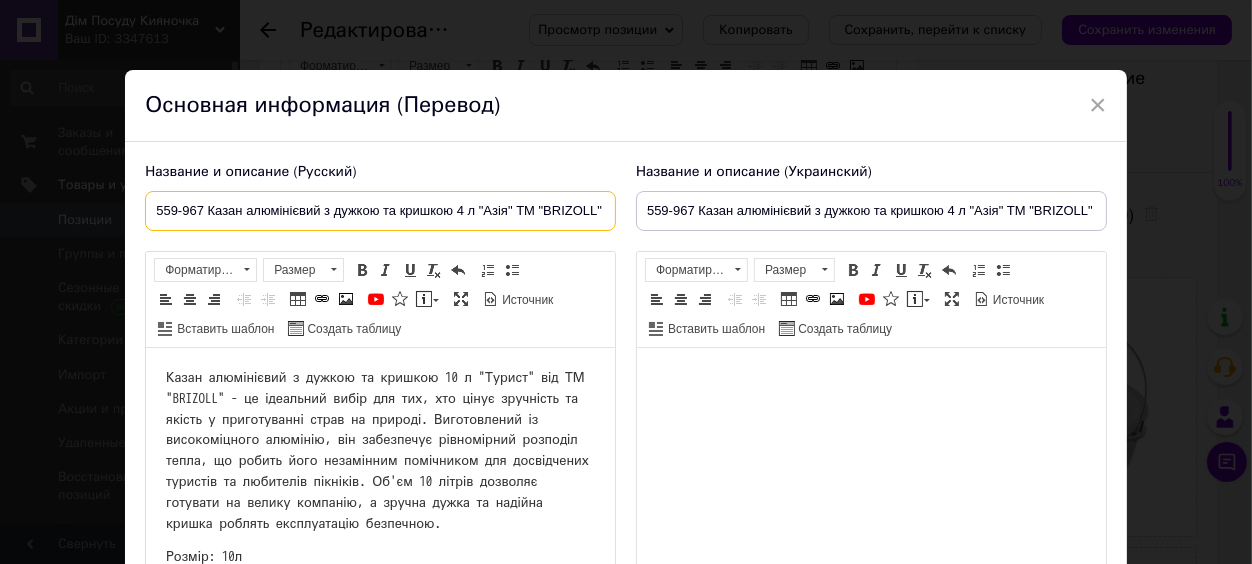 click on "559-967 Казан алюмінієвий з дужкою та кришкою 4 л "Азія" ТМ "BRIZOLL"" at bounding box center [380, 211] 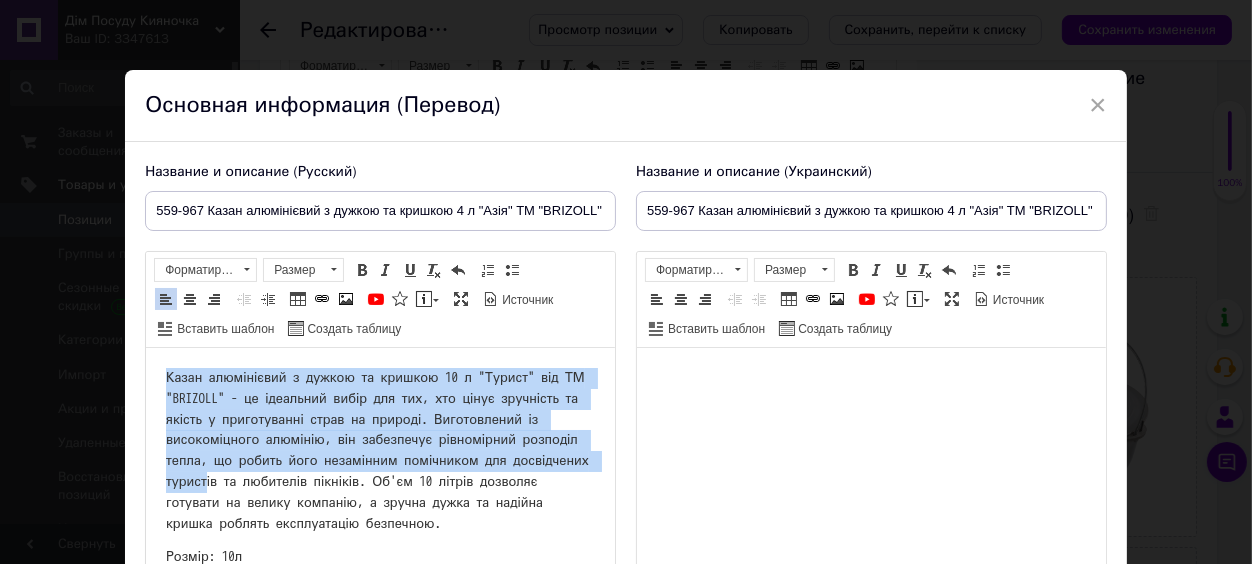 drag, startPoint x: 163, startPoint y: 372, endPoint x: 368, endPoint y: 450, distance: 219.33765 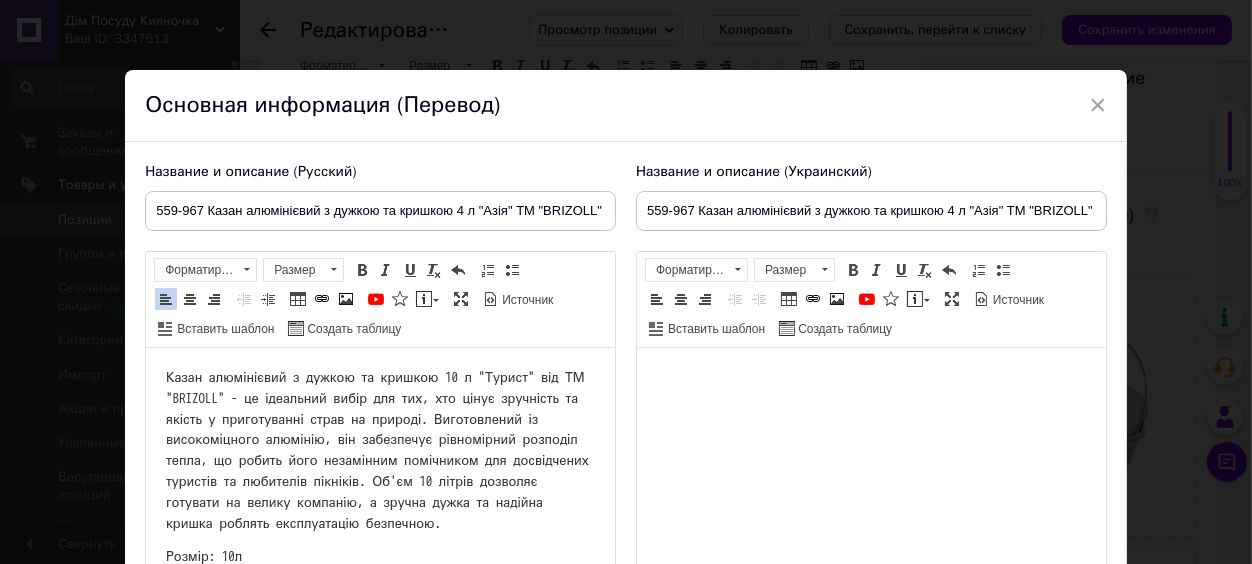 drag, startPoint x: 327, startPoint y: 412, endPoint x: 244, endPoint y: 389, distance: 86.127815 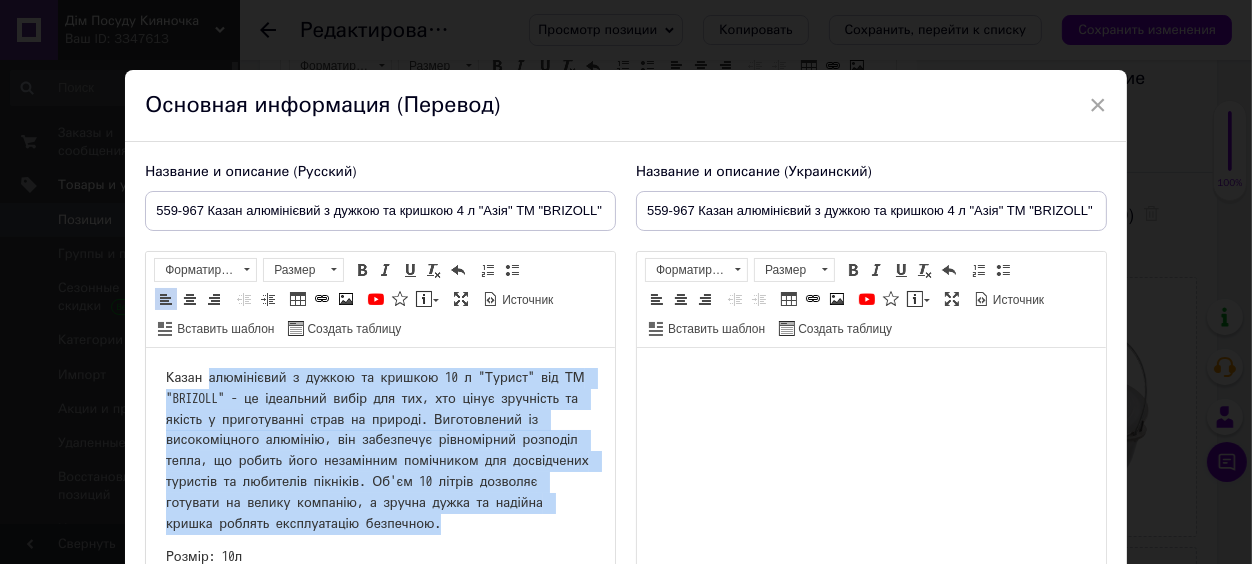 drag, startPoint x: 210, startPoint y: 372, endPoint x: 364, endPoint y: 539, distance: 227.16734 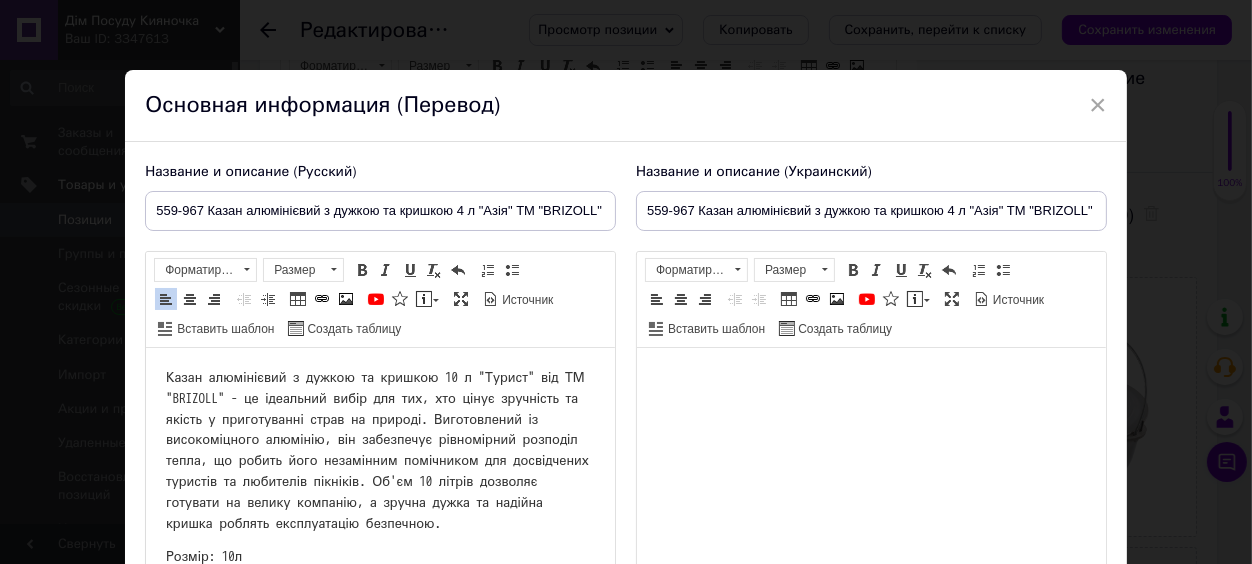 scroll, scrollTop: 33, scrollLeft: 0, axis: vertical 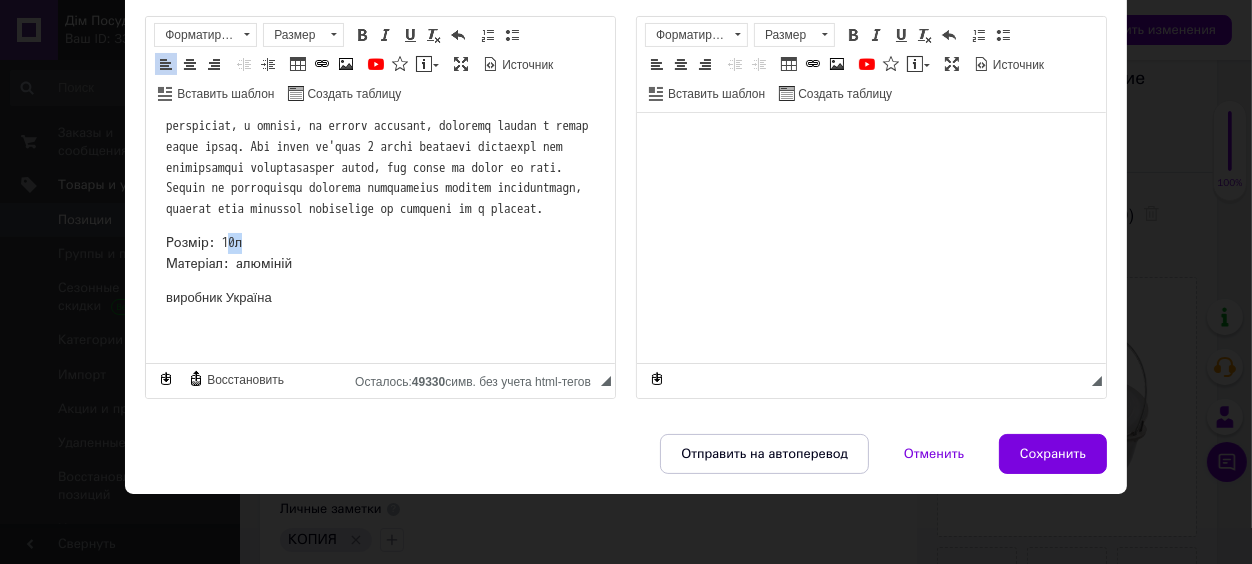 click on "Розмір: 10л
Матеріал: алюміній" at bounding box center [229, 253] 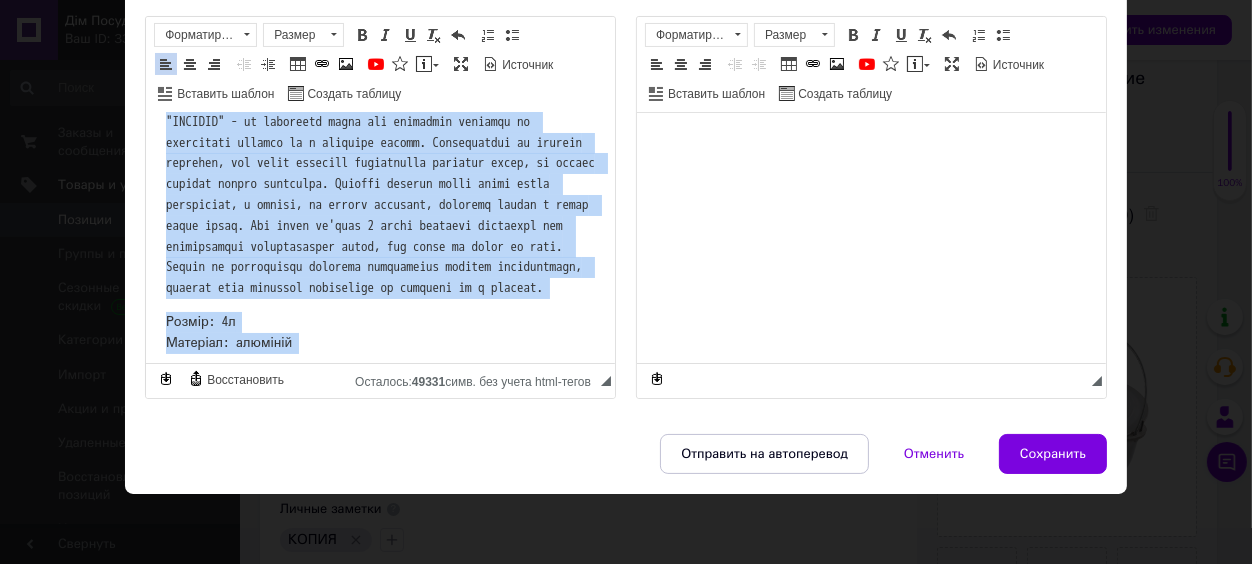 scroll, scrollTop: 0, scrollLeft: 0, axis: both 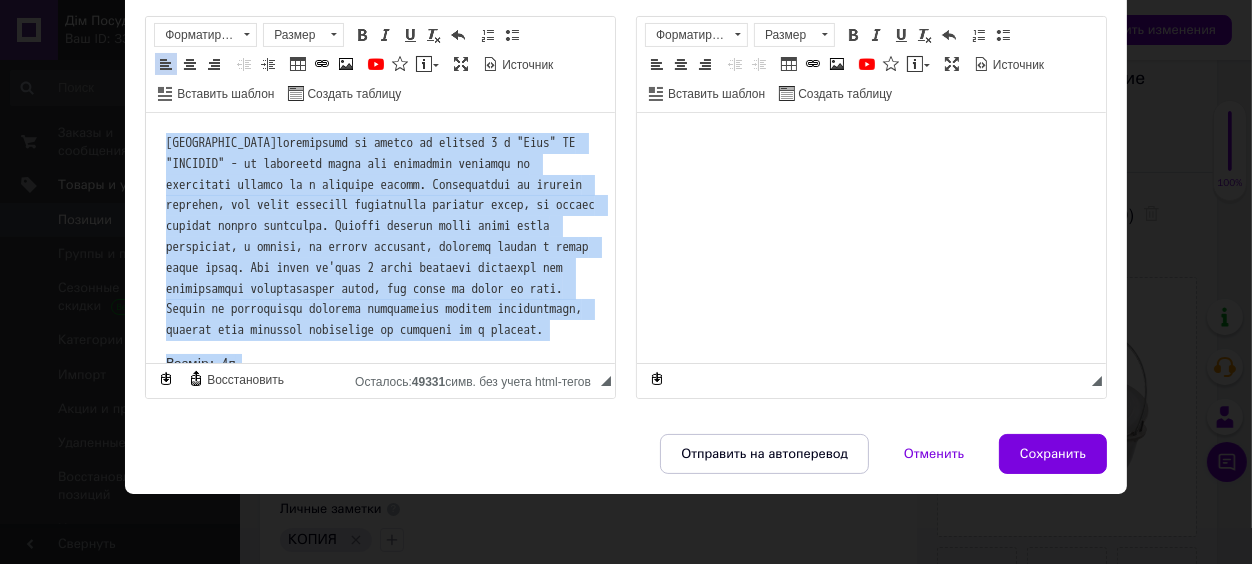 drag, startPoint x: 293, startPoint y: 310, endPoint x: 290, endPoint y: 219, distance: 91.04944 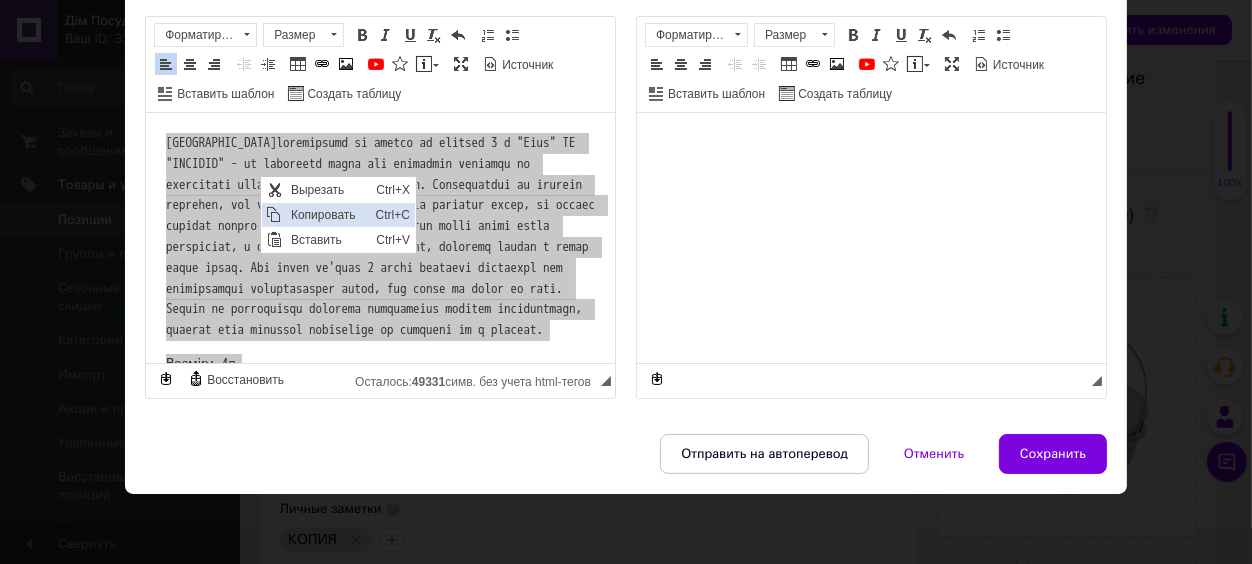 scroll, scrollTop: 0, scrollLeft: 0, axis: both 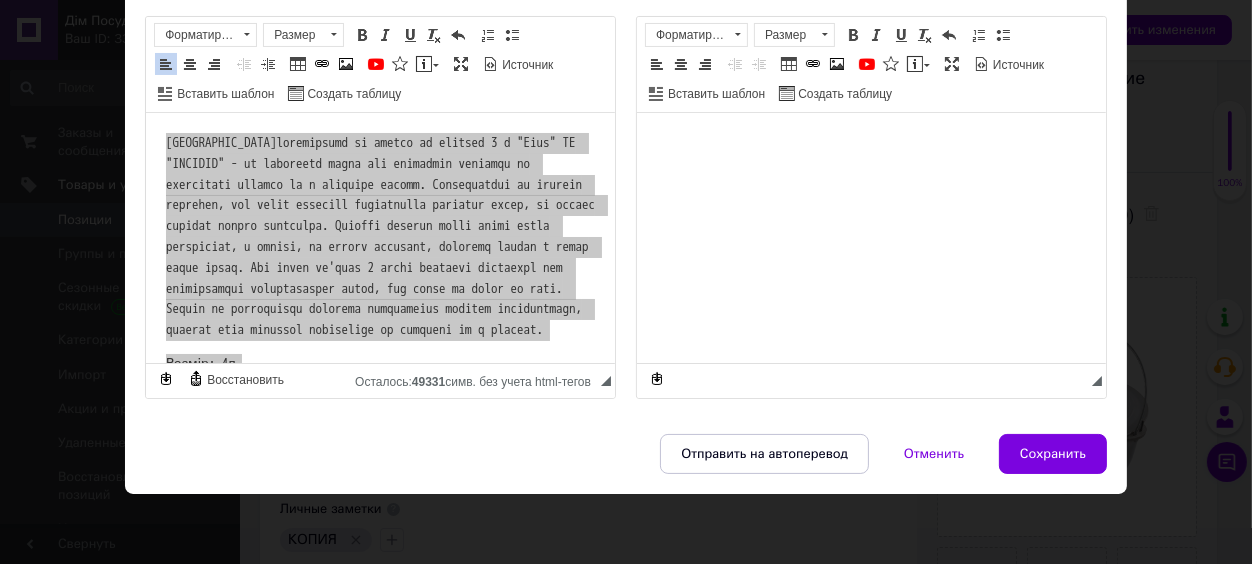 click at bounding box center (870, 238) 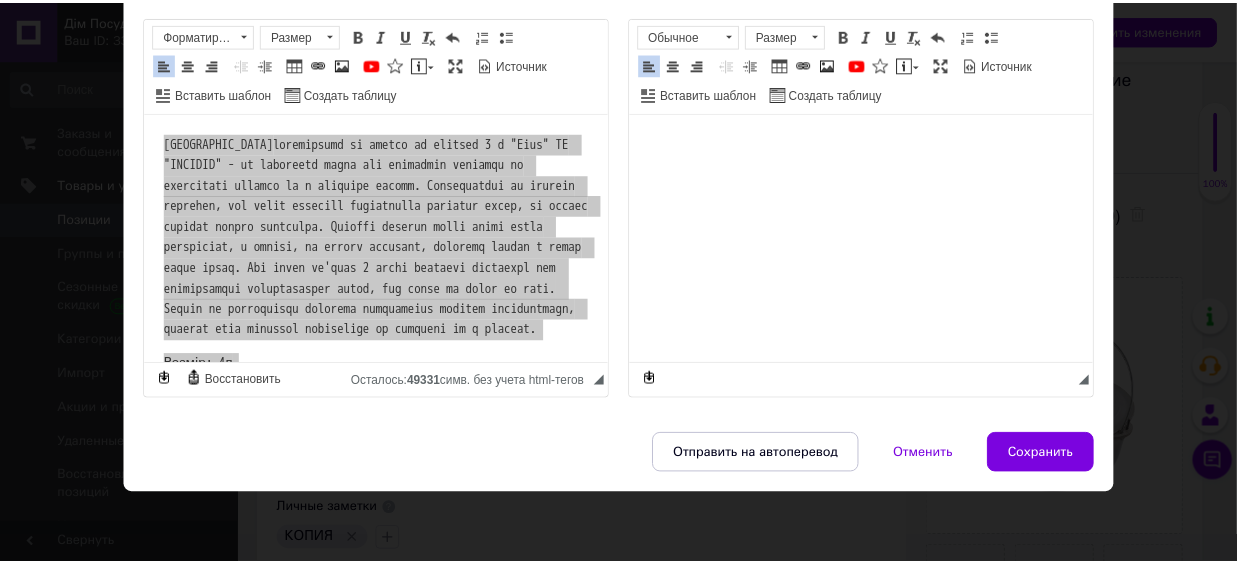 scroll, scrollTop: 125, scrollLeft: 0, axis: vertical 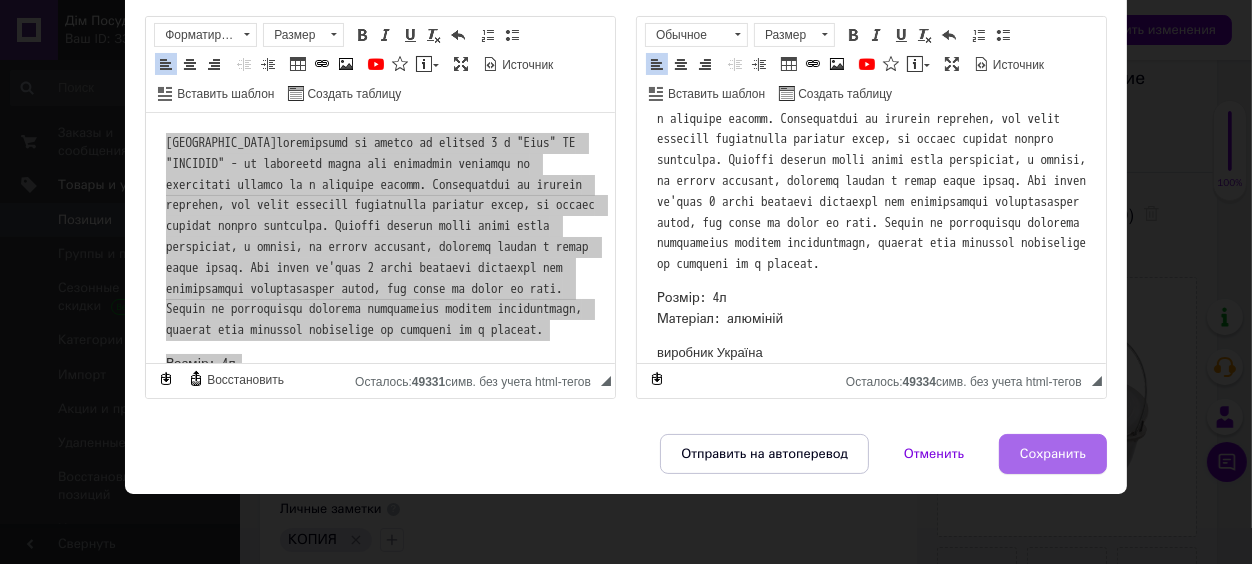 click on "Сохранить" at bounding box center (1053, 454) 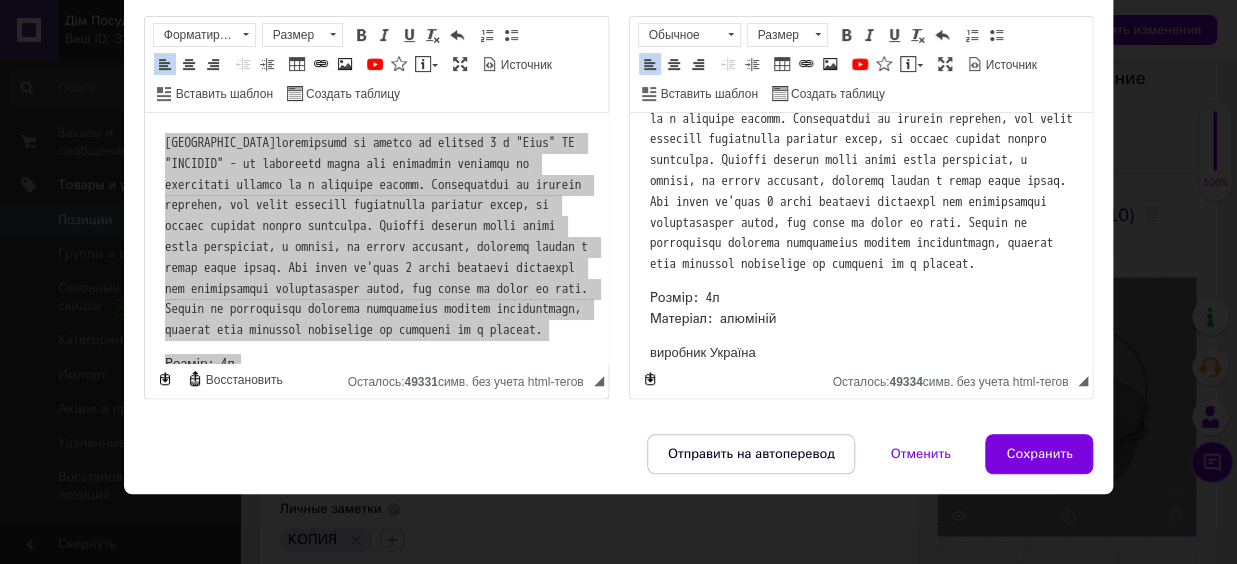 scroll, scrollTop: 0, scrollLeft: 0, axis: both 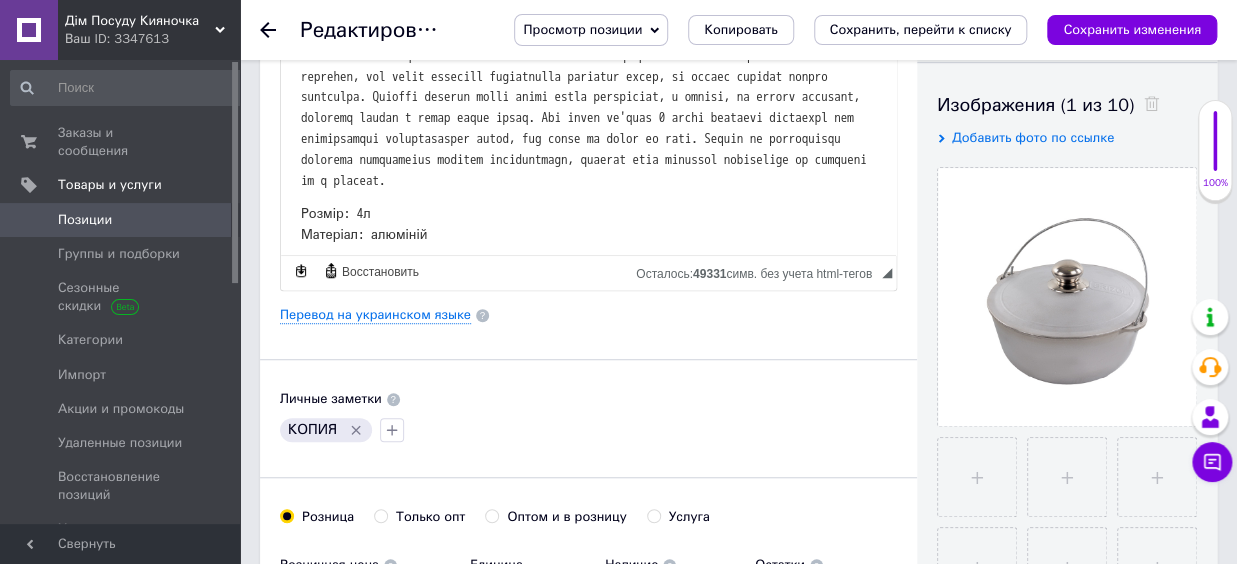 click 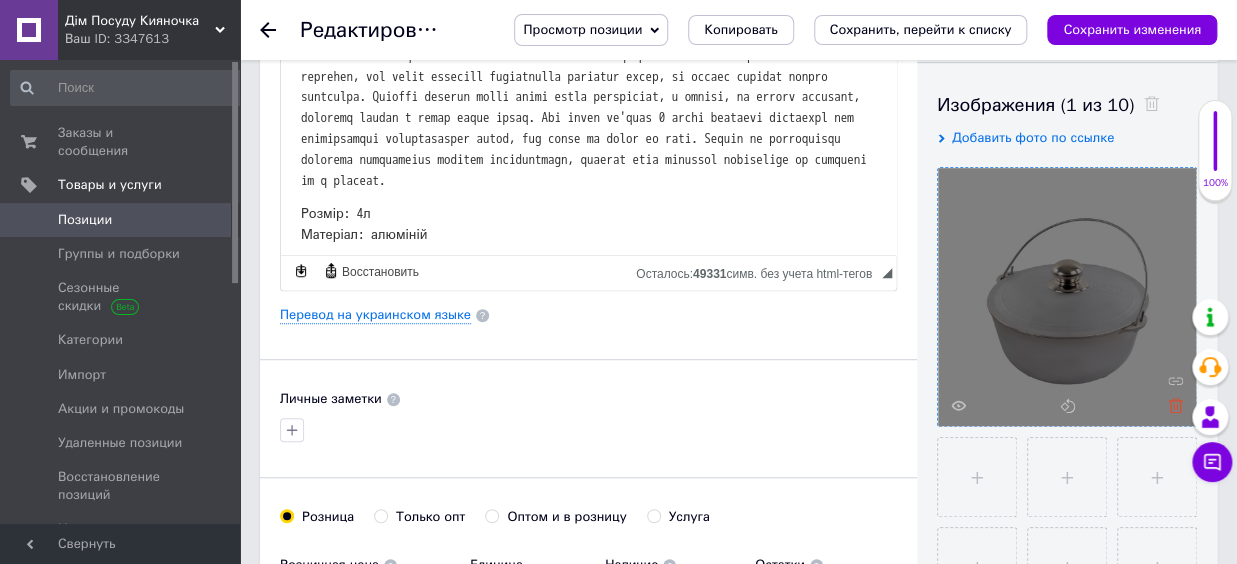 click 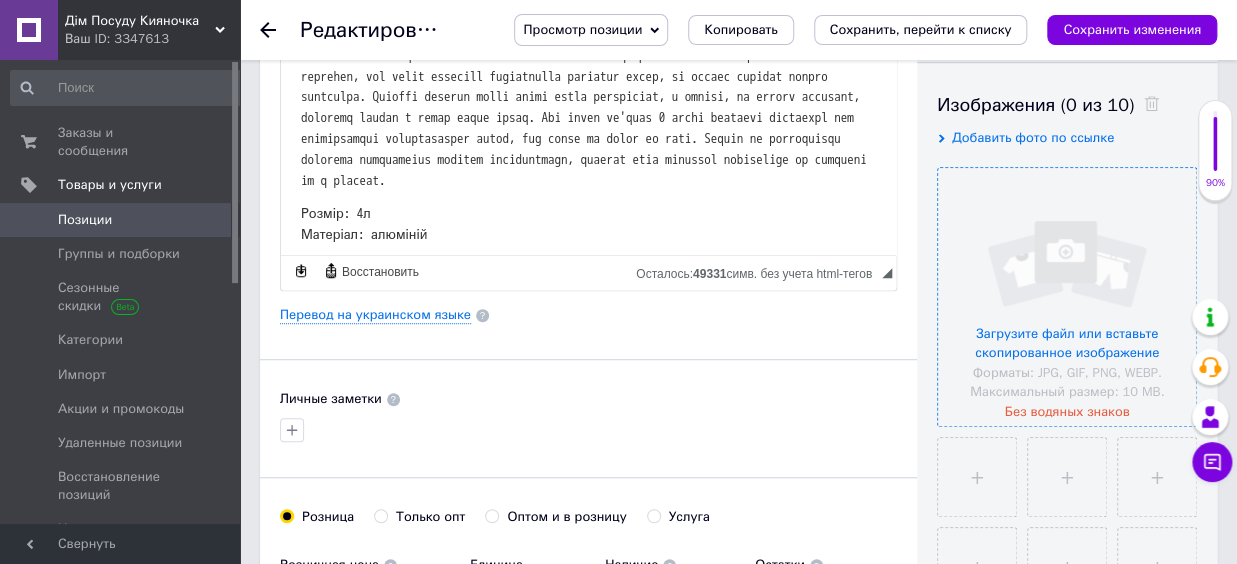 click at bounding box center (1067, 297) 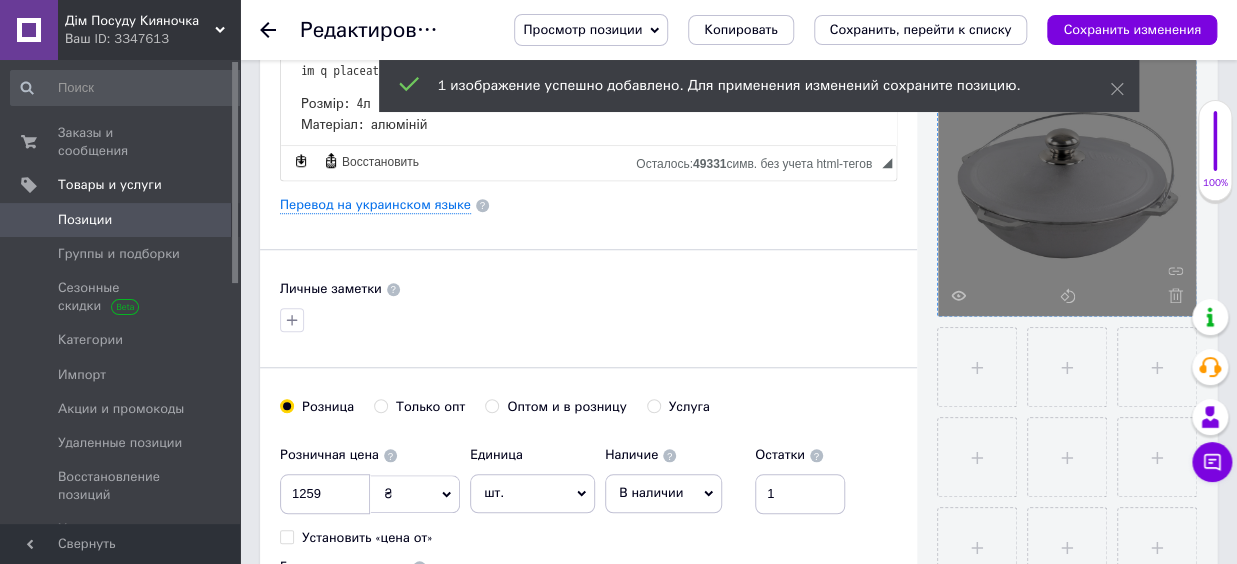 scroll, scrollTop: 550, scrollLeft: 0, axis: vertical 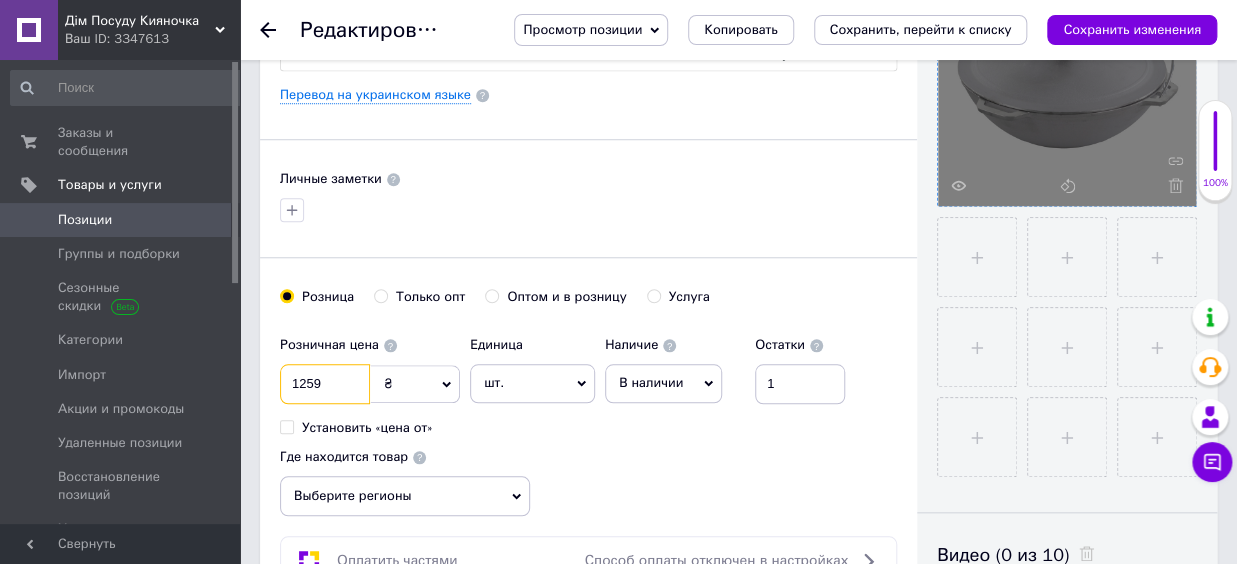 drag, startPoint x: 323, startPoint y: 381, endPoint x: 281, endPoint y: 392, distance: 43.416588 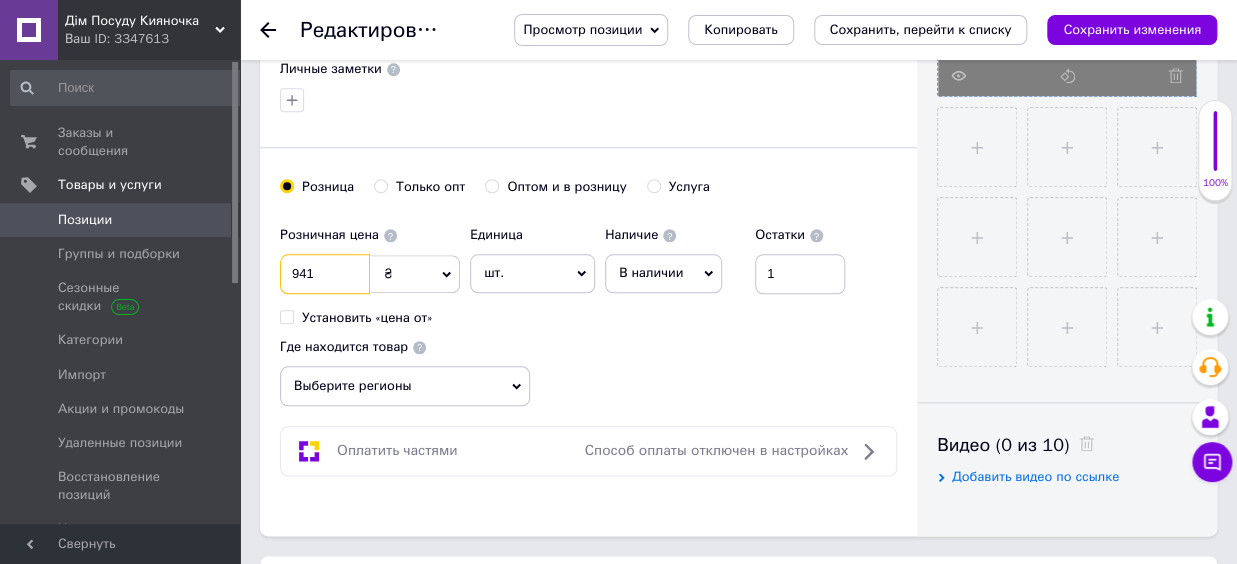 scroll, scrollTop: 770, scrollLeft: 0, axis: vertical 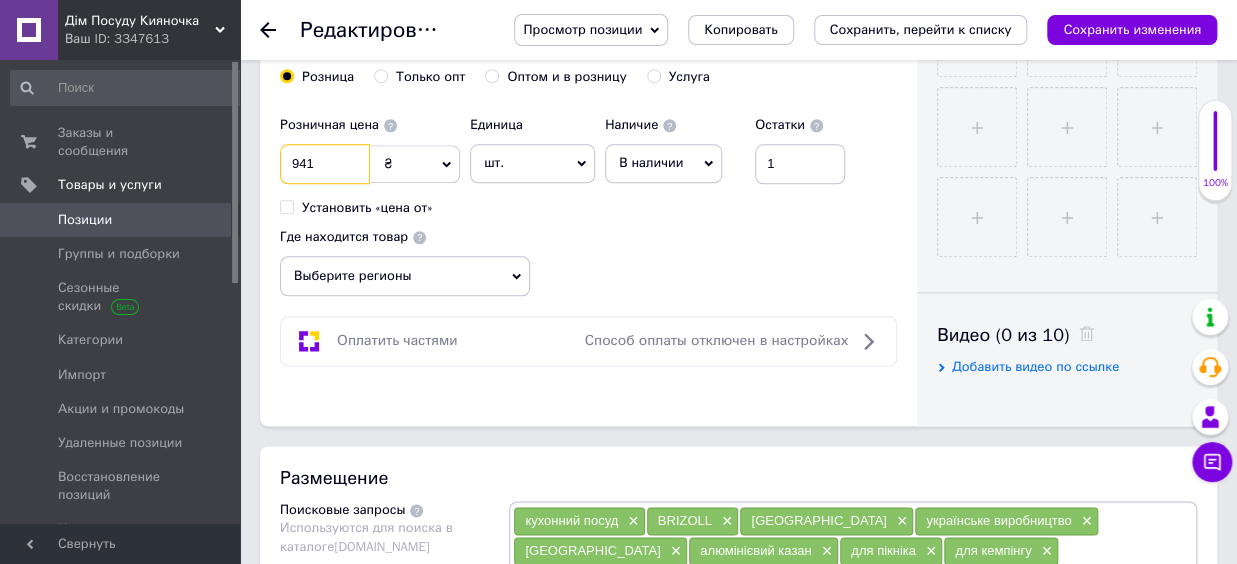 type on "941" 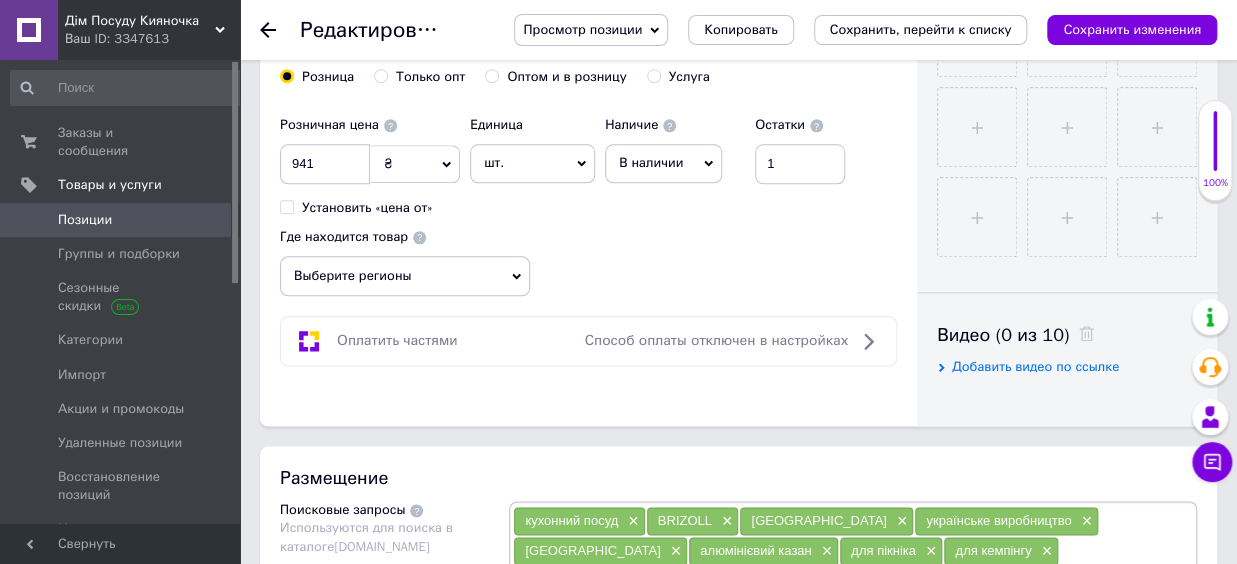 click on "Выберите регионы" at bounding box center [405, 276] 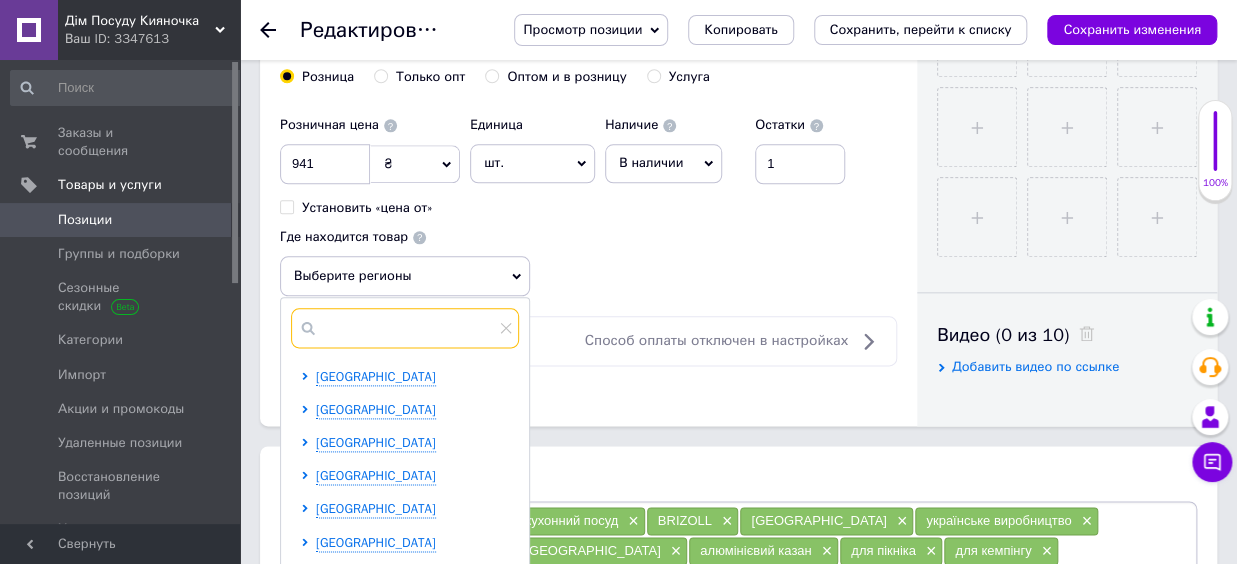 click at bounding box center (405, 328) 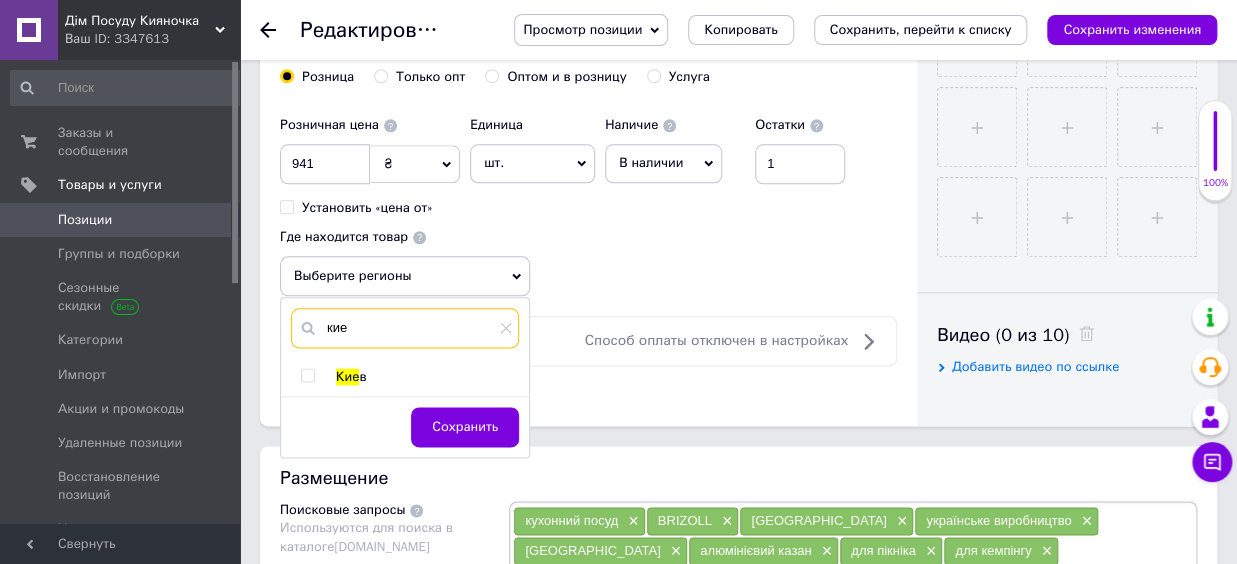 type on "кие" 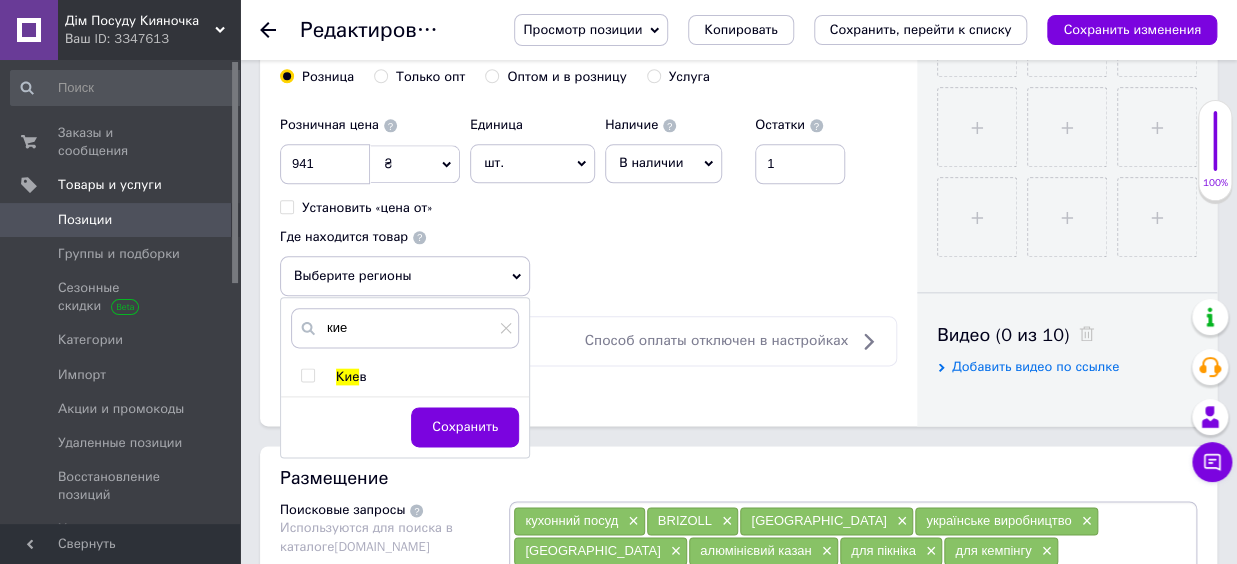 click on "Кие" at bounding box center [347, 376] 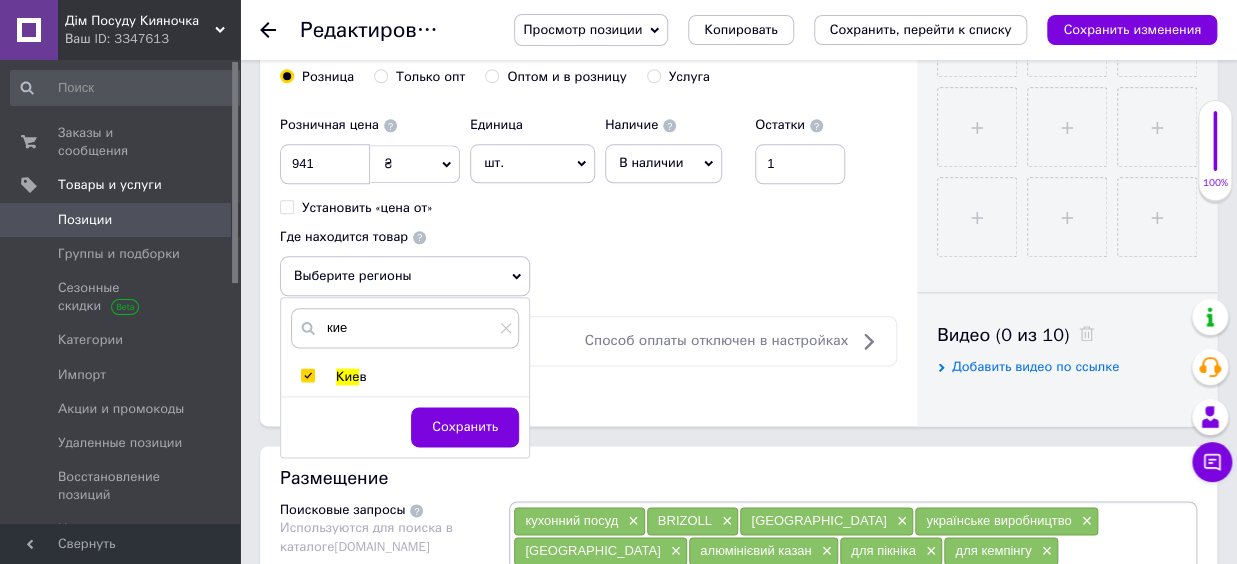 checkbox on "true" 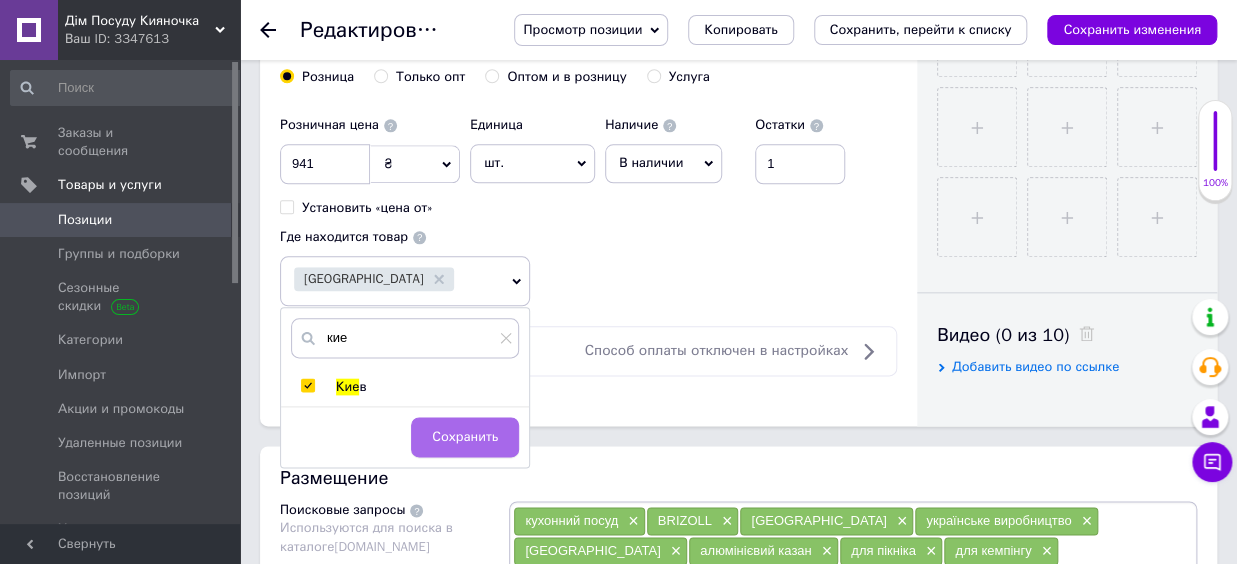 click on "Сохранить" at bounding box center [465, 437] 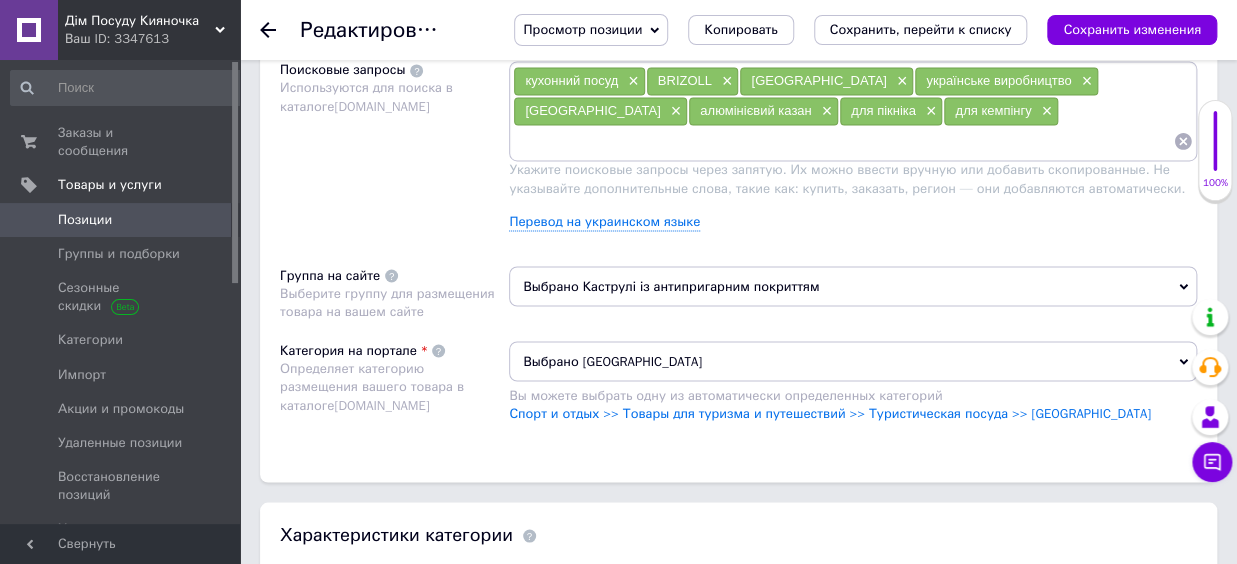 scroll, scrollTop: 1540, scrollLeft: 0, axis: vertical 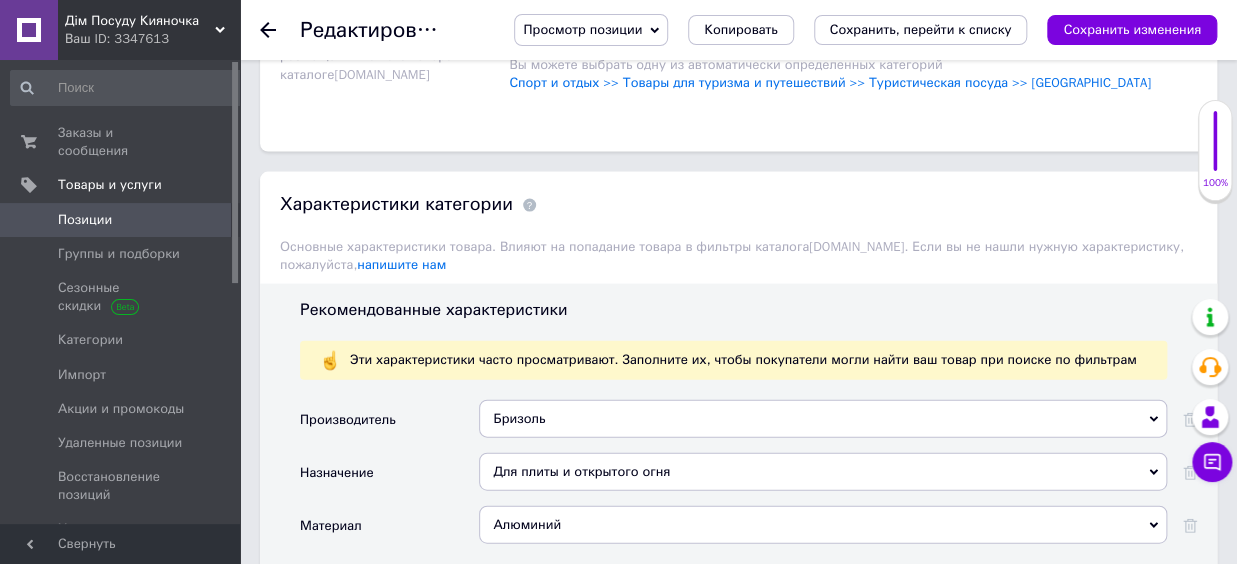 click on "Просмотр позиции Сохранить и посмотреть на сайте Сохранить и посмотреть на портале Копировать Сохранить, перейти к списку Сохранить изменения" at bounding box center (845, 30) 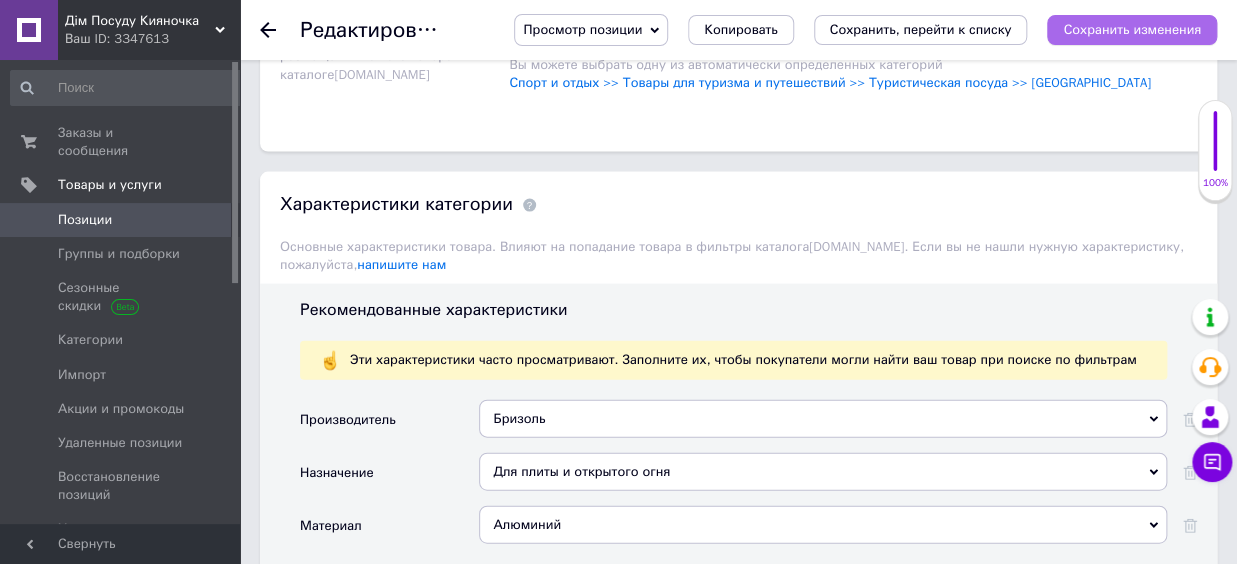 click on "Сохранить изменения" at bounding box center (1132, 30) 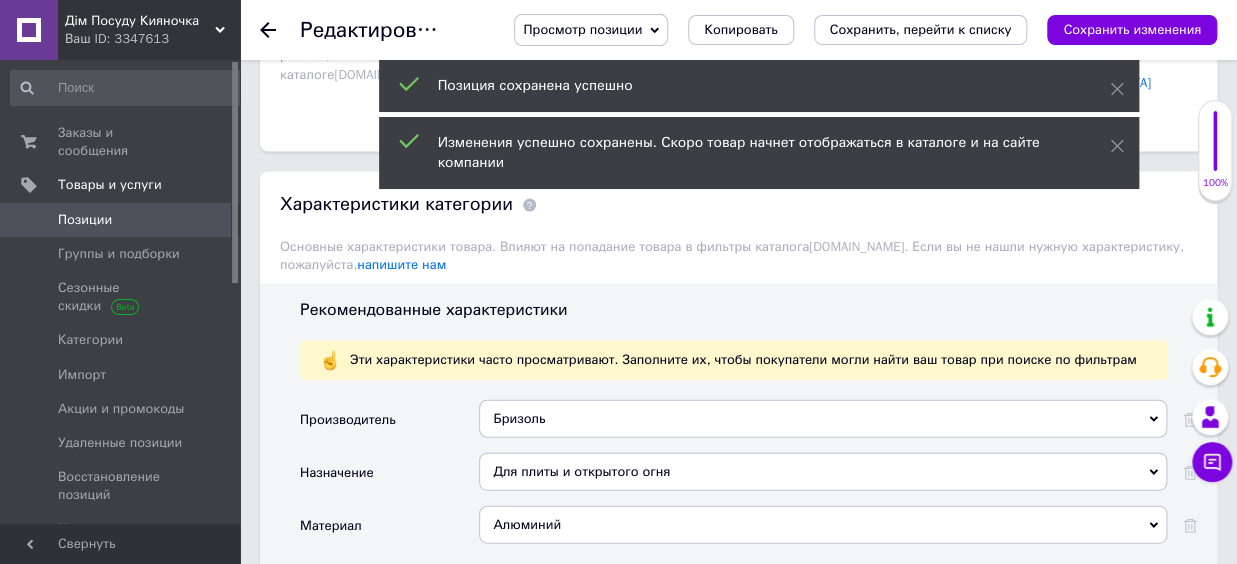 click on "Копировать" at bounding box center [740, 30] 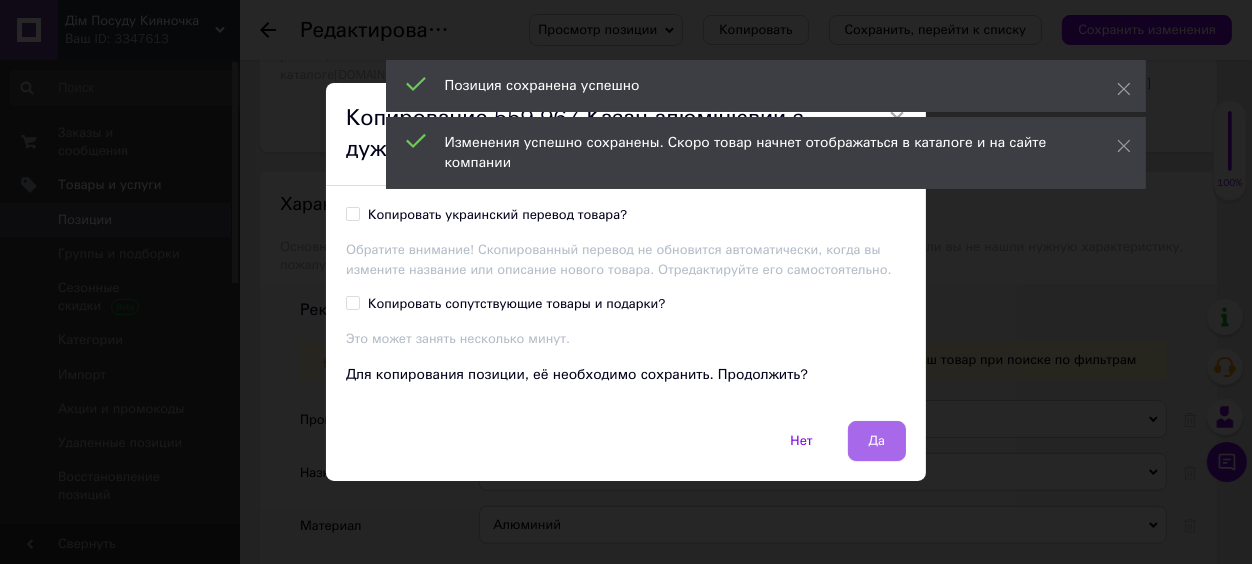 click on "Да" at bounding box center (877, 441) 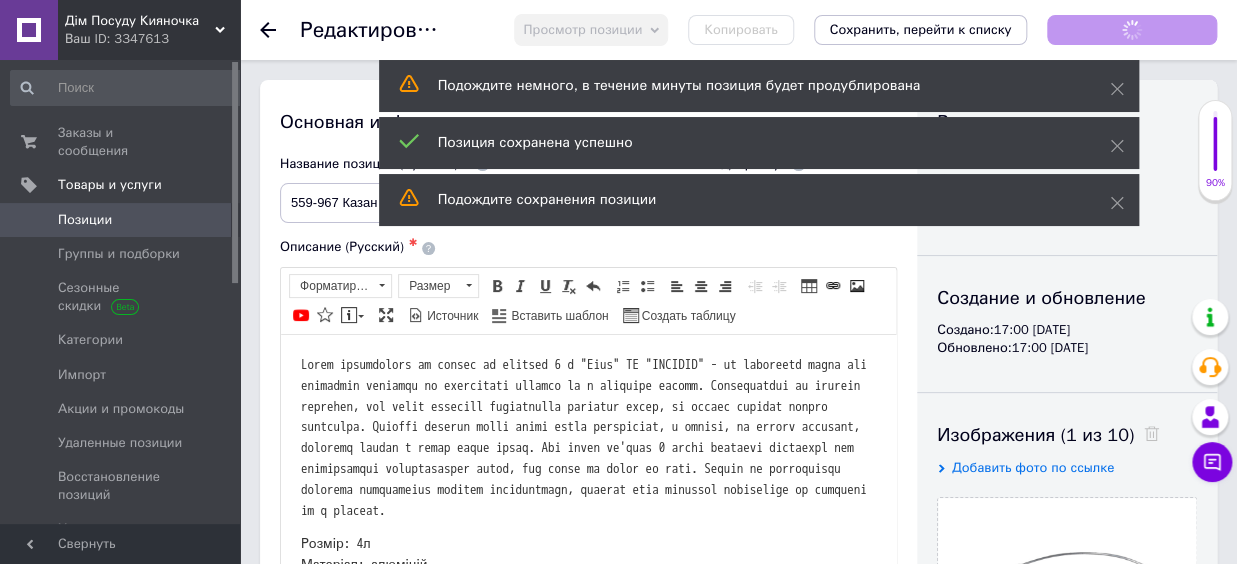 scroll, scrollTop: 0, scrollLeft: 0, axis: both 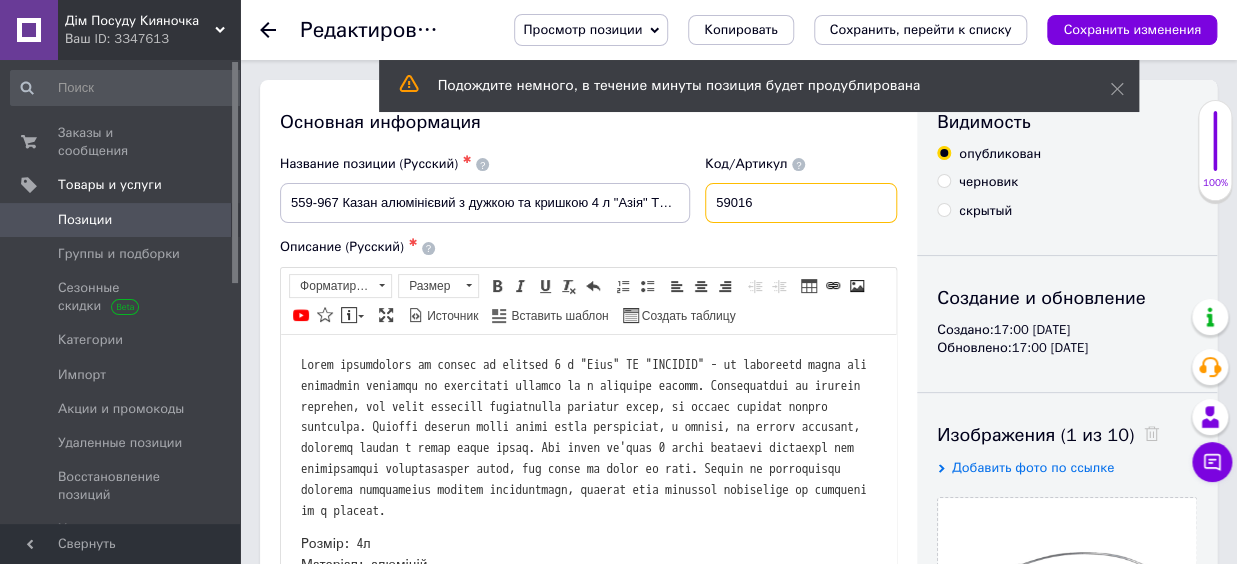 drag, startPoint x: 763, startPoint y: 206, endPoint x: 745, endPoint y: 211, distance: 18.681541 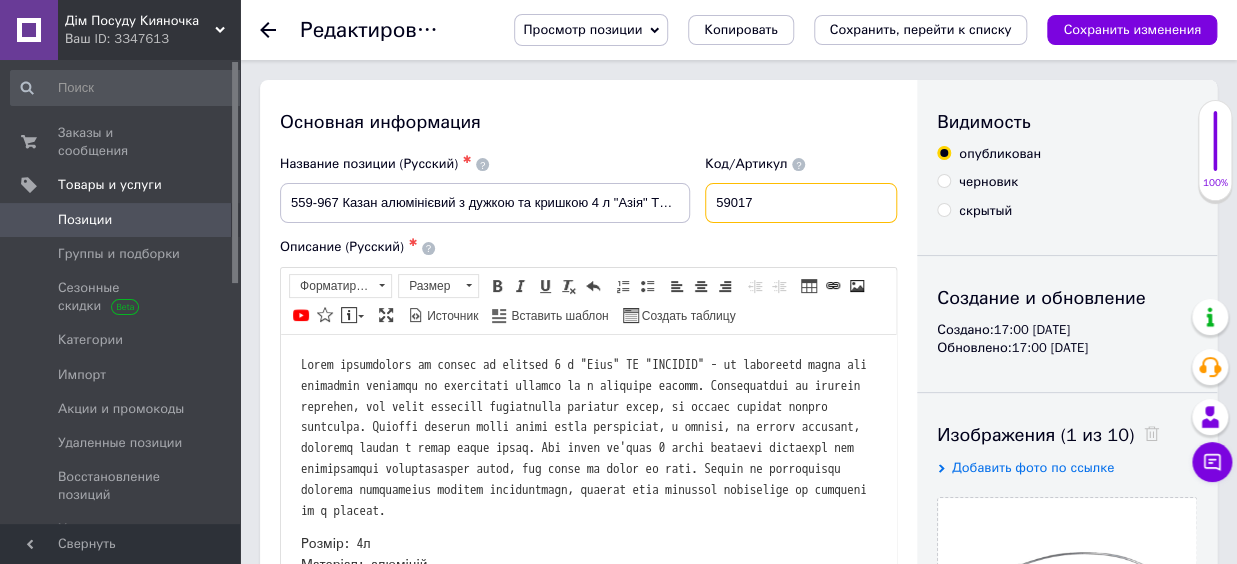type on "59017" 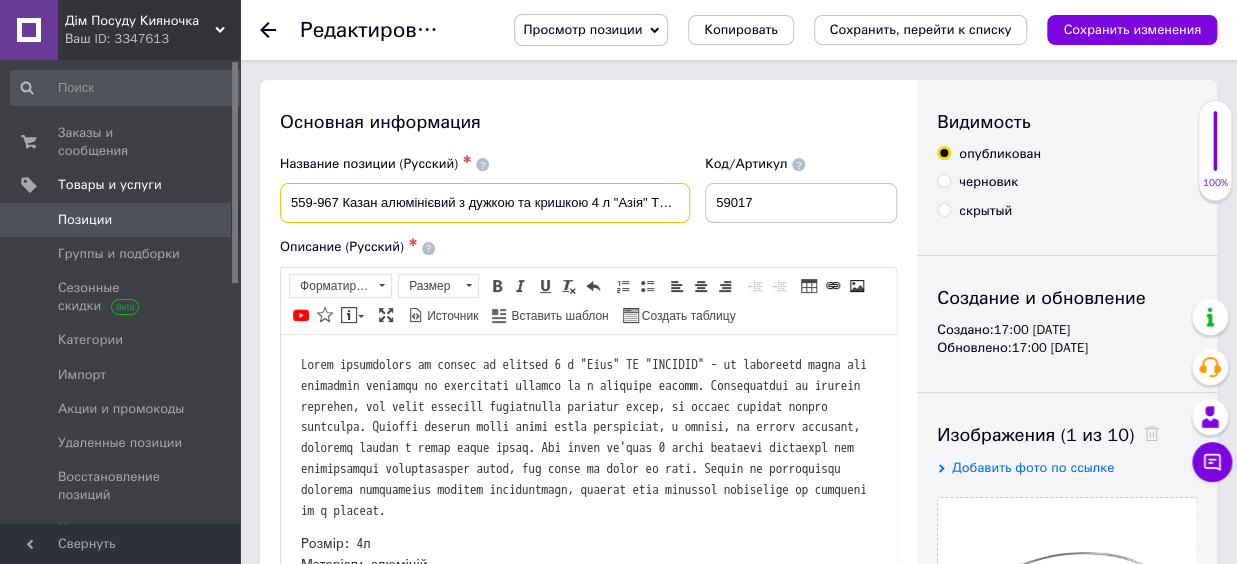 drag, startPoint x: 699, startPoint y: 202, endPoint x: 247, endPoint y: 221, distance: 452.39917 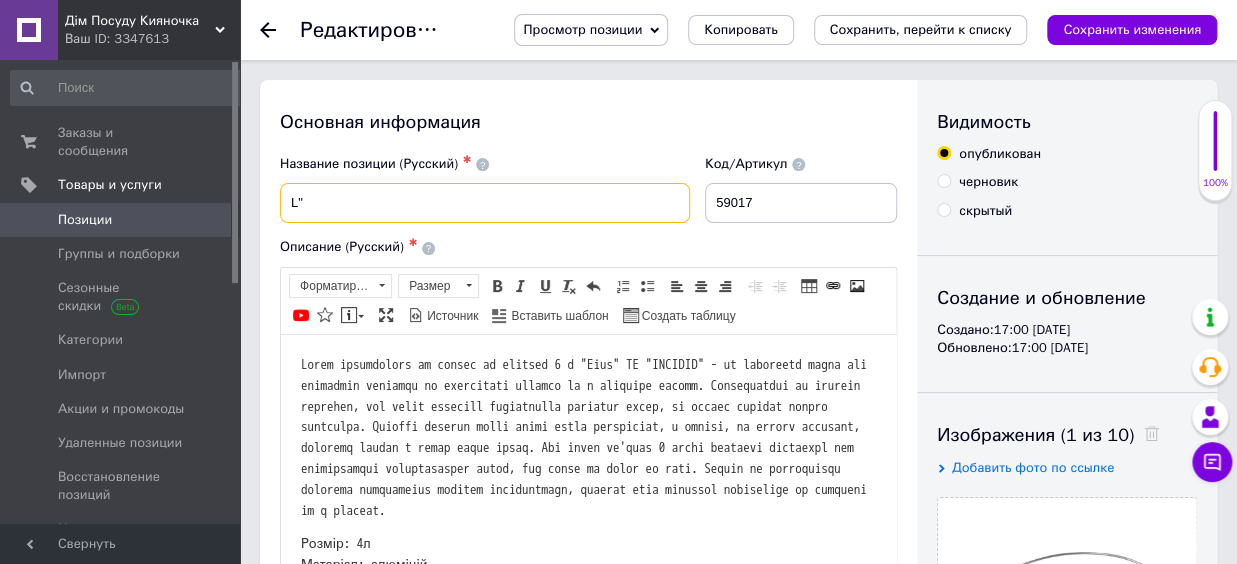 type on """ 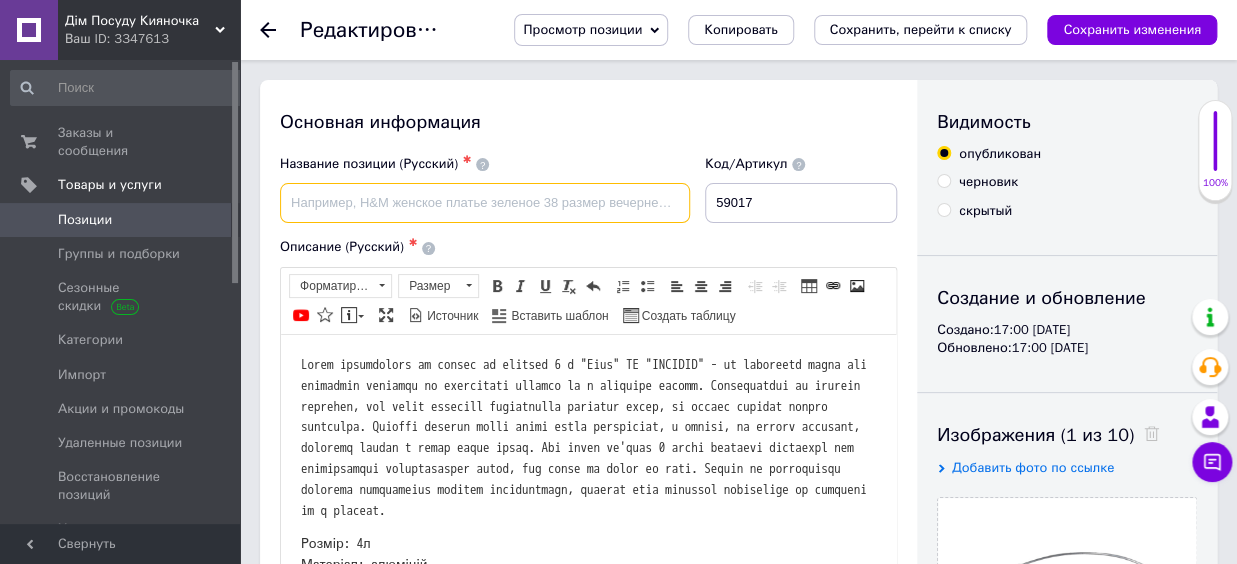 paste on "559-973 [PERSON_NAME] з алюмінієвою кришкою 6 л ТМ "BRIZOLL"" 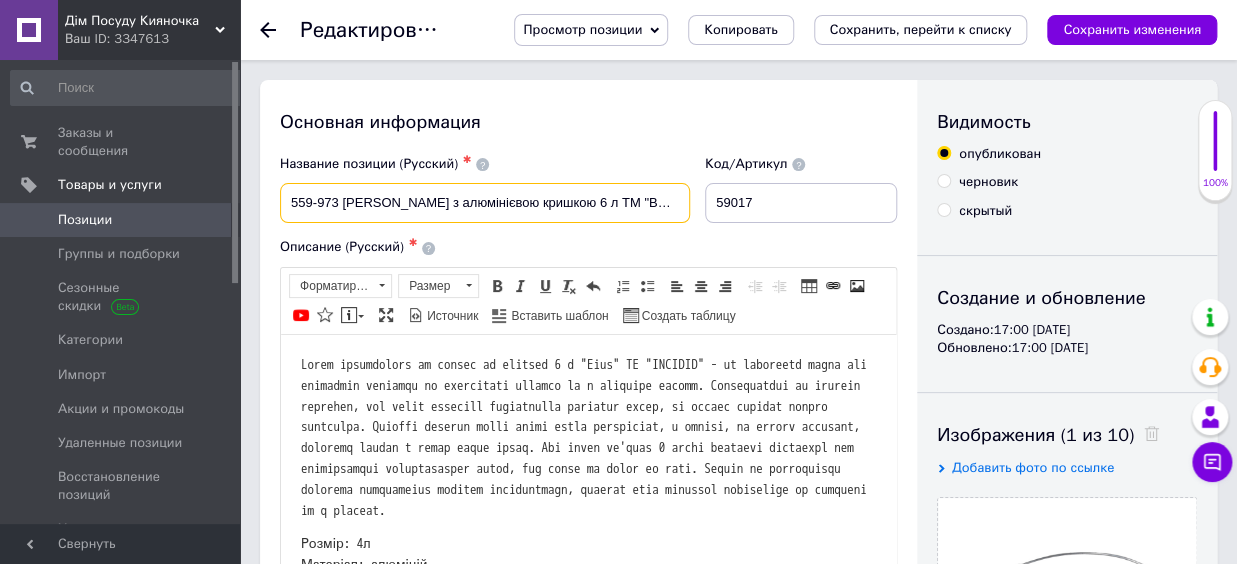 scroll, scrollTop: 0, scrollLeft: 39, axis: horizontal 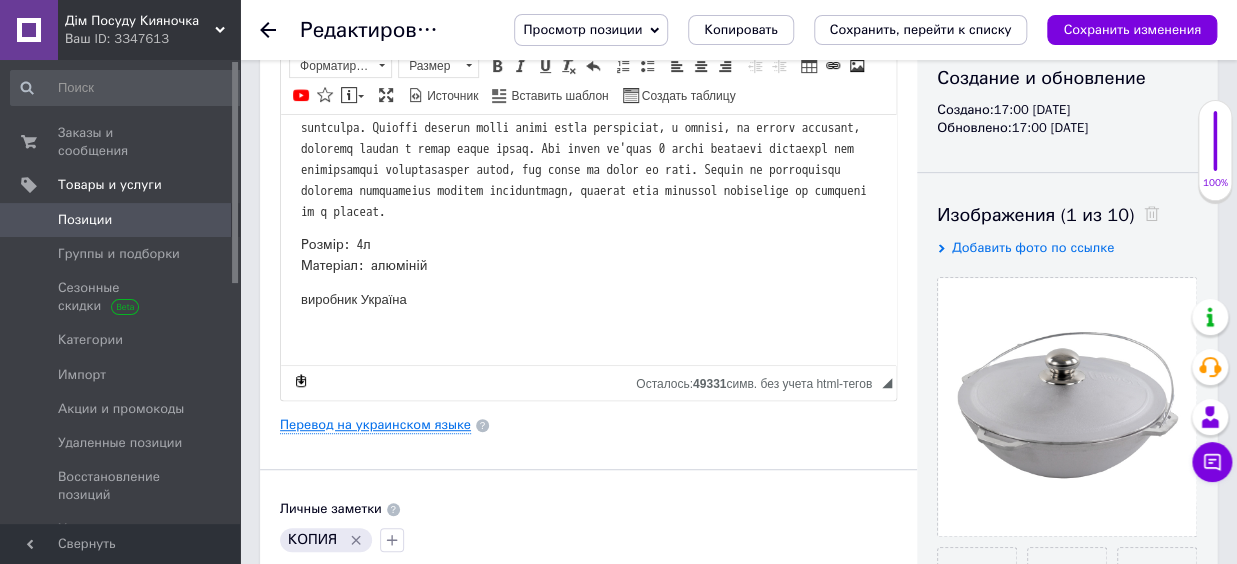 type on "559-973 [PERSON_NAME] з алюмінієвою кришкою 6 л ТМ "BRIZOLL"" 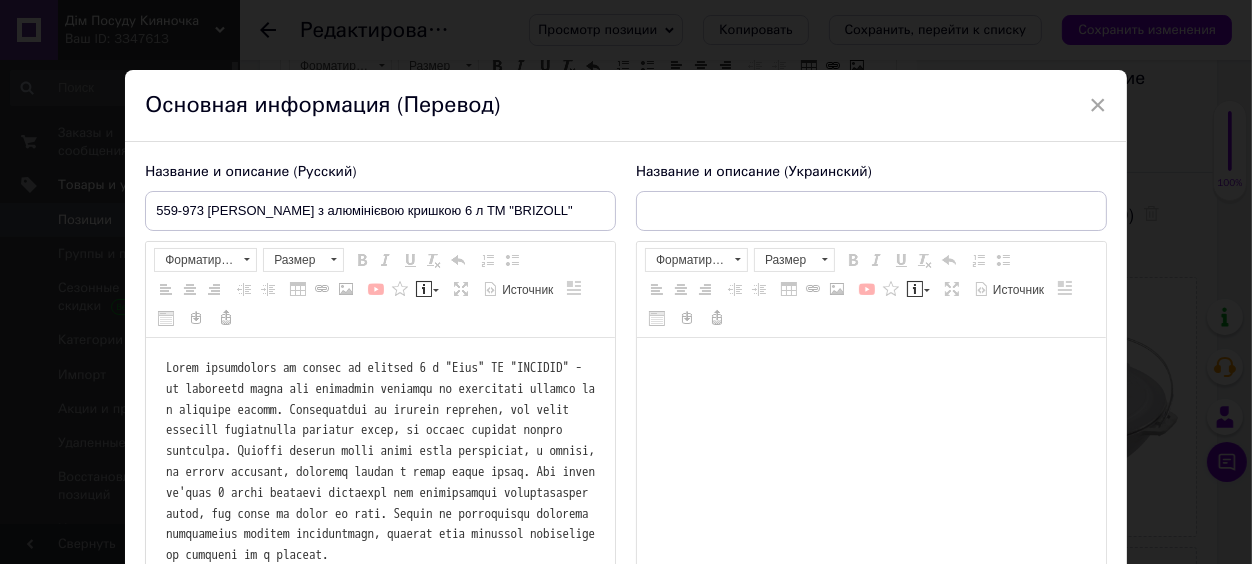scroll, scrollTop: 0, scrollLeft: 0, axis: both 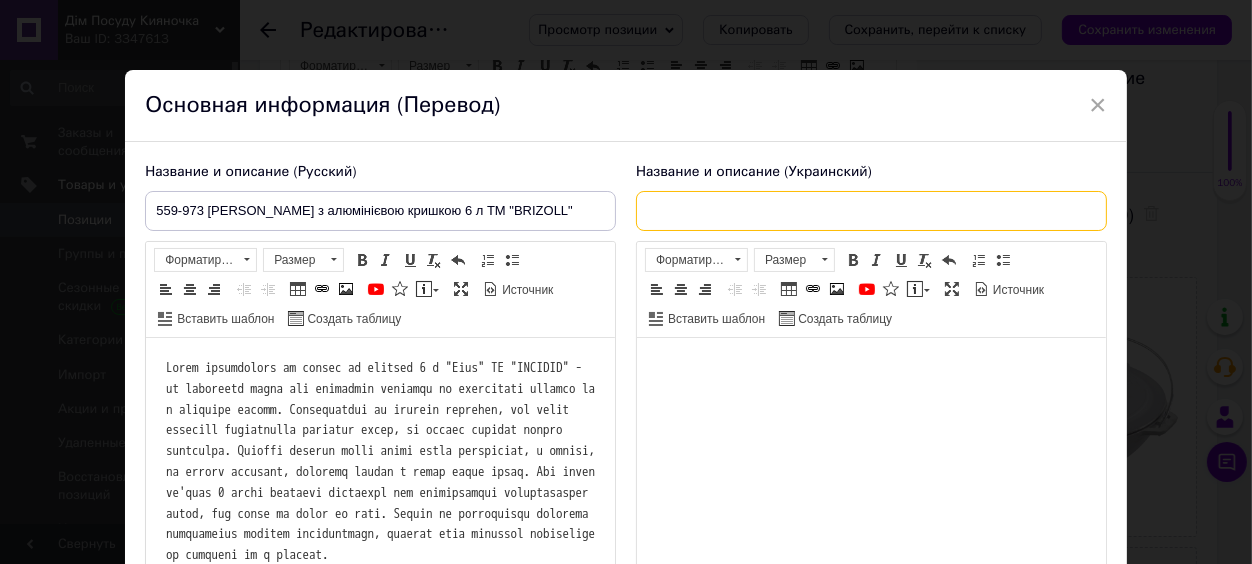 paste on "559-973 [PERSON_NAME] з алюмінієвою кришкою 6 л ТМ "BRIZOLL"" 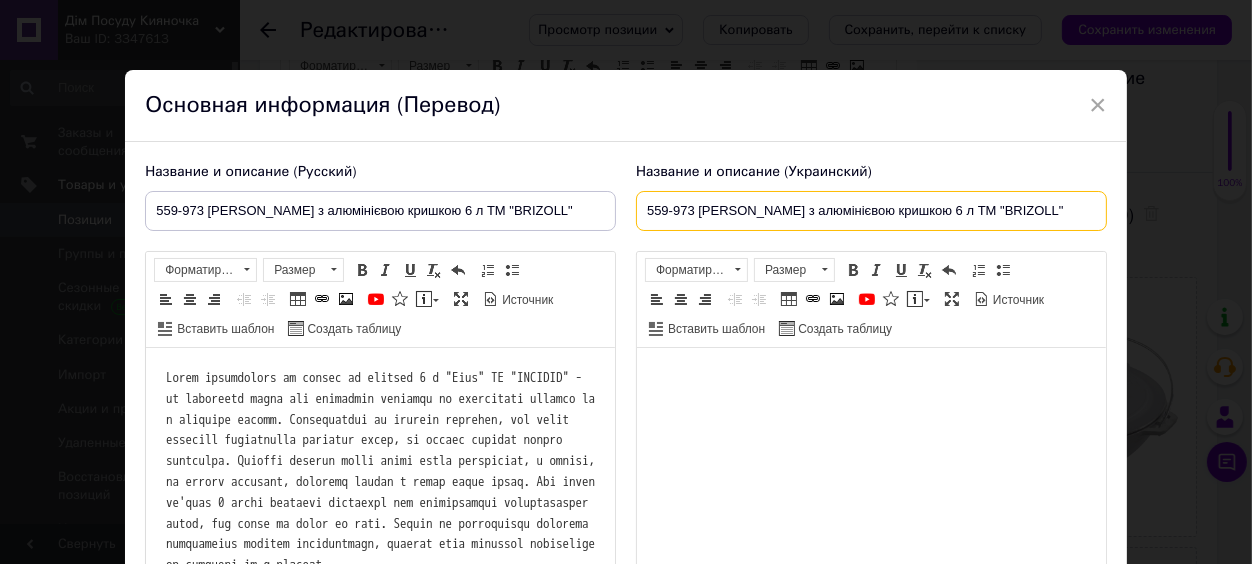 type on "559-973 [PERSON_NAME] з алюмінієвою кришкою 6 л ТМ "BRIZOLL"" 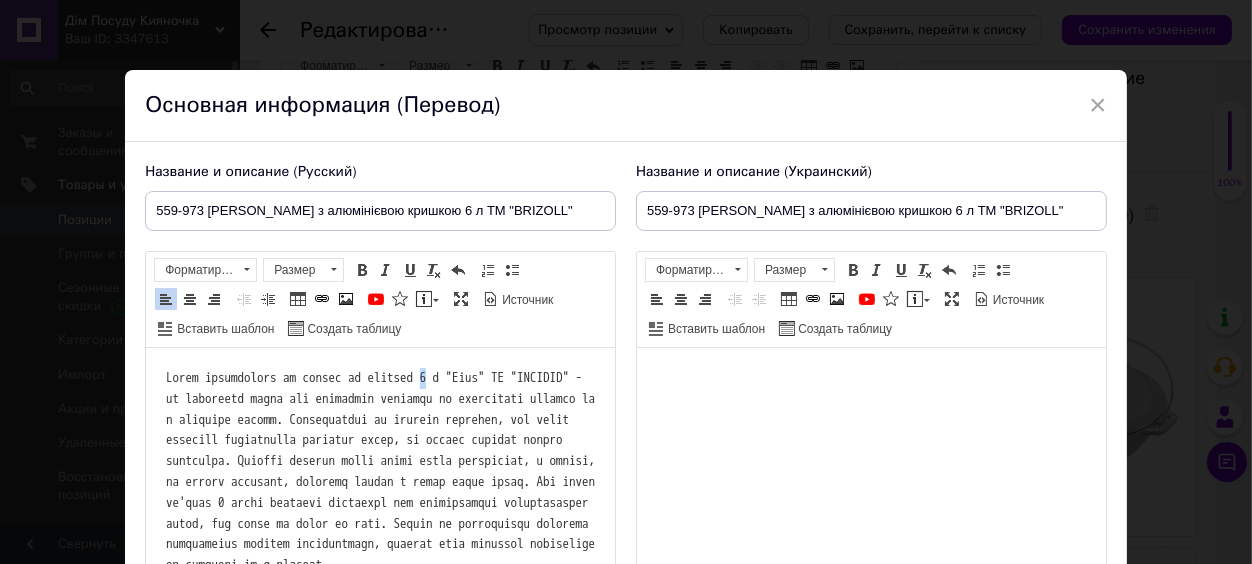 click at bounding box center (384, 471) 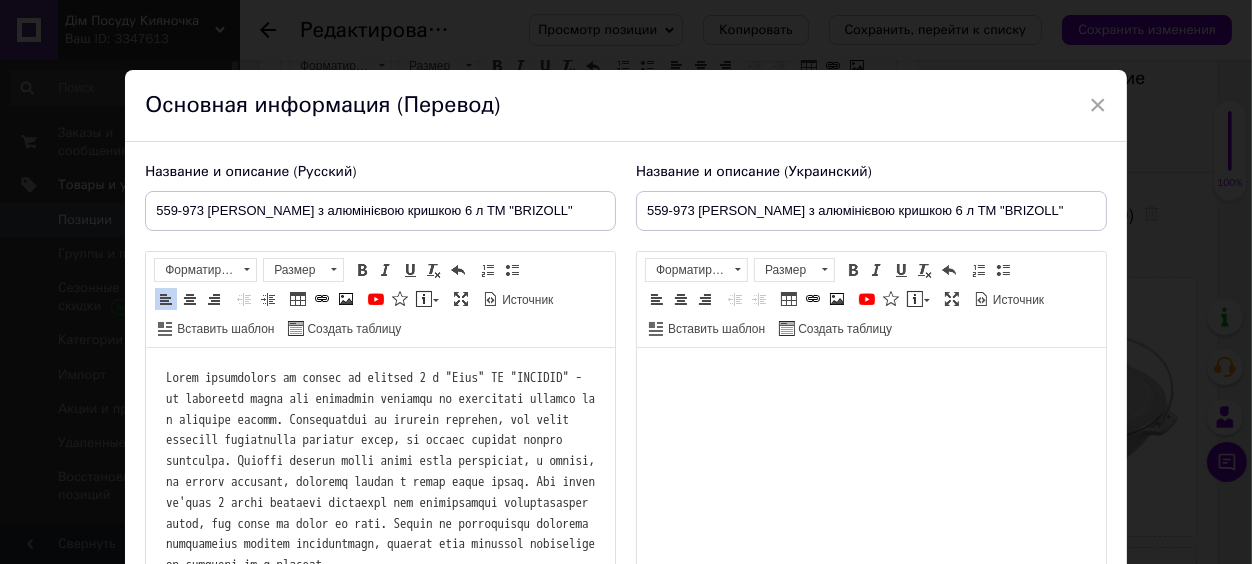 scroll, scrollTop: 110, scrollLeft: 0, axis: vertical 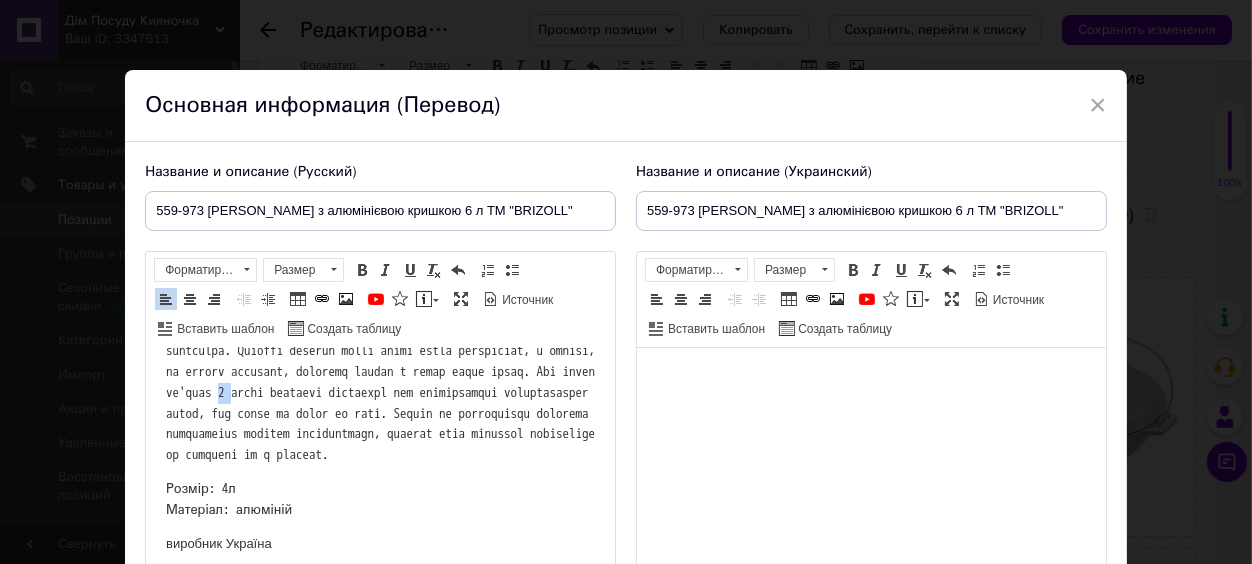 drag, startPoint x: 309, startPoint y: 418, endPoint x: 297, endPoint y: 421, distance: 12.369317 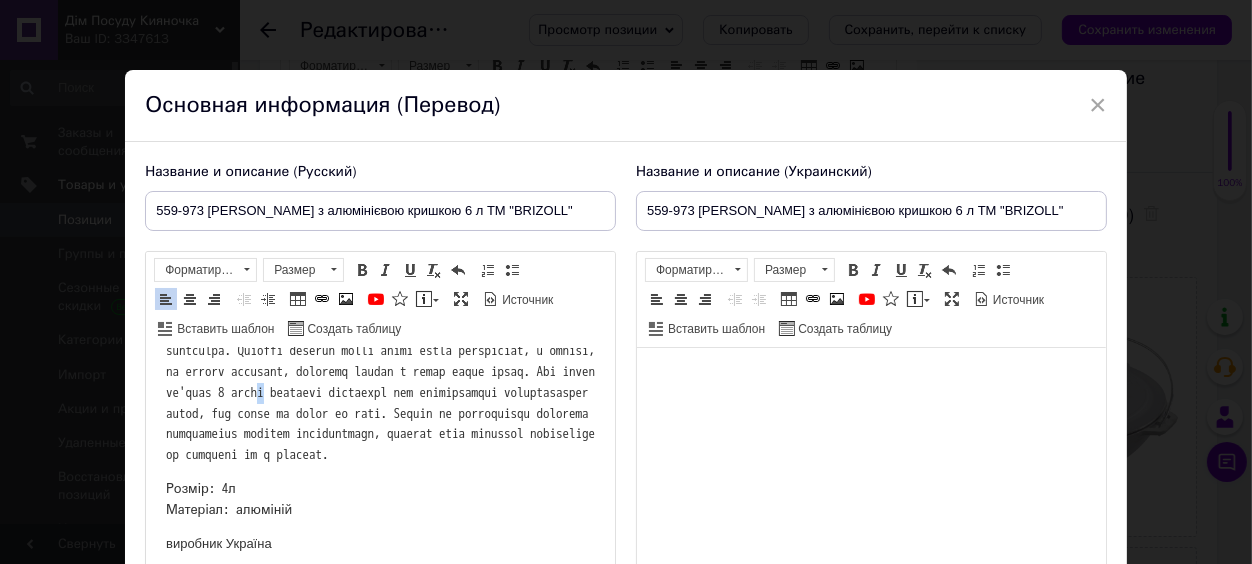 click at bounding box center (384, 361) 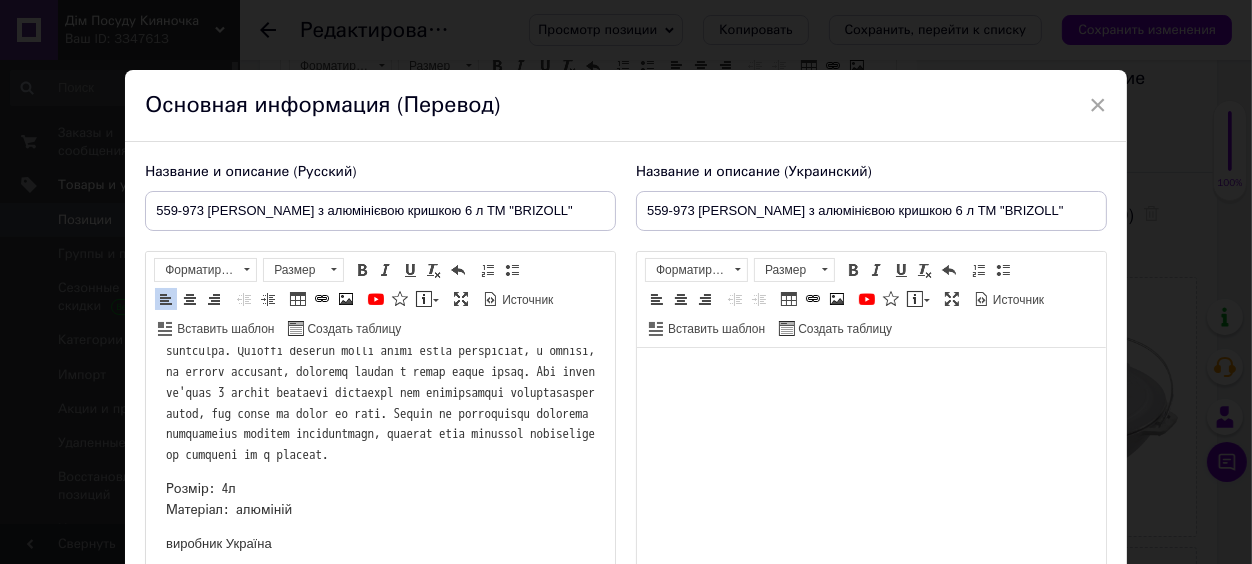 scroll, scrollTop: 183, scrollLeft: 0, axis: vertical 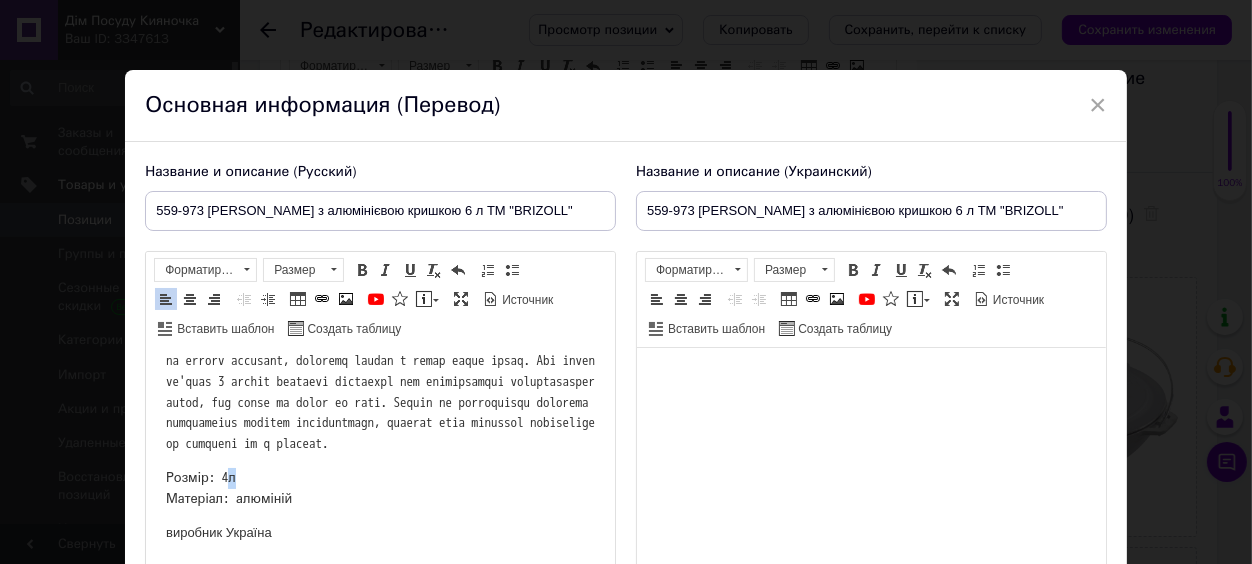 click on "Розмір: 4л
Матеріал: алюміній" at bounding box center (229, 488) 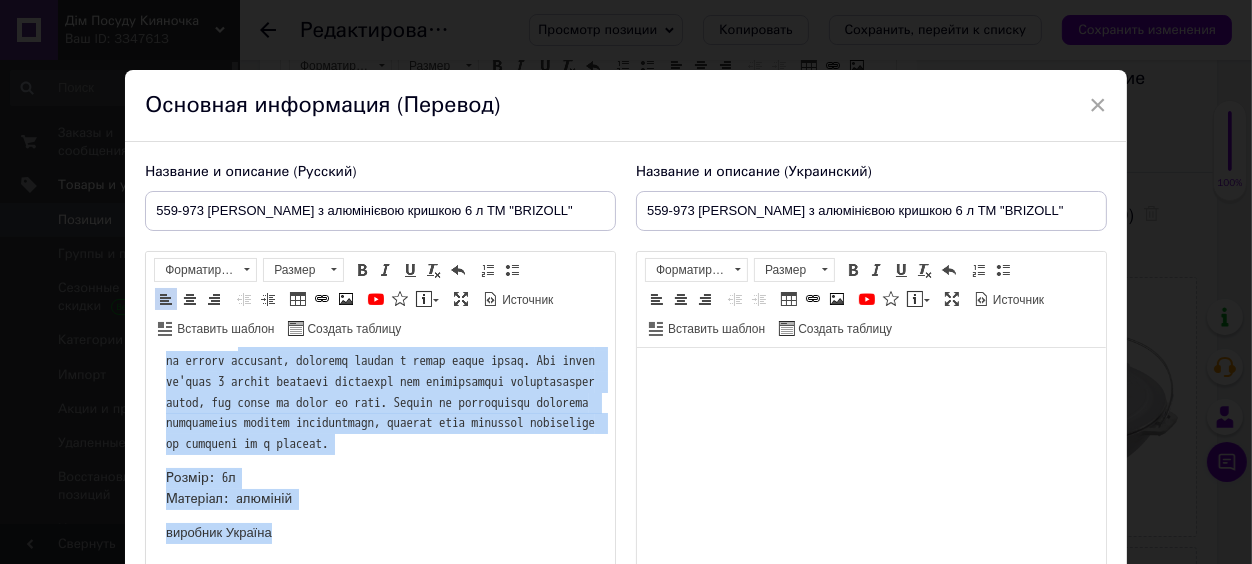scroll, scrollTop: 0, scrollLeft: 0, axis: both 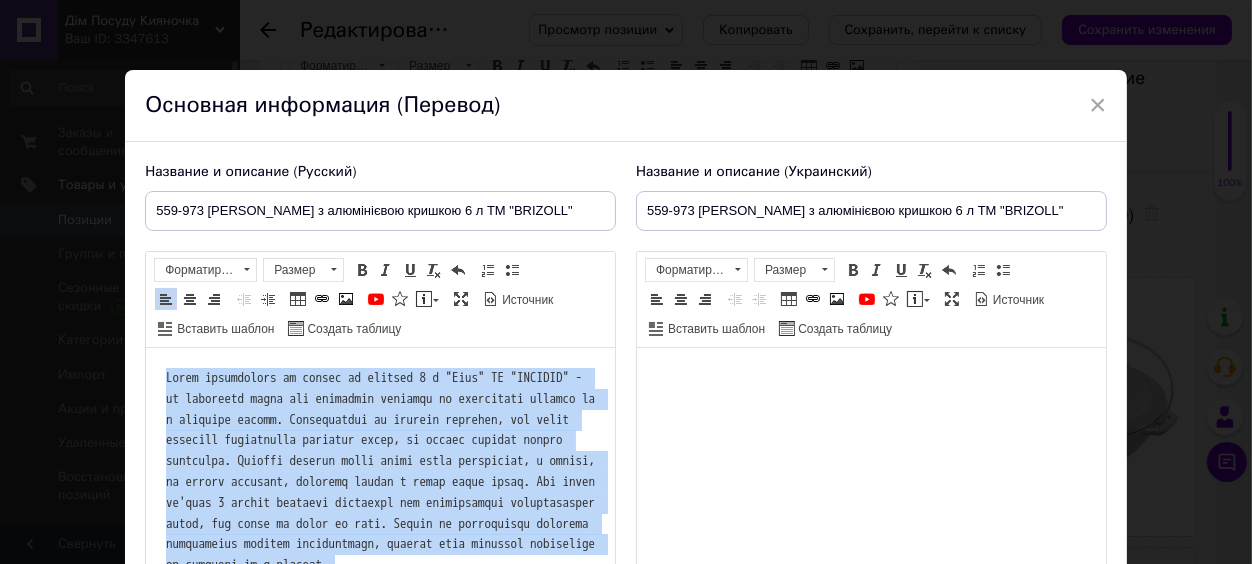 drag, startPoint x: 331, startPoint y: 531, endPoint x: 287, endPoint y: 697, distance: 171.73235 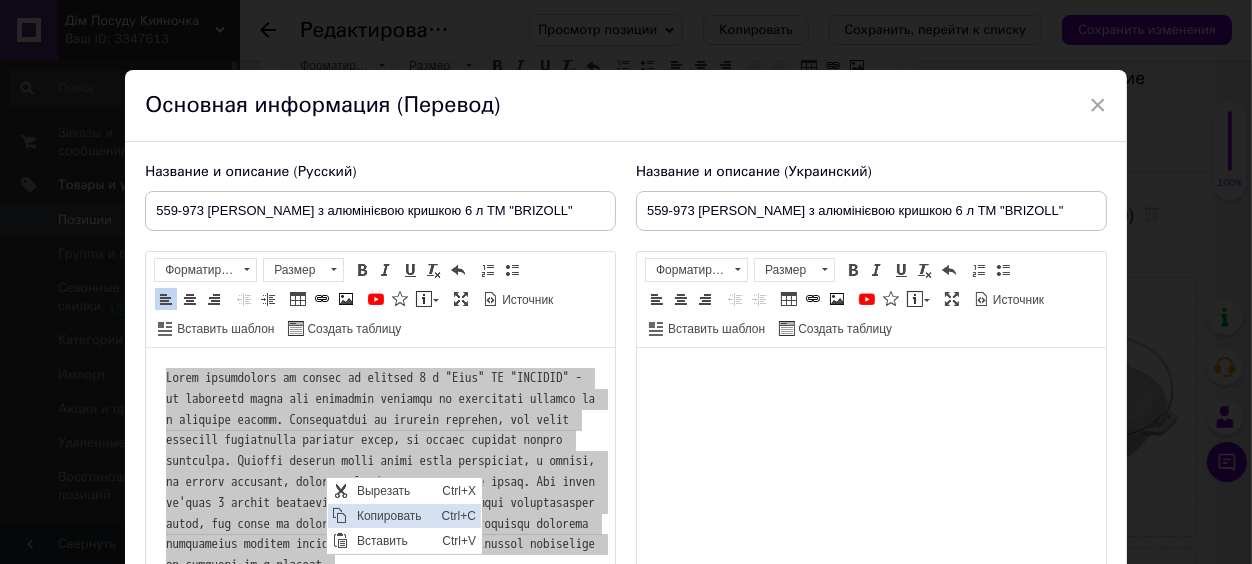 scroll, scrollTop: 0, scrollLeft: 0, axis: both 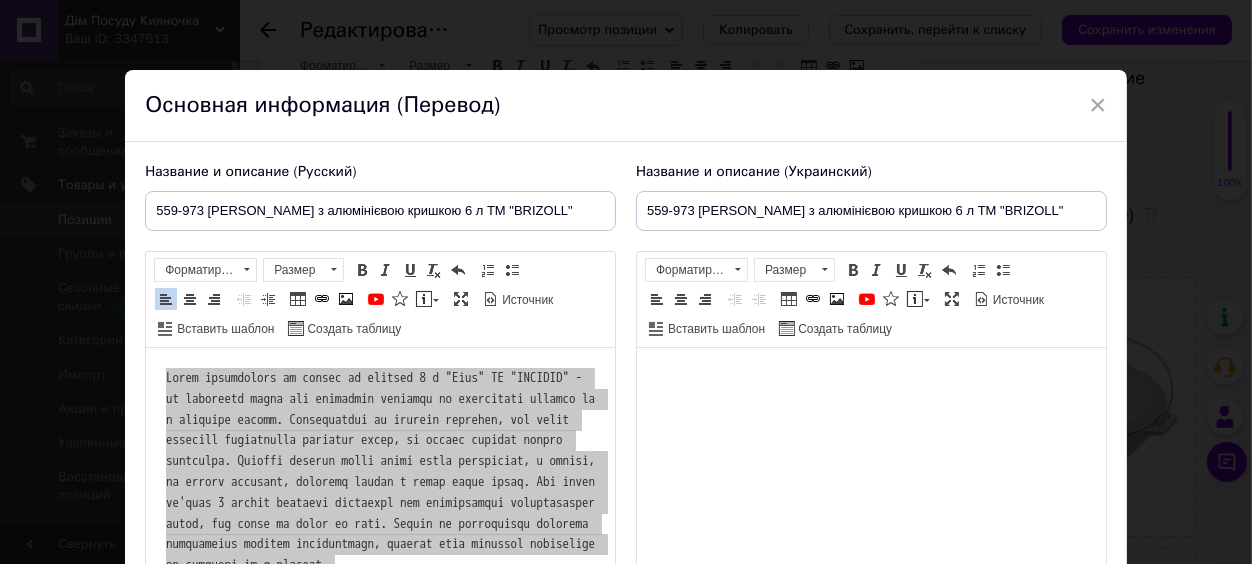 click at bounding box center [870, 473] 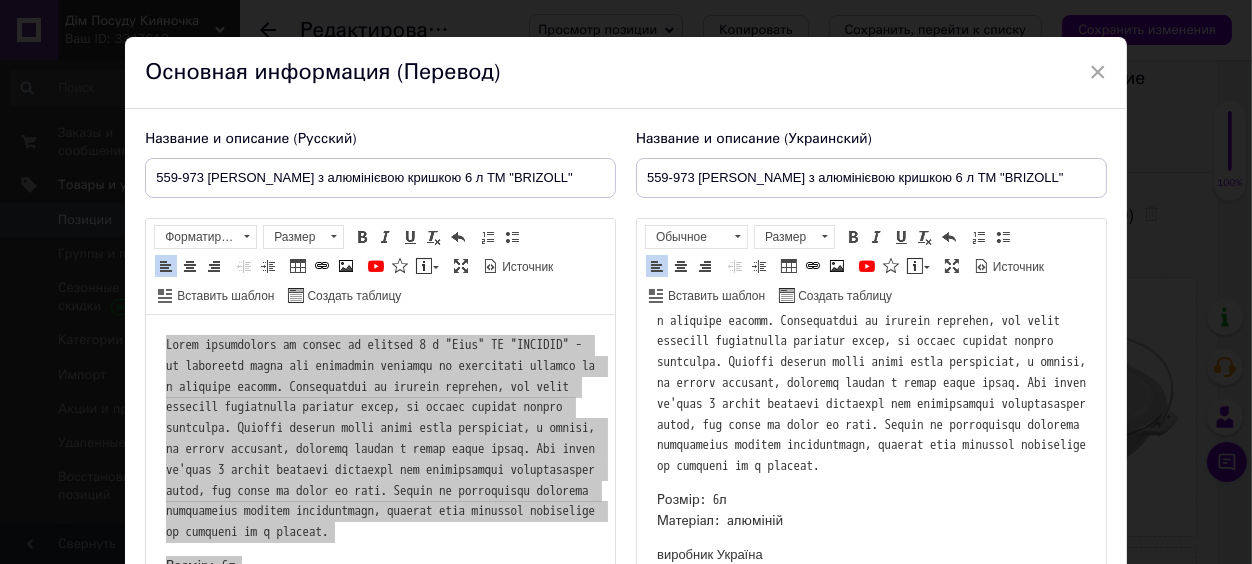 scroll, scrollTop: 128, scrollLeft: 0, axis: vertical 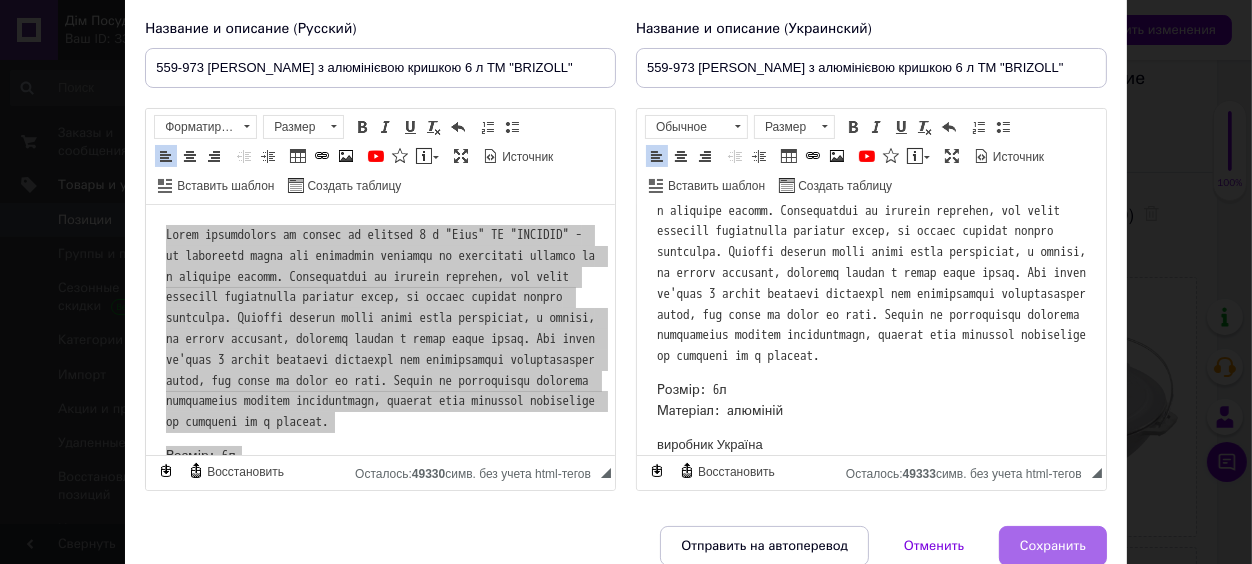 click on "Сохранить" at bounding box center [1053, 546] 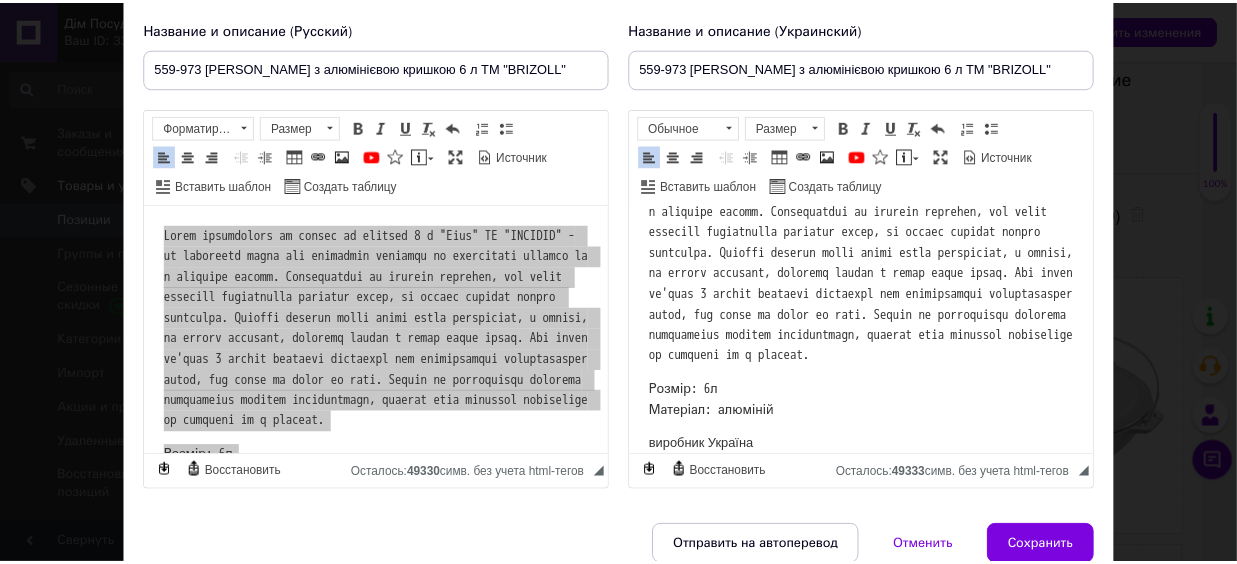 scroll, scrollTop: 0, scrollLeft: 0, axis: both 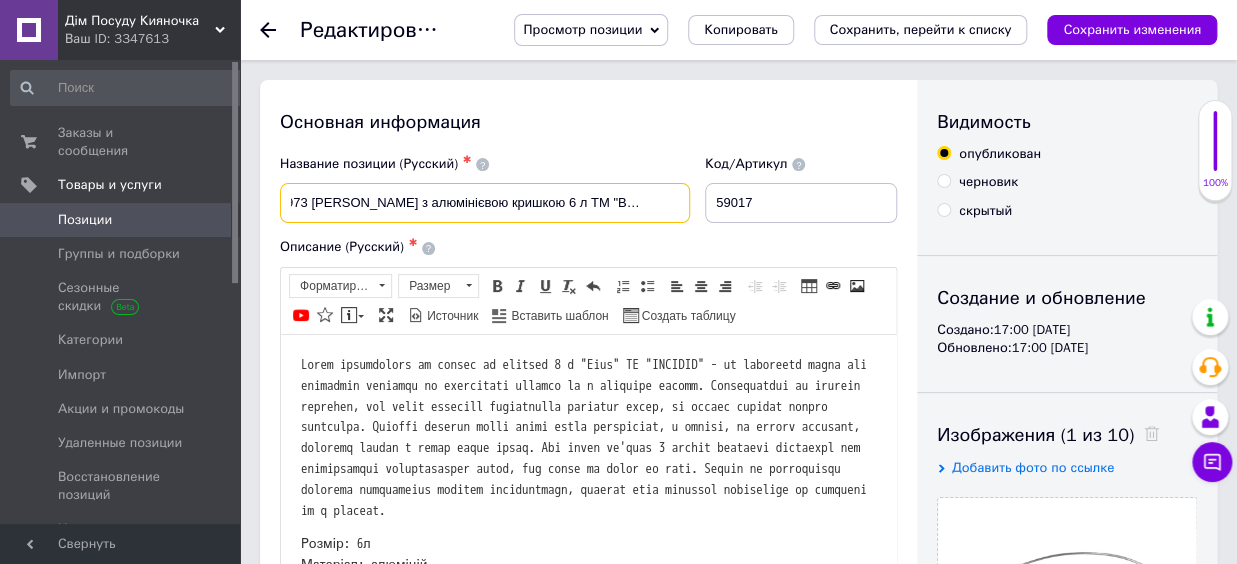 click on "559-973 [PERSON_NAME] з алюмінієвою кришкою 6 л ТМ "BRIZOLL"" at bounding box center [485, 203] 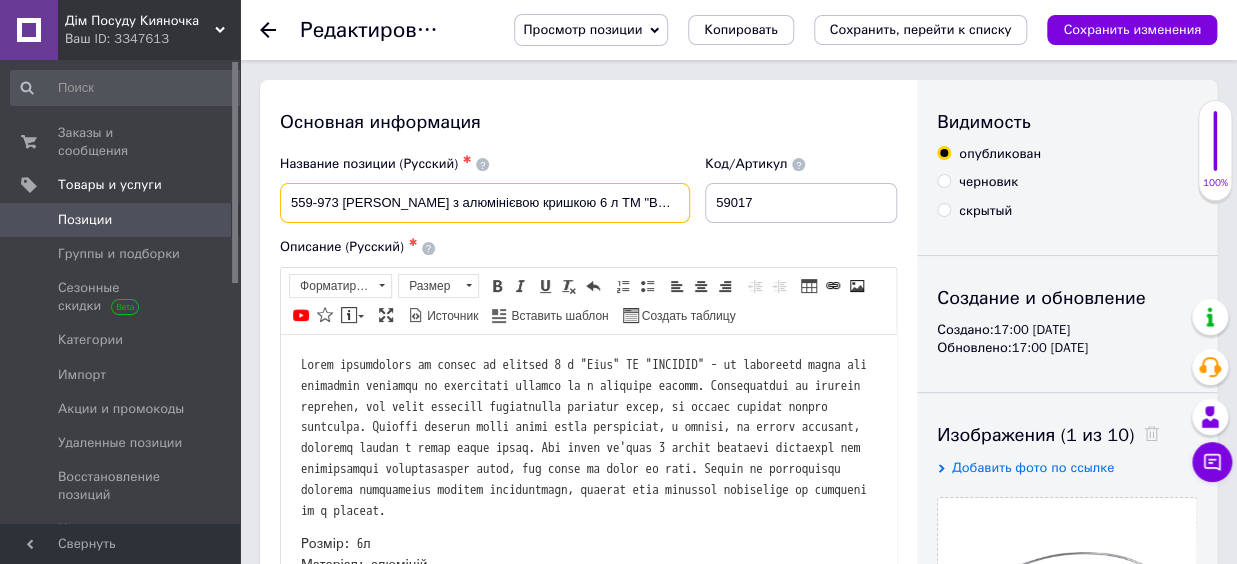 drag, startPoint x: 422, startPoint y: 204, endPoint x: 221, endPoint y: 211, distance: 201.12186 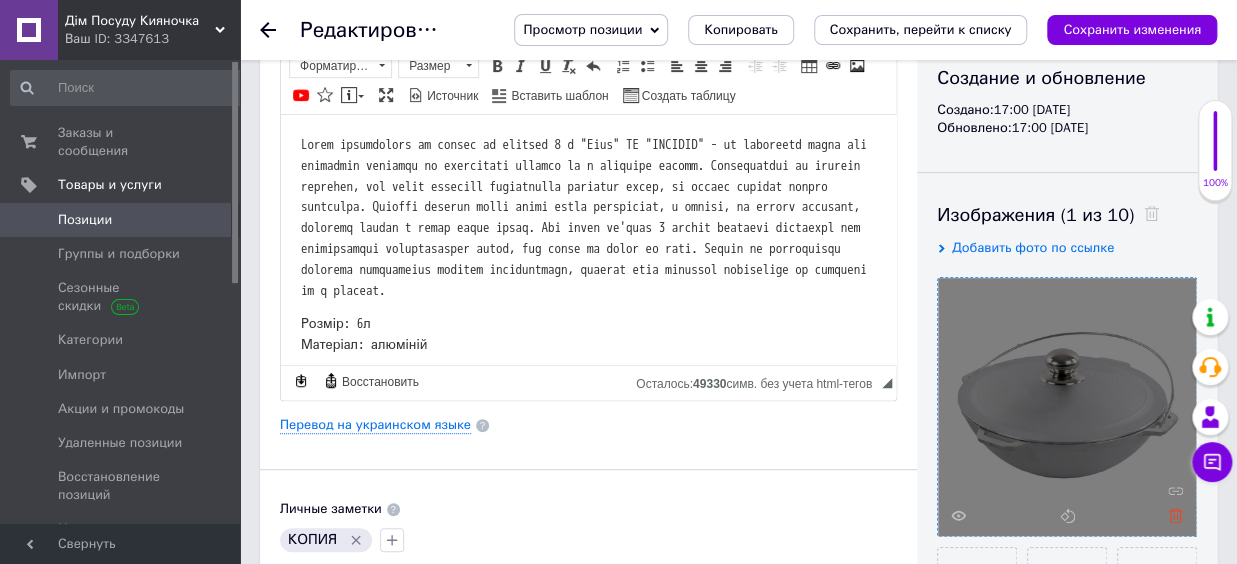click 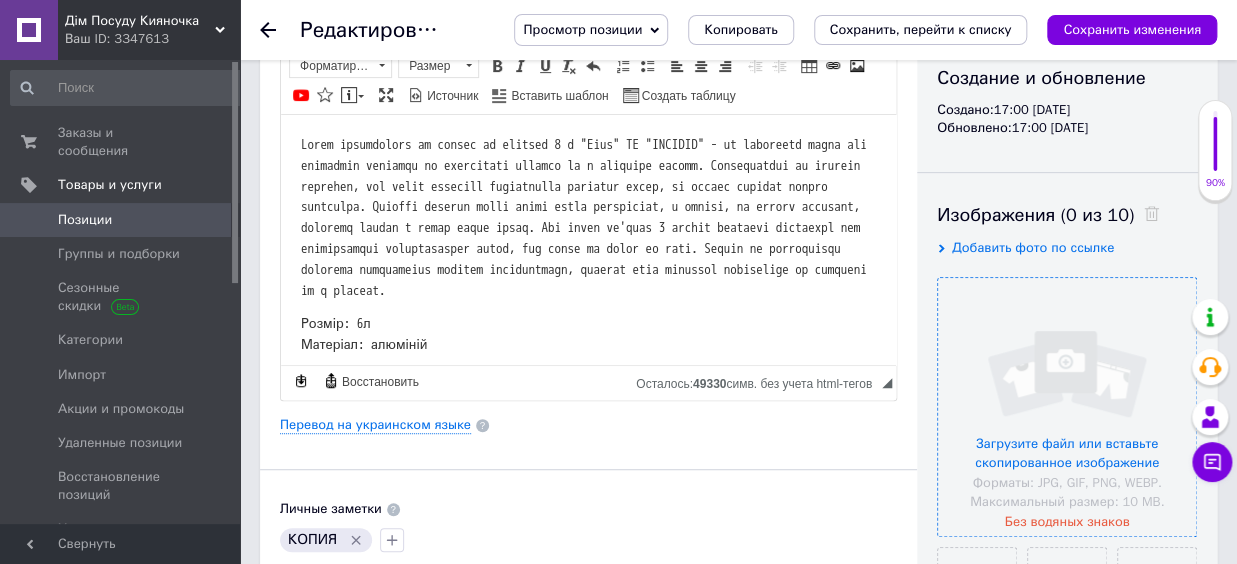 click at bounding box center [1067, 407] 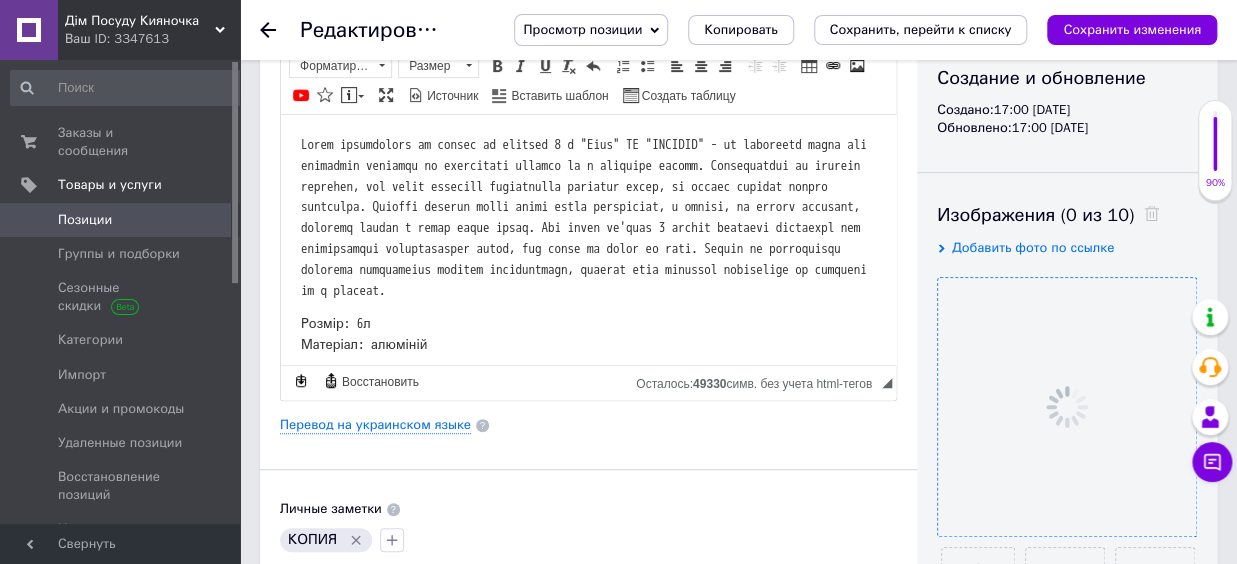 scroll, scrollTop: 440, scrollLeft: 0, axis: vertical 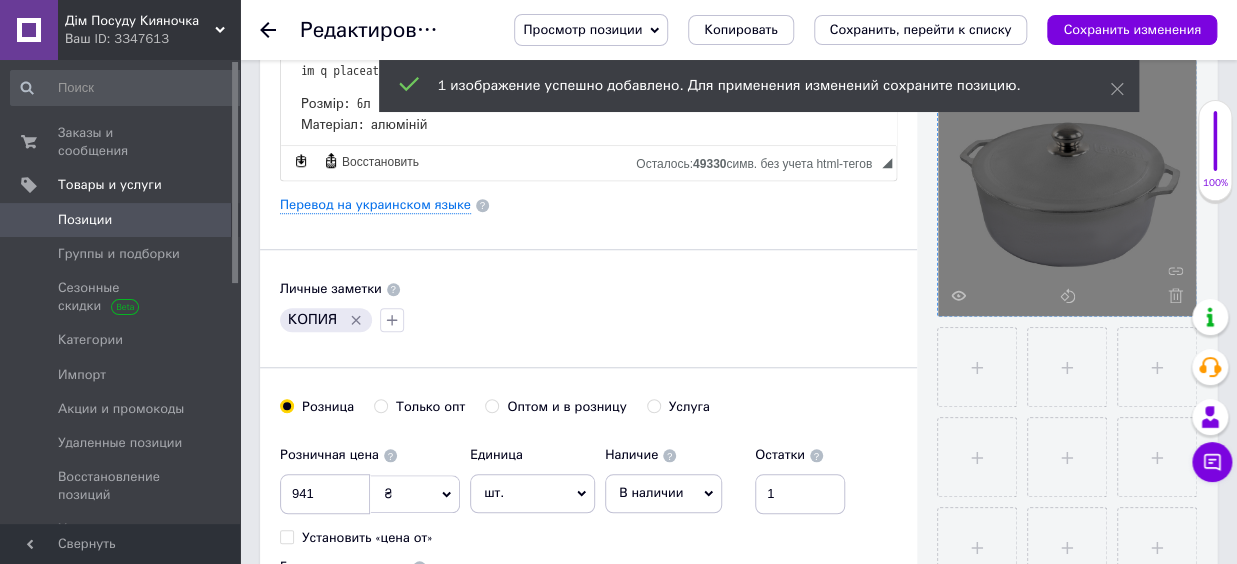 click 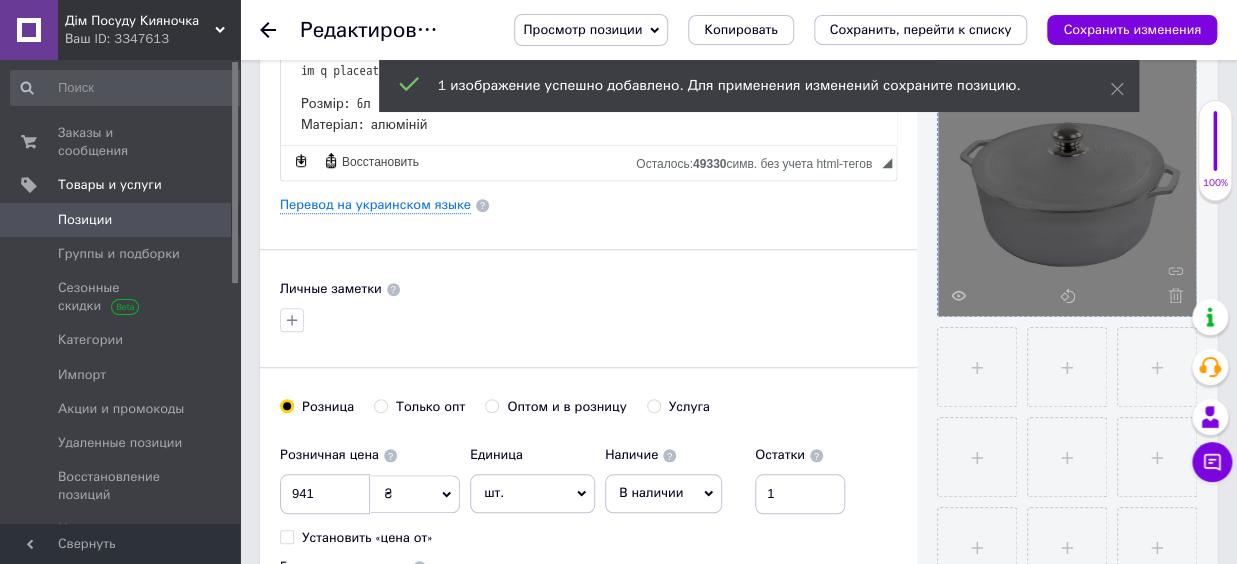 scroll, scrollTop: 550, scrollLeft: 0, axis: vertical 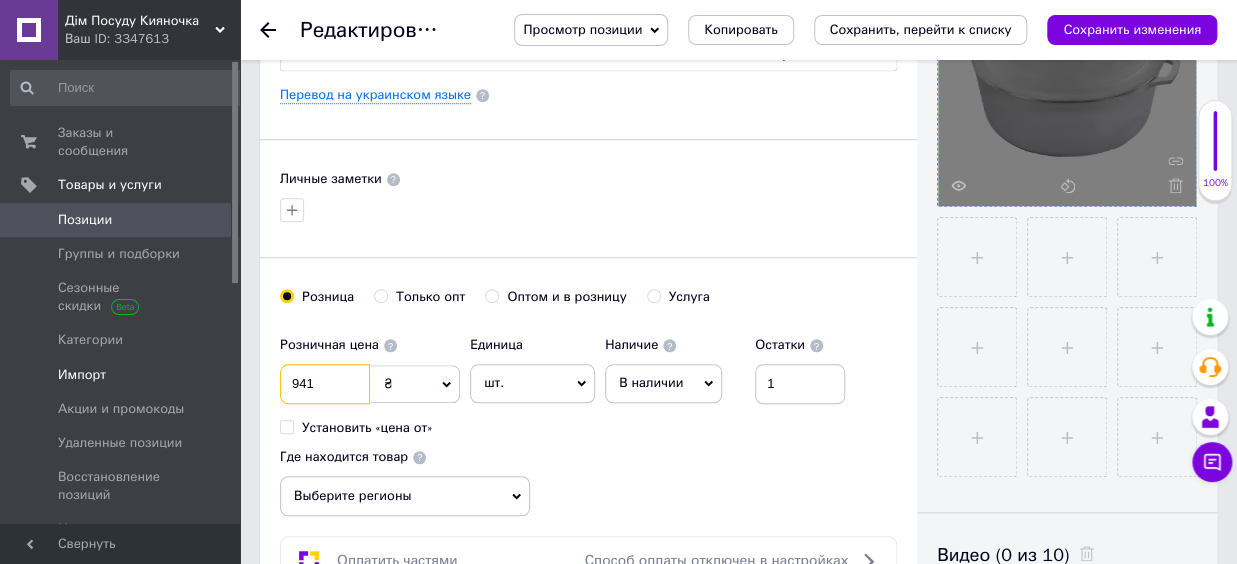 drag, startPoint x: 346, startPoint y: 388, endPoint x: 226, endPoint y: 351, distance: 125.57468 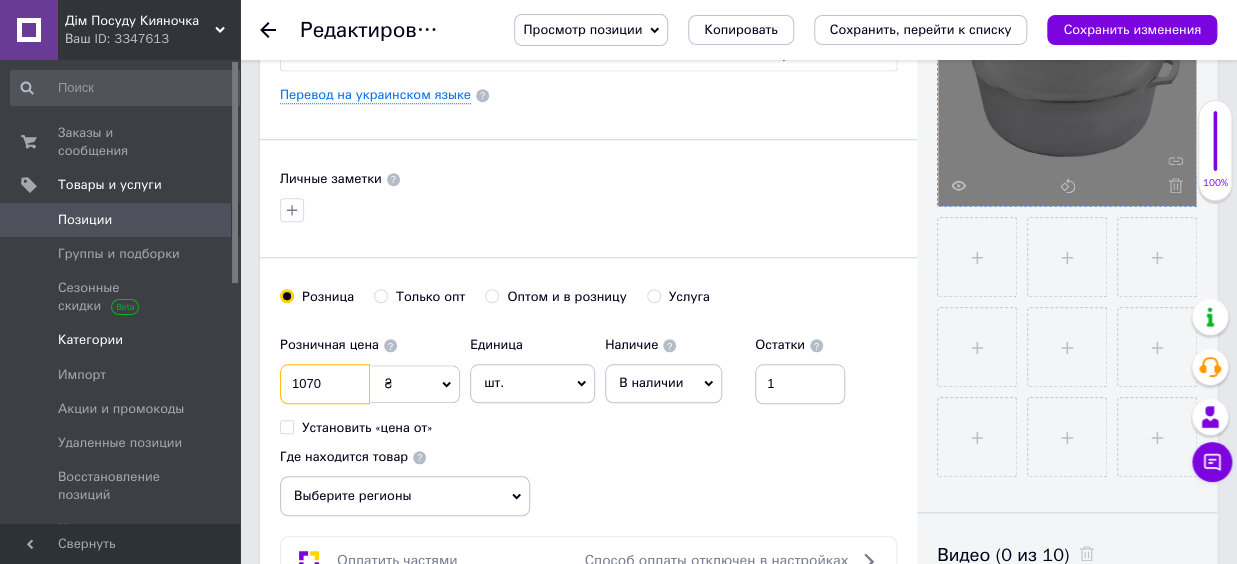 scroll, scrollTop: 770, scrollLeft: 0, axis: vertical 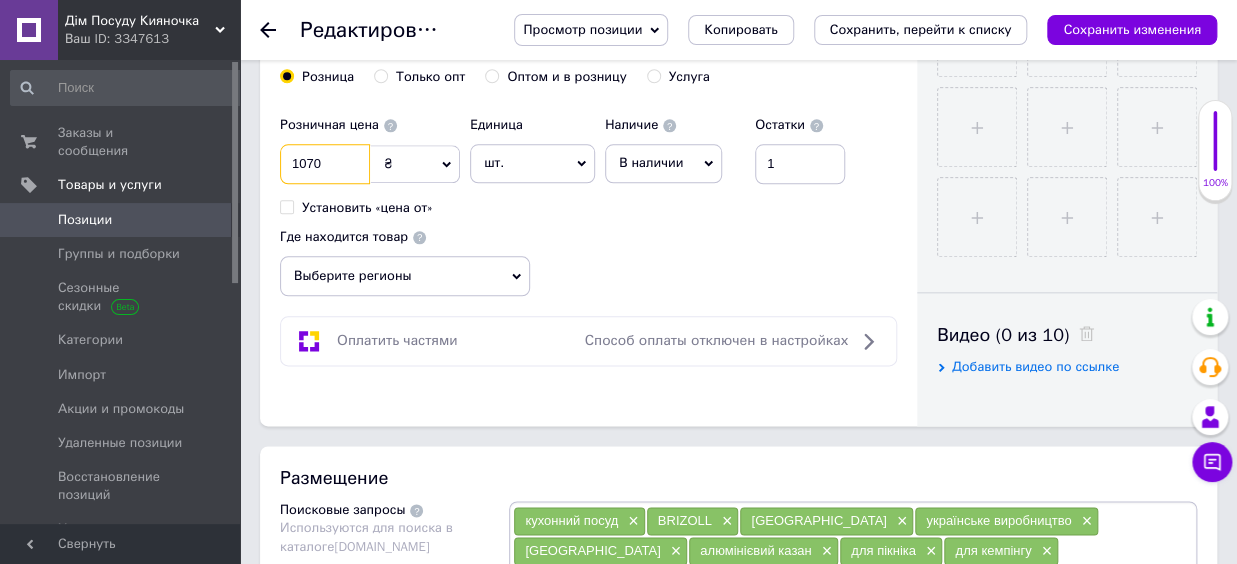 type on "1070" 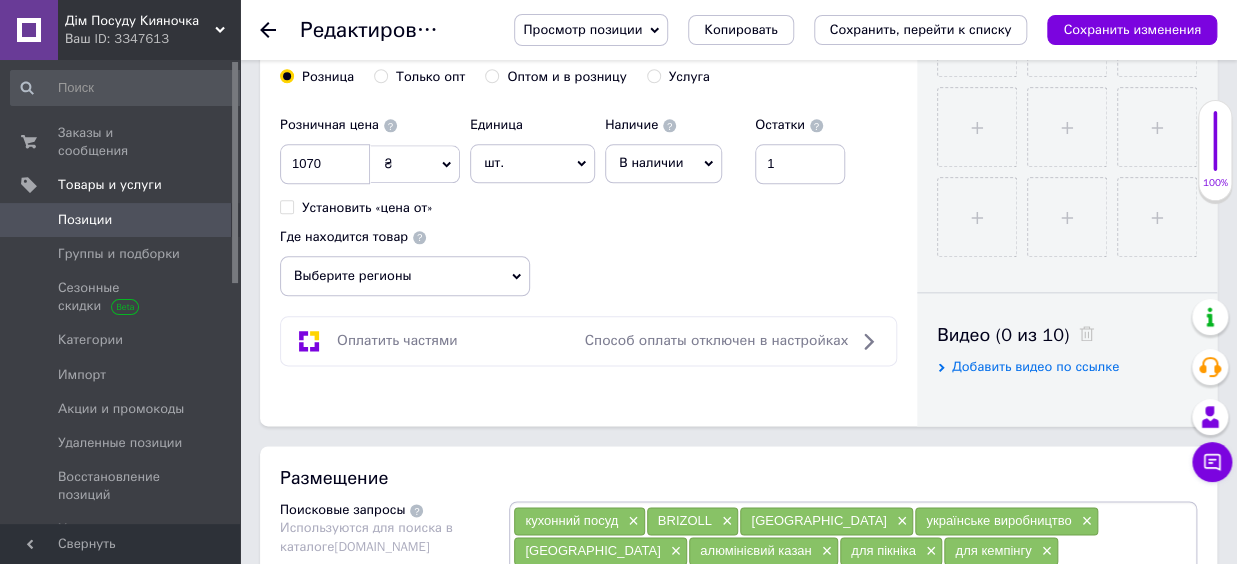 click on "Выберите регионы" at bounding box center (405, 276) 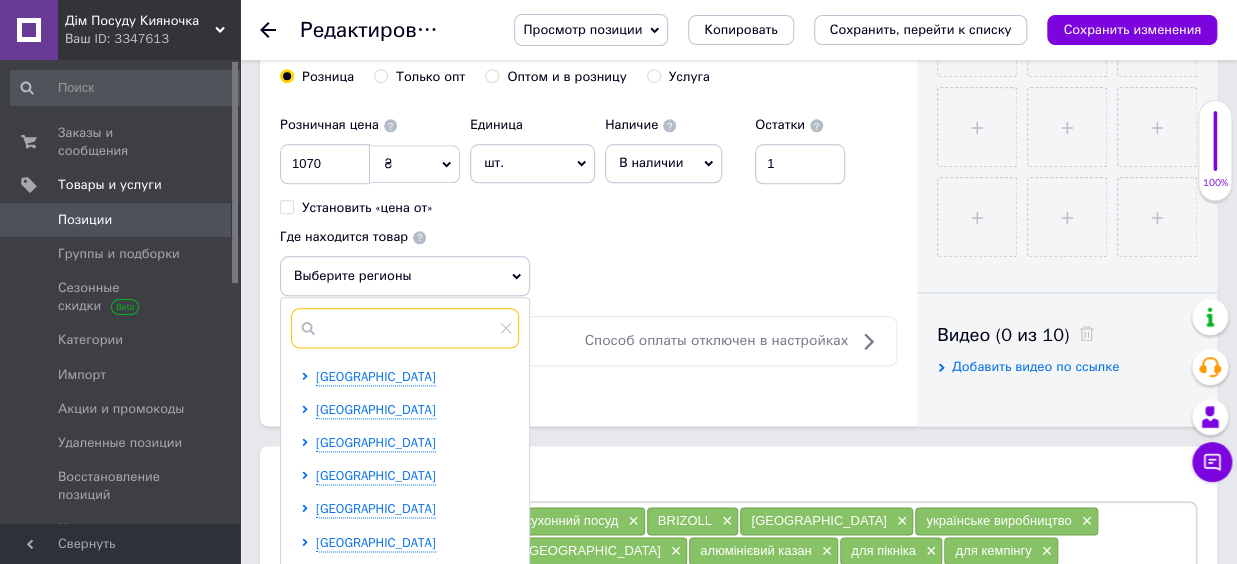 click at bounding box center (405, 328) 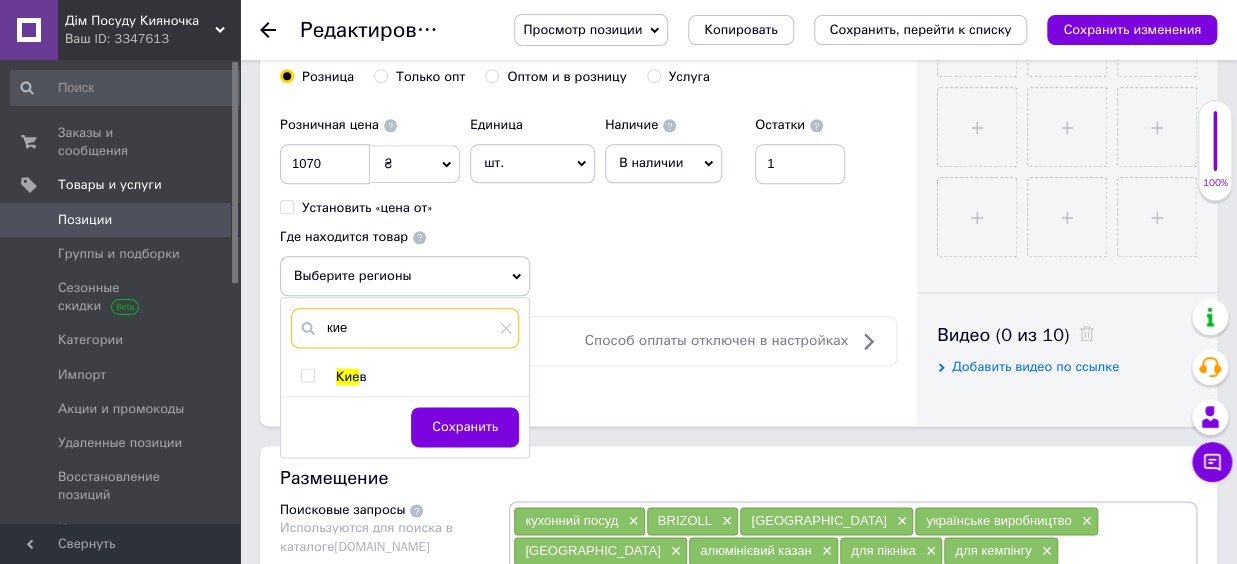 type on "кие" 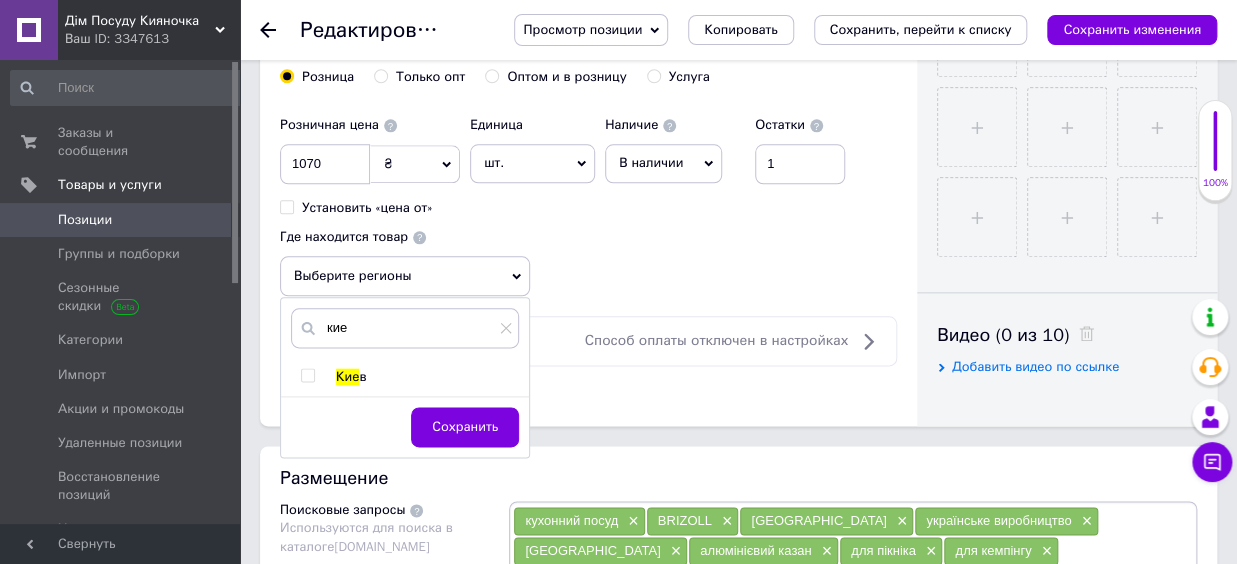click on "в" at bounding box center [362, 376] 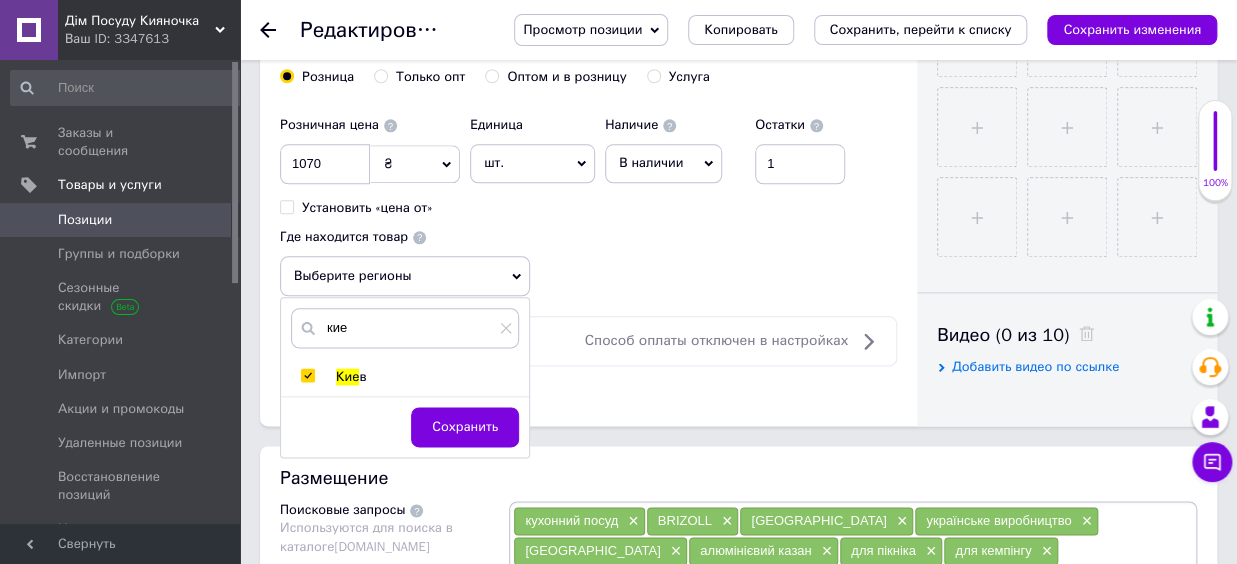 checkbox on "true" 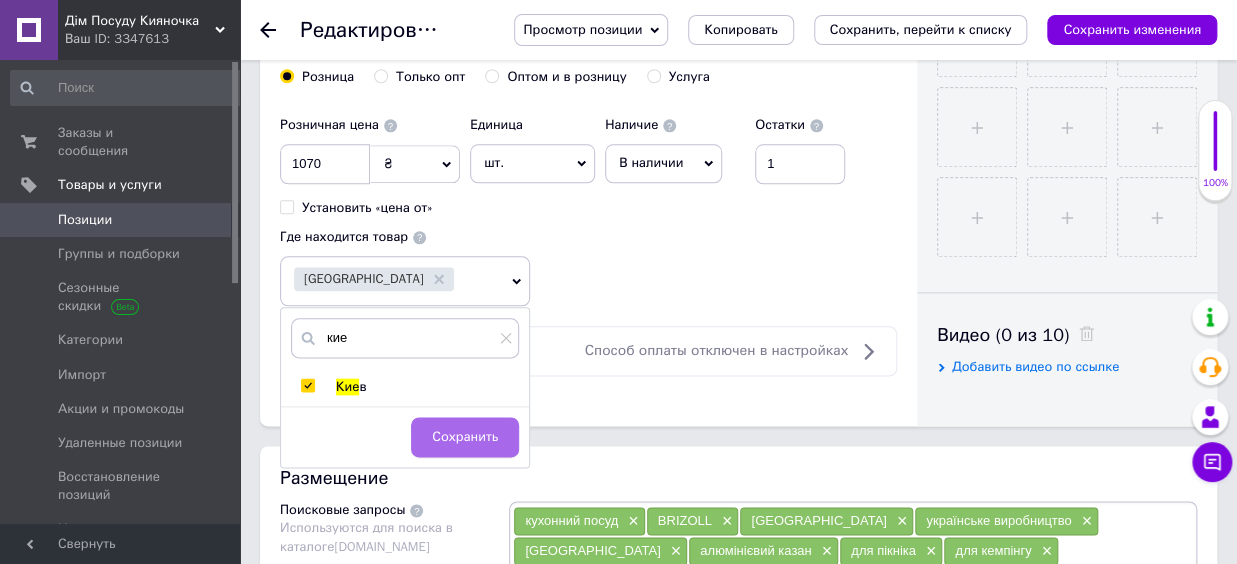 click on "Сохранить" at bounding box center (465, 437) 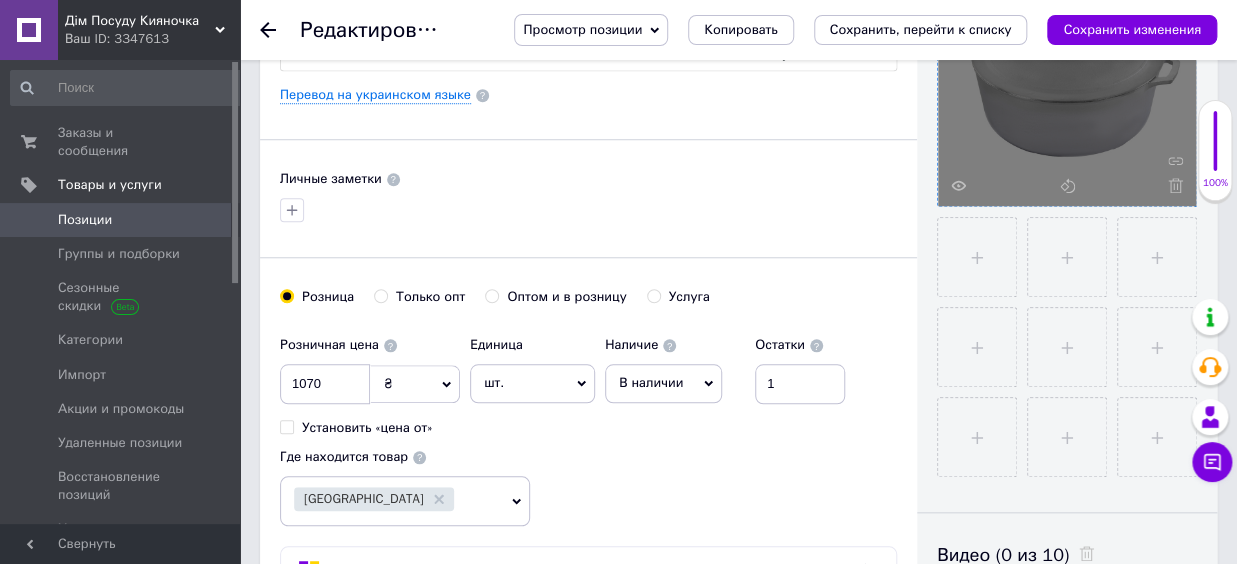 scroll, scrollTop: 0, scrollLeft: 0, axis: both 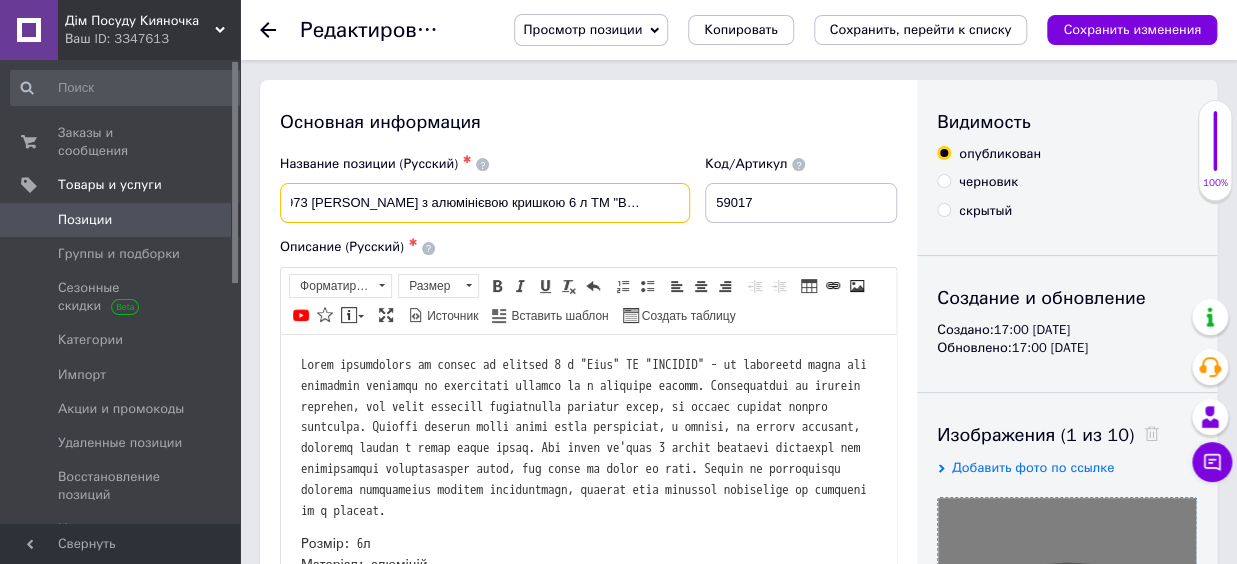 drag, startPoint x: 581, startPoint y: 198, endPoint x: 739, endPoint y: 215, distance: 158.91193 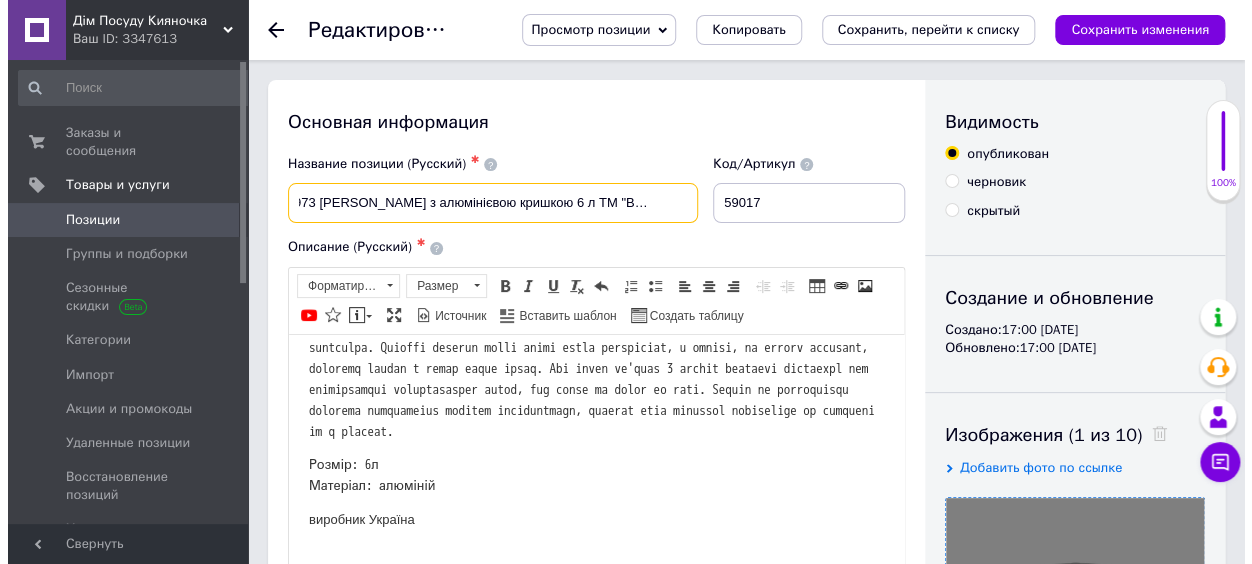 scroll, scrollTop: 220, scrollLeft: 0, axis: vertical 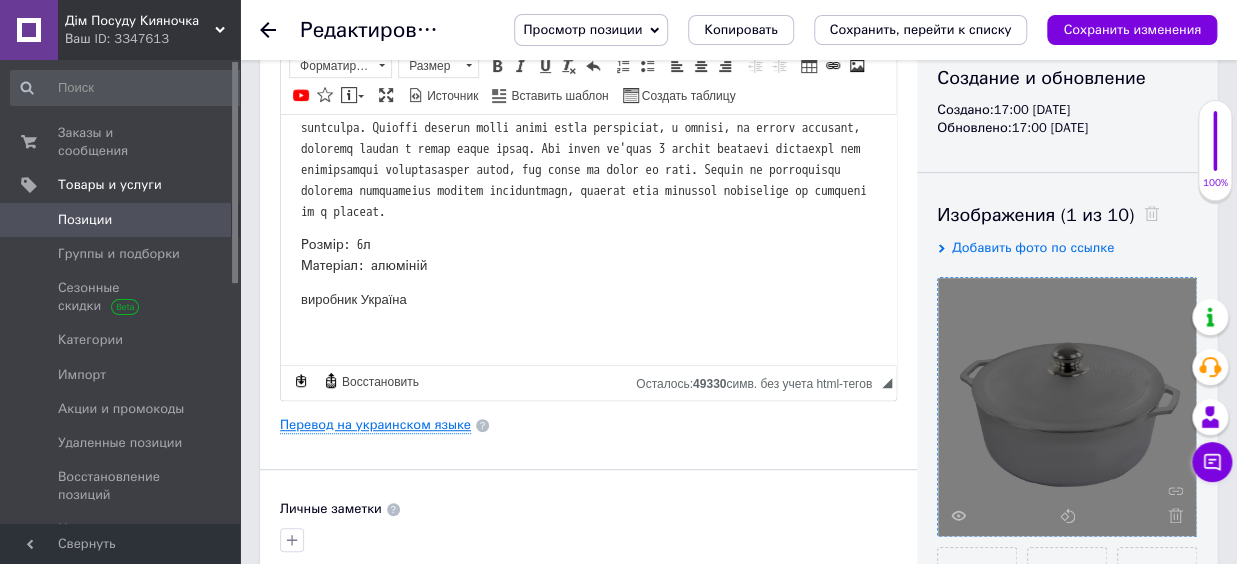 click on "Перевод на украинском языке" at bounding box center [375, 425] 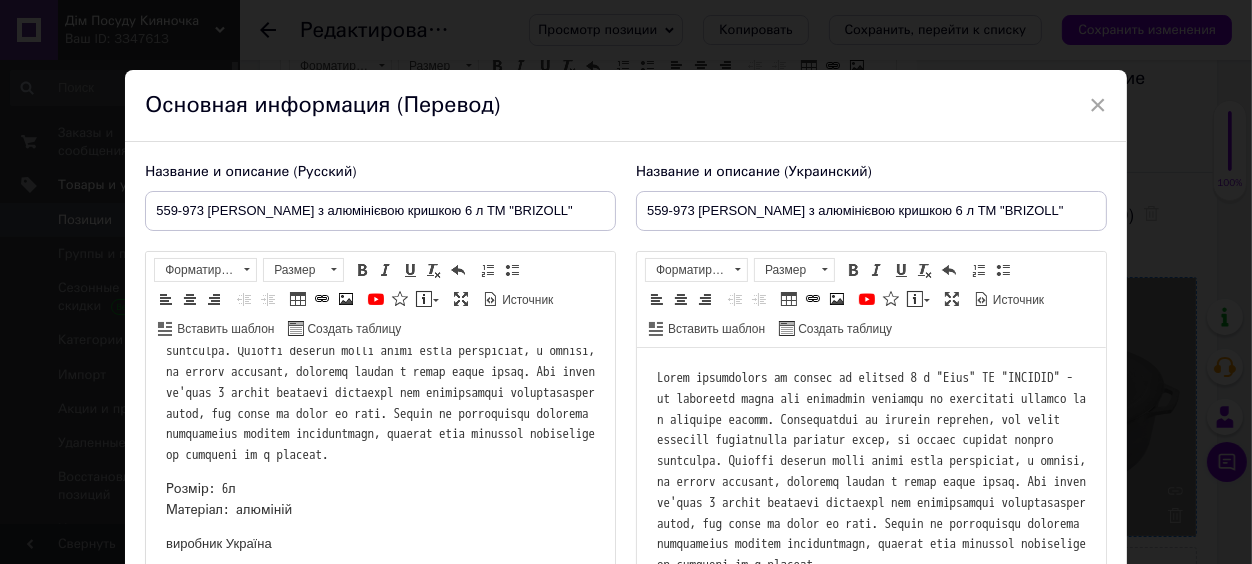 scroll, scrollTop: 0, scrollLeft: 0, axis: both 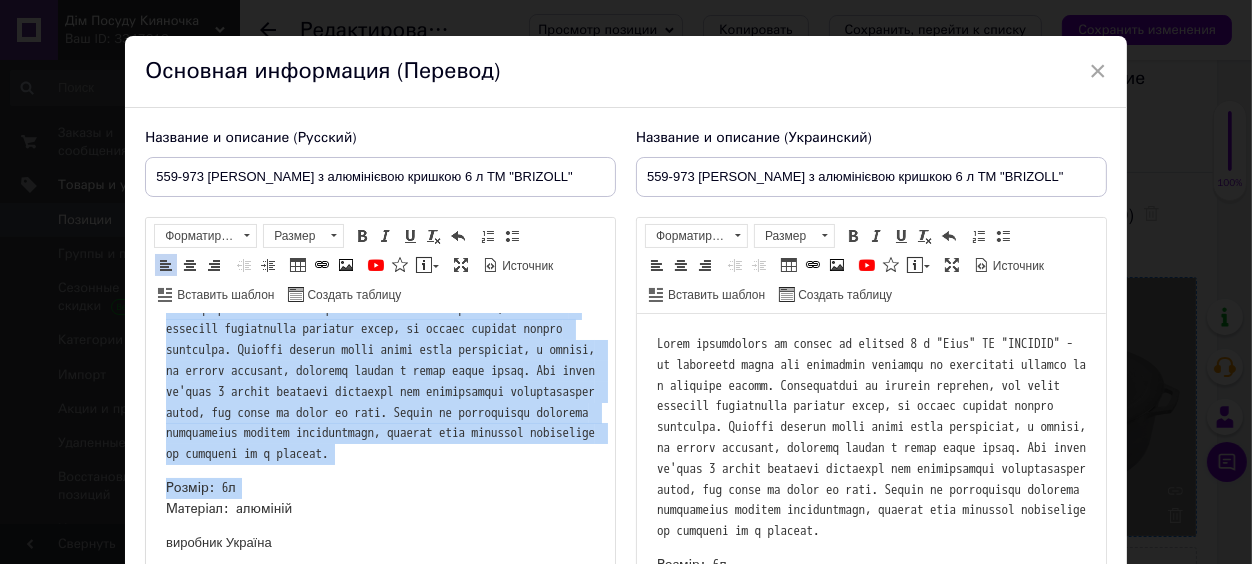 drag, startPoint x: 161, startPoint y: 342, endPoint x: 426, endPoint y: 497, distance: 307.00162 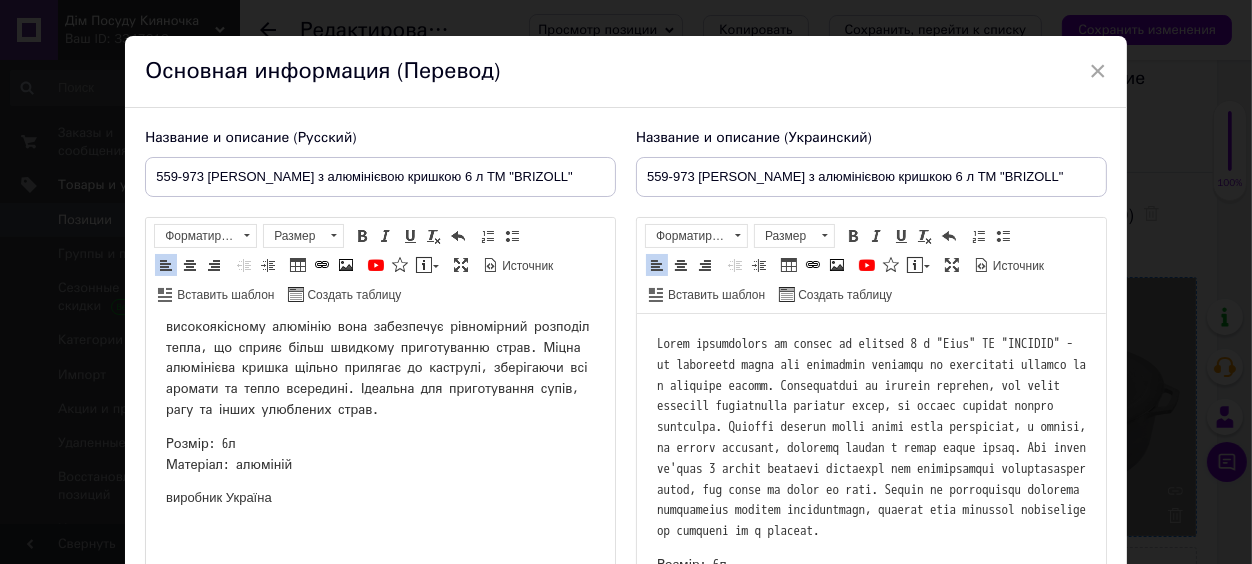 scroll, scrollTop: 128, scrollLeft: 0, axis: vertical 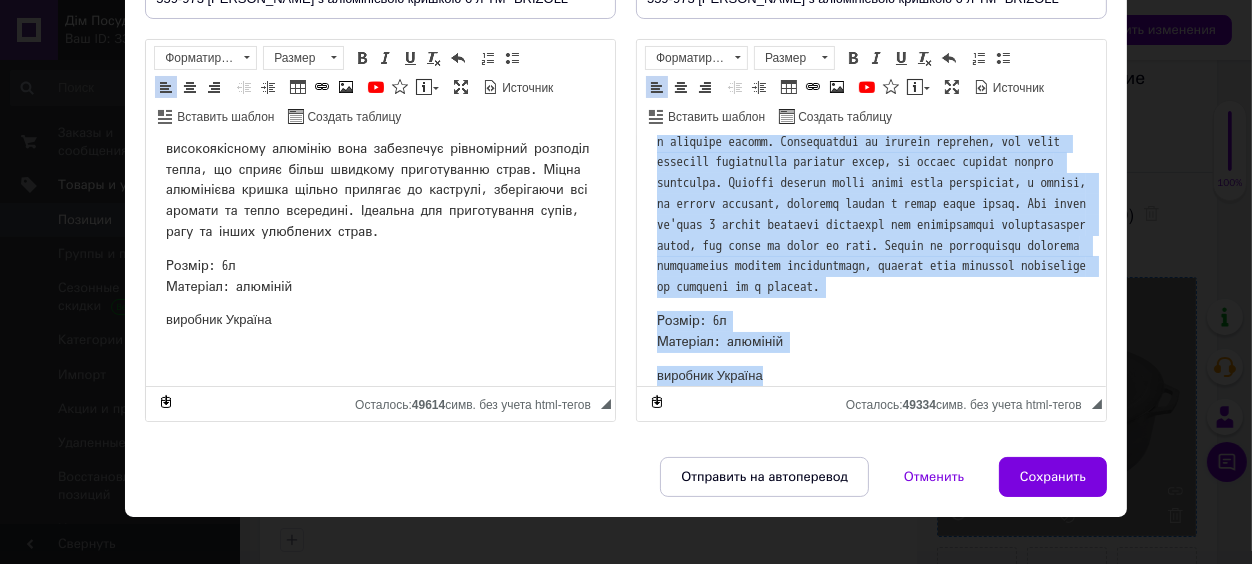 drag, startPoint x: 652, startPoint y: 166, endPoint x: 853, endPoint y: 262, distance: 222.74873 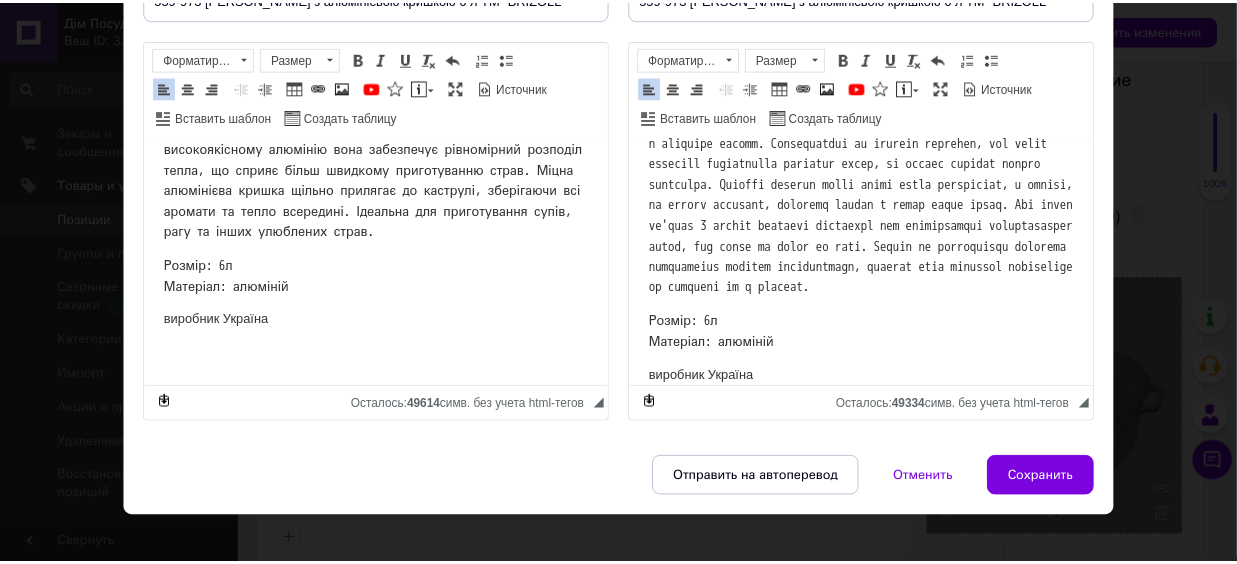 scroll, scrollTop: 24, scrollLeft: 0, axis: vertical 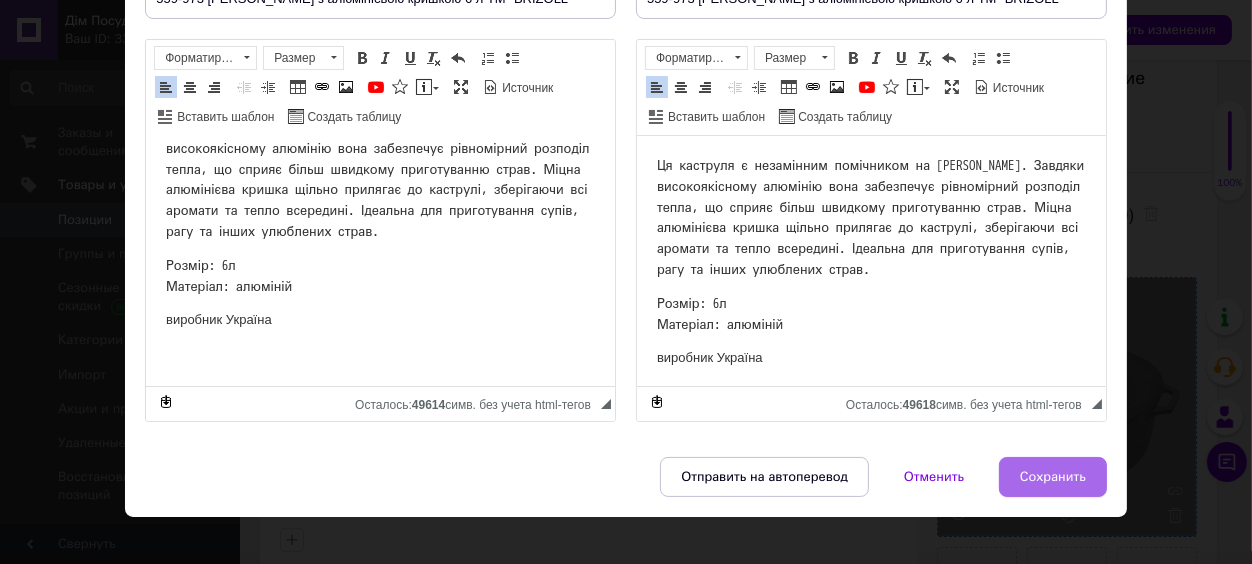 click on "Сохранить" at bounding box center (1053, 477) 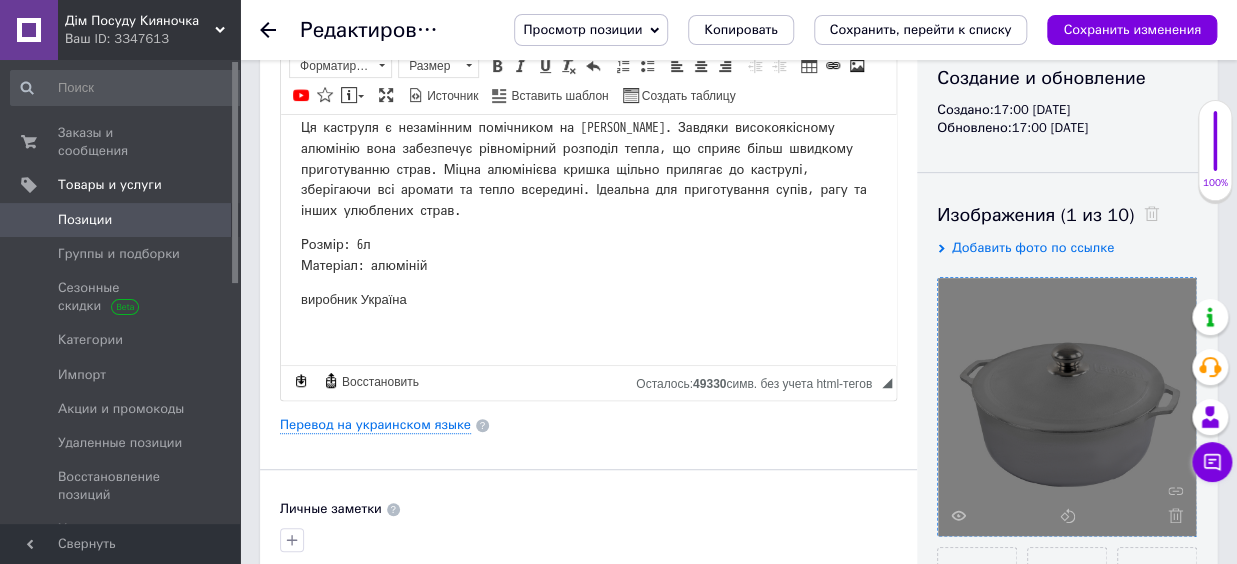 scroll, scrollTop: 0, scrollLeft: 0, axis: both 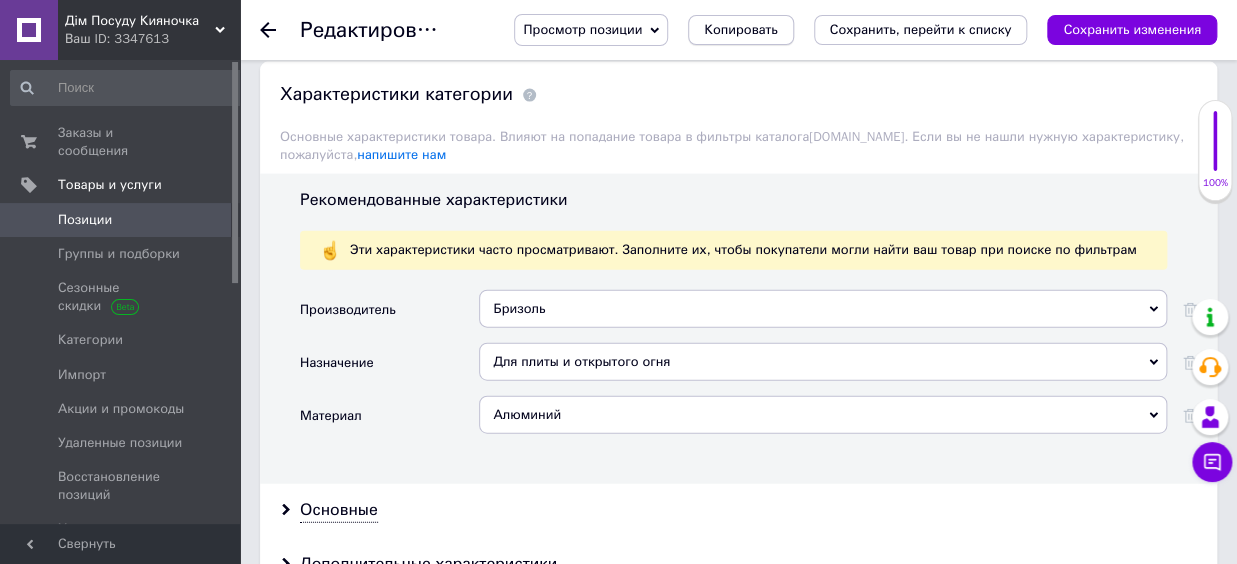 click on "Копировать" at bounding box center (740, 30) 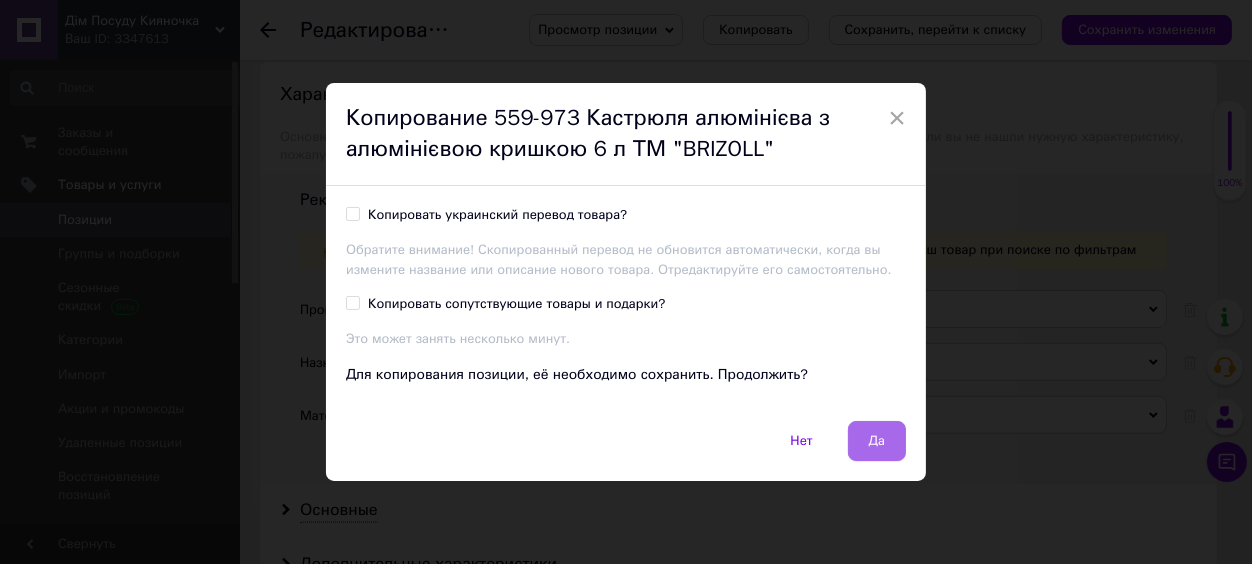 click on "Да" at bounding box center [877, 441] 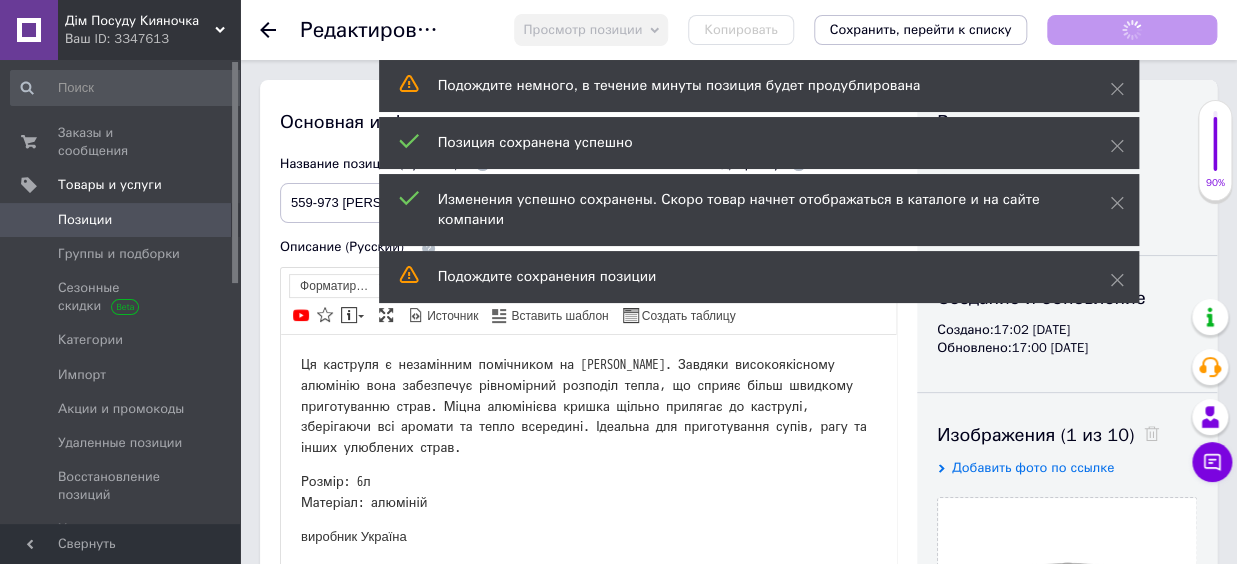 scroll, scrollTop: 0, scrollLeft: 0, axis: both 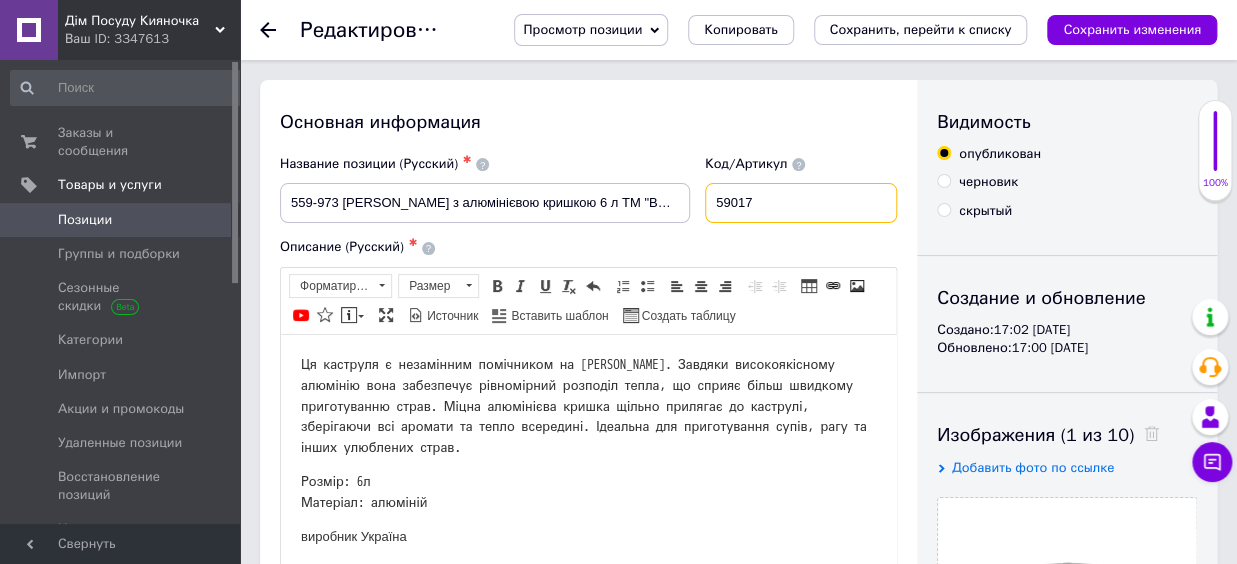 drag, startPoint x: 762, startPoint y: 204, endPoint x: 817, endPoint y: 212, distance: 55.578773 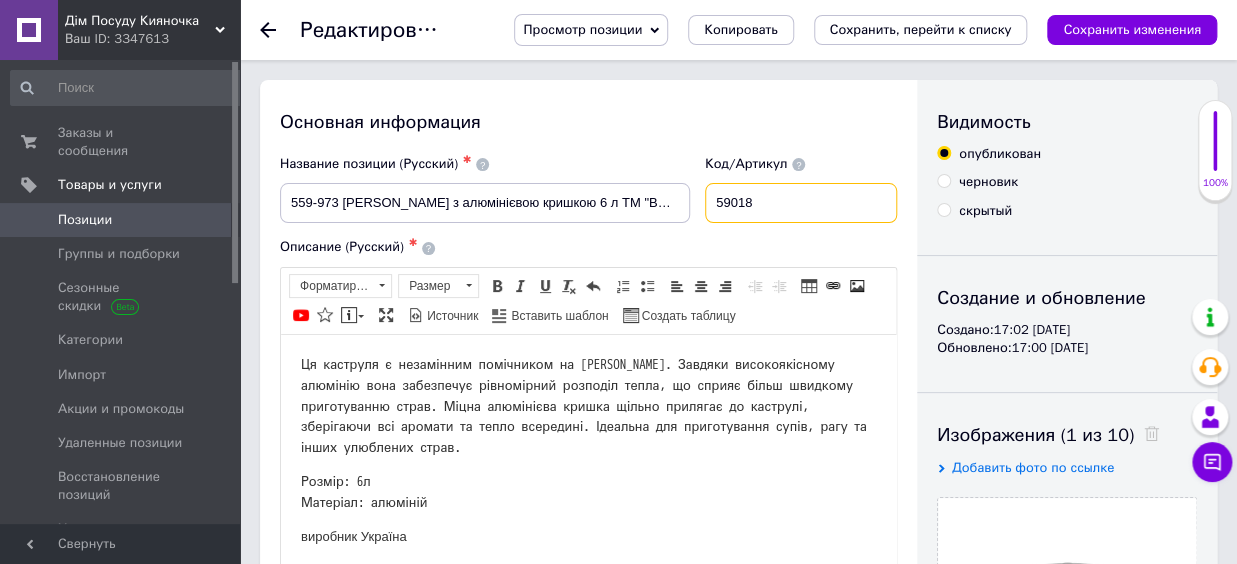 type on "59018" 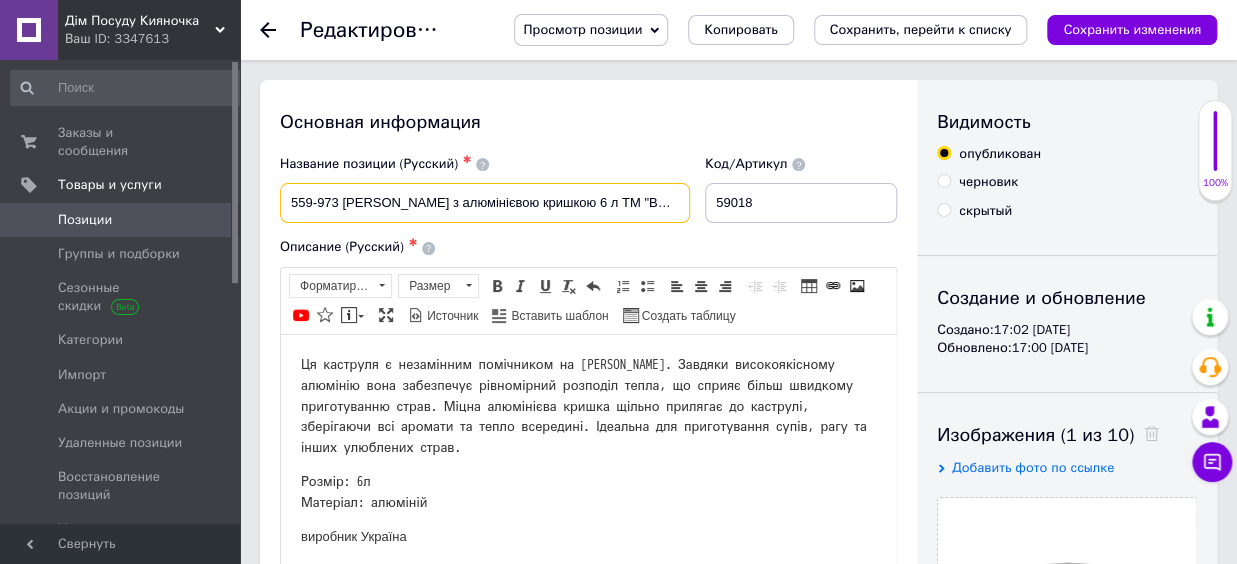 drag, startPoint x: 693, startPoint y: 204, endPoint x: 278, endPoint y: 209, distance: 415.03012 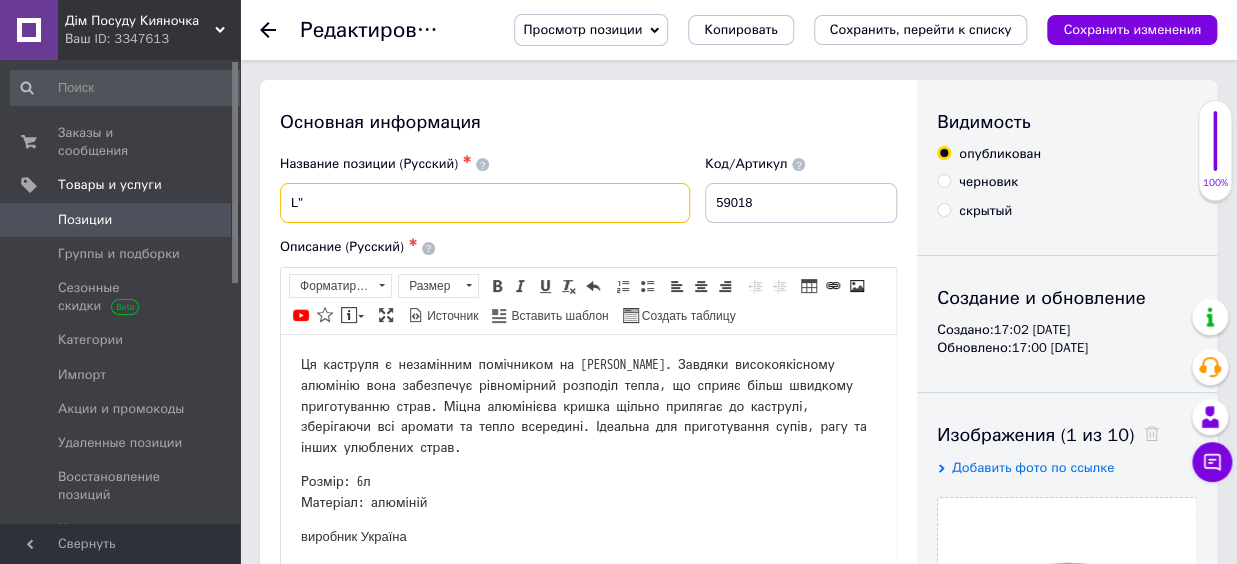 type on """ 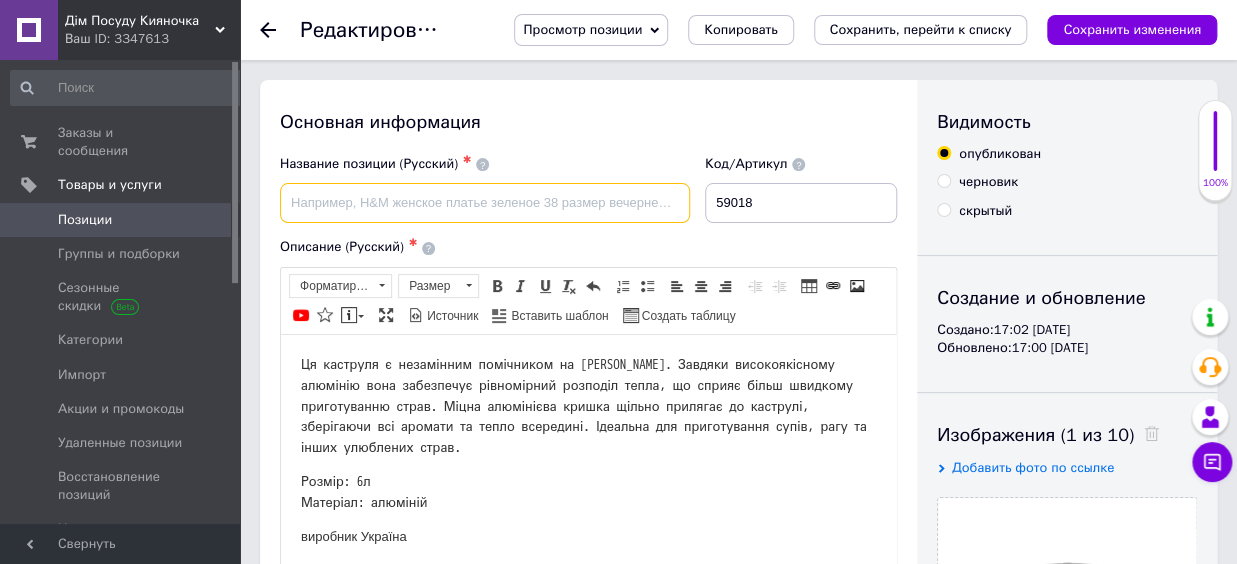 paste on "559-974 Казан алюмінієвий з дужкою та кришкою 8 л "Турист" ТМ "BRIZOLL"" 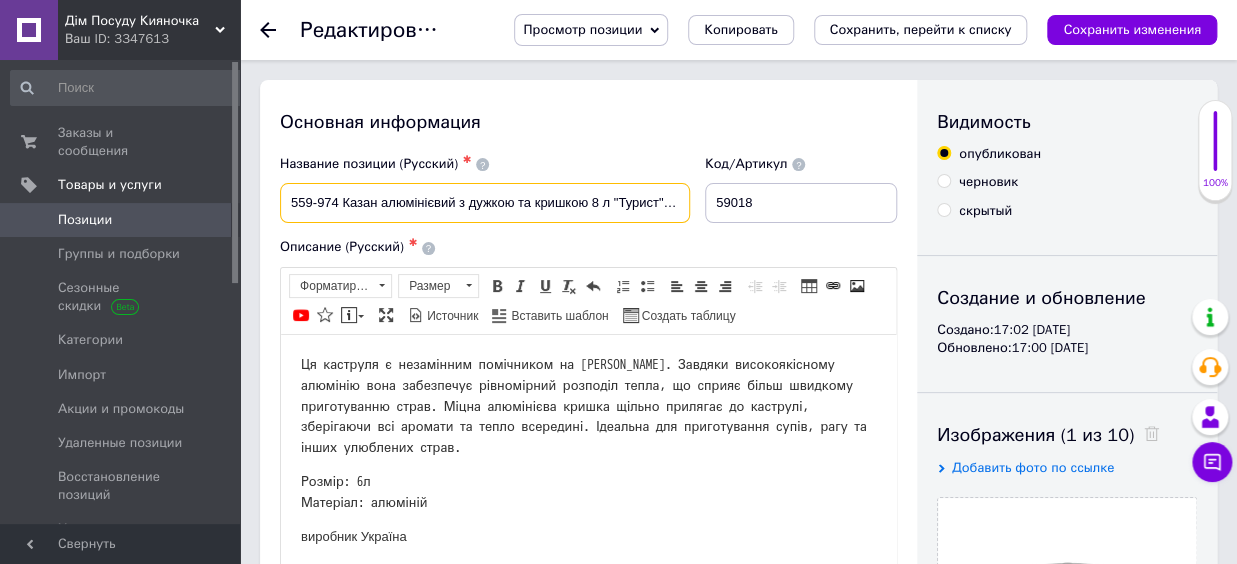 scroll, scrollTop: 0, scrollLeft: 62, axis: horizontal 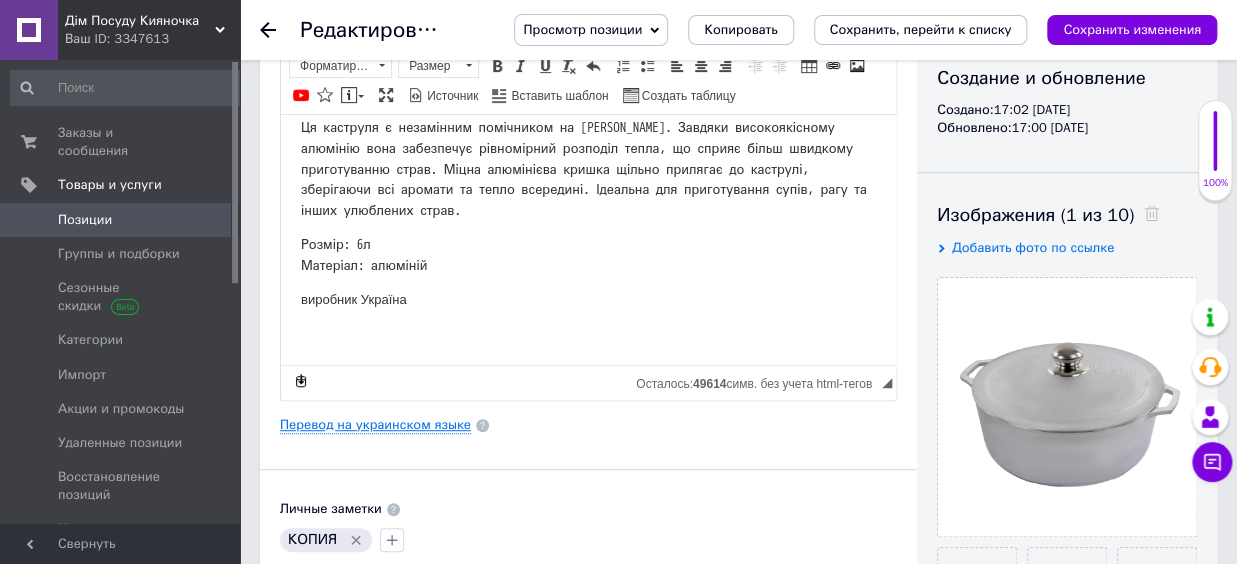 type on "559-974 Казан алюмінієвий з дужкою та кришкою 8 л "Турист" ТМ "BRIZOLL"" 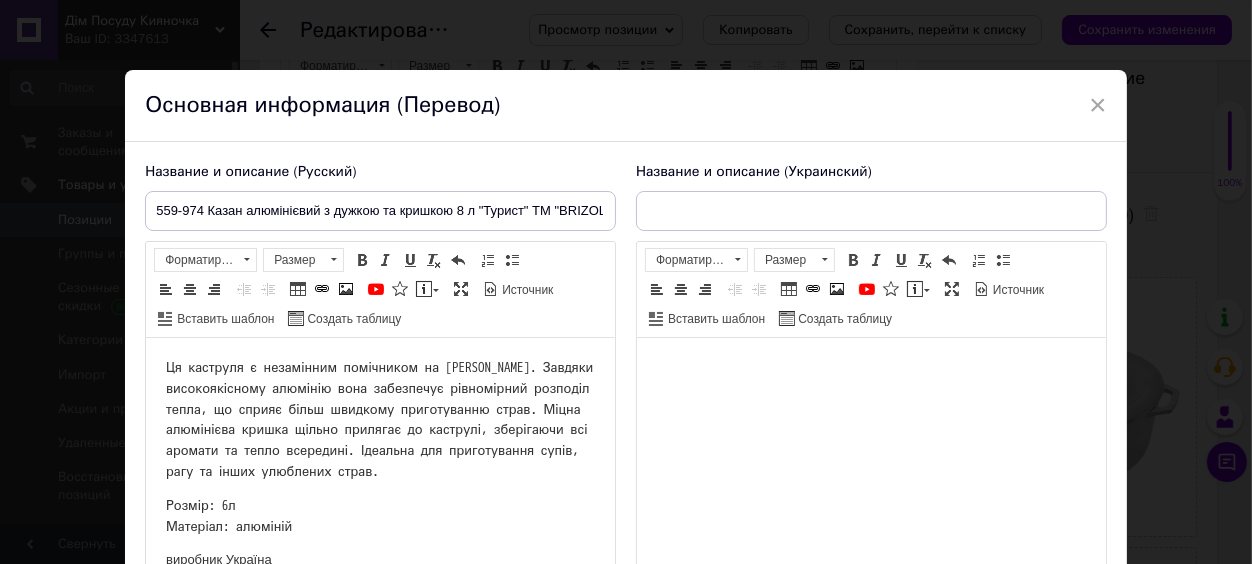 scroll, scrollTop: 0, scrollLeft: 0, axis: both 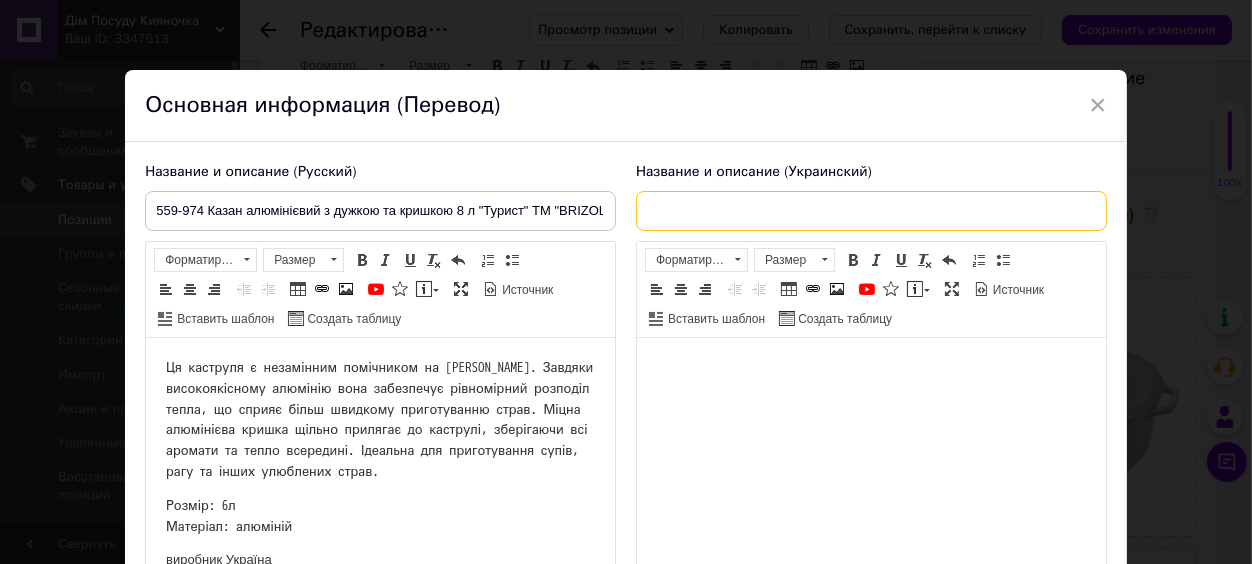 paste on "559-974 Казан алюмінієвий з дужкою та кришкою 8 л "Турист" ТМ "BRIZOLL"" 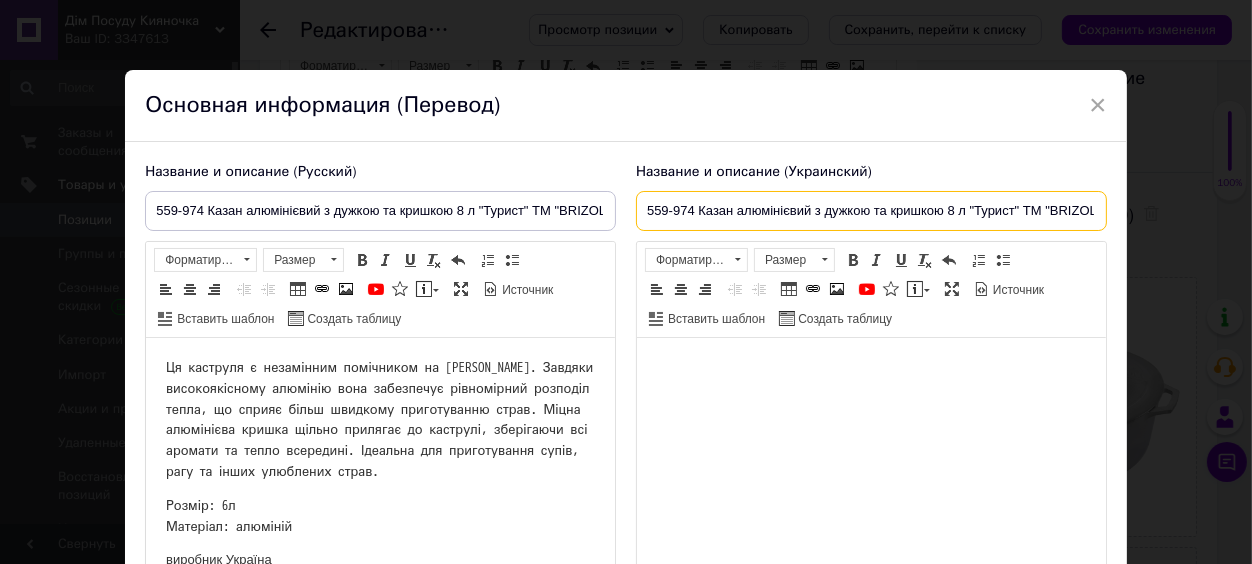 scroll, scrollTop: 0, scrollLeft: 21, axis: horizontal 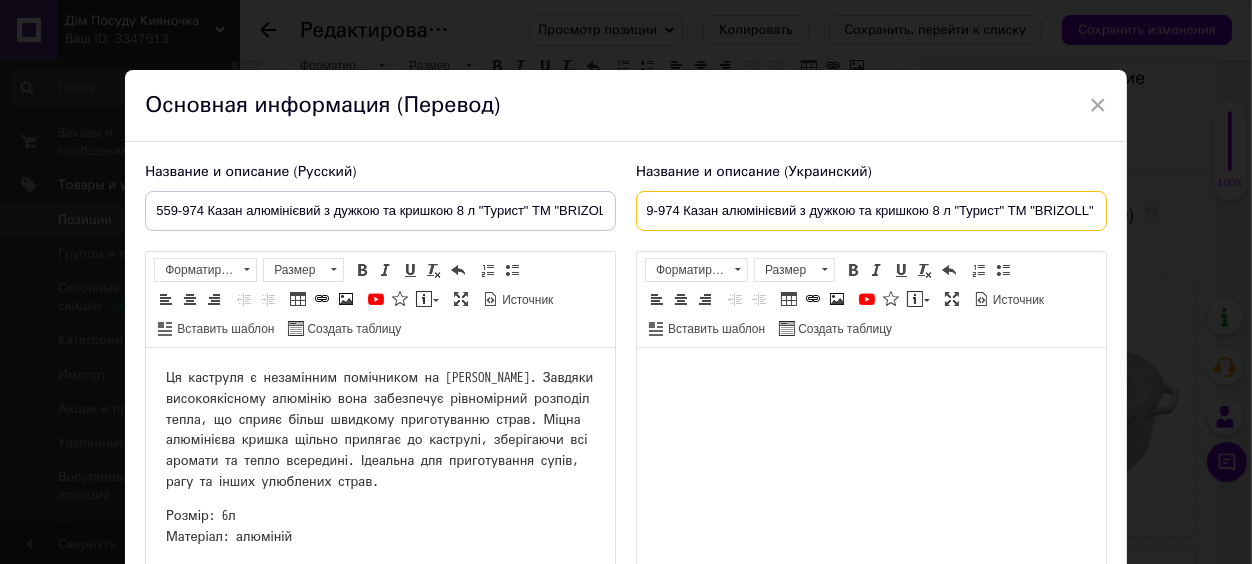 type on "559-974 Казан алюмінієвий з дужкою та кришкою 8 л "Турист" ТМ "BRIZOLL"" 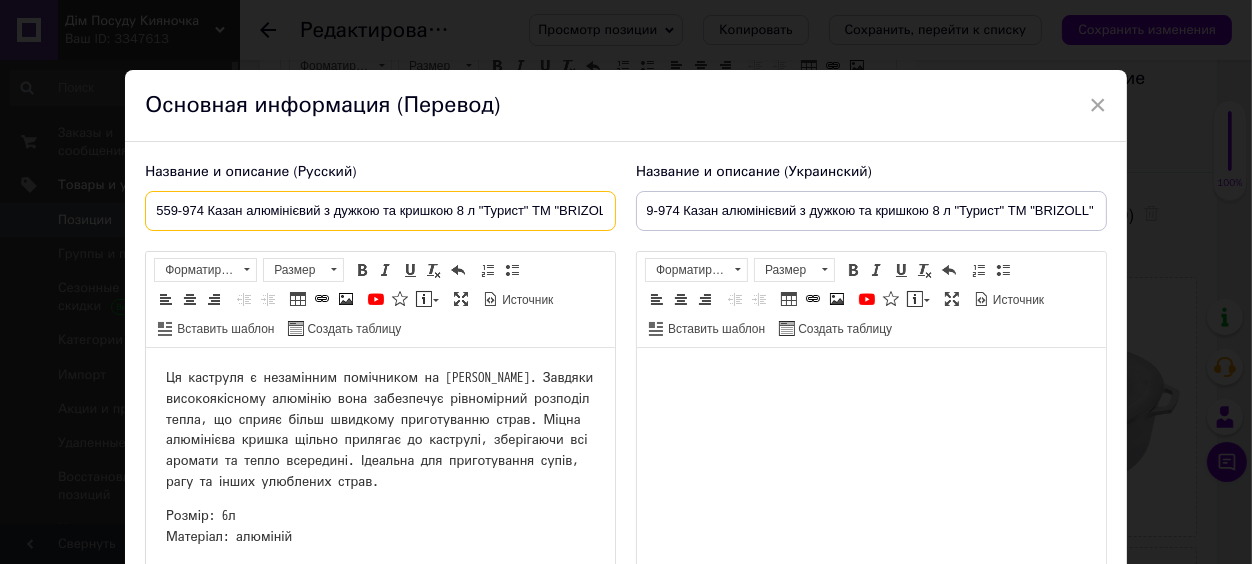 drag, startPoint x: 240, startPoint y: 205, endPoint x: 116, endPoint y: 204, distance: 124.004036 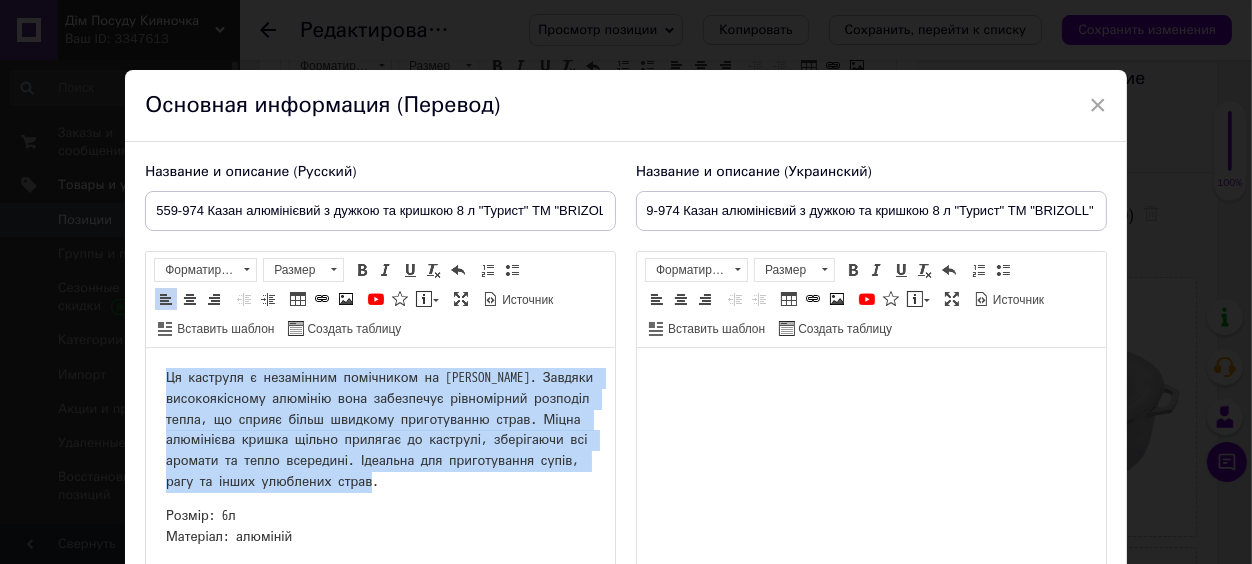 drag, startPoint x: 178, startPoint y: 370, endPoint x: 351, endPoint y: 504, distance: 218.82642 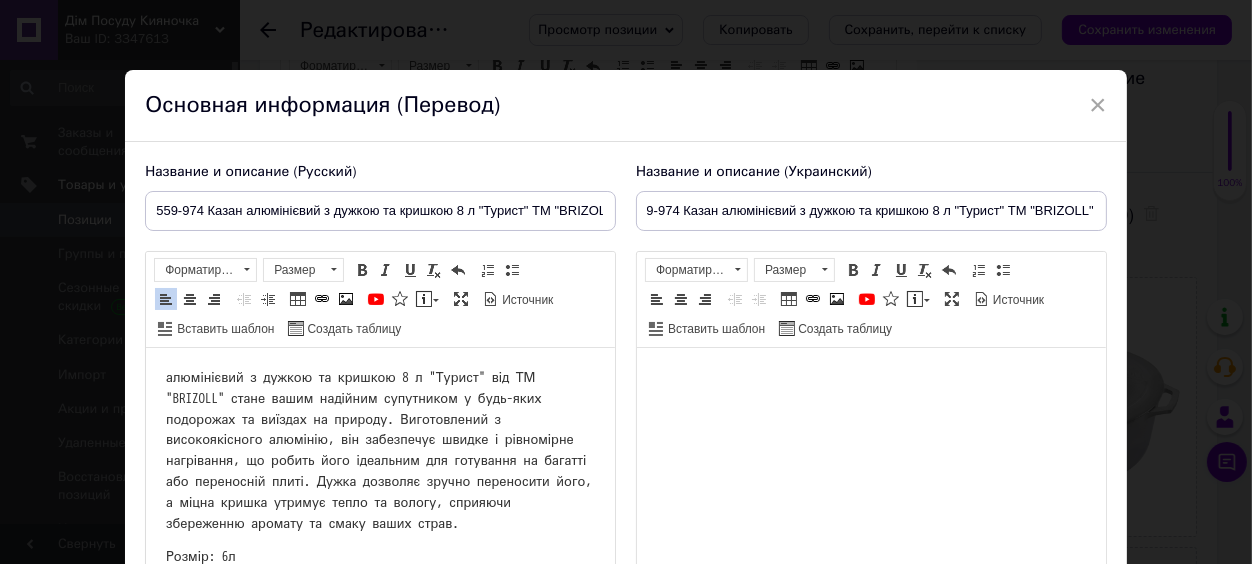 click on "алюмінієвий з дужкою та кришкою 8 л "Турист" від ТМ "BRIZOLL" стане вашим надійним супутником у будь-яких подорожах та виїздах на природу. Виготовлений з високоякісного алюмінію, він забезпечує швидке і рівномірне нагрівання, що робить його ідеальним для готування на багатті або переносній плиті. Дужка дозволяє зручно переносити його, а міцна кришка утримує тепло та вологу, сприяючи збереженню аромату та смаку ваших страв." at bounding box center (382, 450) 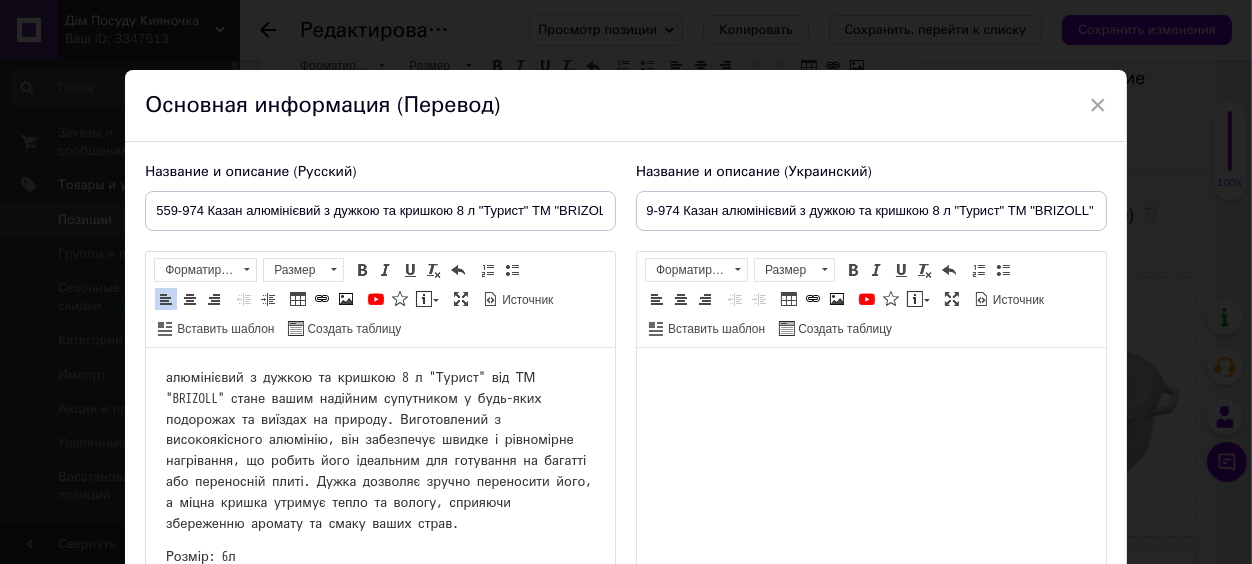 type 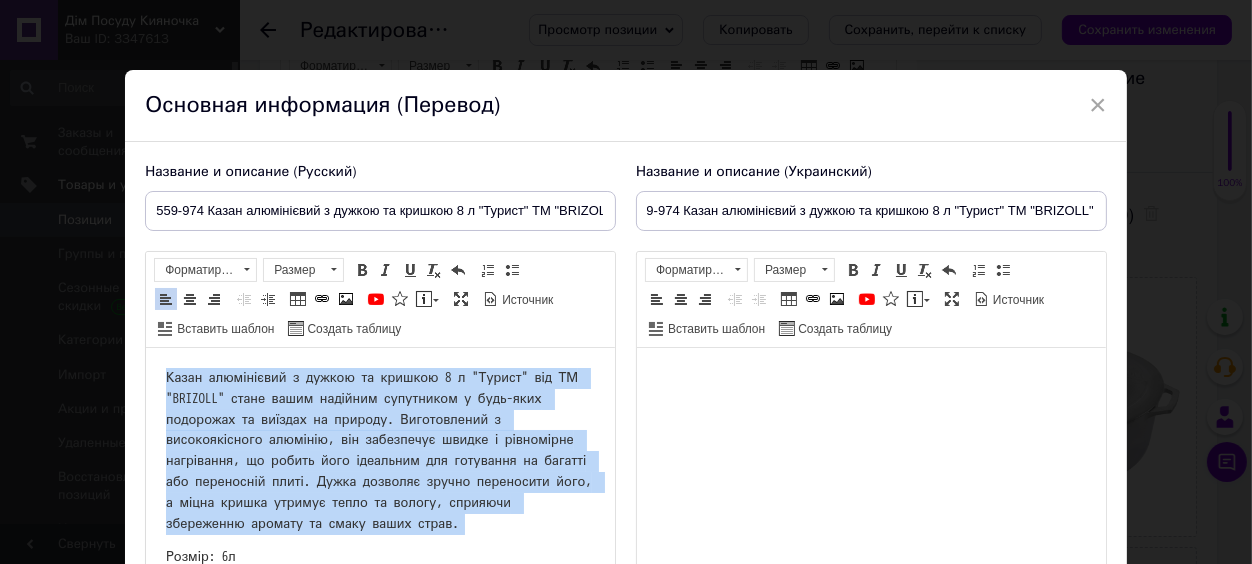 scroll, scrollTop: 34, scrollLeft: 0, axis: vertical 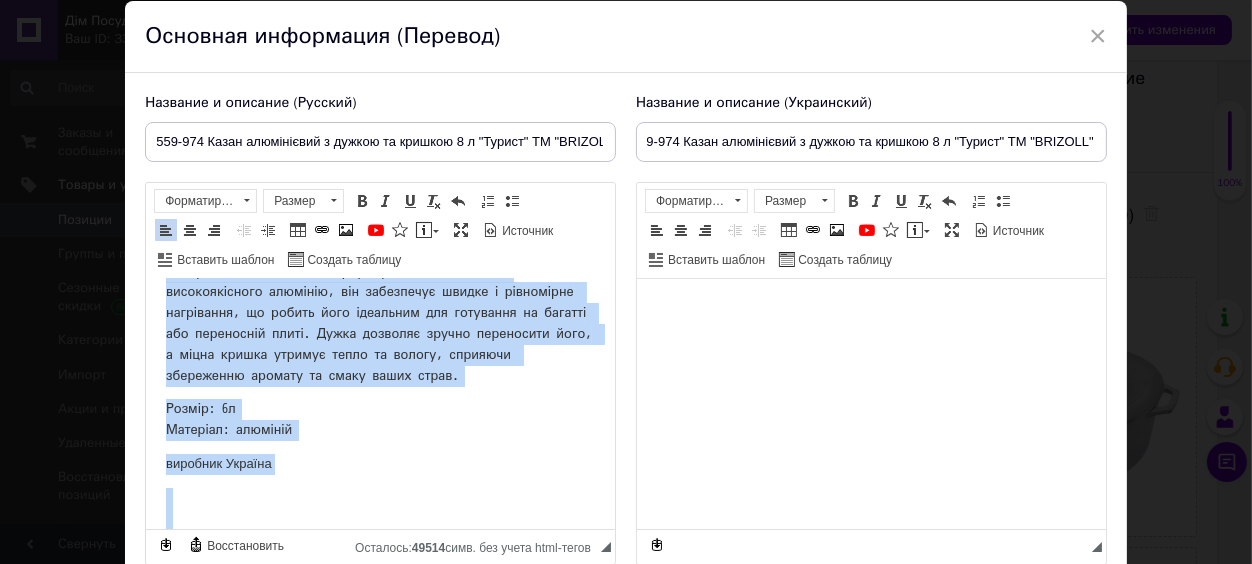 drag, startPoint x: 163, startPoint y: 307, endPoint x: 449, endPoint y: 597, distance: 407.3033 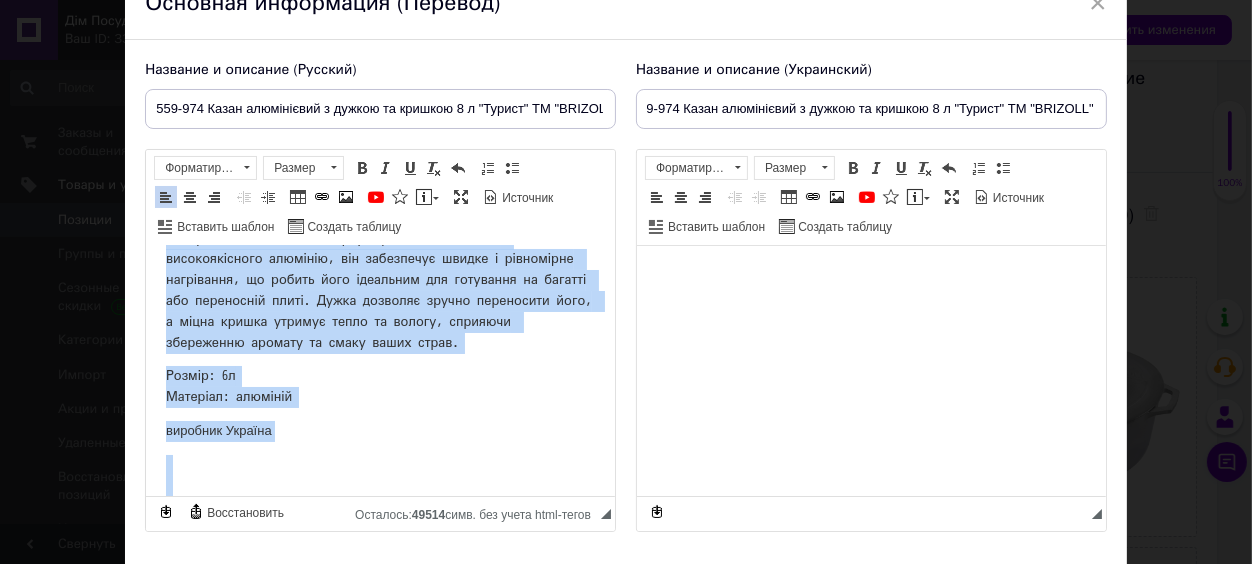 click on "Розмір: 6л
Матеріал: алюміній" at bounding box center (380, 387) 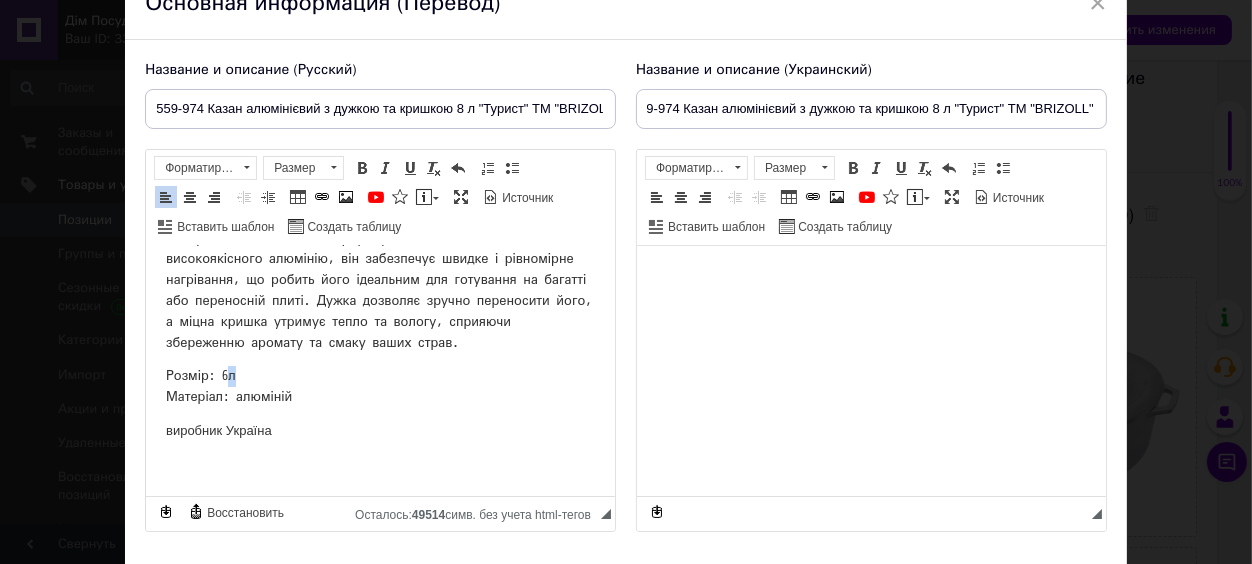 click on "Розмір: 6л
Матеріал: алюміній" at bounding box center [229, 386] 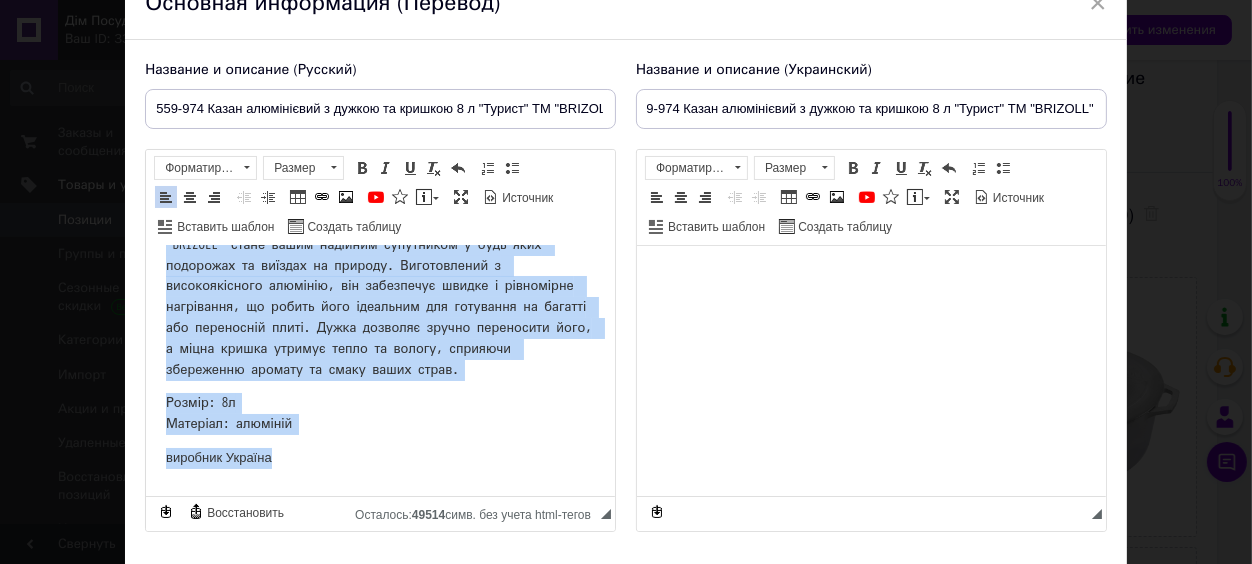 scroll, scrollTop: 0, scrollLeft: 0, axis: both 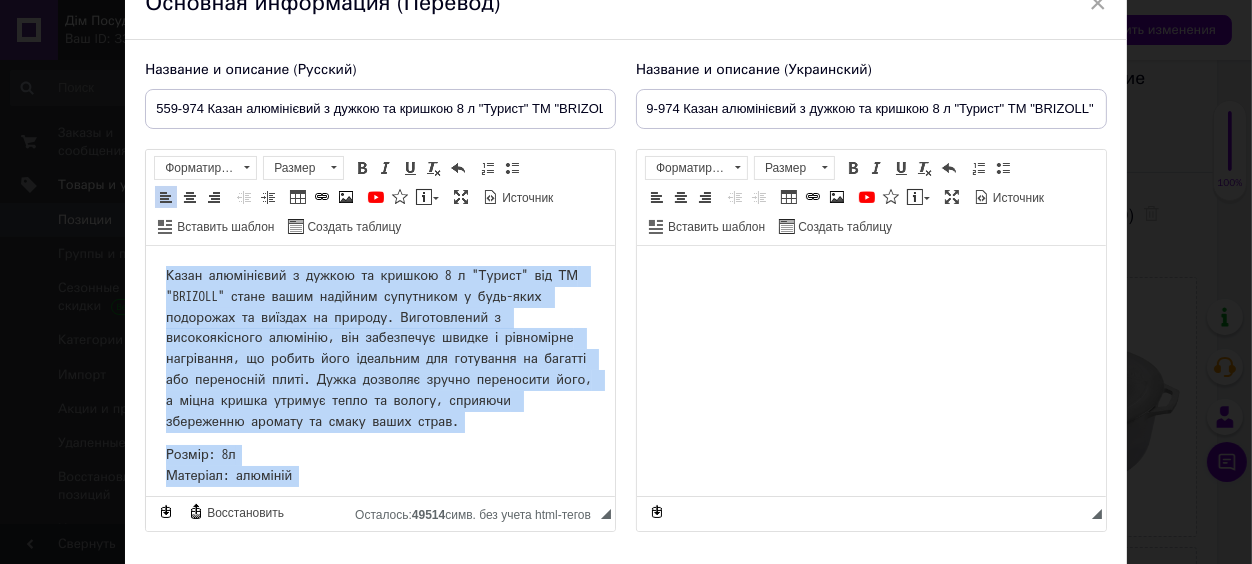 drag, startPoint x: 287, startPoint y: 441, endPoint x: 282, endPoint y: 483, distance: 42.296574 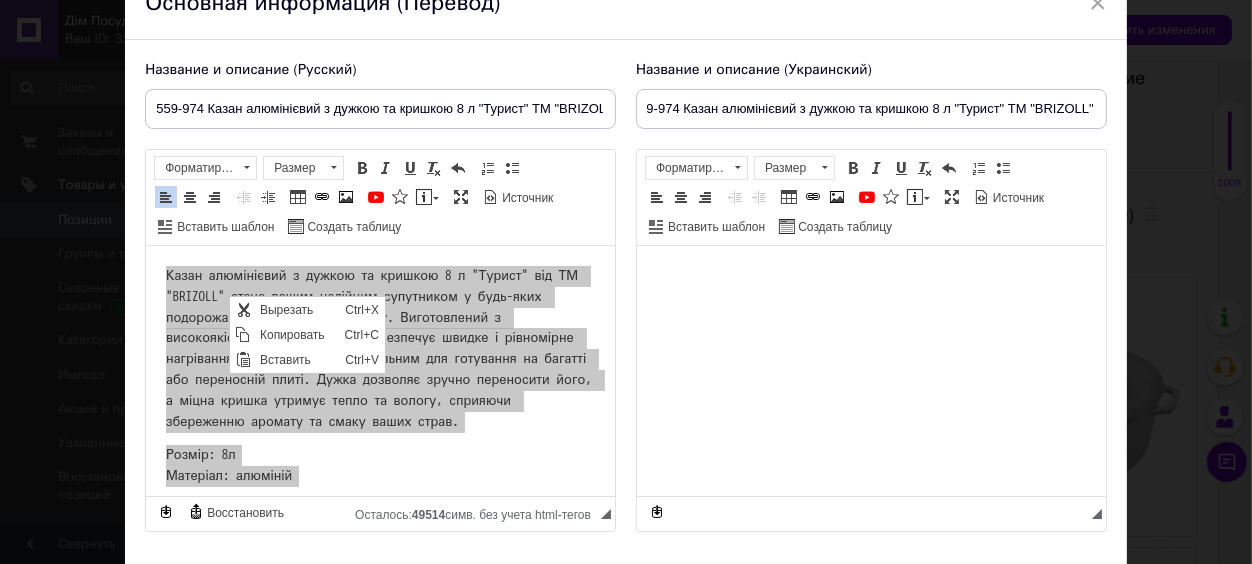 scroll, scrollTop: 0, scrollLeft: 0, axis: both 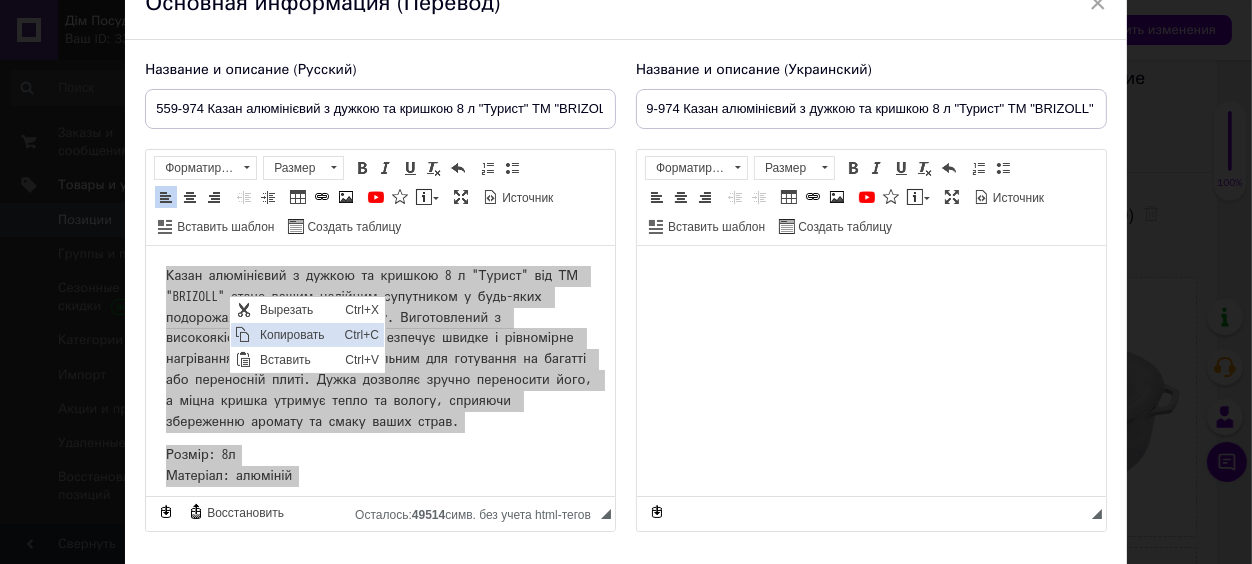 click on "Копировать" at bounding box center (296, 334) 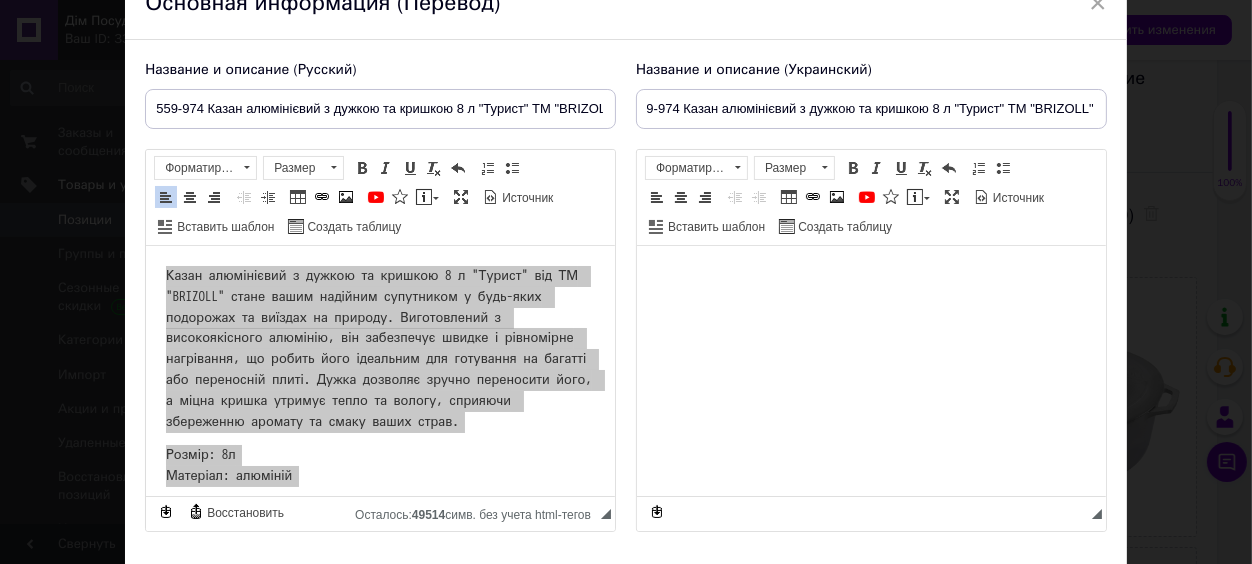 click at bounding box center [870, 371] 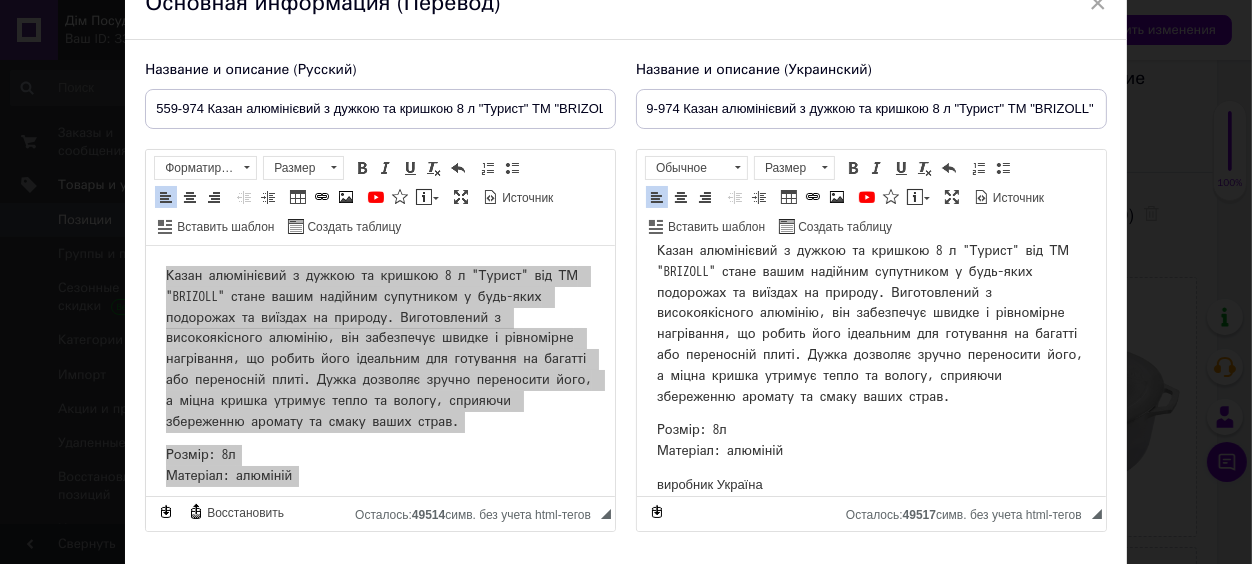 scroll, scrollTop: 66, scrollLeft: 0, axis: vertical 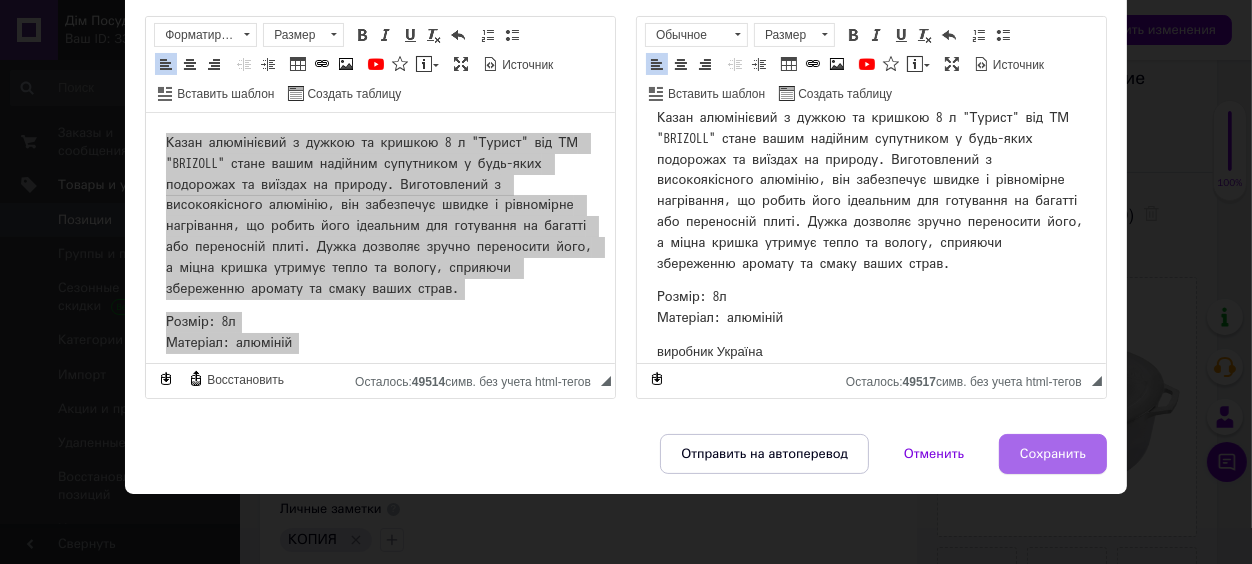 click on "Сохранить" at bounding box center (1053, 454) 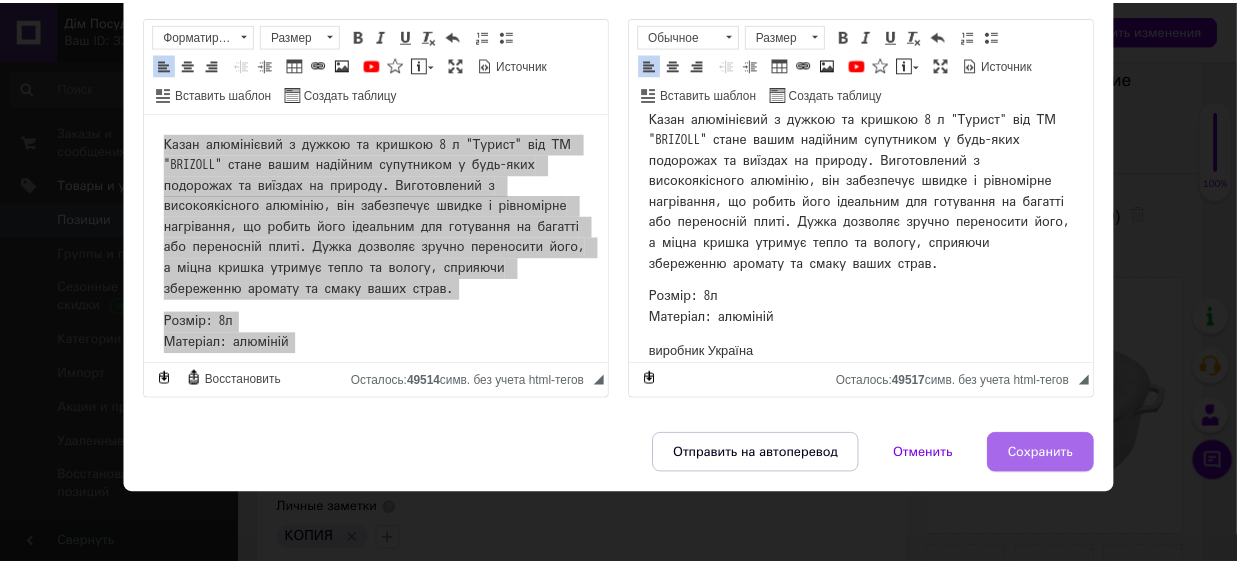 scroll, scrollTop: 0, scrollLeft: 0, axis: both 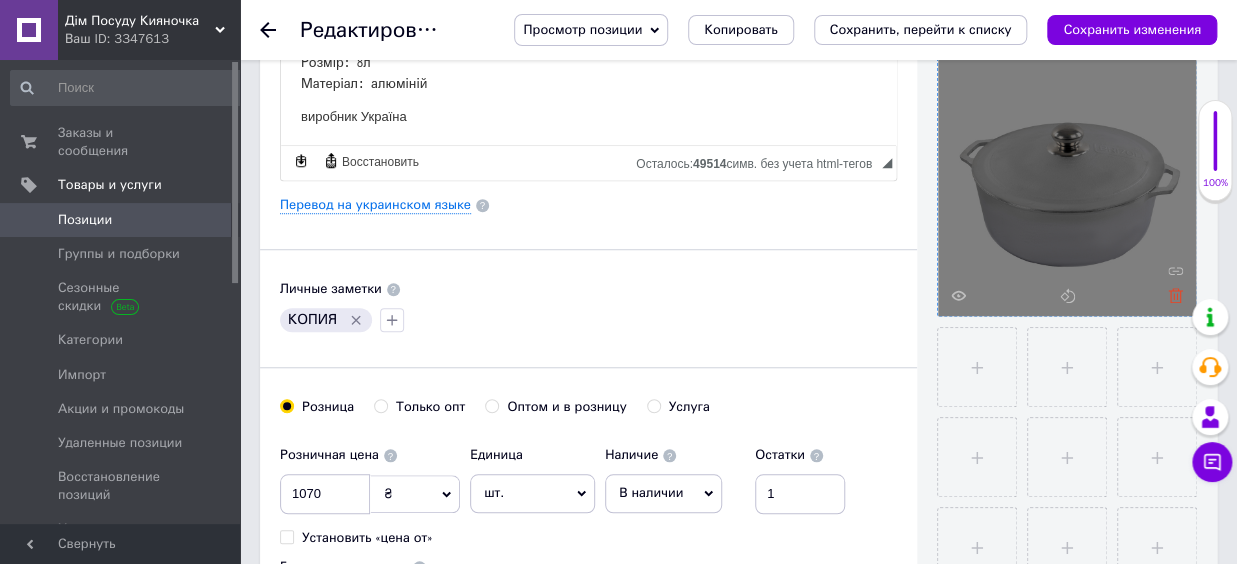 click 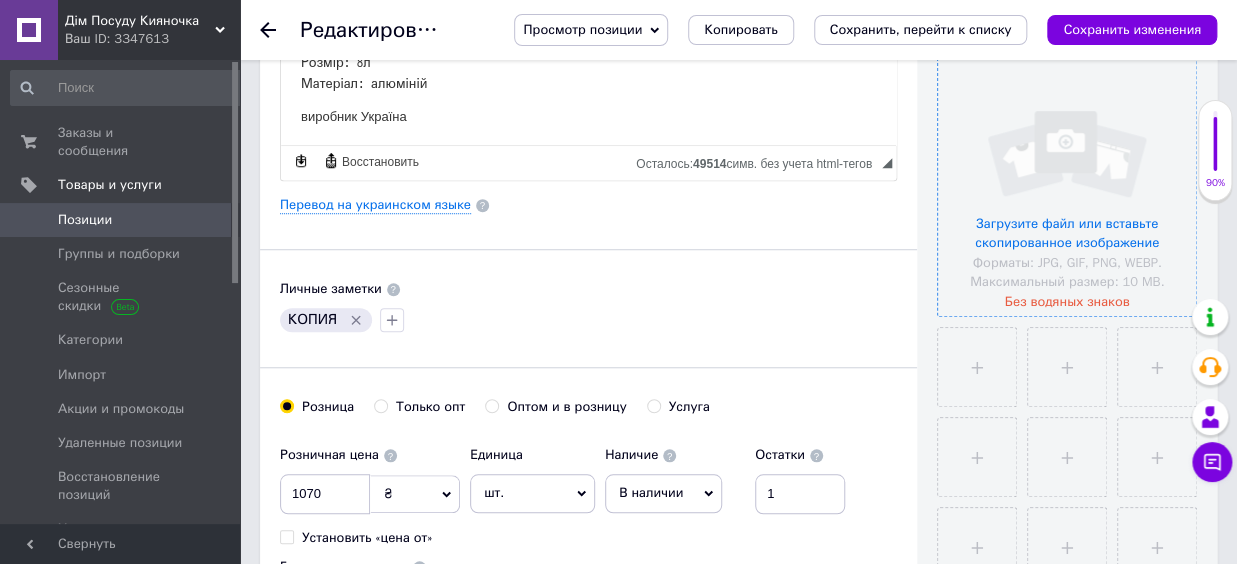 click at bounding box center [1067, 187] 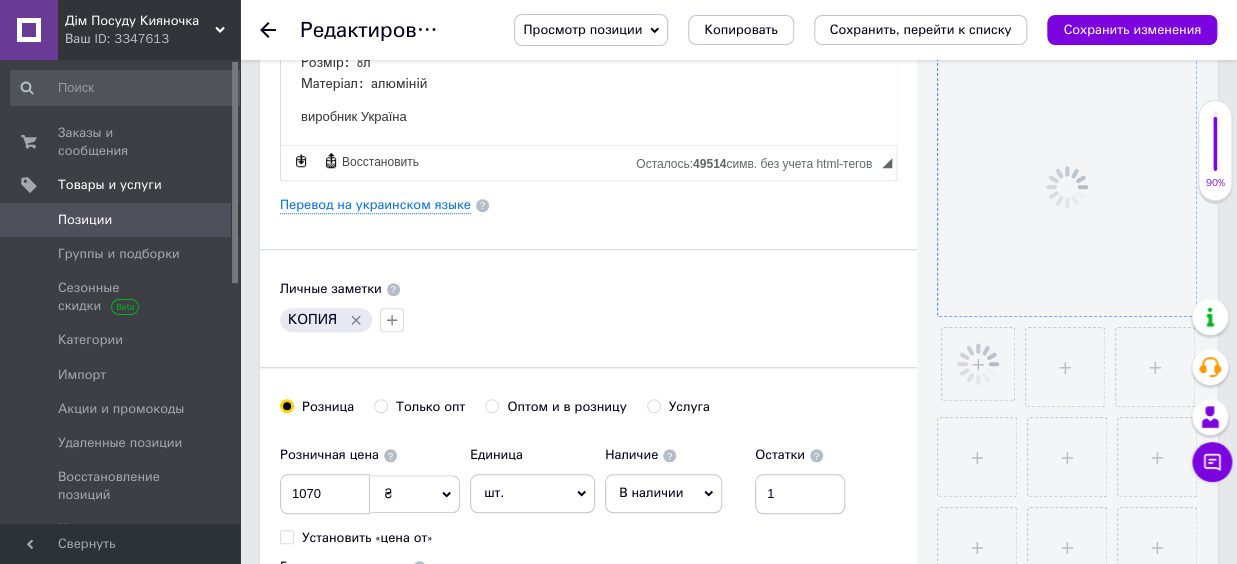 click 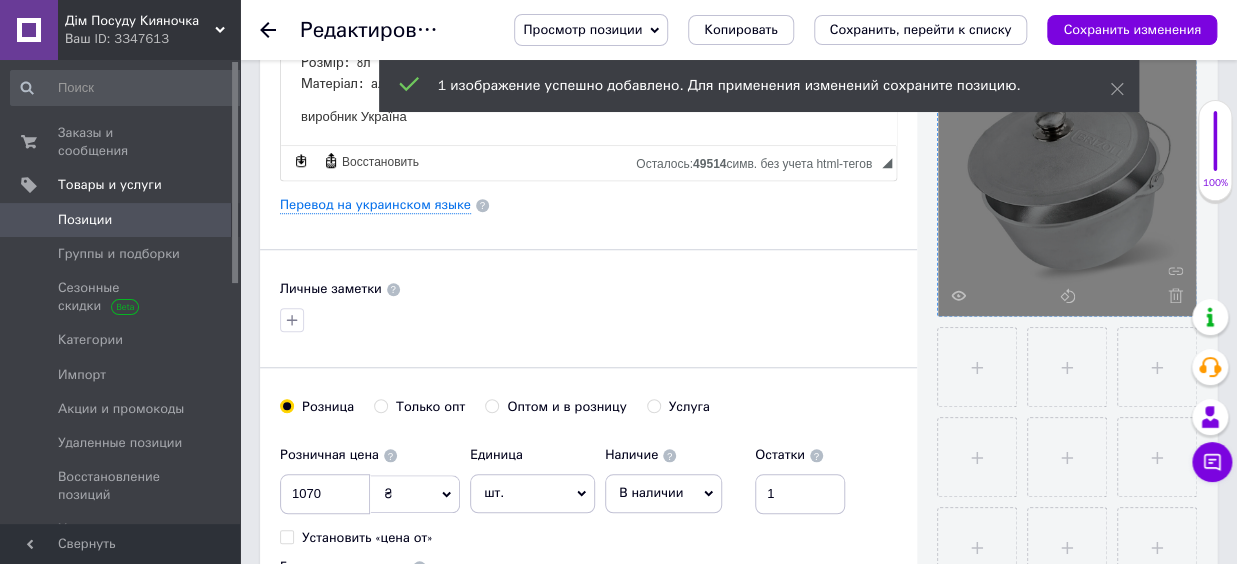 scroll, scrollTop: 550, scrollLeft: 0, axis: vertical 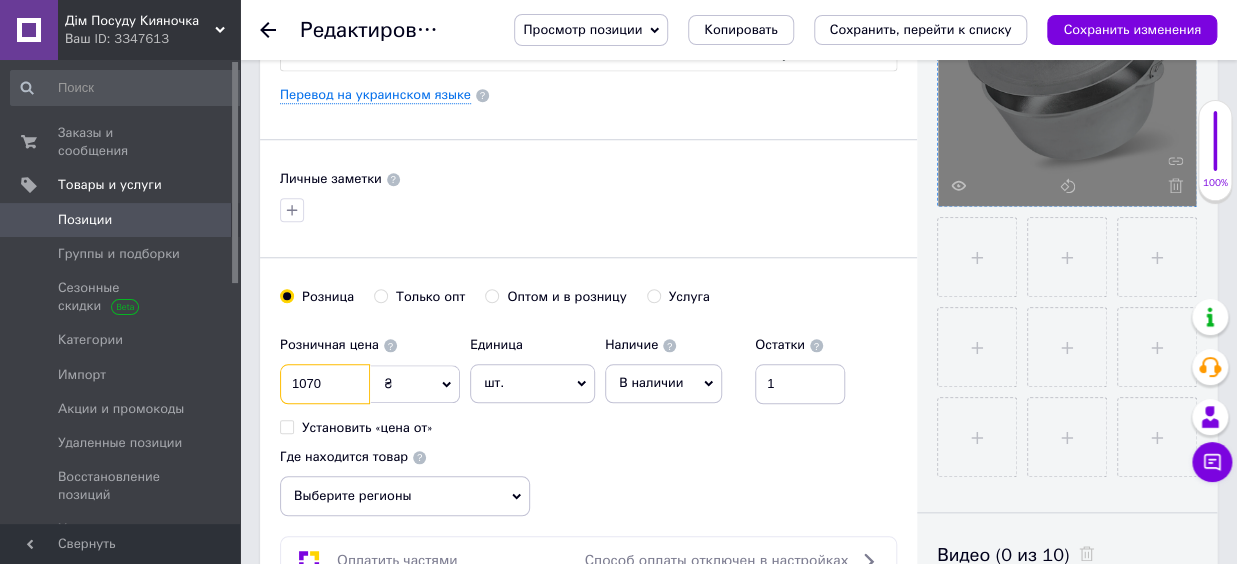 drag, startPoint x: 333, startPoint y: 391, endPoint x: 245, endPoint y: 364, distance: 92.0489 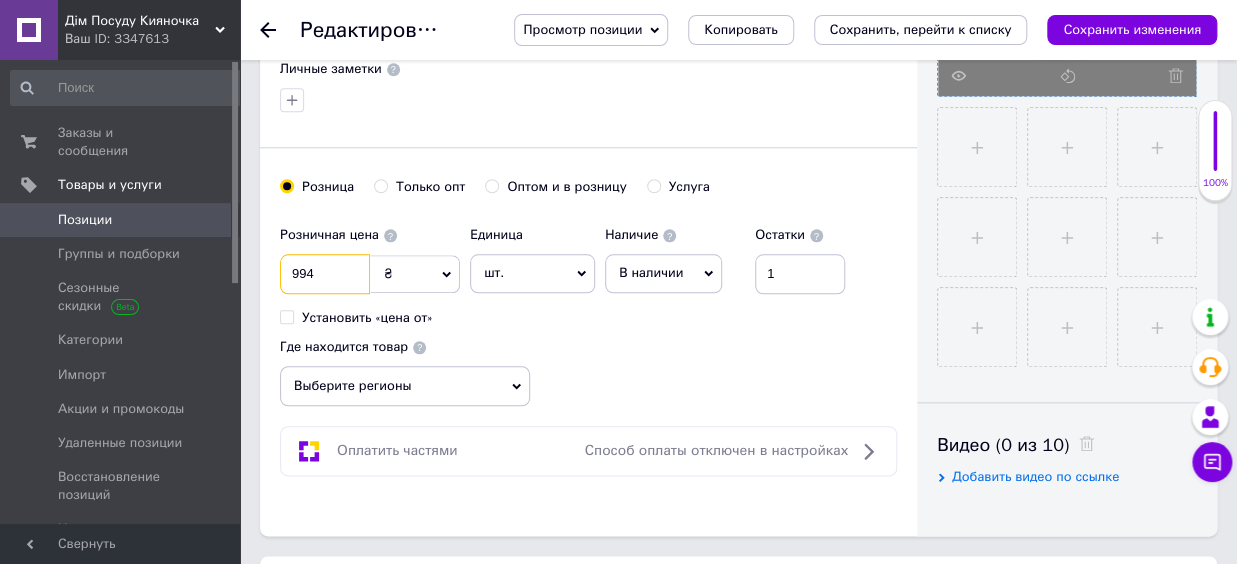 scroll, scrollTop: 770, scrollLeft: 0, axis: vertical 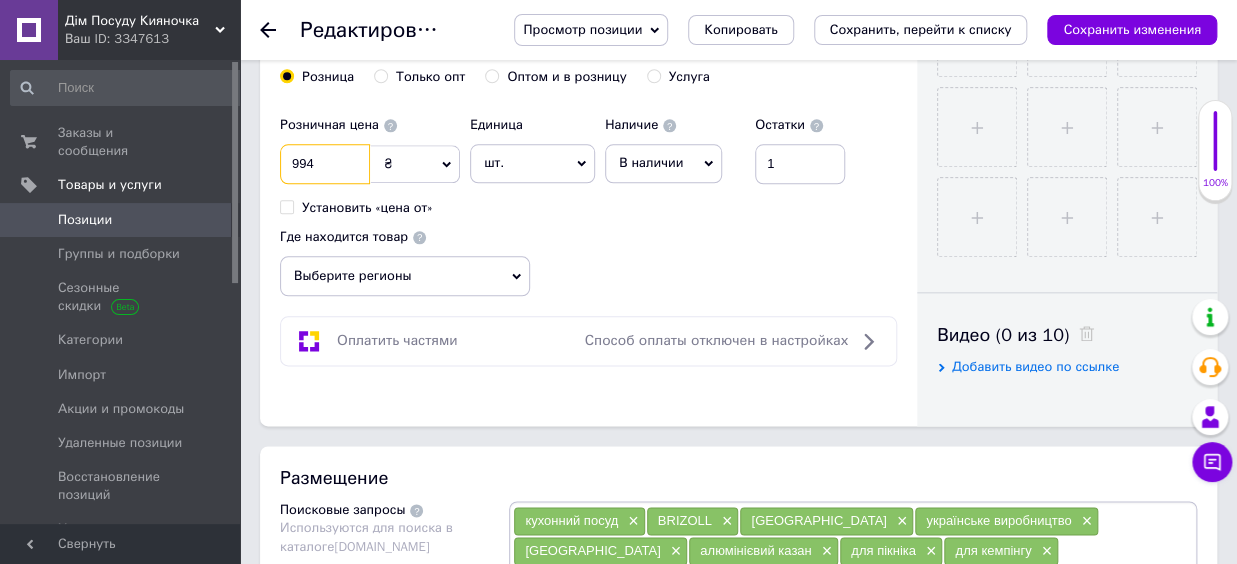 type on "994" 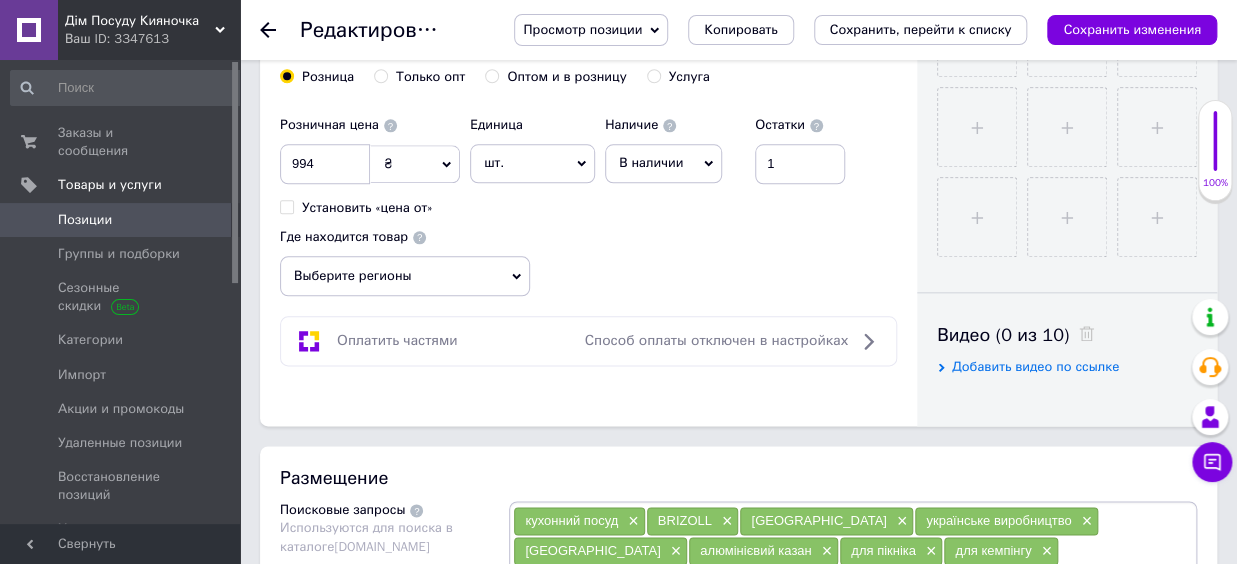 click on "Выберите регионы" at bounding box center (405, 276) 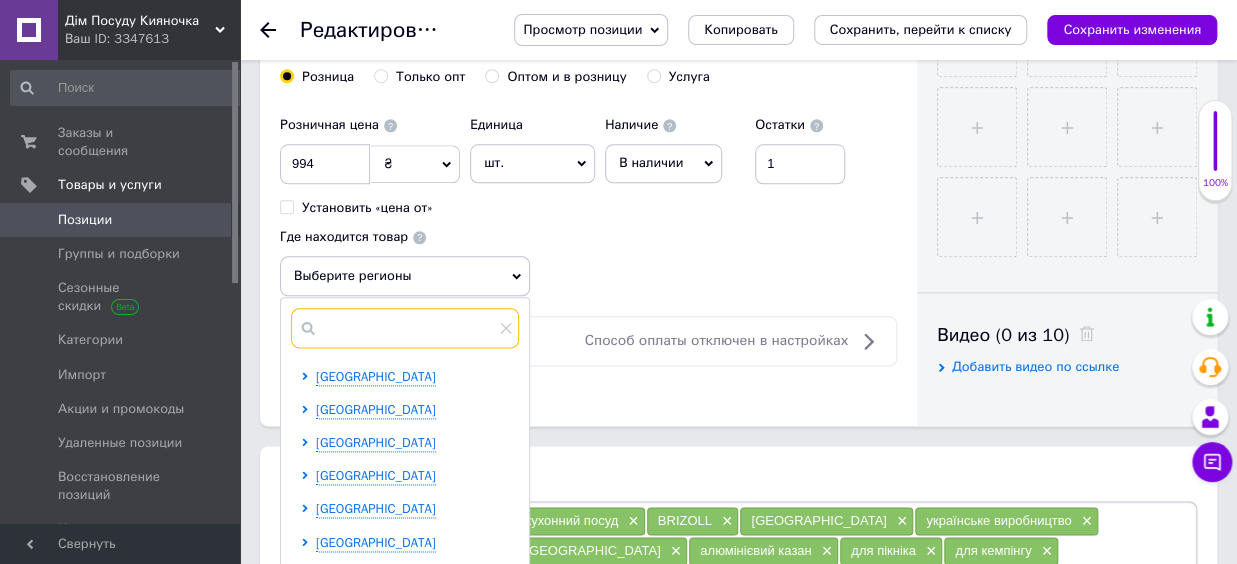 click at bounding box center [405, 328] 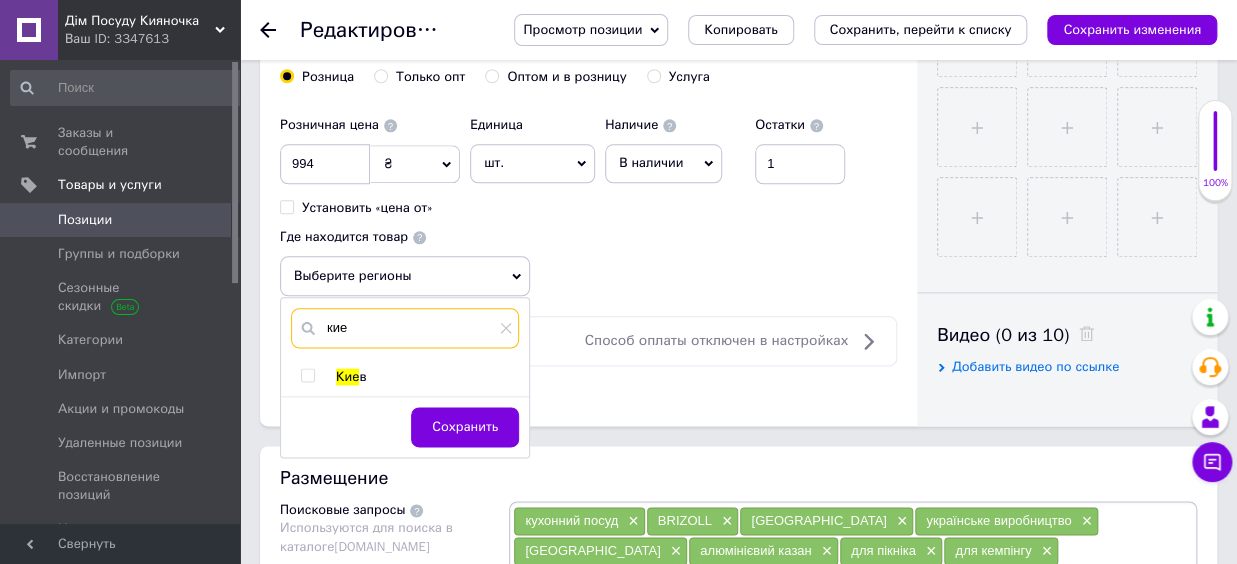 type on "кие" 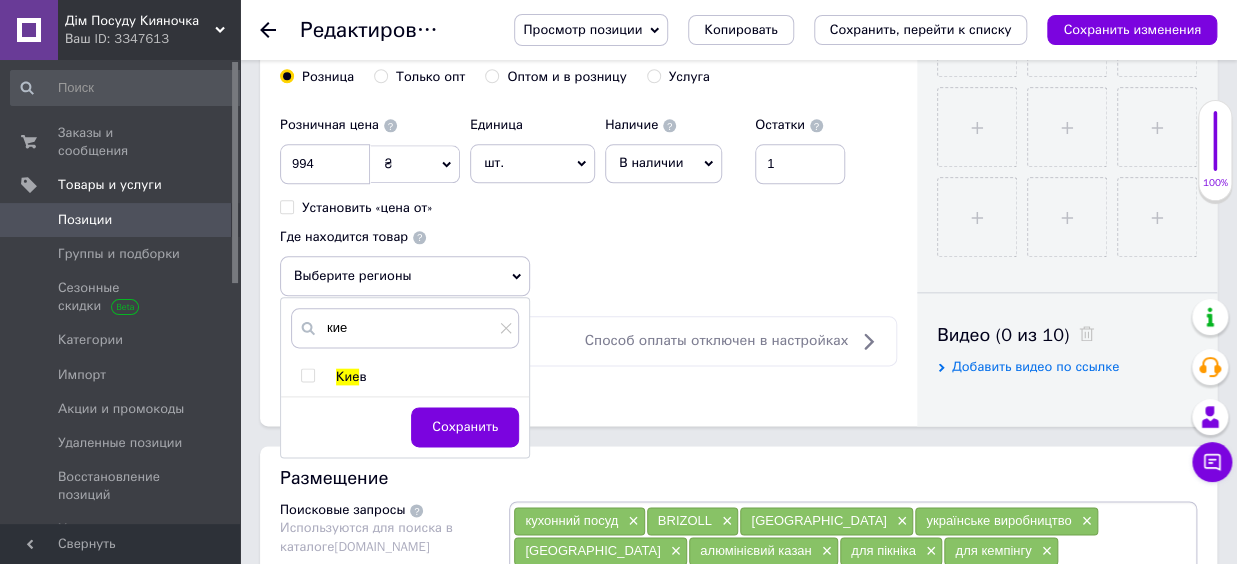 click on "в" at bounding box center [362, 376] 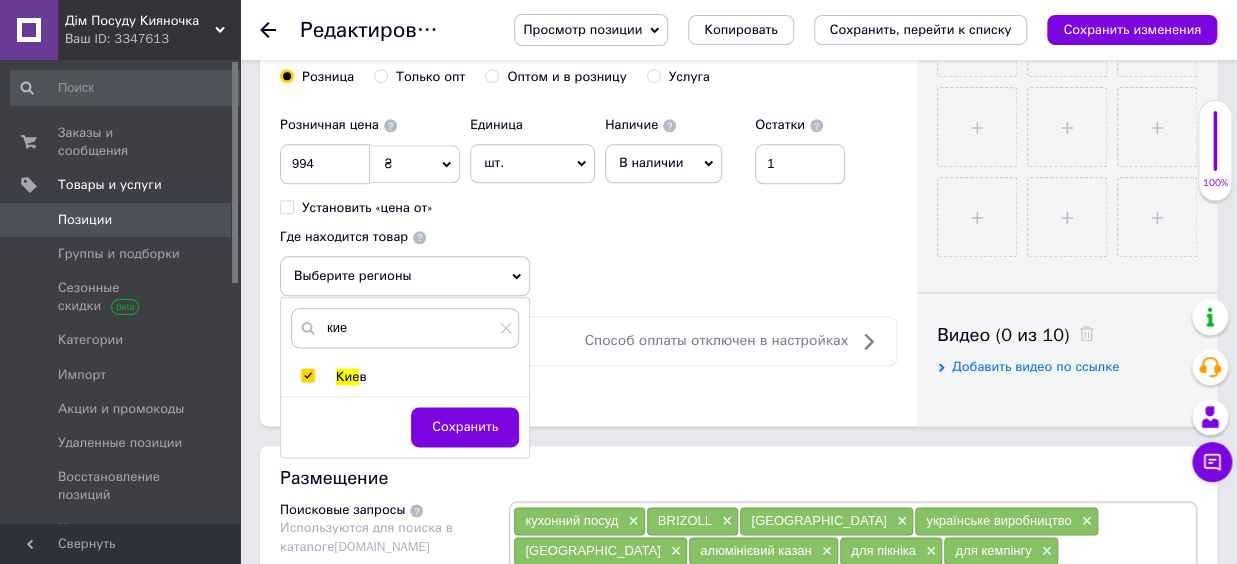 checkbox on "true" 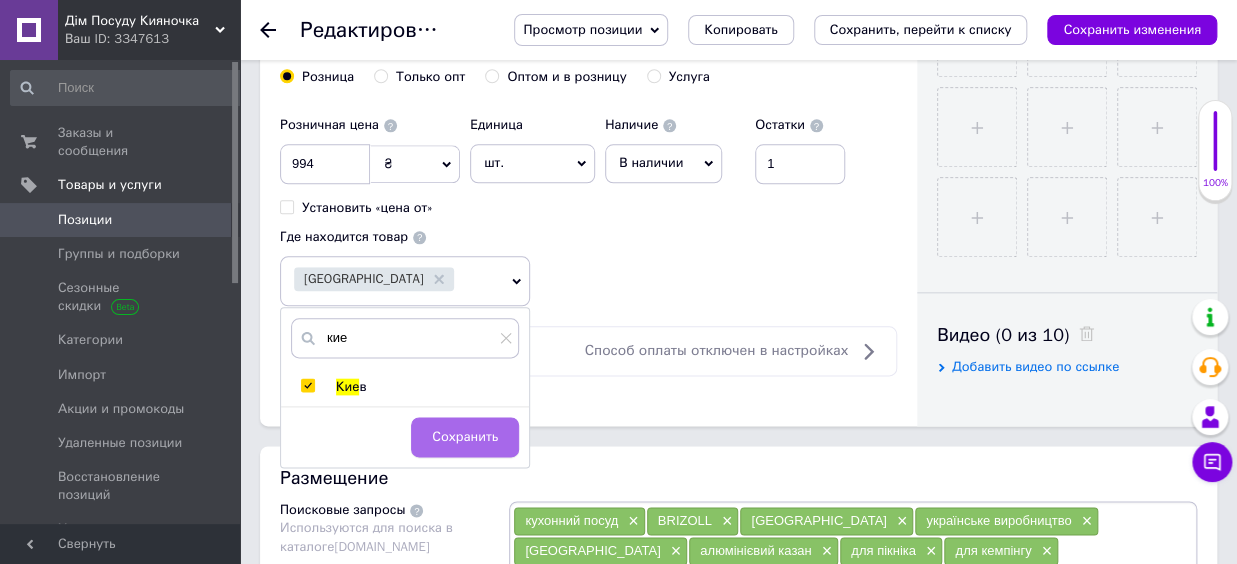 click on "Сохранить" at bounding box center [465, 437] 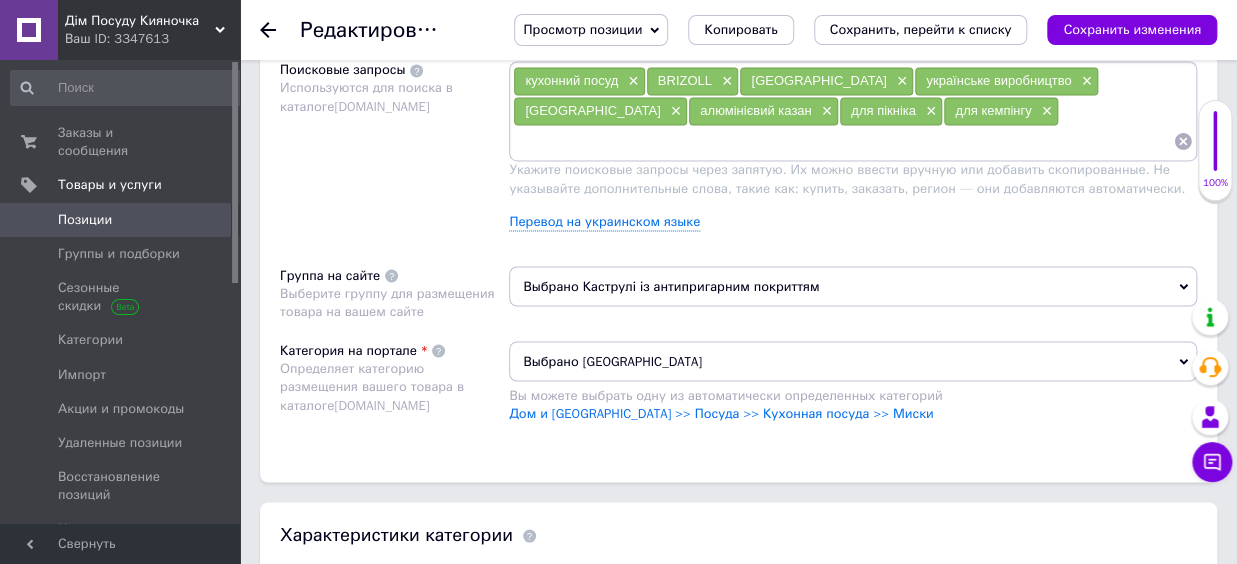 scroll, scrollTop: 1540, scrollLeft: 0, axis: vertical 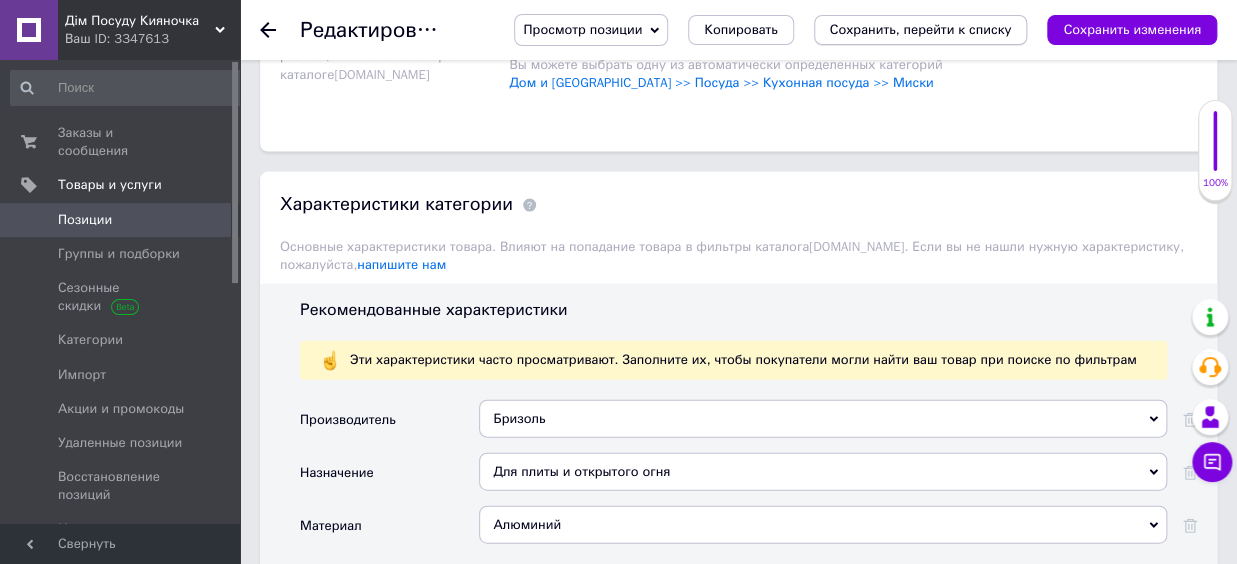 click on "Сохранить, перейти к списку" at bounding box center [921, 29] 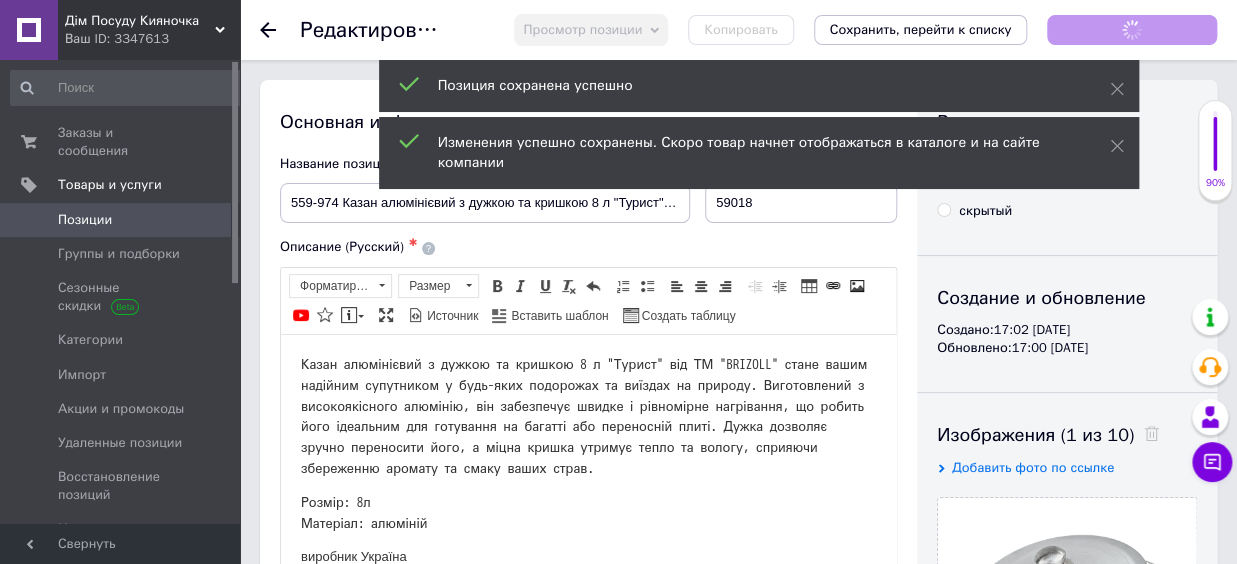 scroll, scrollTop: 0, scrollLeft: 0, axis: both 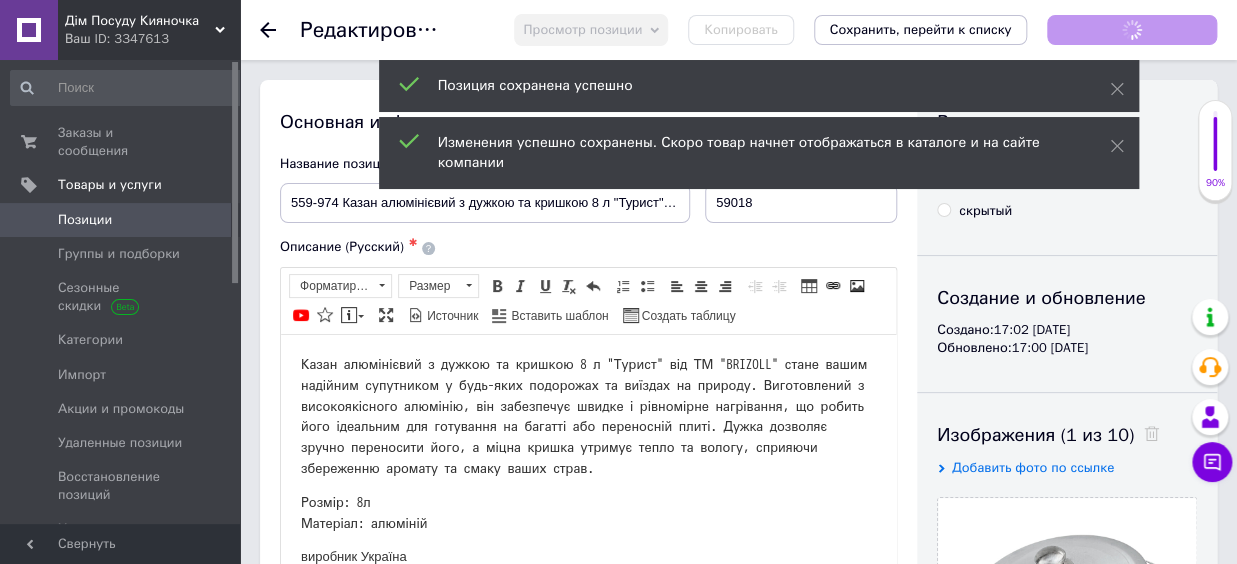 click on "Сохранить, перейти к списку" at bounding box center (921, 29) 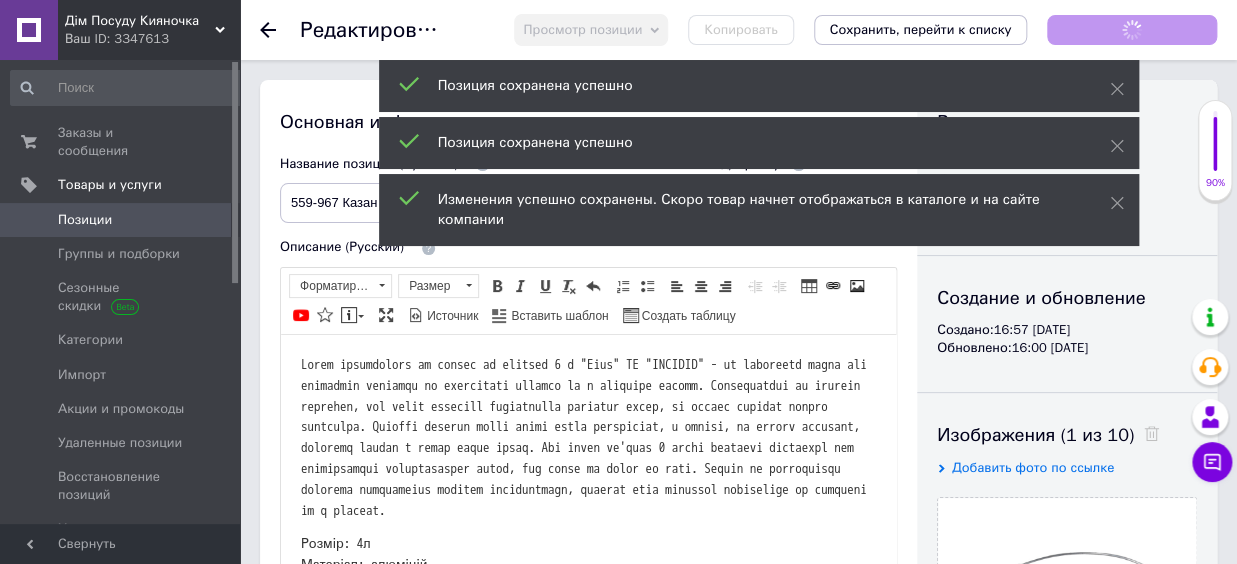 scroll, scrollTop: 0, scrollLeft: 0, axis: both 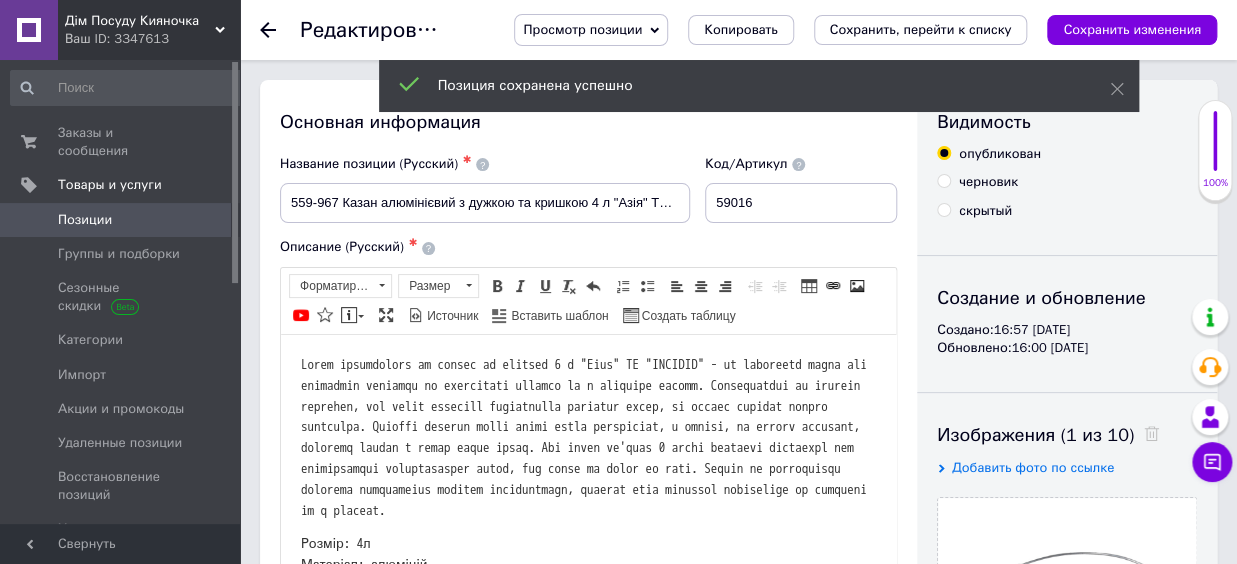 click on "Сохранить, перейти к списку" at bounding box center (921, 29) 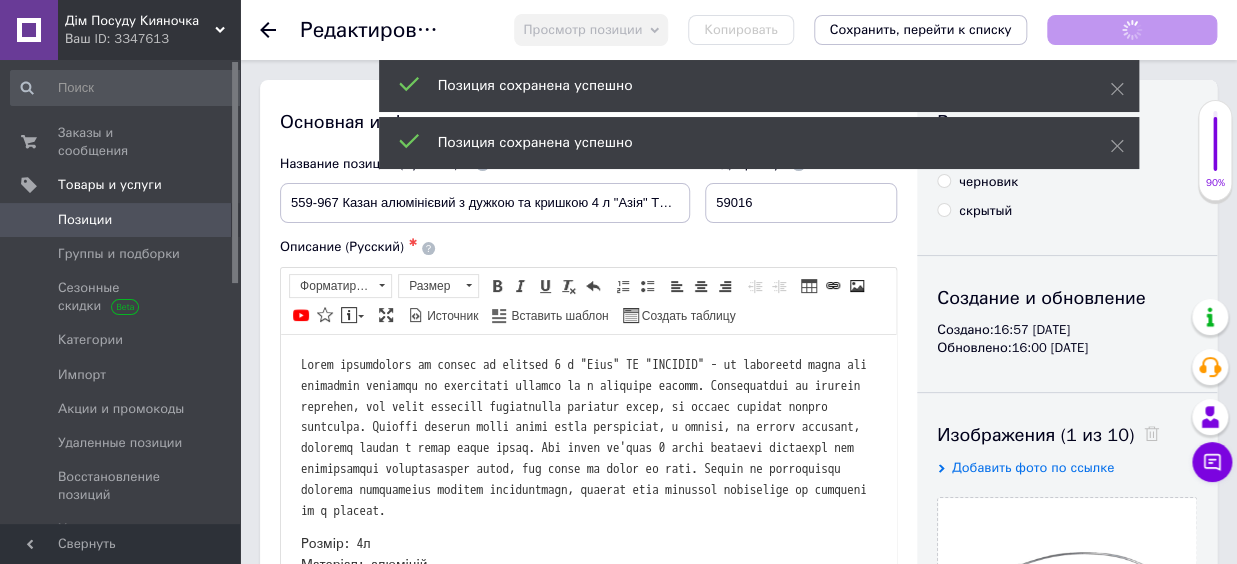 scroll, scrollTop: 0, scrollLeft: 0, axis: both 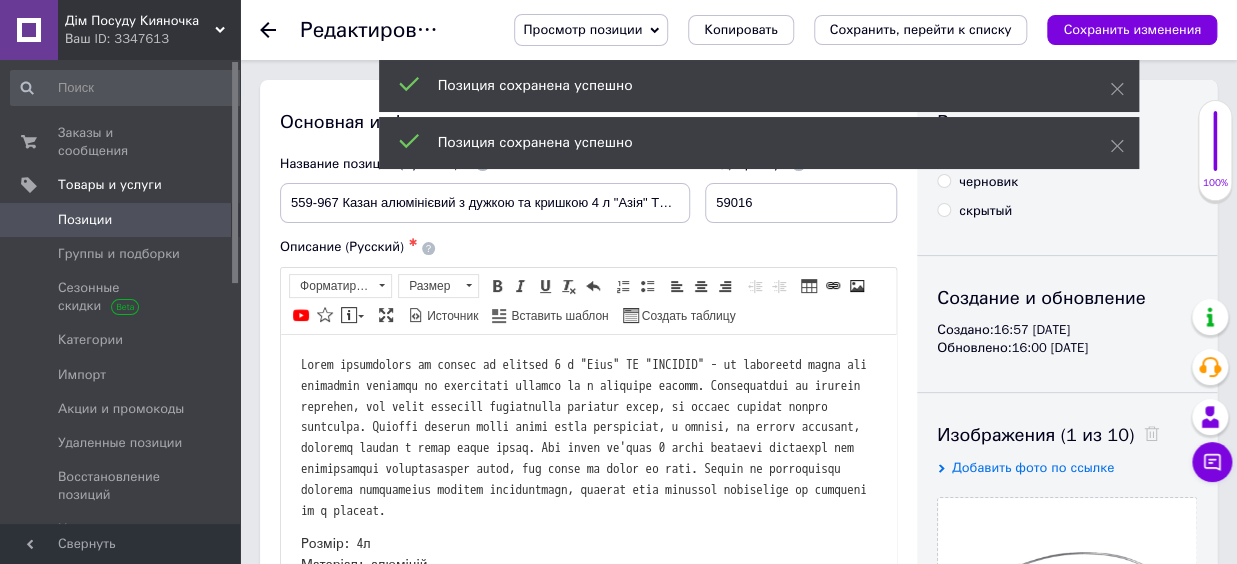 click on "Сохранить, перейти к списку" at bounding box center [921, 29] 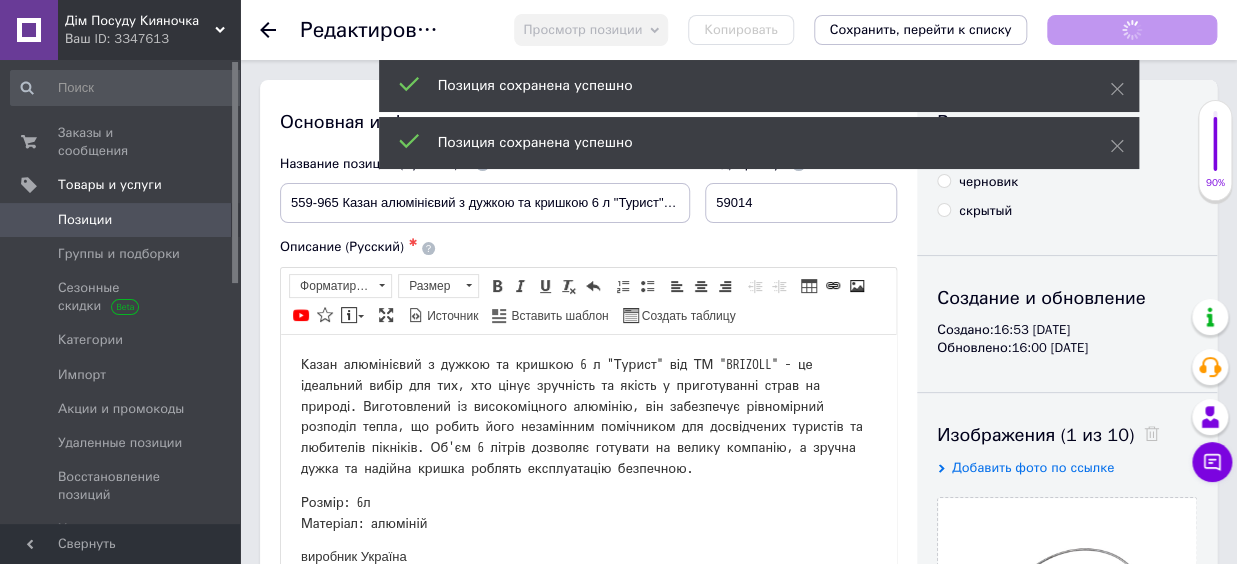 scroll, scrollTop: 0, scrollLeft: 0, axis: both 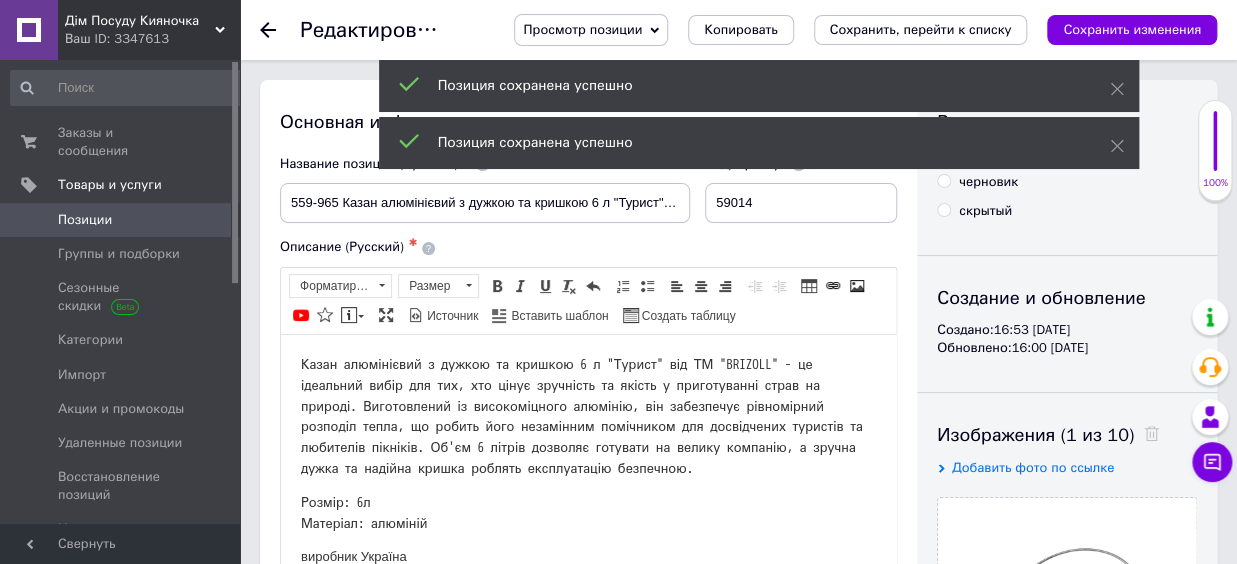 click on "Сохранить, перейти к списку" at bounding box center (921, 29) 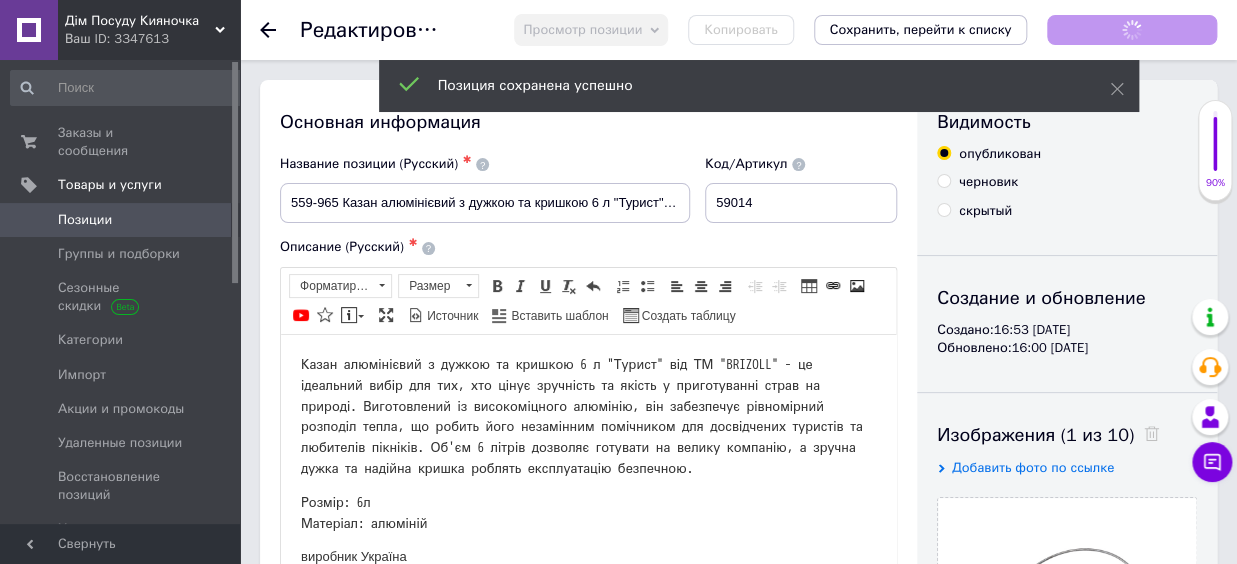 scroll, scrollTop: 0, scrollLeft: 0, axis: both 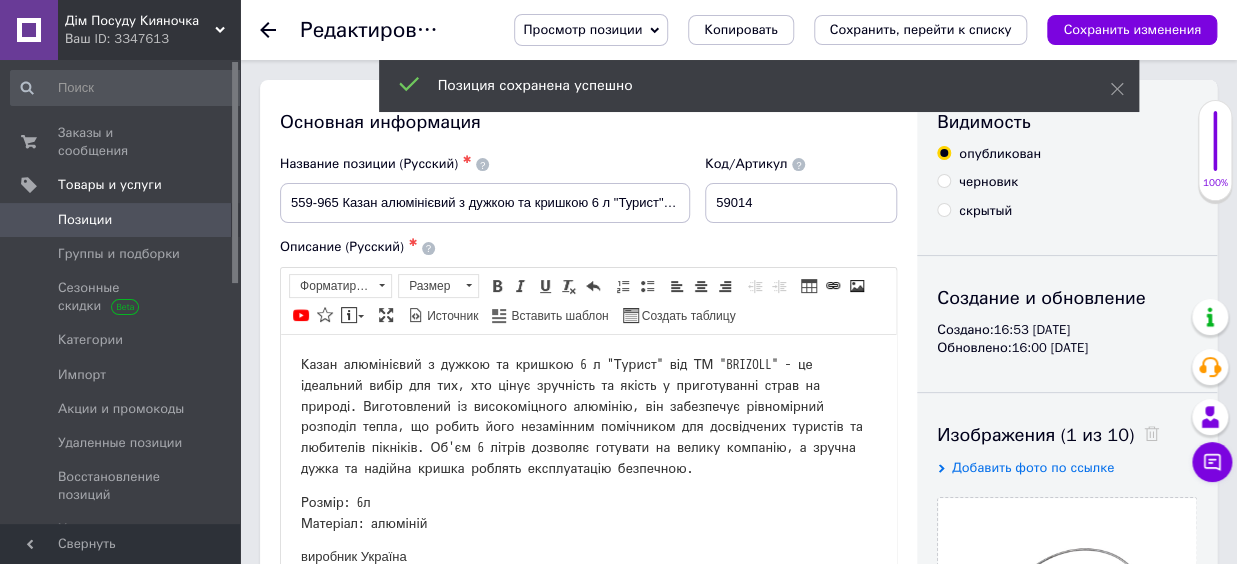 click on "Сохранить, перейти к списку" at bounding box center [921, 29] 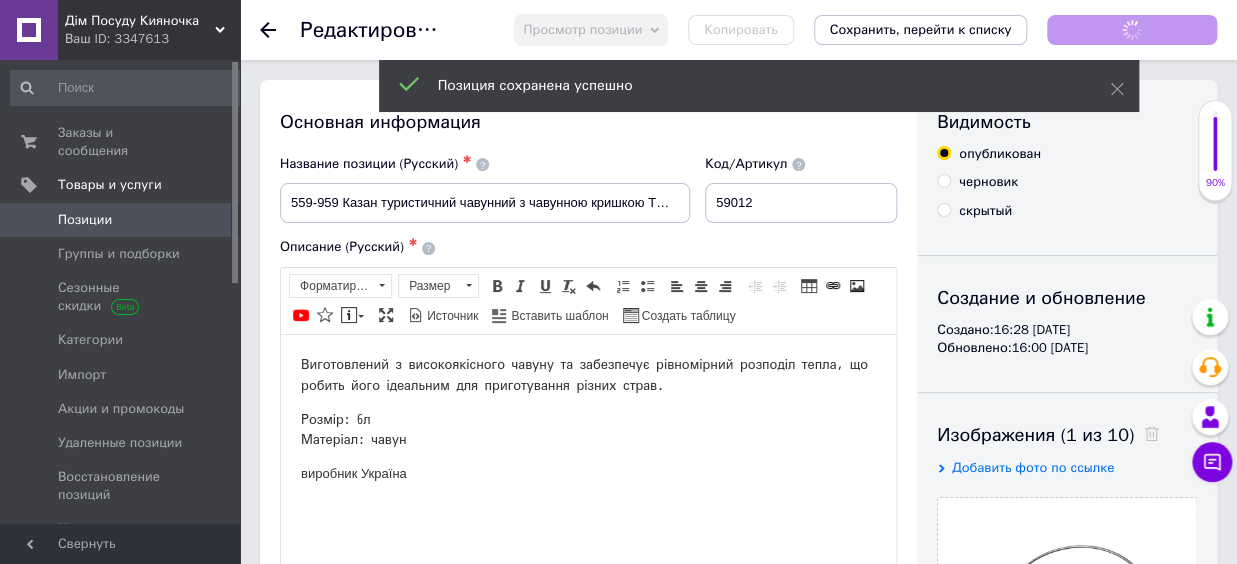 scroll, scrollTop: 0, scrollLeft: 0, axis: both 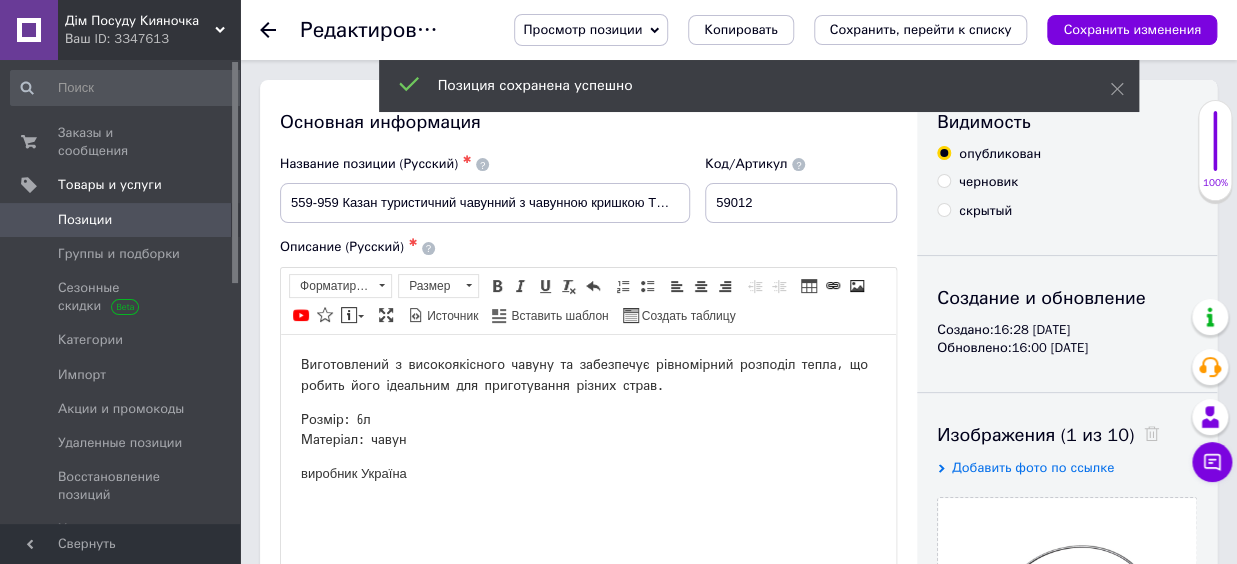 click on "Сохранить, перейти к списку" at bounding box center (921, 29) 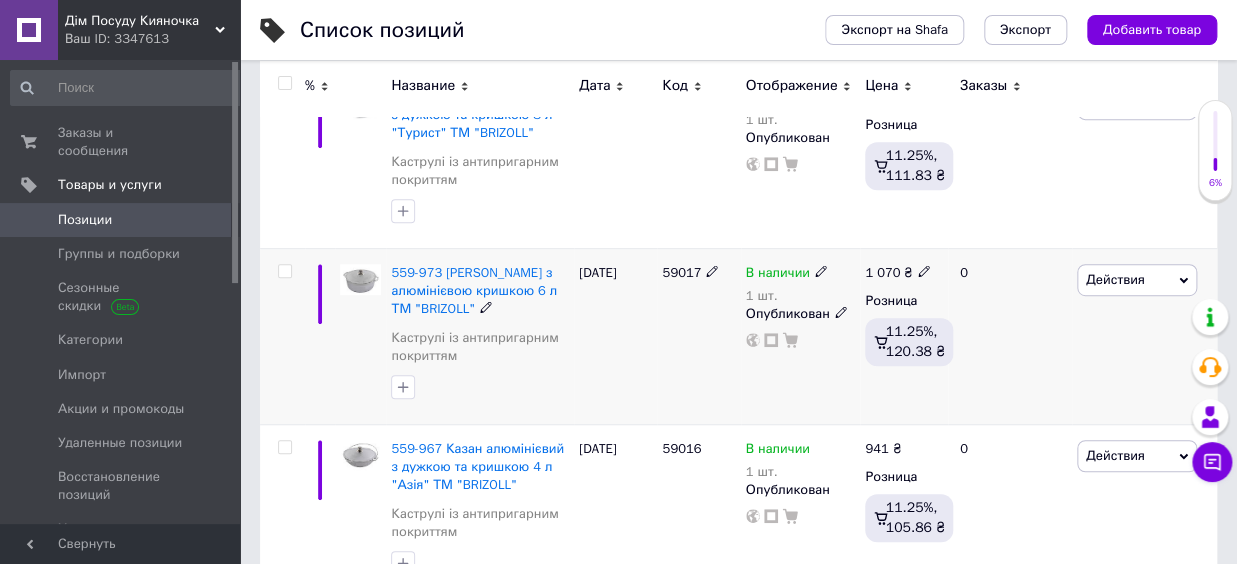 scroll, scrollTop: 550, scrollLeft: 0, axis: vertical 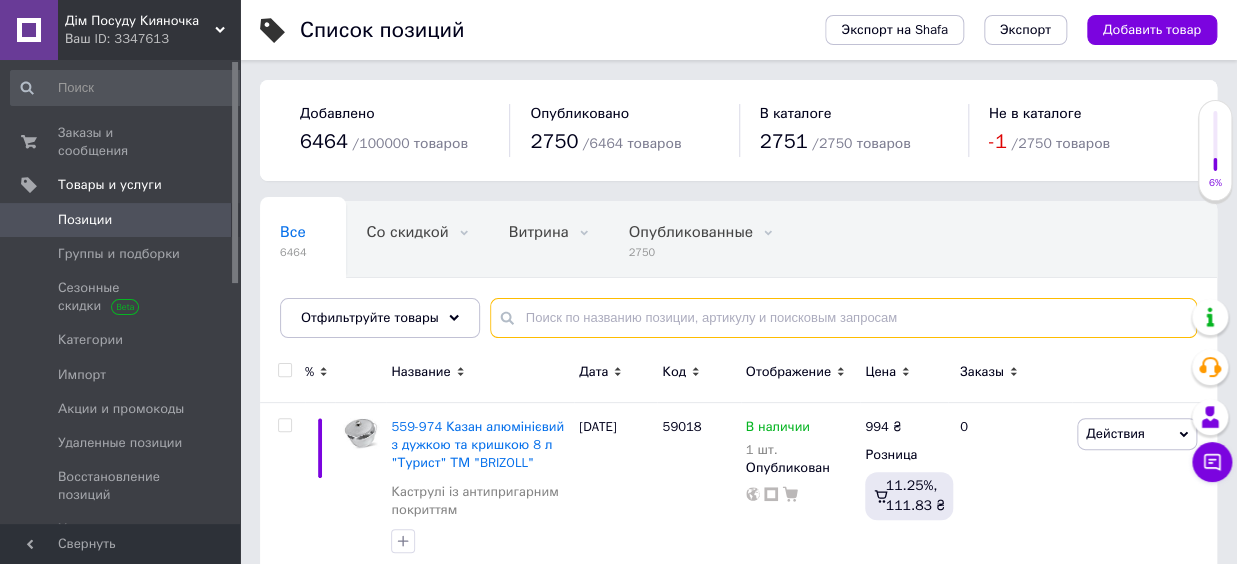 click at bounding box center [843, 318] 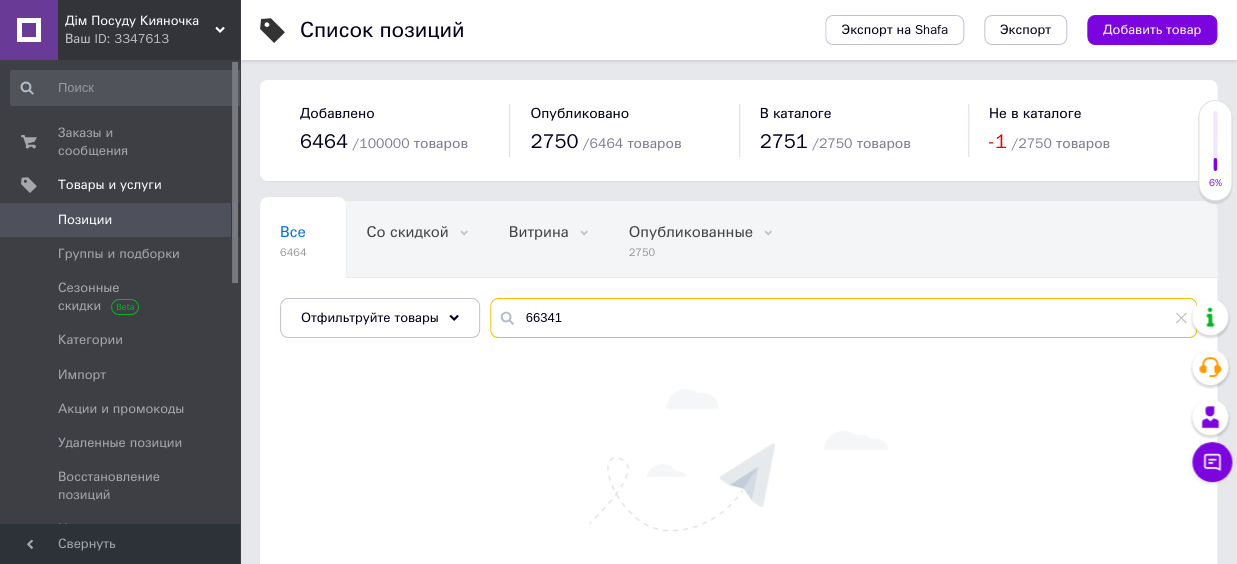 drag, startPoint x: 556, startPoint y: 309, endPoint x: 480, endPoint y: 309, distance: 76 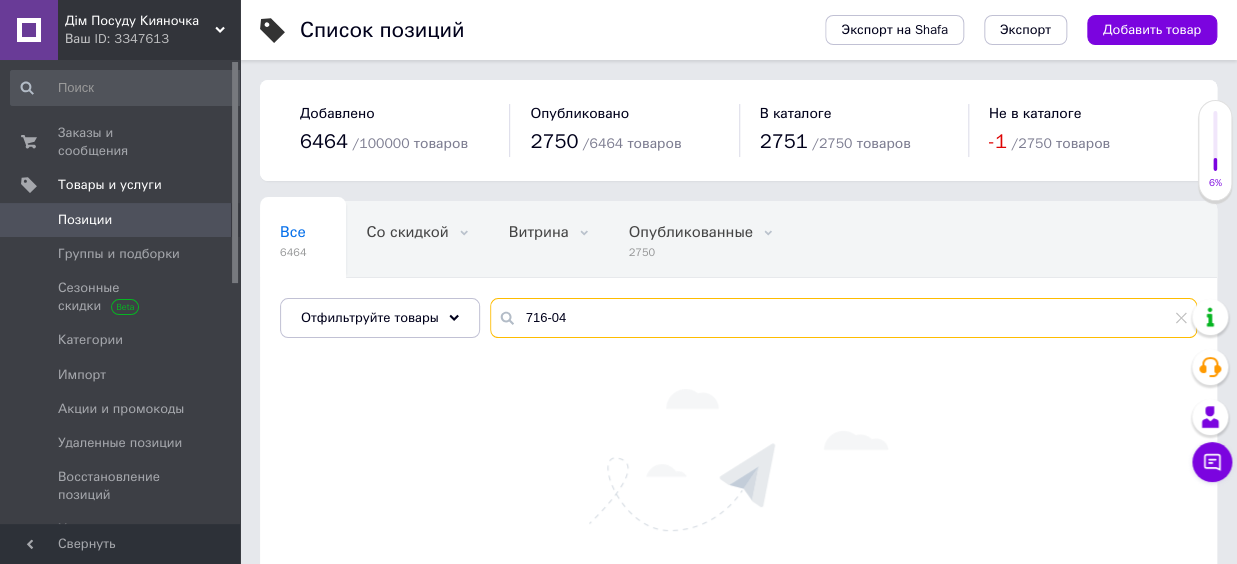 drag, startPoint x: 549, startPoint y: 324, endPoint x: 582, endPoint y: 327, distance: 33.13608 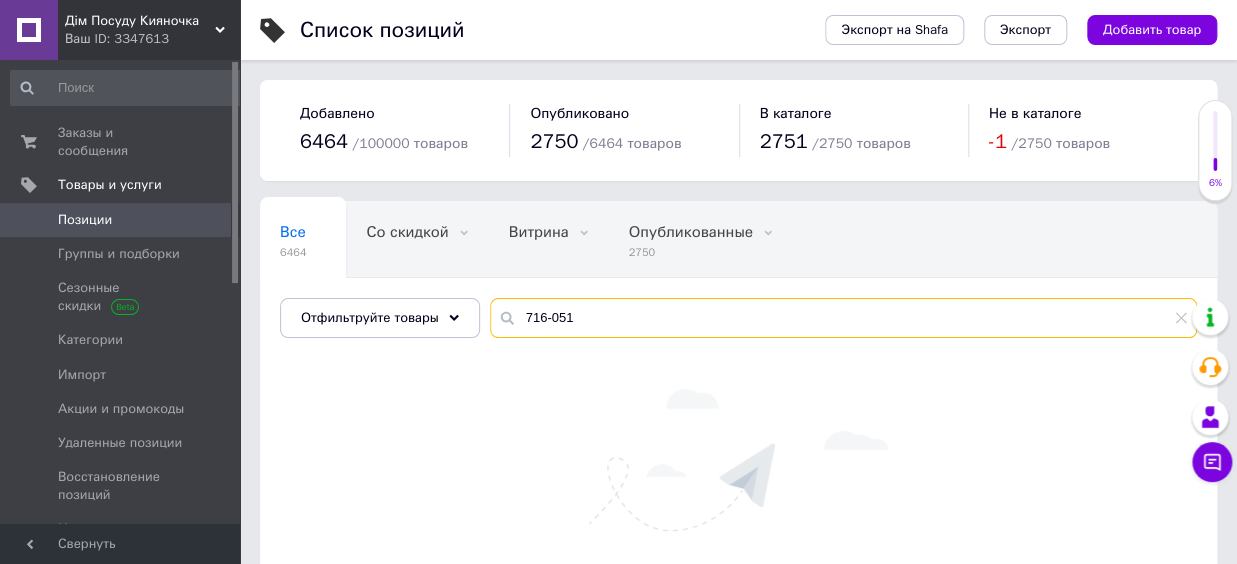 drag, startPoint x: 554, startPoint y: 331, endPoint x: 593, endPoint y: 353, distance: 44.777225 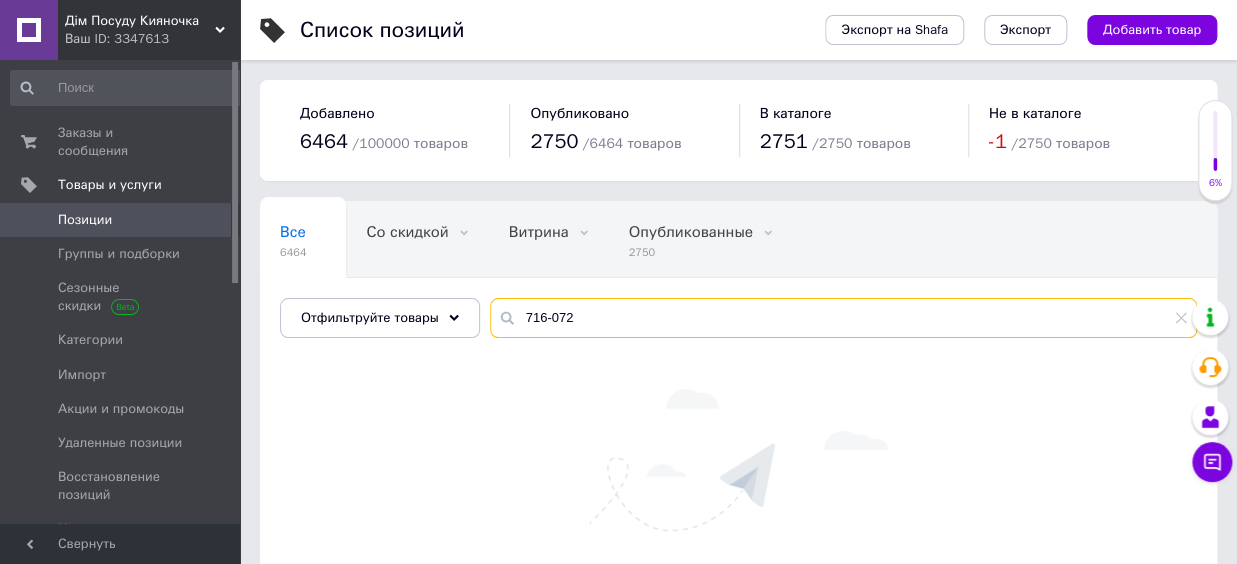 drag, startPoint x: 556, startPoint y: 325, endPoint x: 562, endPoint y: 355, distance: 30.594116 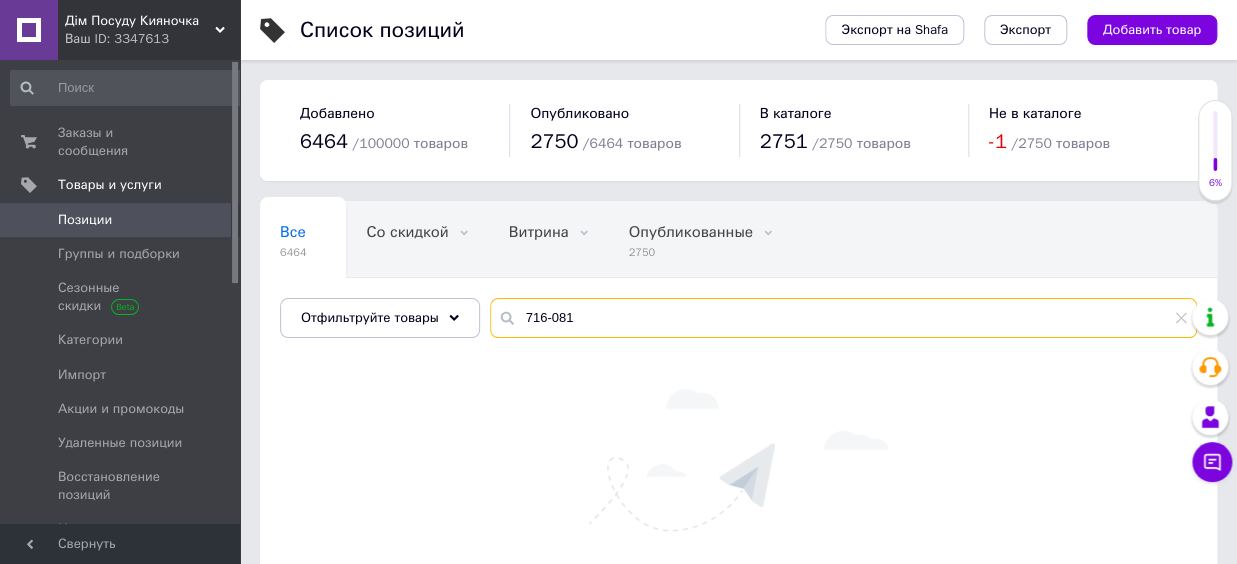 drag, startPoint x: 565, startPoint y: 322, endPoint x: 592, endPoint y: 335, distance: 29.966648 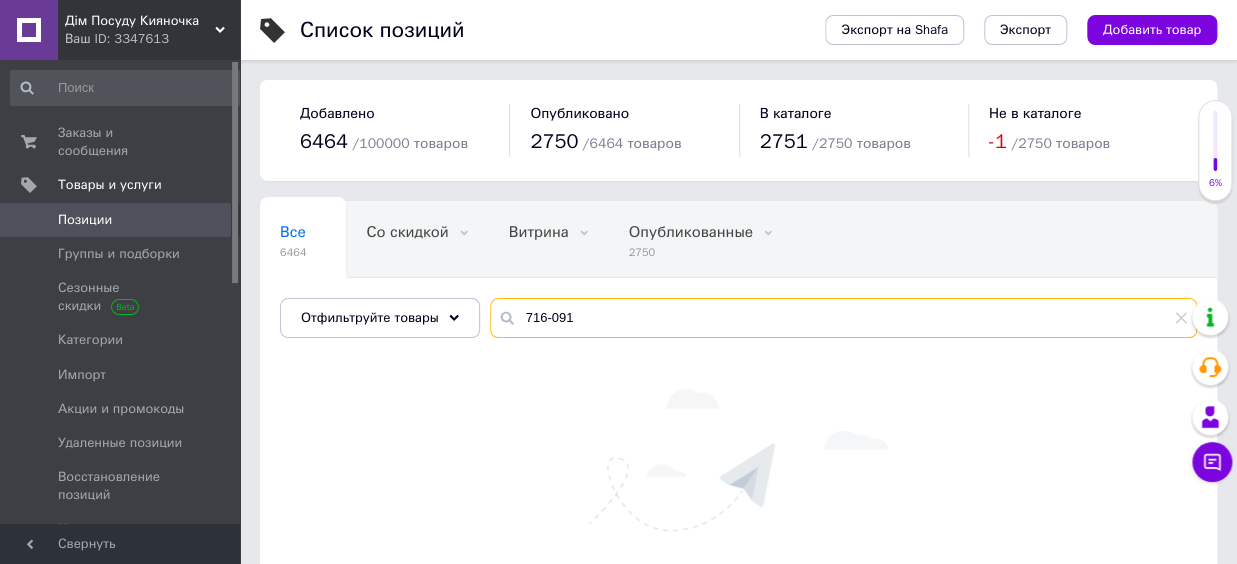 scroll, scrollTop: 121, scrollLeft: 0, axis: vertical 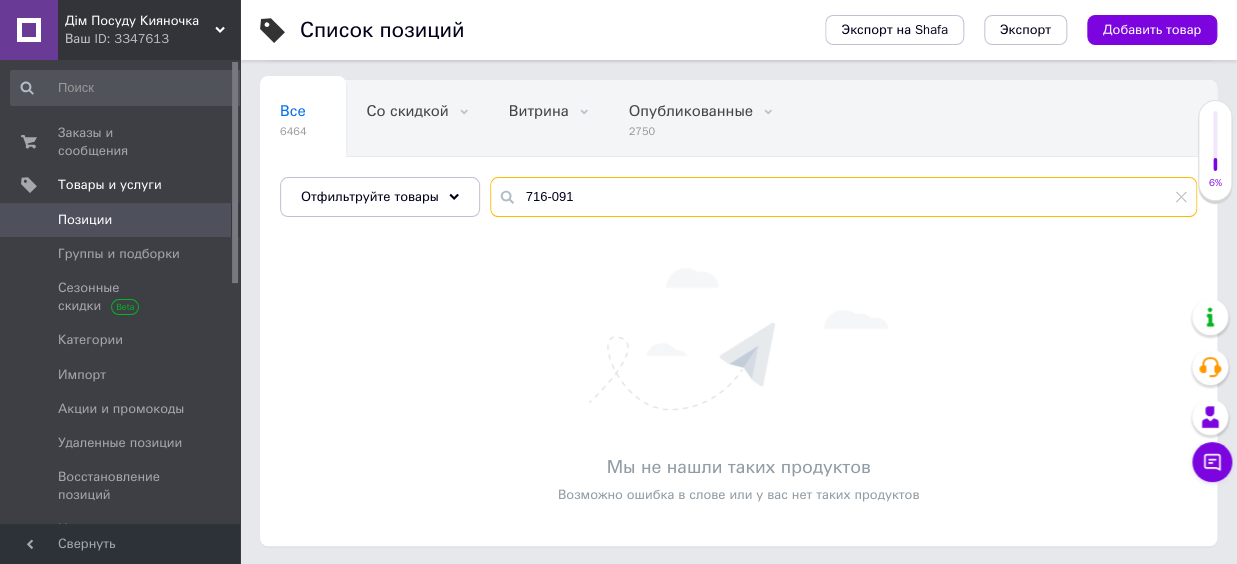 click on "716-091" at bounding box center [843, 197] 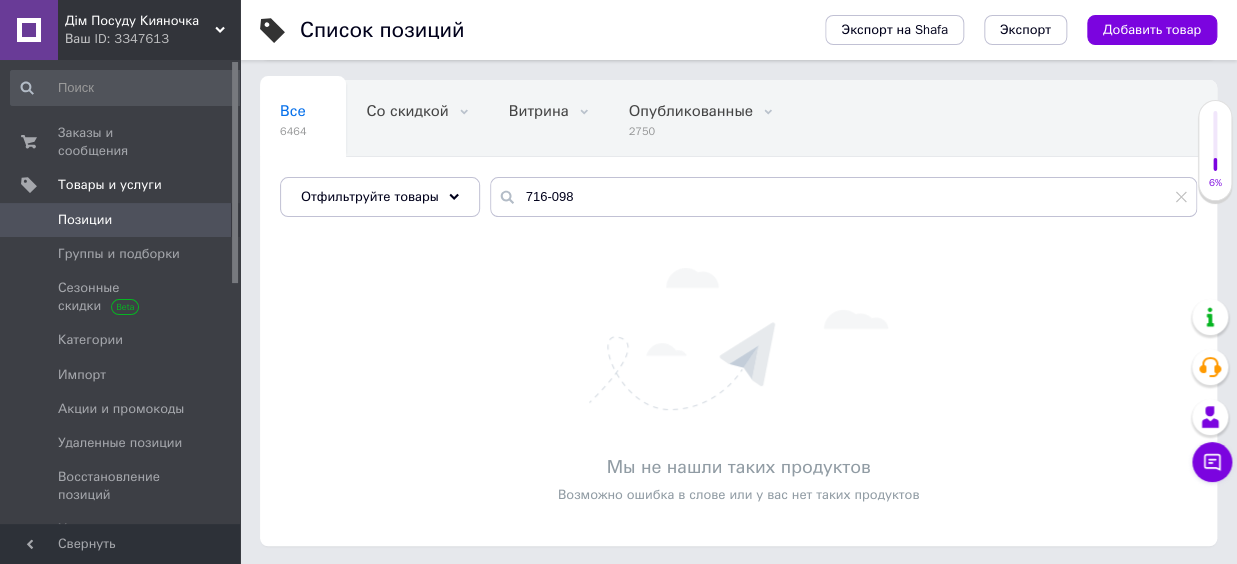 click on "Все 6464 Со скидкой 0 Удалить Редактировать Витрина 0 Удалить Редактировать Опубликованные 2750 Удалить Редактировать Скрытые 3714 Удалить Редактировать Ok Отфильтровано...  Сохранить" at bounding box center (738, 158) 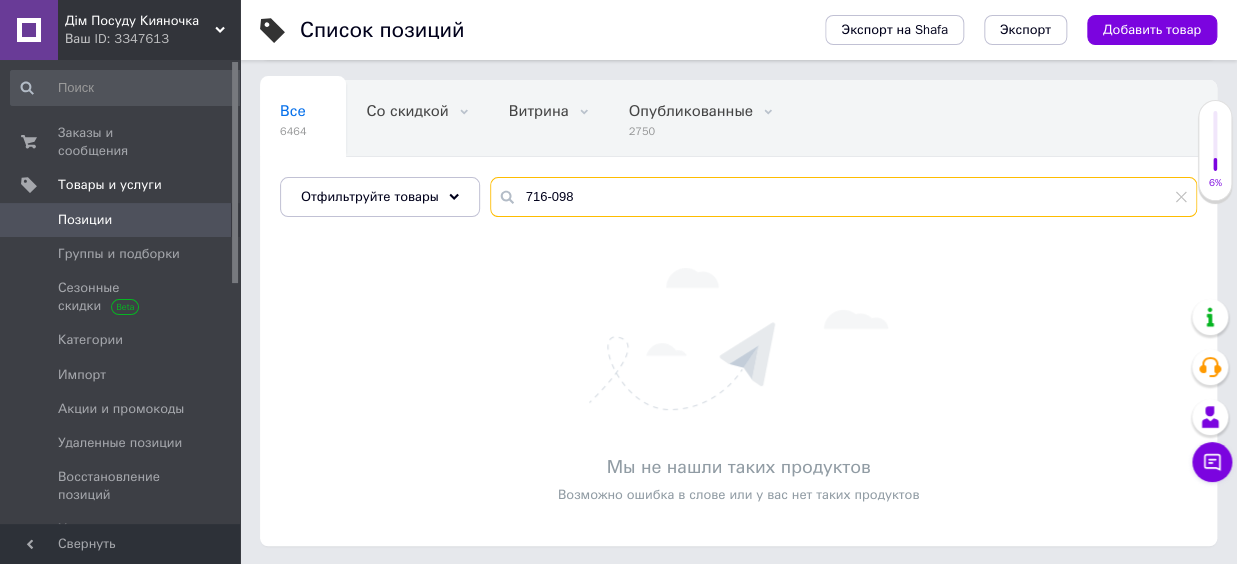 drag, startPoint x: 575, startPoint y: 195, endPoint x: 432, endPoint y: 190, distance: 143.08739 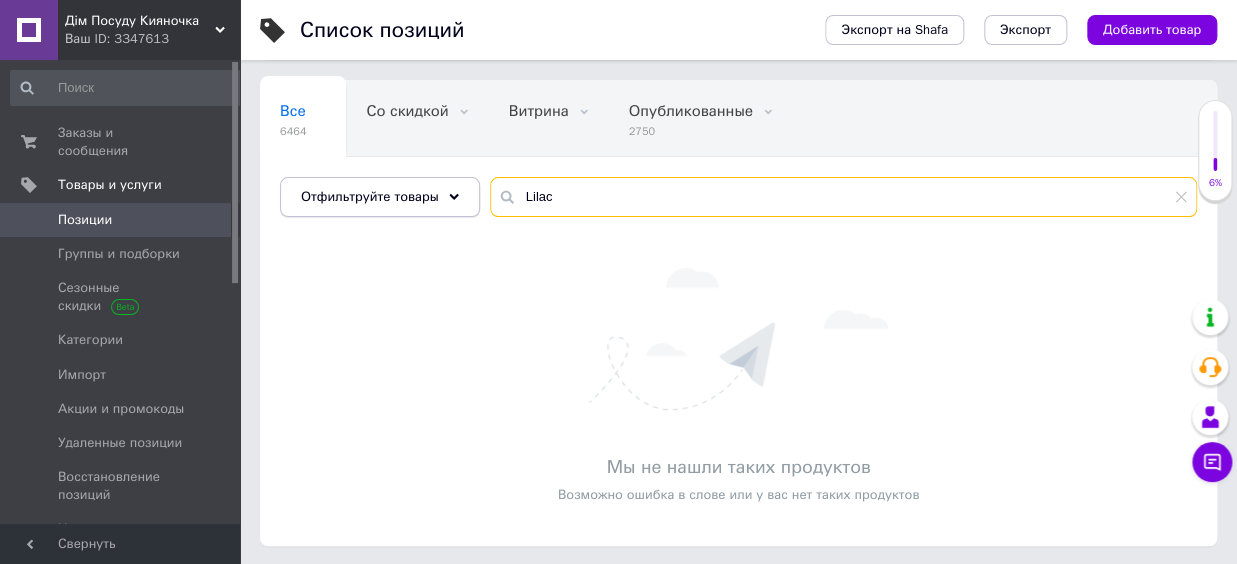 drag, startPoint x: 591, startPoint y: 201, endPoint x: 469, endPoint y: 210, distance: 122.33152 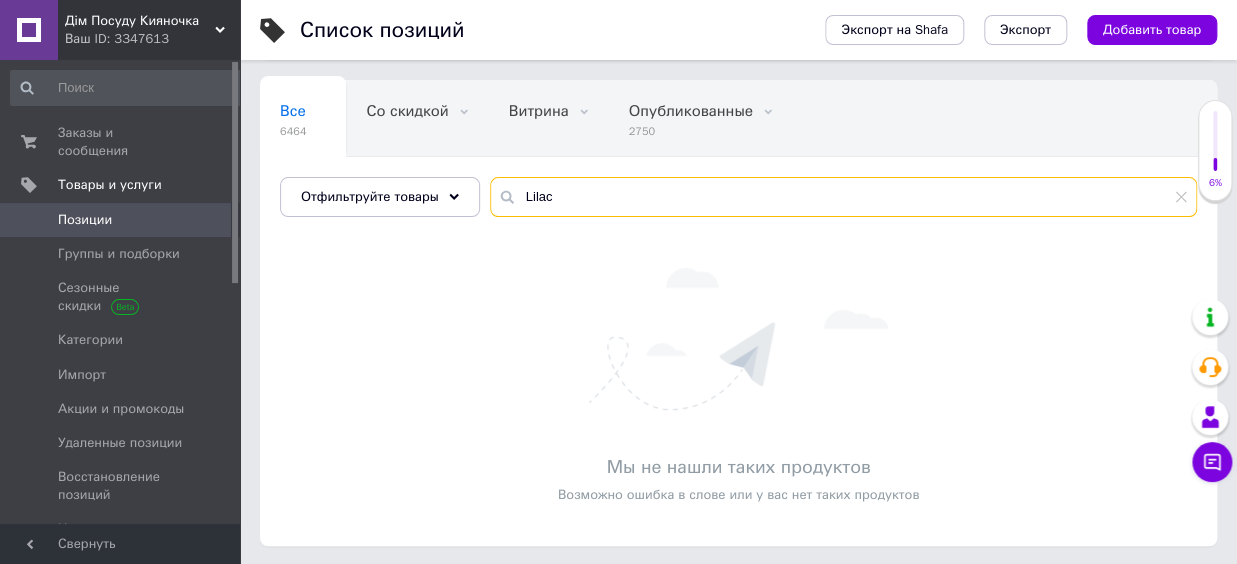 paste on "evit" 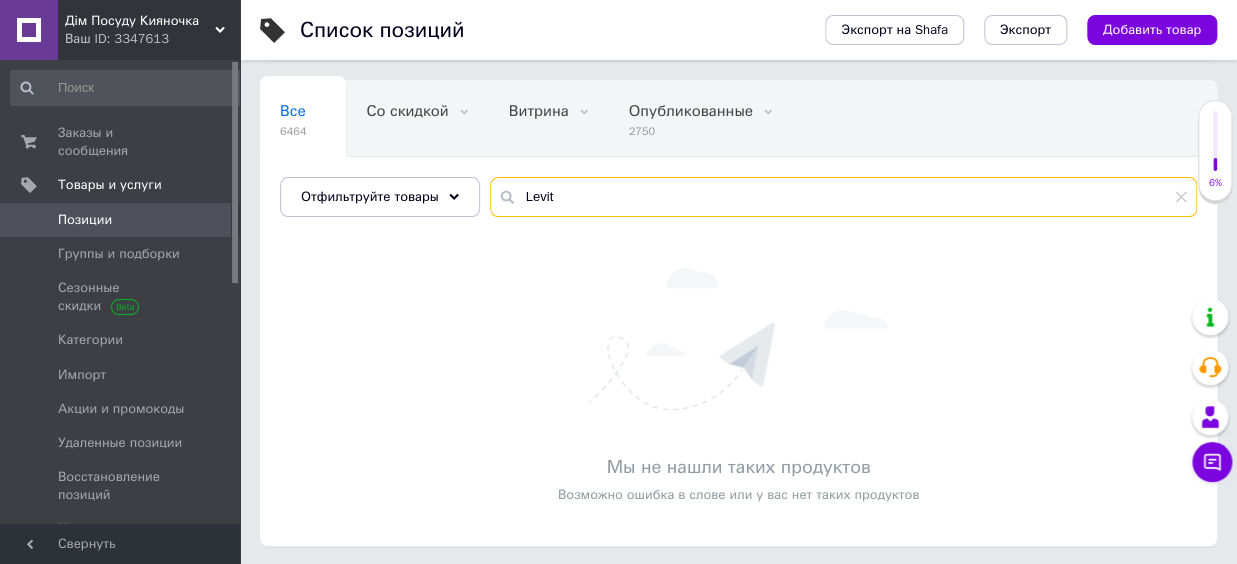 type on "Levit" 